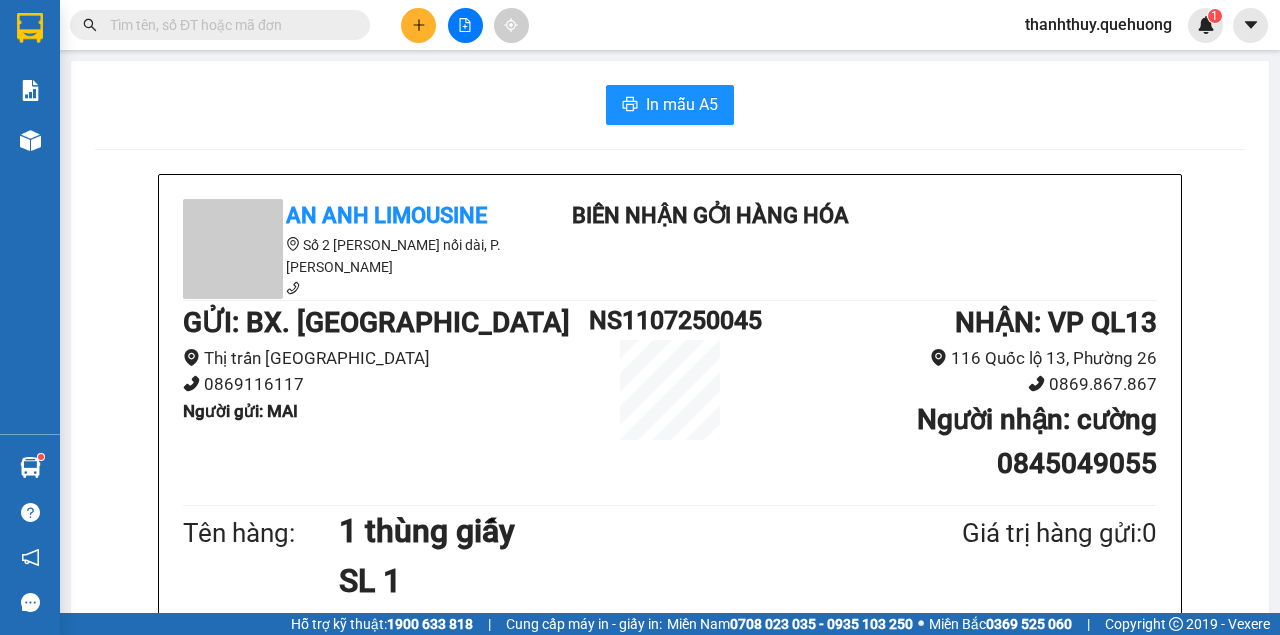 scroll, scrollTop: 0, scrollLeft: 0, axis: both 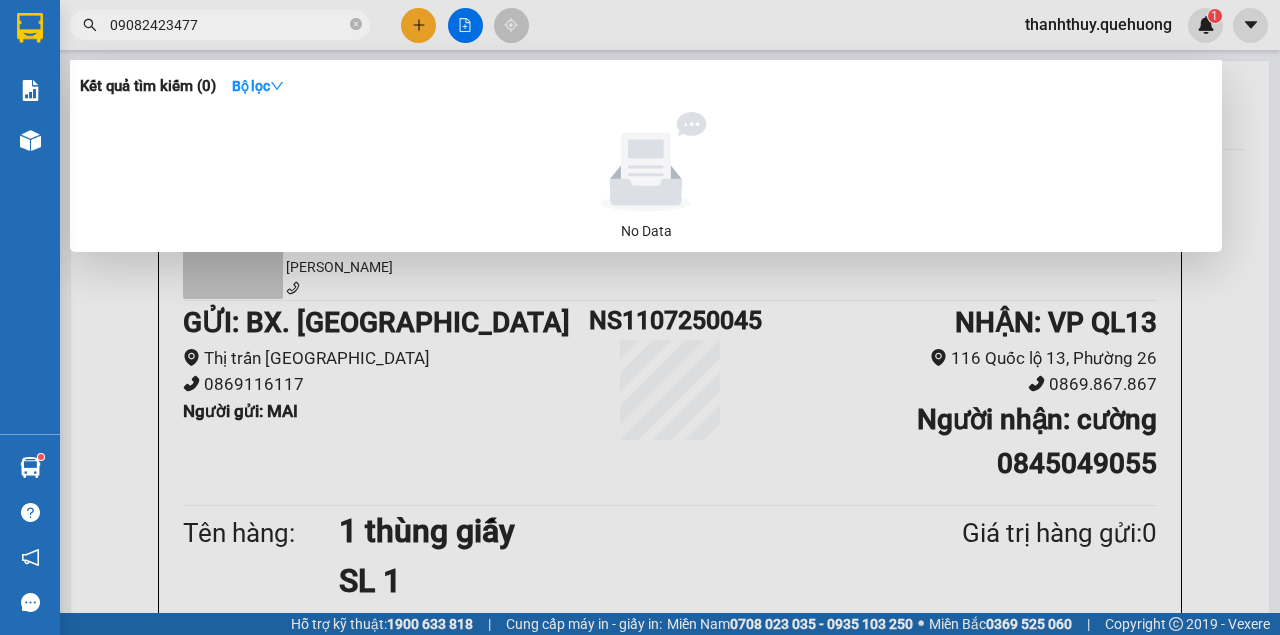 click on "09082423477" at bounding box center (228, 25) 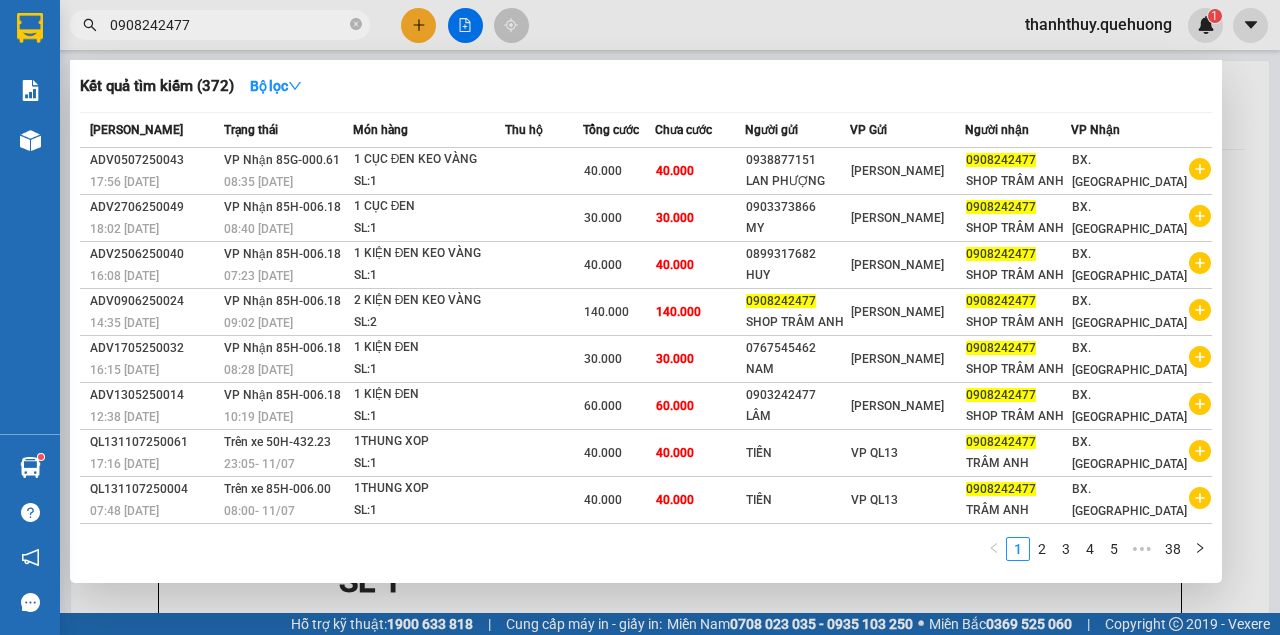 type on "0908242477" 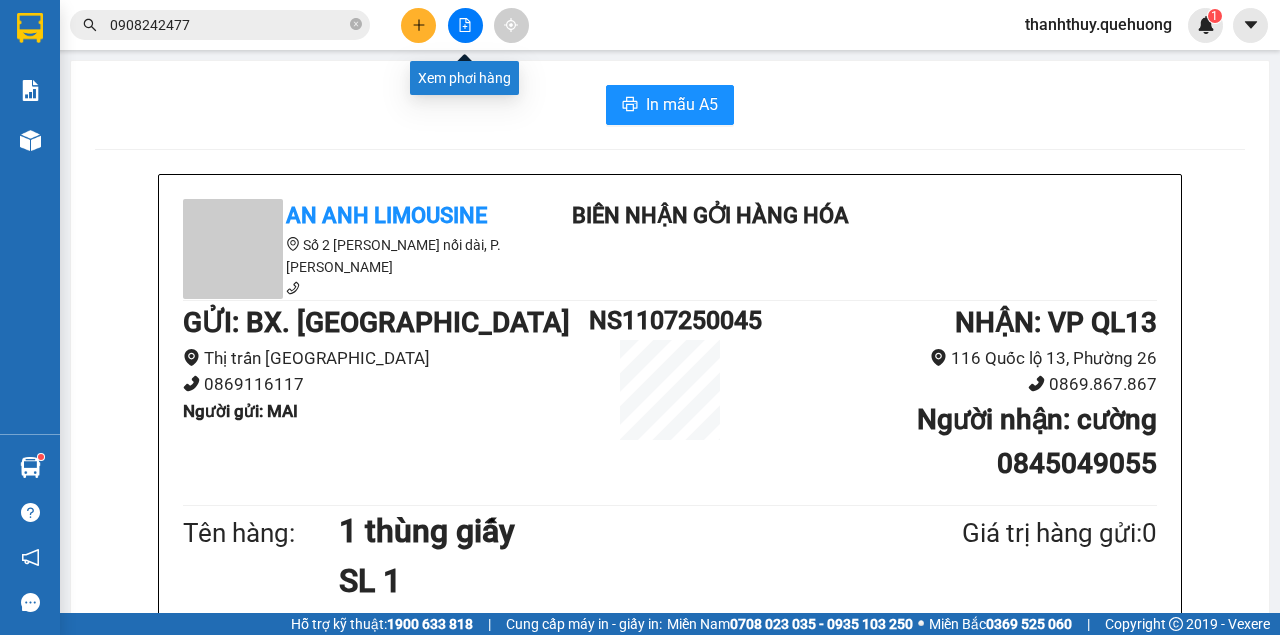 click 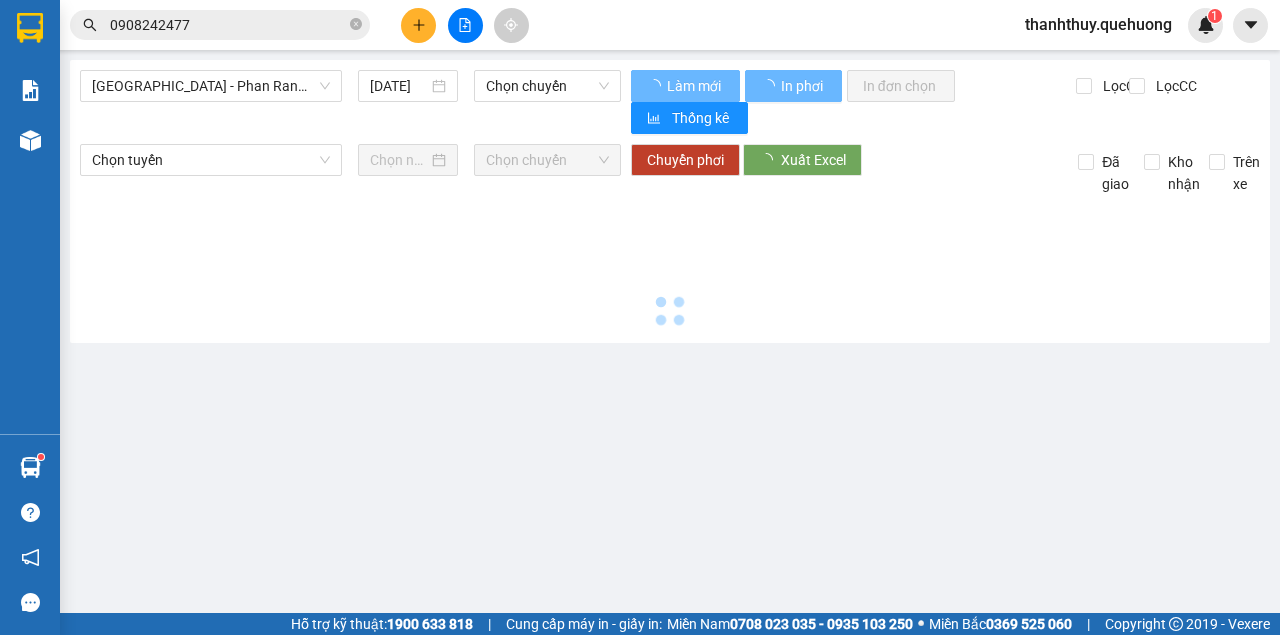 type on "[DATE]" 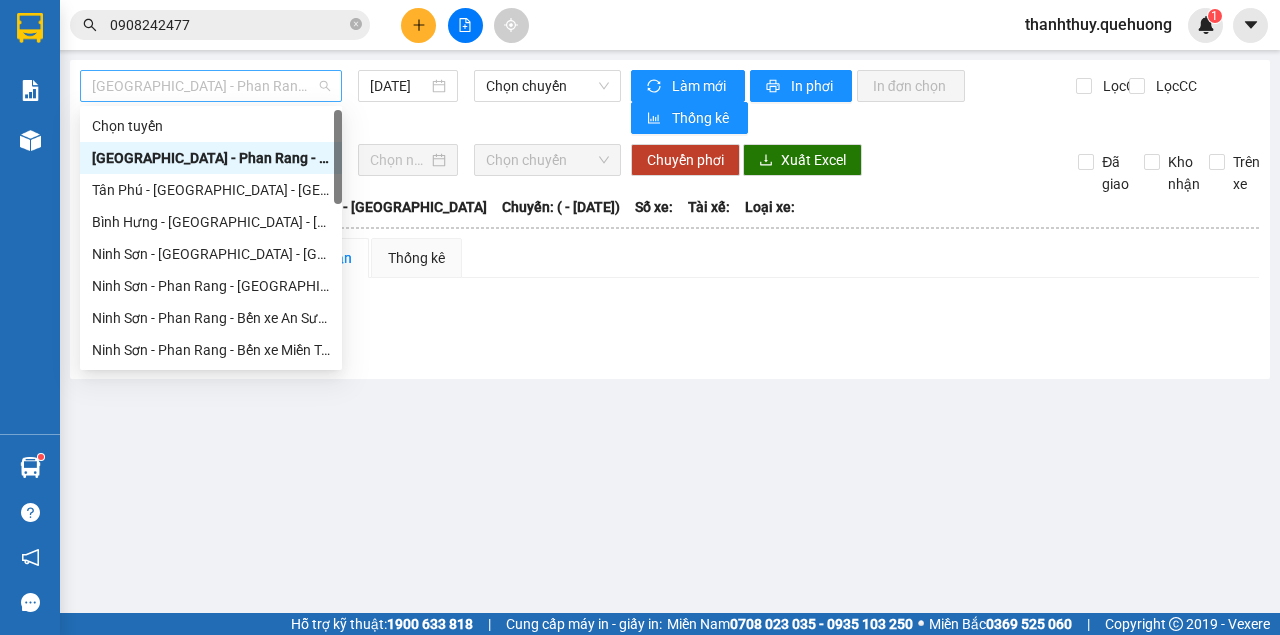click on "[GEOGRAPHIC_DATA] - Phan Rang - [GEOGRAPHIC_DATA]" at bounding box center [211, 86] 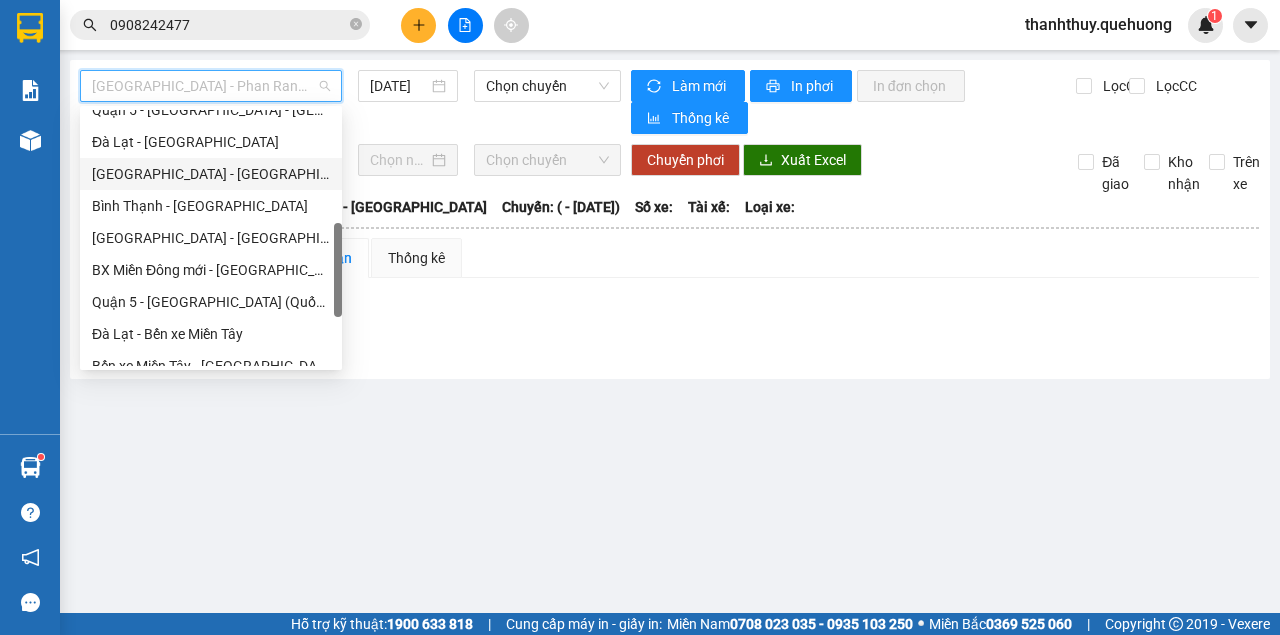 scroll, scrollTop: 608, scrollLeft: 0, axis: vertical 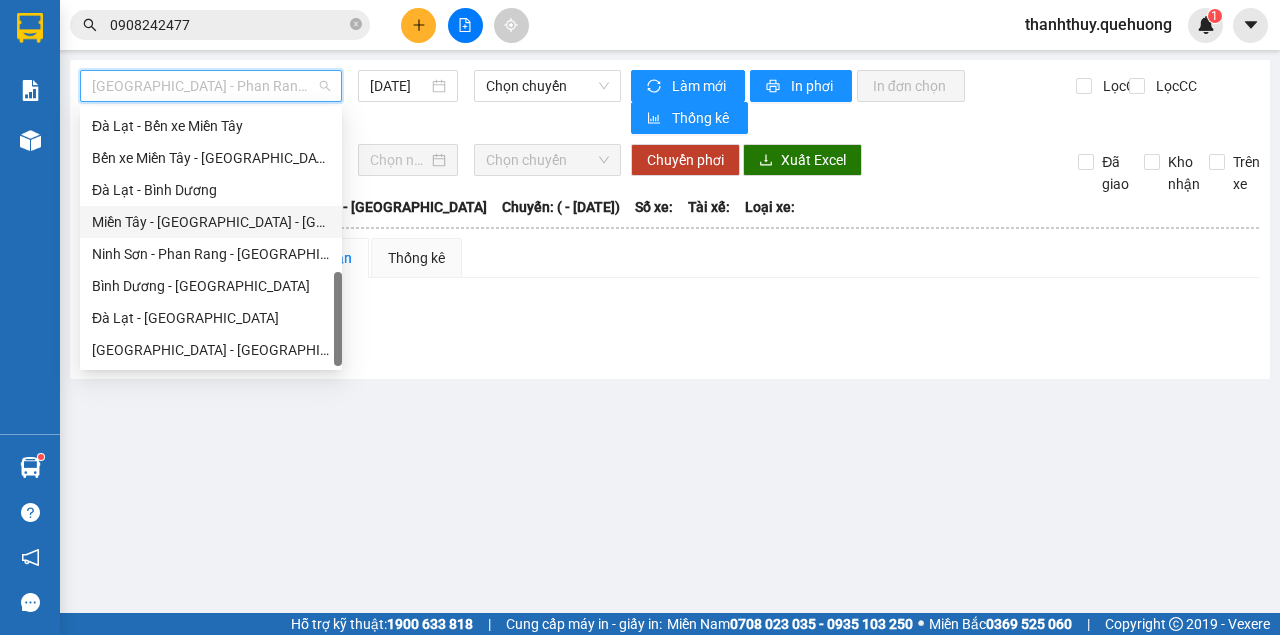 click on "Miền Tây - [GEOGRAPHIC_DATA] - [GEOGRAPHIC_DATA]" at bounding box center (211, 222) 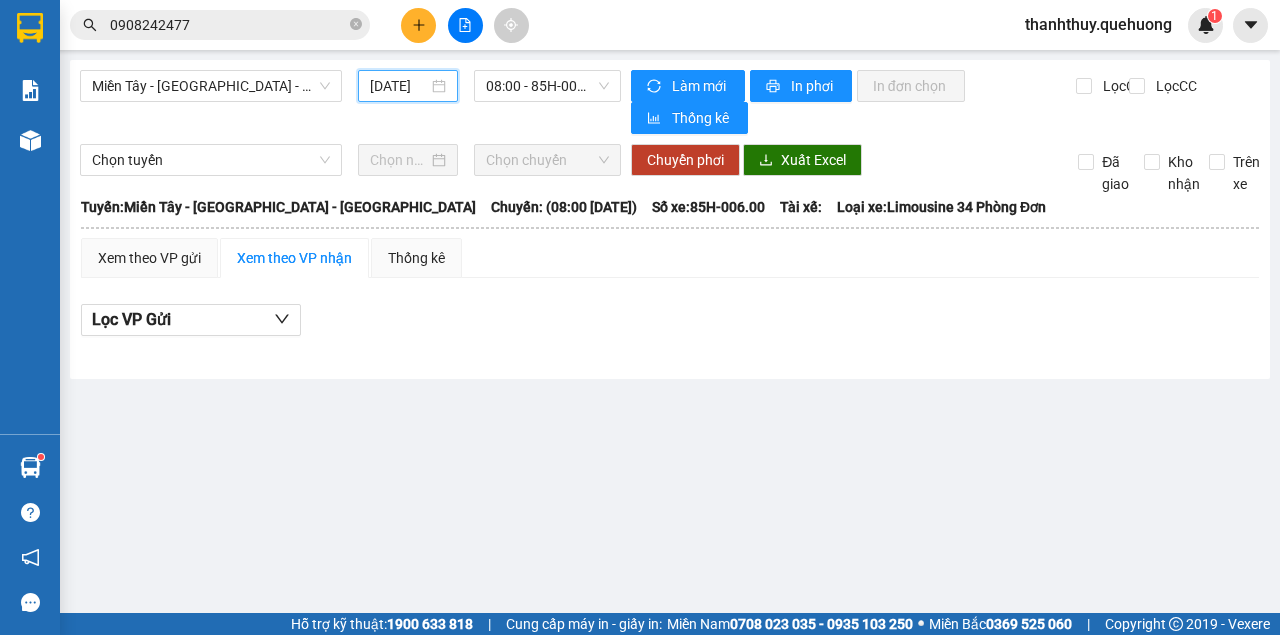 click on "[DATE]" at bounding box center (399, 86) 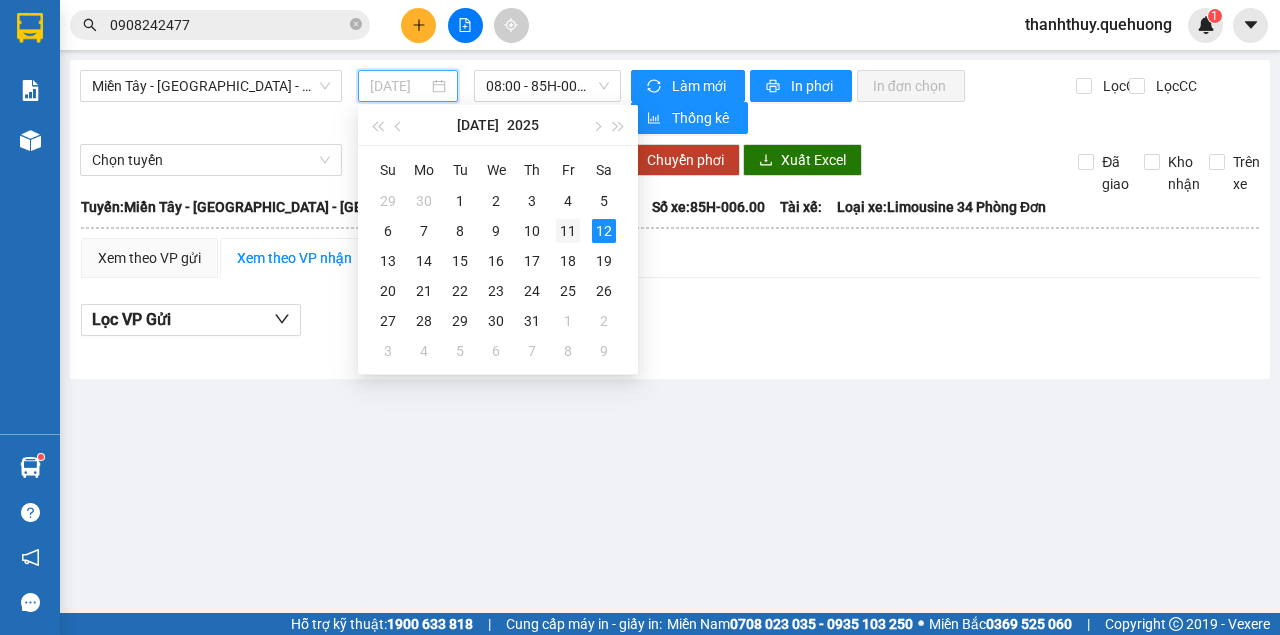 click on "11" at bounding box center [568, 231] 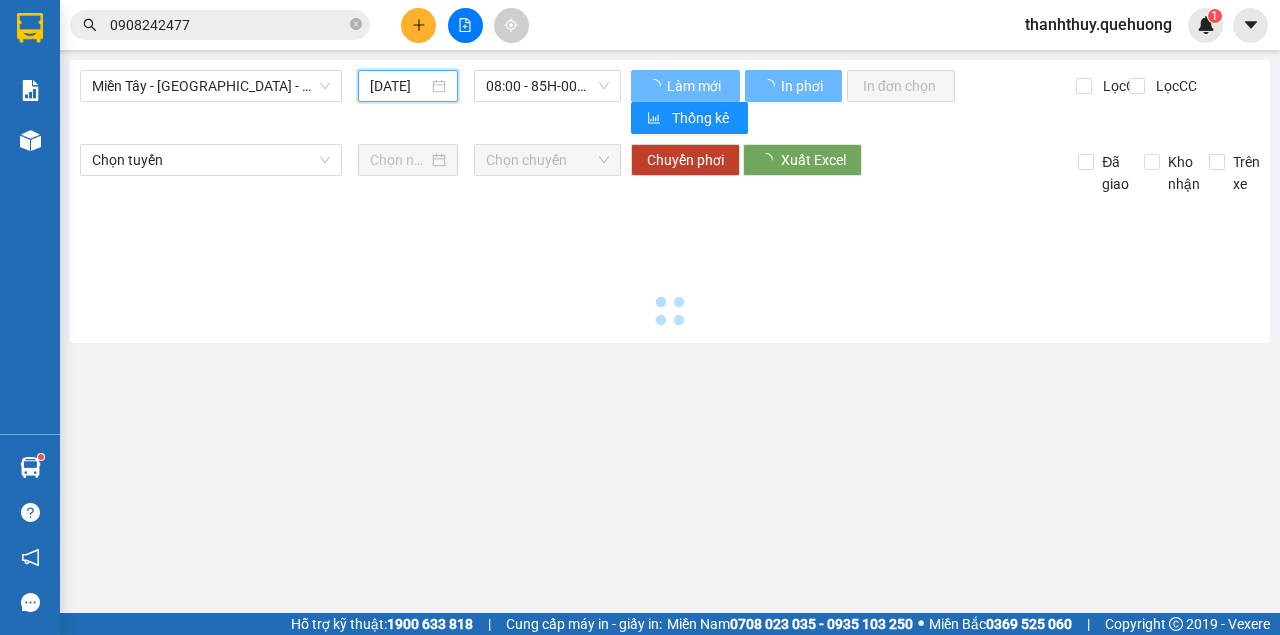 type on "[DATE]" 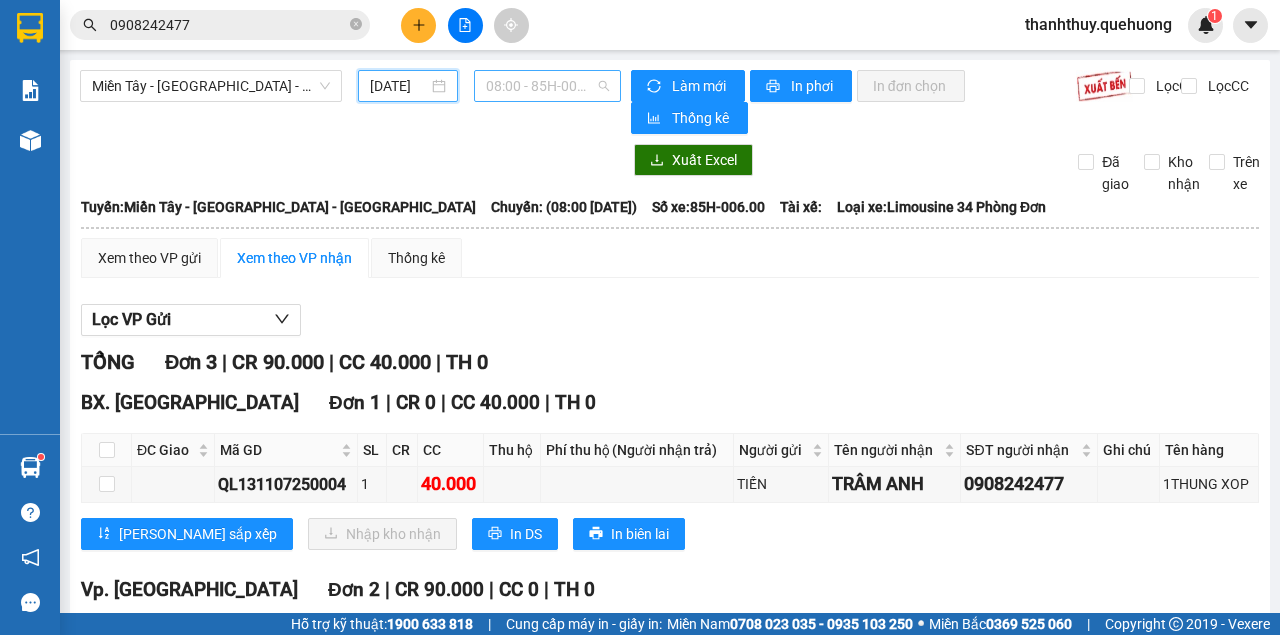 click on "08:00     - 85H-006.00" at bounding box center (547, 86) 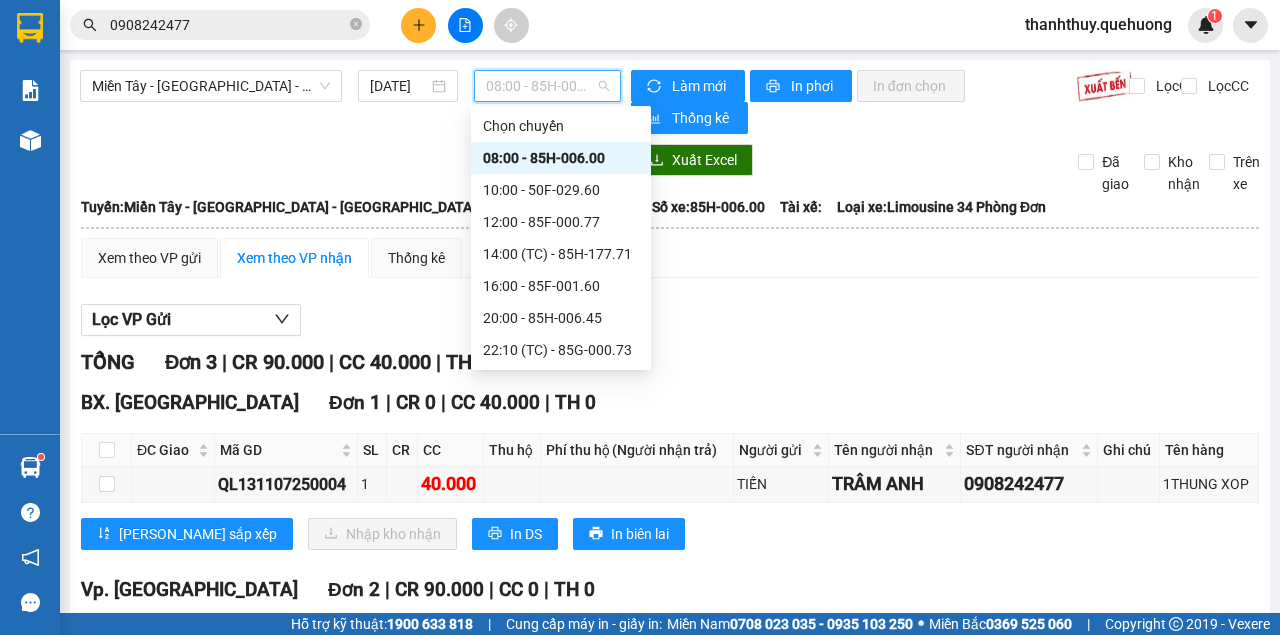 scroll, scrollTop: 320, scrollLeft: 0, axis: vertical 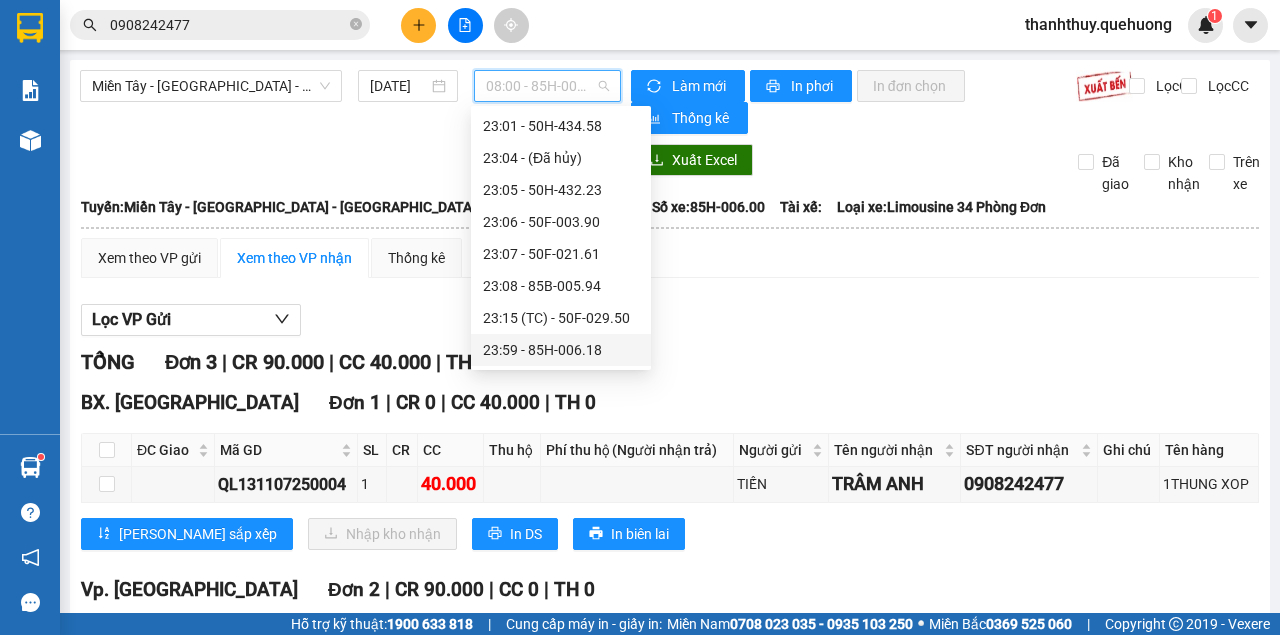click on "23:59     - 85H-006.18" at bounding box center [561, 350] 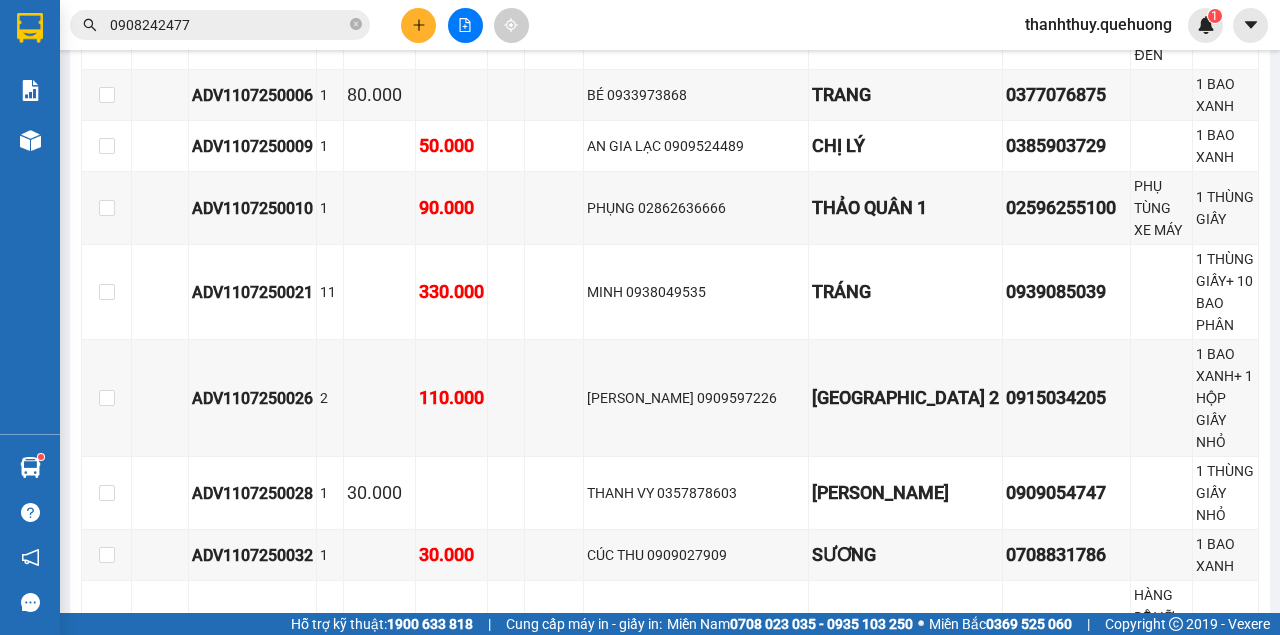 scroll, scrollTop: 1466, scrollLeft: 0, axis: vertical 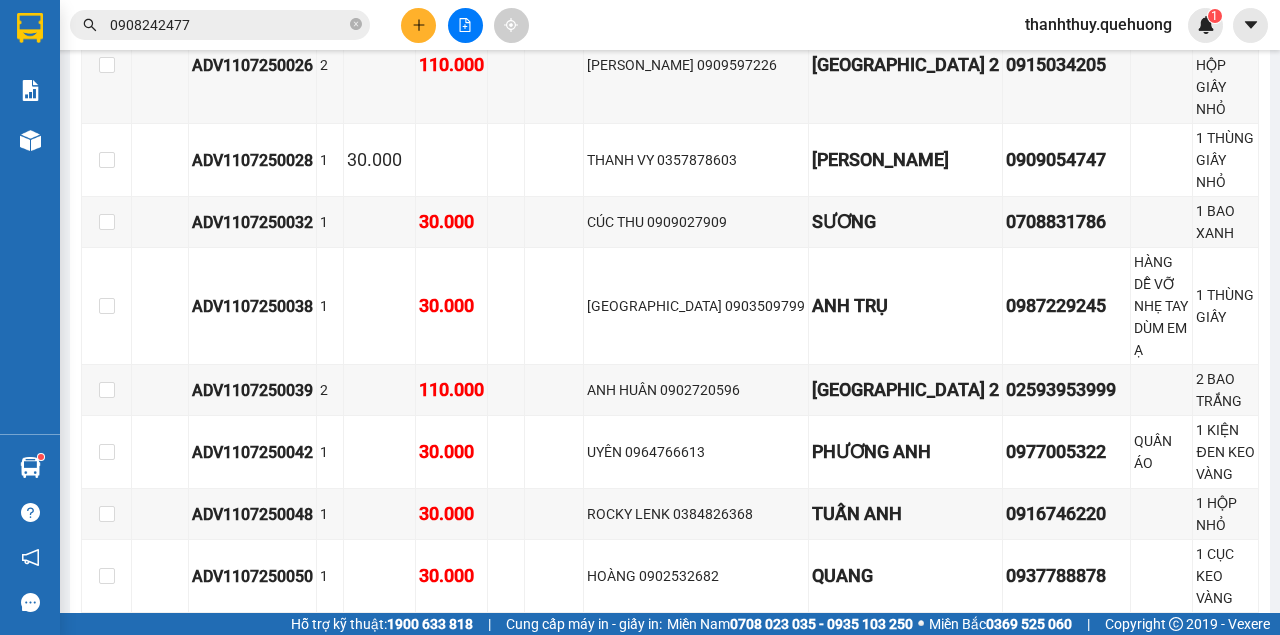 click on "In DS" at bounding box center (526, 797) 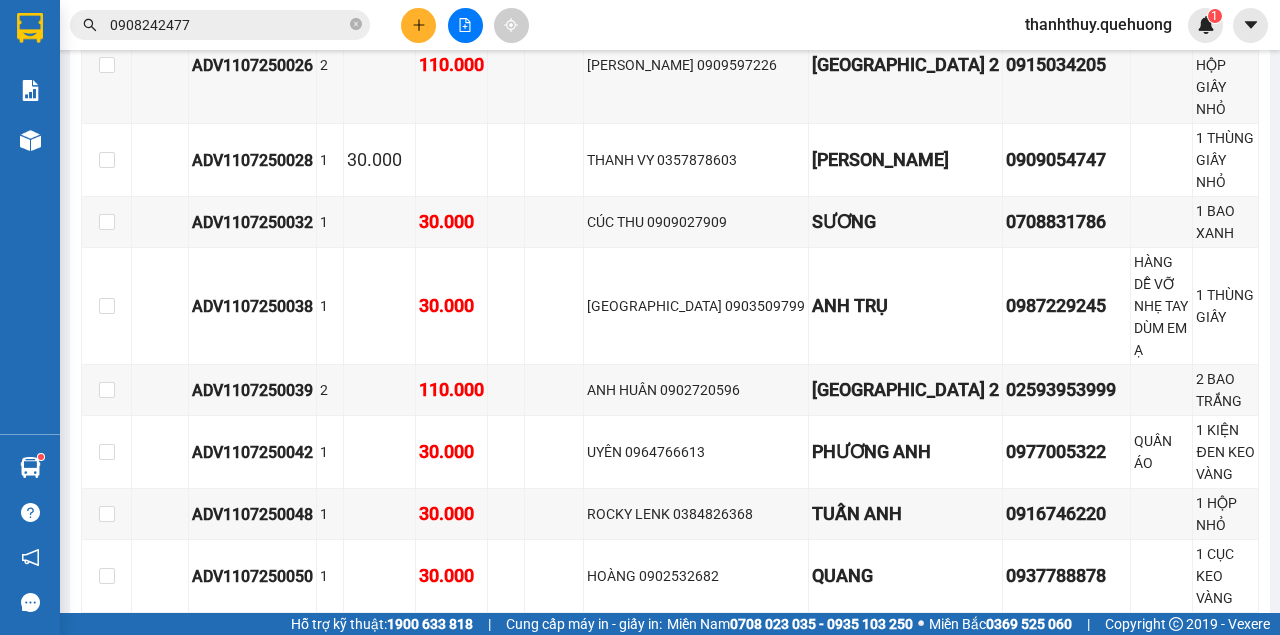 scroll, scrollTop: 0, scrollLeft: 0, axis: both 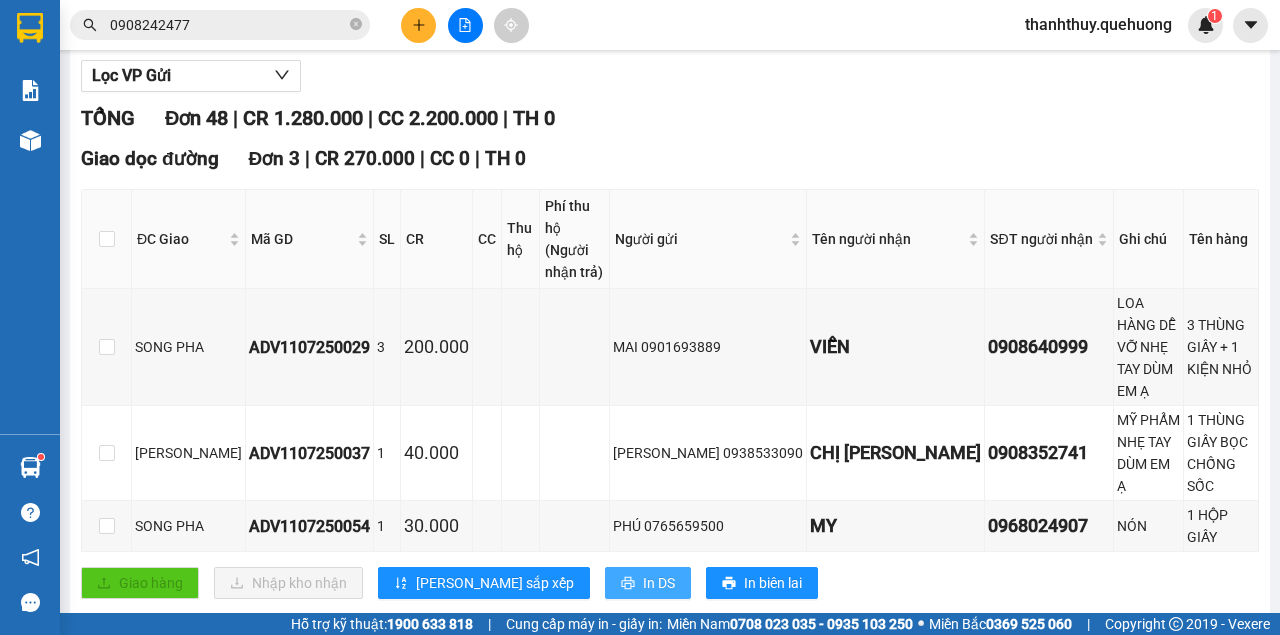 click on "In DS" at bounding box center (659, 583) 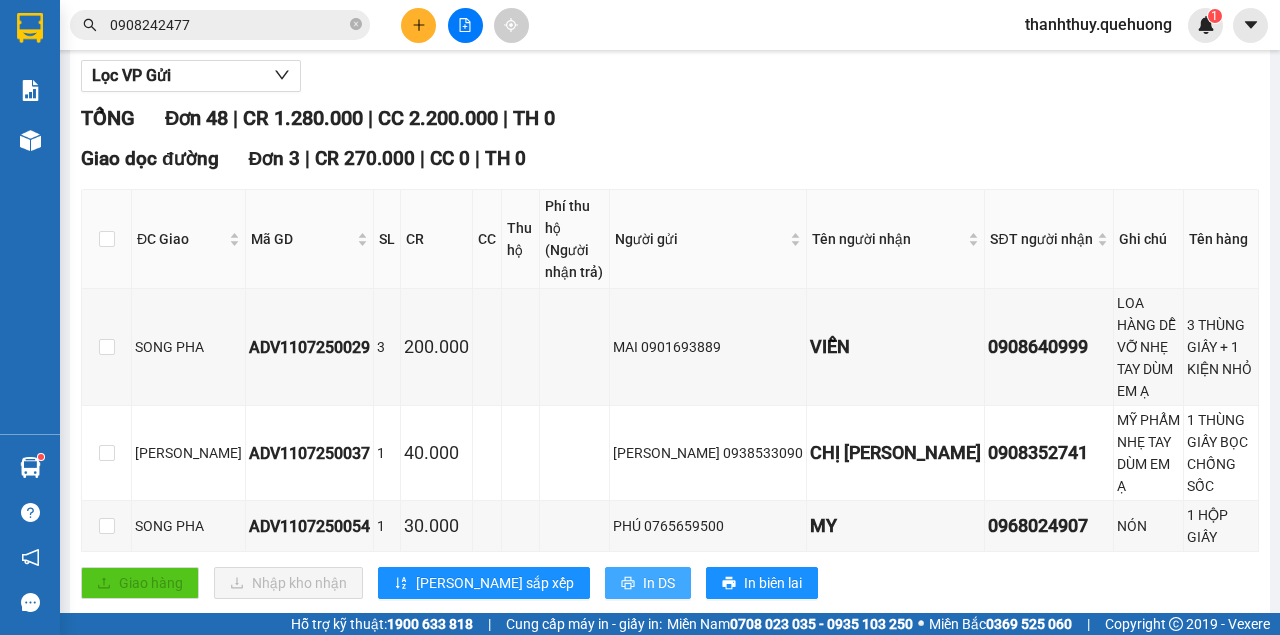 scroll, scrollTop: 0, scrollLeft: 0, axis: both 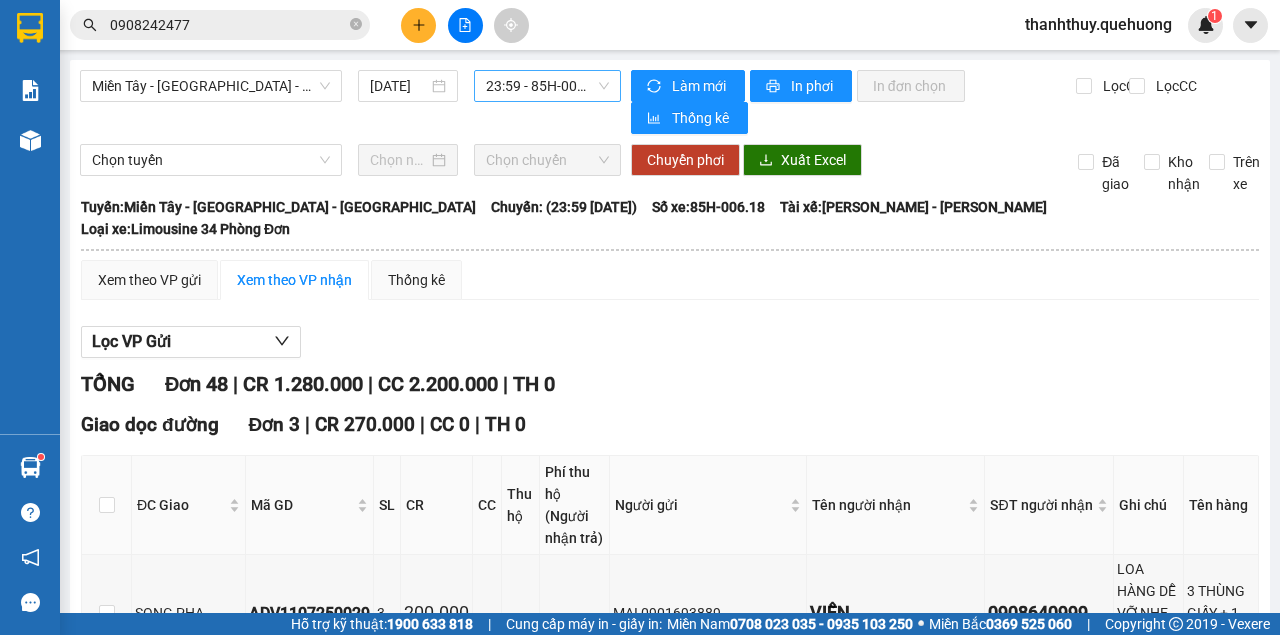 click on "23:59     - 85H-006.18" at bounding box center [547, 86] 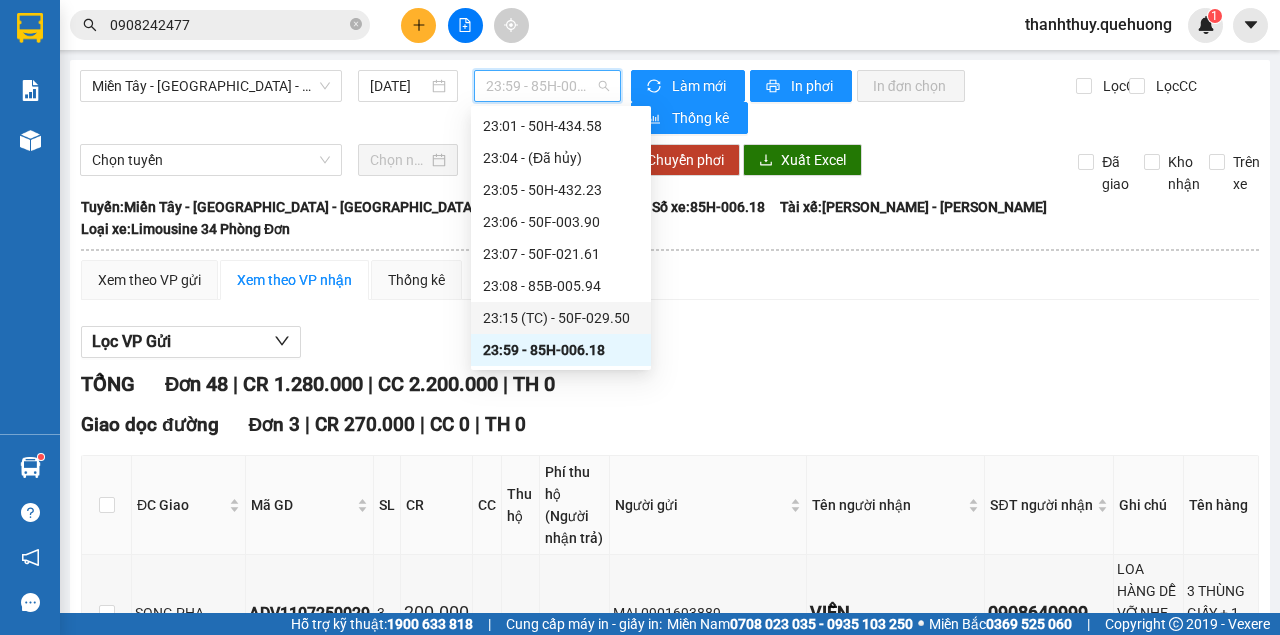 click on "23:15   (TC)   - 50F-029.50" at bounding box center (561, 318) 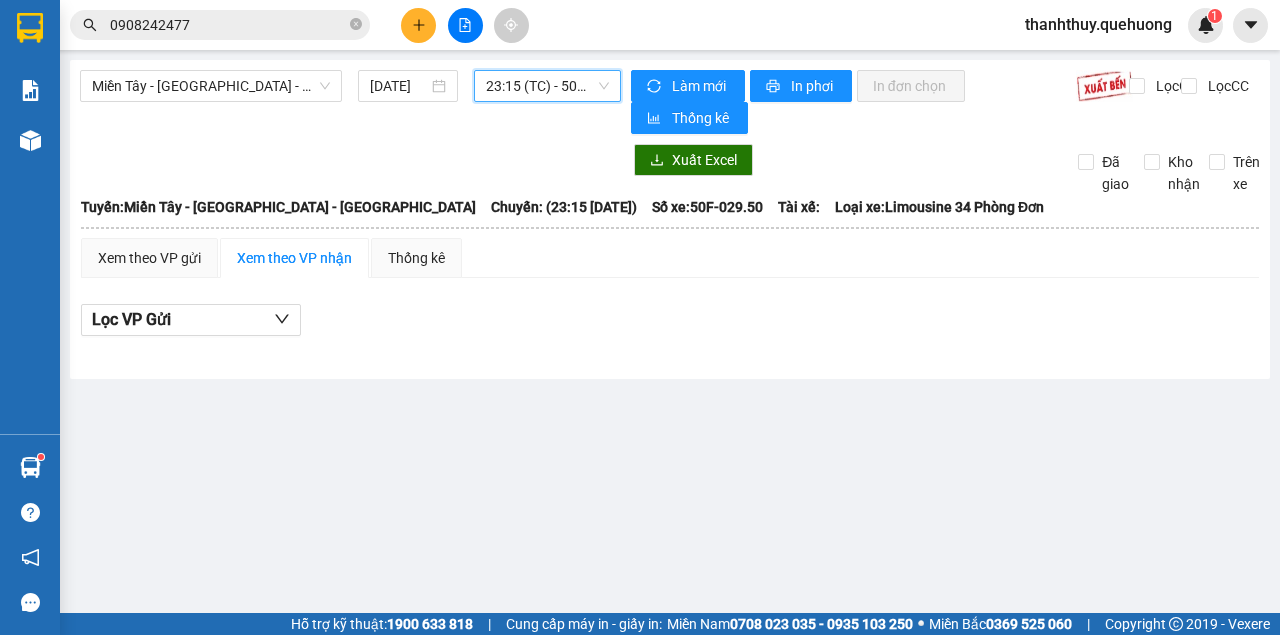 click on "23:15   (TC)   - 50F-029.50" at bounding box center (547, 86) 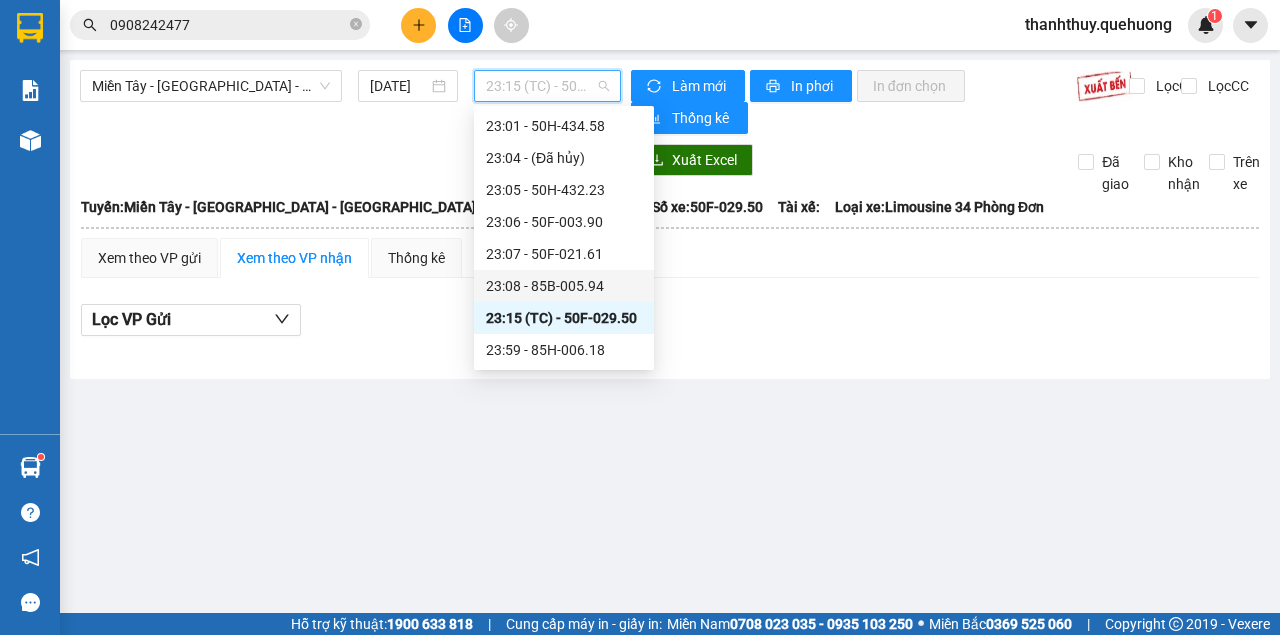 click on "23:08     - 85B-005.94" at bounding box center (564, 286) 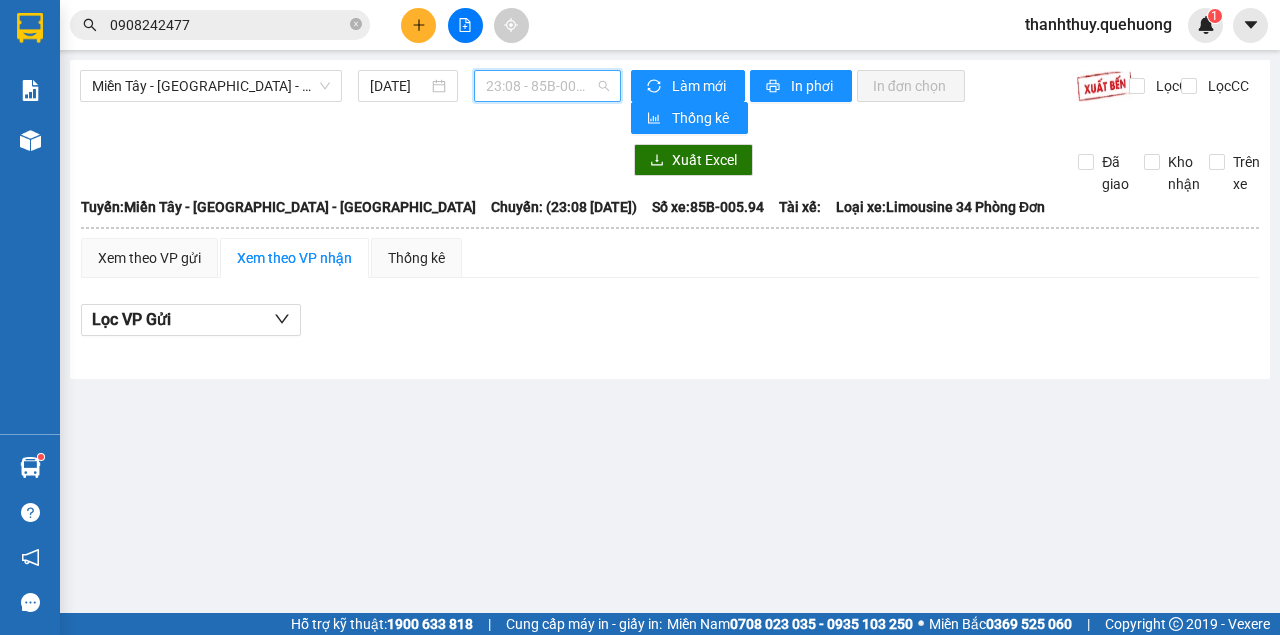 click on "23:08     - 85B-005.94" at bounding box center [547, 86] 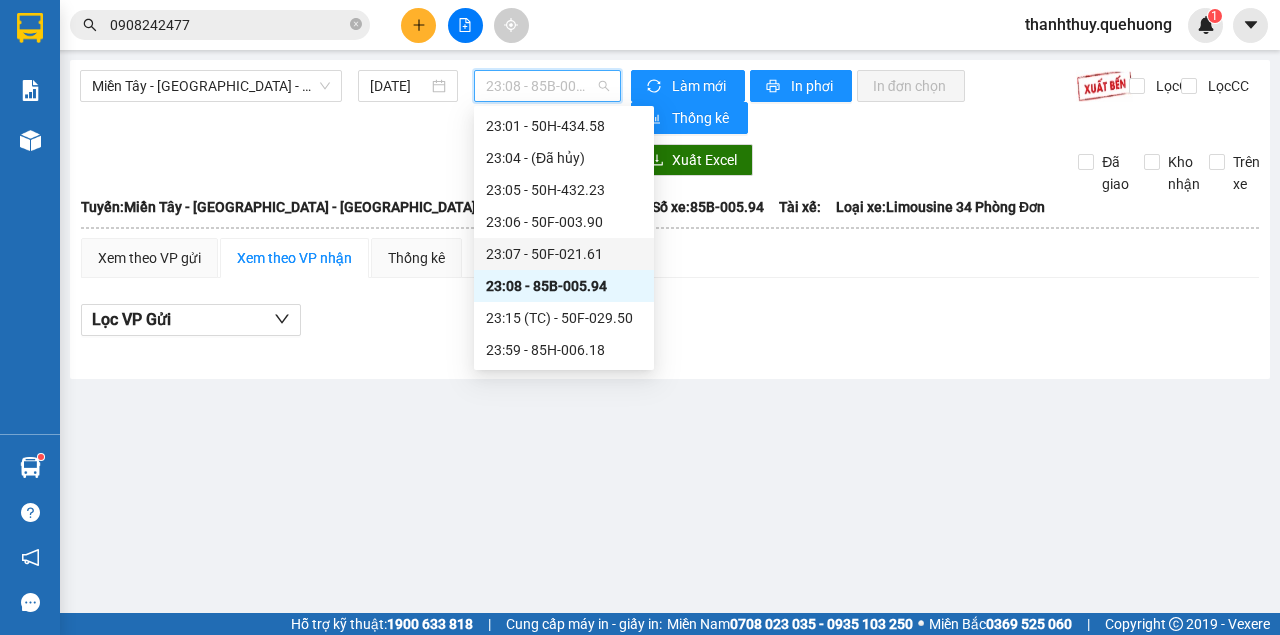 click on "23:07     - 50F-021.61" at bounding box center (564, 254) 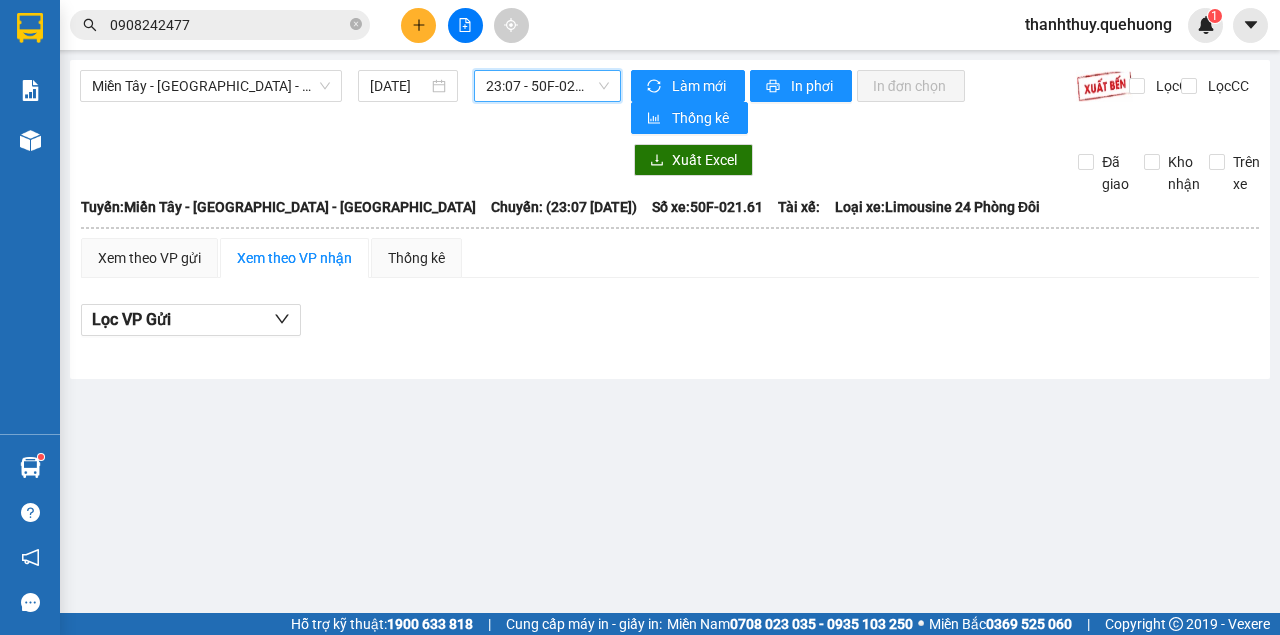 click on "23:07     - 50F-021.61" at bounding box center [547, 86] 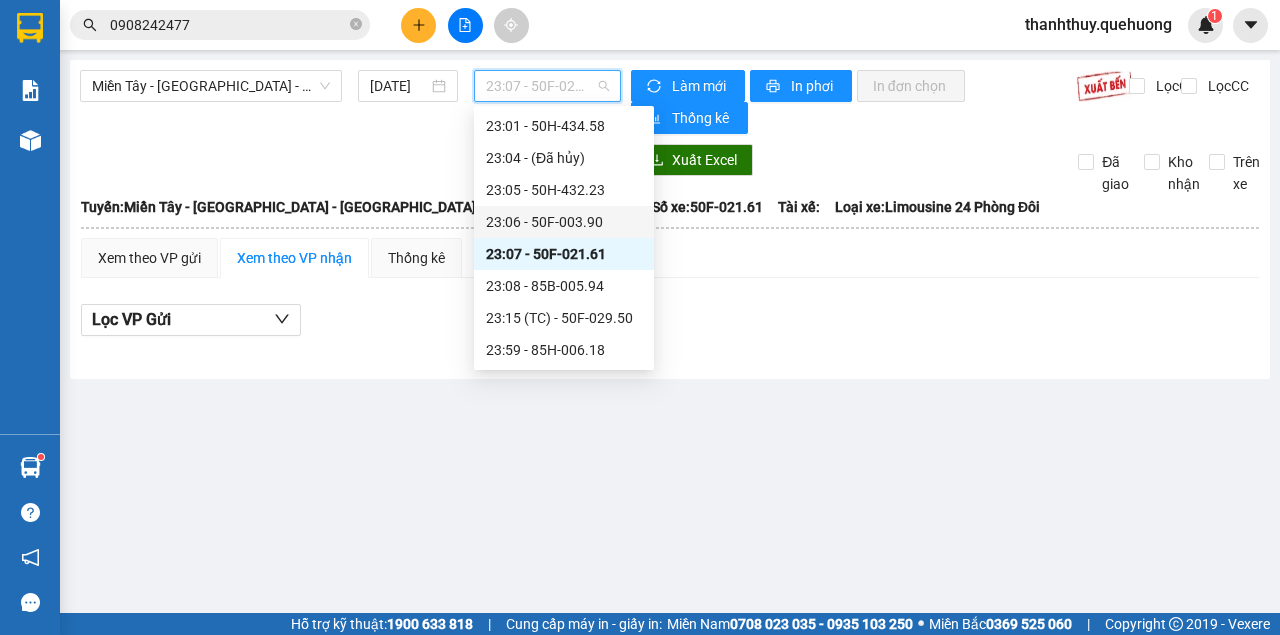 click on "23:06     - 50F-003.90" at bounding box center [564, 222] 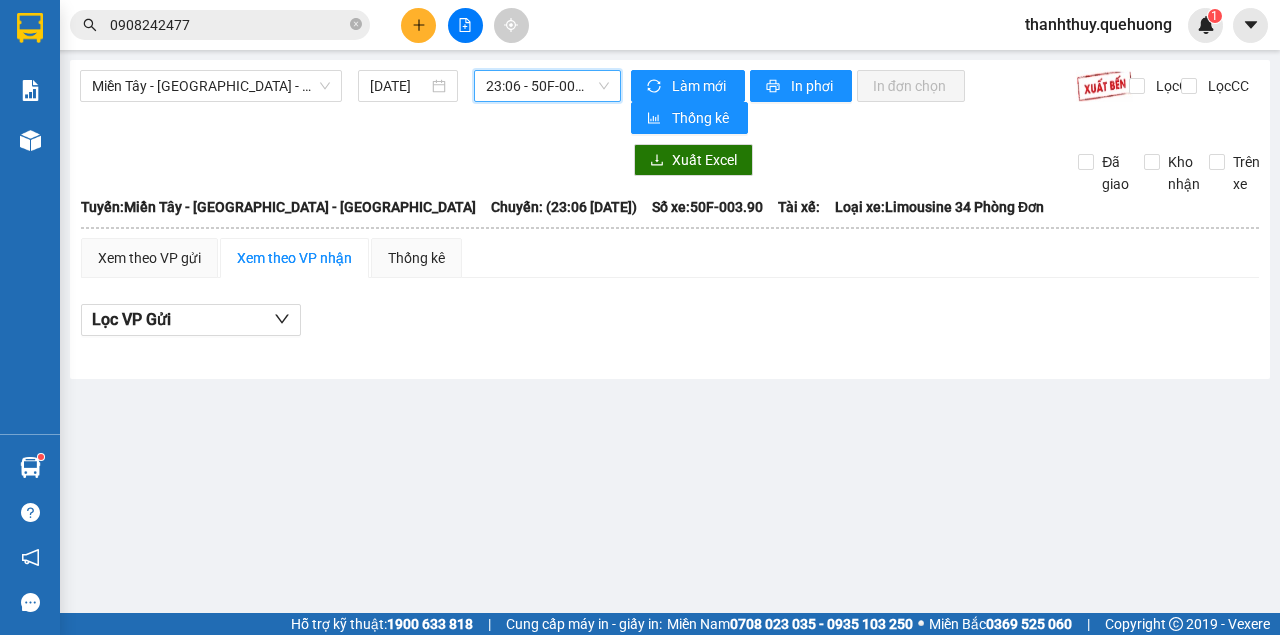 click on "23:06     - 50F-003.90" at bounding box center (547, 86) 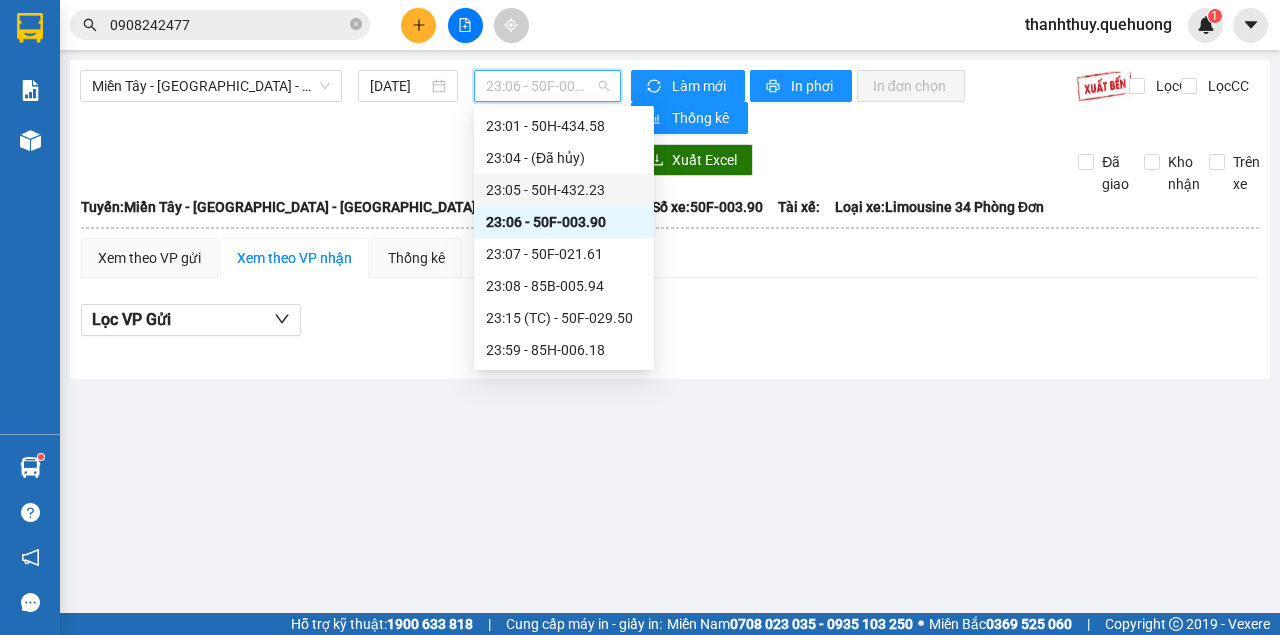 click on "23:05     - 50H-432.23" at bounding box center (564, 190) 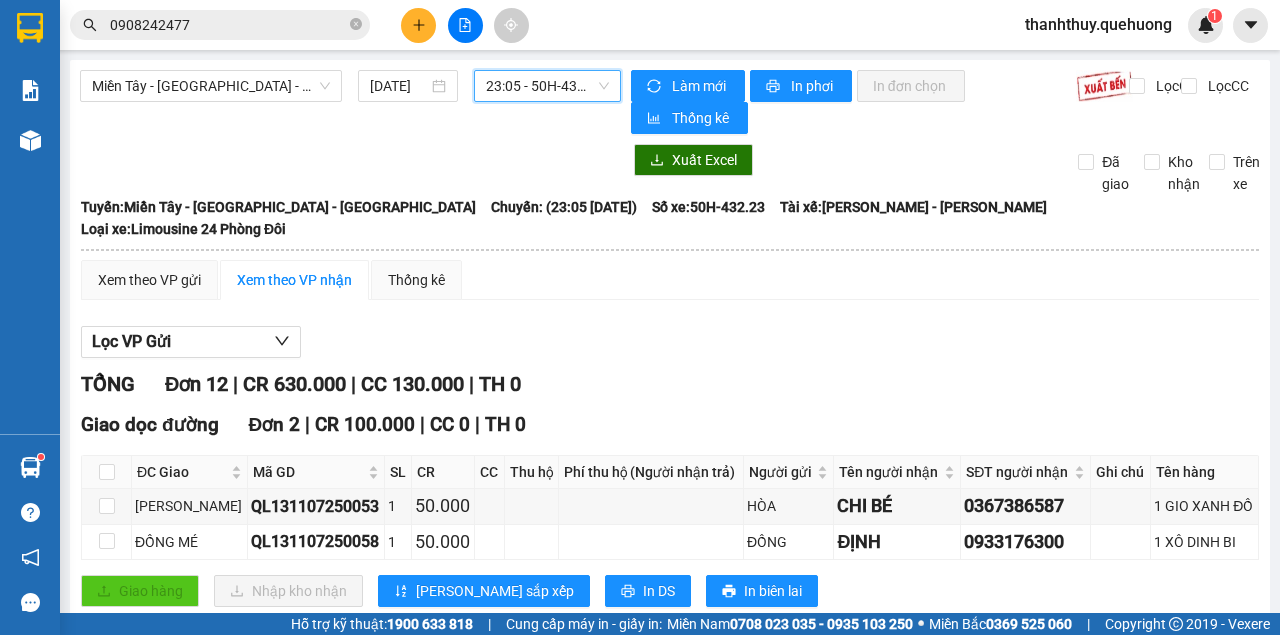 click on "23:05     - 50H-432.23" at bounding box center [547, 86] 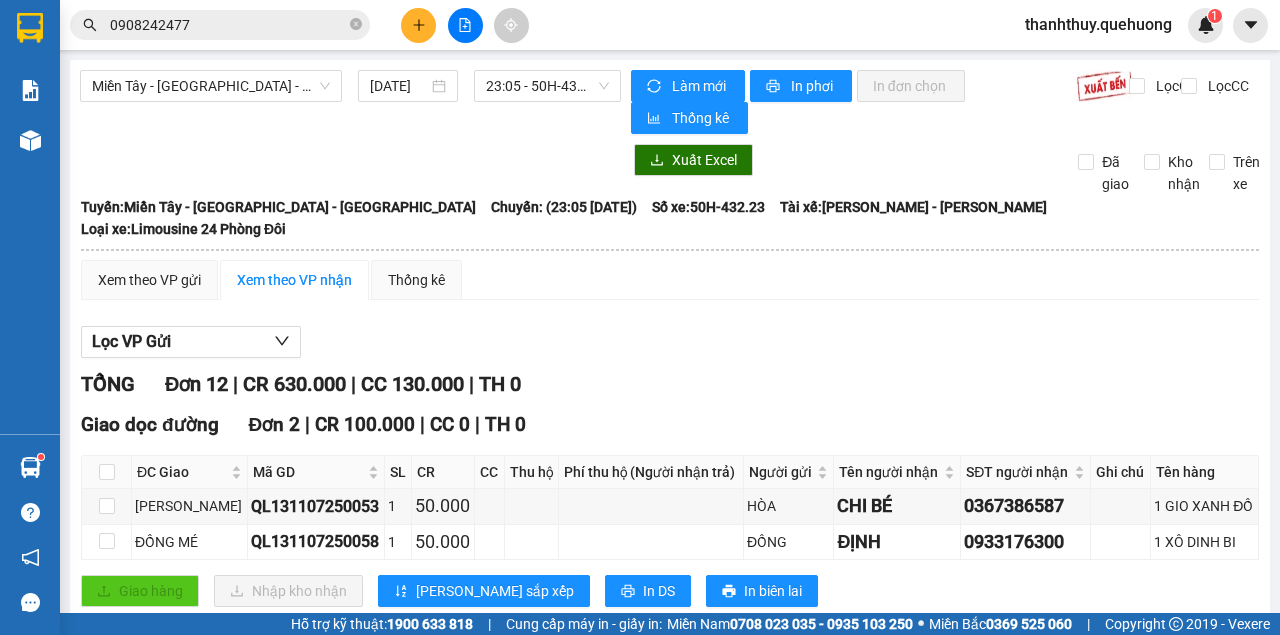click at bounding box center (350, 160) 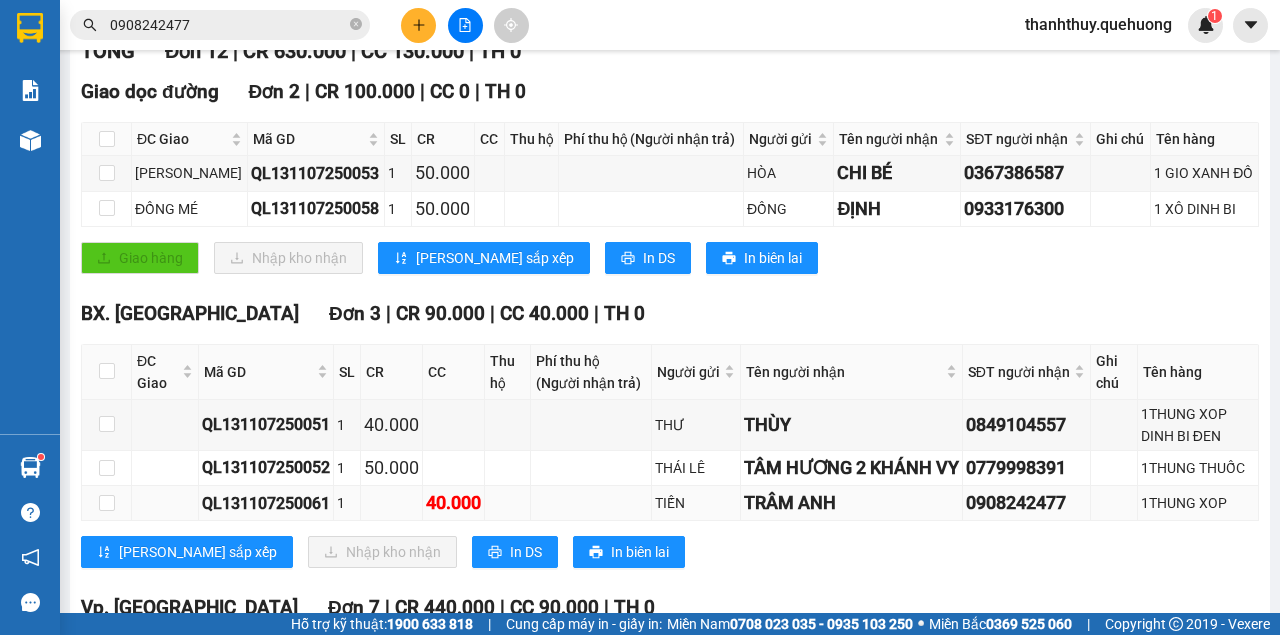 scroll, scrollTop: 466, scrollLeft: 0, axis: vertical 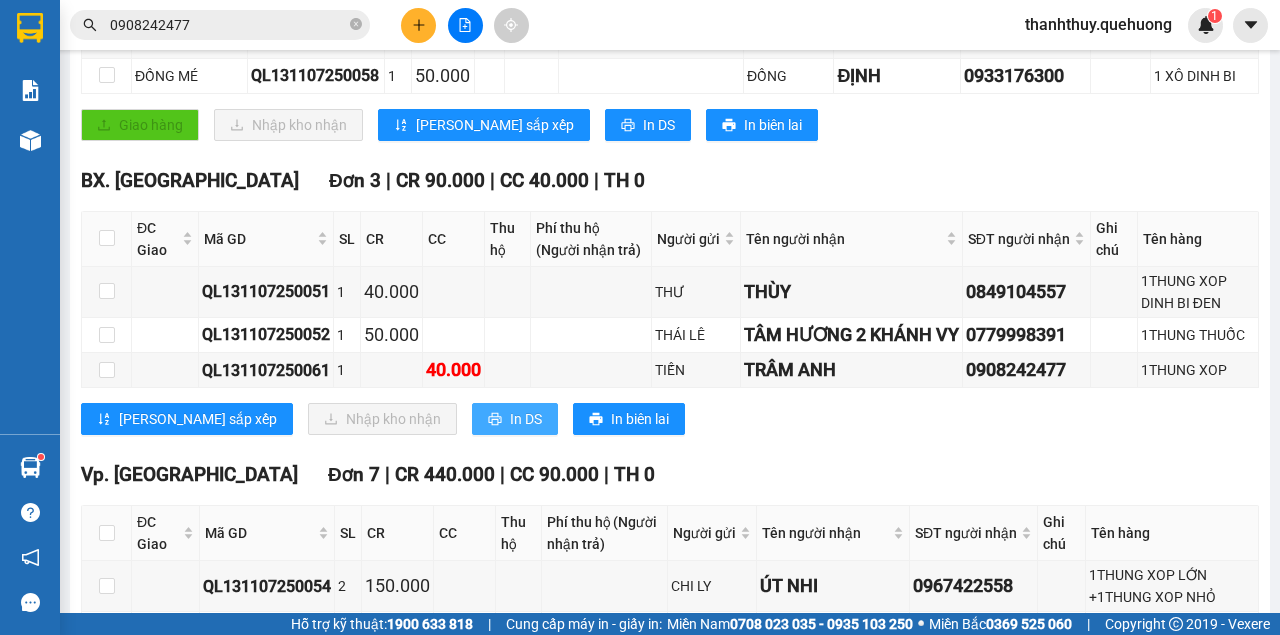 click on "In DS" at bounding box center [526, 419] 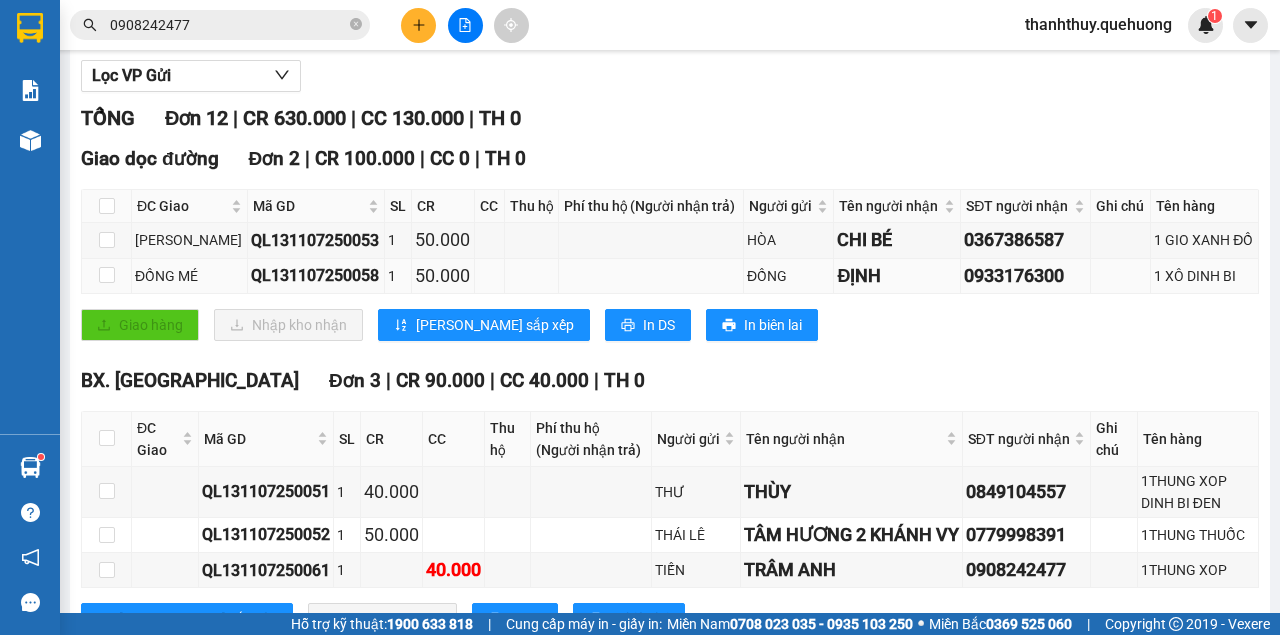 scroll, scrollTop: 0, scrollLeft: 0, axis: both 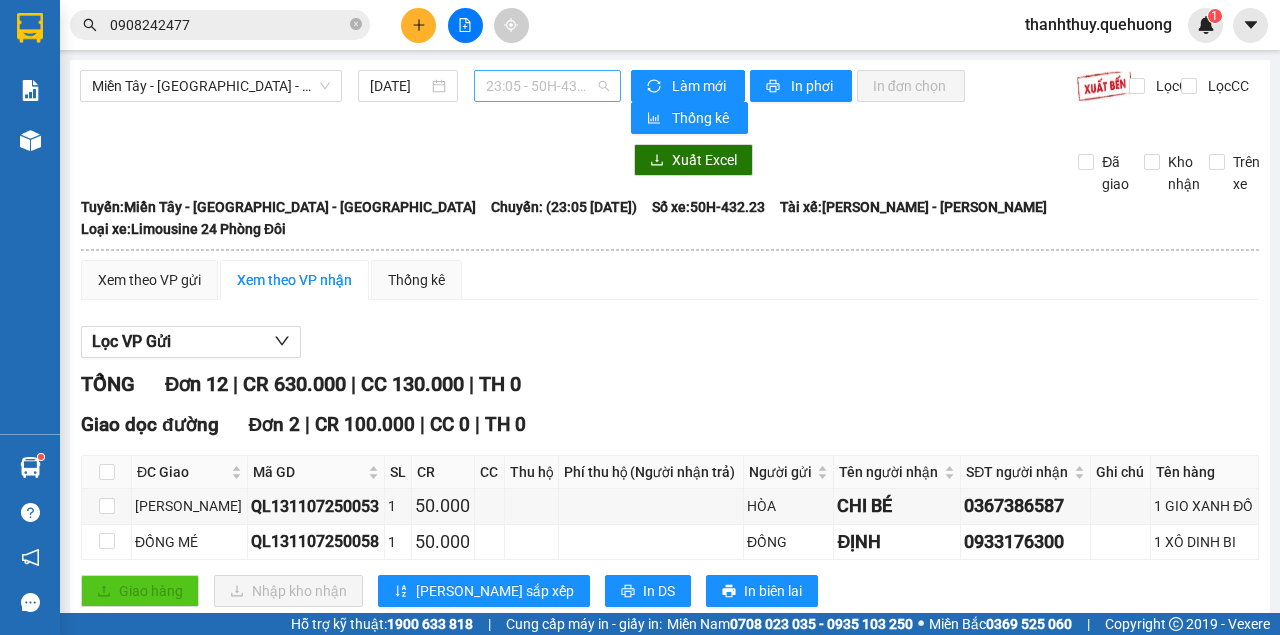 click on "23:05     - 50H-432.23" at bounding box center (547, 86) 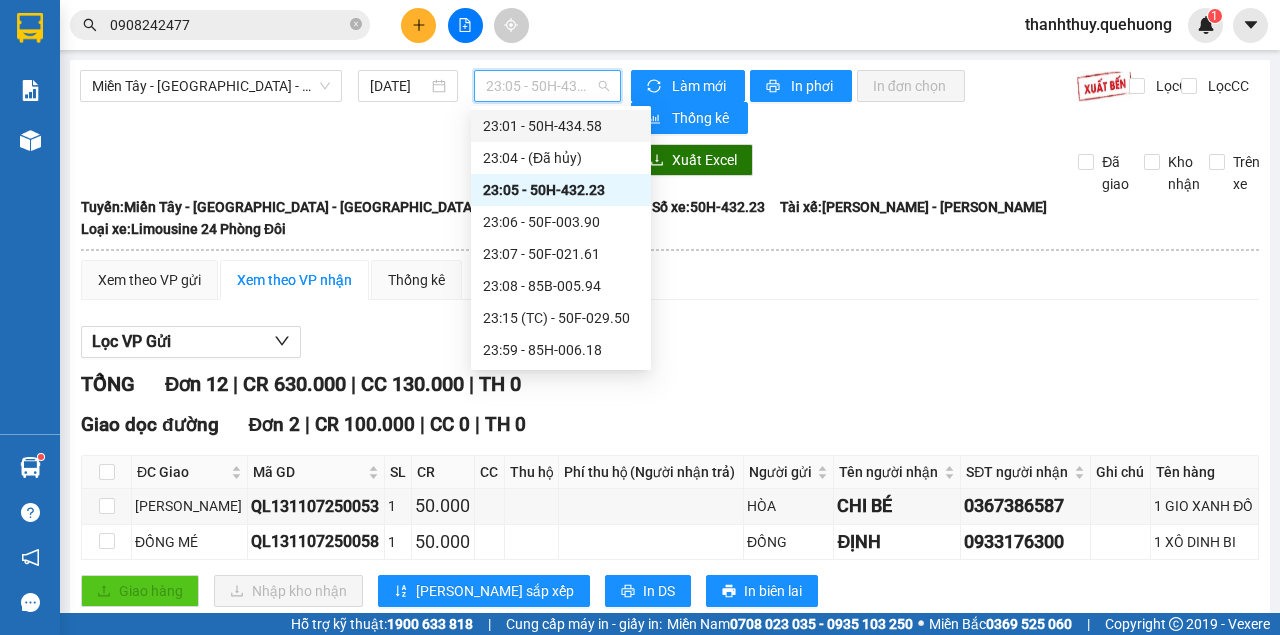 click on "23:01     - 50H-434.58" at bounding box center [561, 126] 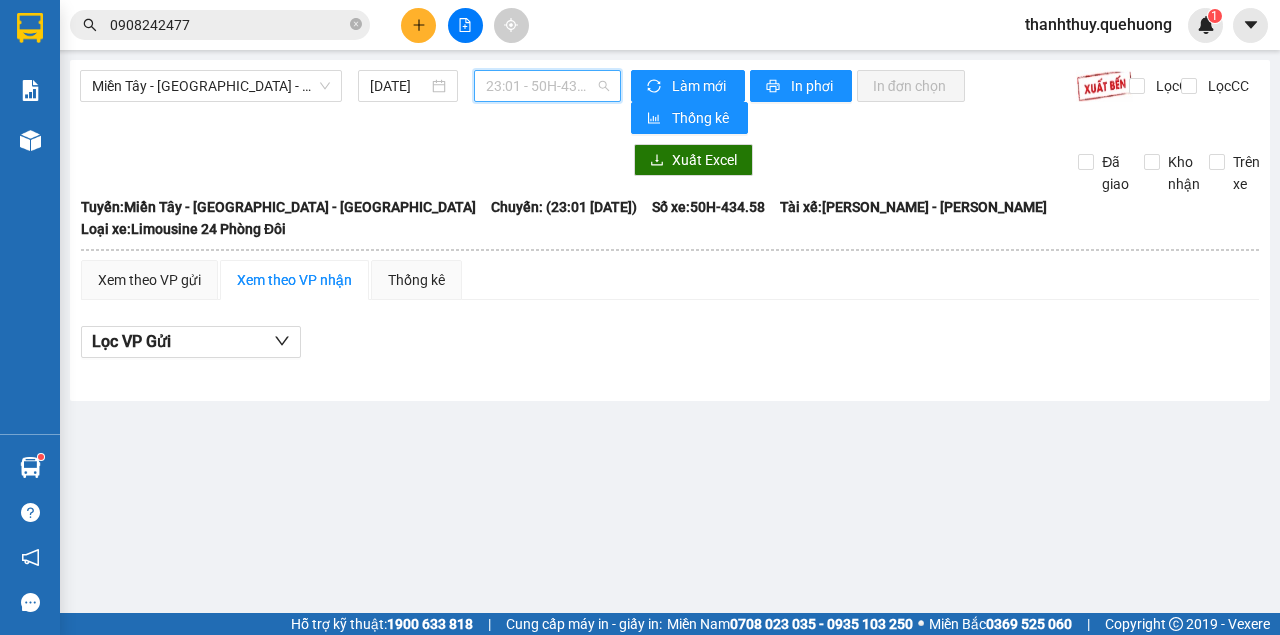 click on "23:01     - 50H-434.58" at bounding box center [547, 86] 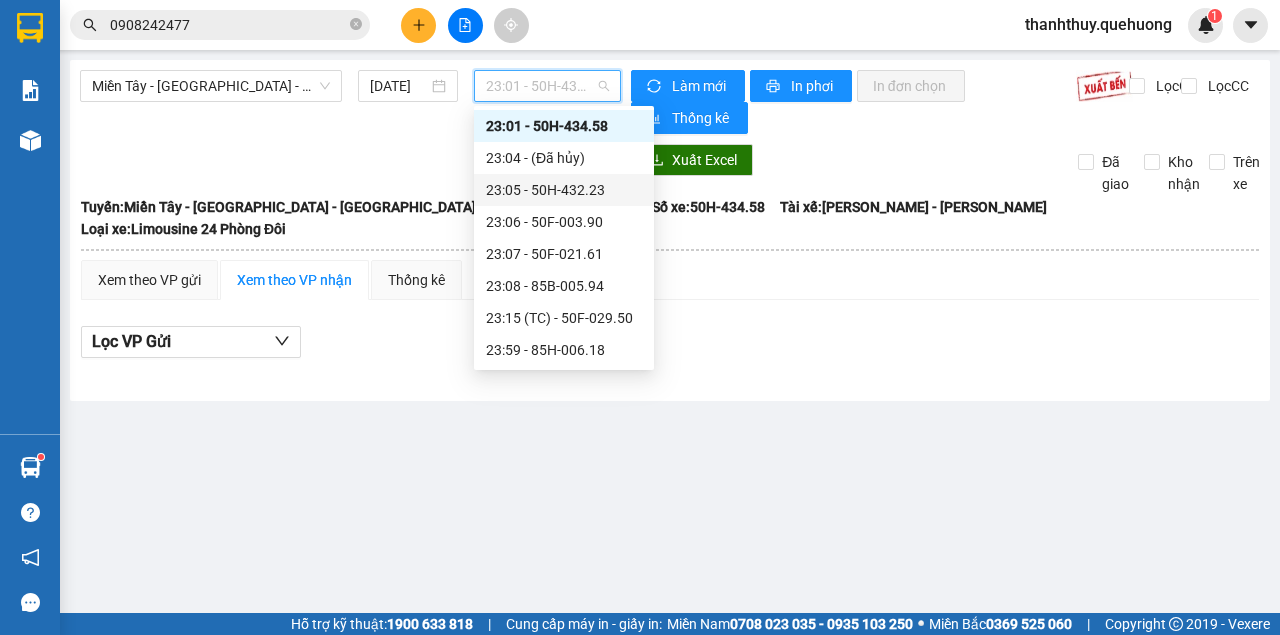 scroll, scrollTop: 186, scrollLeft: 0, axis: vertical 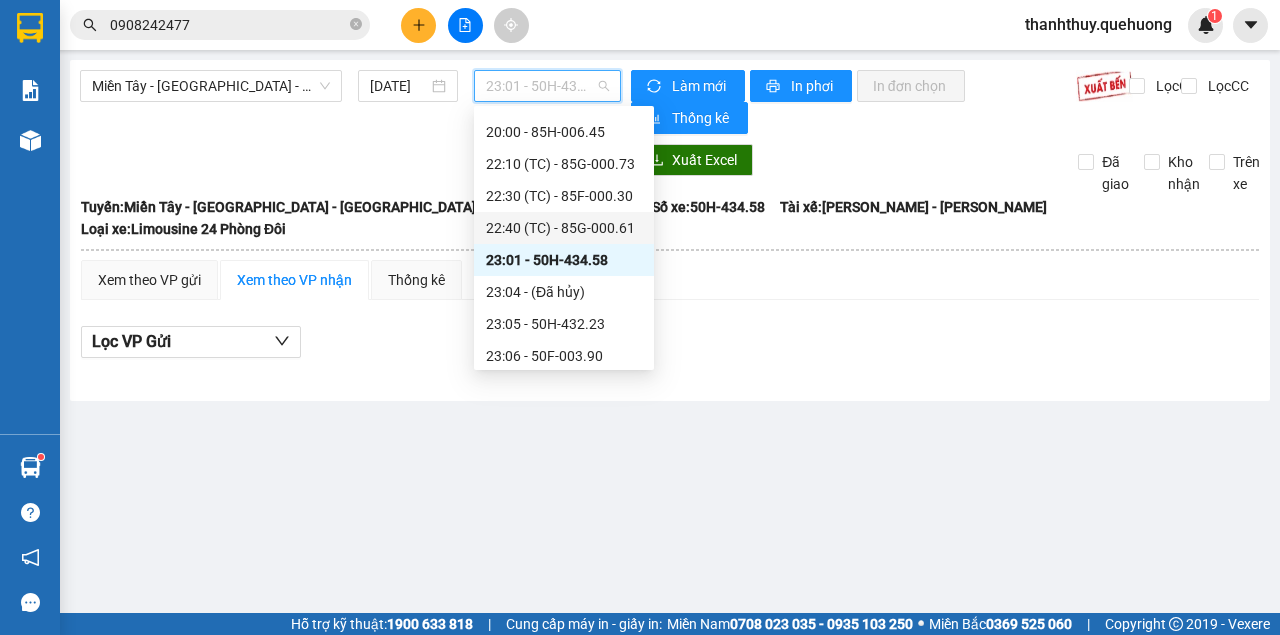 click on "22:40   (TC)   - 85G-000.61" at bounding box center [564, 228] 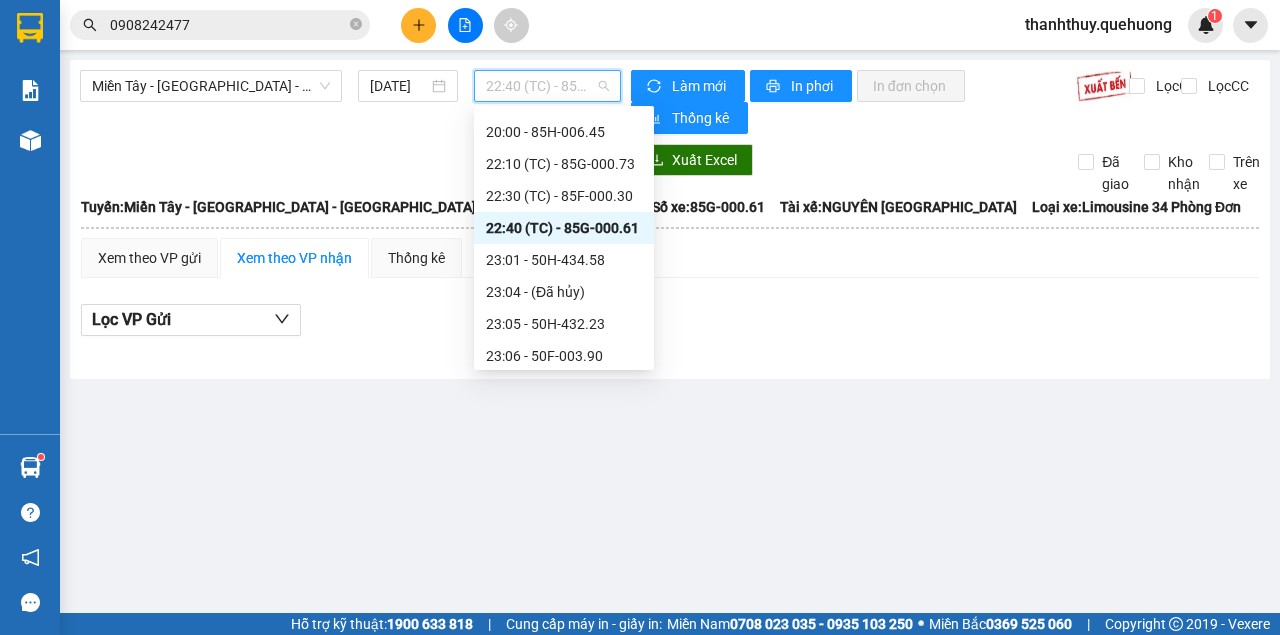 click on "22:40   (TC)   - 85G-000.61" at bounding box center (547, 86) 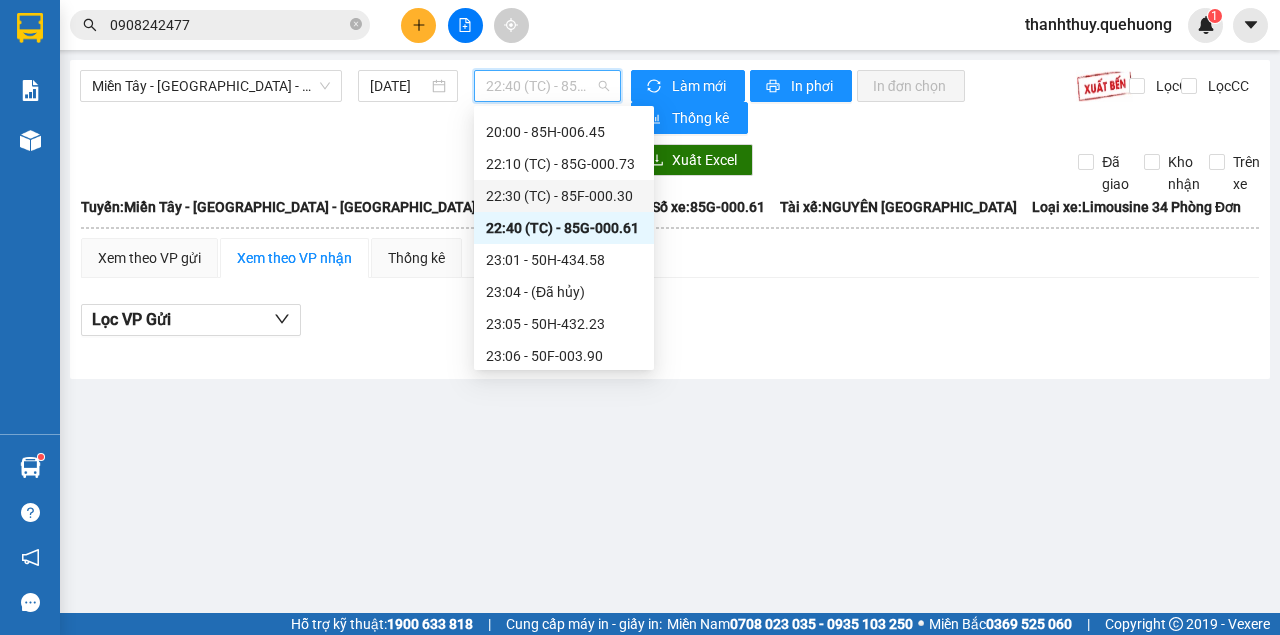 click on "22:30   (TC)   - 85F-000.30" at bounding box center (564, 196) 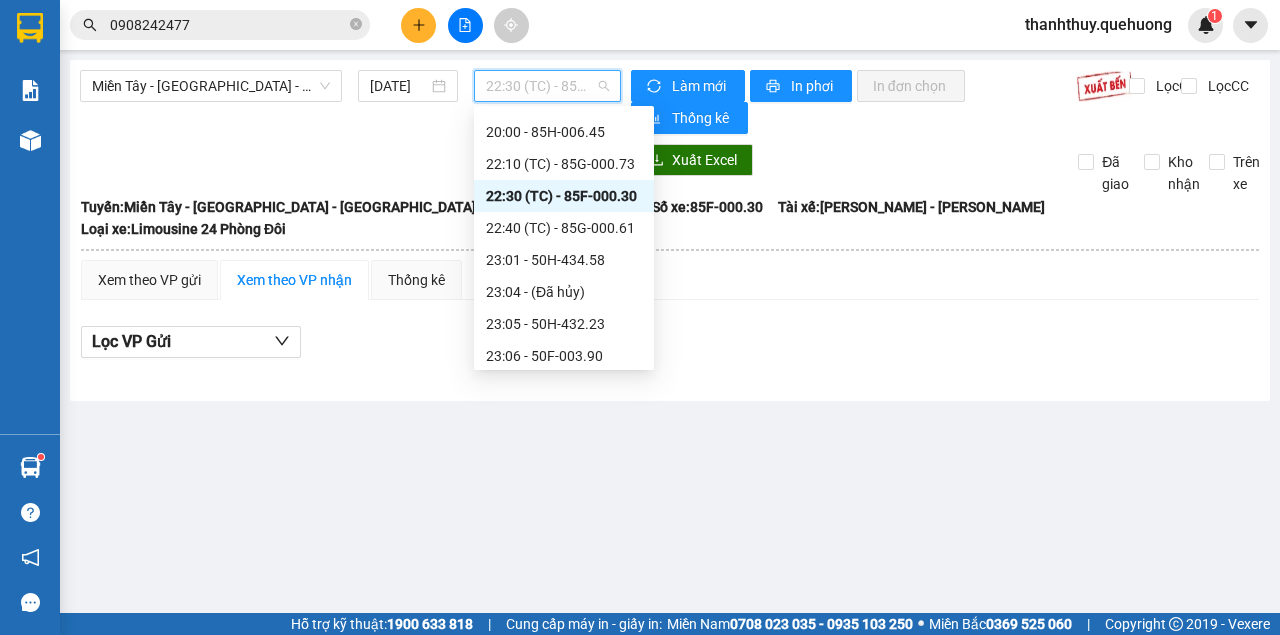click on "22:30   (TC)   - 85F-000.30" at bounding box center (547, 86) 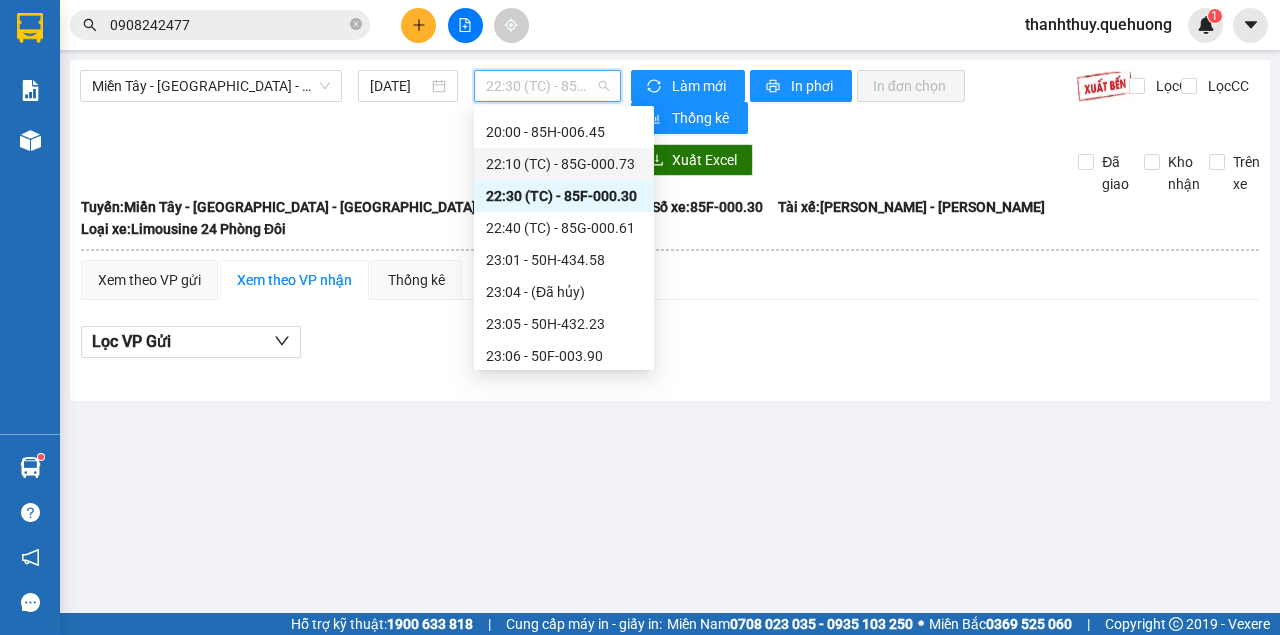 click on "22:10   (TC)   - 85G-000.73" at bounding box center [564, 164] 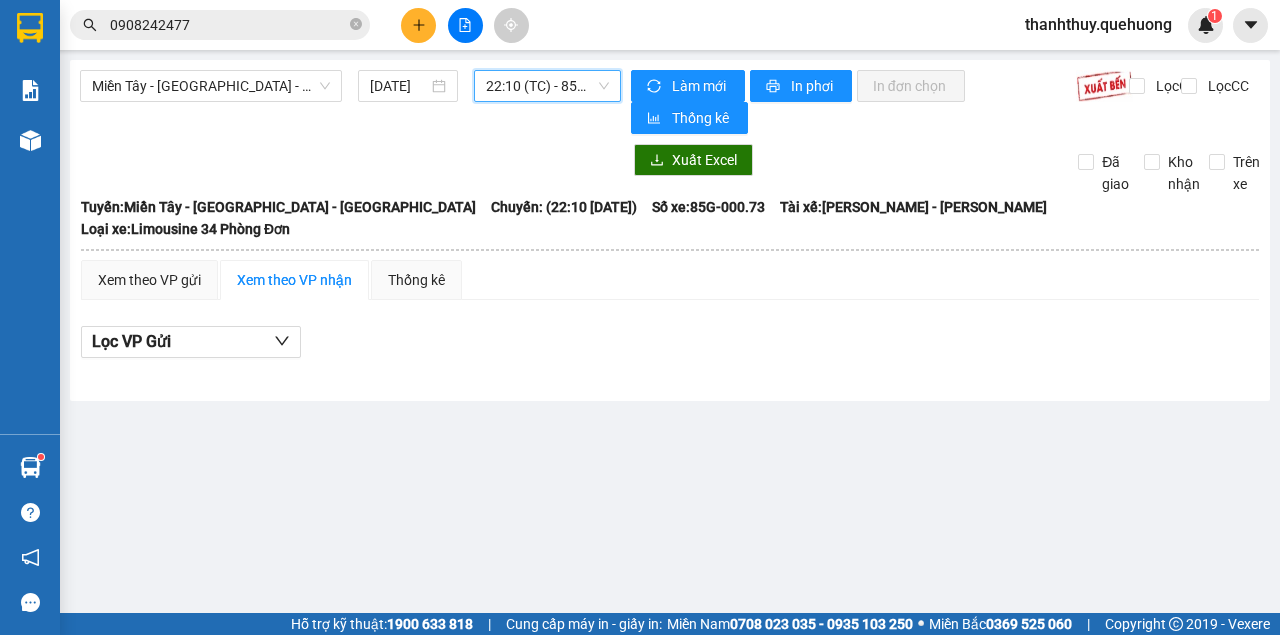 click on "22:10   (TC)   - 85G-000.73" at bounding box center (547, 86) 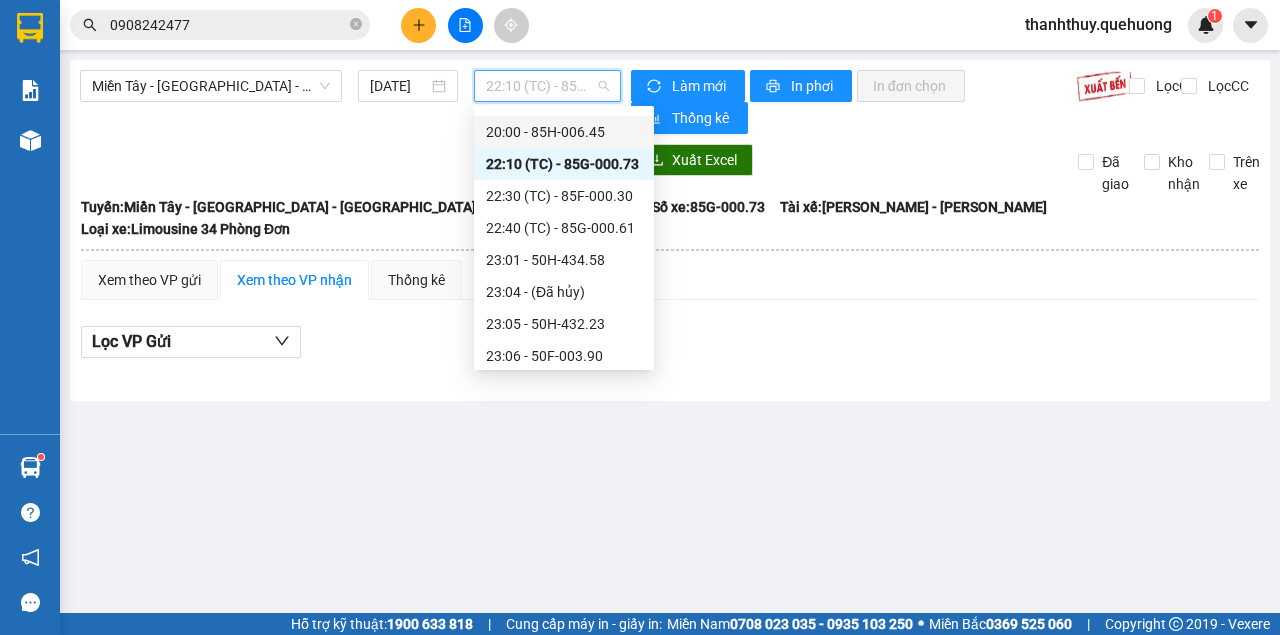 click on "20:00     - 85H-006.45" at bounding box center [564, 132] 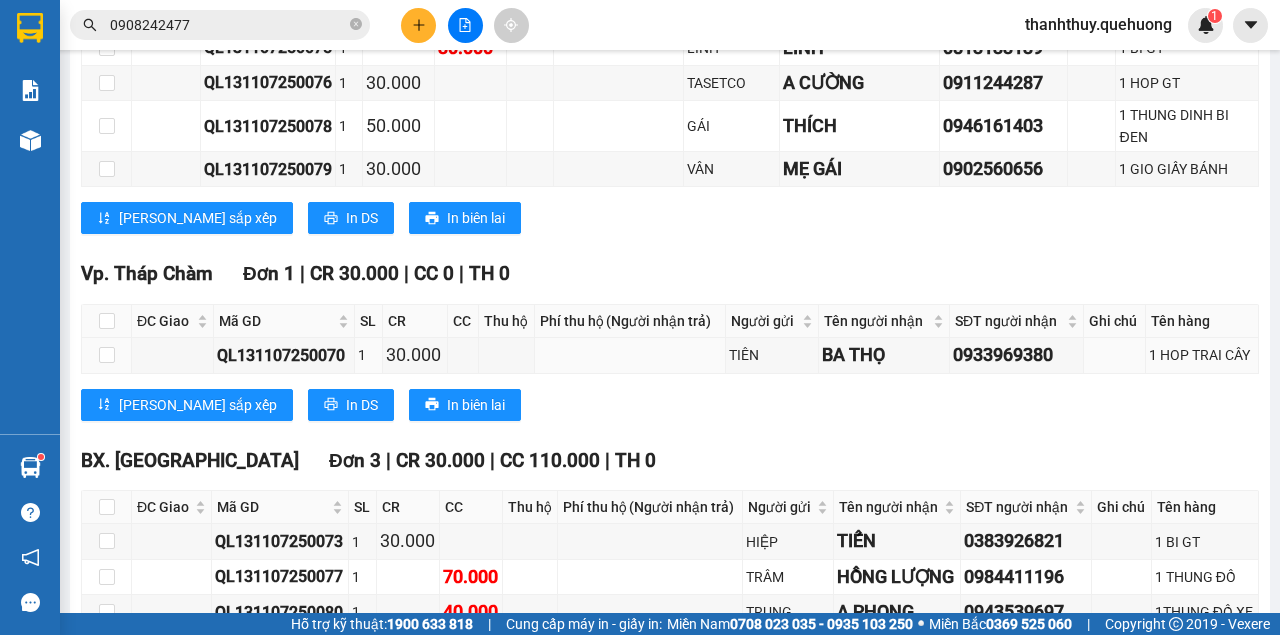 scroll, scrollTop: 1110, scrollLeft: 0, axis: vertical 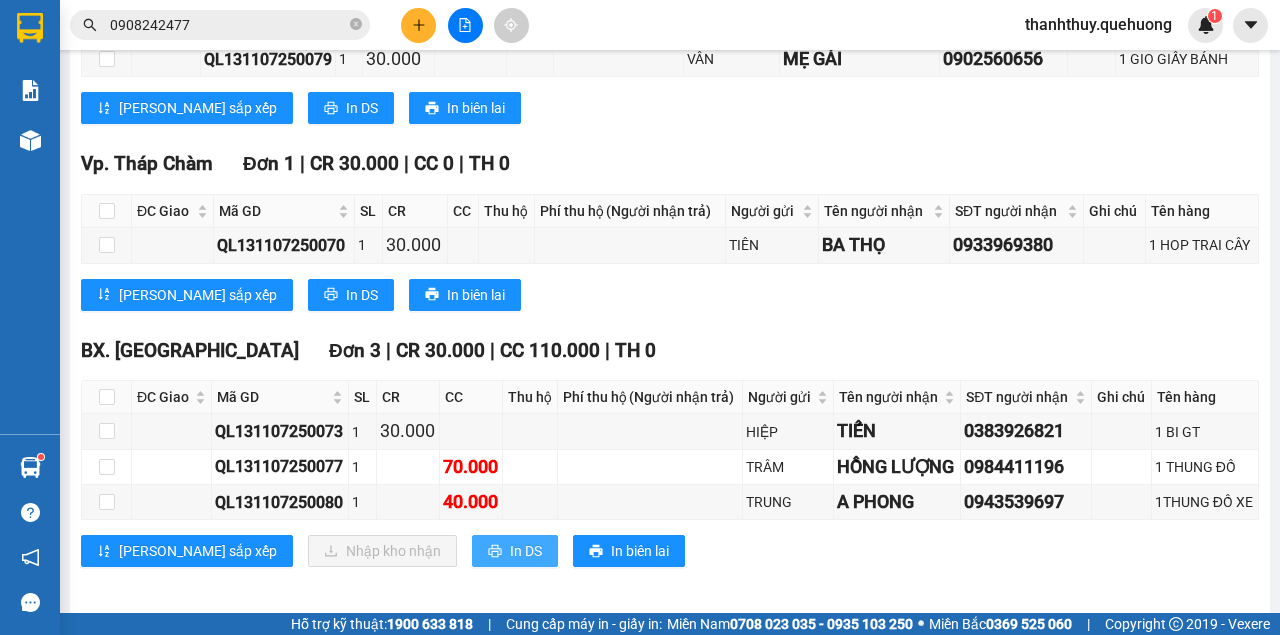 click 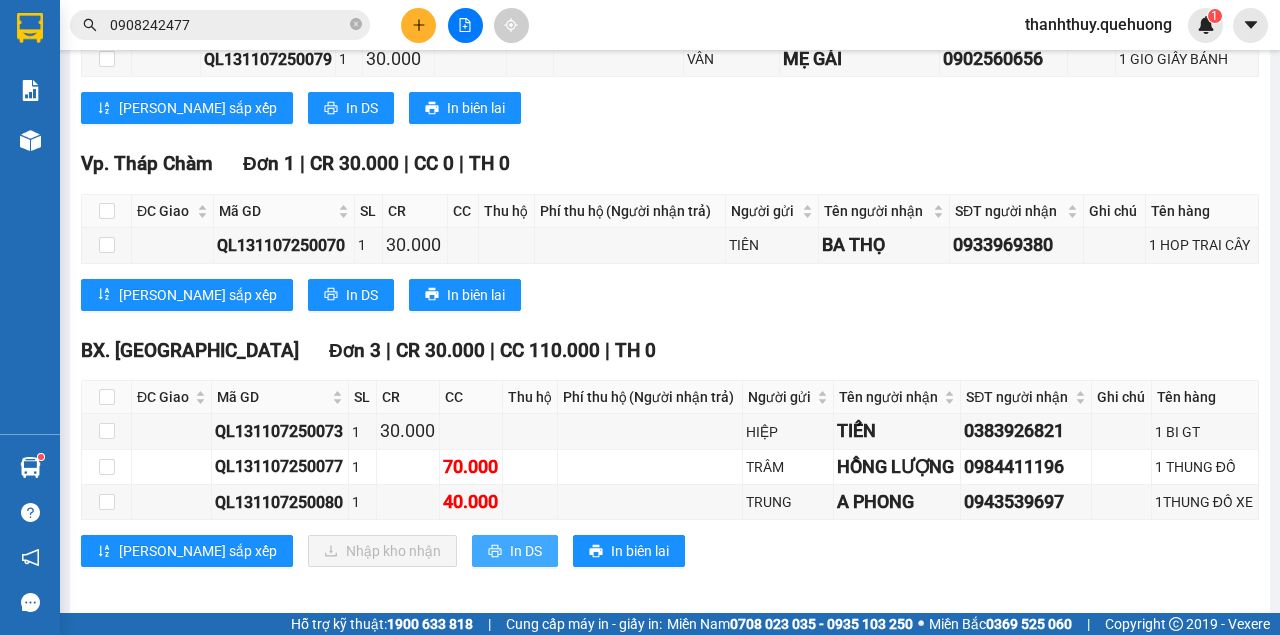 scroll, scrollTop: 0, scrollLeft: 0, axis: both 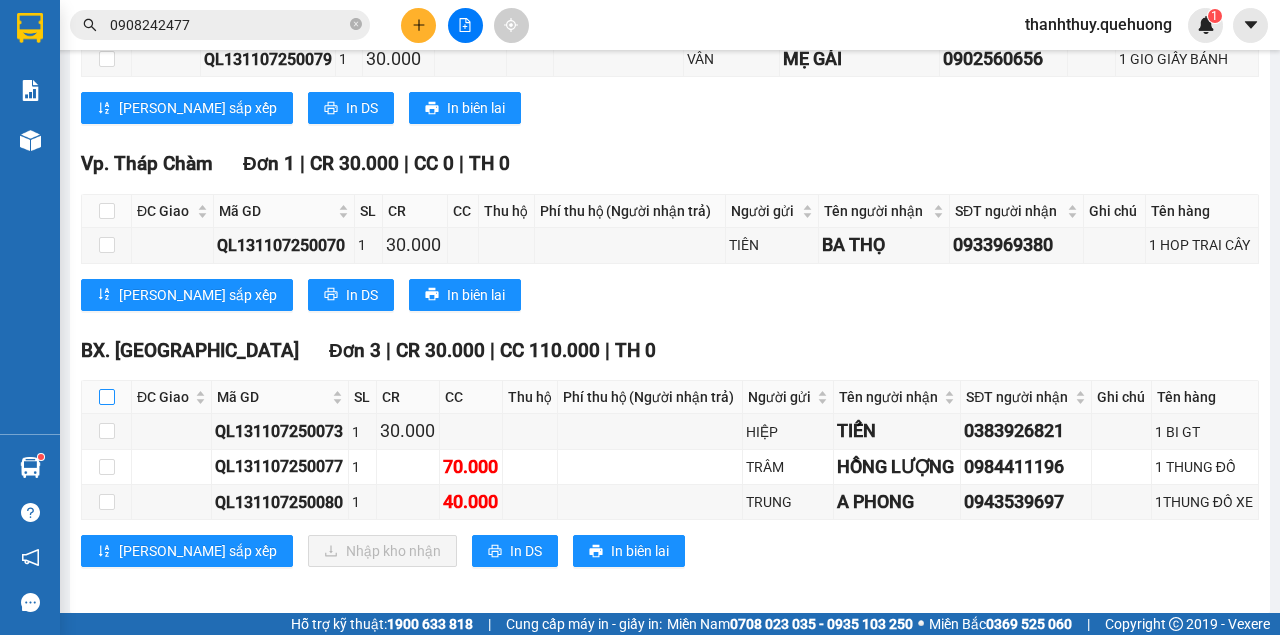 click at bounding box center [107, 397] 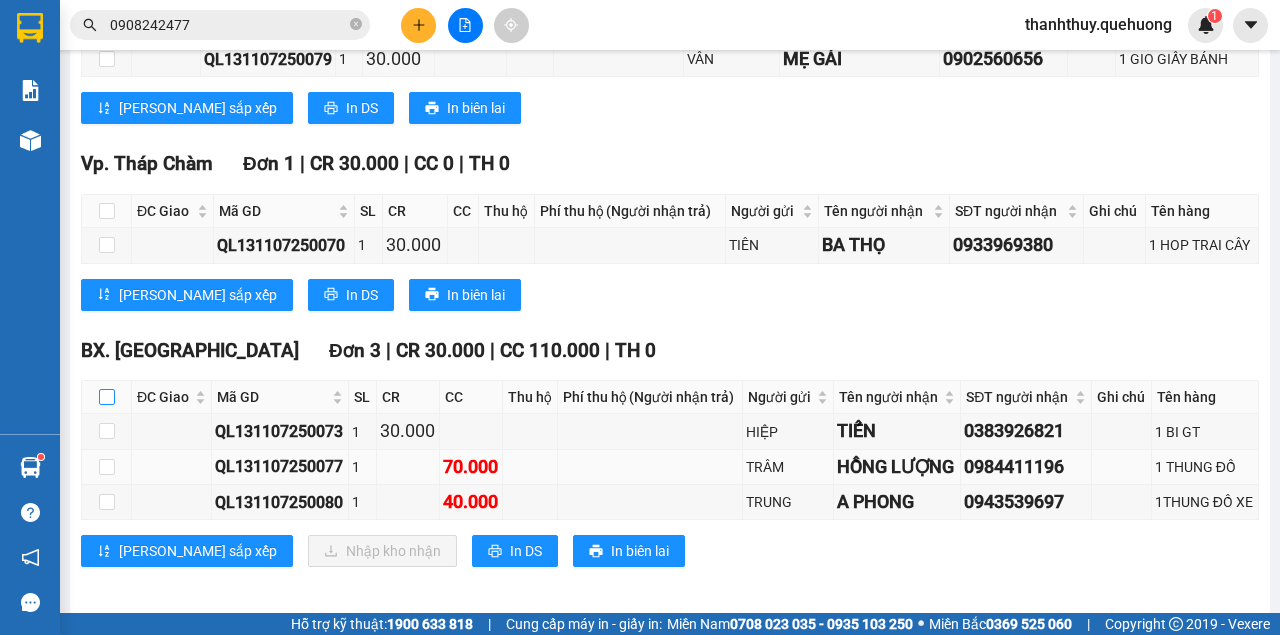 checkbox on "true" 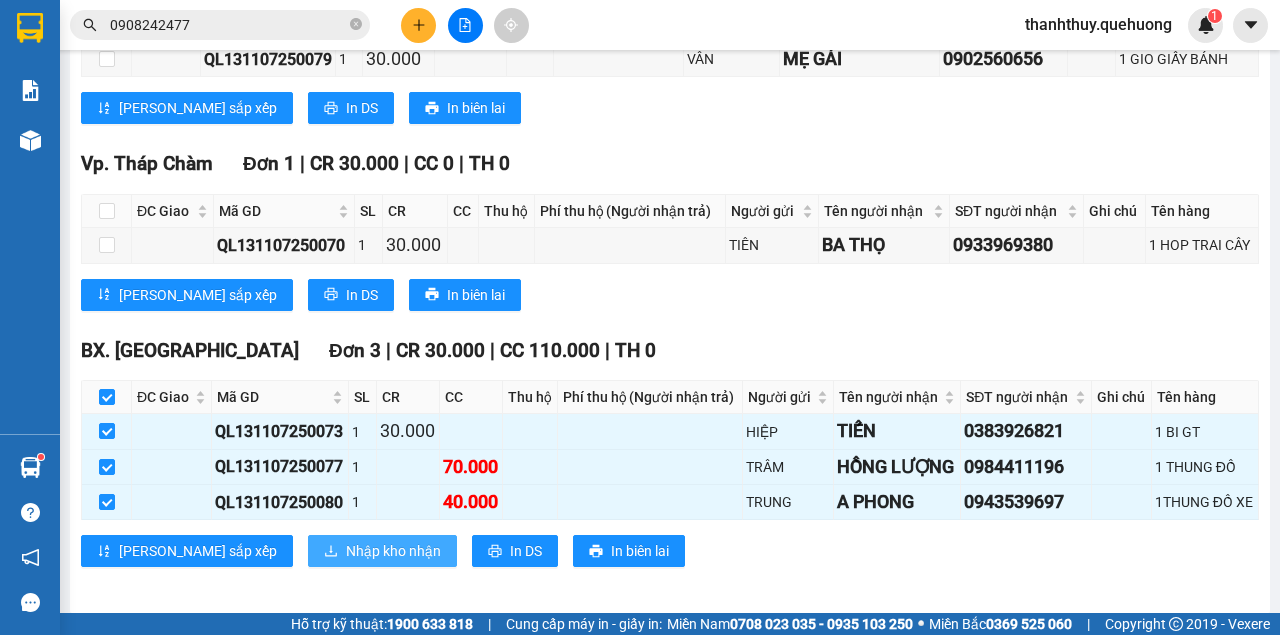 click on "Nhập kho nhận" at bounding box center (393, 551) 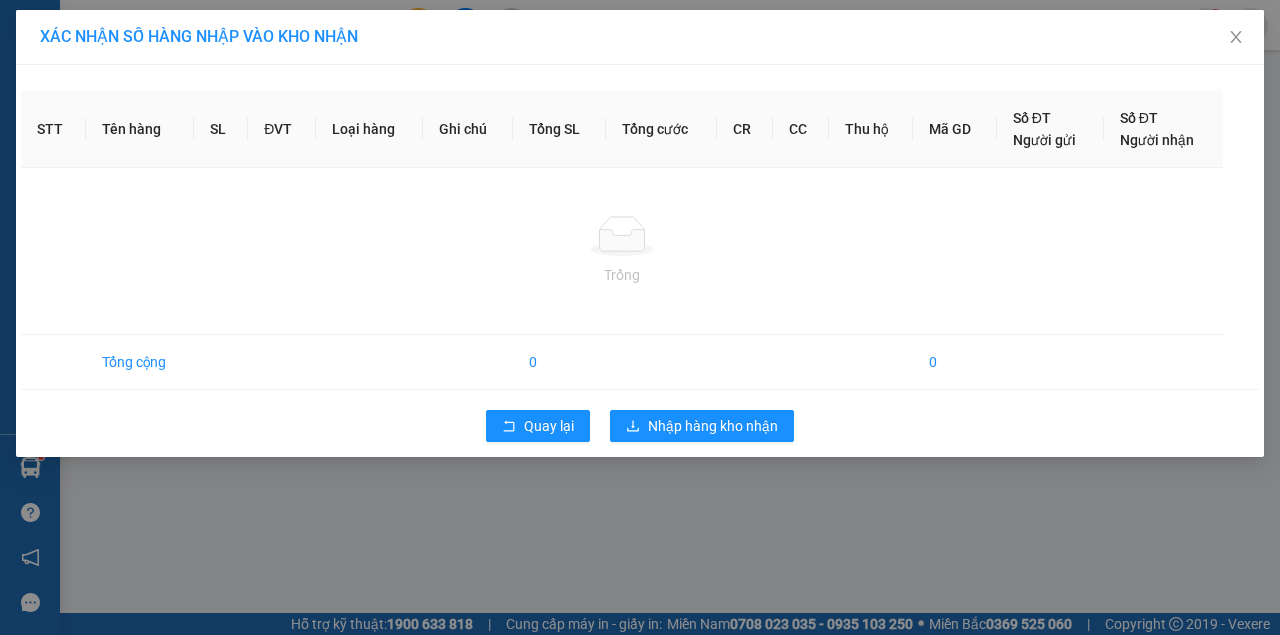 scroll, scrollTop: 0, scrollLeft: 0, axis: both 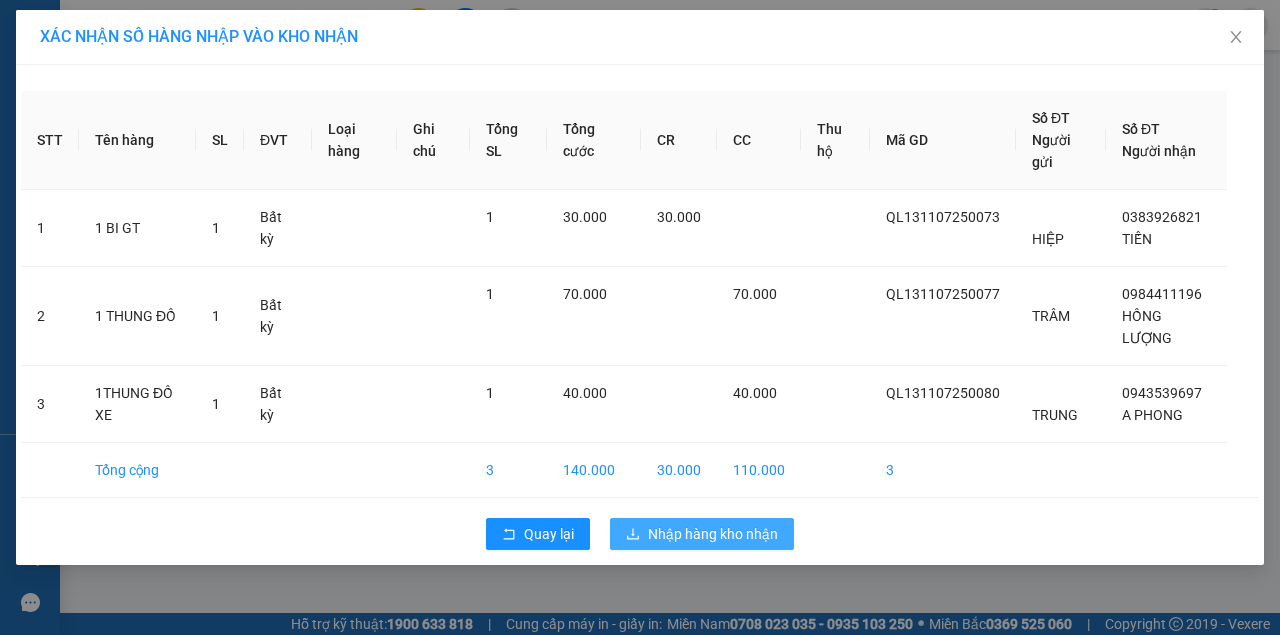 click on "Nhập hàng kho nhận" at bounding box center (713, 534) 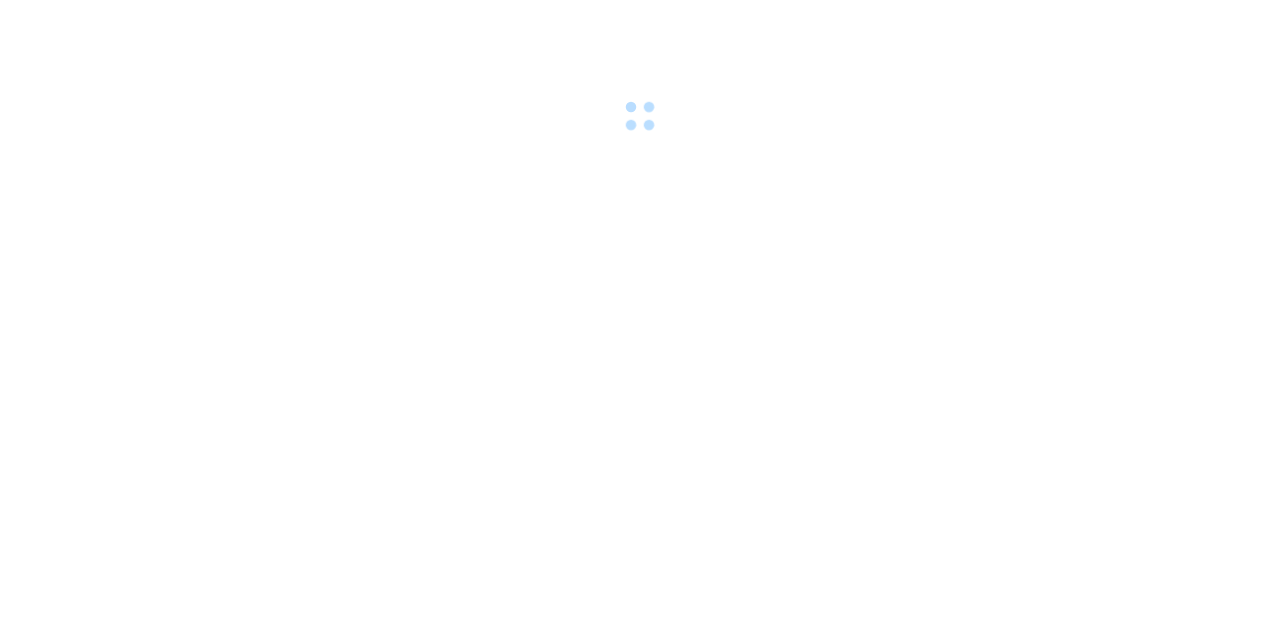 scroll, scrollTop: 0, scrollLeft: 0, axis: both 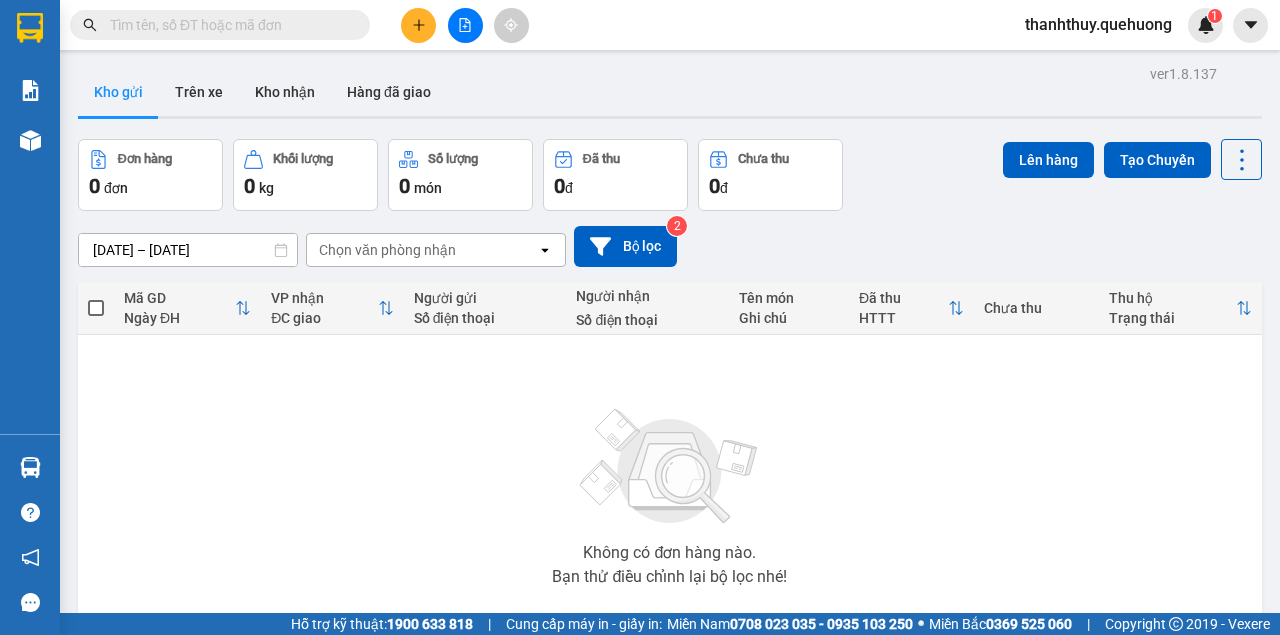 click 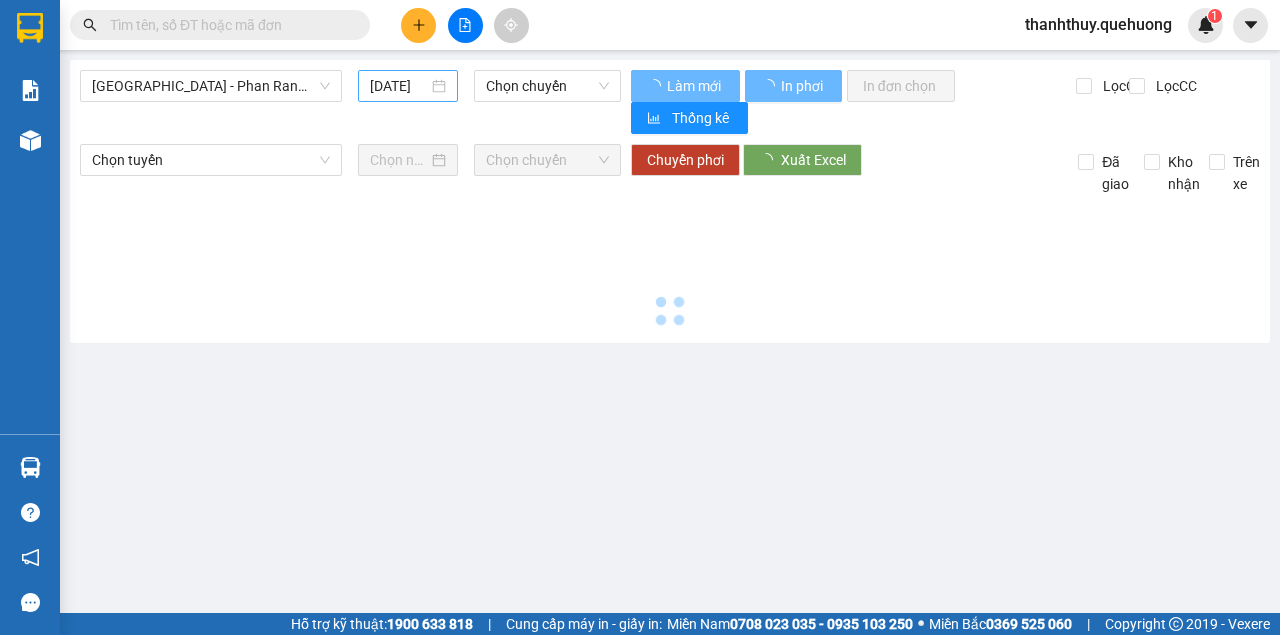 type on "[DATE]" 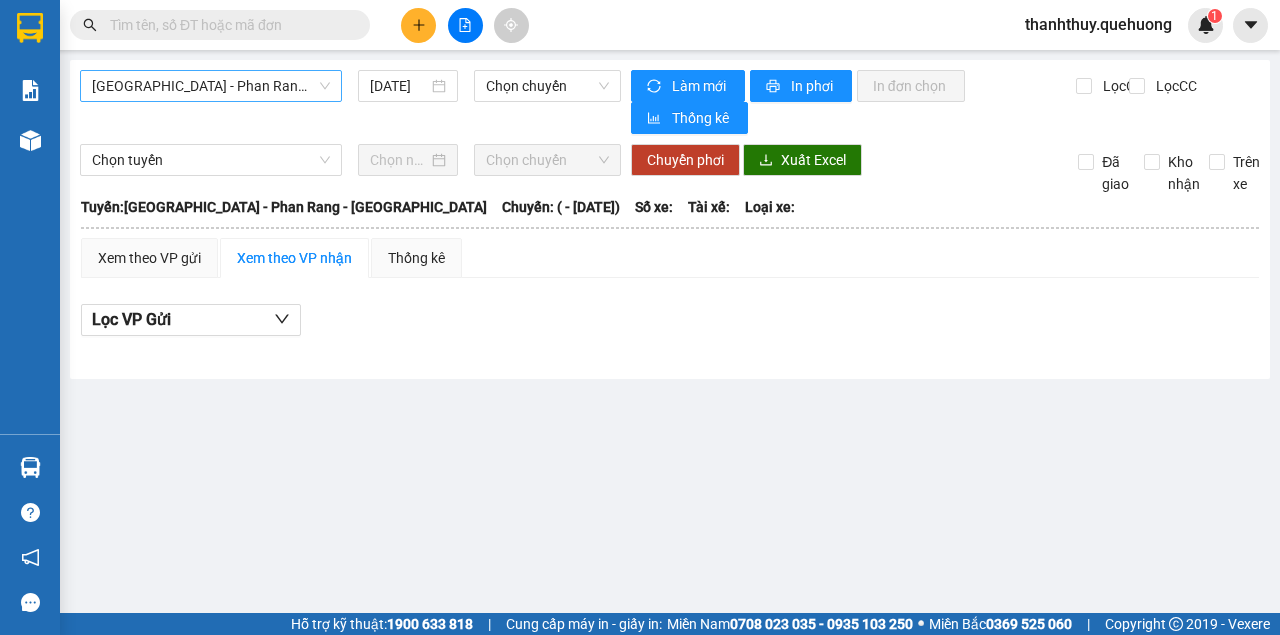click on "[GEOGRAPHIC_DATA] - Phan Rang - [GEOGRAPHIC_DATA]" at bounding box center (211, 86) 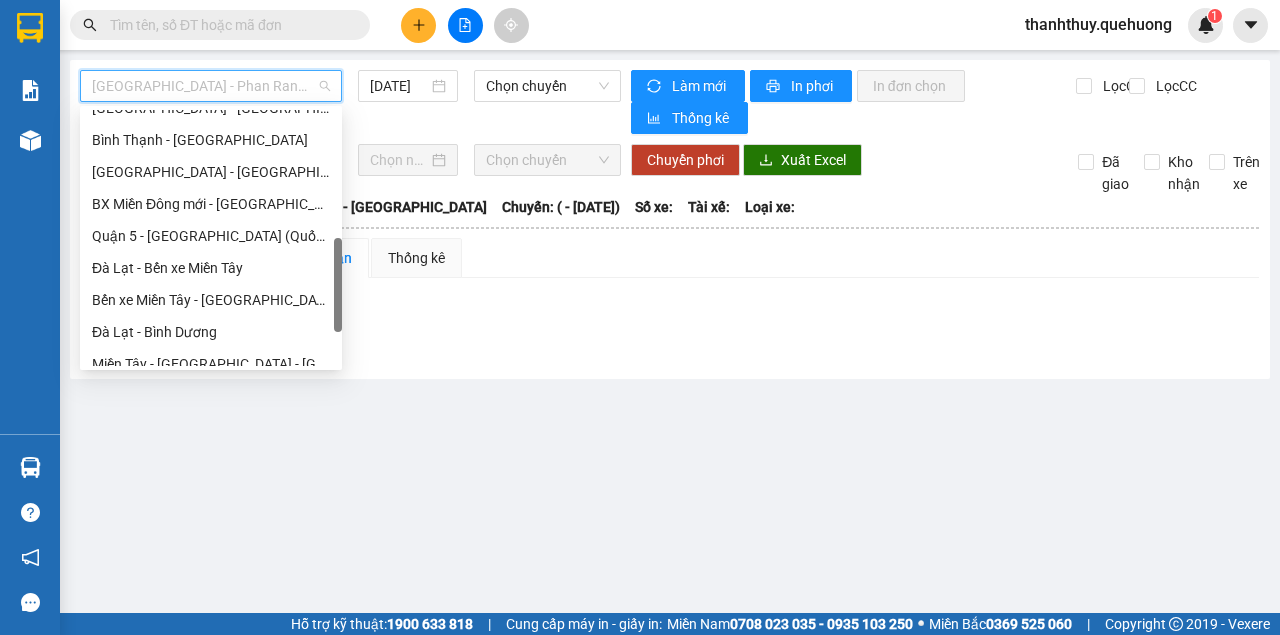scroll, scrollTop: 608, scrollLeft: 0, axis: vertical 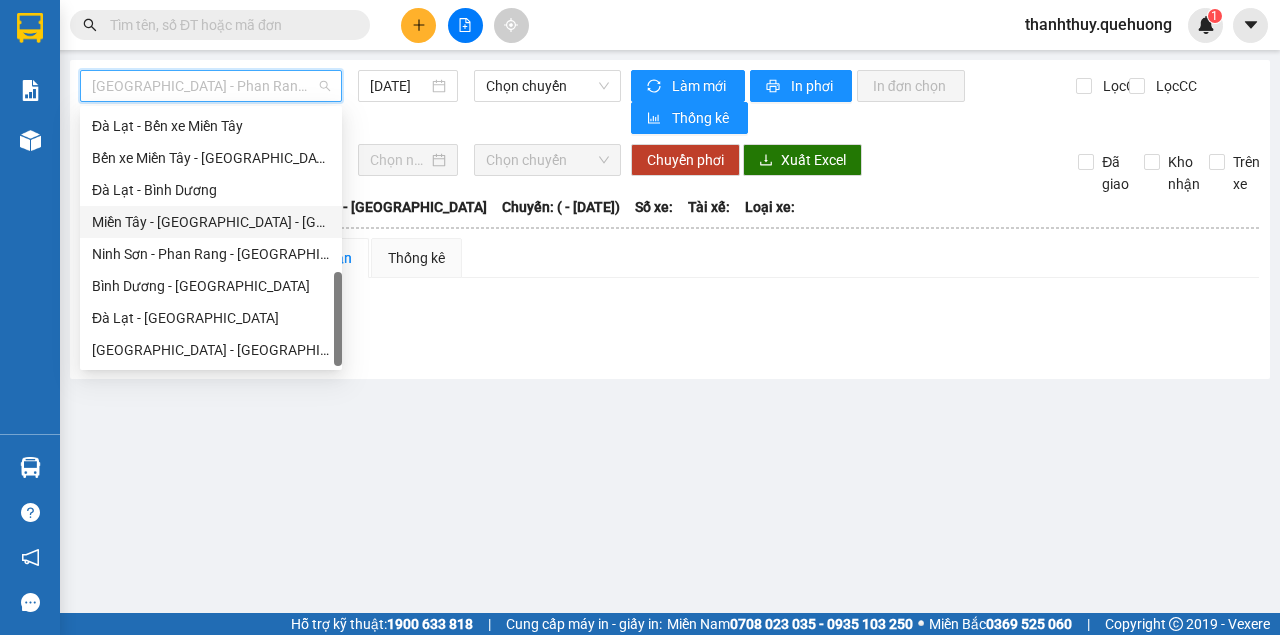 click on "Miền Tây - [GEOGRAPHIC_DATA] - [GEOGRAPHIC_DATA]" at bounding box center (211, 222) 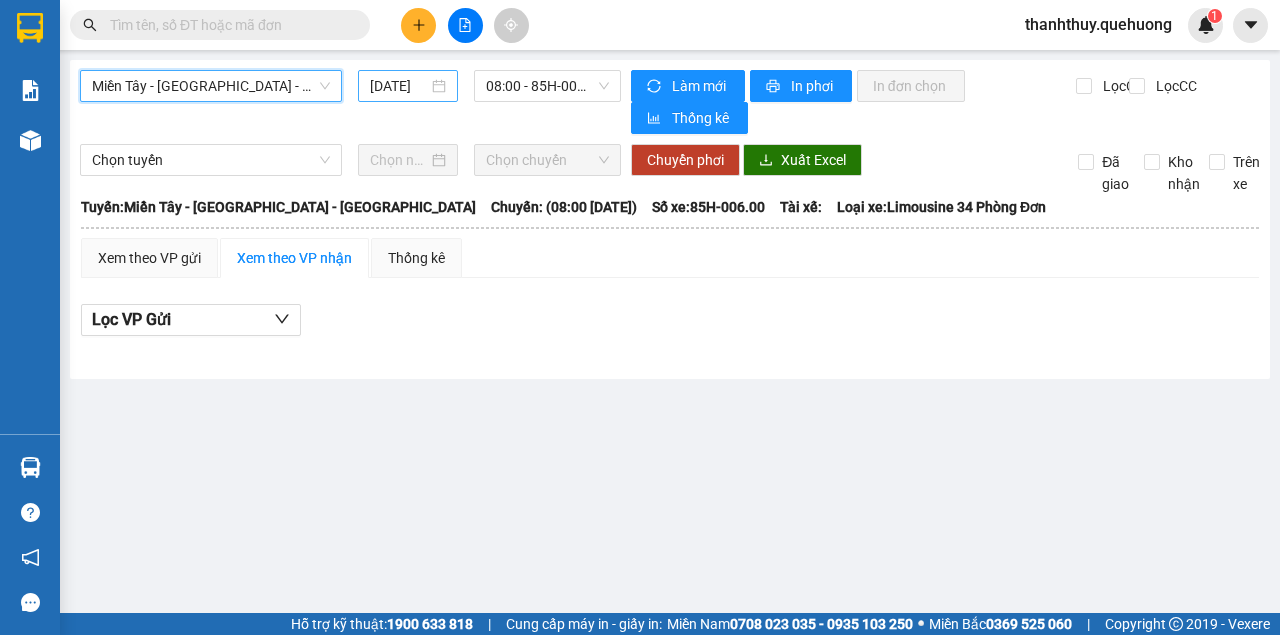 click on "[DATE]" at bounding box center (399, 86) 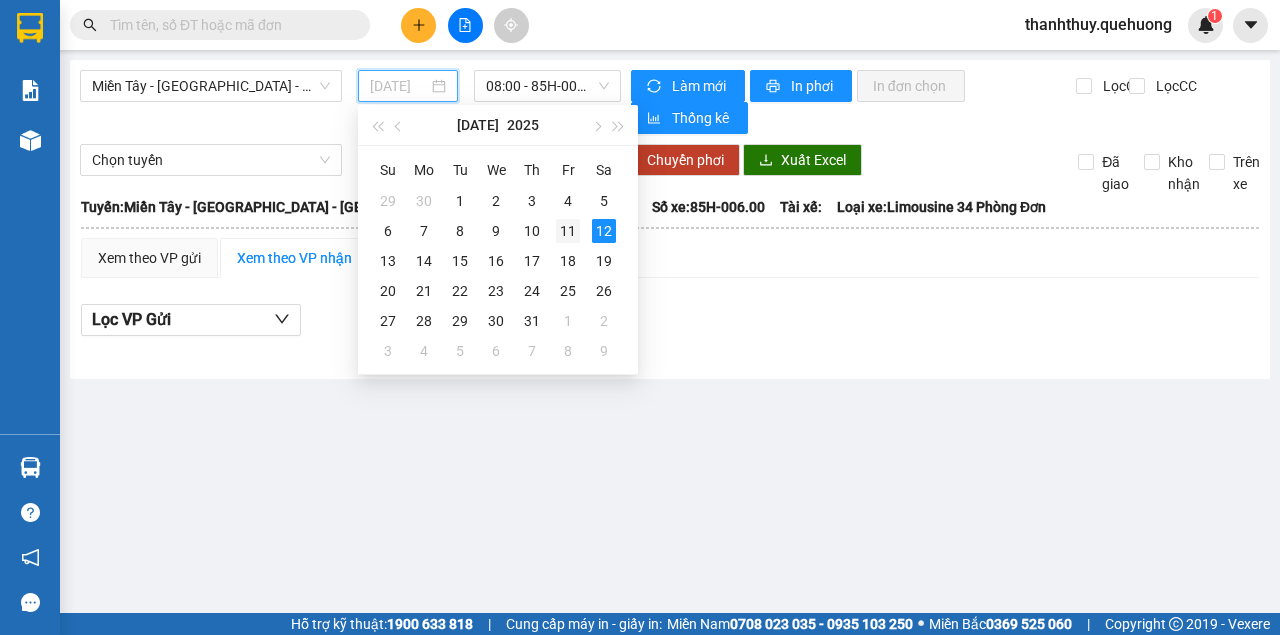 click on "11" at bounding box center [568, 231] 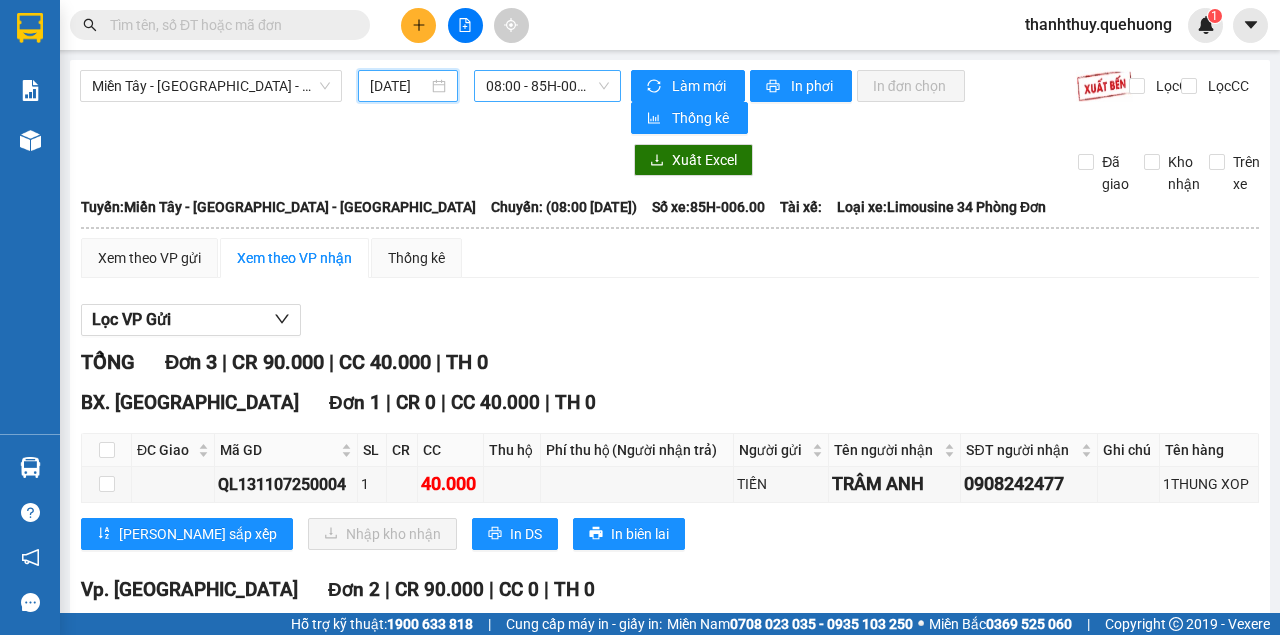 click on "08:00     - 85H-006.00" at bounding box center (547, 86) 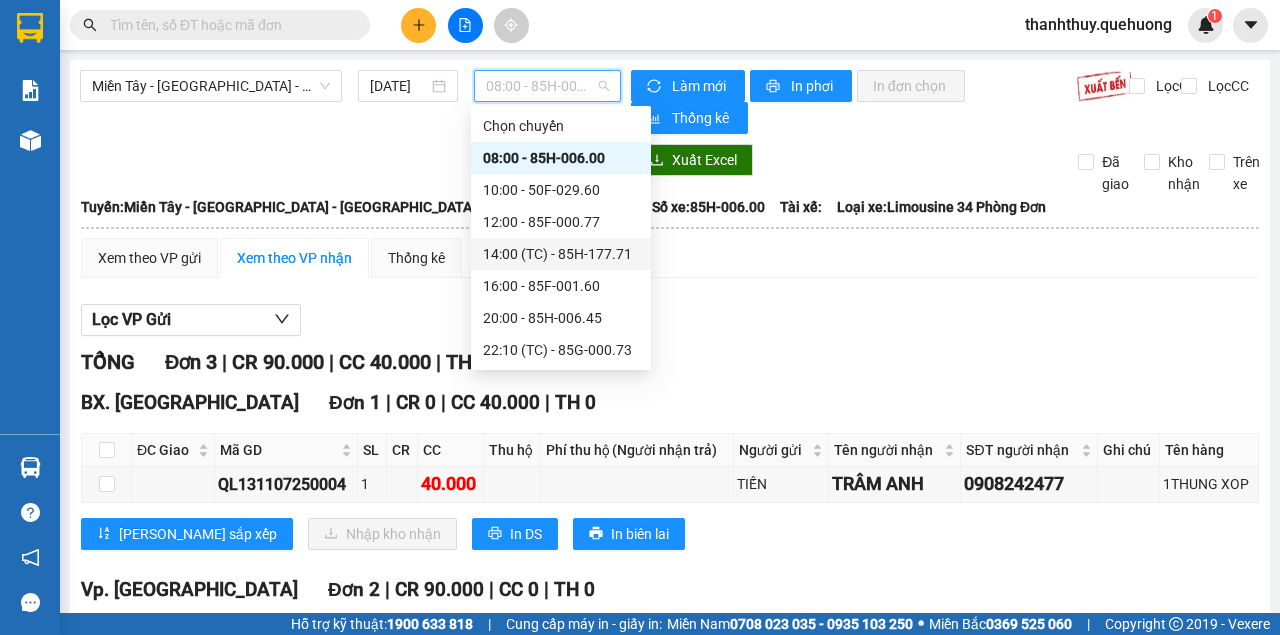 scroll, scrollTop: 320, scrollLeft: 0, axis: vertical 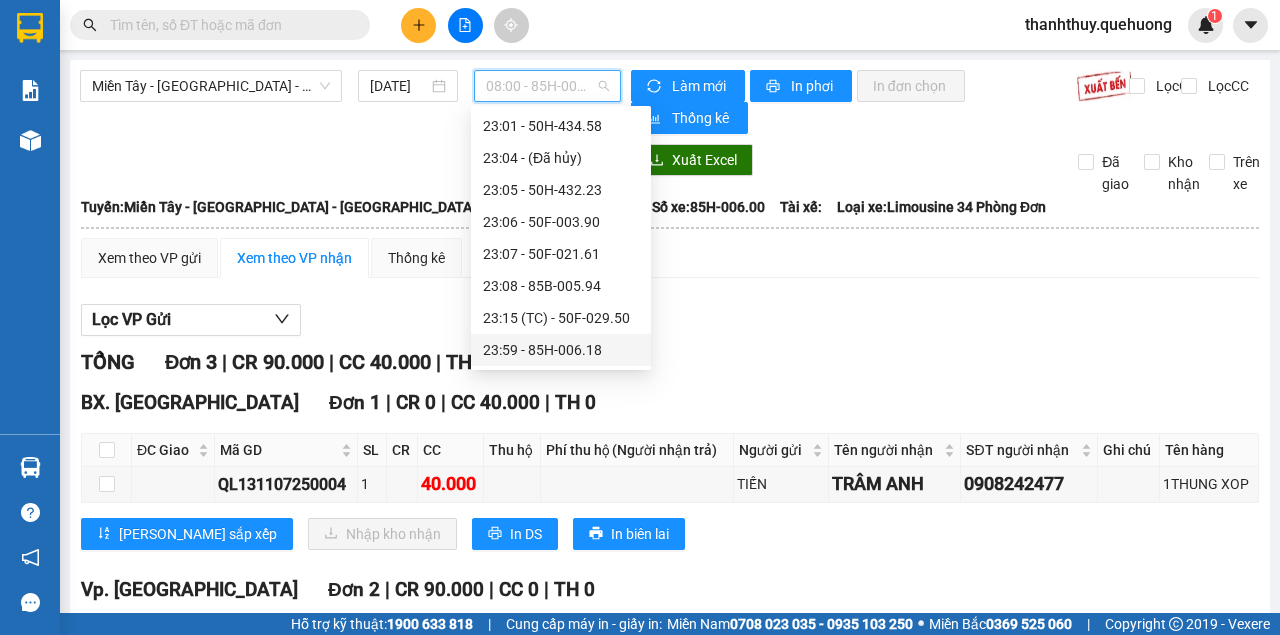 click on "23:59     - 85H-006.18" at bounding box center [561, 350] 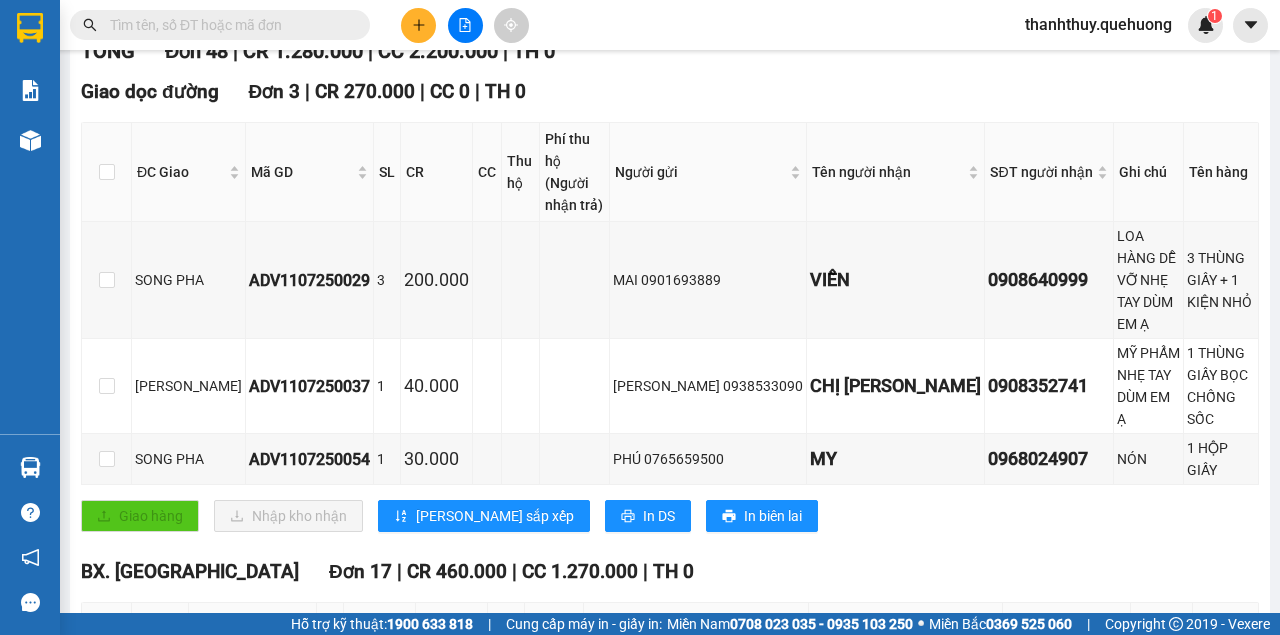 scroll, scrollTop: 600, scrollLeft: 0, axis: vertical 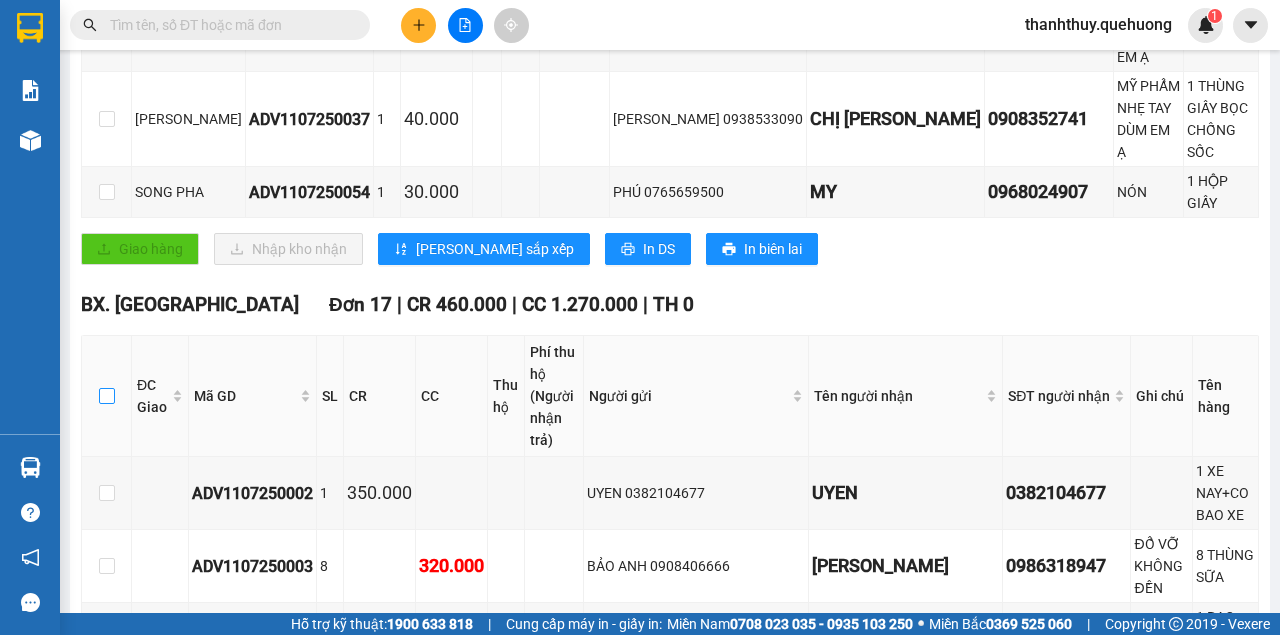 click at bounding box center [107, 396] 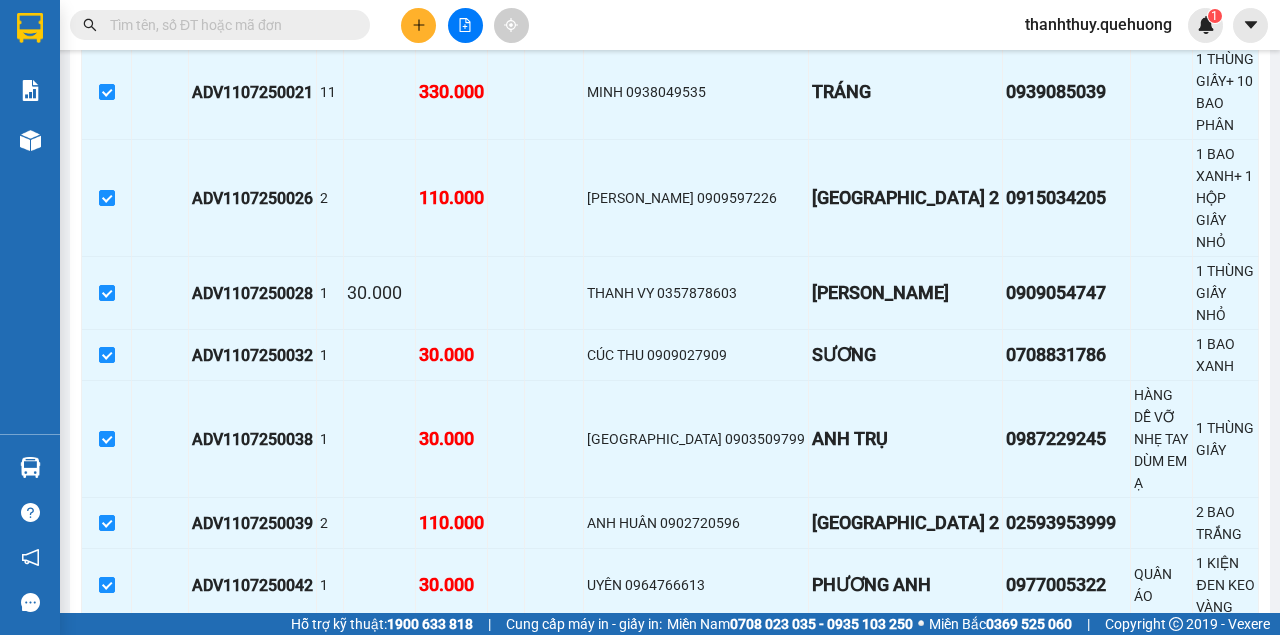 scroll, scrollTop: 1466, scrollLeft: 0, axis: vertical 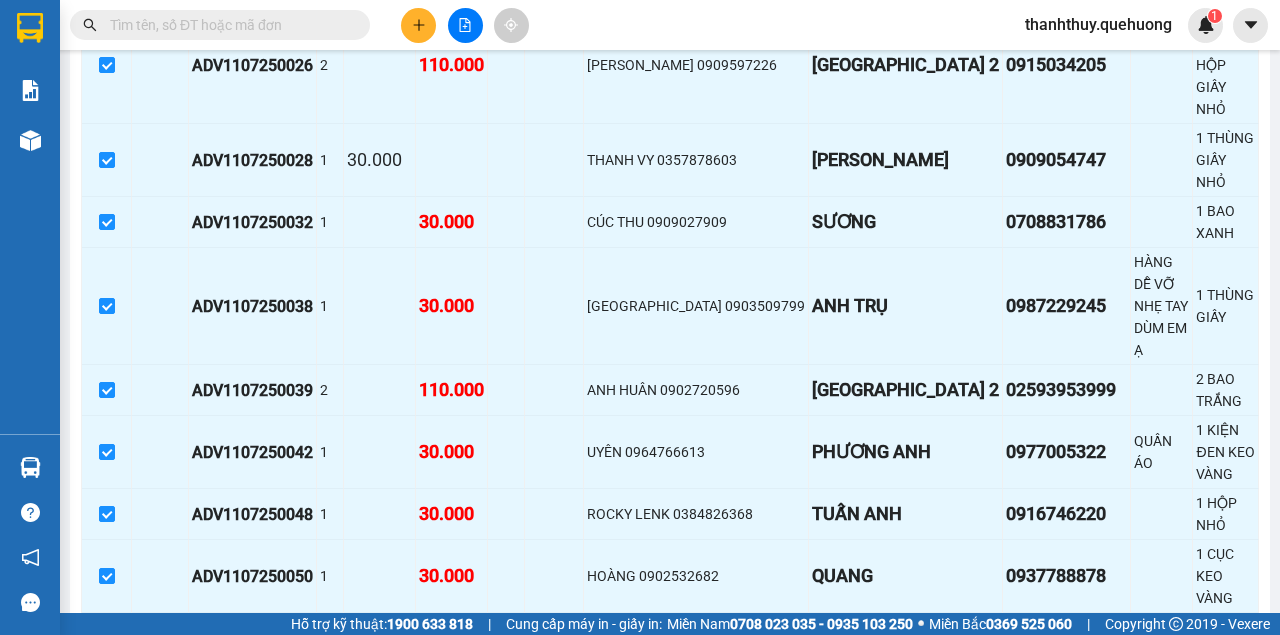 click on "Nhập kho nhận" at bounding box center (393, 797) 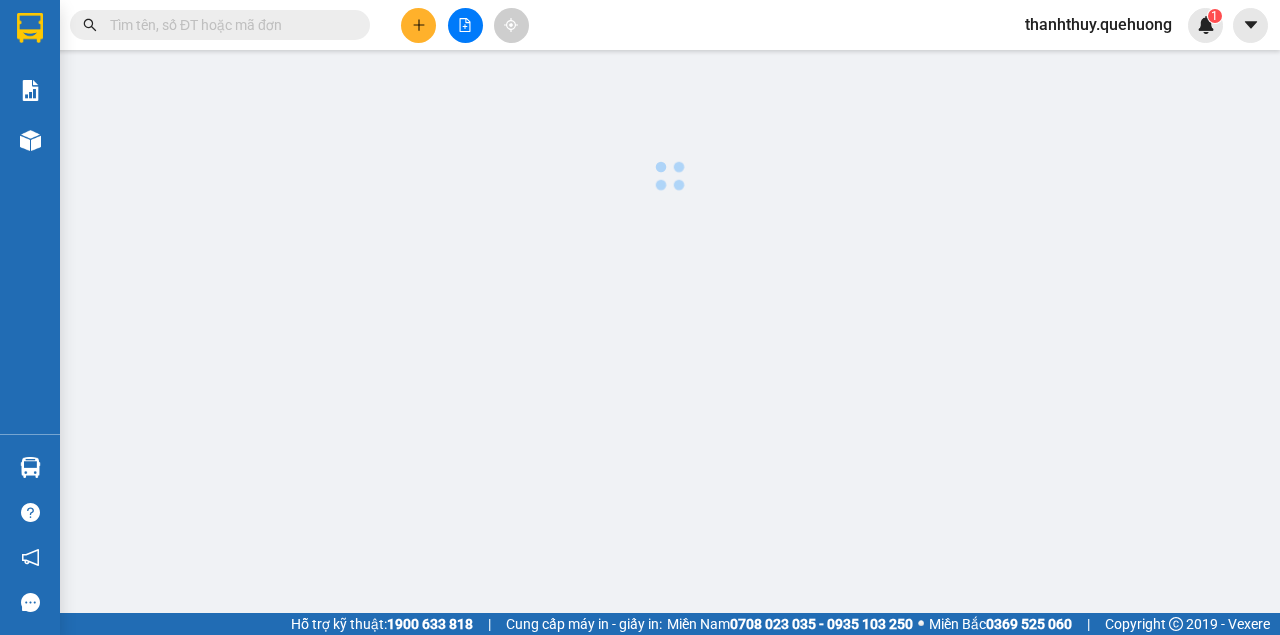 scroll, scrollTop: 0, scrollLeft: 0, axis: both 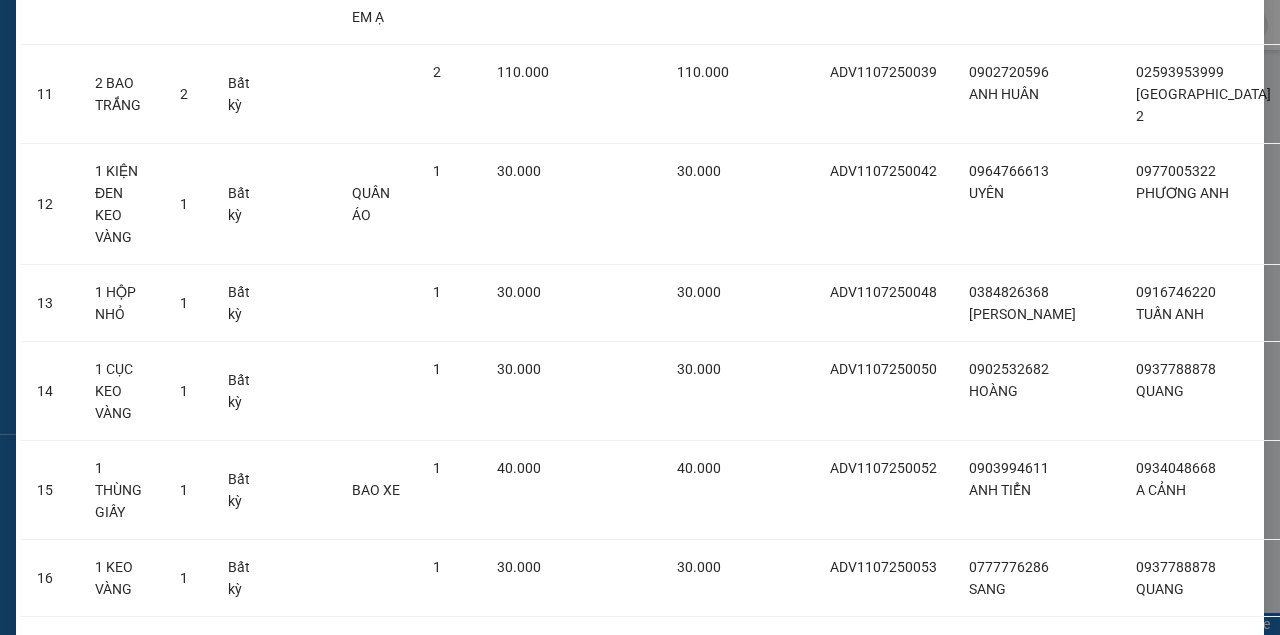 click on "Nhập hàng kho nhận" at bounding box center (713, 829) 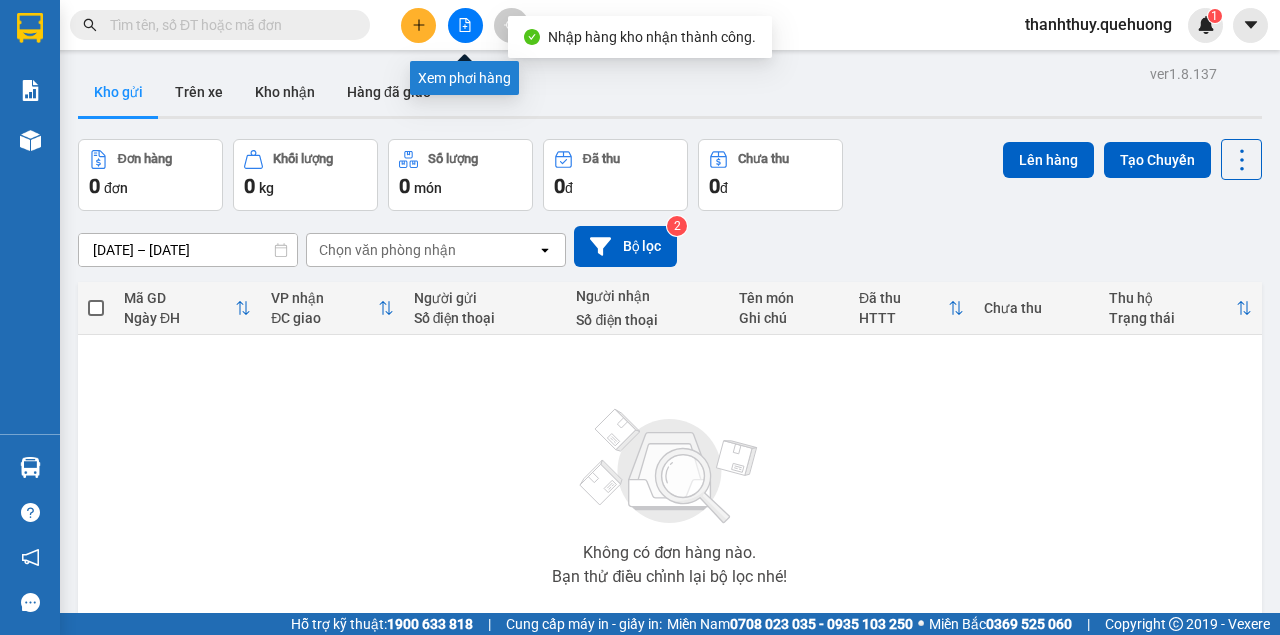click at bounding box center (465, 25) 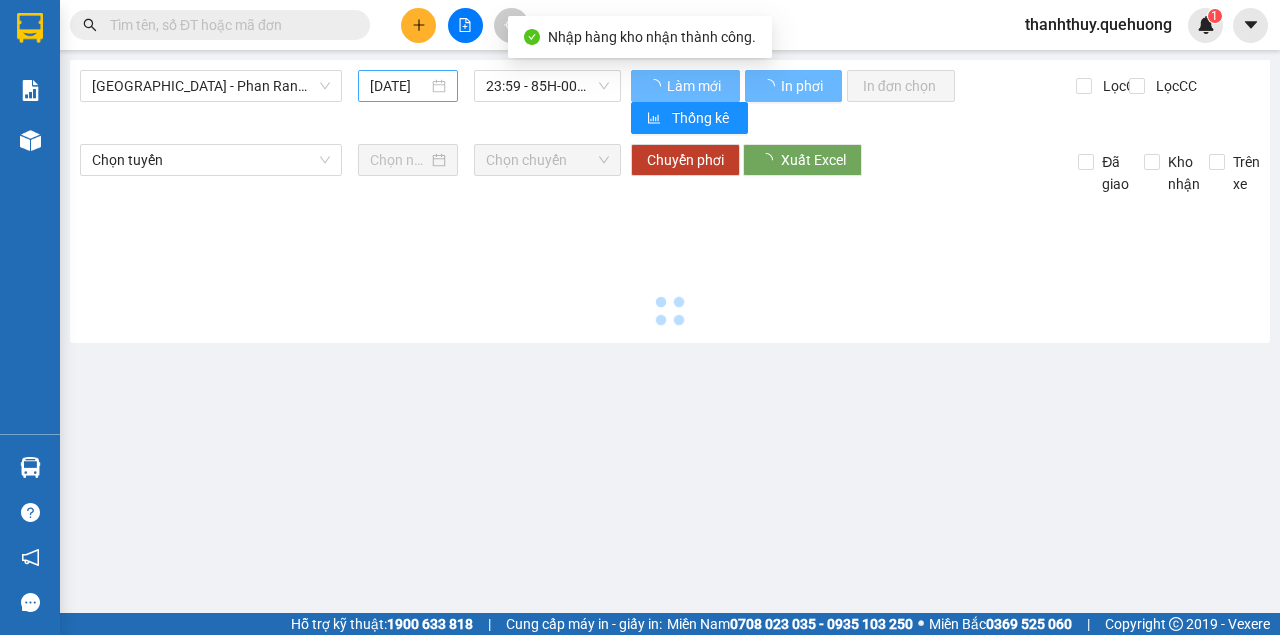type on "[DATE]" 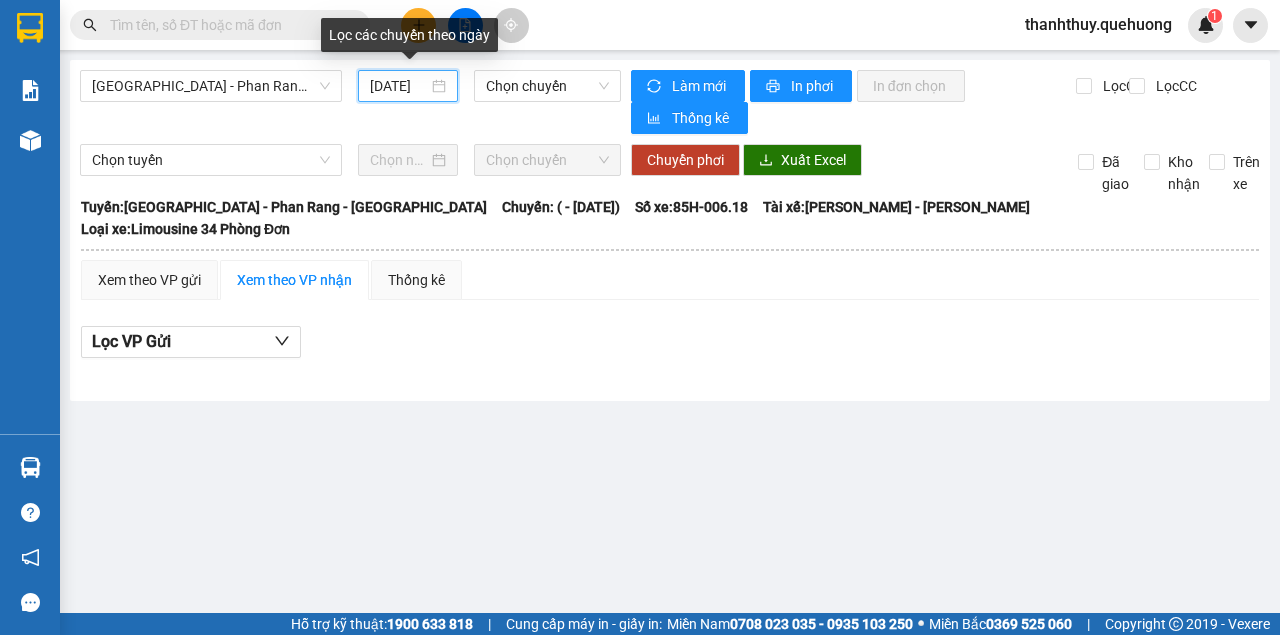 click on "[DATE]" at bounding box center [399, 86] 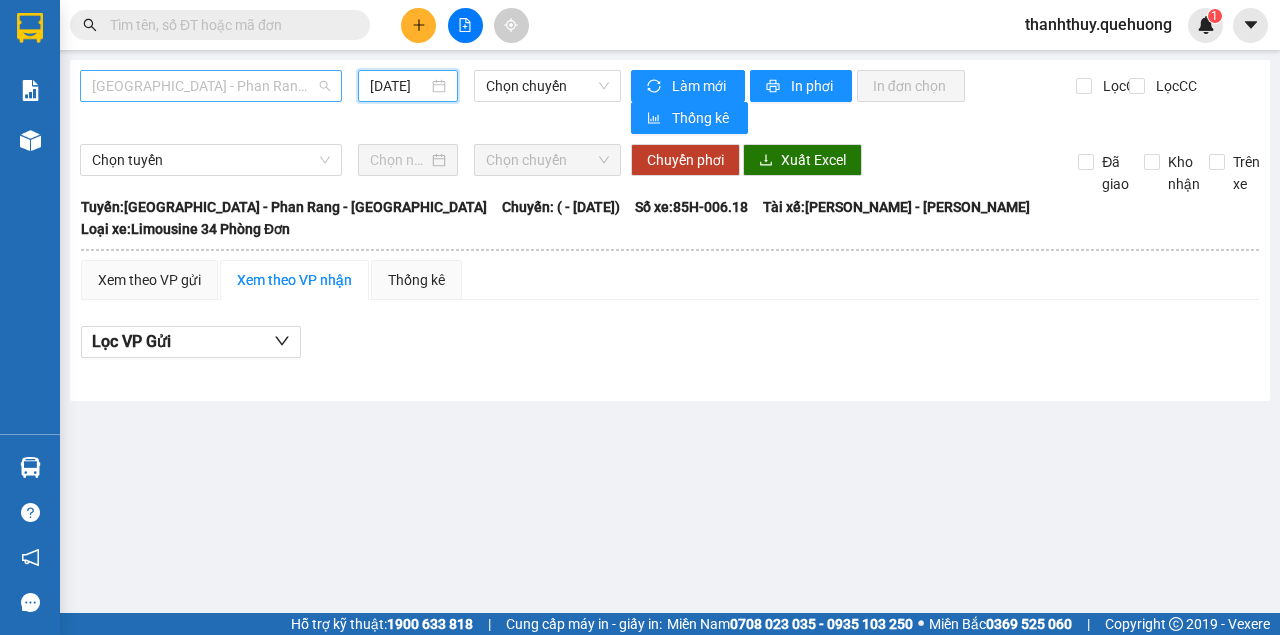 click on "[GEOGRAPHIC_DATA] - Phan Rang - [GEOGRAPHIC_DATA]" at bounding box center [211, 86] 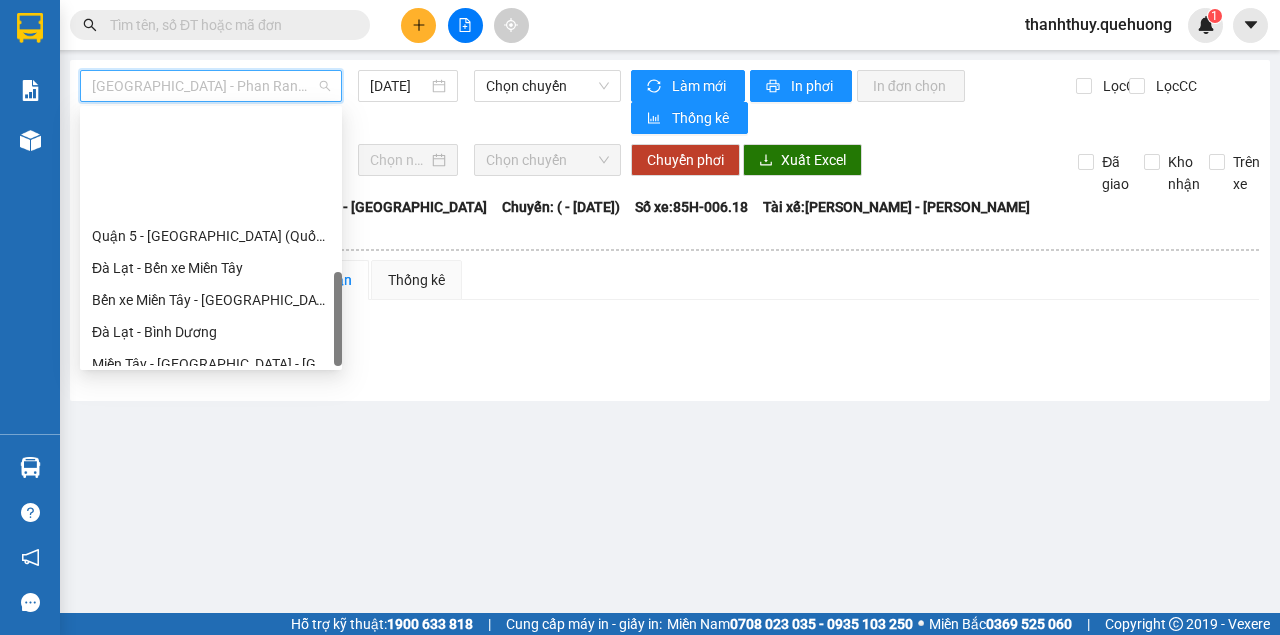 scroll, scrollTop: 608, scrollLeft: 0, axis: vertical 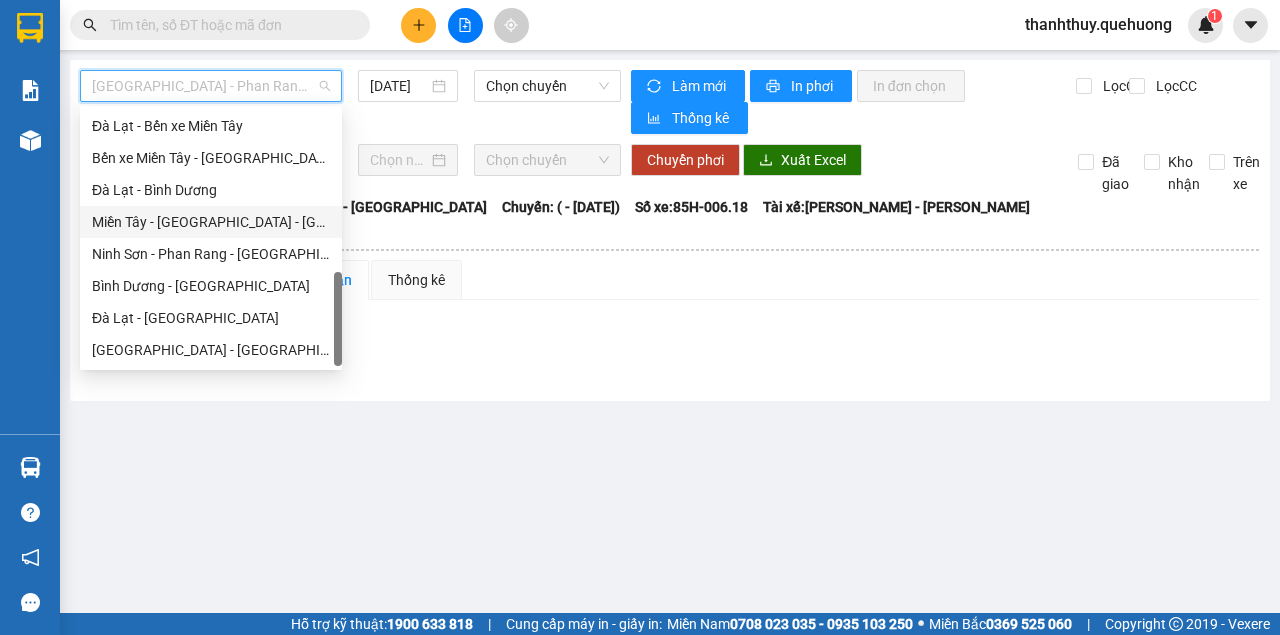 click on "Miền Tây - [GEOGRAPHIC_DATA] - [GEOGRAPHIC_DATA]" at bounding box center [211, 222] 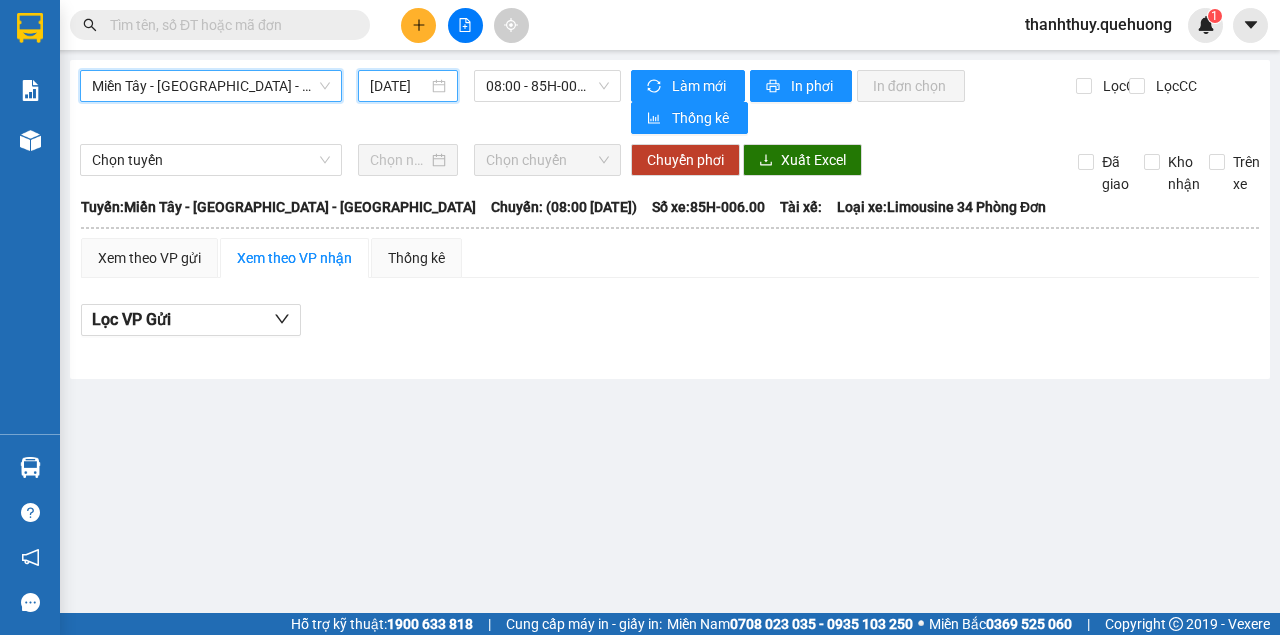 click on "[DATE]" at bounding box center [399, 86] 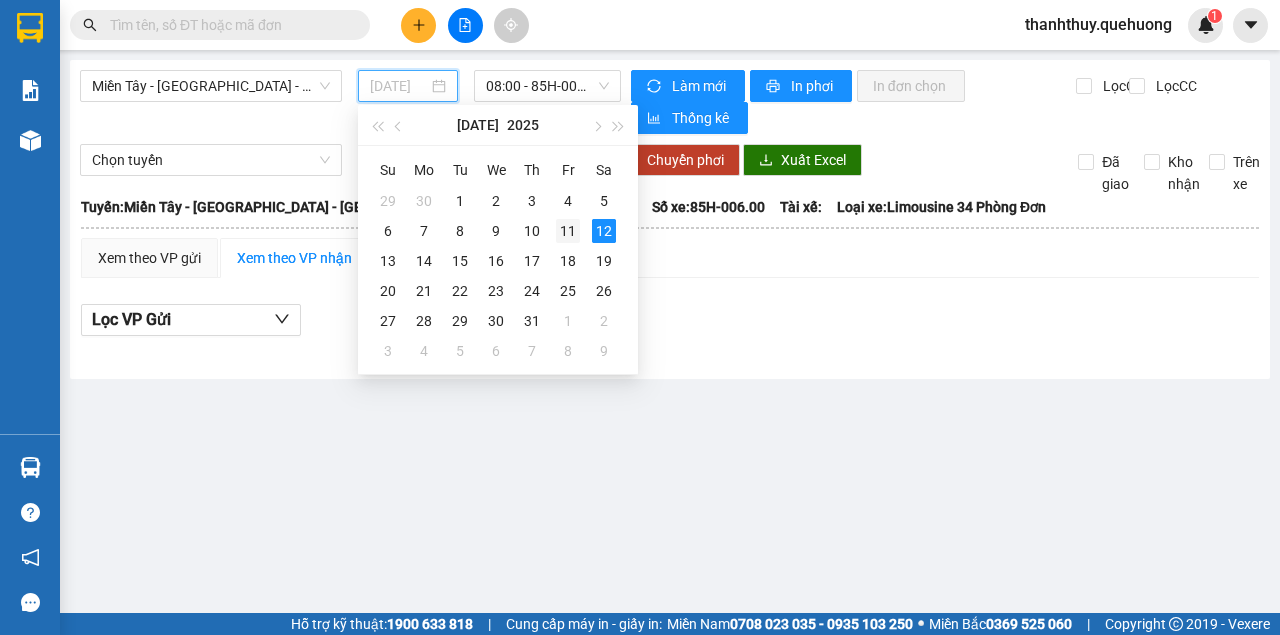 click on "11" at bounding box center (568, 231) 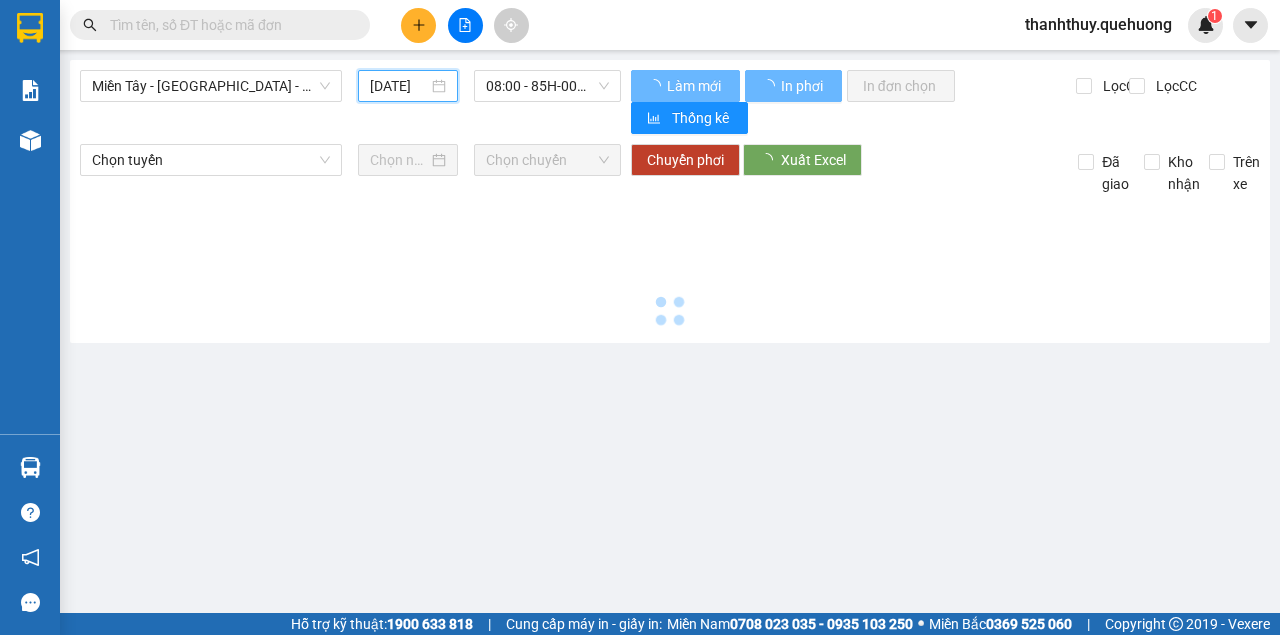 type on "[DATE]" 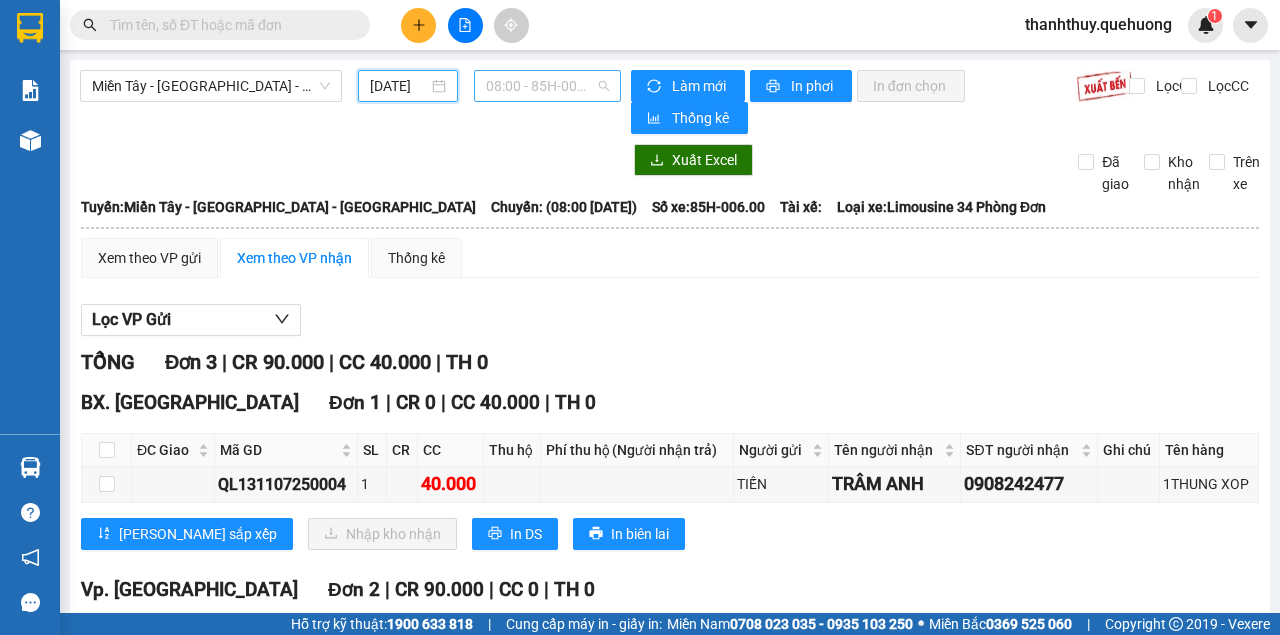 click on "08:00     - 85H-006.00" at bounding box center (547, 86) 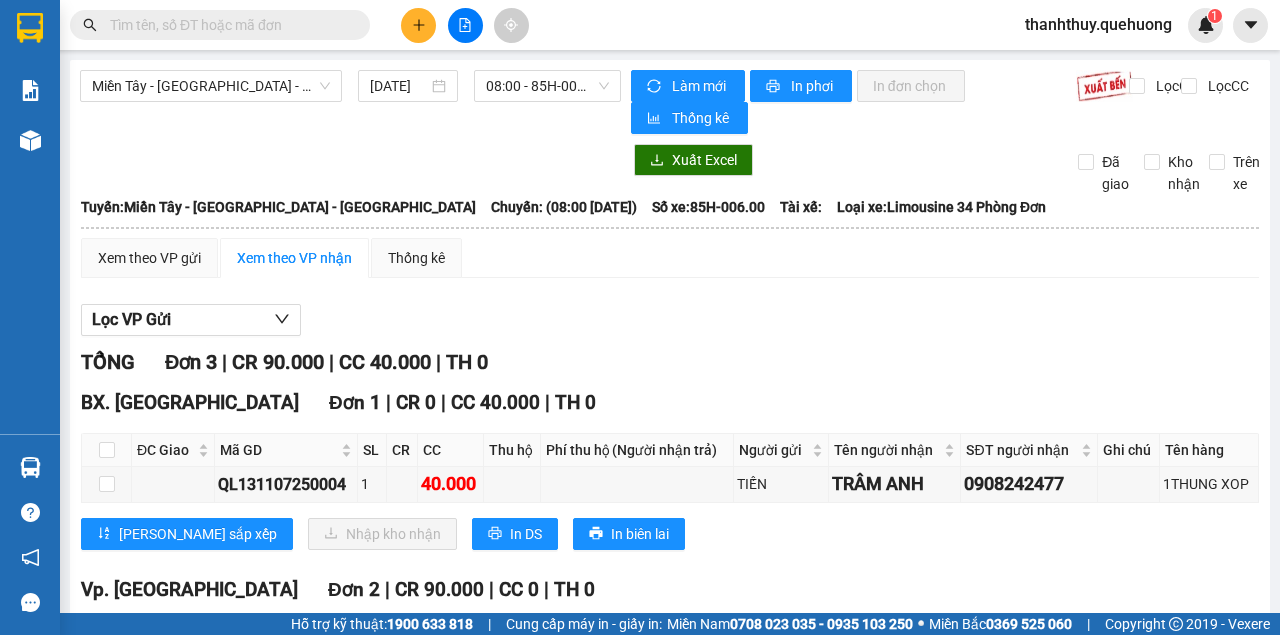 click on "Xem theo VP gửi Xem theo VP nhận Thống kê Lọc VP Gửi TỔNG Đơn   3 | CR   90.000 | CC   40.000 | TH   0 BX. Ninh Sơn Đơn   1 | CR   0 | CC   40.000 | TH   0 ĐC Giao Mã GD SL CR CC Thu hộ Phí thu hộ (Người nhận trả) Người gửi Tên người nhận SĐT người nhận Ghi chú Tên hàng Ký nhận                             QL131107250004 1 40.000 TIẾN  TRÂM ANH 0908242477 1THUNG XOP  Lưu sắp xếp Nhập kho nhận In DS In biên lai An Anh Limousine   19008678   Số 2 Nguyễn Tri Phương nối dài, P. Văn Hải BX. Ninh Sơn  -  06:50 - 12/07/2025 Tuyến:  Miền Tây - Phan Rang - Ninh Sơn  Chuyến:   (08:00 - 11/07/2025) Số xe:  85H-006.00 Tài xế:  Loại xe:  Limousine 34 Phòng Đơn ĐC Giao Mã GD SL CR CC Thu hộ Phí thu hộ (Người nhận trả) Người gửi Tên người nhận SĐT người nhận Ghi chú Tên hàng Ký nhận BX. Ninh Sơn Đơn   1 | CR   0 | CC   40.000 | TH   0 QL131107250004 1 40.000 TIẾN  1 0 0 0" at bounding box center (670, 536) 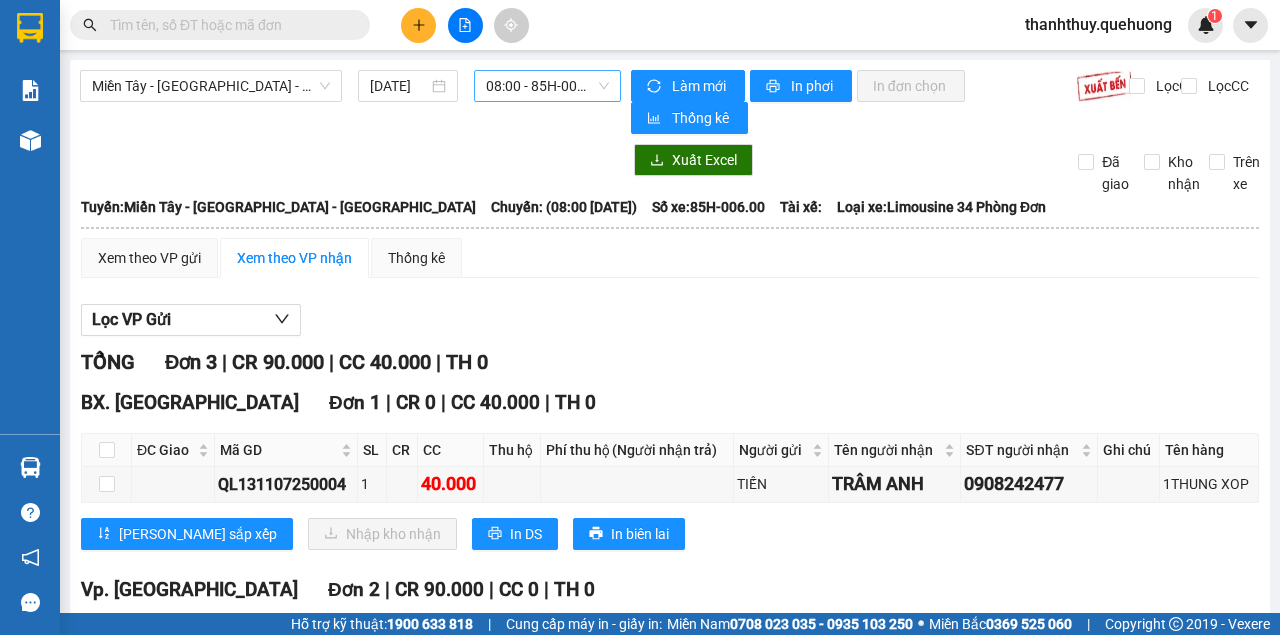 click on "08:00     - 85H-006.00" at bounding box center (547, 86) 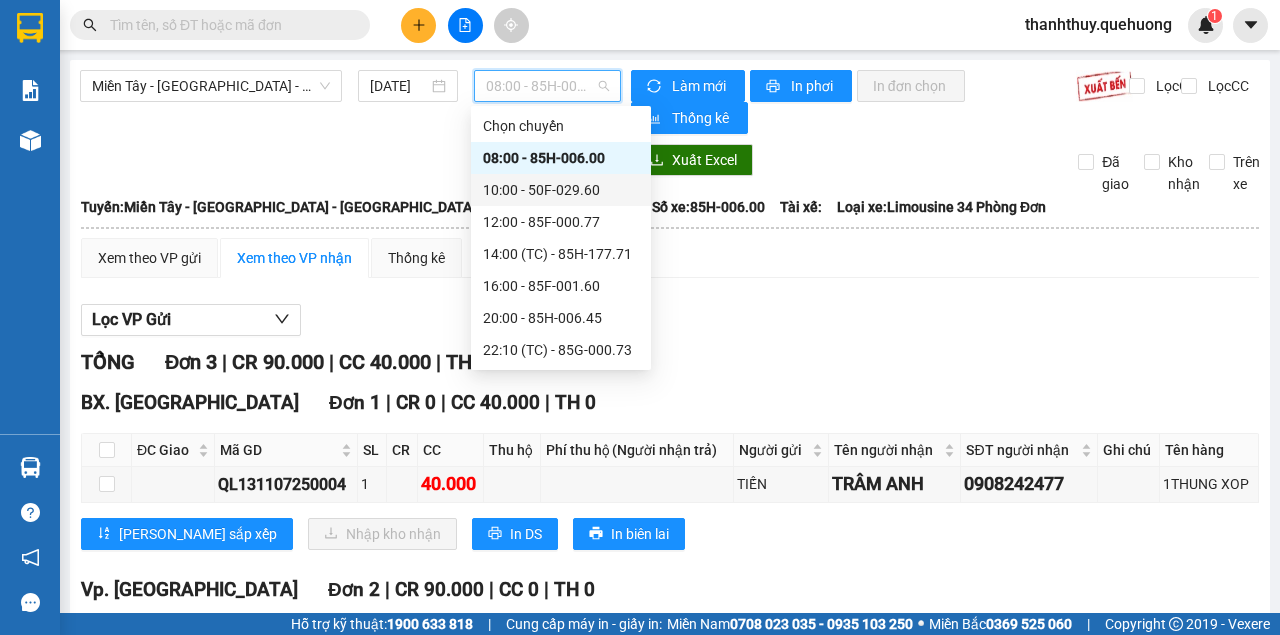 click on "10:00     - 50F-029.60" at bounding box center (561, 190) 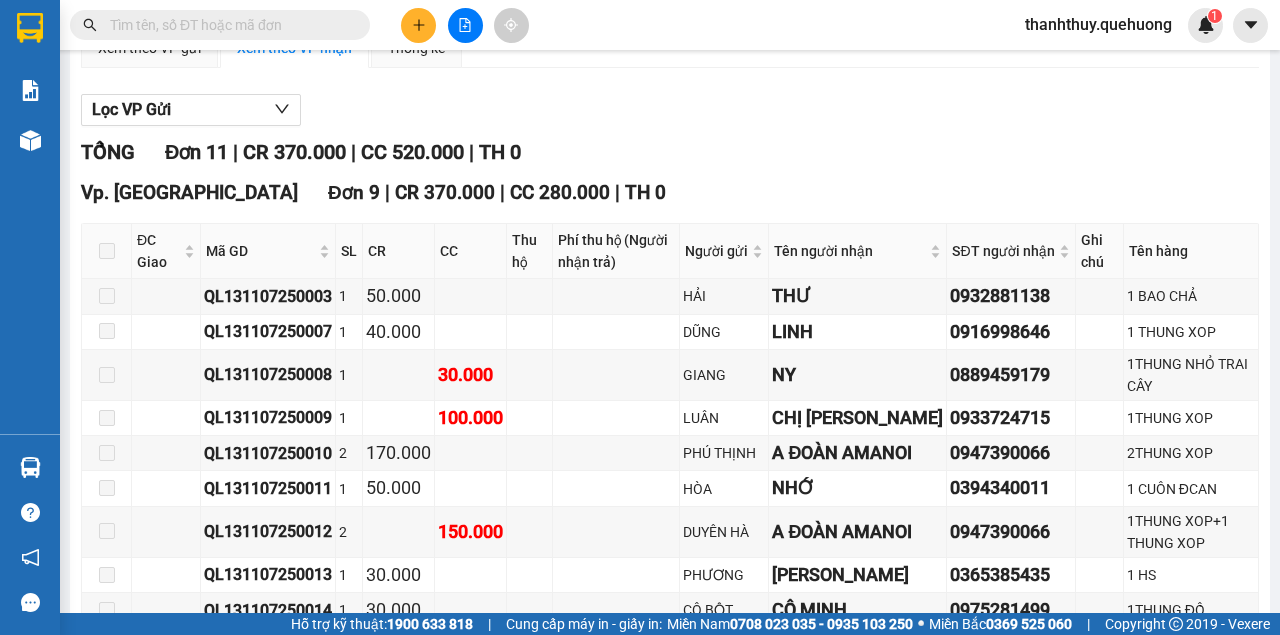 scroll, scrollTop: 0, scrollLeft: 0, axis: both 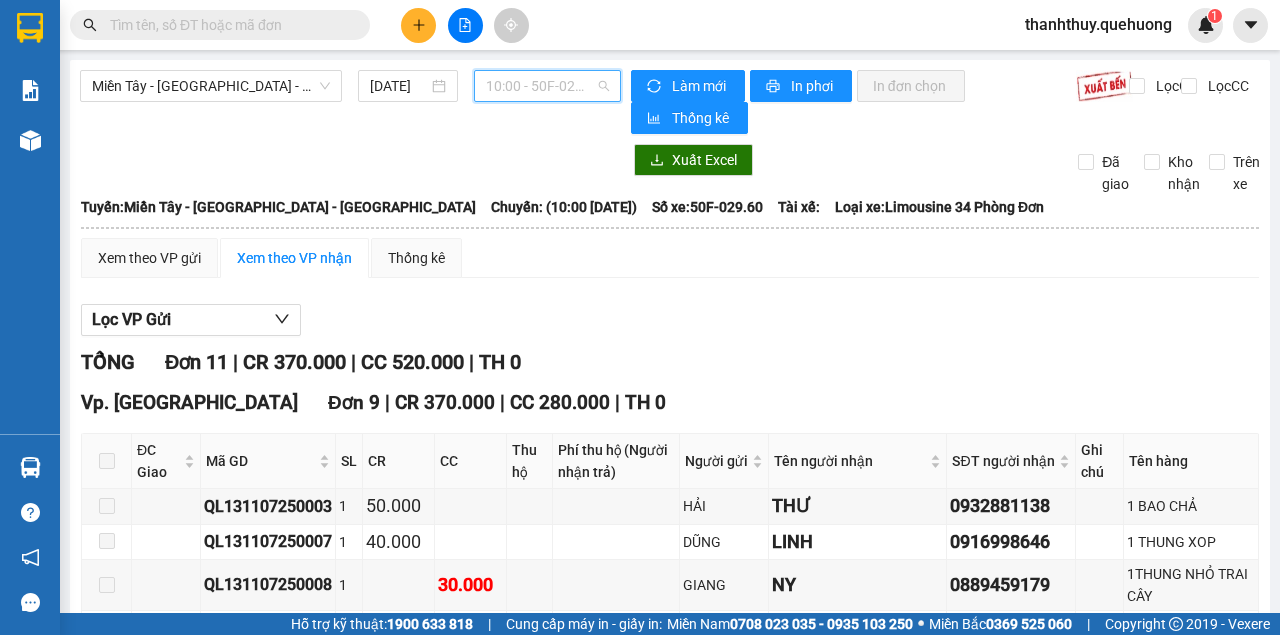 click on "10:00     - 50F-029.60" at bounding box center (547, 86) 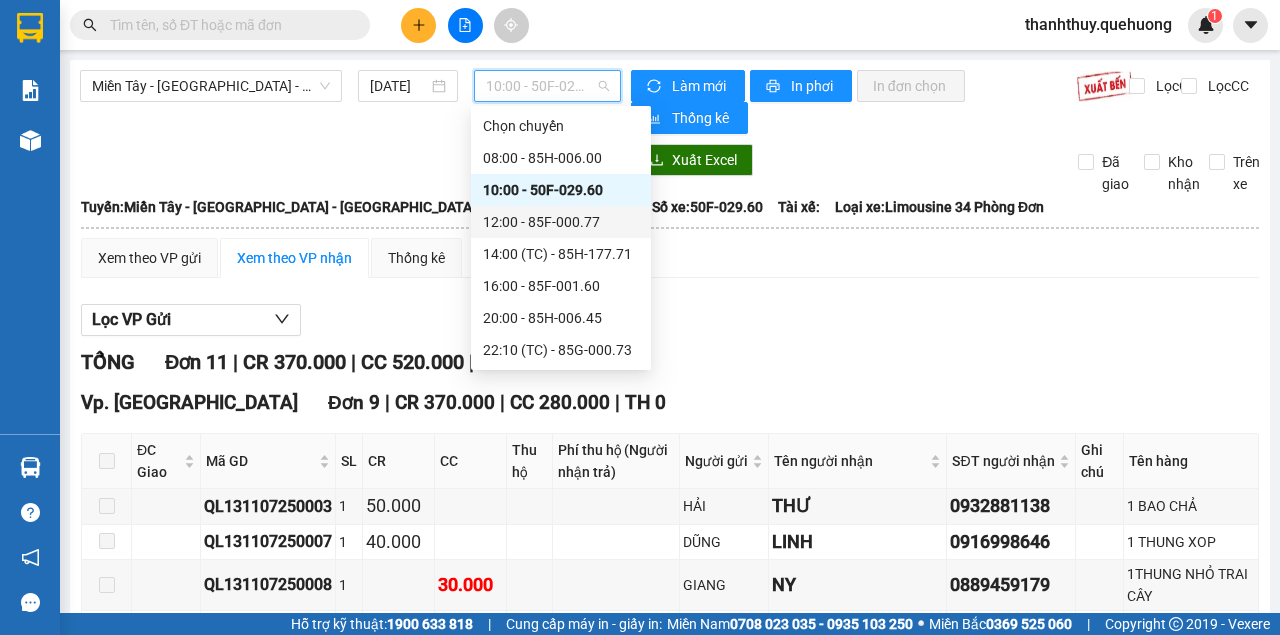 click on "12:00     - 85F-000.77" at bounding box center [561, 222] 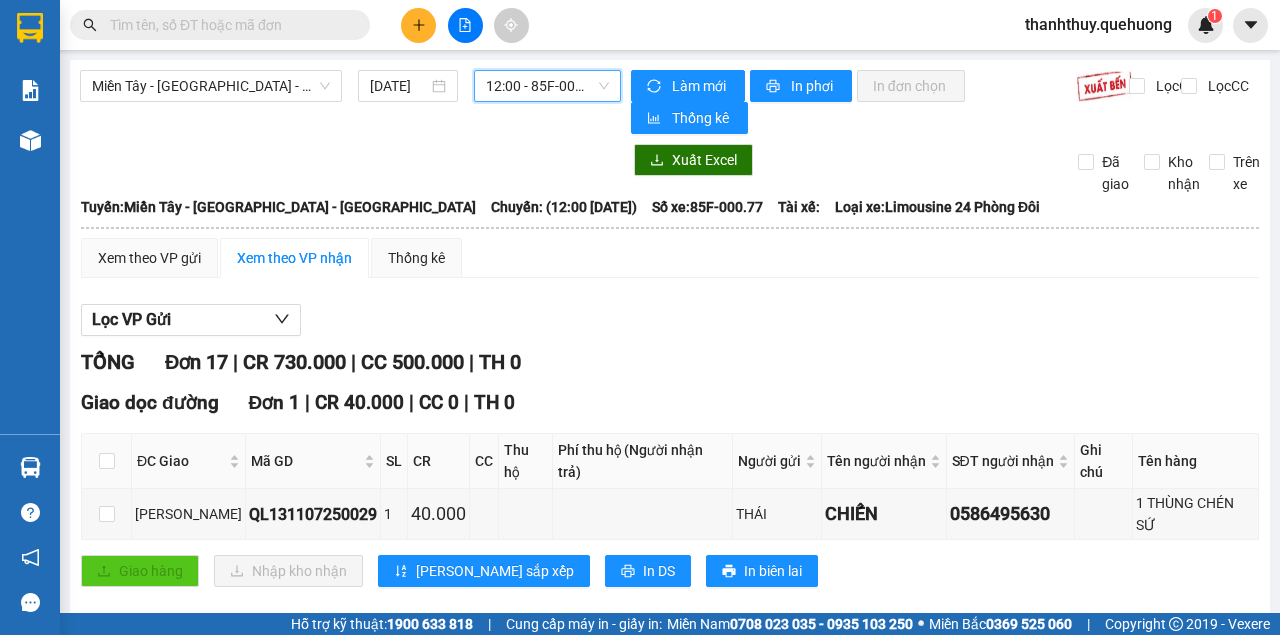 scroll, scrollTop: 266, scrollLeft: 0, axis: vertical 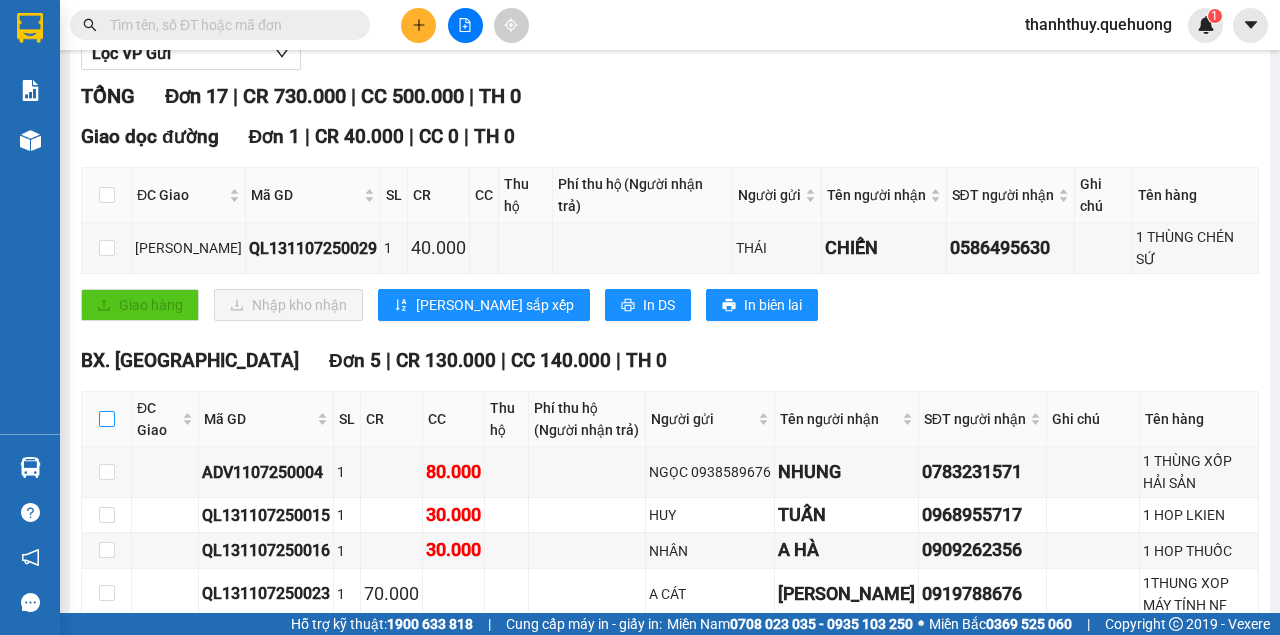 click at bounding box center (107, 419) 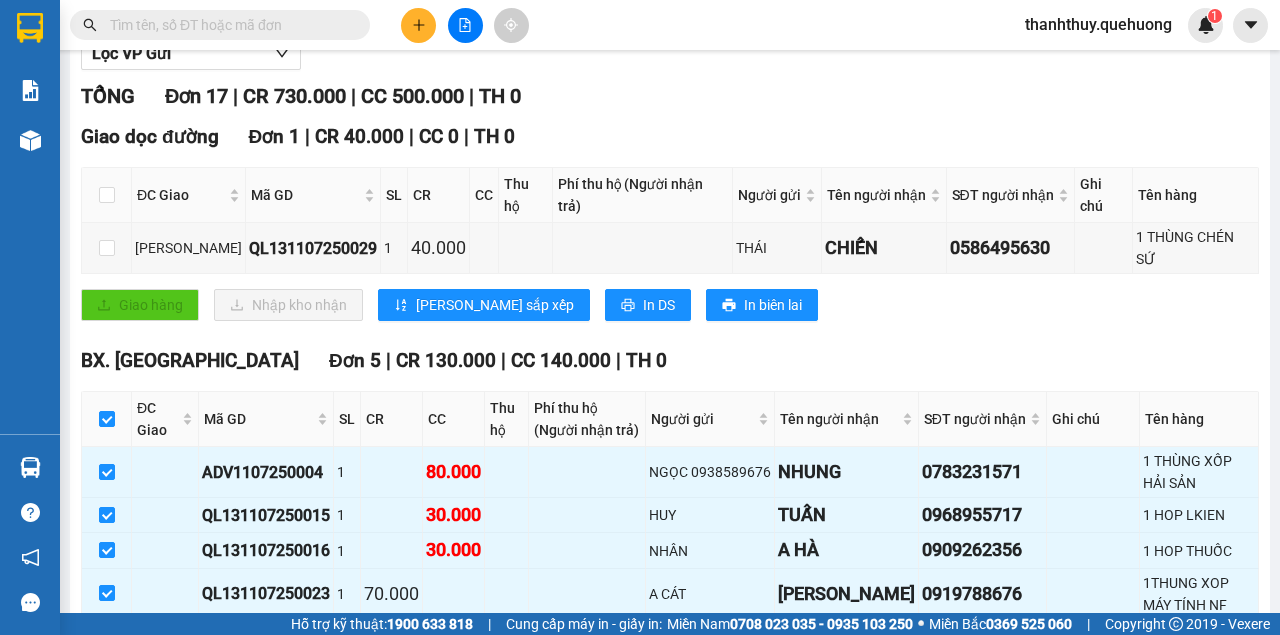 scroll, scrollTop: 533, scrollLeft: 0, axis: vertical 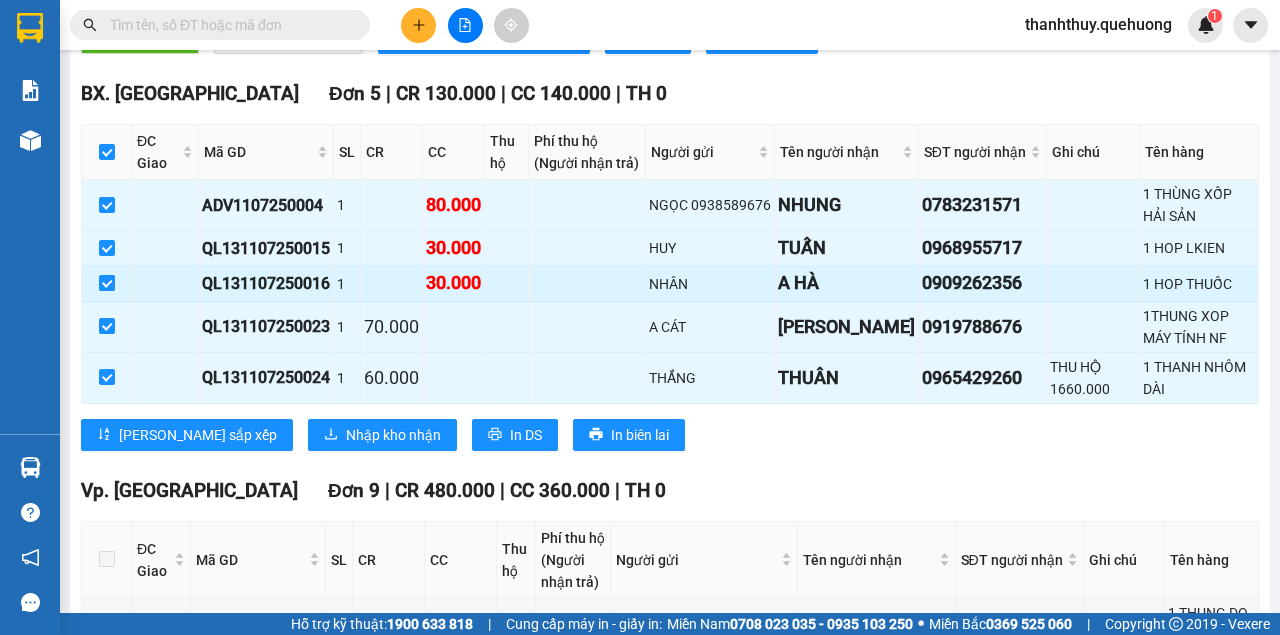 click at bounding box center [107, 283] 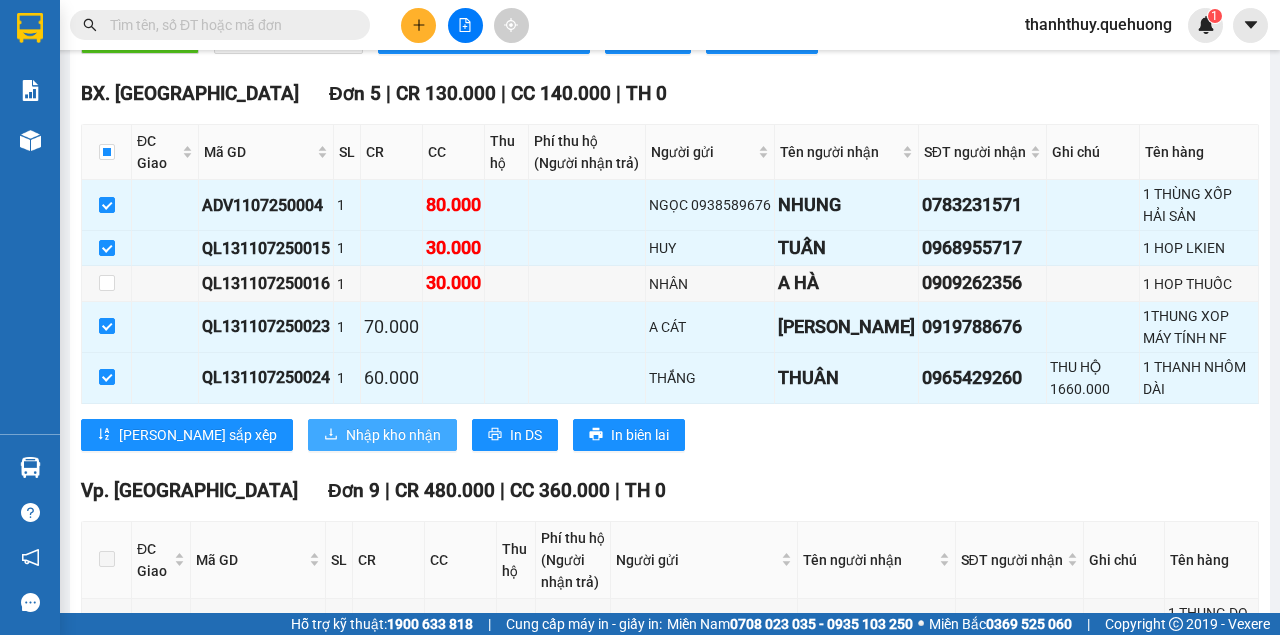 click on "Nhập kho nhận" at bounding box center (393, 435) 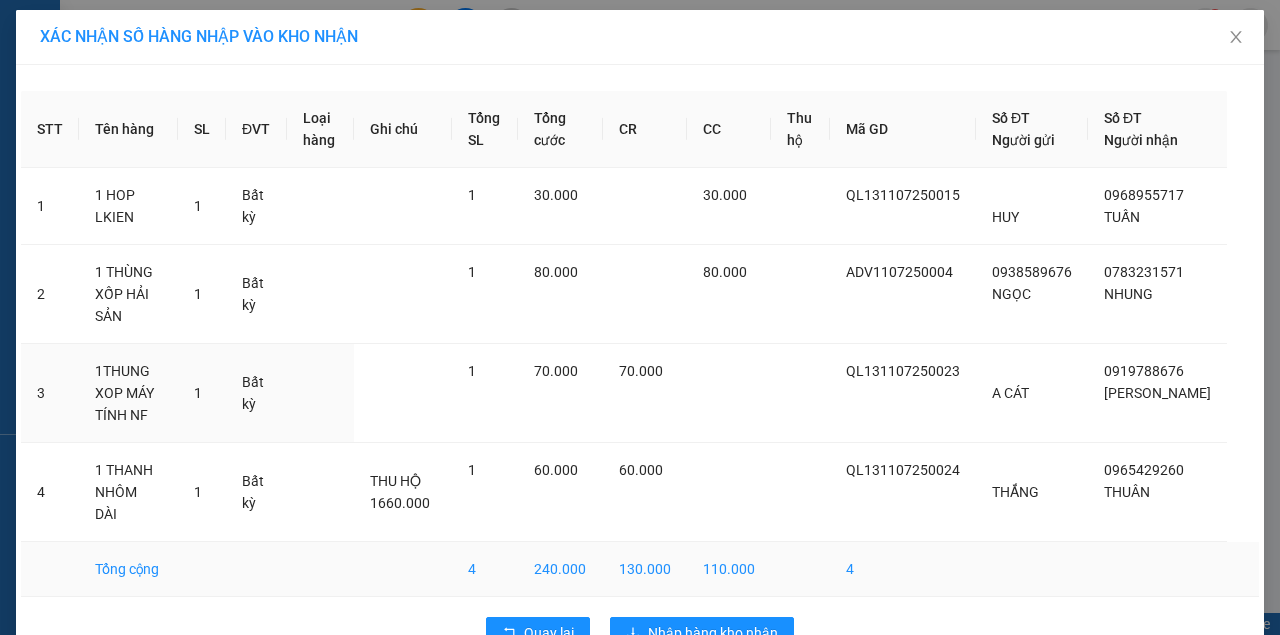 scroll, scrollTop: 6, scrollLeft: 0, axis: vertical 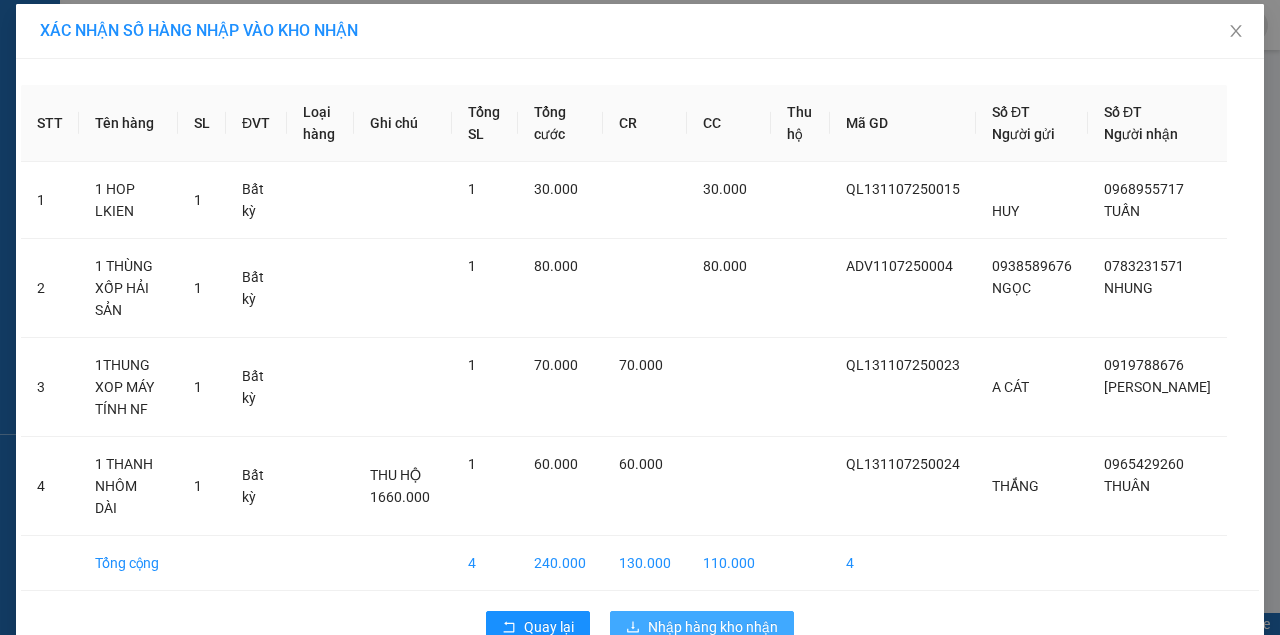 click on "Nhập hàng kho nhận" at bounding box center (713, 627) 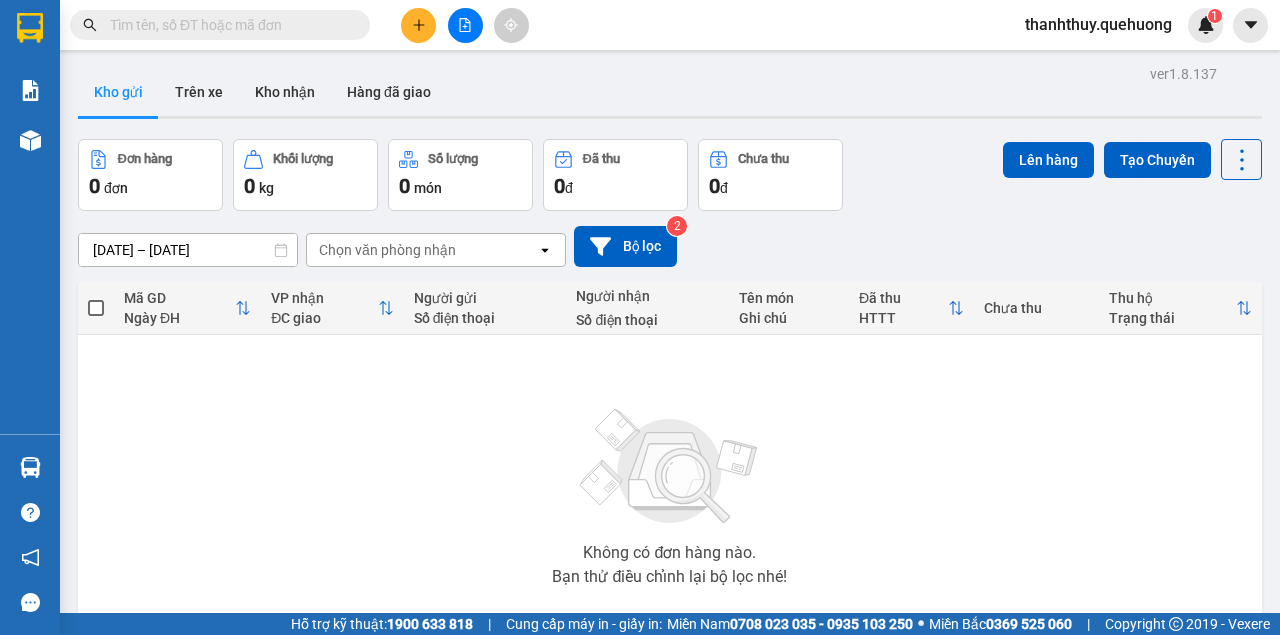 click 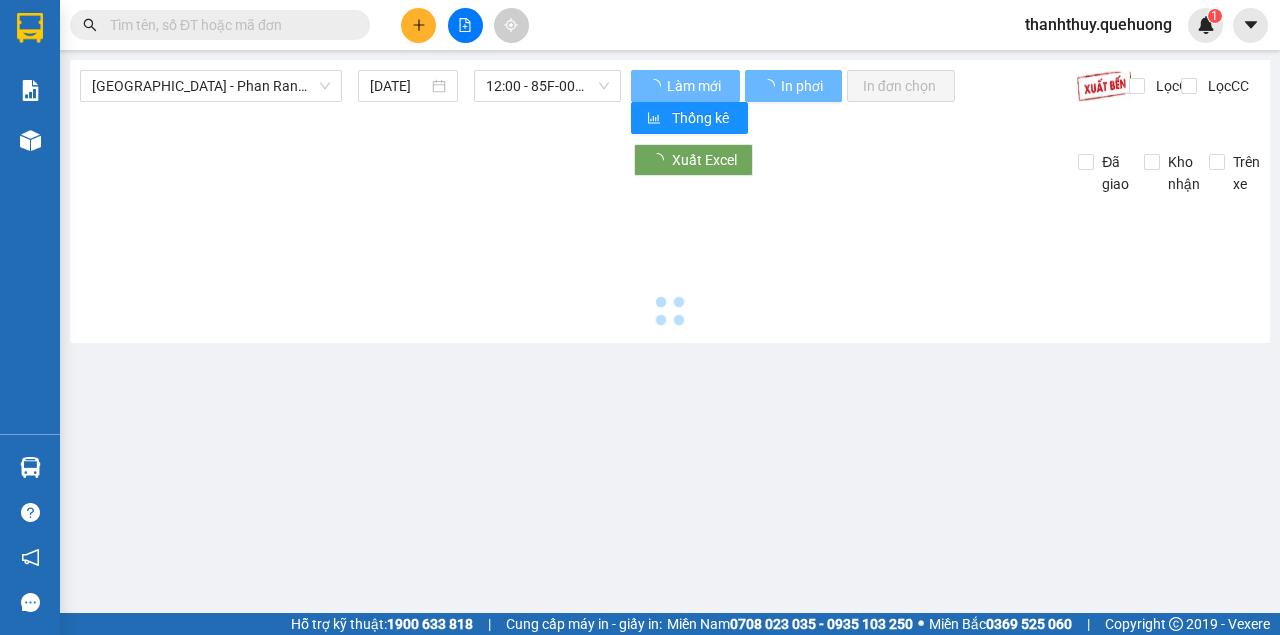 type on "[DATE]" 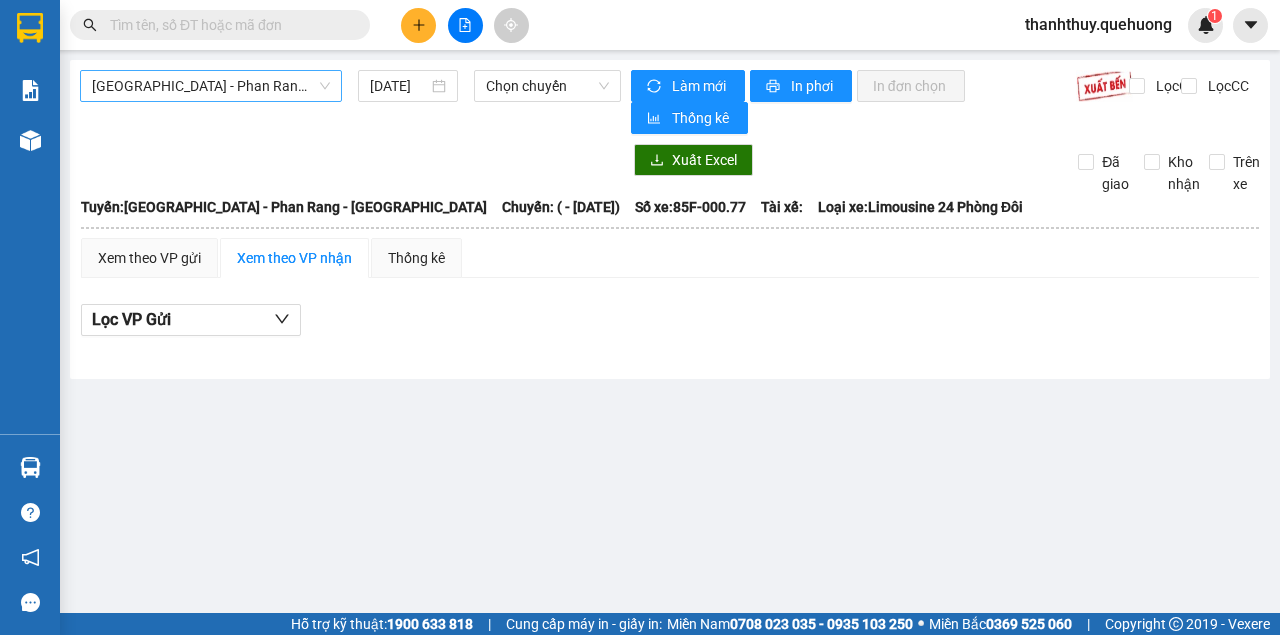 click on "[GEOGRAPHIC_DATA] - Phan Rang - [GEOGRAPHIC_DATA]" at bounding box center (211, 86) 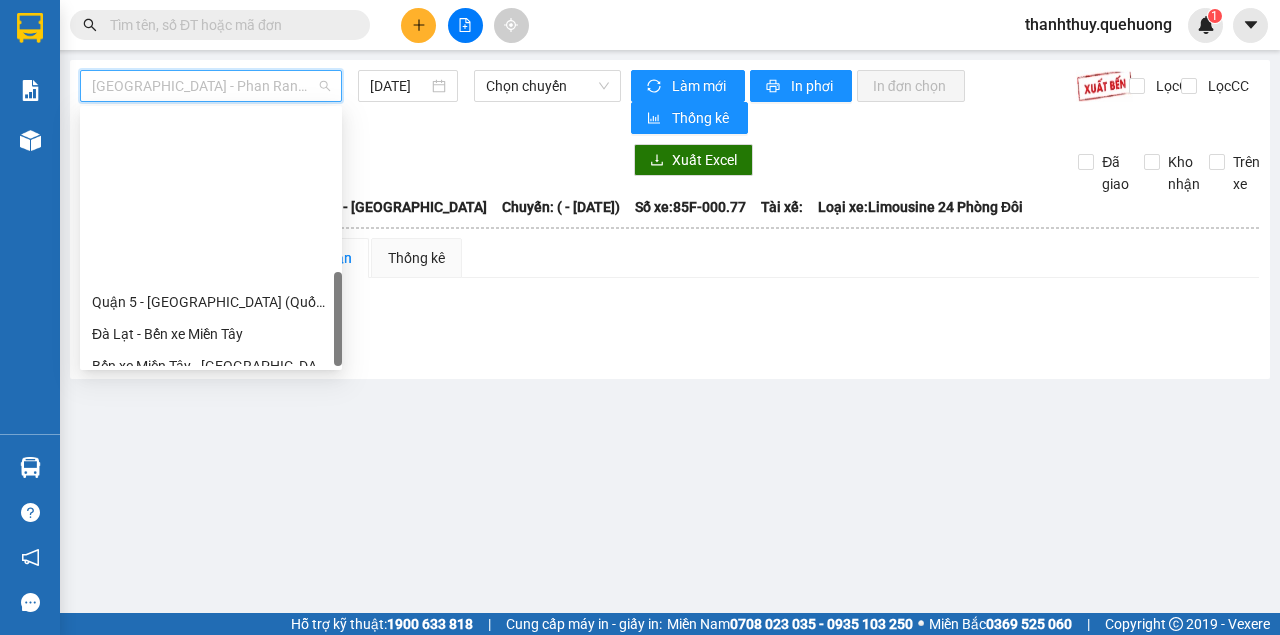 scroll, scrollTop: 608, scrollLeft: 0, axis: vertical 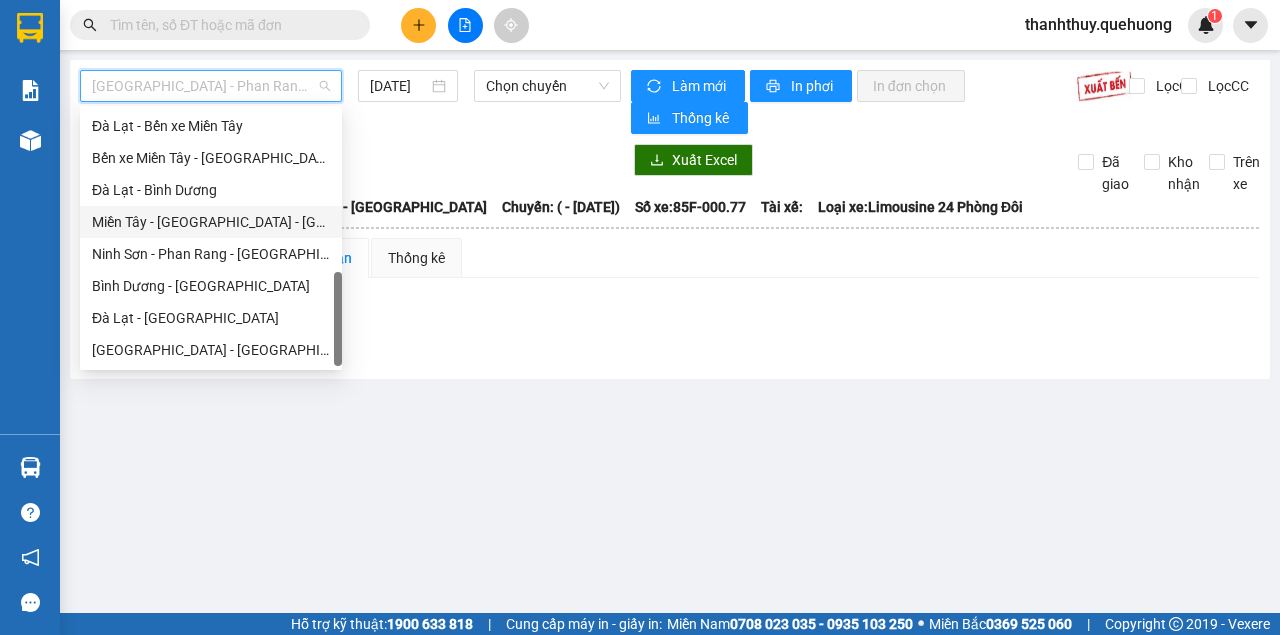 click on "Miền Tây - [GEOGRAPHIC_DATA] - [GEOGRAPHIC_DATA]" at bounding box center [211, 222] 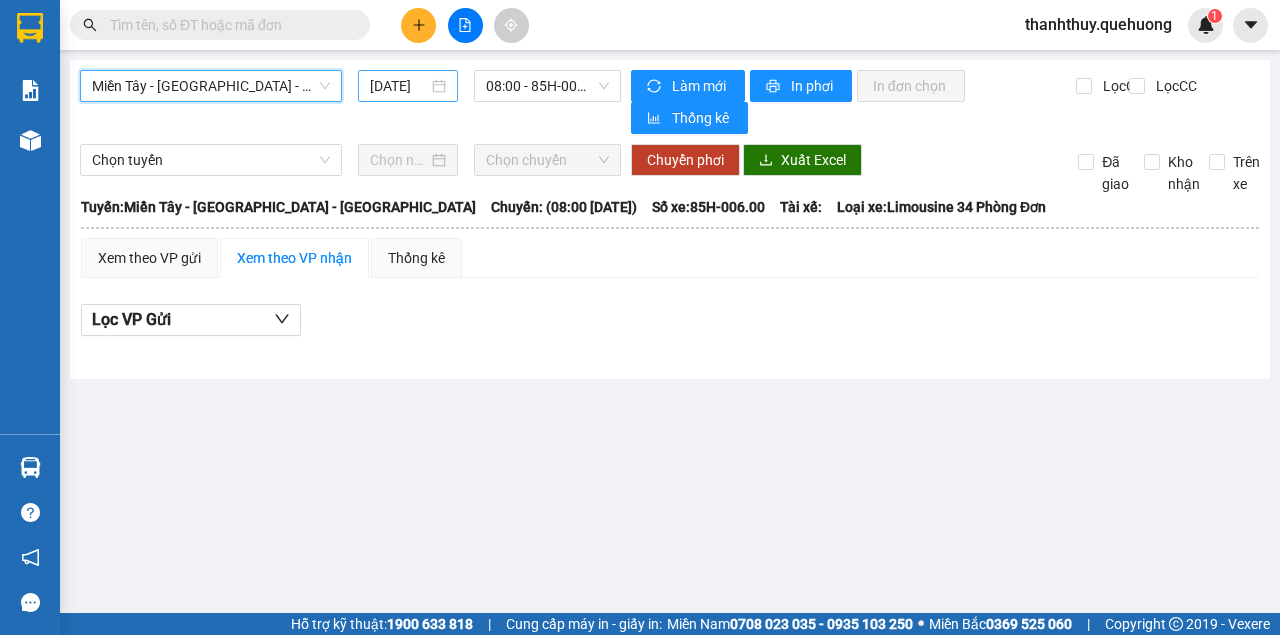 click on "[DATE]" at bounding box center [399, 86] 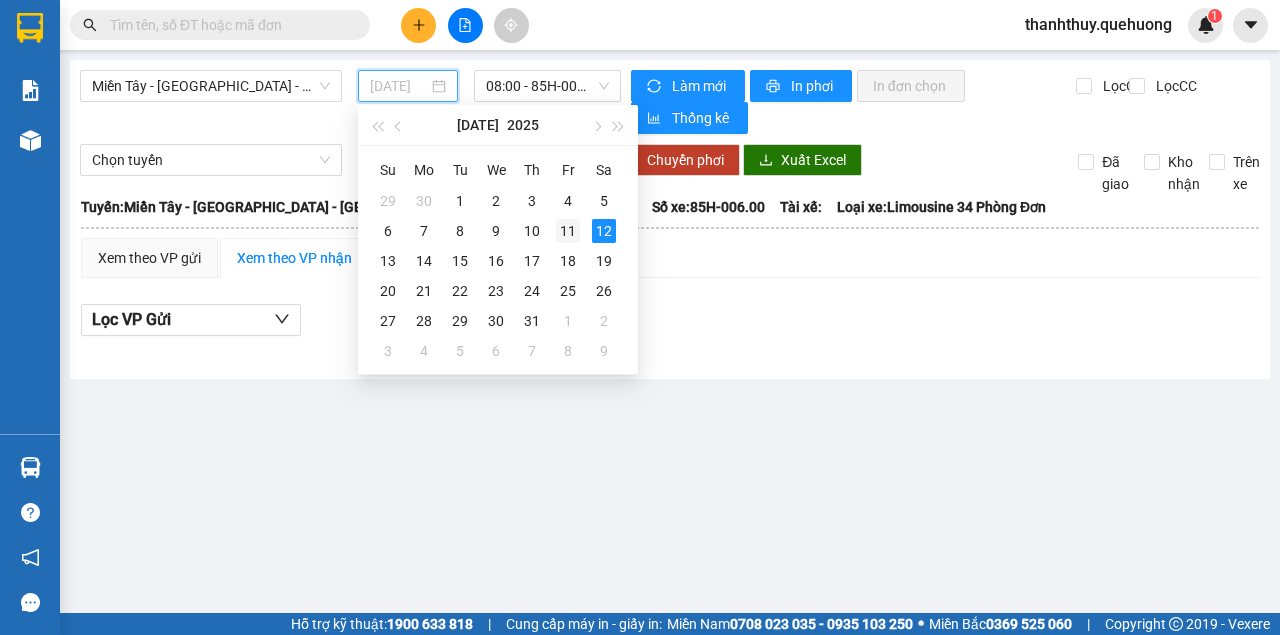 click on "11" at bounding box center (568, 231) 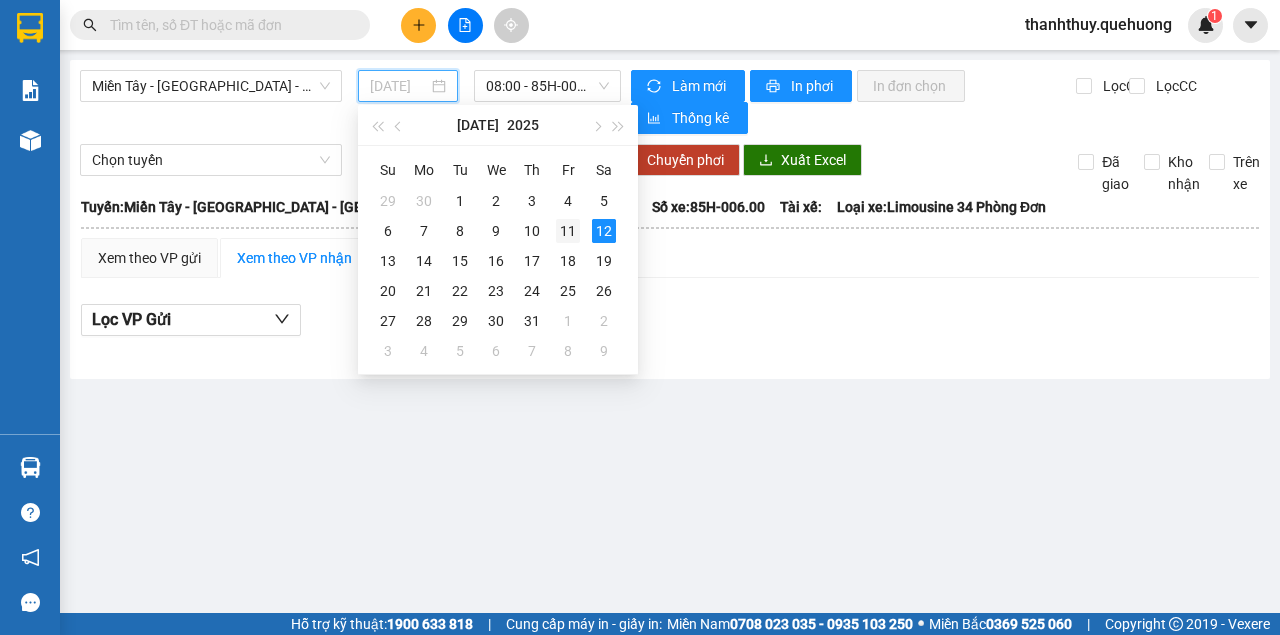 type on "[DATE]" 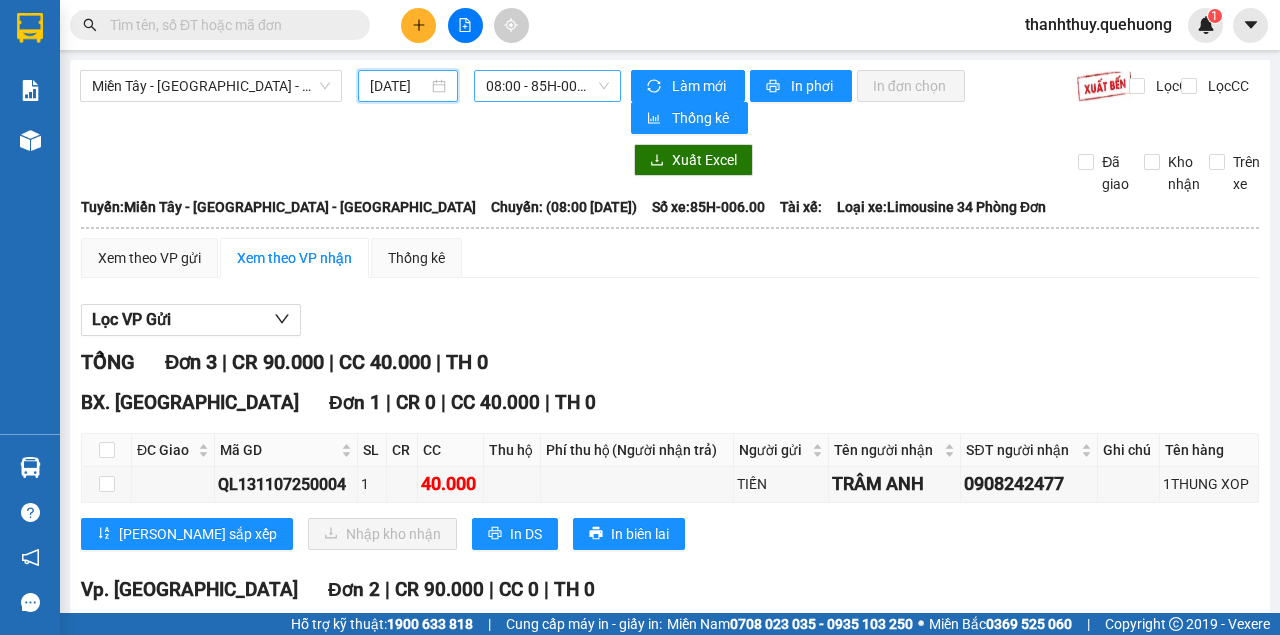 click on "08:00     - 85H-006.00" at bounding box center [547, 86] 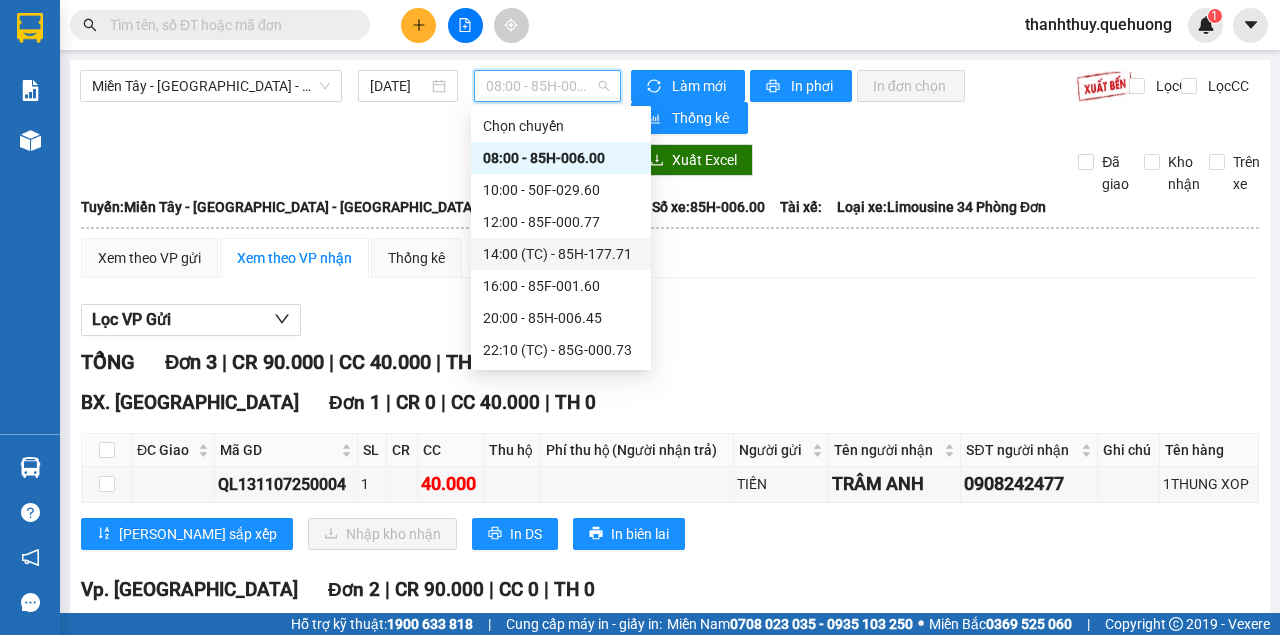 click on "14:00   (TC)   - 85H-177.71" at bounding box center (561, 254) 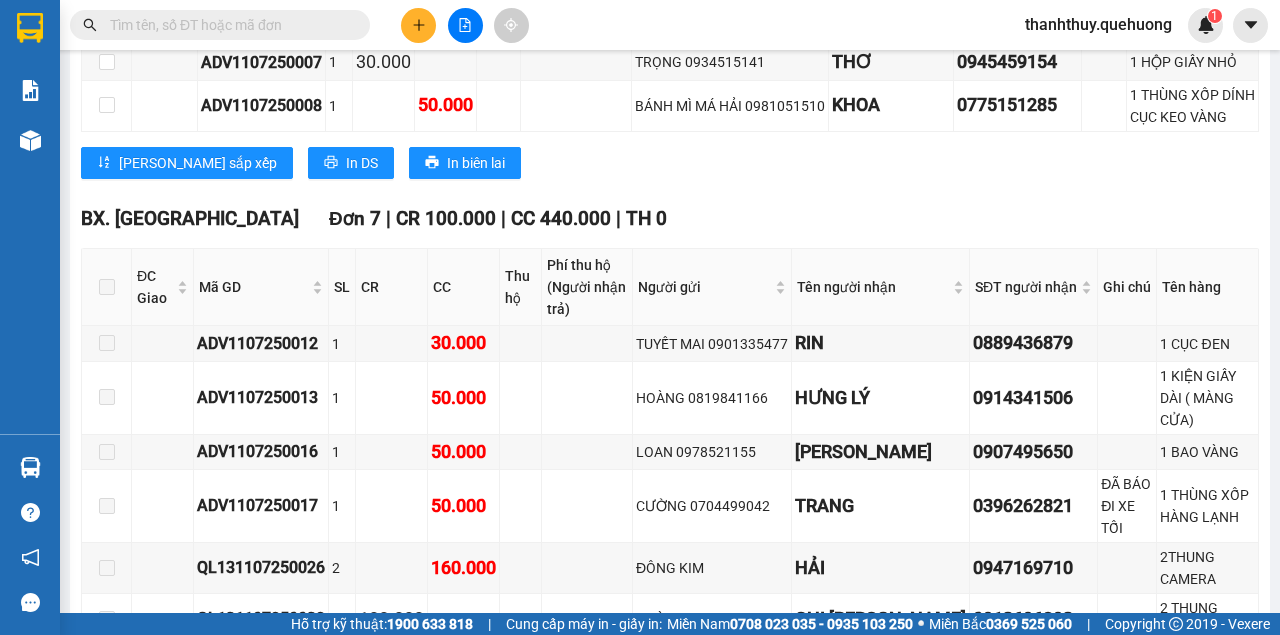 scroll, scrollTop: 0, scrollLeft: 0, axis: both 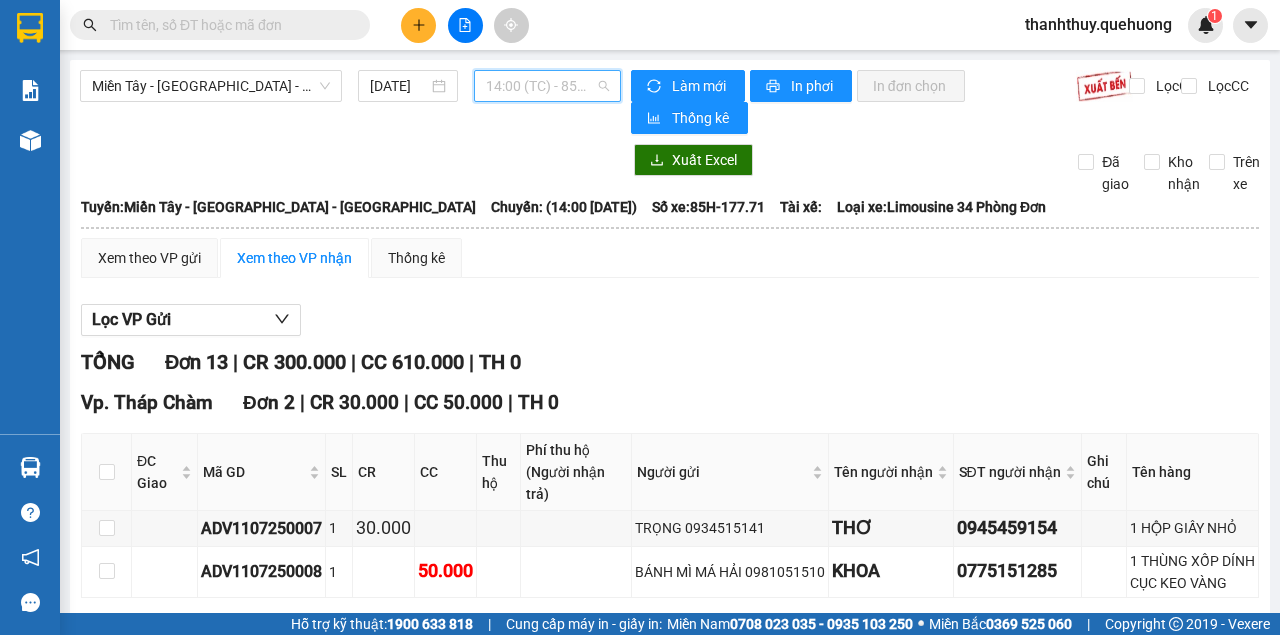 click on "14:00   (TC)   - 85H-177.71" at bounding box center [547, 86] 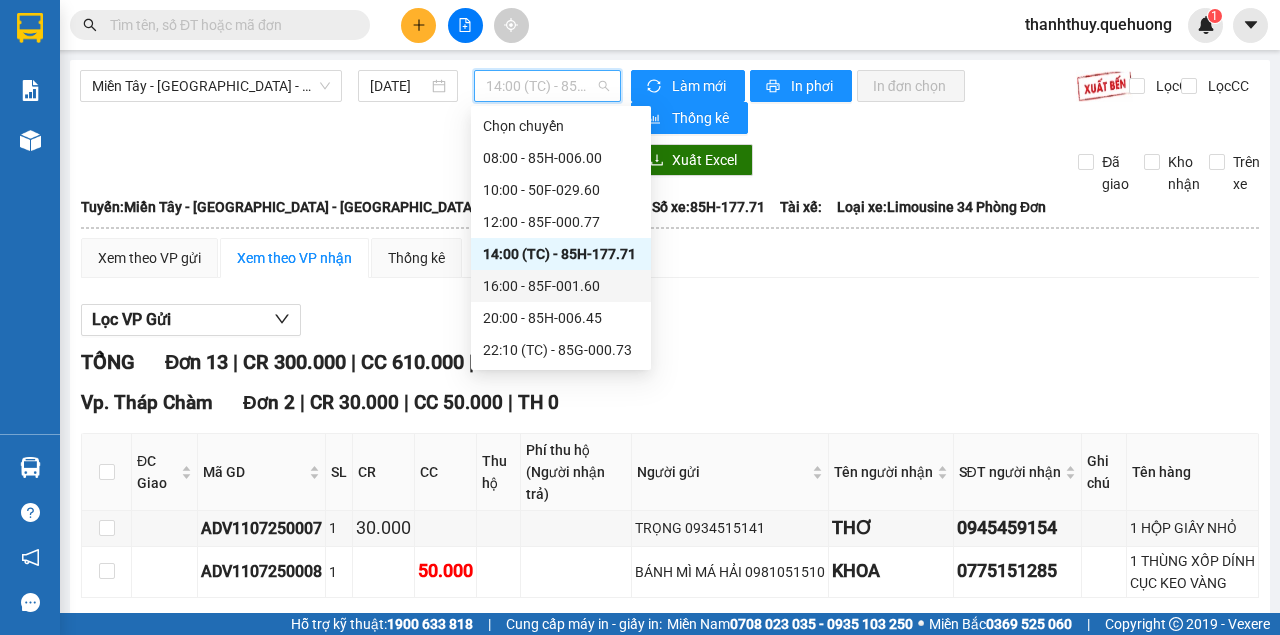 click on "16:00     - 85F-001.60" at bounding box center [561, 286] 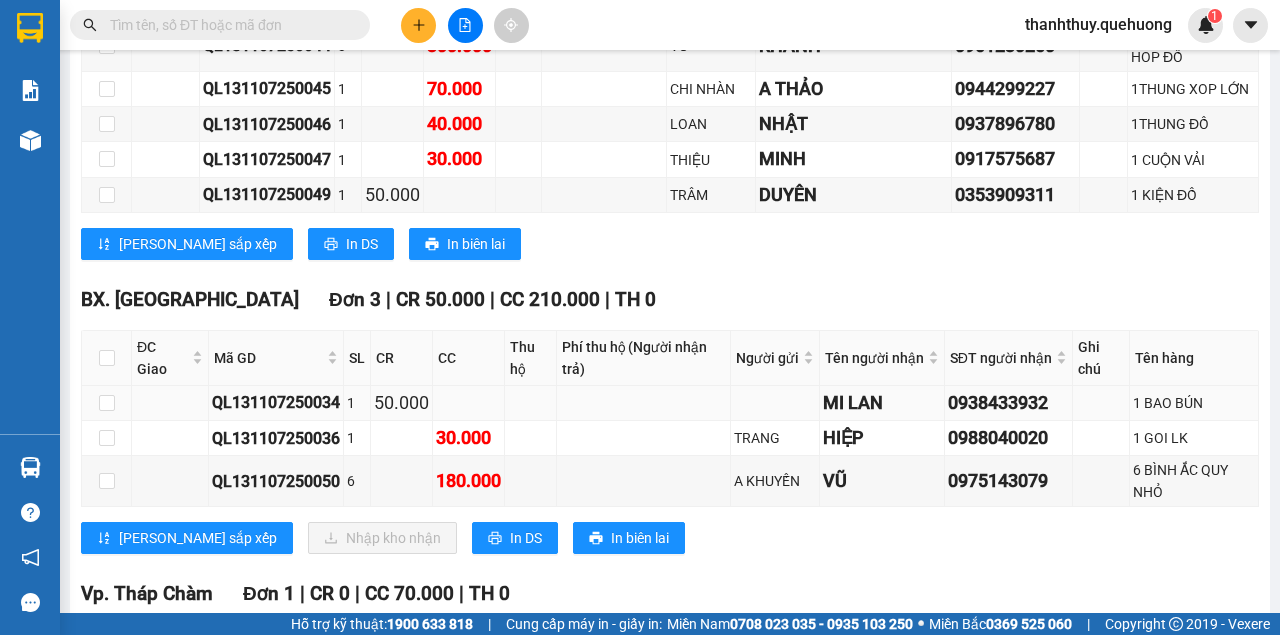 scroll, scrollTop: 1090, scrollLeft: 0, axis: vertical 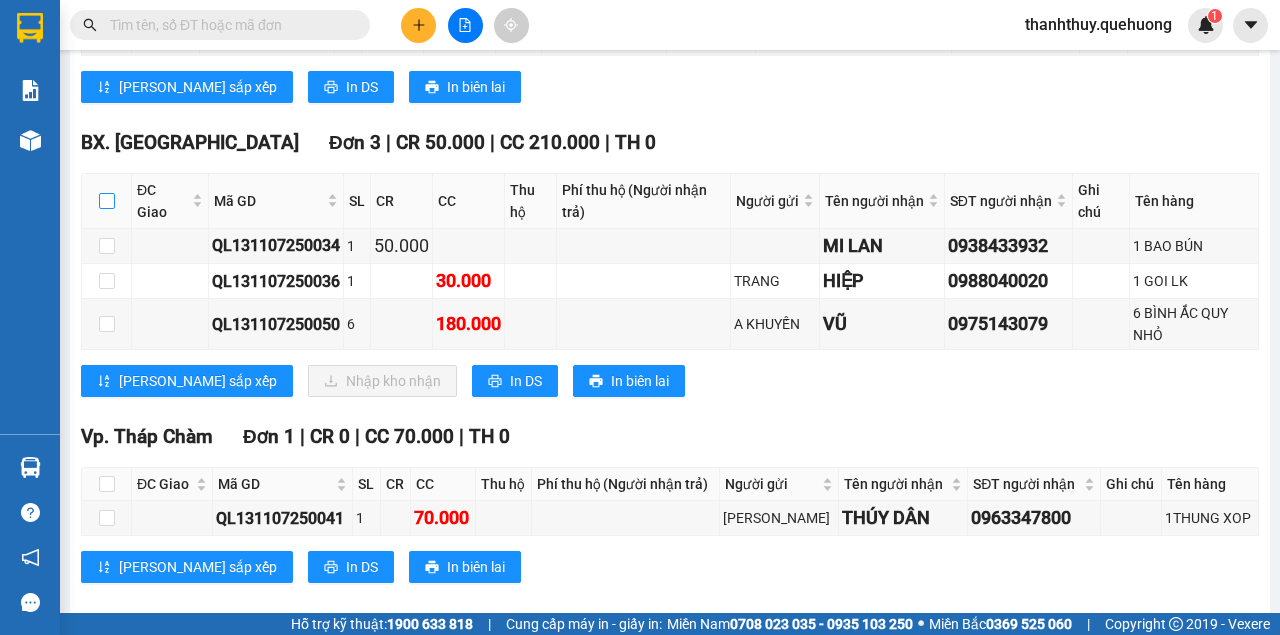 click at bounding box center [107, 201] 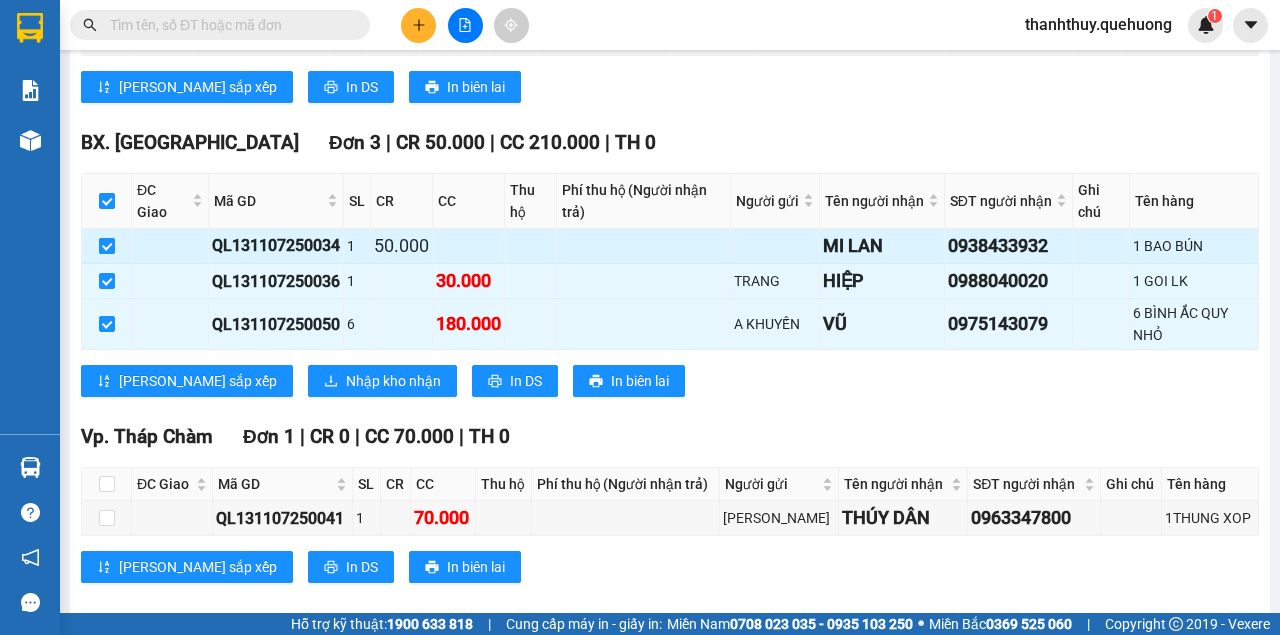 click at bounding box center (107, 246) 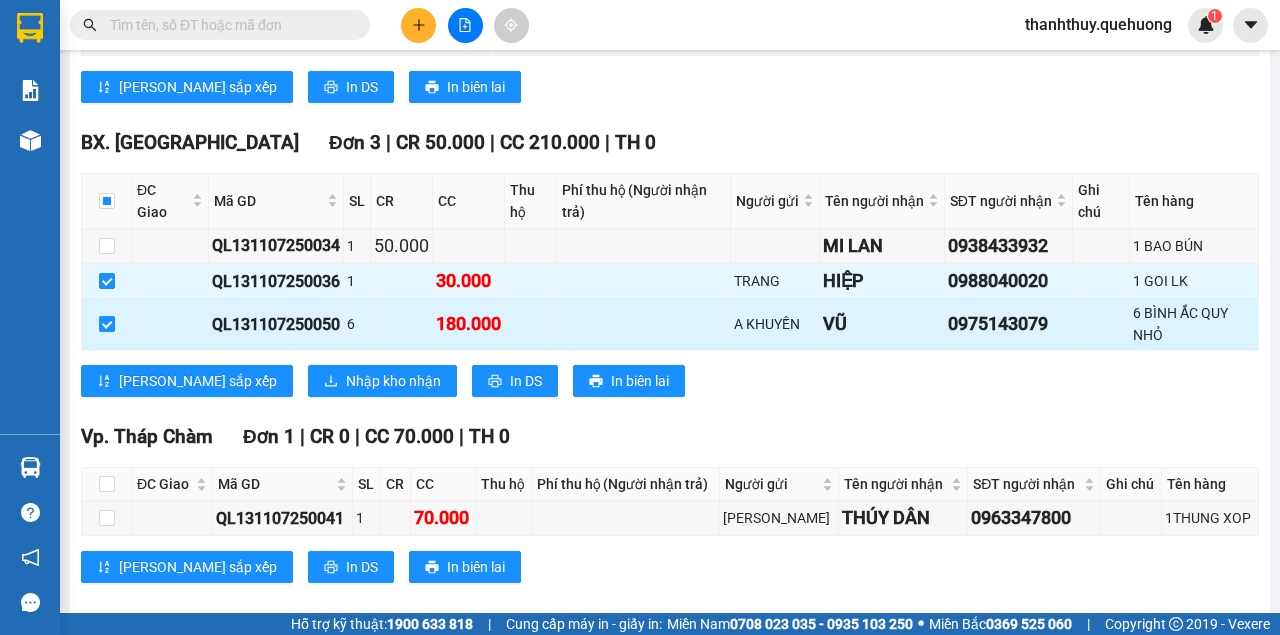 click at bounding box center [107, 324] 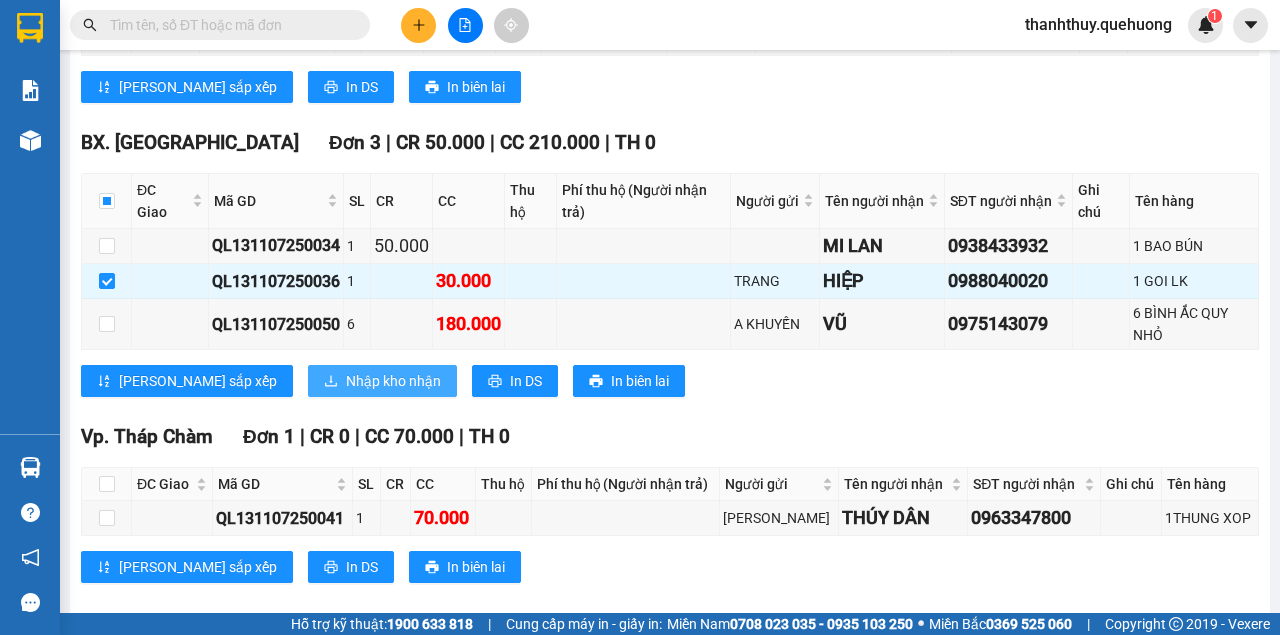 click on "Nhập kho nhận" at bounding box center (393, 381) 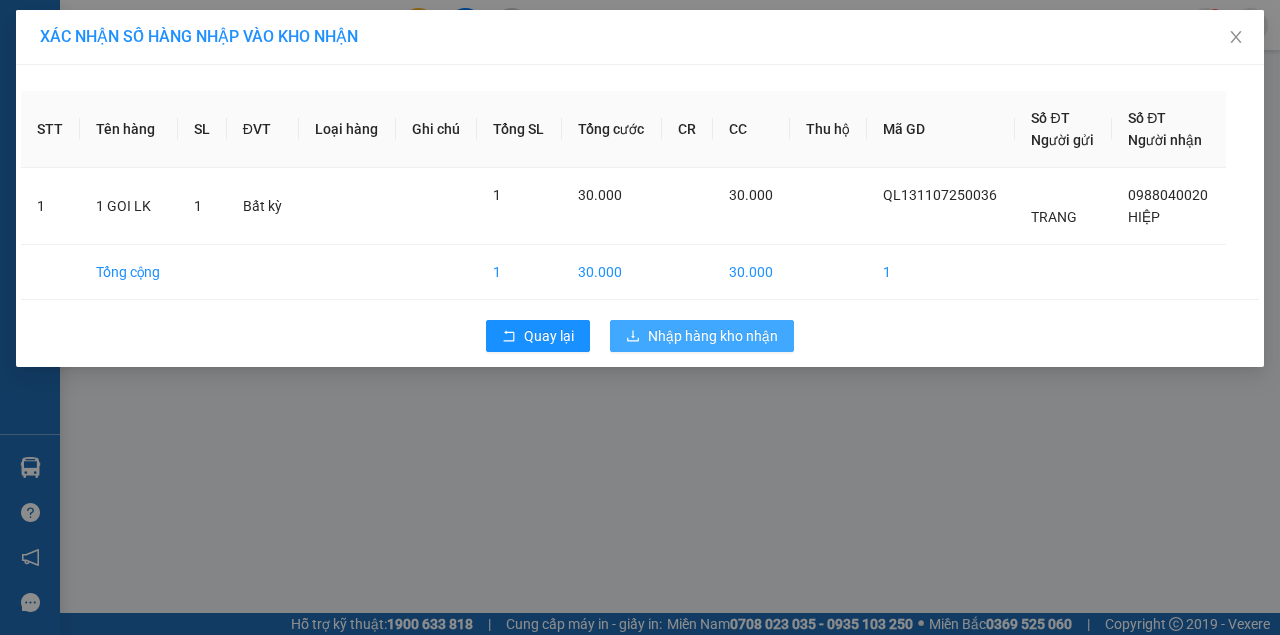 click on "Nhập hàng kho nhận" at bounding box center [713, 336] 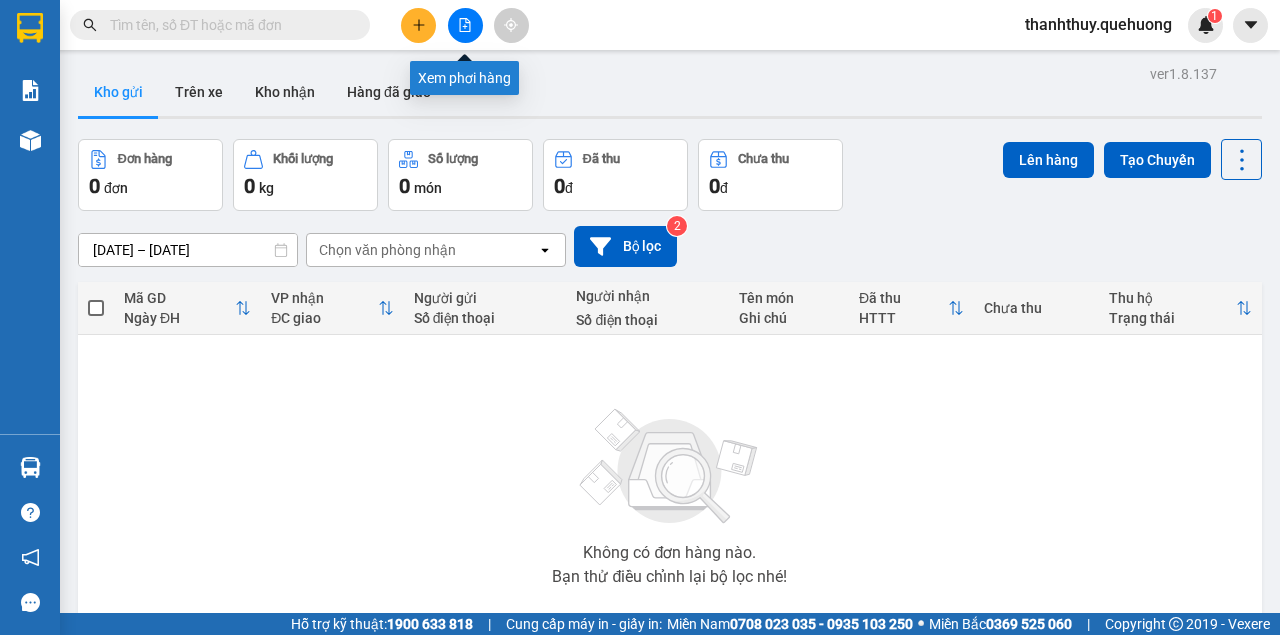 click 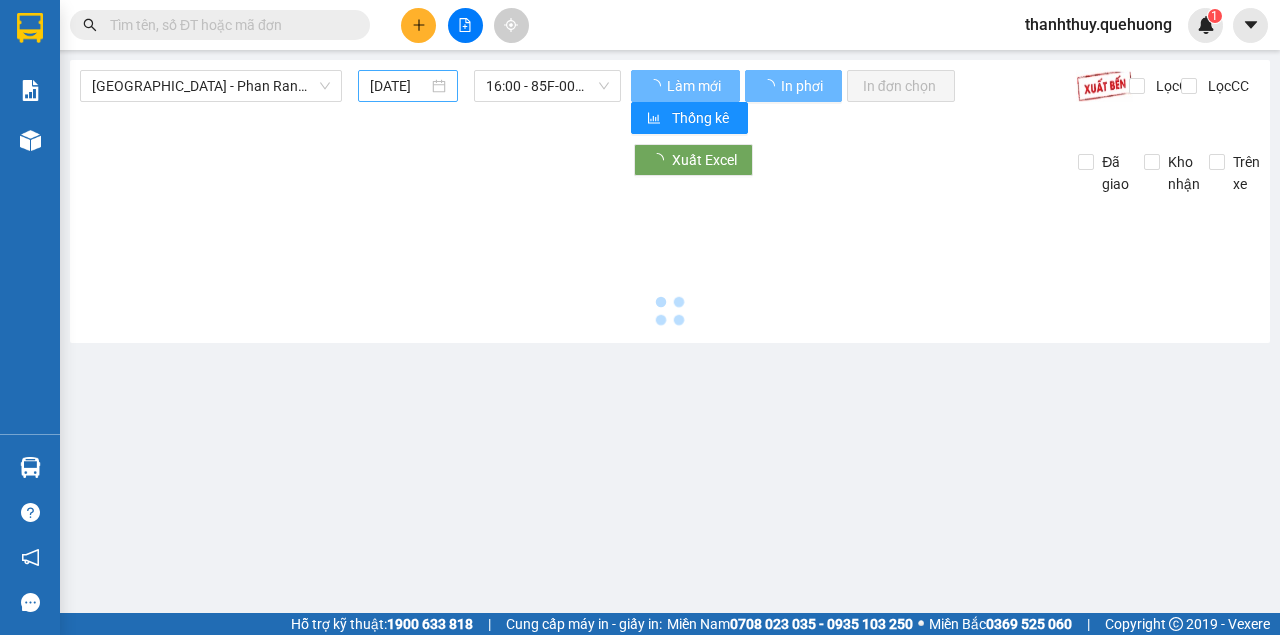 type on "[DATE]" 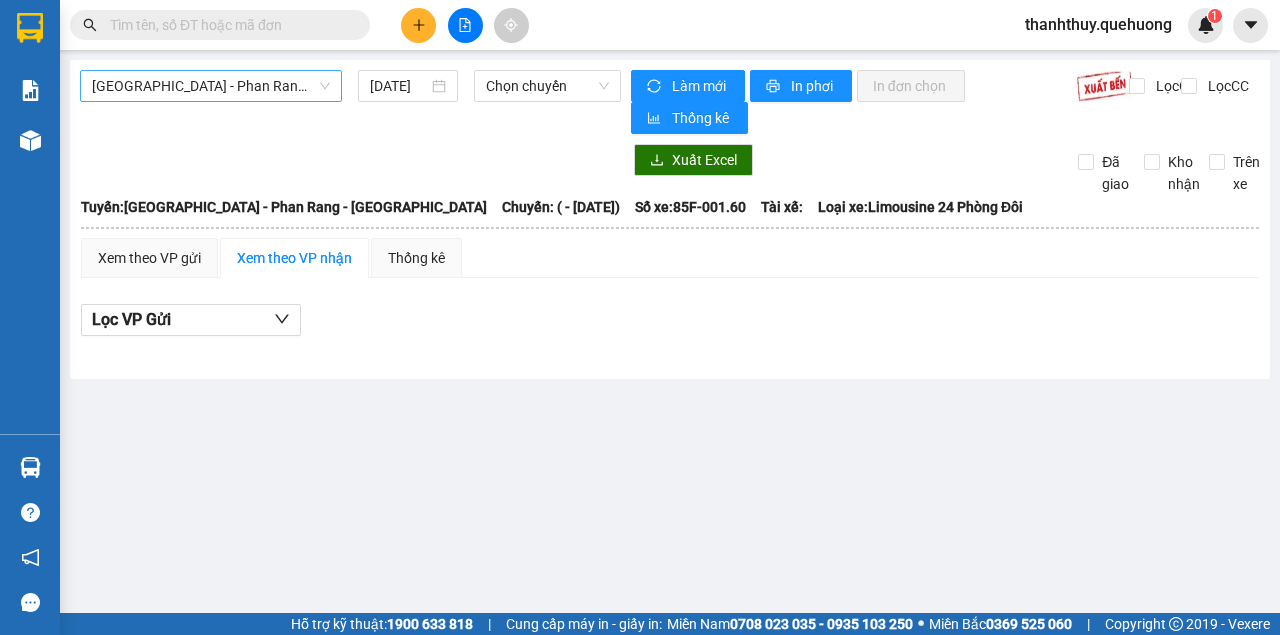 click on "[GEOGRAPHIC_DATA] - Phan Rang - [GEOGRAPHIC_DATA]" at bounding box center [211, 86] 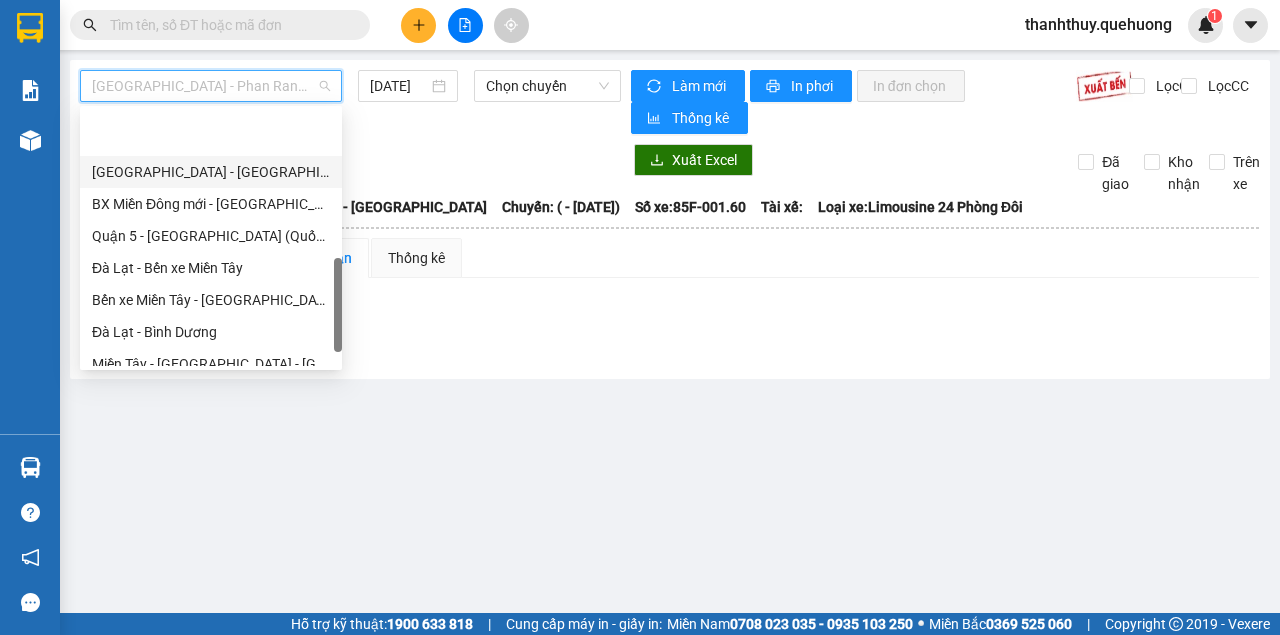 scroll, scrollTop: 608, scrollLeft: 0, axis: vertical 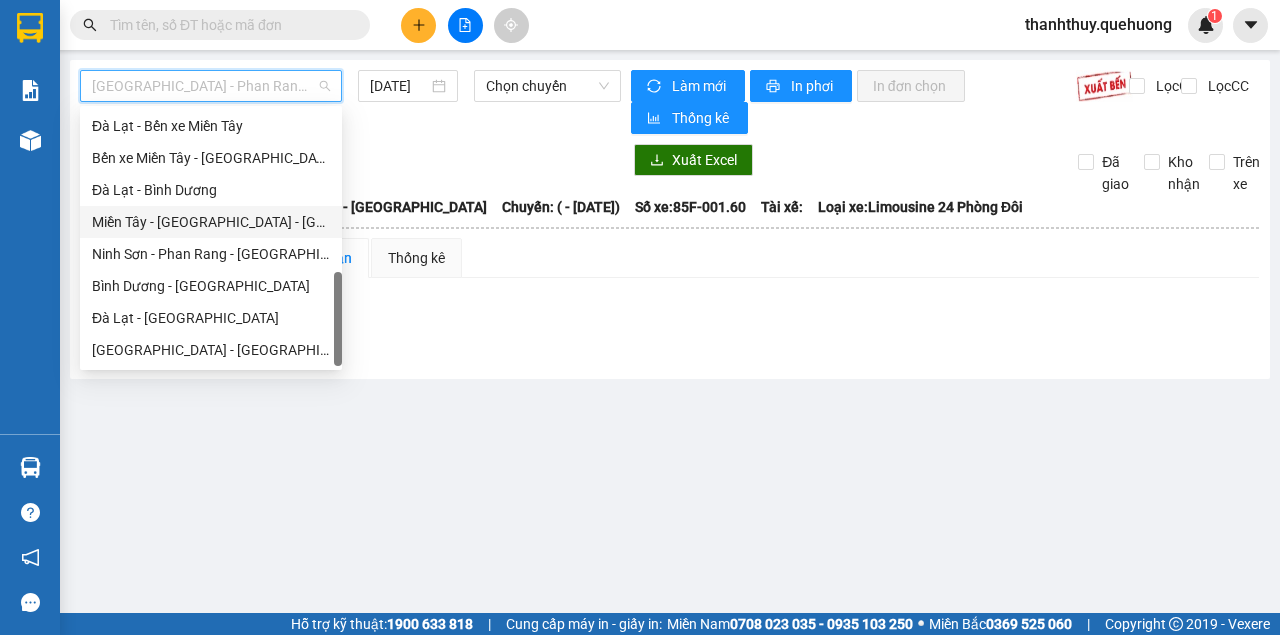 click on "Miền Tây - [GEOGRAPHIC_DATA] - [GEOGRAPHIC_DATA]" at bounding box center (211, 222) 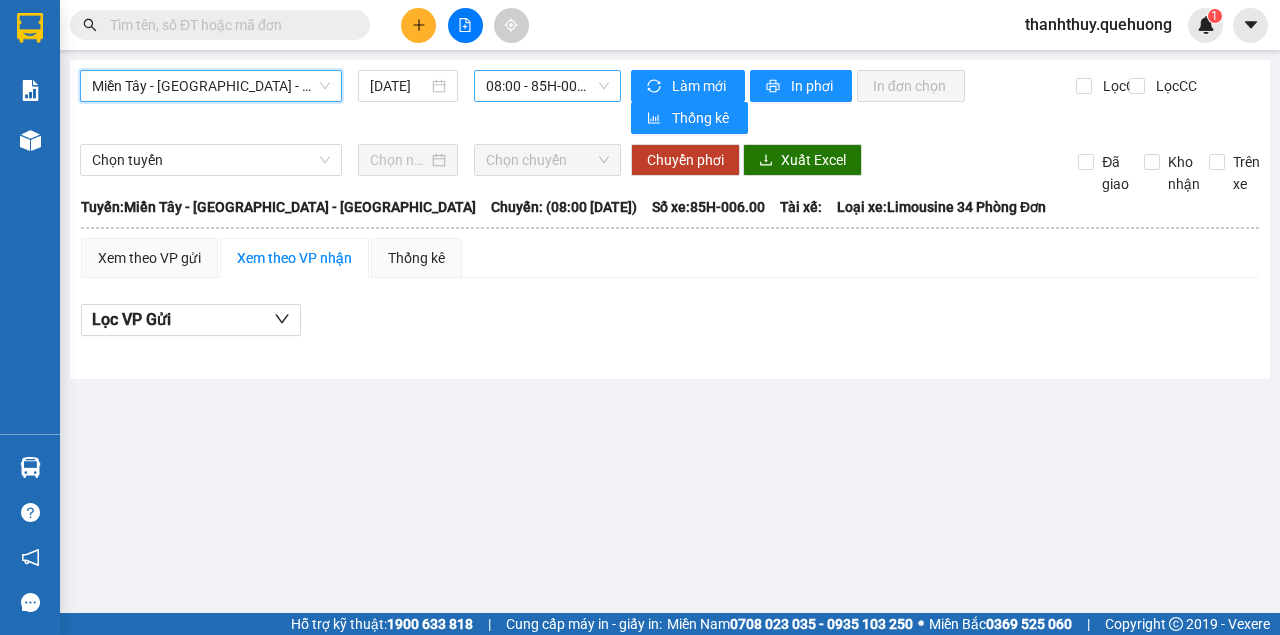 click on "08:00     - 85H-006.00" at bounding box center (547, 86) 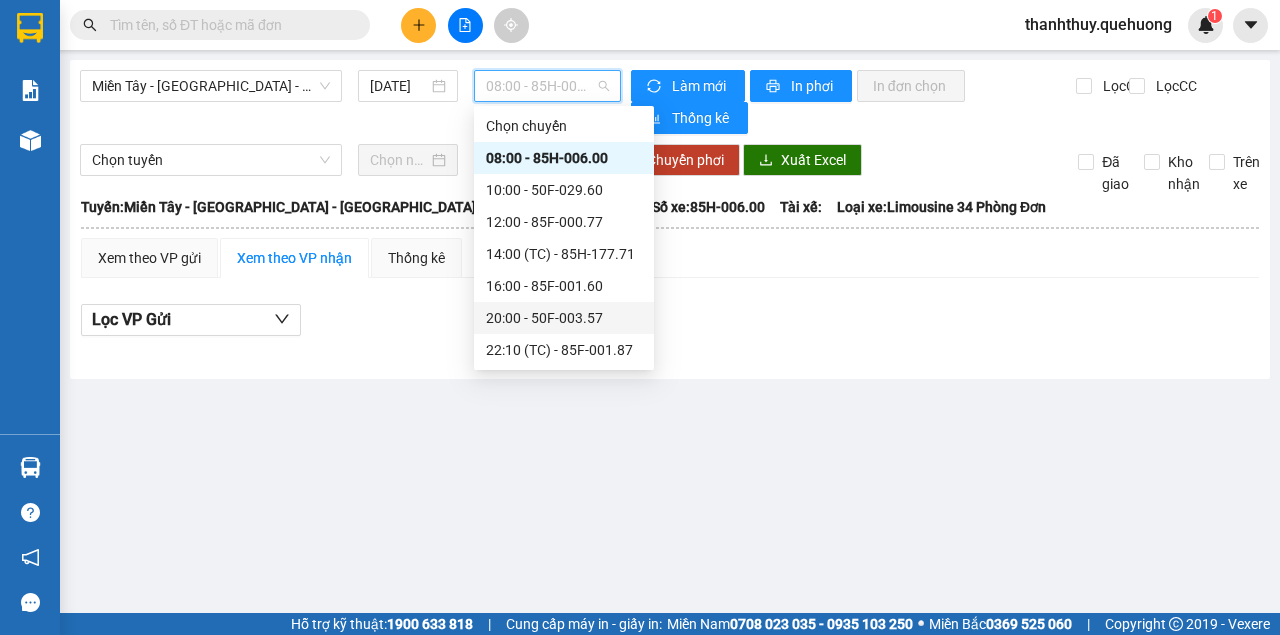 click on "20:00     - 50F-003.57" at bounding box center [564, 318] 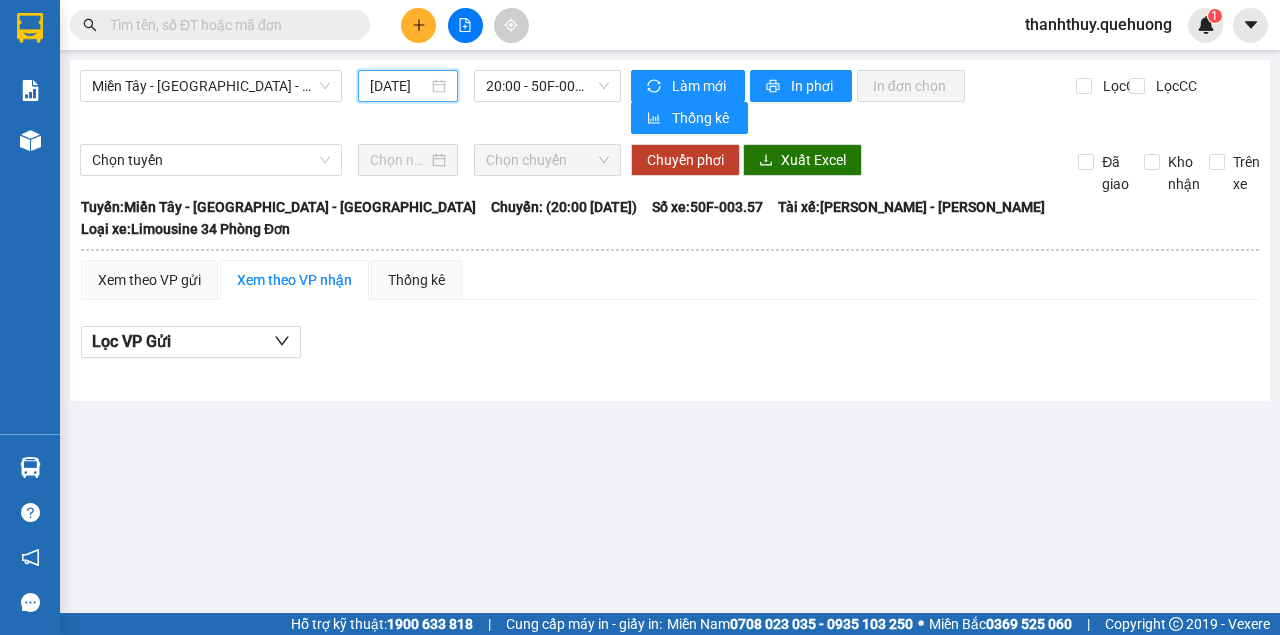 click on "[DATE]" at bounding box center (399, 86) 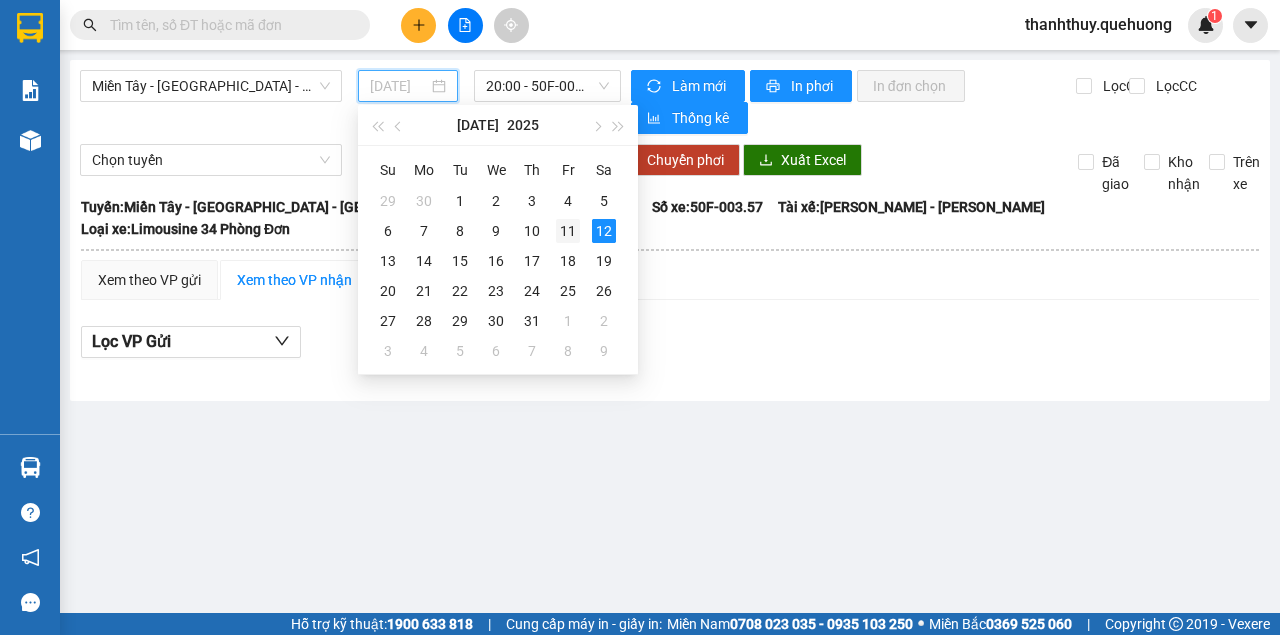 click on "11" at bounding box center [568, 231] 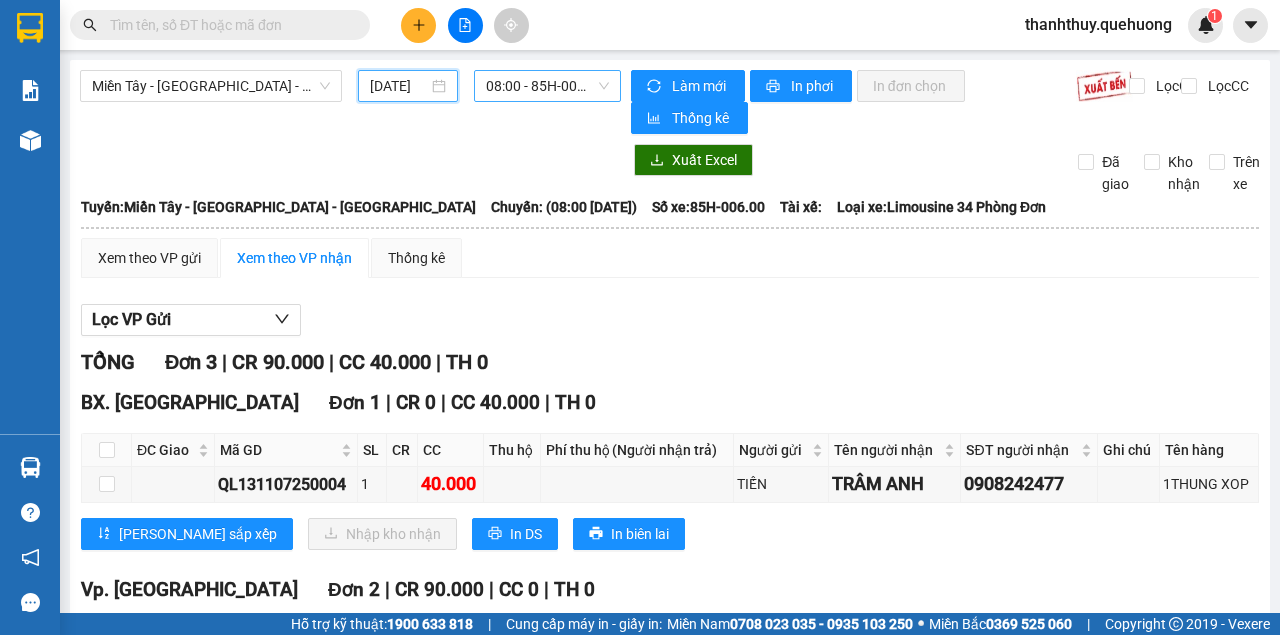 click on "08:00     - 85H-006.00" at bounding box center (547, 86) 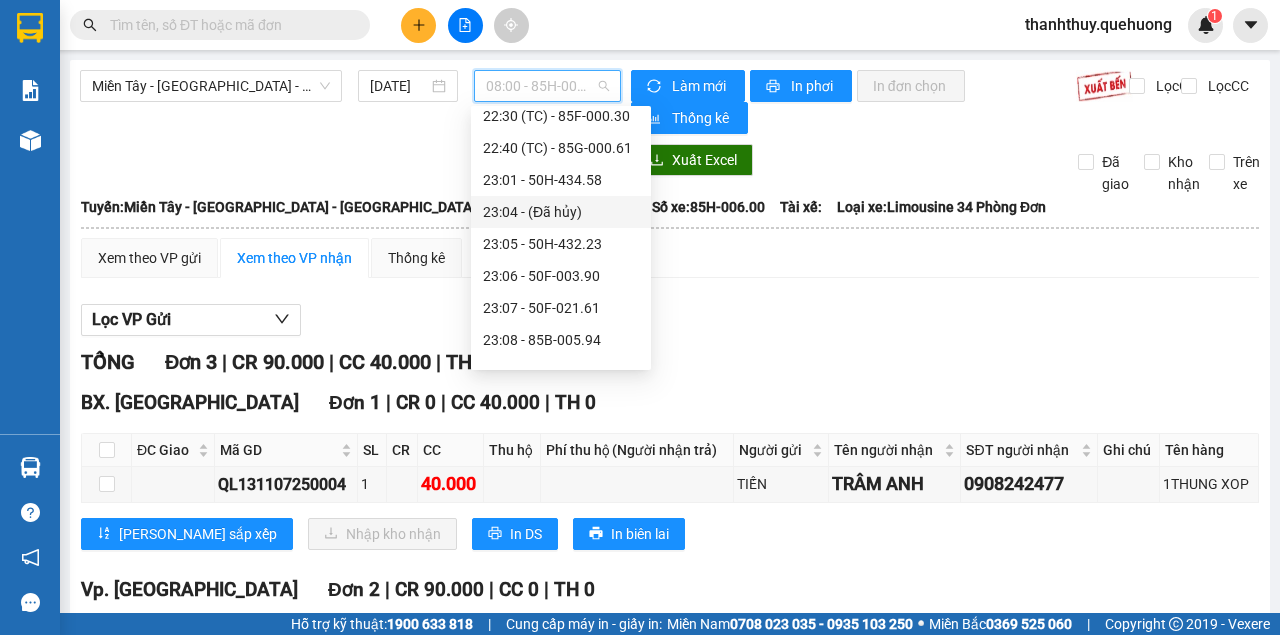 scroll, scrollTop: 133, scrollLeft: 0, axis: vertical 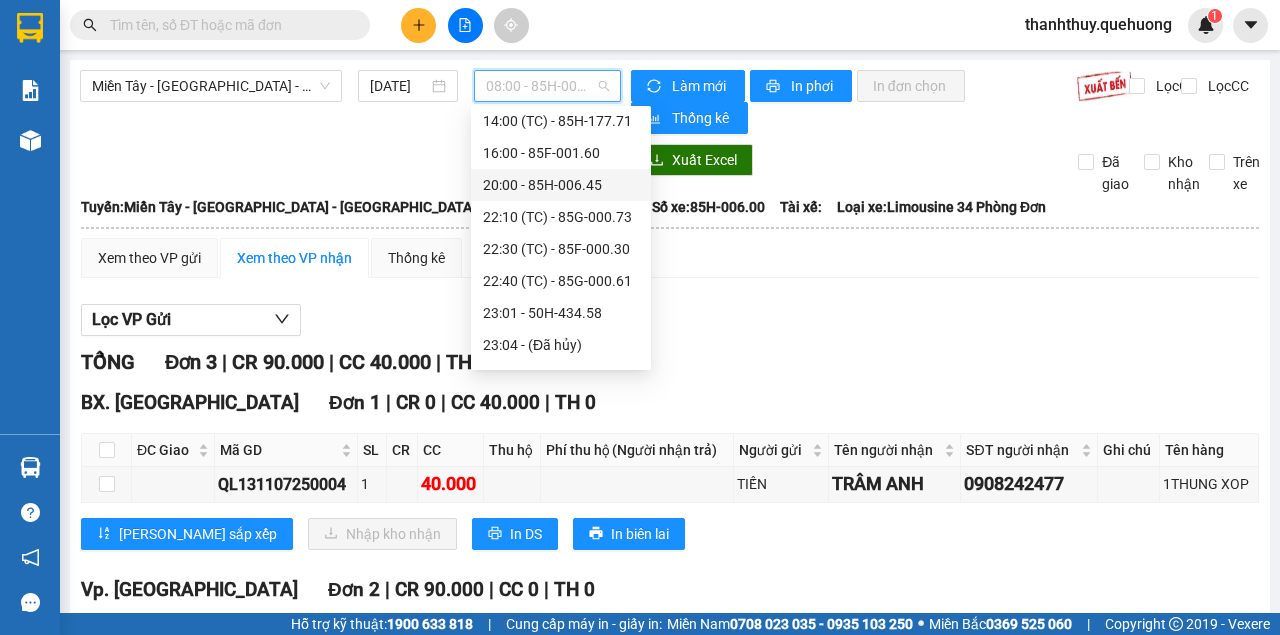 click on "20:00     - 85H-006.45" at bounding box center (561, 185) 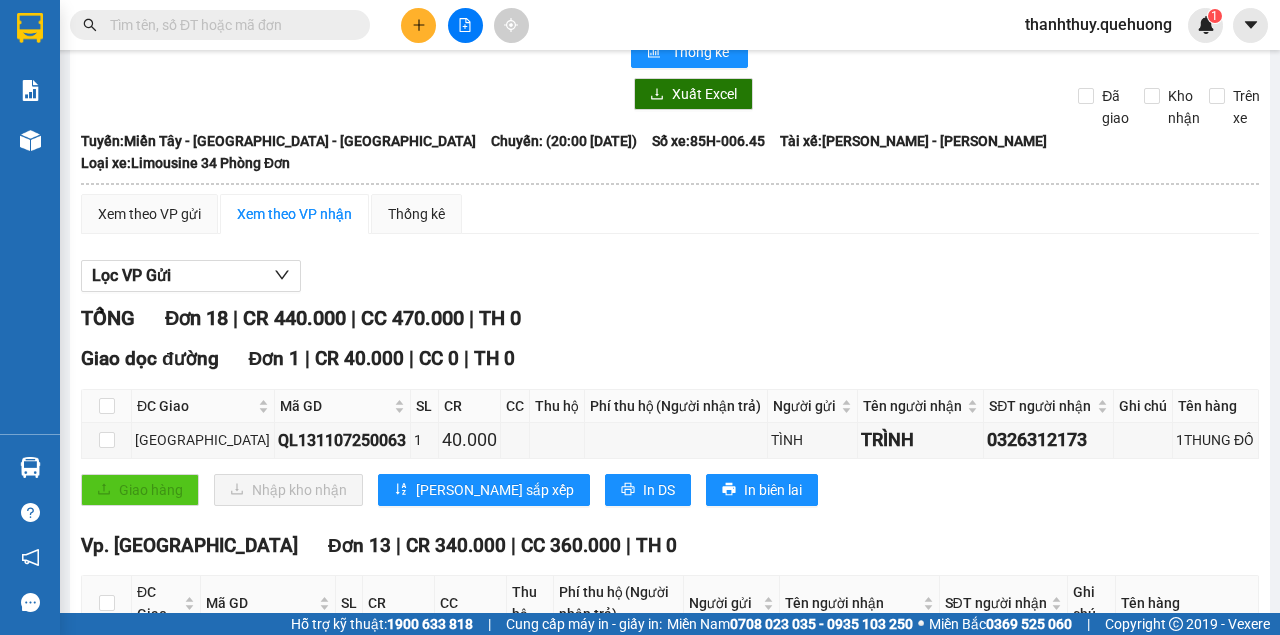 scroll, scrollTop: 0, scrollLeft: 0, axis: both 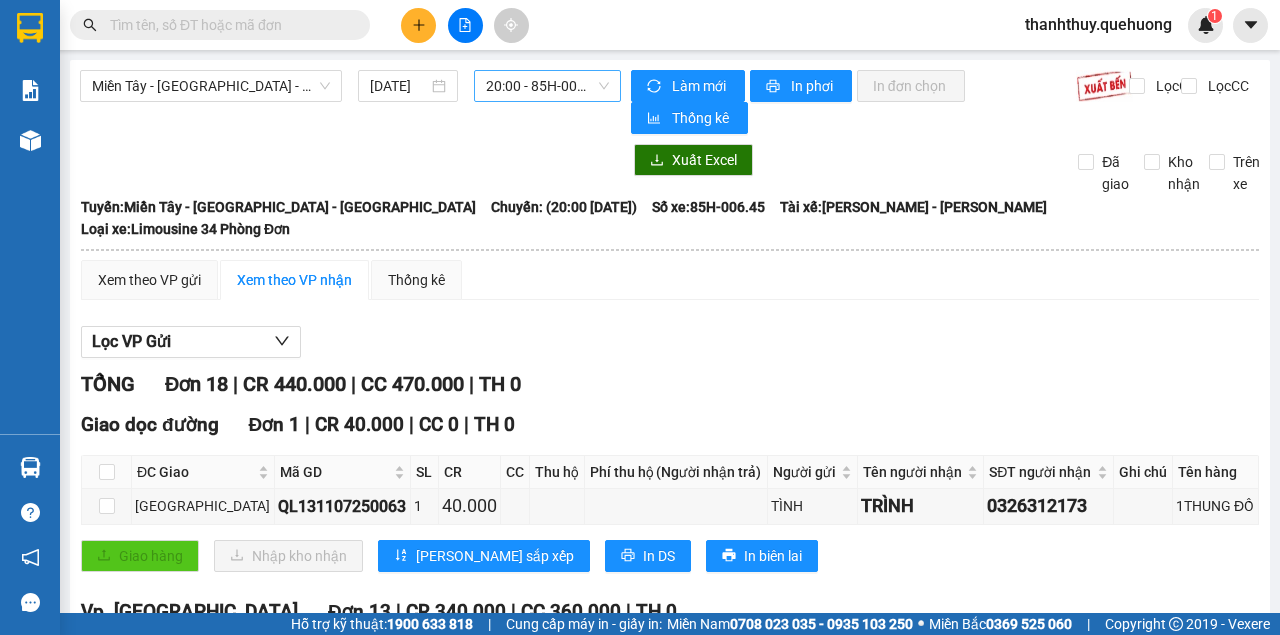 click on "20:00     - 85H-006.45" at bounding box center (547, 86) 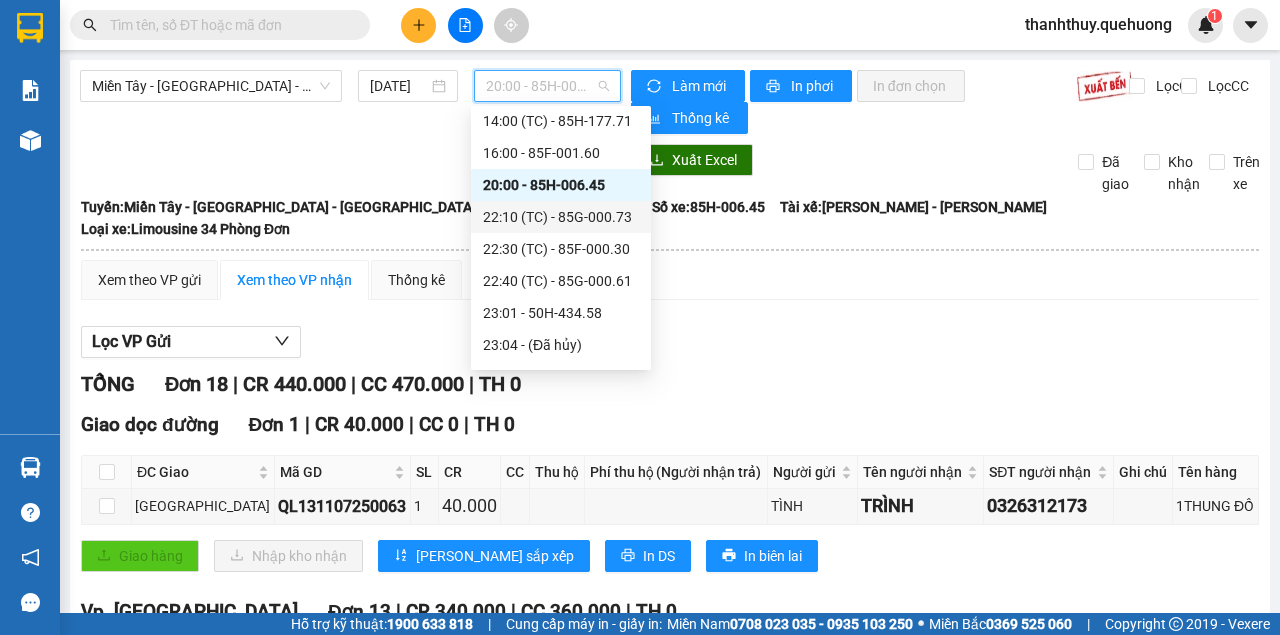 click on "22:10   (TC)   - 85G-000.73" at bounding box center (561, 217) 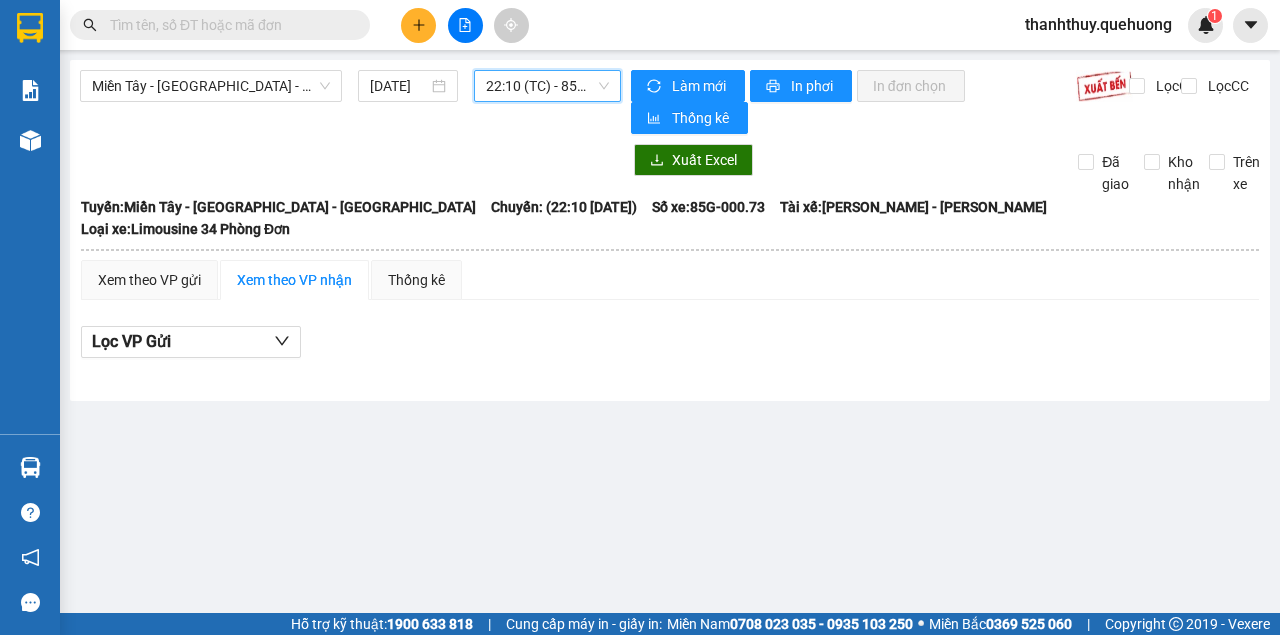 click on "22:10   (TC)   - 85G-000.73" at bounding box center (547, 86) 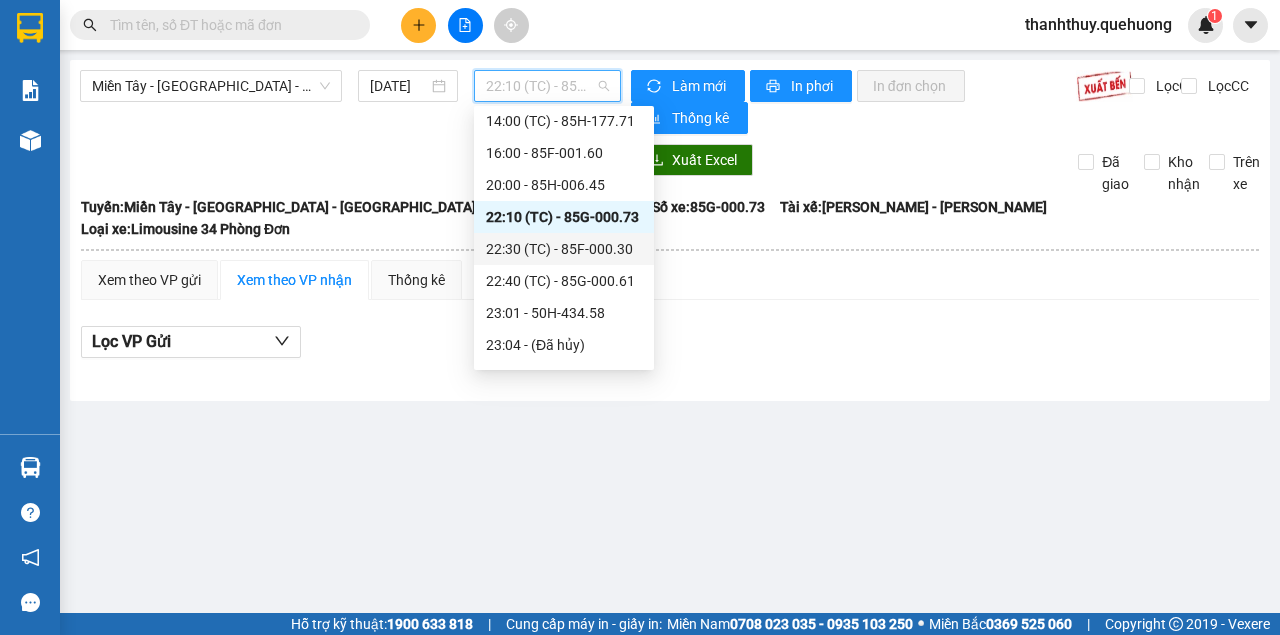 click on "22:30   (TC)   - 85F-000.30" at bounding box center (564, 249) 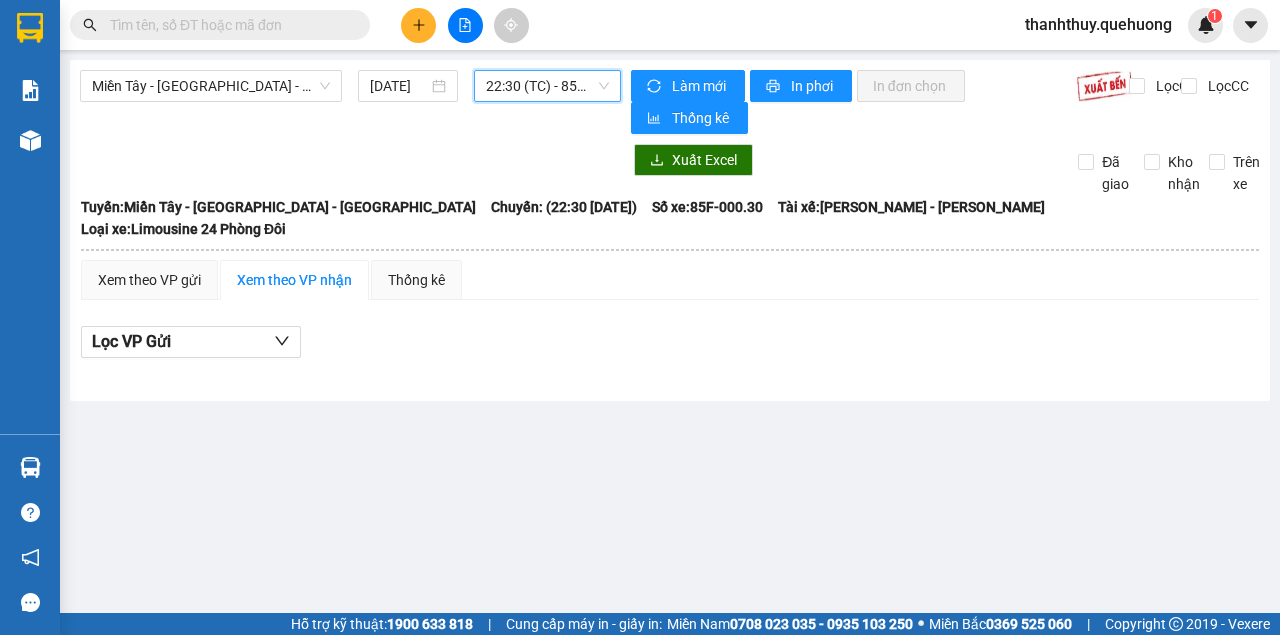 click on "22:30   (TC)   - 85F-000.30" at bounding box center (547, 86) 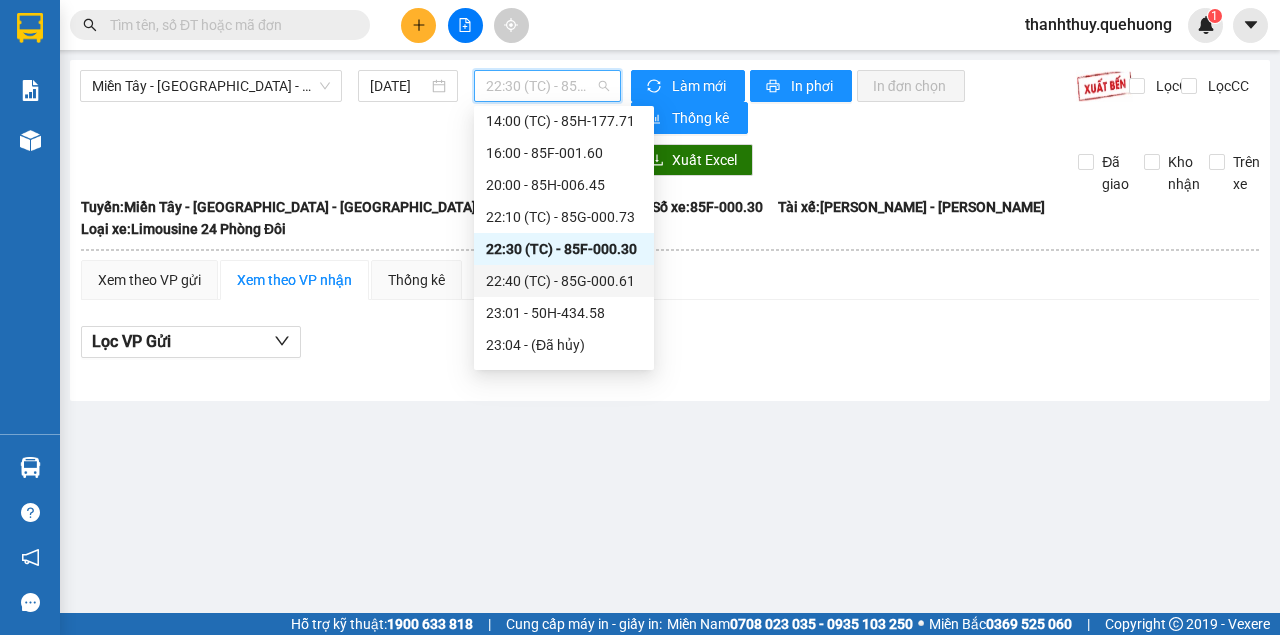 click on "22:40   (TC)   - 85G-000.61" at bounding box center (564, 281) 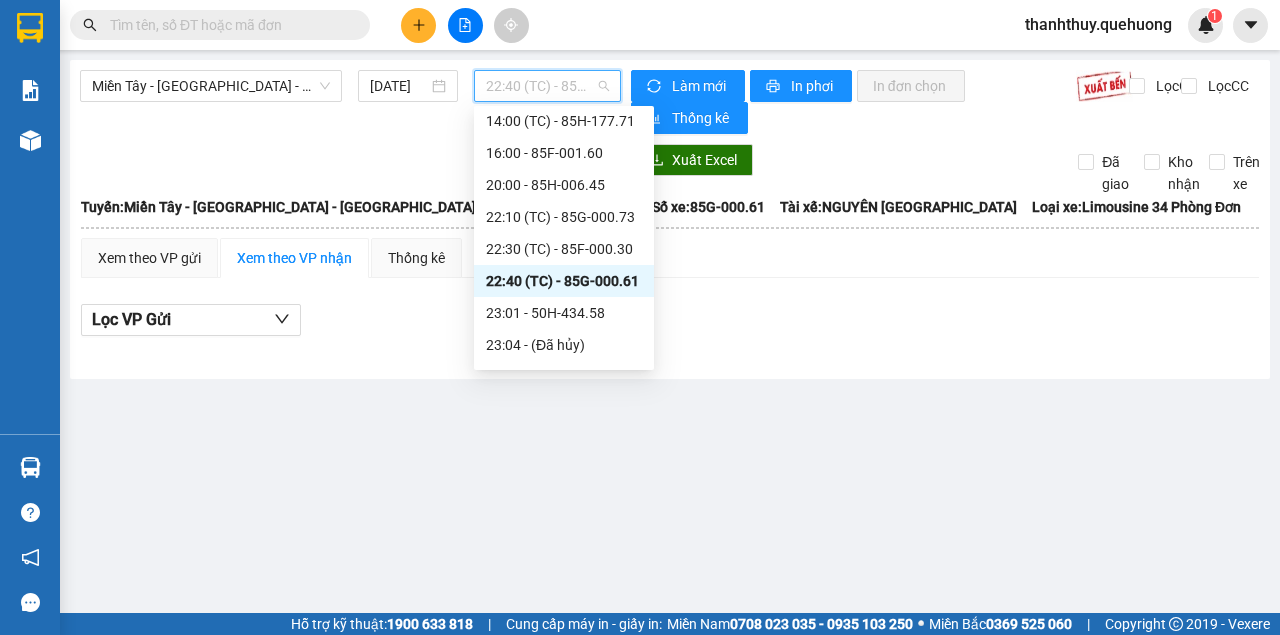 click on "22:40   (TC)   - 85G-000.61" at bounding box center [547, 86] 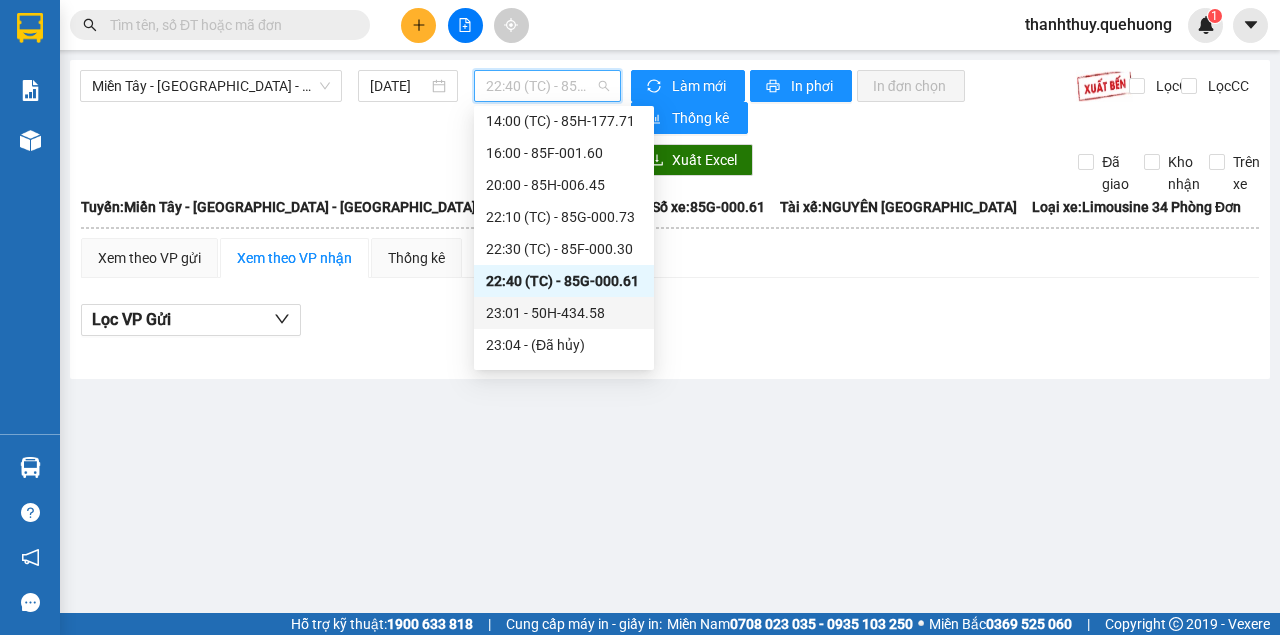 click on "23:01     - 50H-434.58" at bounding box center (564, 313) 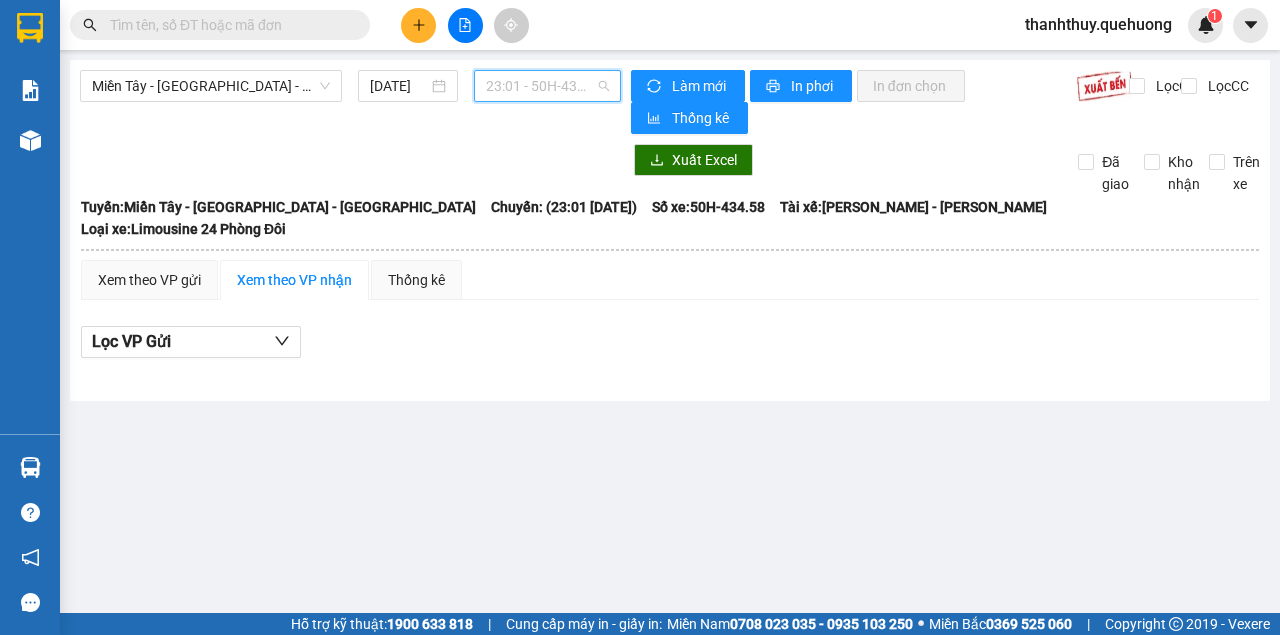 click on "23:01     - 50H-434.58" at bounding box center [547, 86] 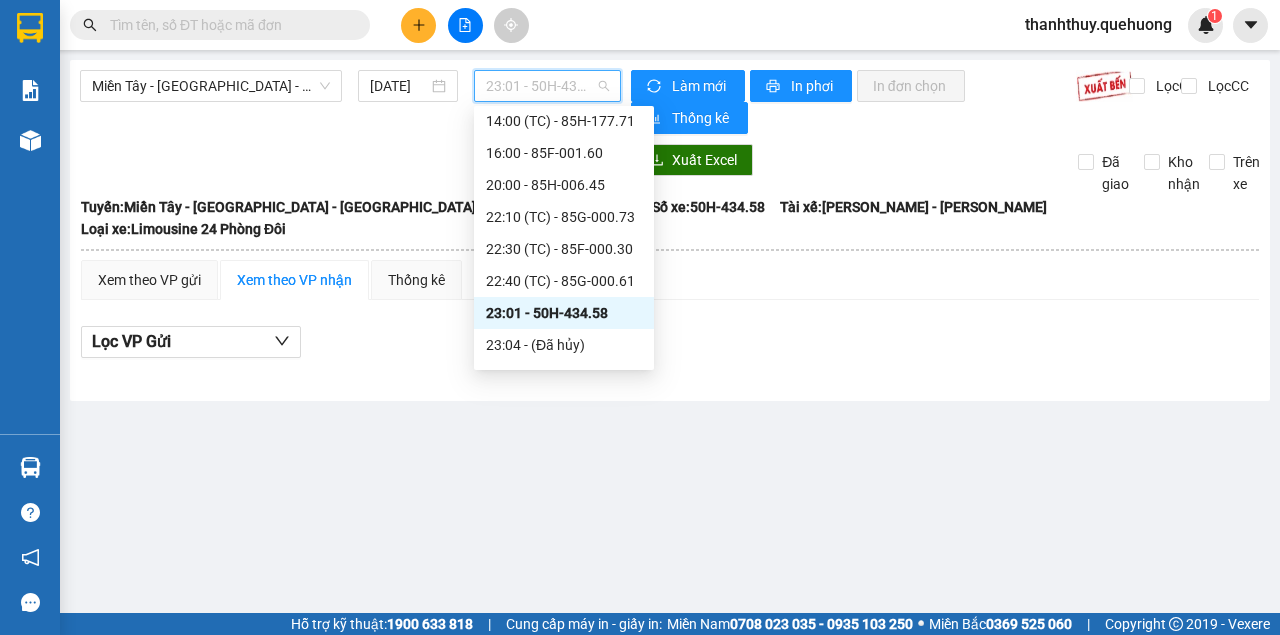 scroll, scrollTop: 200, scrollLeft: 0, axis: vertical 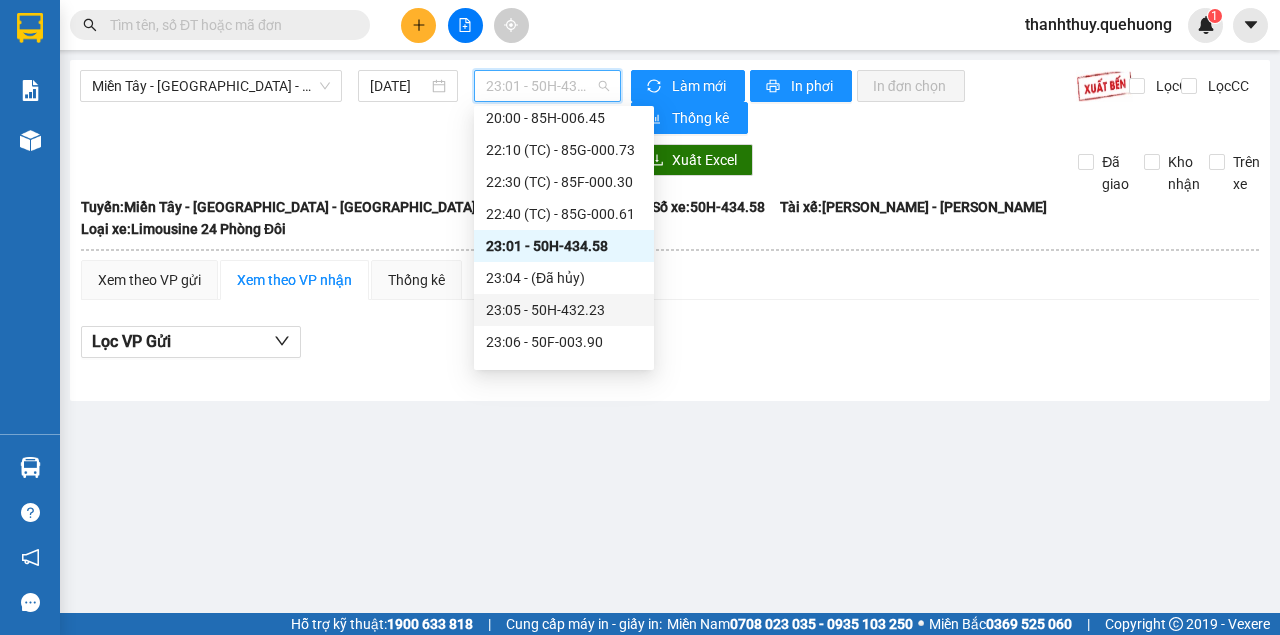 click on "23:05     - 50H-432.23" at bounding box center (564, 310) 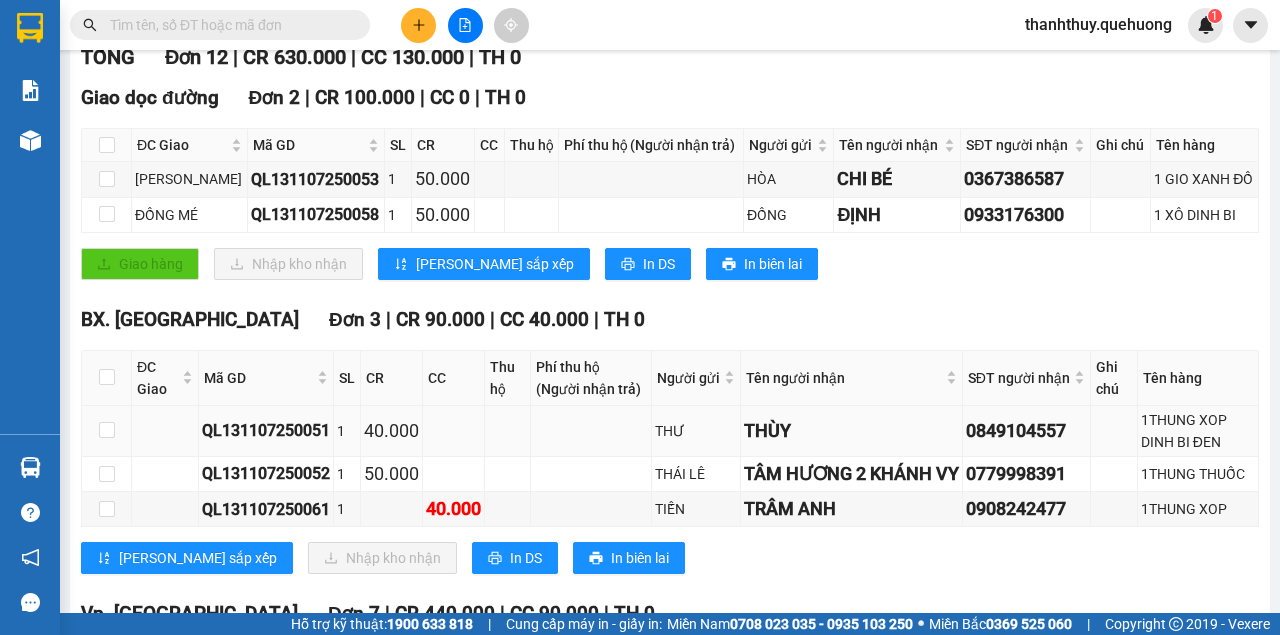 scroll, scrollTop: 0, scrollLeft: 0, axis: both 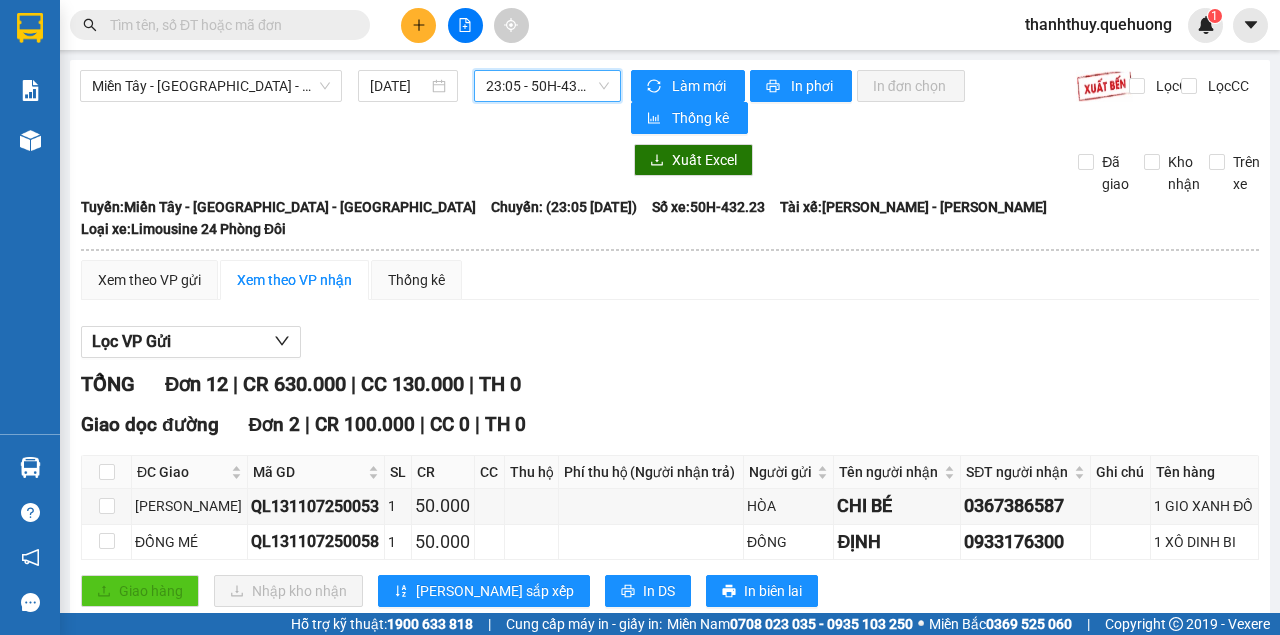 click on "23:05     - 50H-432.23" at bounding box center (547, 86) 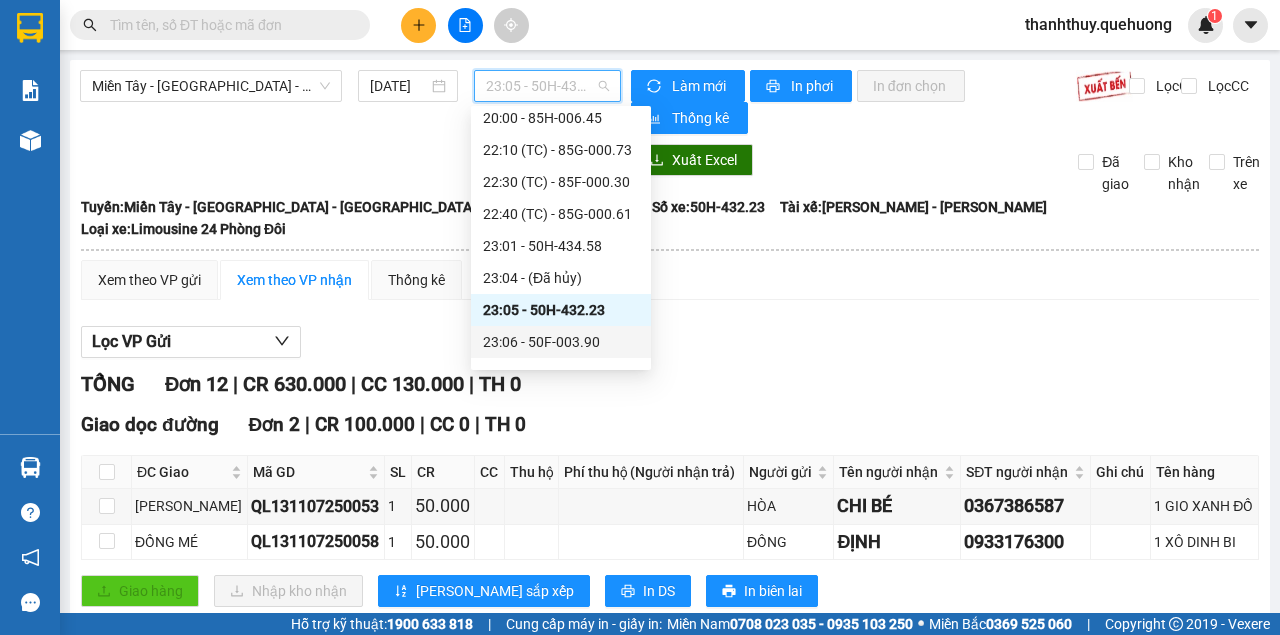 click on "23:06     - 50F-003.90" at bounding box center (561, 342) 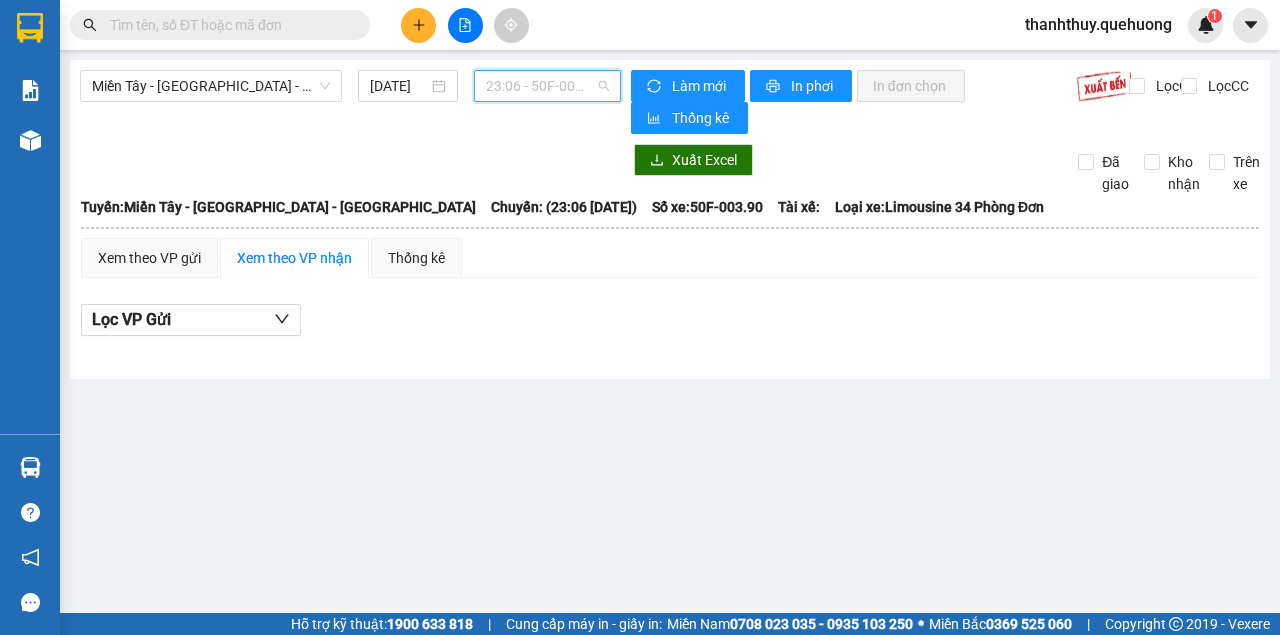 click on "23:06     - 50F-003.90" at bounding box center (547, 86) 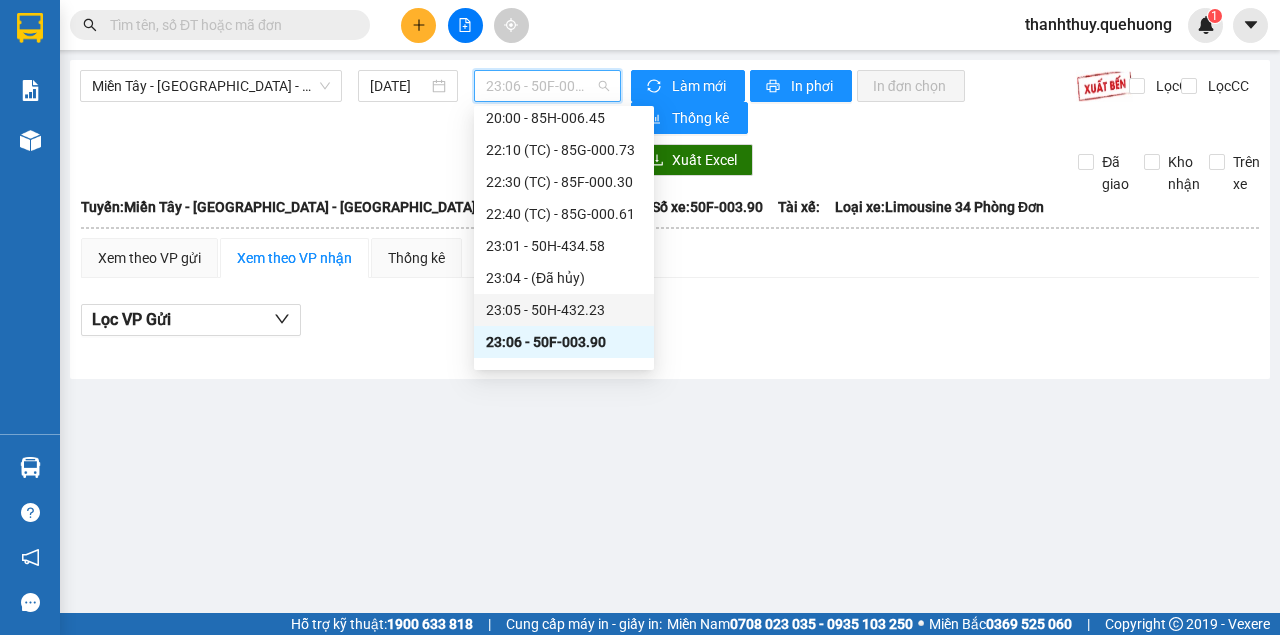 scroll, scrollTop: 320, scrollLeft: 0, axis: vertical 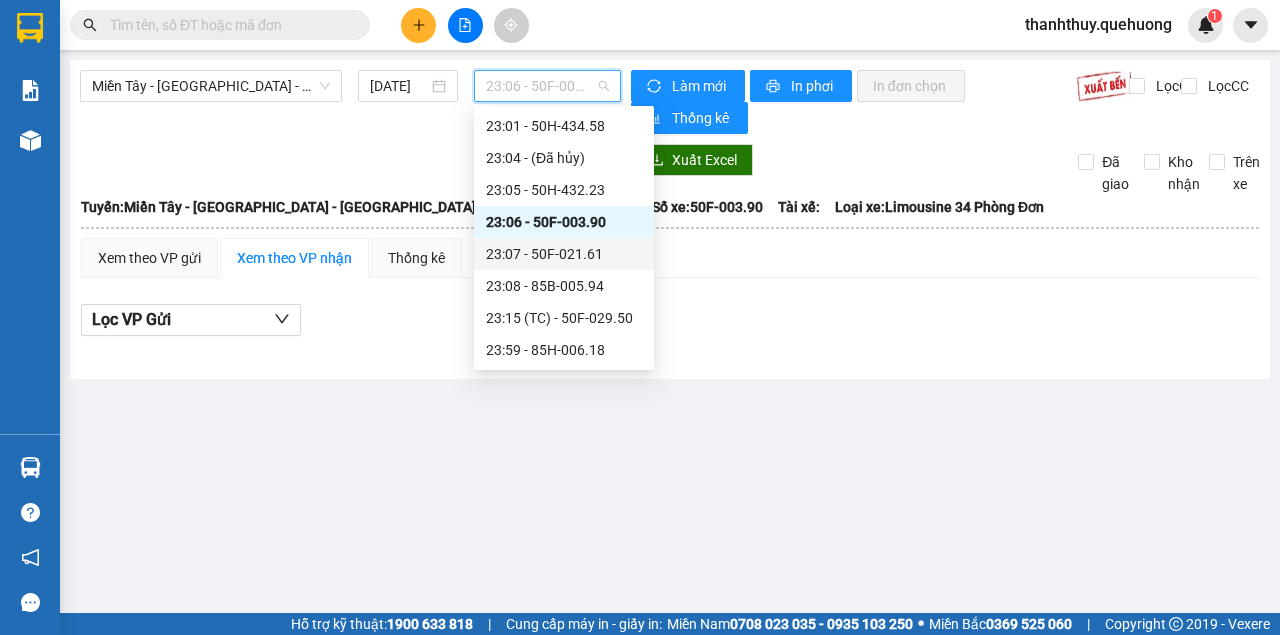 click on "23:07     - 50F-021.61" at bounding box center (564, 254) 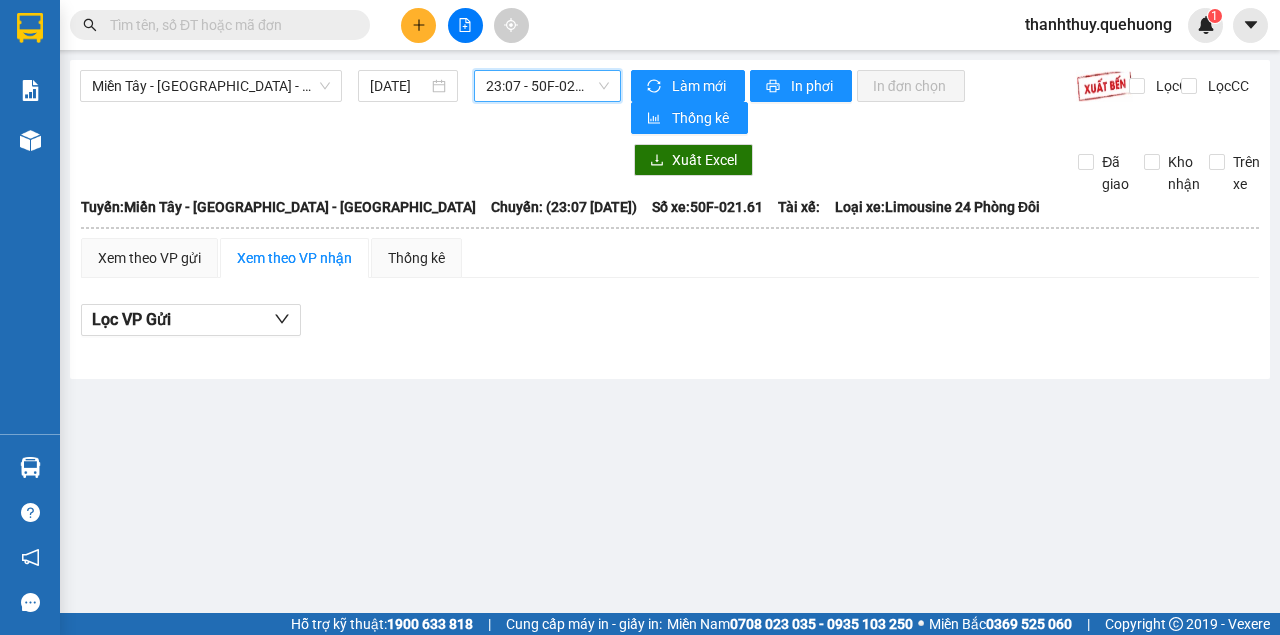 click on "23:07     - 50F-021.61" at bounding box center [547, 86] 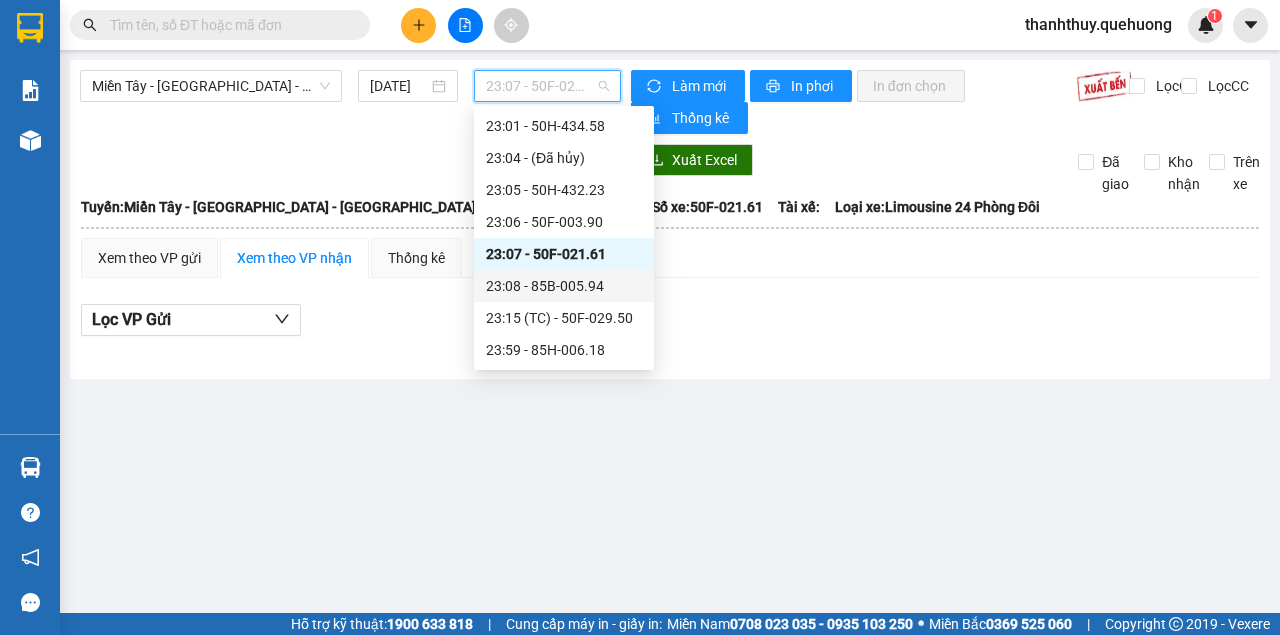 click on "23:08     - 85B-005.94" at bounding box center (564, 286) 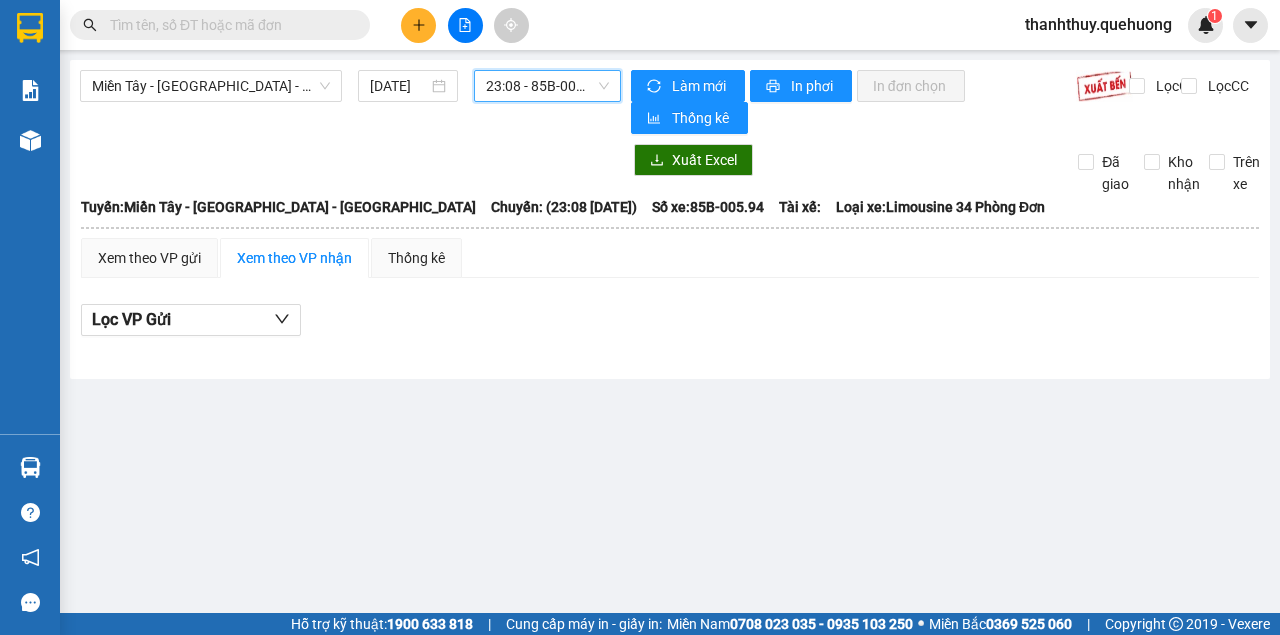 click on "23:08     - 85B-005.94" at bounding box center [547, 86] 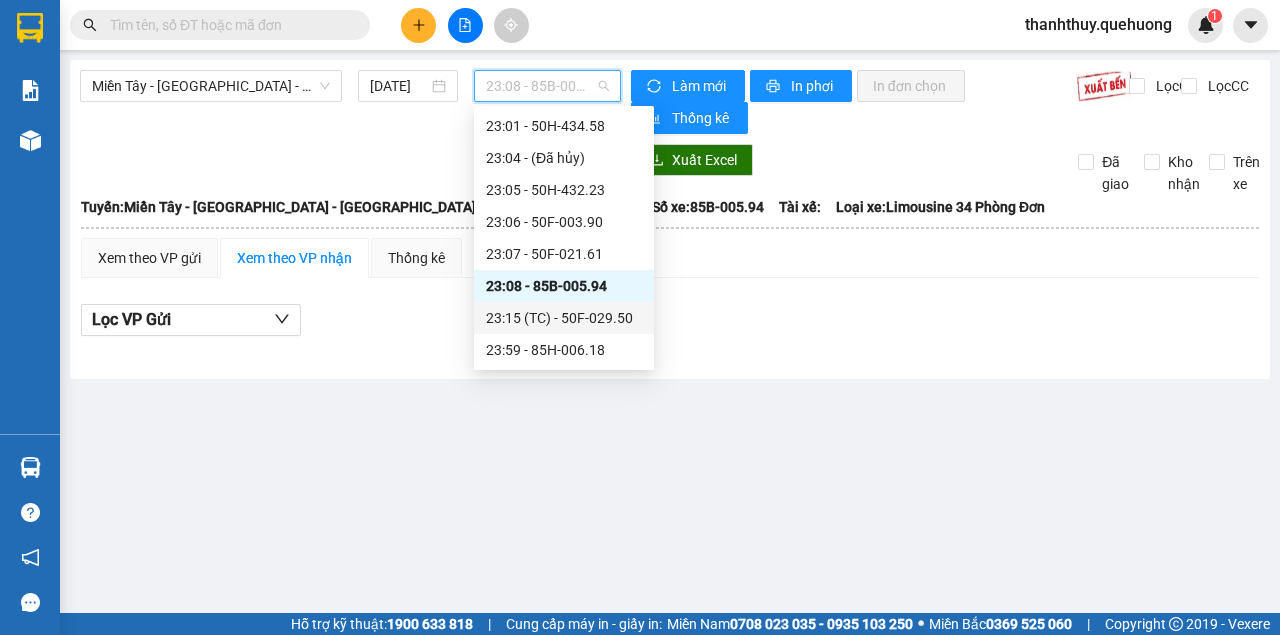 click on "23:15   (TC)   - 50F-029.50" at bounding box center (564, 318) 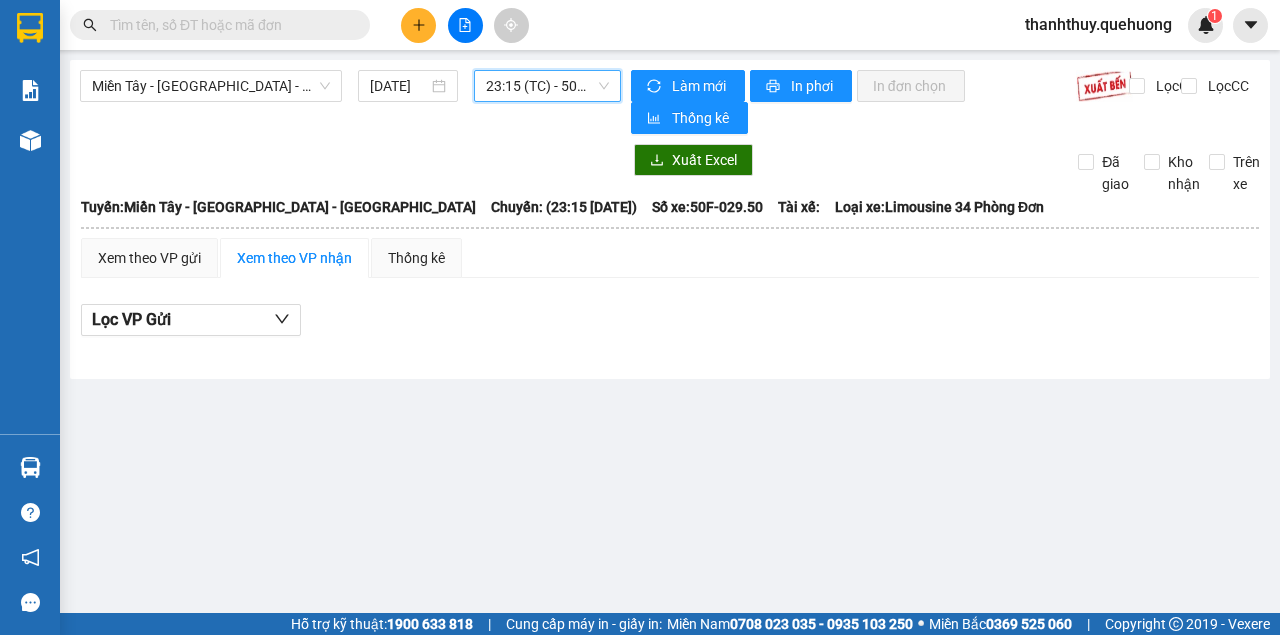 click on "Miền Tây - Phan Rang - Ninh Sơn  11/07/2025 23:15 23:15   (TC)   - 50F-029.50" at bounding box center [350, 102] 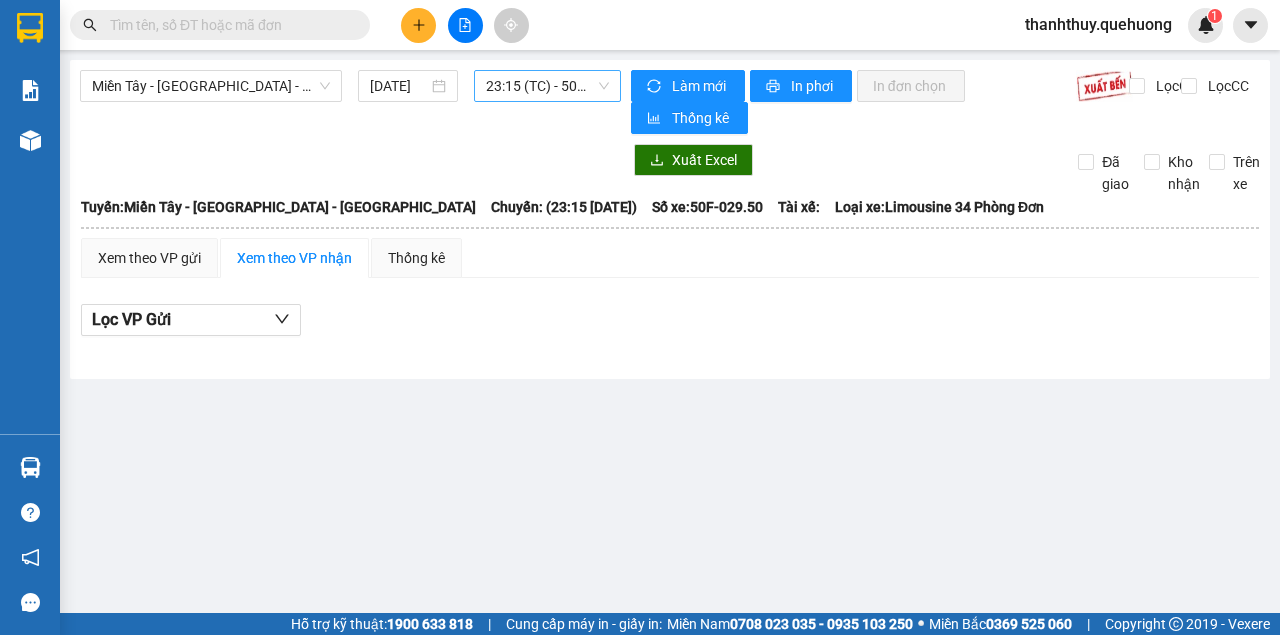 click on "23:15   (TC)   - 50F-029.50" at bounding box center [547, 86] 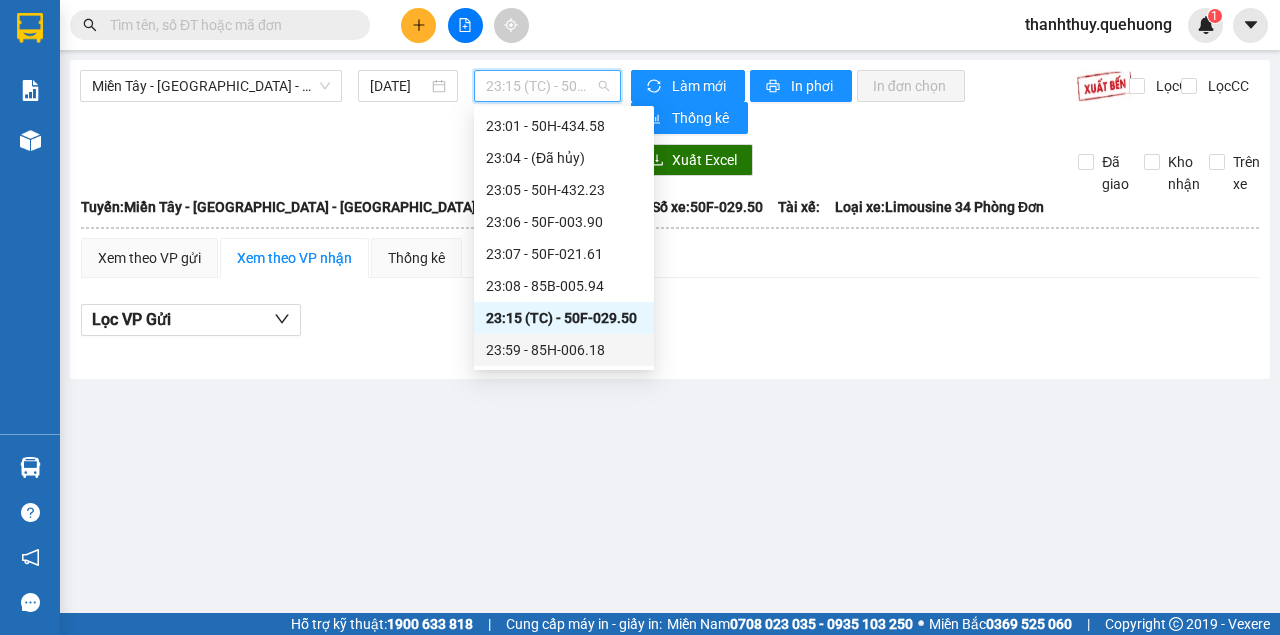 click on "23:59     - 85H-006.18" at bounding box center [564, 350] 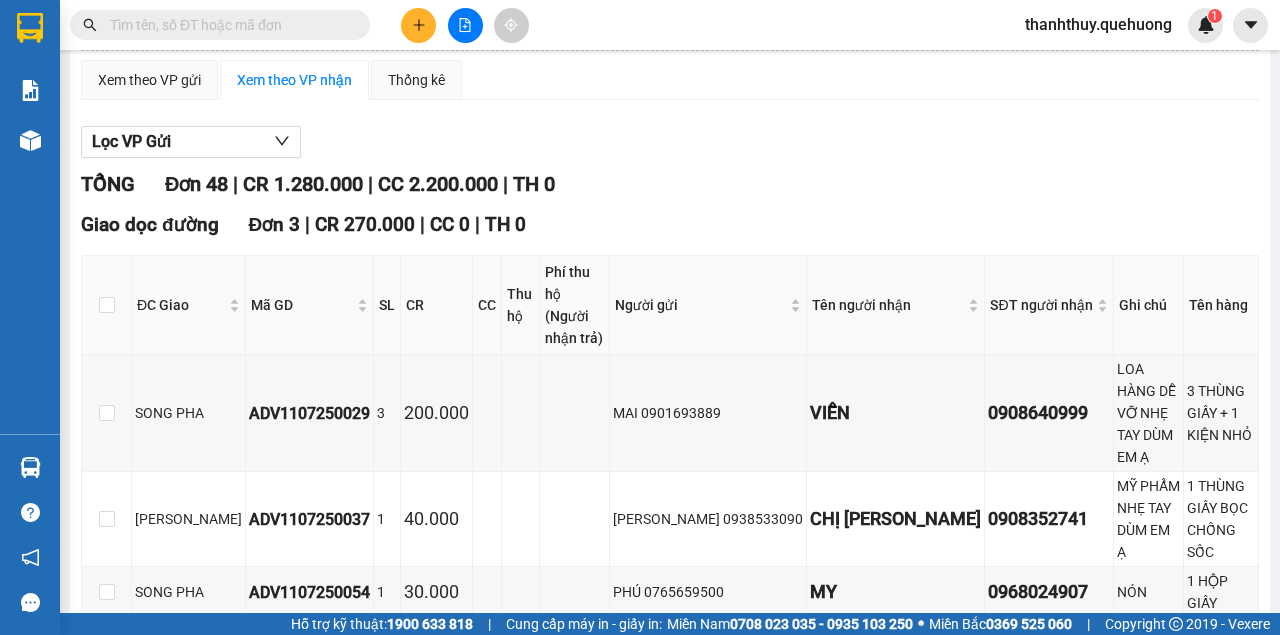 scroll, scrollTop: 0, scrollLeft: 0, axis: both 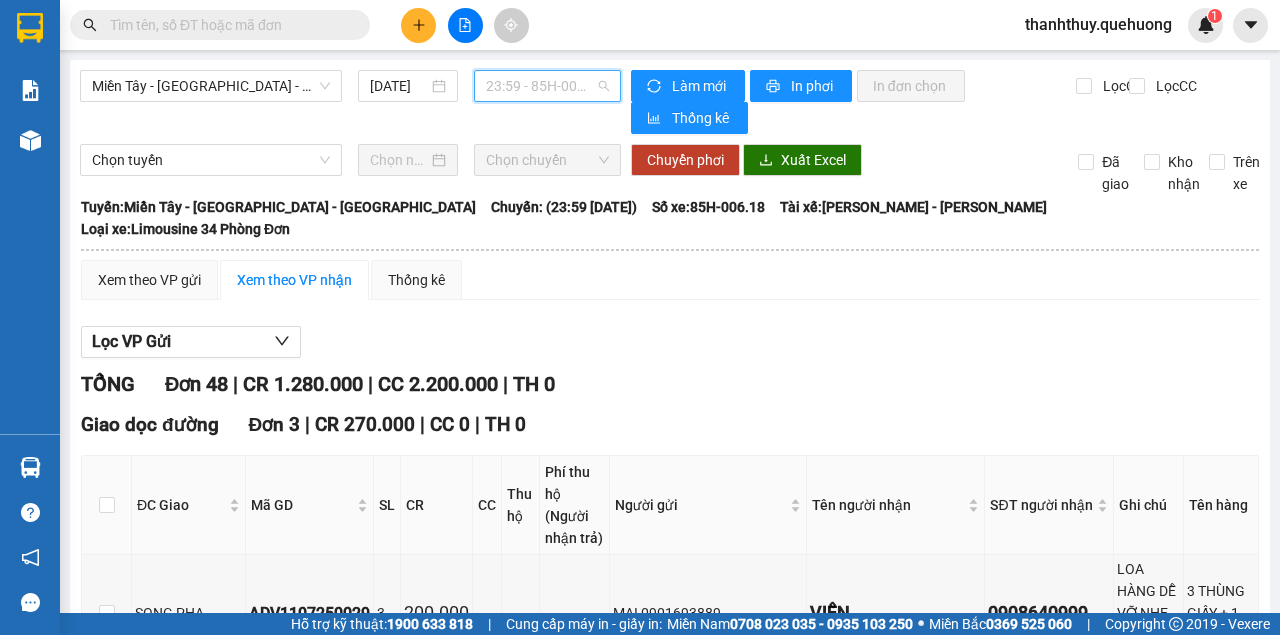 click on "23:59     - 85H-006.18" at bounding box center [547, 86] 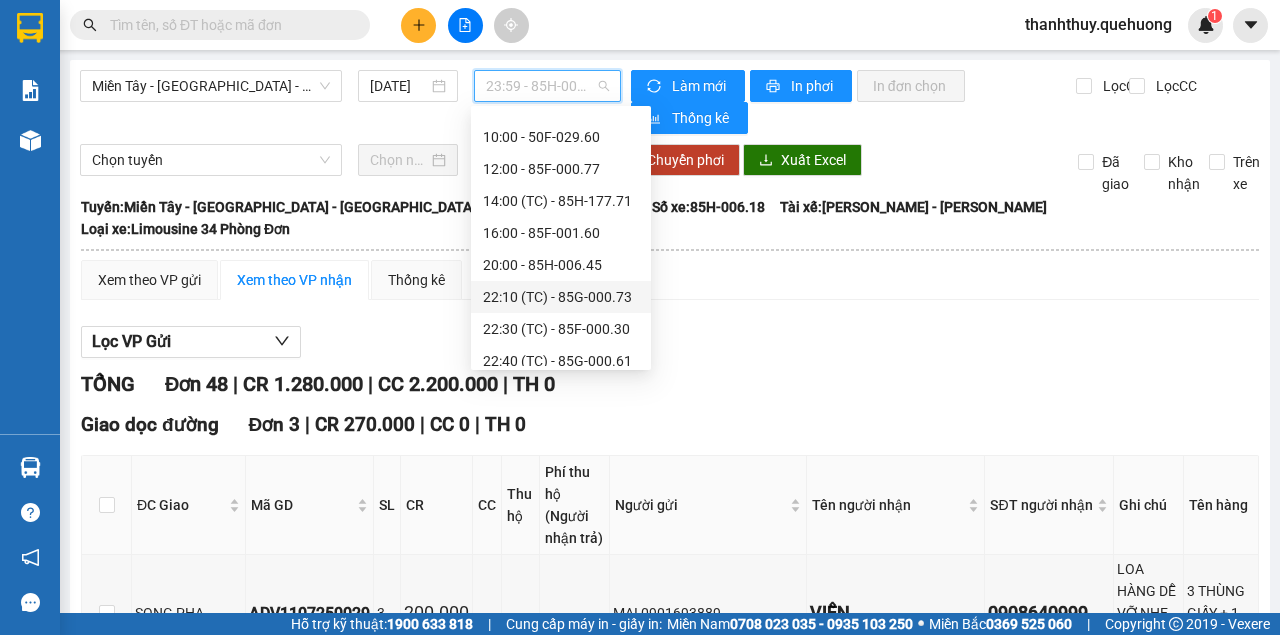 scroll, scrollTop: 0, scrollLeft: 0, axis: both 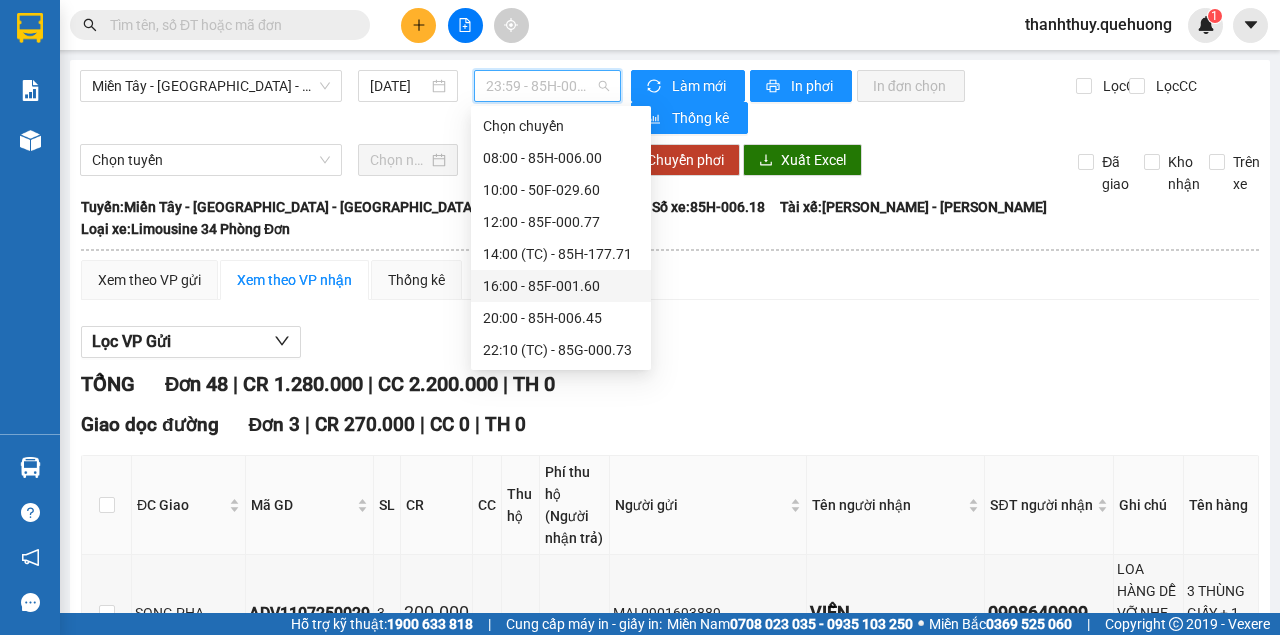 click on "16:00     - 85F-001.60" at bounding box center (561, 286) 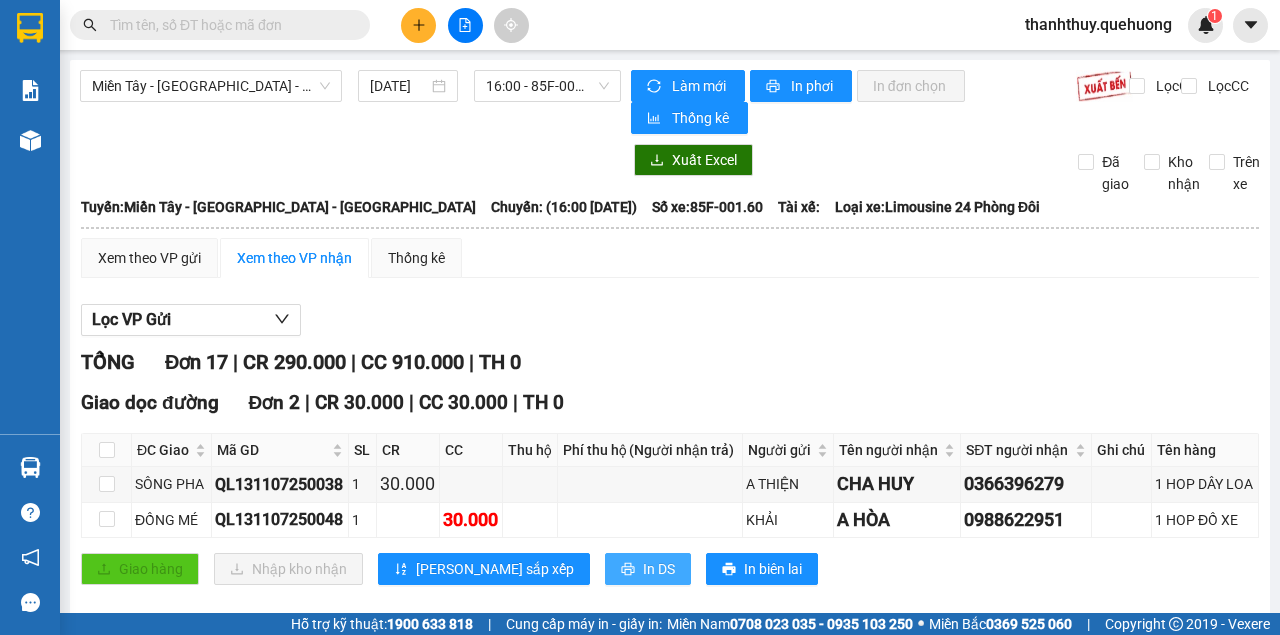 click on "In DS" at bounding box center (659, 569) 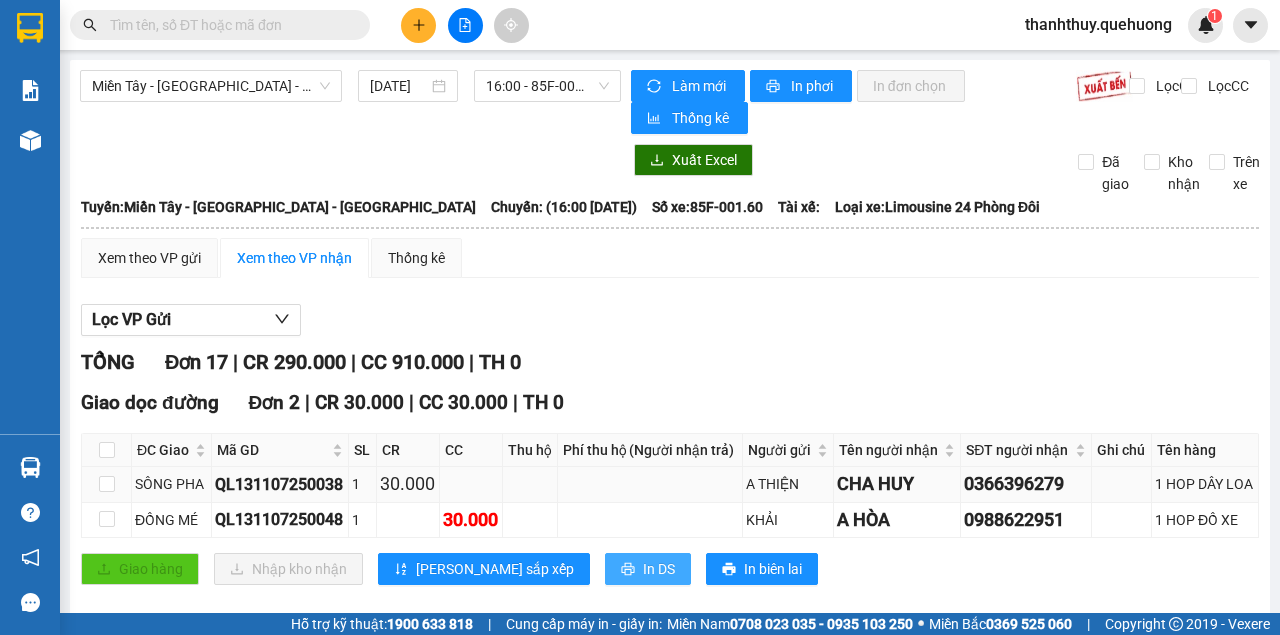 scroll, scrollTop: 0, scrollLeft: 0, axis: both 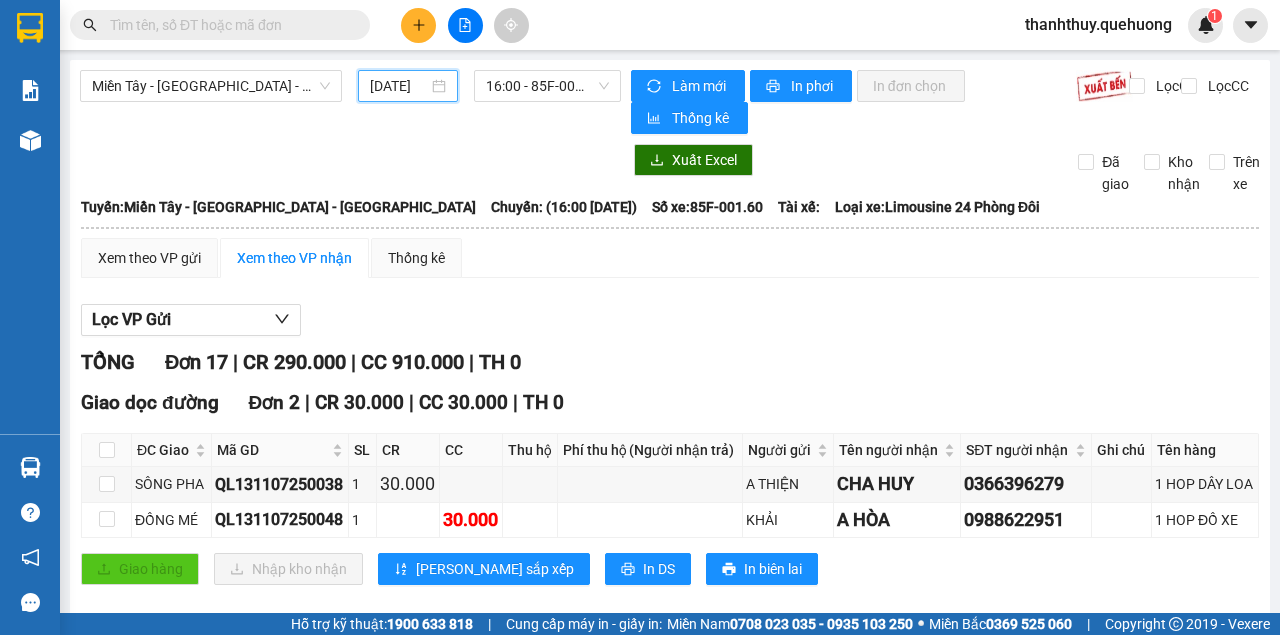 click on "[DATE]" at bounding box center (399, 86) 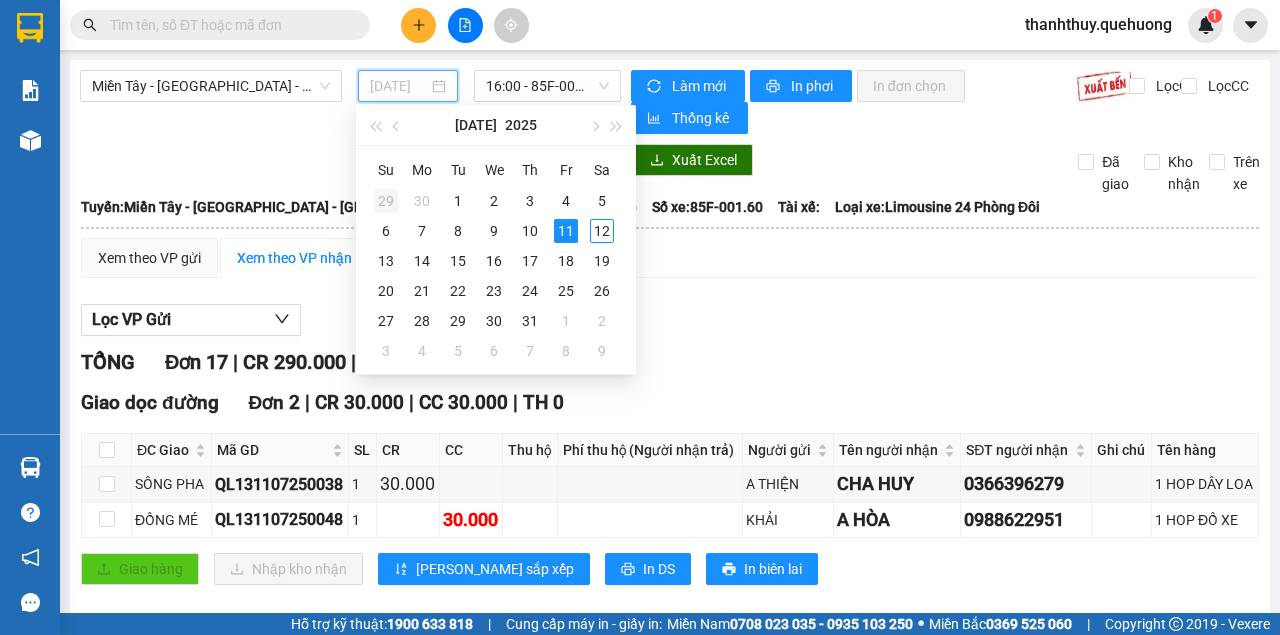 click on "29" at bounding box center (386, 201) 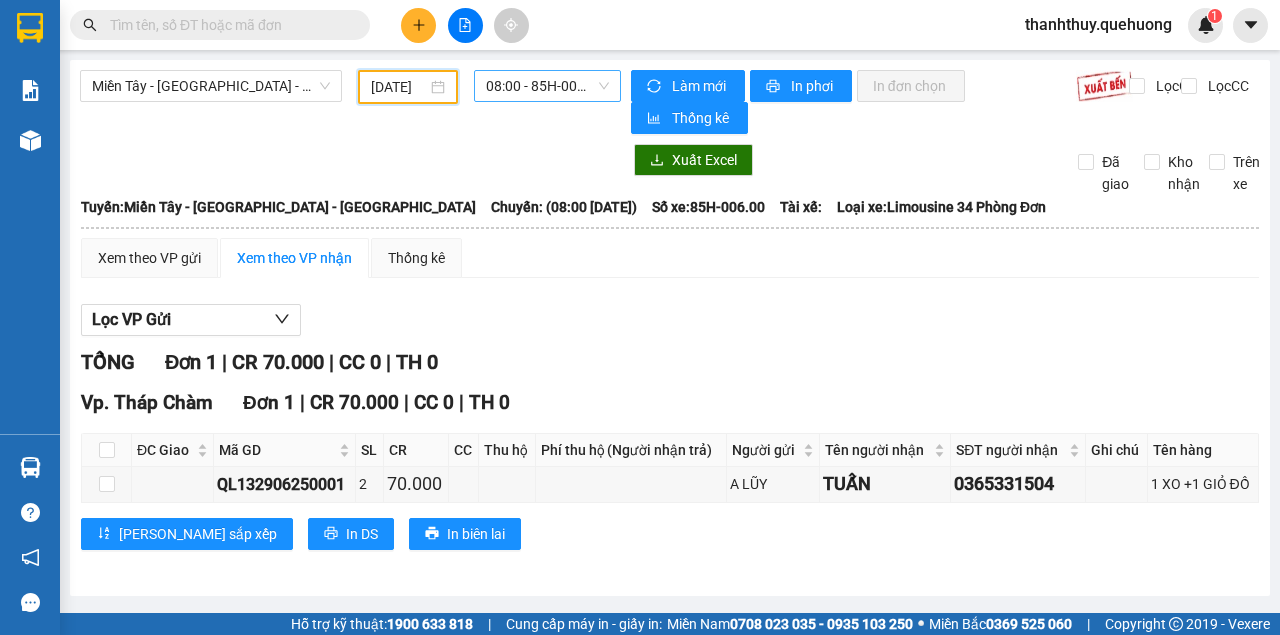 click on "08:00     - 85H-006.00" at bounding box center (547, 86) 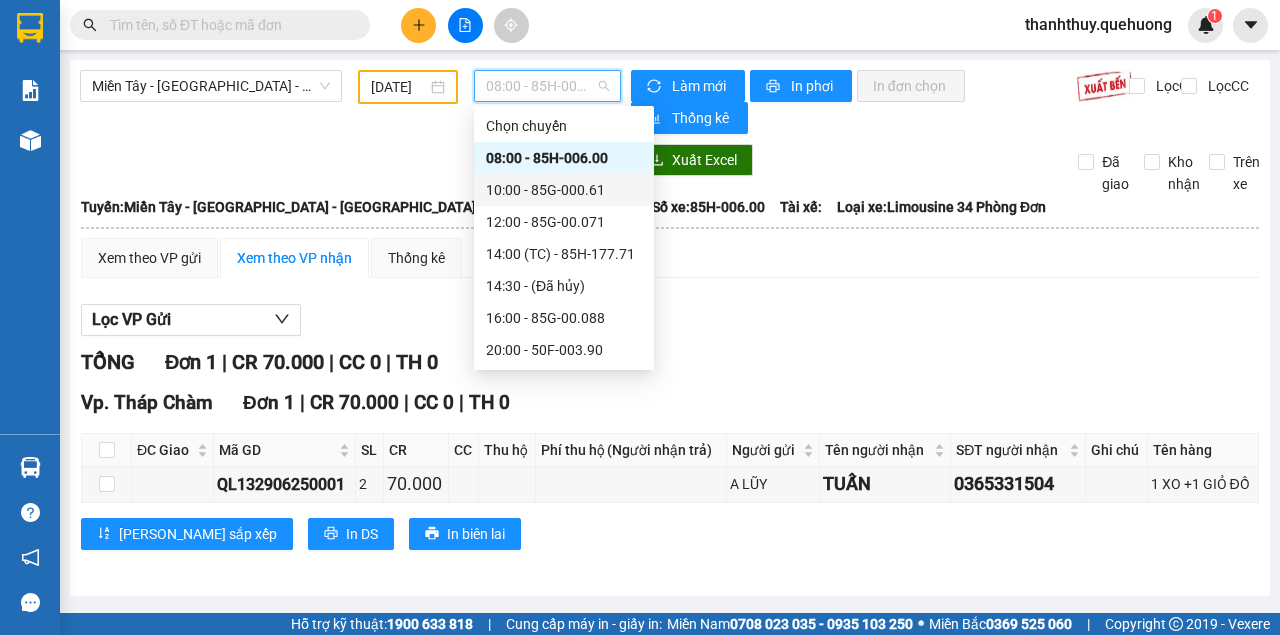 click on "10:00     - 85G-000.61" at bounding box center [564, 190] 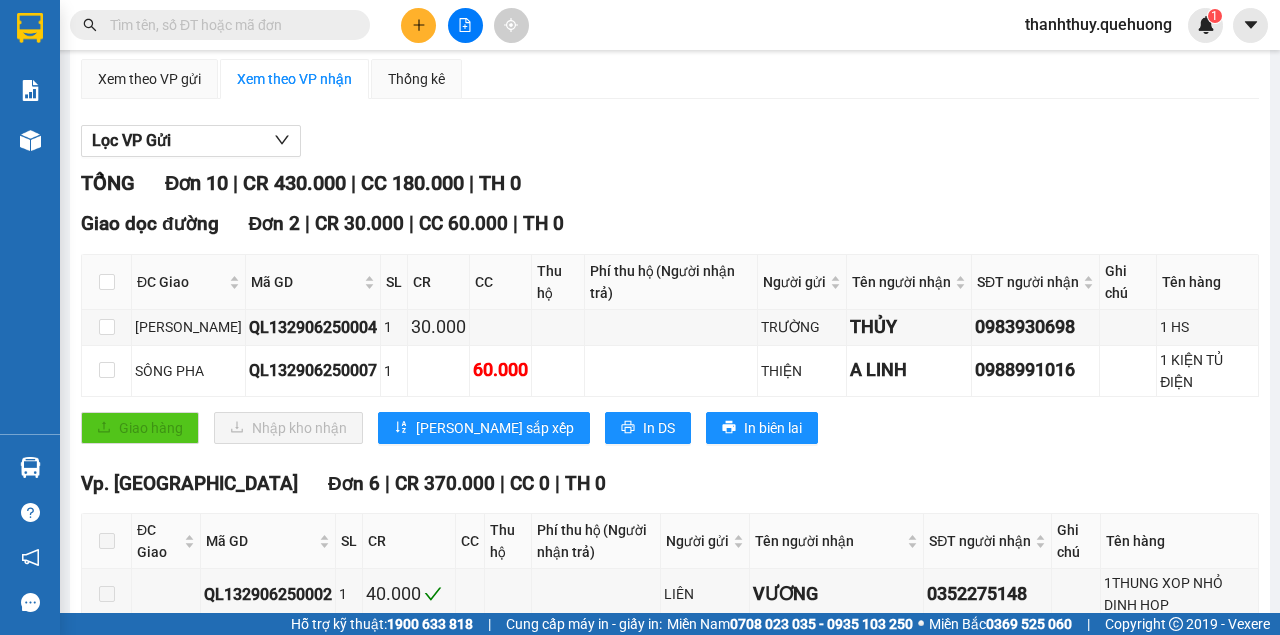 scroll, scrollTop: 0, scrollLeft: 0, axis: both 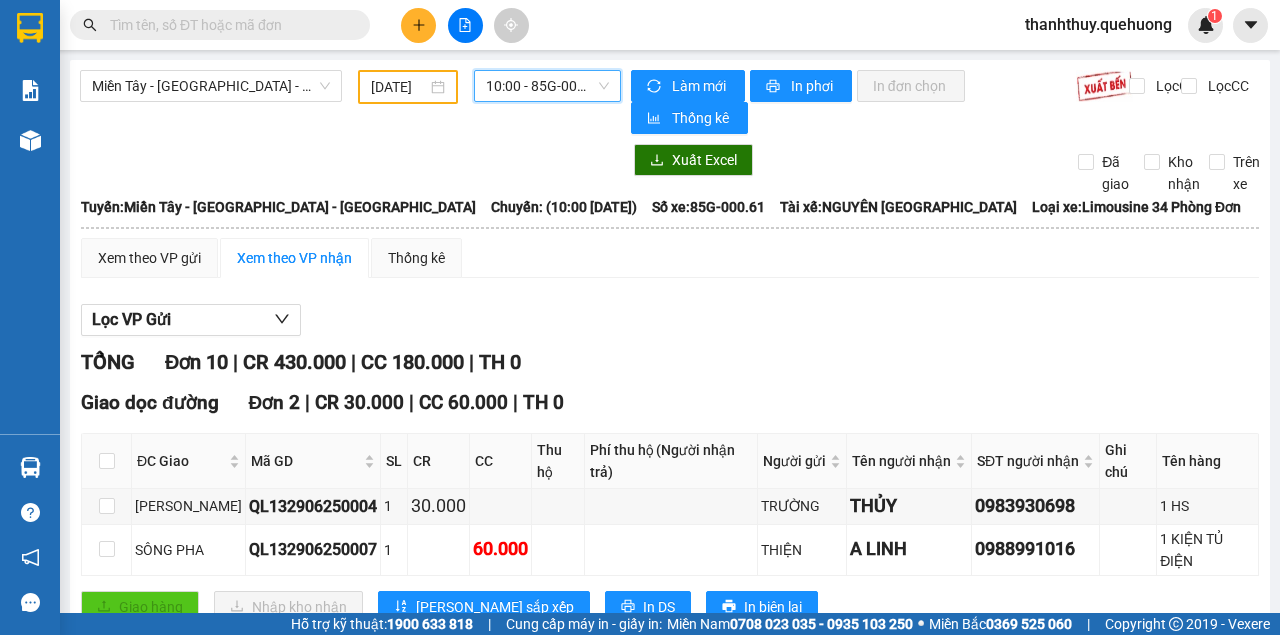 click on "10:00     - 85G-000.61" at bounding box center (547, 86) 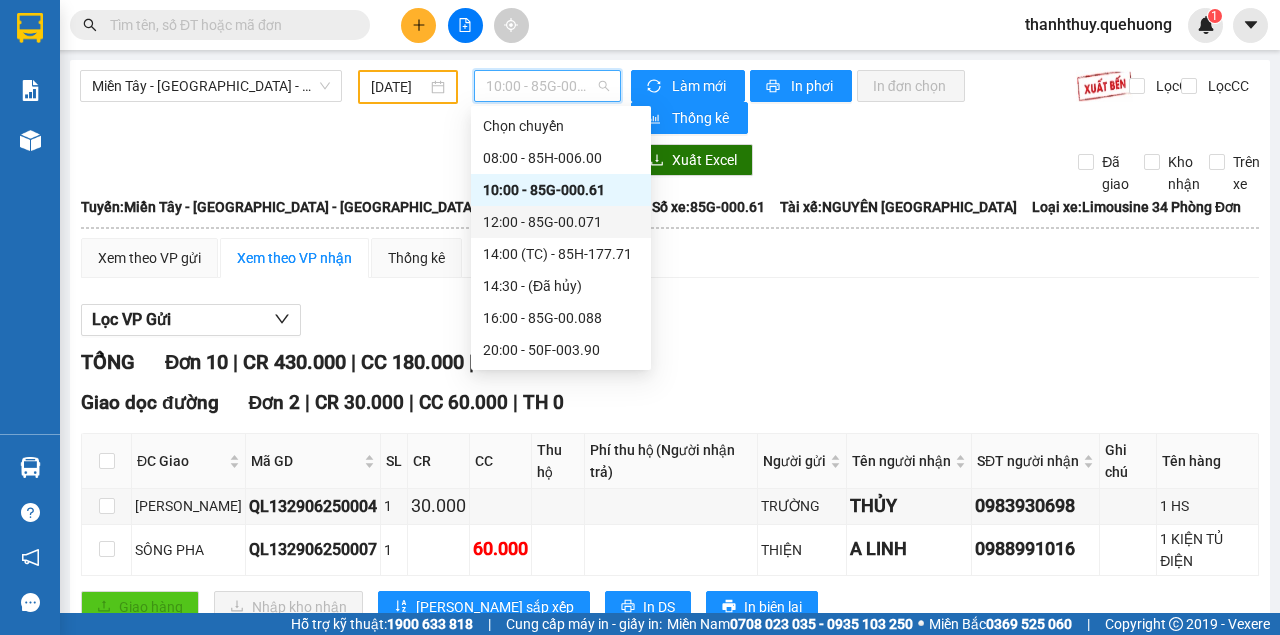 click on "12:00     - 85G-00.071" at bounding box center (561, 222) 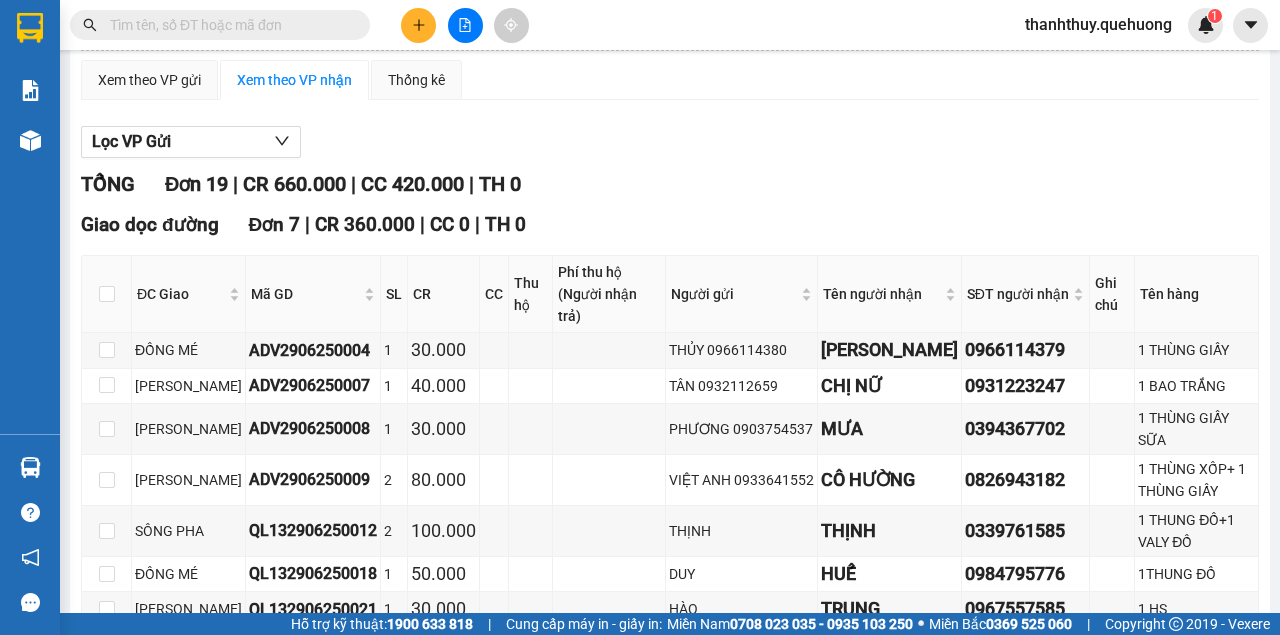 scroll, scrollTop: 0, scrollLeft: 0, axis: both 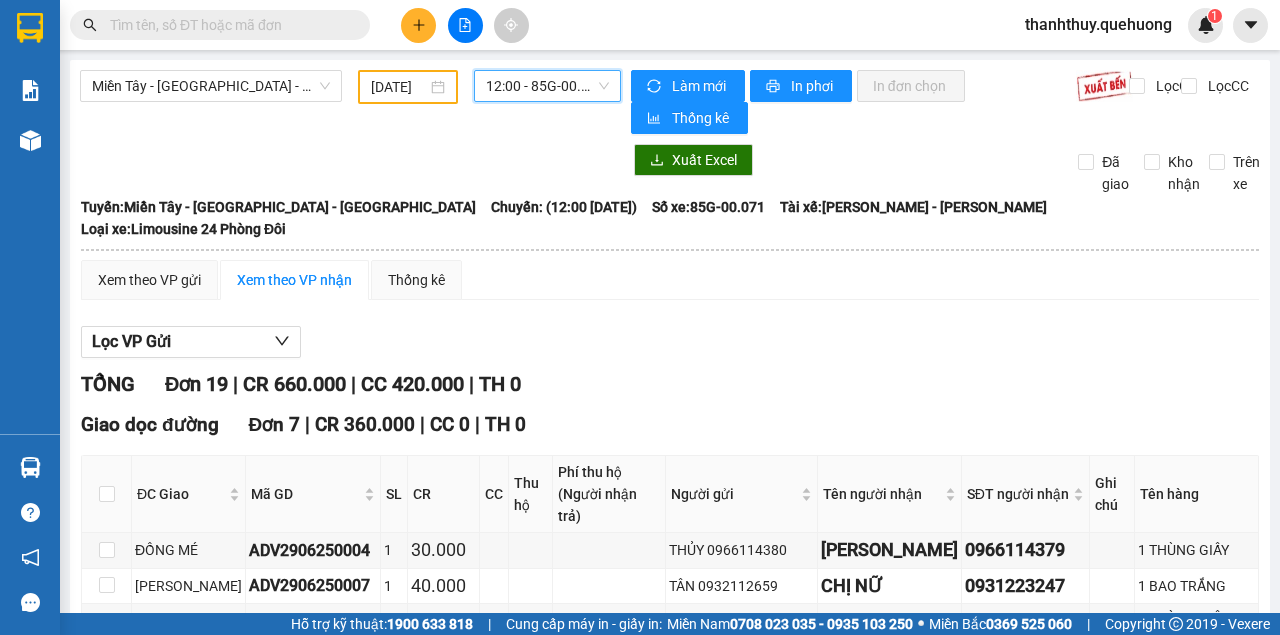click on "12:00     - 85G-00.071" at bounding box center (547, 86) 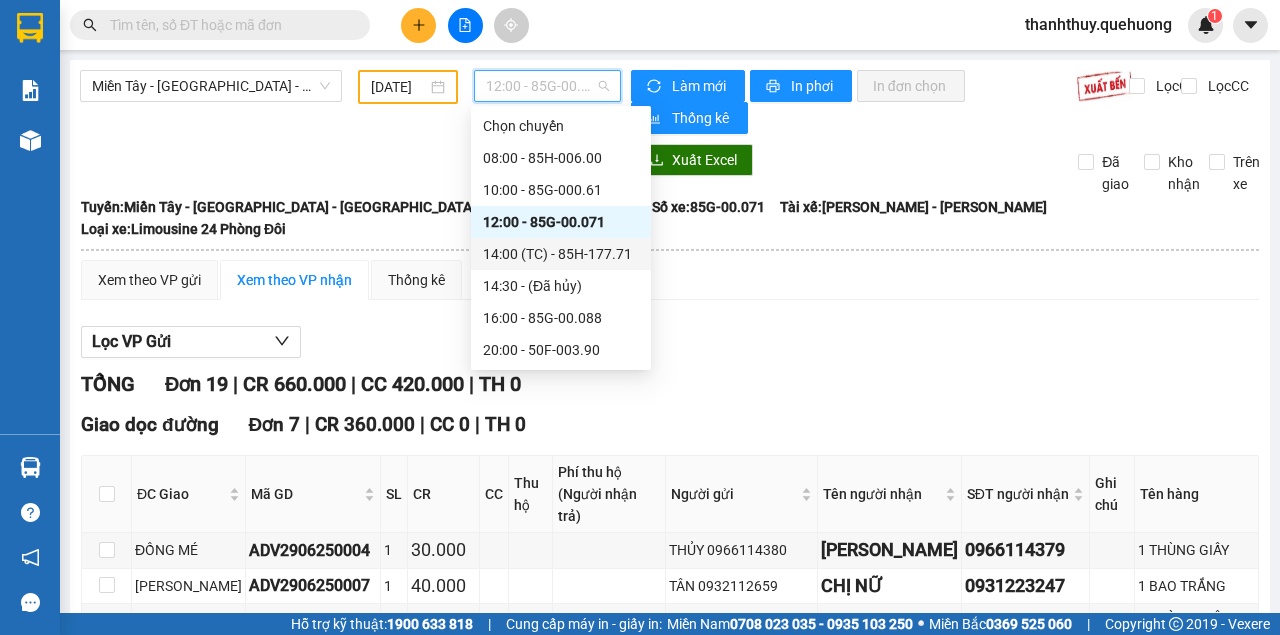 click on "14:00   (TC)   - 85H-177.71" at bounding box center [561, 254] 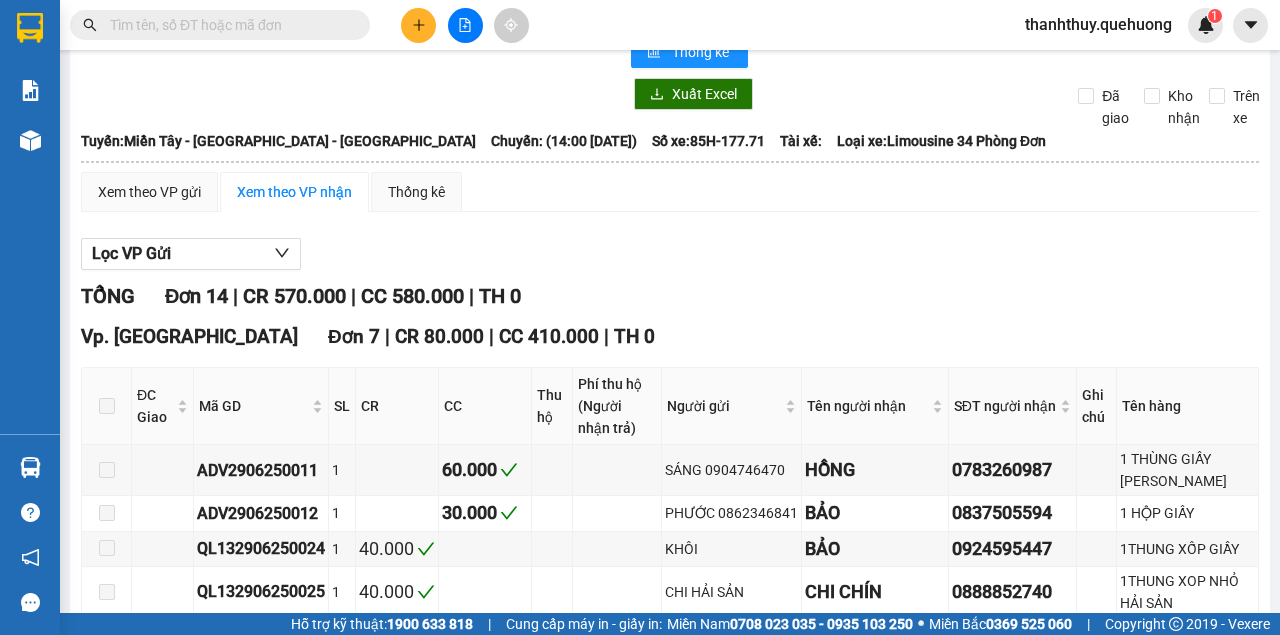 scroll, scrollTop: 0, scrollLeft: 0, axis: both 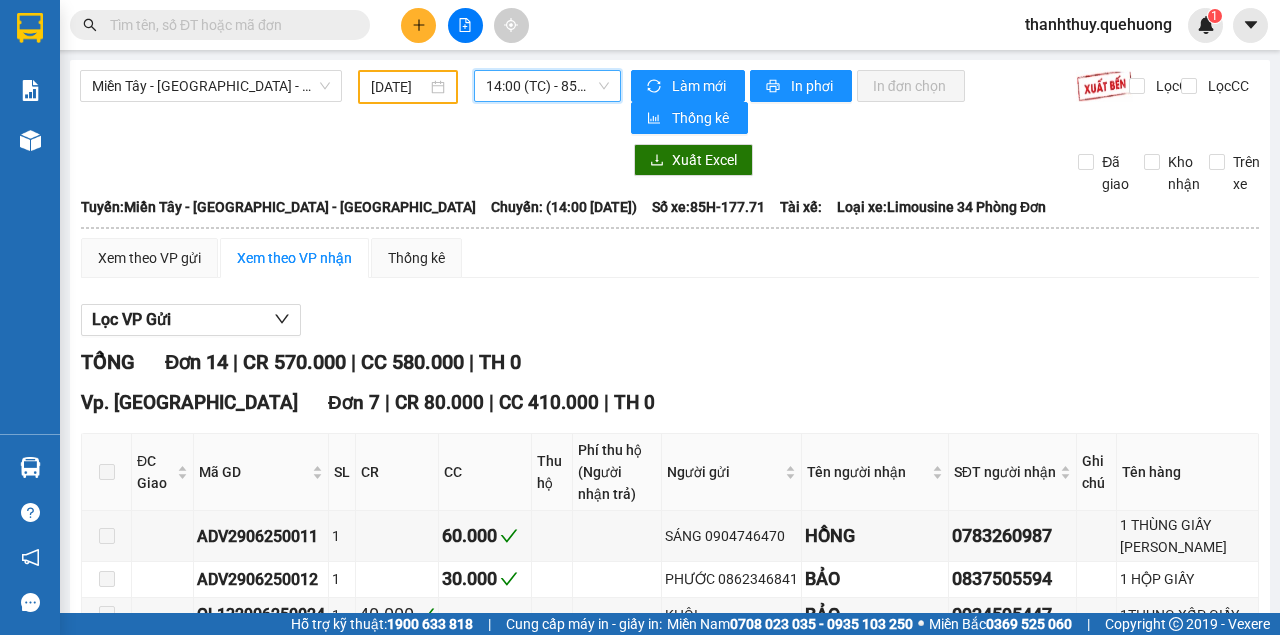 click on "14:00   (TC)   - 85H-177.71" at bounding box center [547, 86] 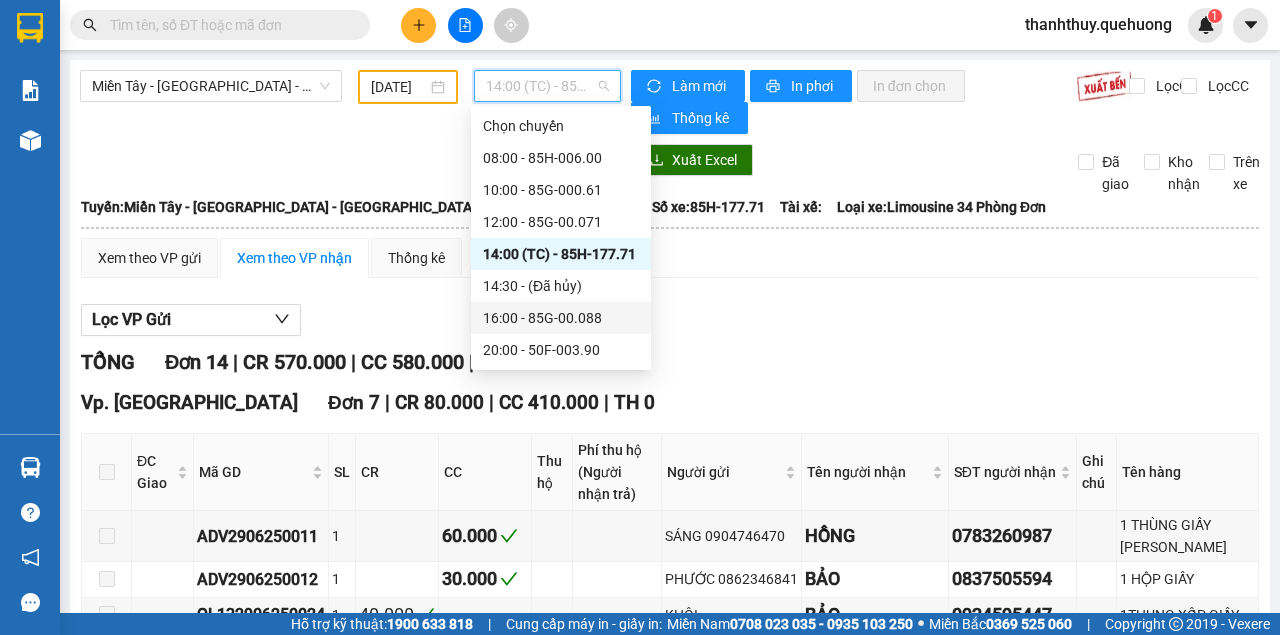 click on "16:00     - 85G-00.088" at bounding box center [561, 318] 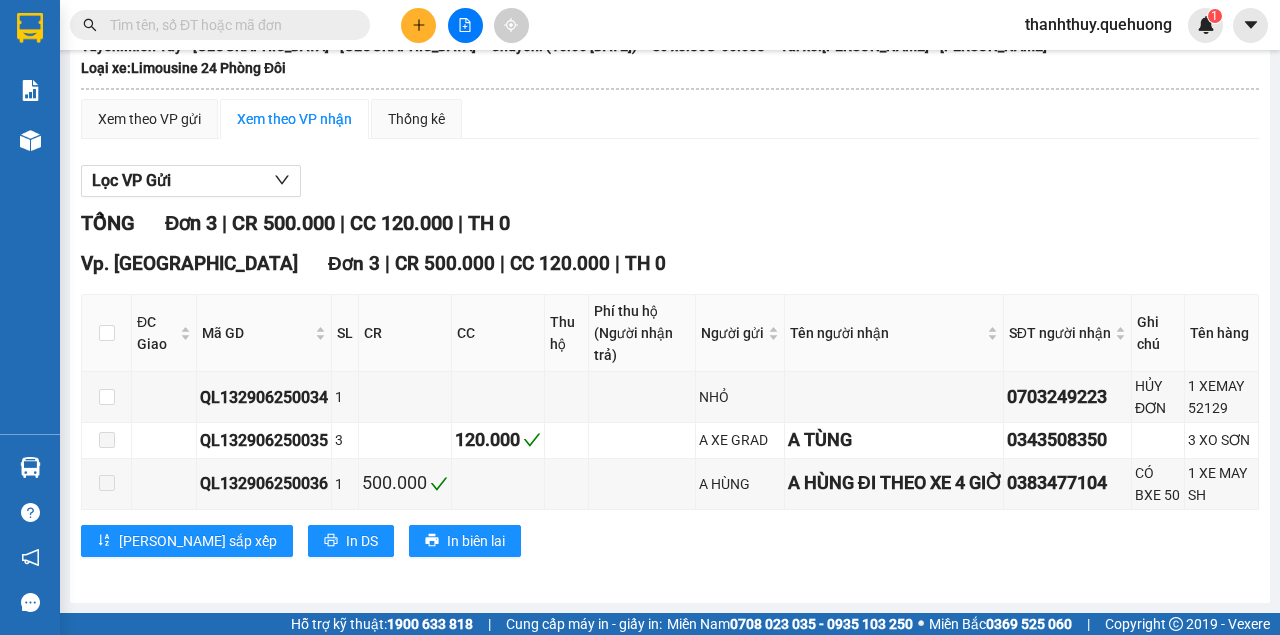 scroll, scrollTop: 0, scrollLeft: 0, axis: both 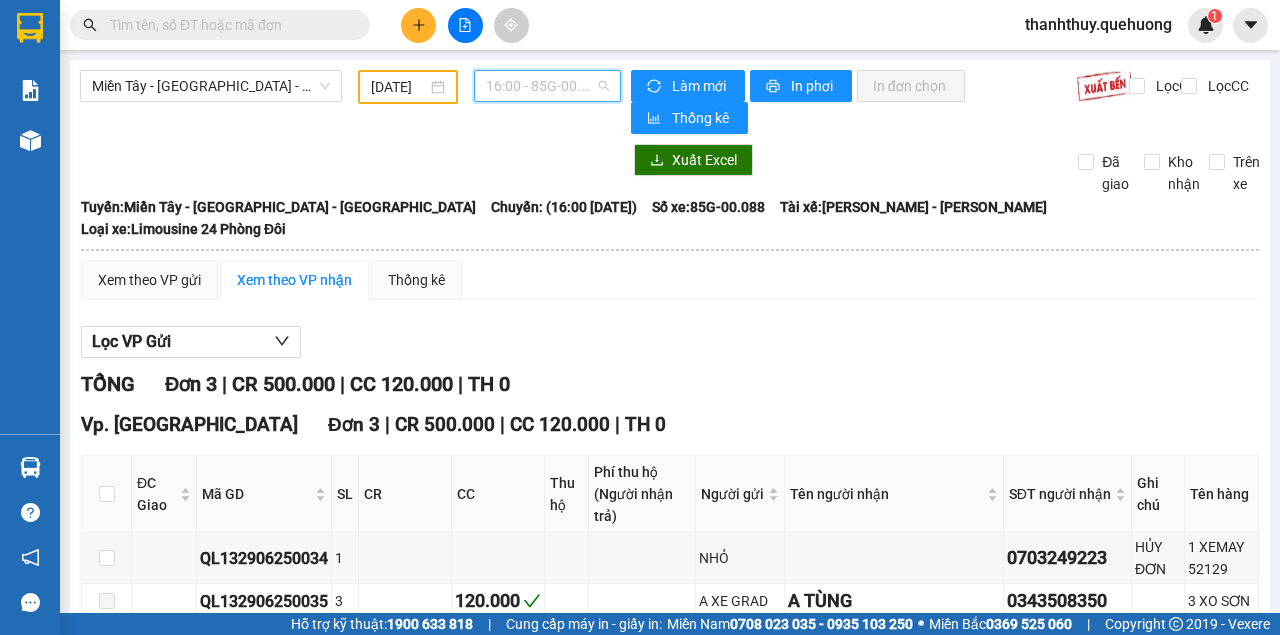click on "16:00     - 85G-00.088" at bounding box center [547, 86] 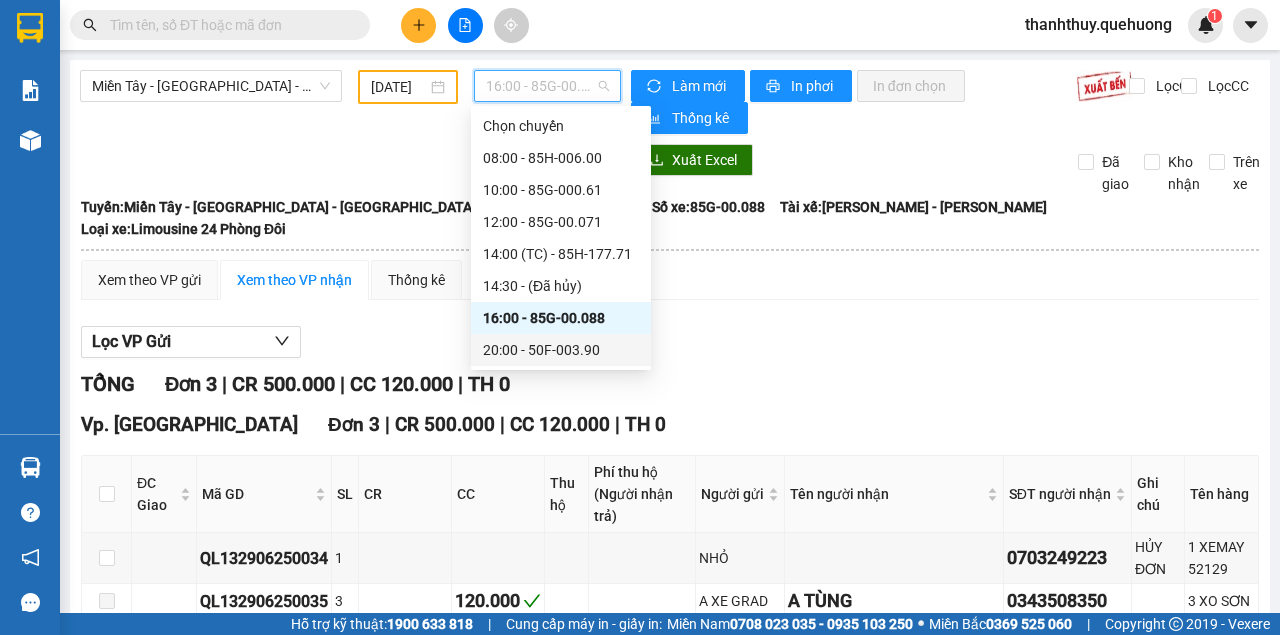click on "20:00     - 50F-003.90" at bounding box center [561, 350] 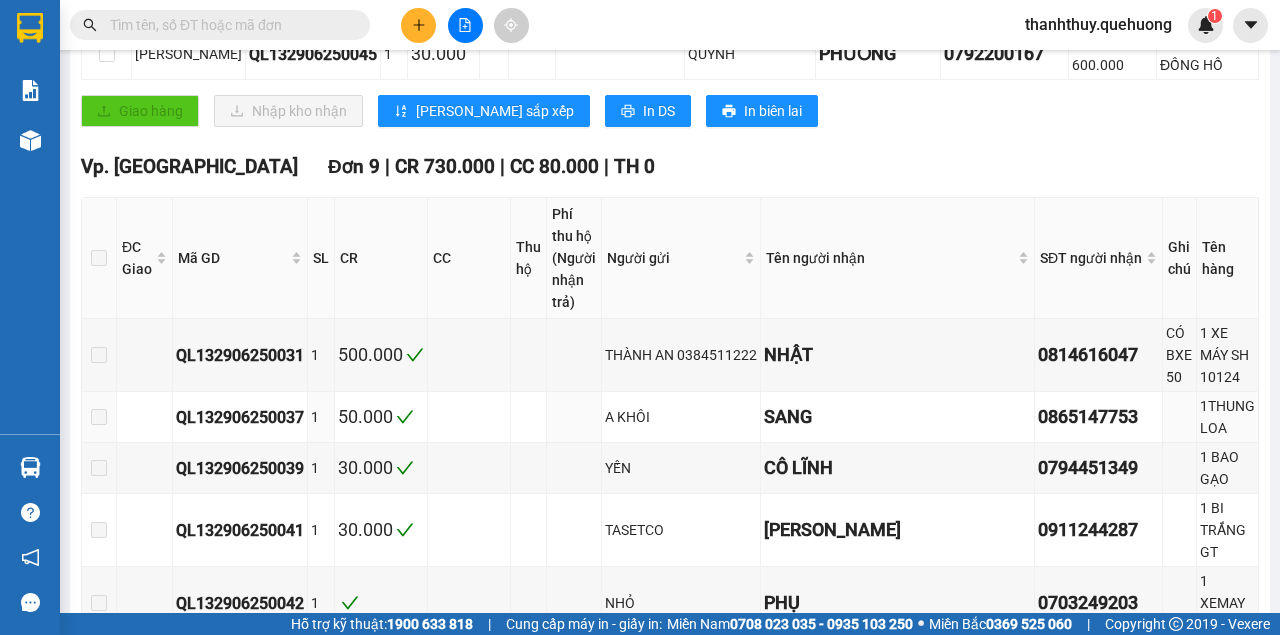 scroll, scrollTop: 0, scrollLeft: 0, axis: both 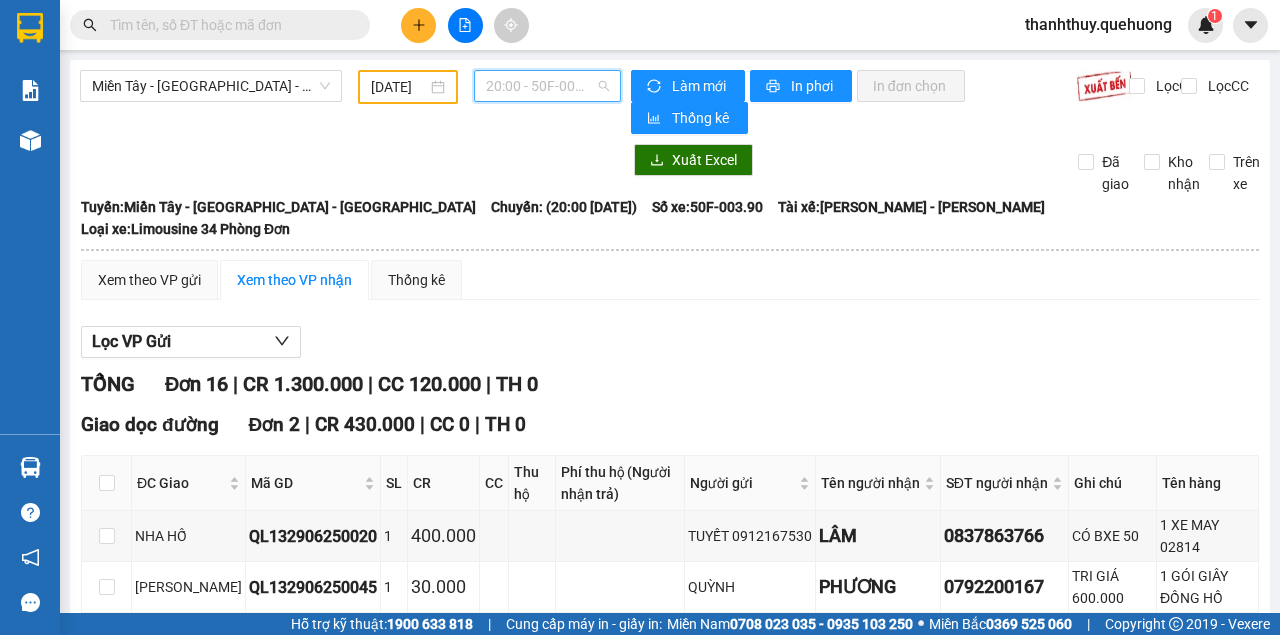 click on "20:00     - 50F-003.90" at bounding box center [547, 86] 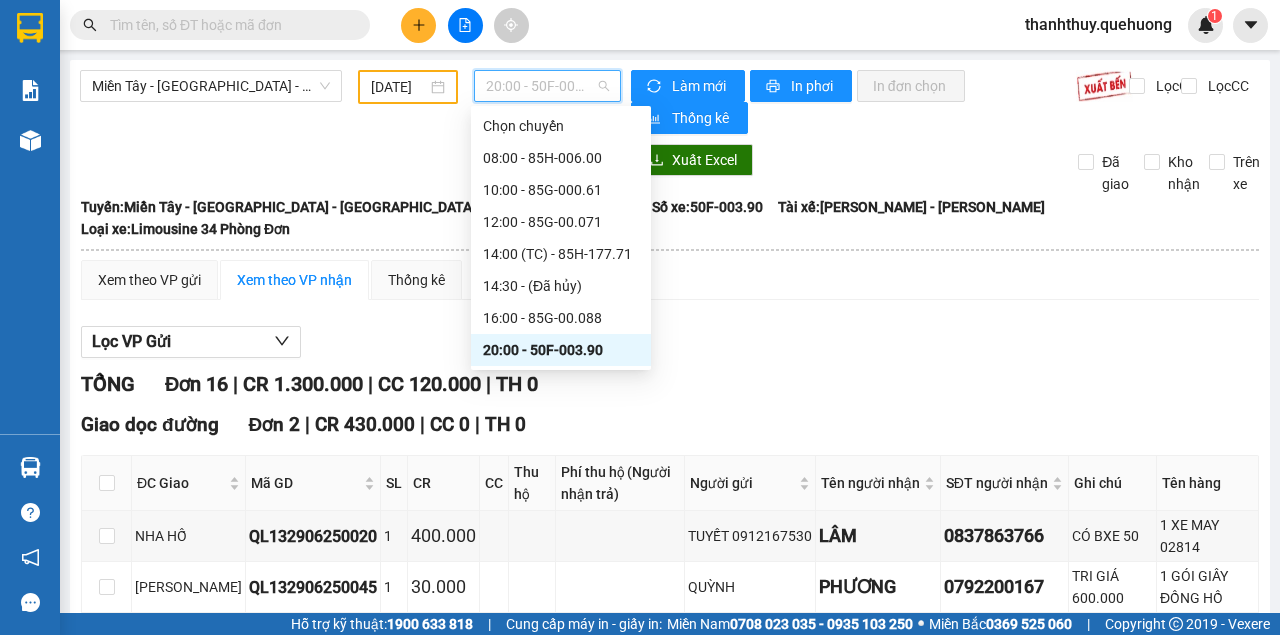 scroll, scrollTop: 133, scrollLeft: 0, axis: vertical 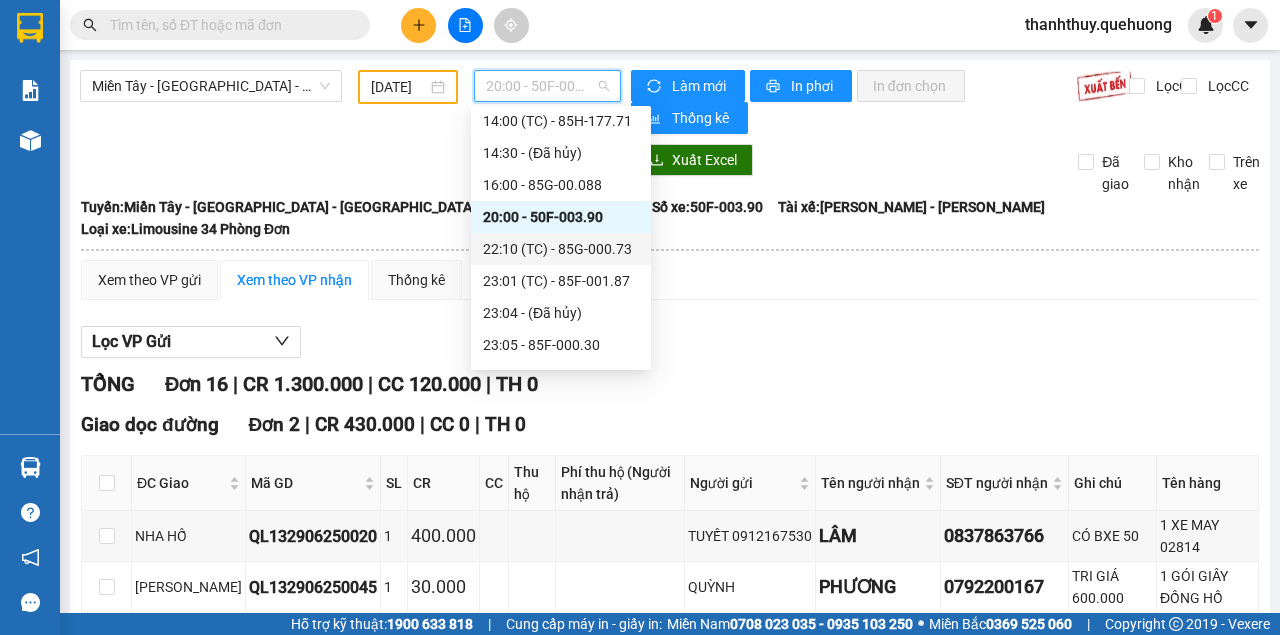 click on "22:10   (TC)   - 85G-000.73" at bounding box center (561, 249) 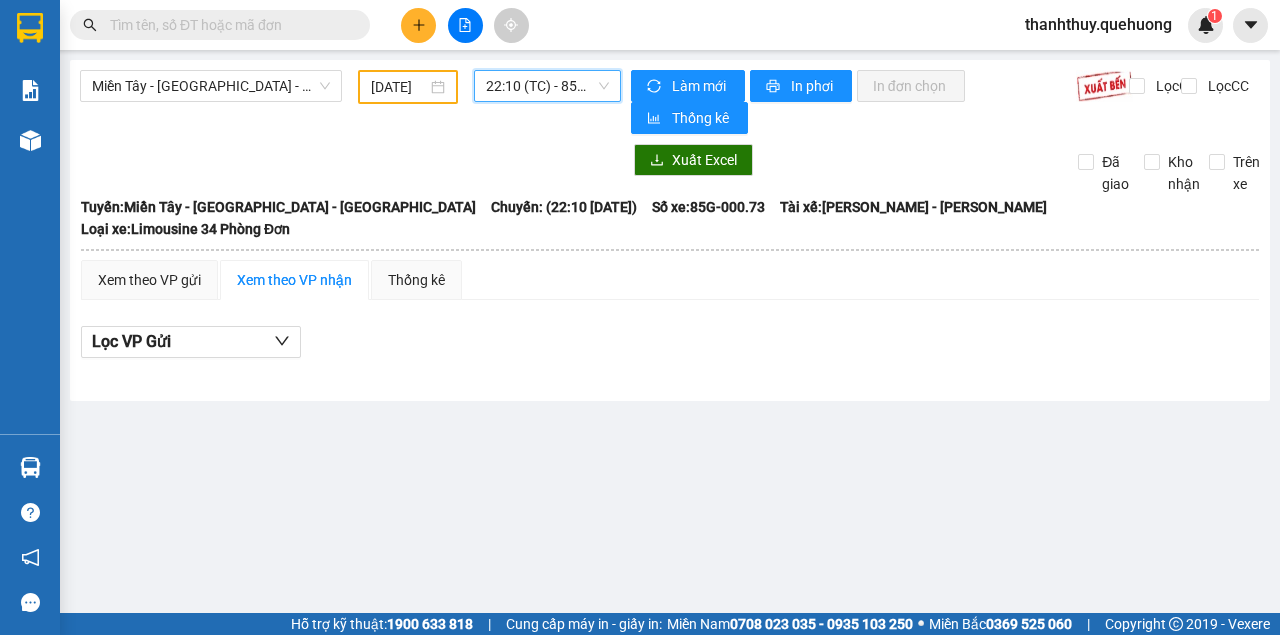 click on "22:10   (TC)   - 85G-000.73" at bounding box center (547, 86) 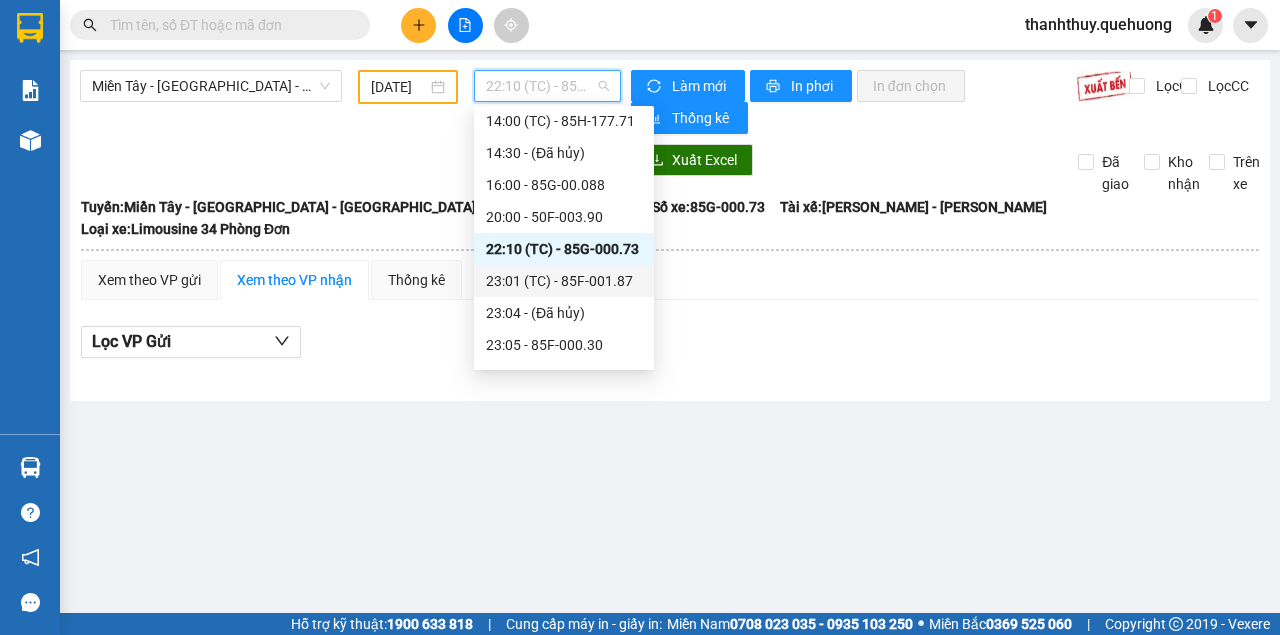 click on "23:01   (TC)   - 85F-001.87" at bounding box center [564, 281] 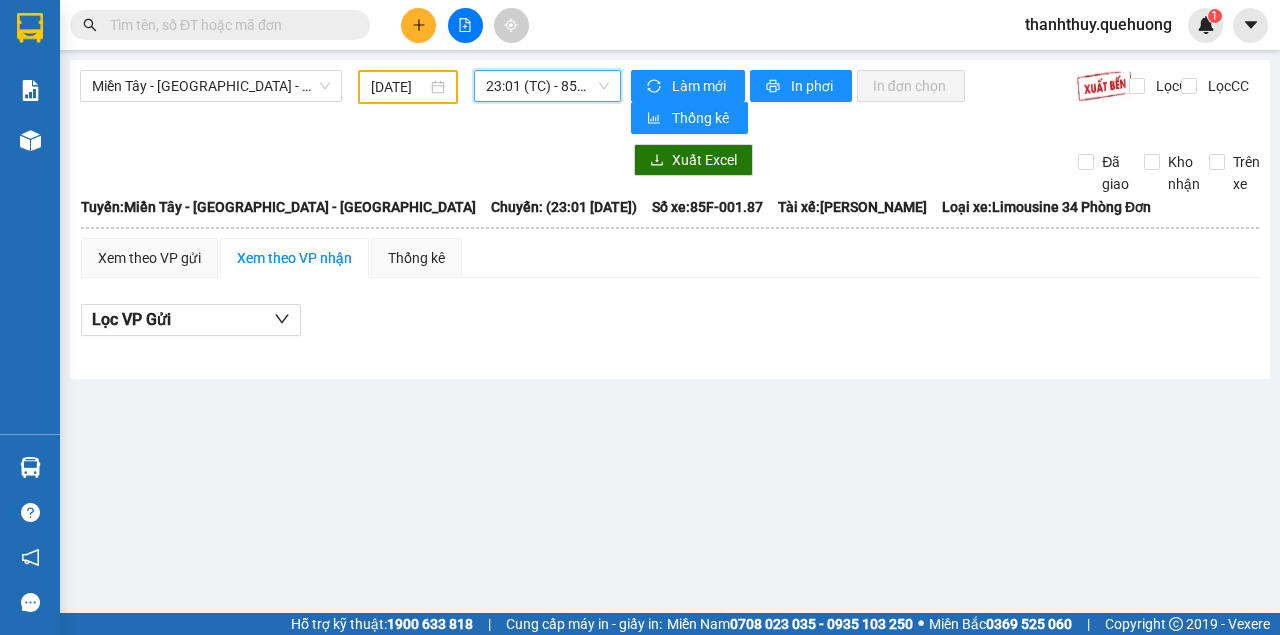 click on "23:01   (TC)   - 85F-001.87" at bounding box center (547, 86) 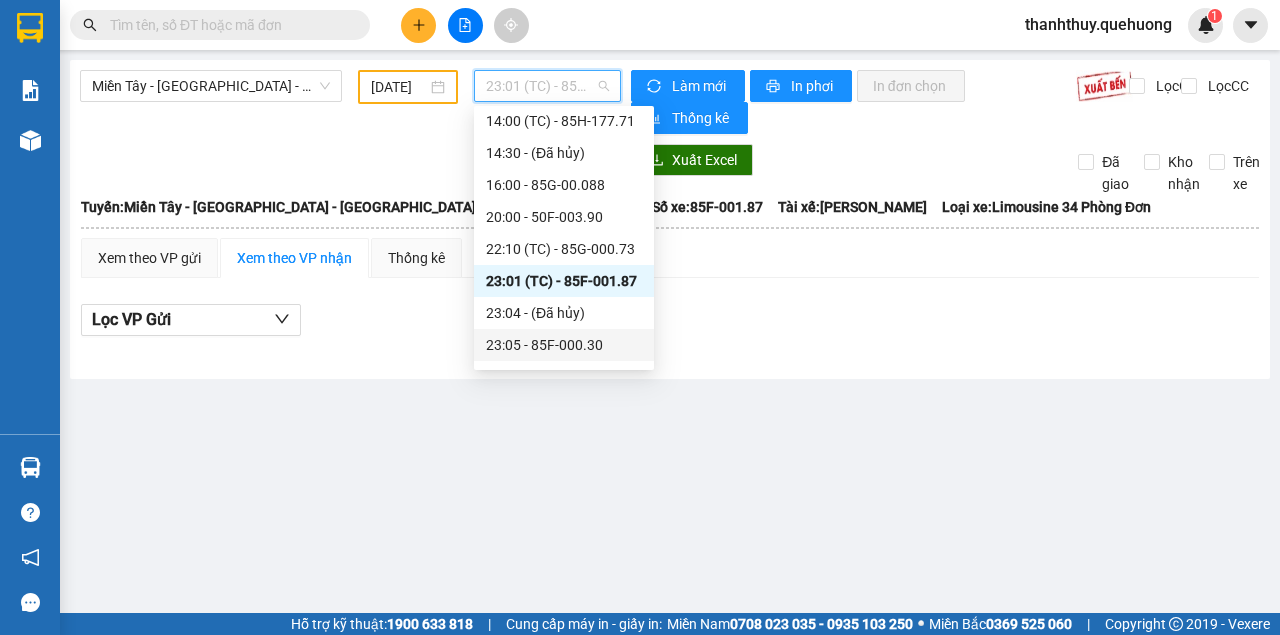 click on "23:05     - 85F-000.30" at bounding box center (564, 345) 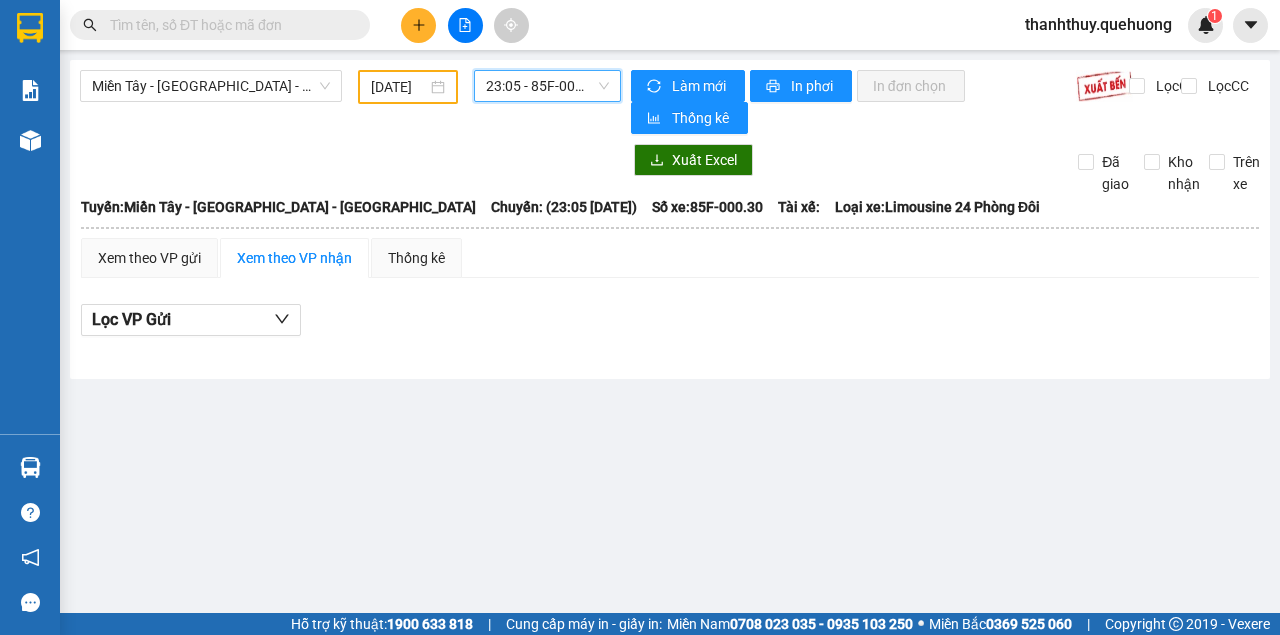 click on "23:05     - 85F-000.30" at bounding box center [547, 86] 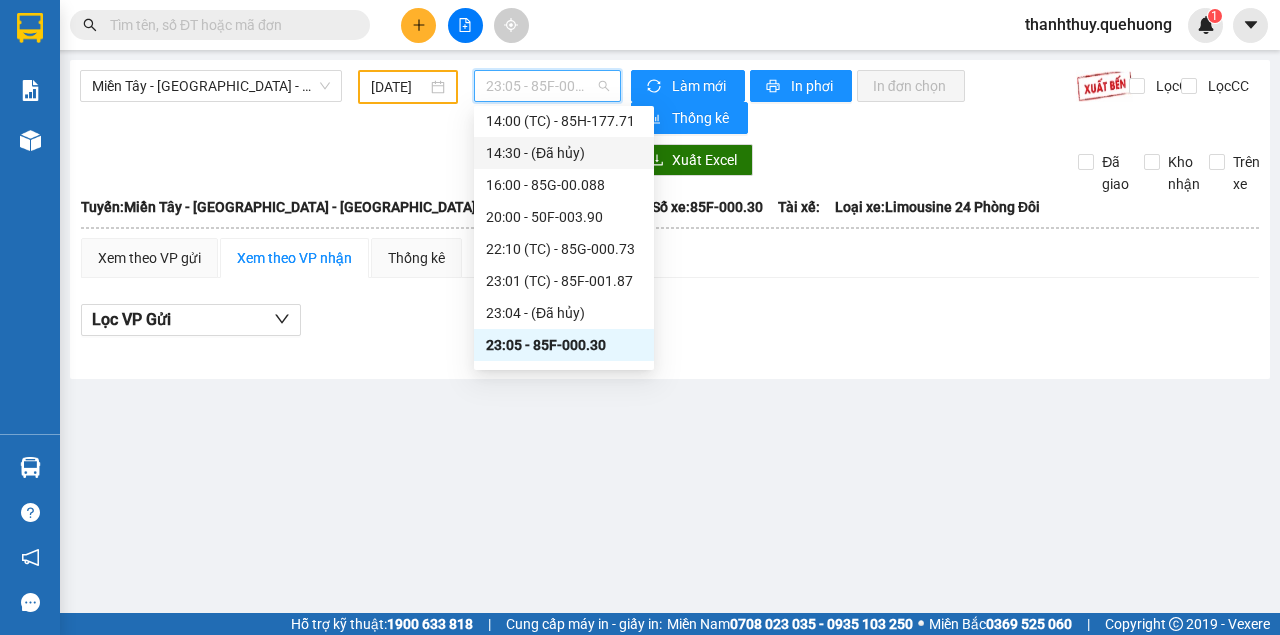 scroll, scrollTop: 200, scrollLeft: 0, axis: vertical 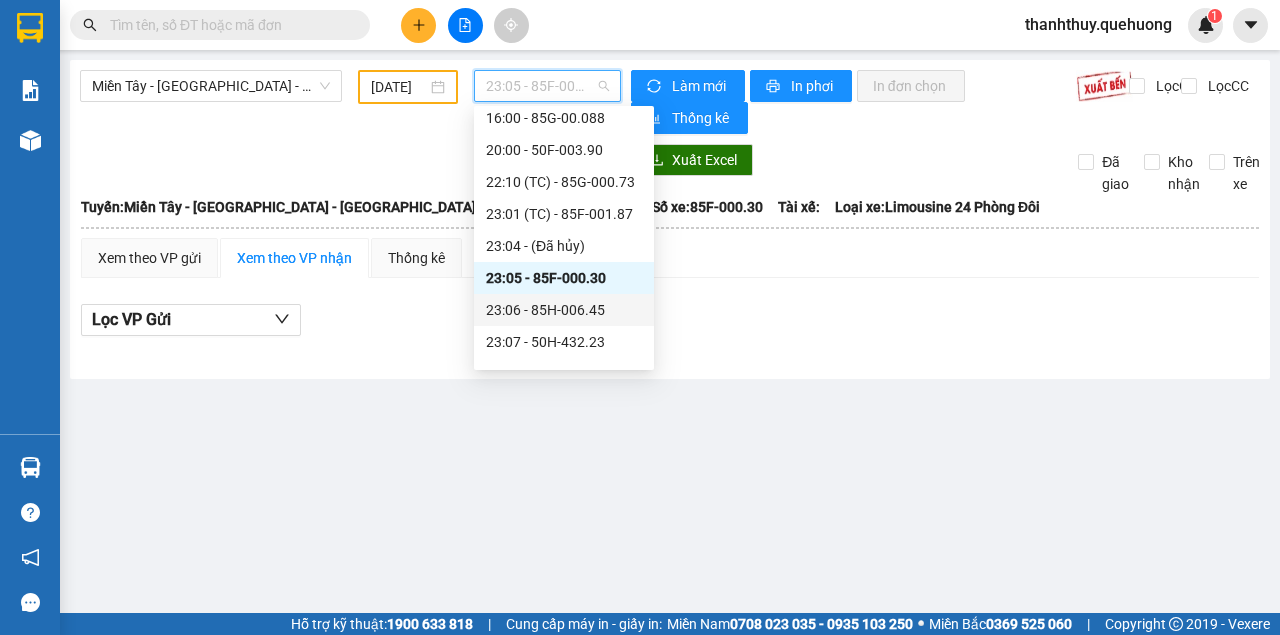 click on "23:06     - 85H-006.45" at bounding box center [564, 310] 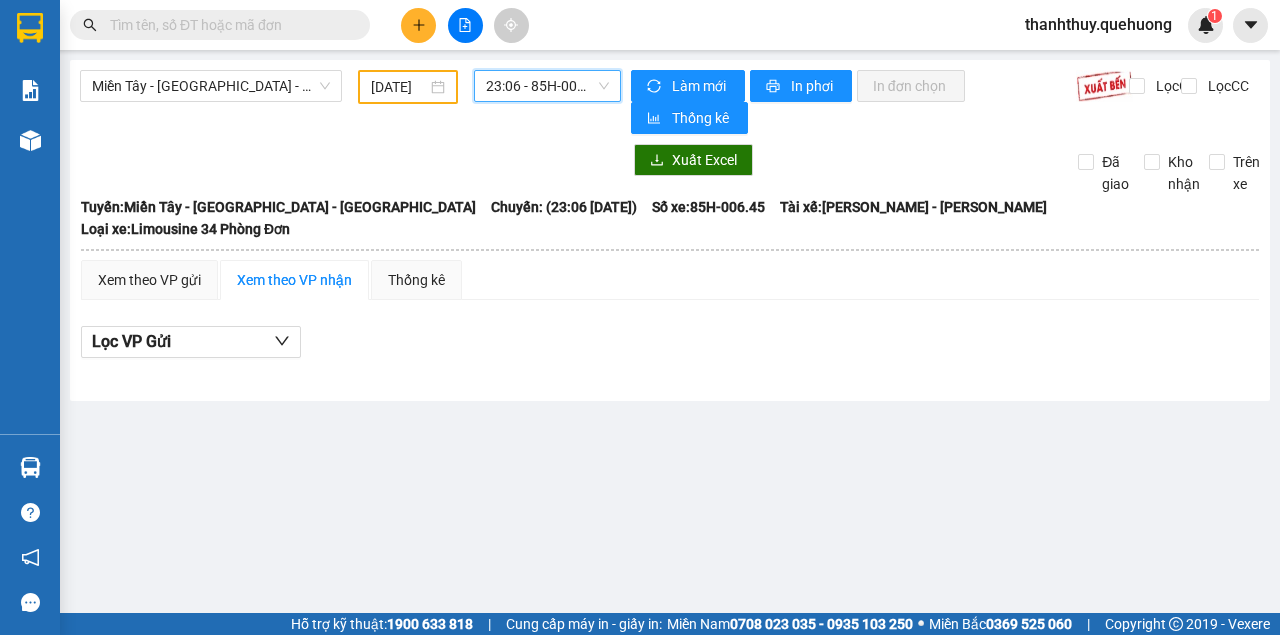 click on "23:06     - 85H-006.45" at bounding box center (547, 86) 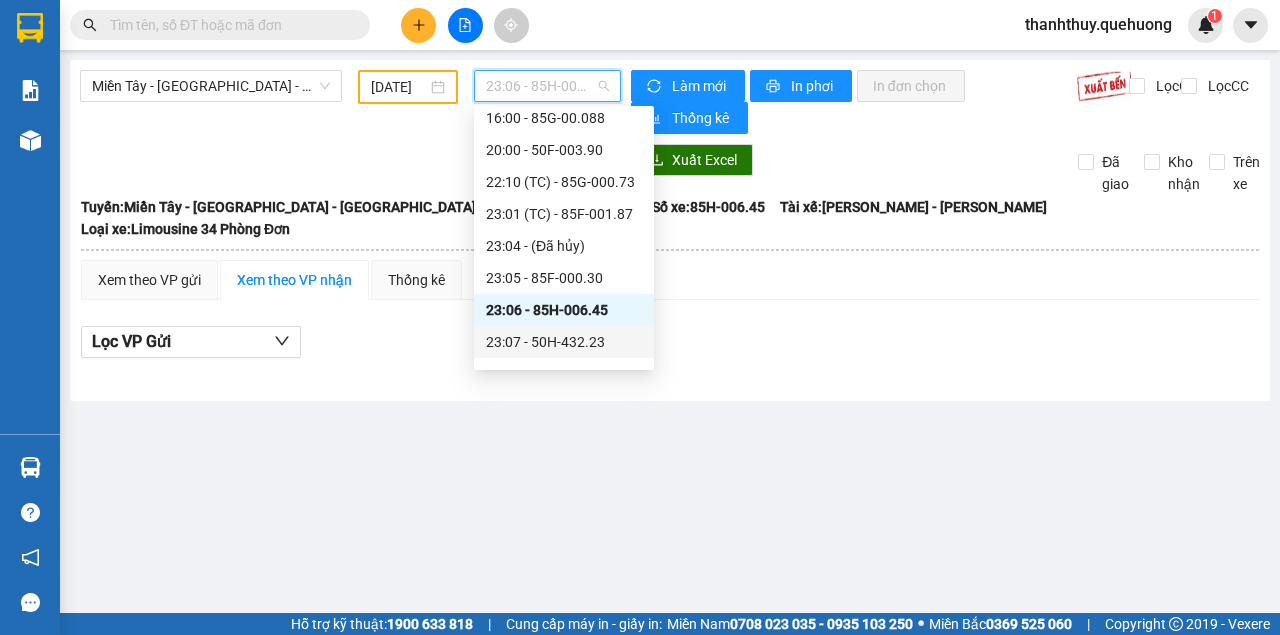click on "23:07     - 50H-432.23" at bounding box center (564, 342) 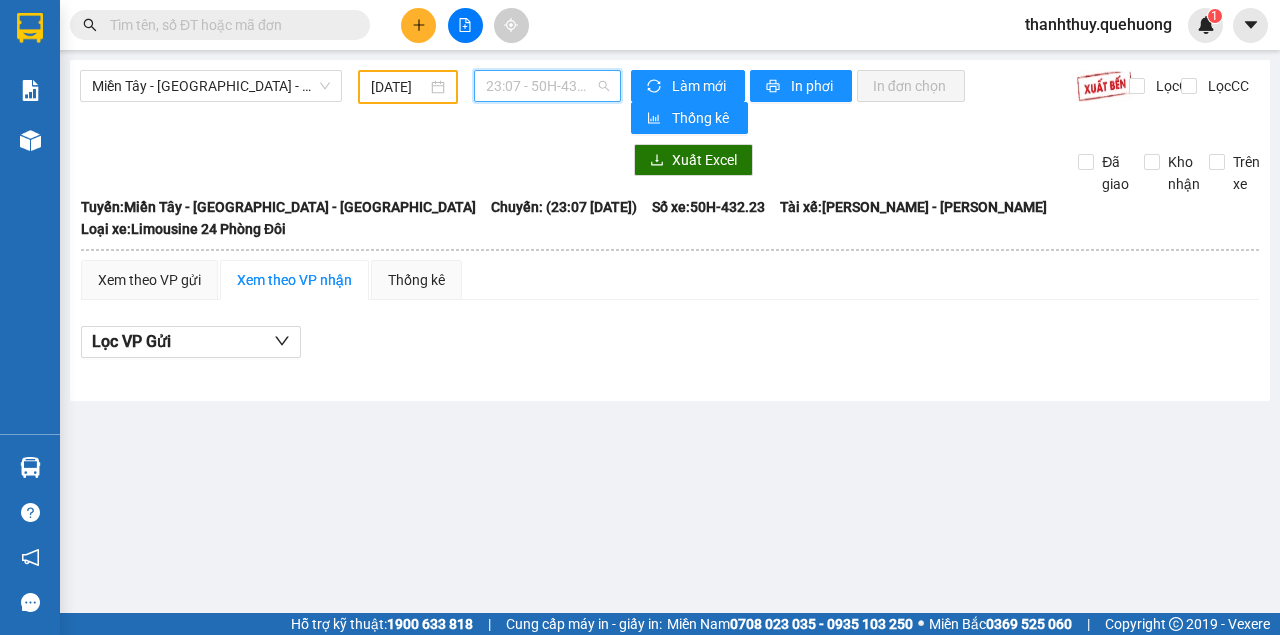 click on "23:07     - 50H-432.23" at bounding box center (547, 86) 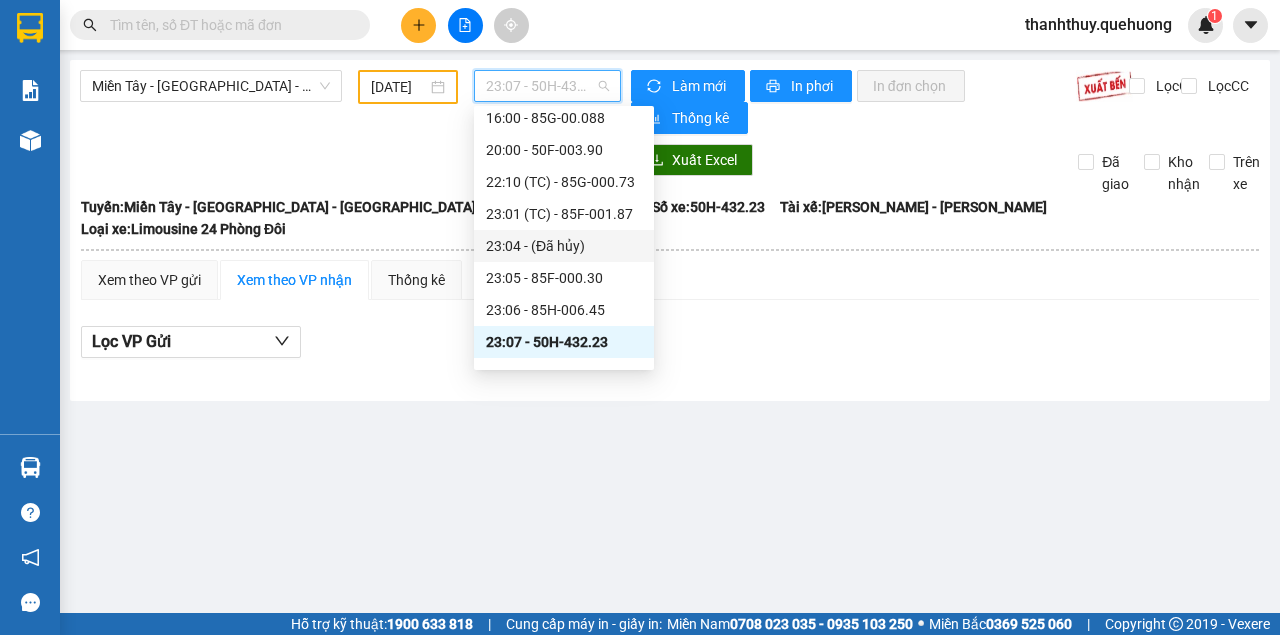 scroll, scrollTop: 256, scrollLeft: 0, axis: vertical 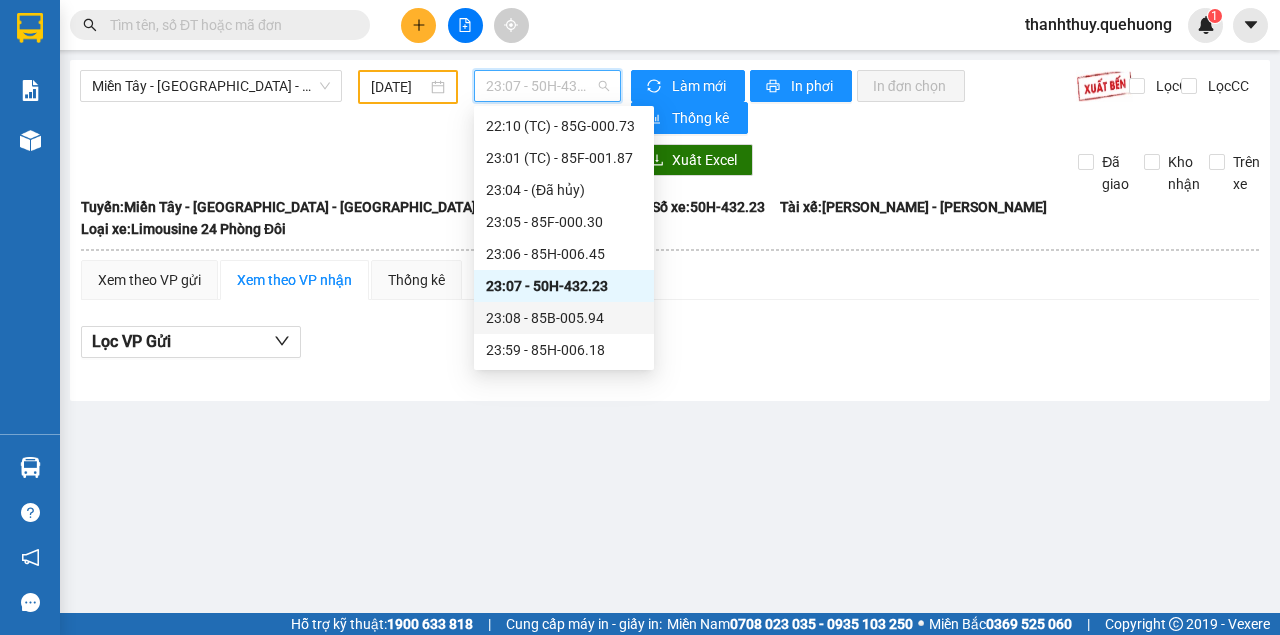 click on "23:08     - 85B-005.94" at bounding box center (564, 318) 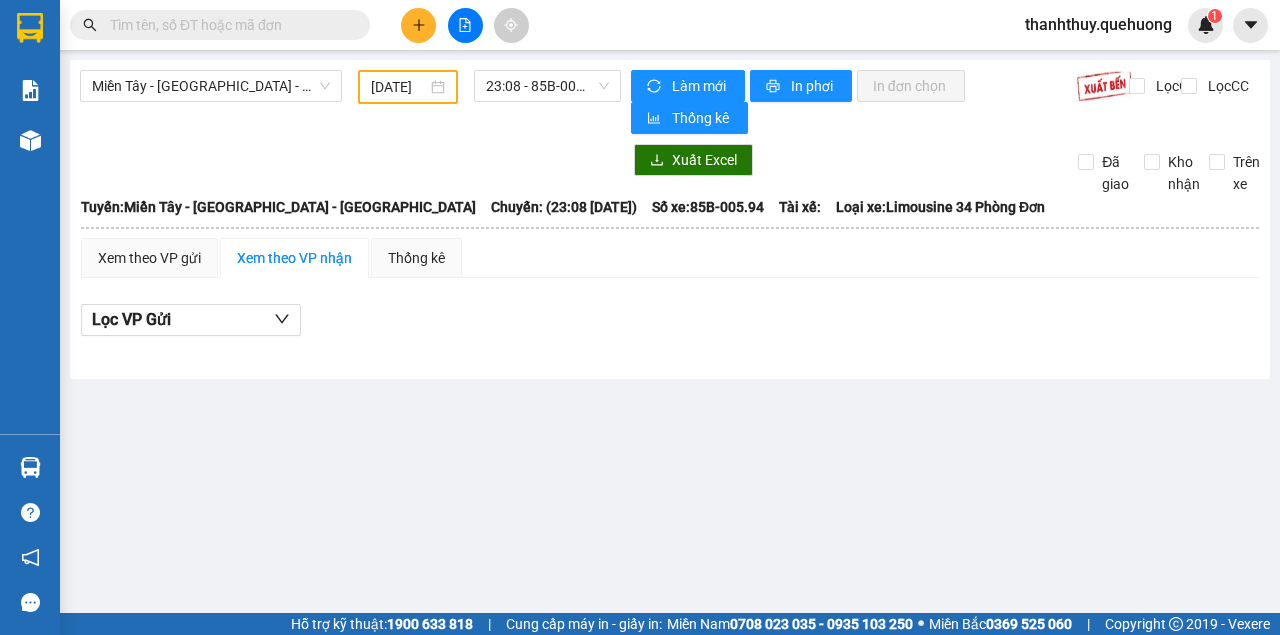 click on "Miền Tây - Phan Rang - Ninh Sơn  29/06/2025 23:08     - 85B-005.94" at bounding box center (350, 102) 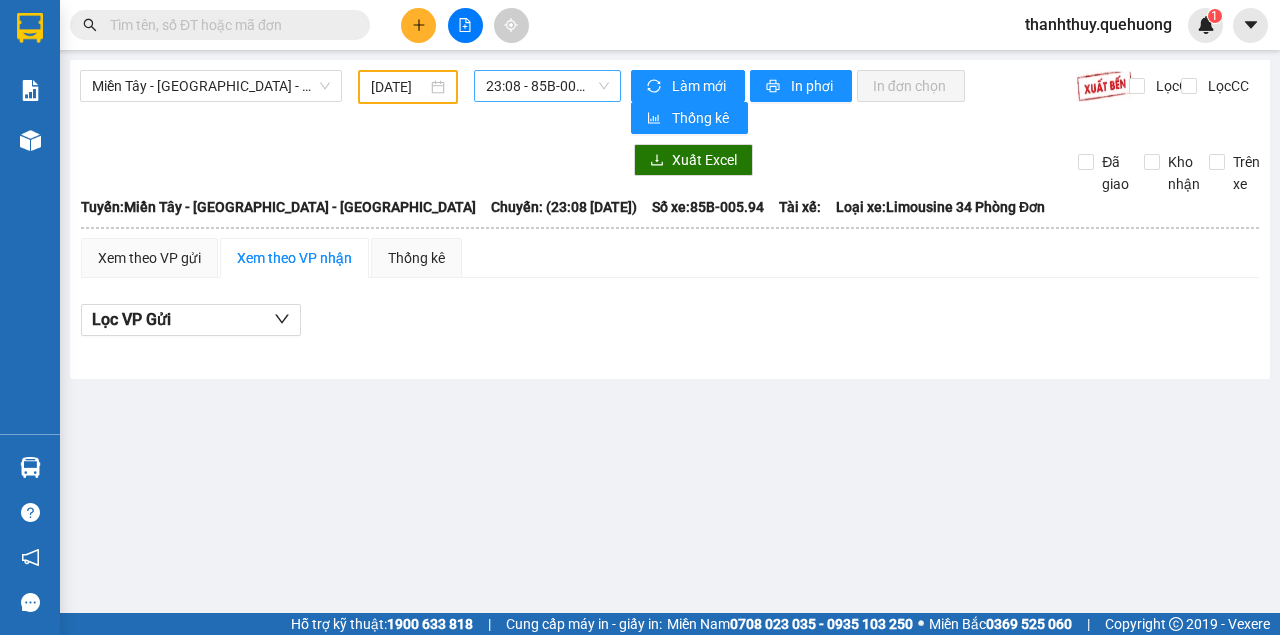 click on "23:08     - 85B-005.94" at bounding box center [547, 86] 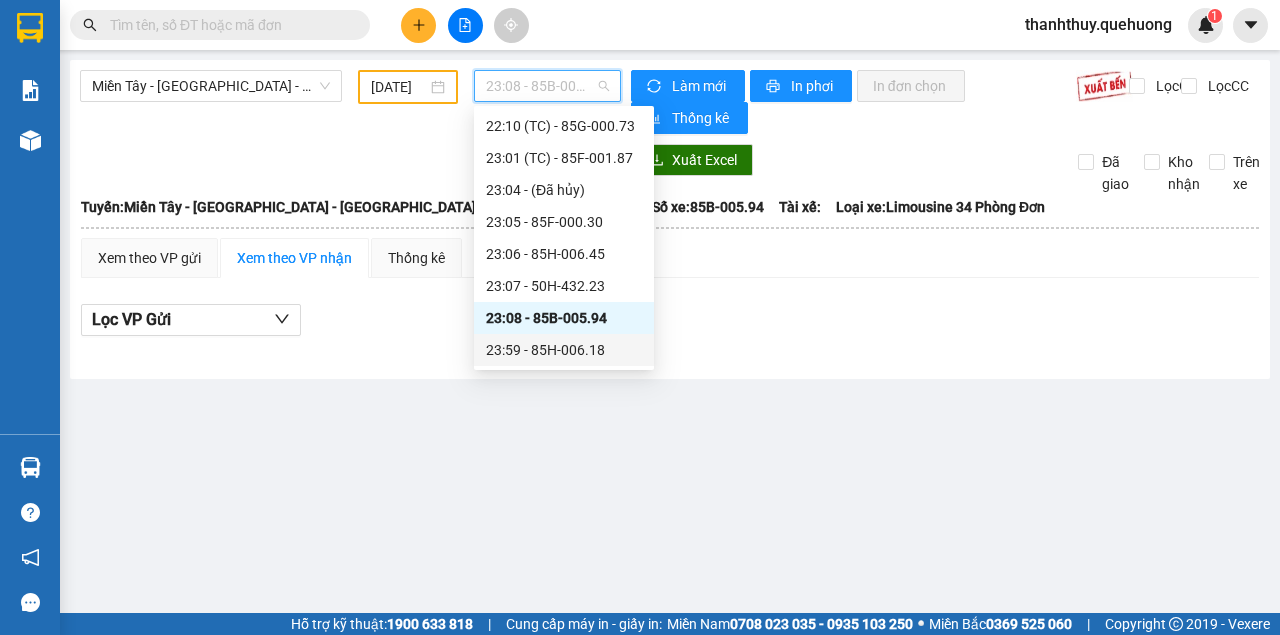 click on "23:59     - 85H-006.18" at bounding box center (564, 350) 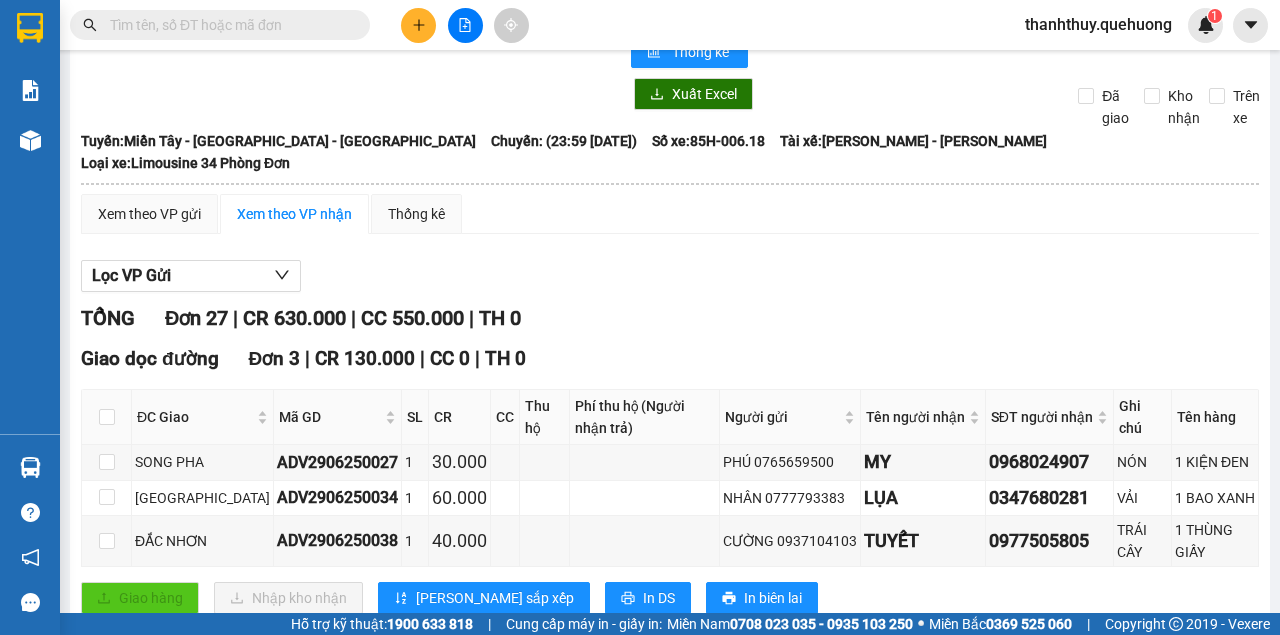 scroll, scrollTop: 0, scrollLeft: 0, axis: both 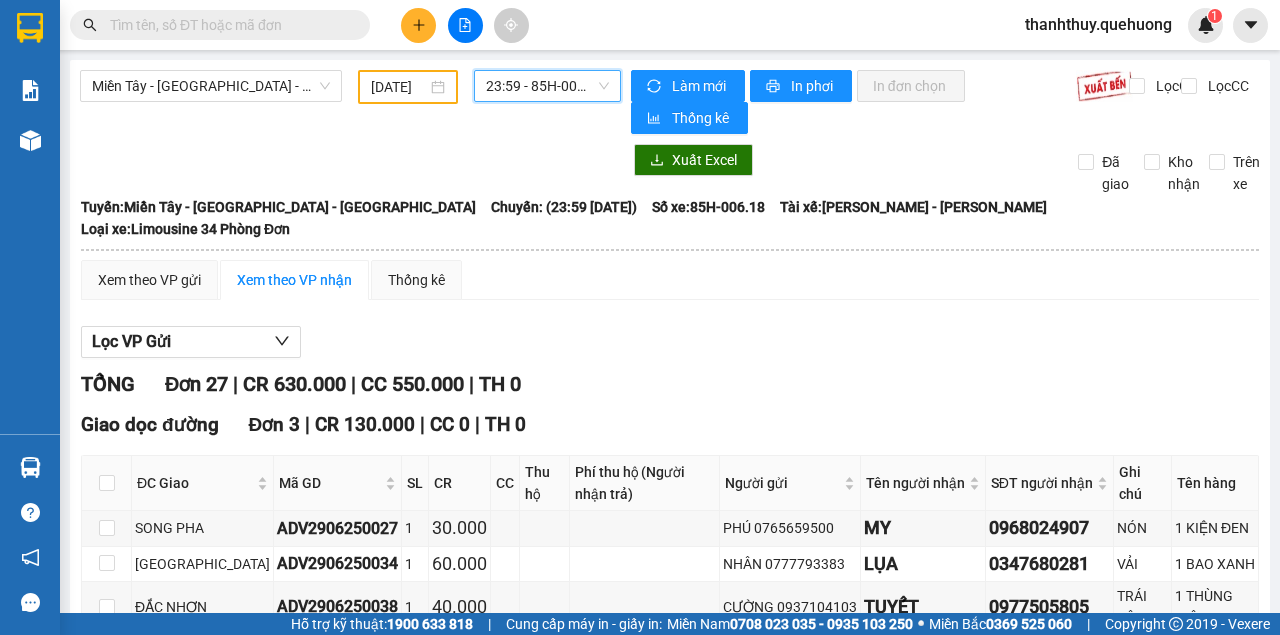 click on "23:59     - 85H-006.18" at bounding box center [547, 86] 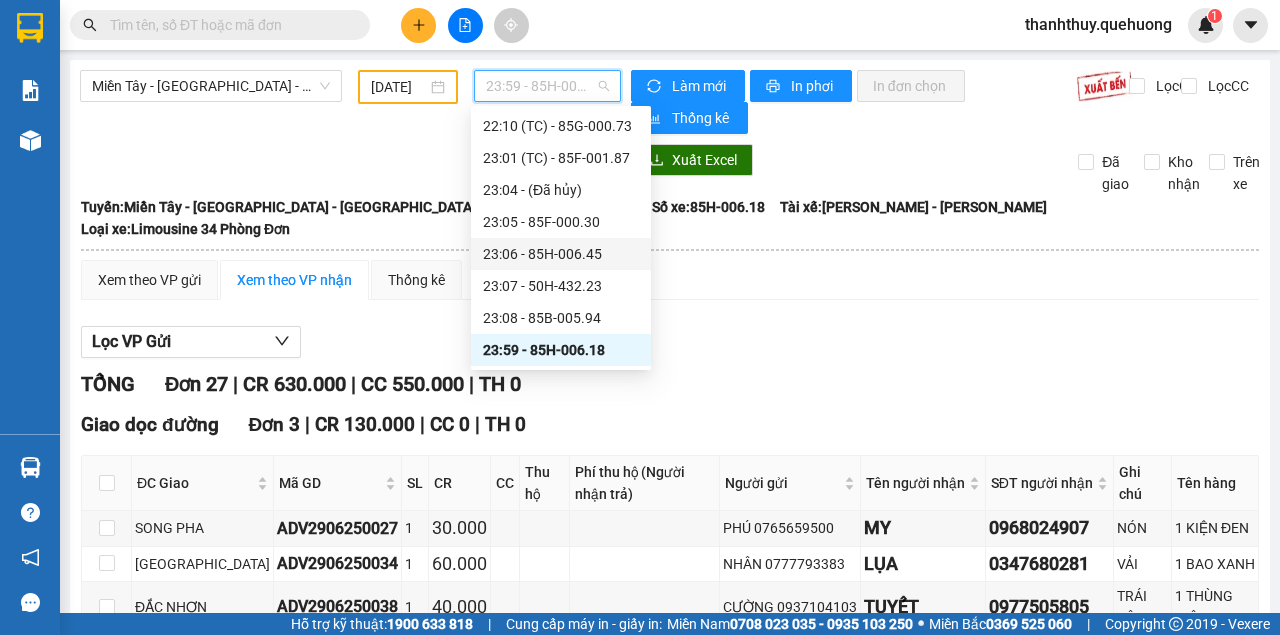 click on "29/06/2025" at bounding box center [399, 87] 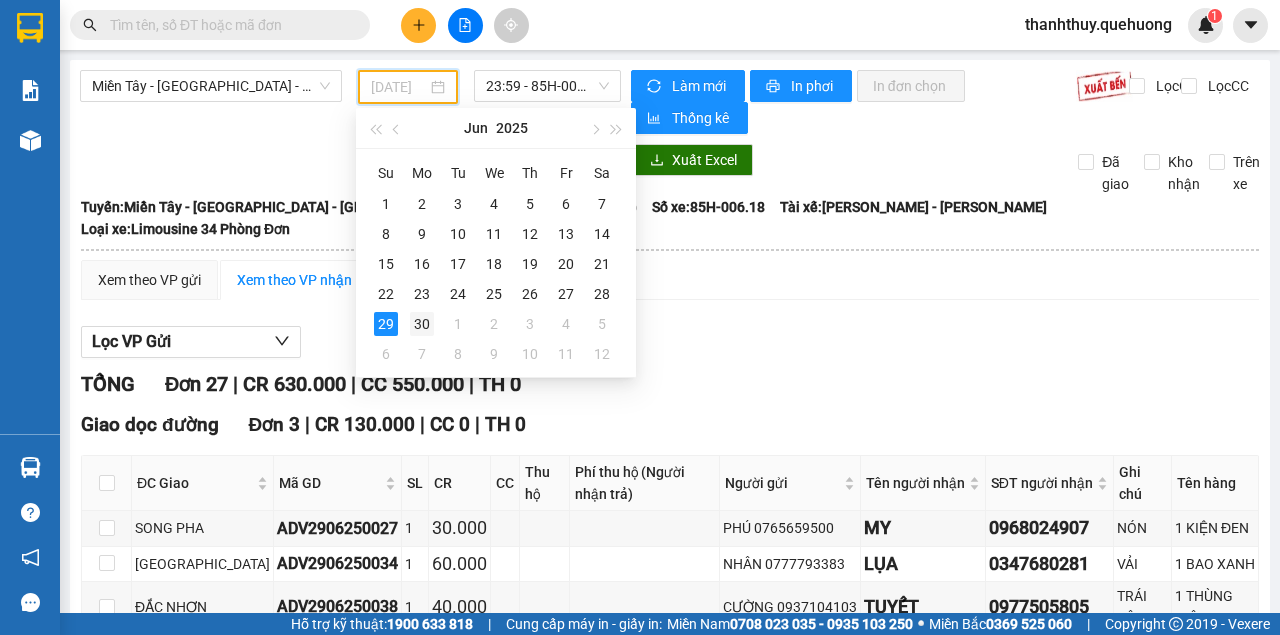 click on "30" at bounding box center (422, 324) 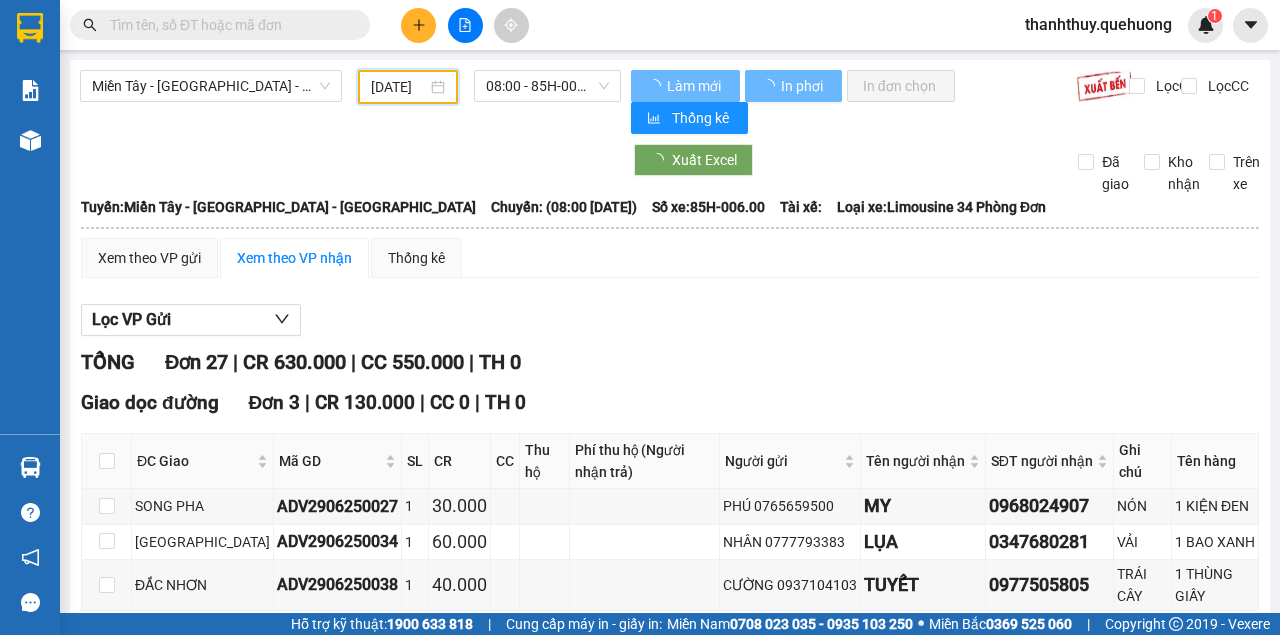 type on "30/06/2025" 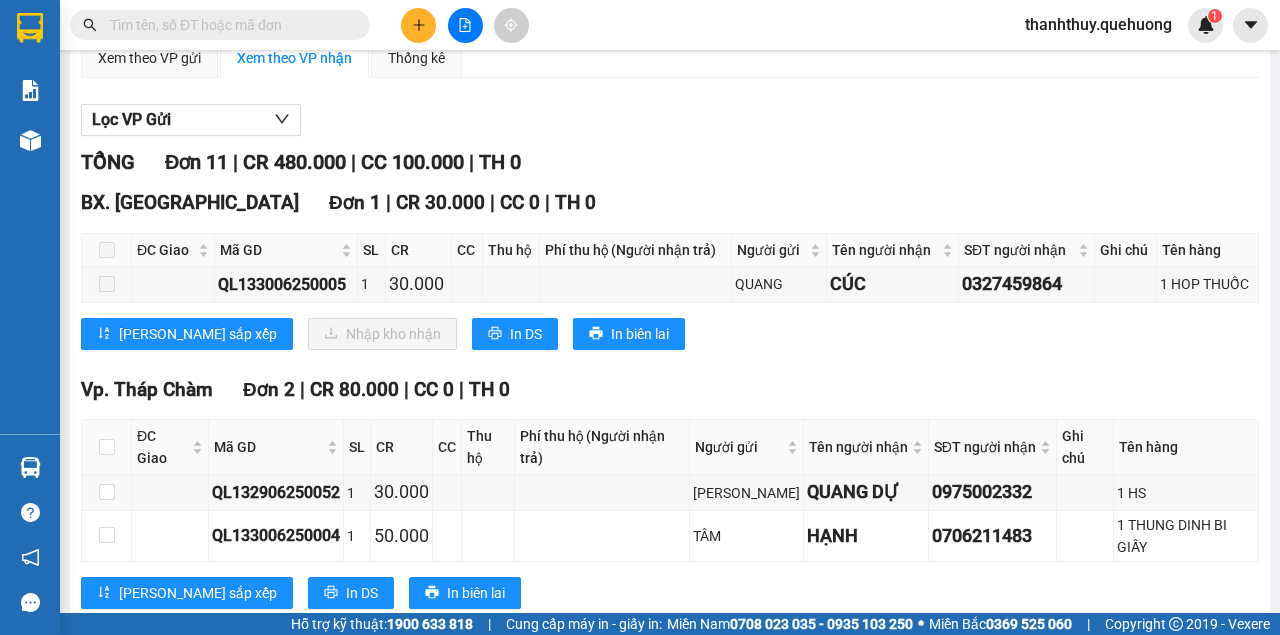scroll, scrollTop: 0, scrollLeft: 0, axis: both 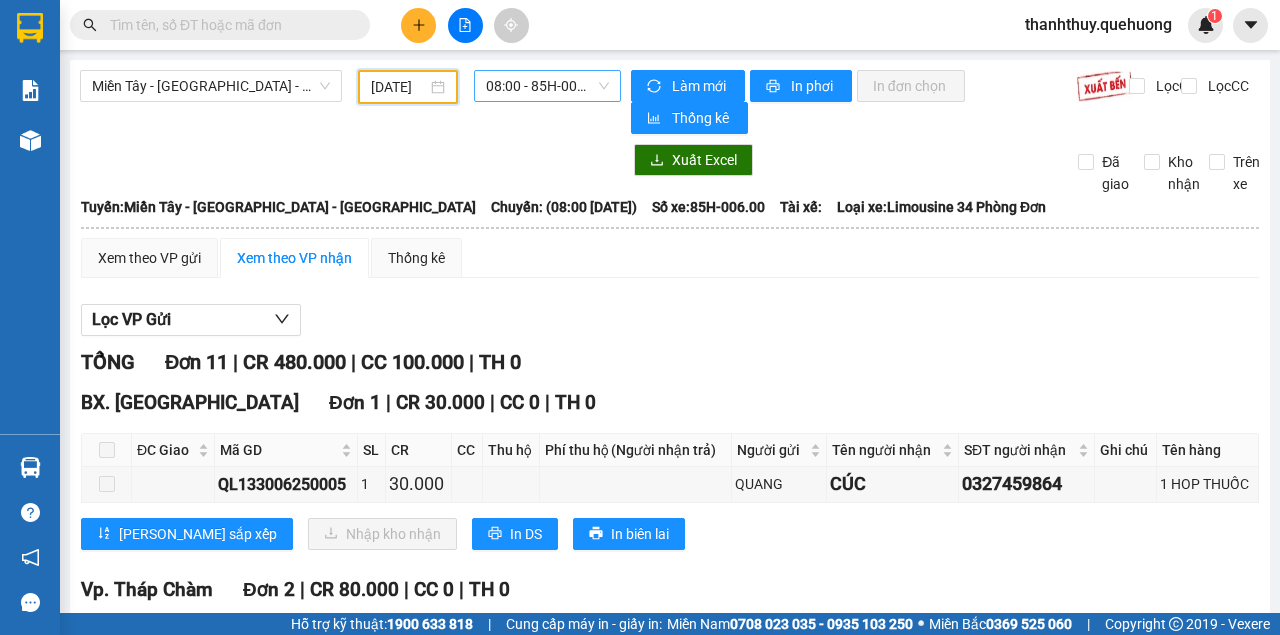 click on "08:00     - 85H-006.00" at bounding box center (547, 86) 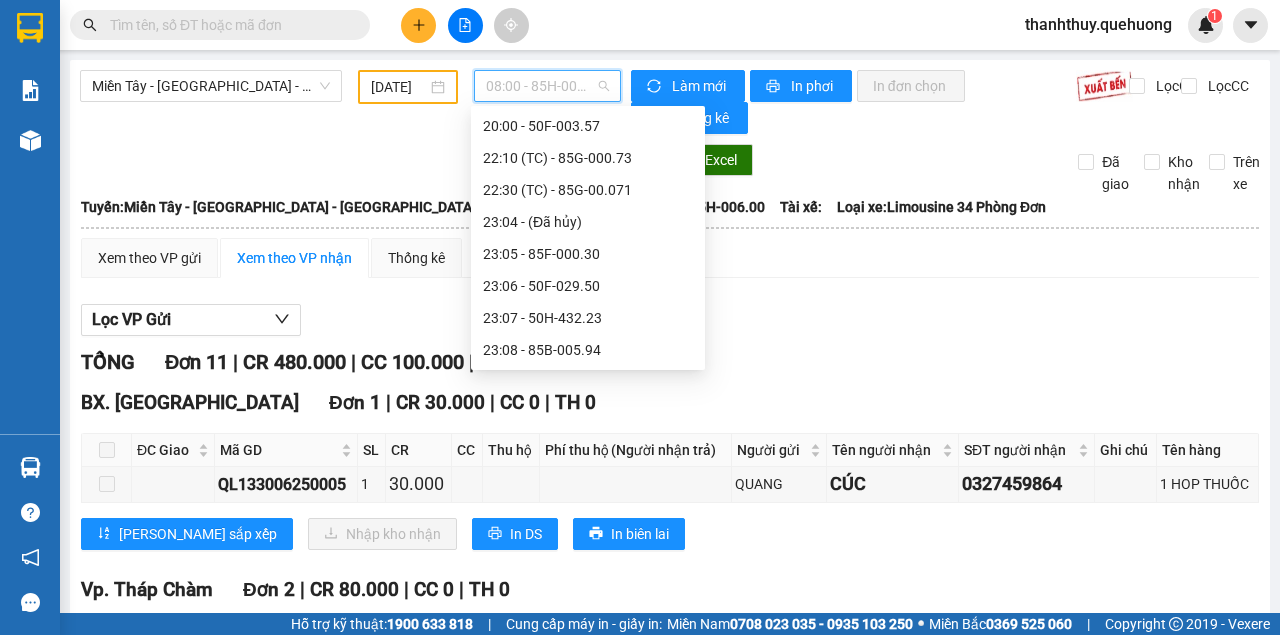 scroll, scrollTop: 32, scrollLeft: 0, axis: vertical 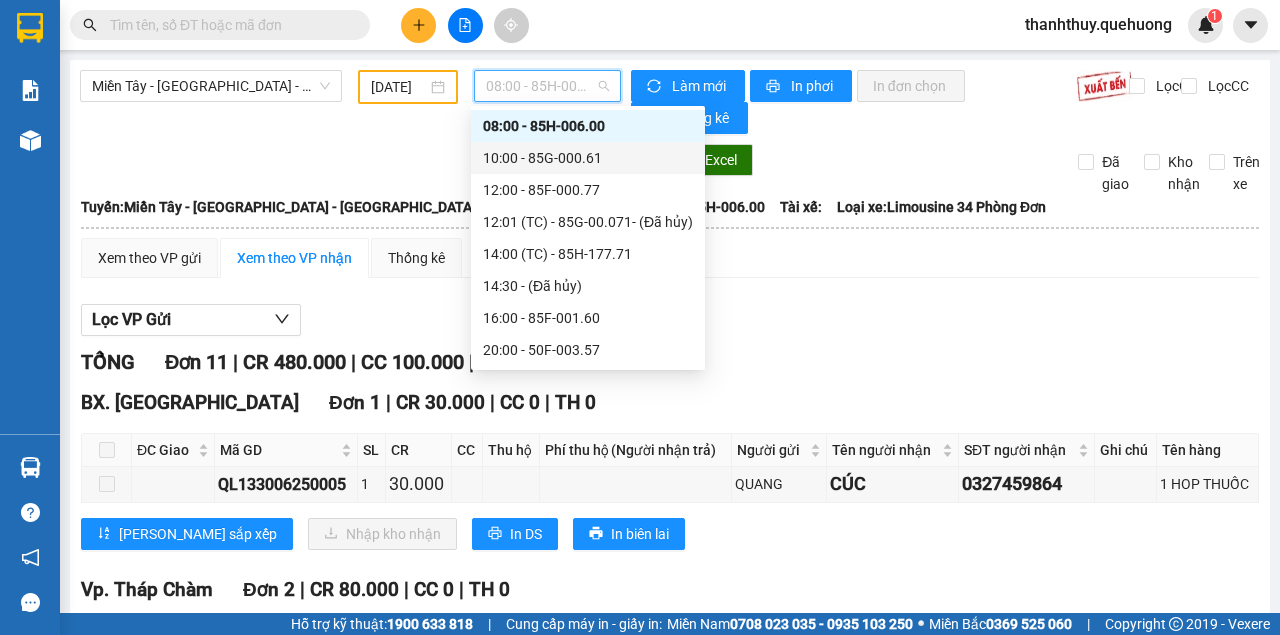 click on "10:00     - 85G-000.61" at bounding box center (588, 158) 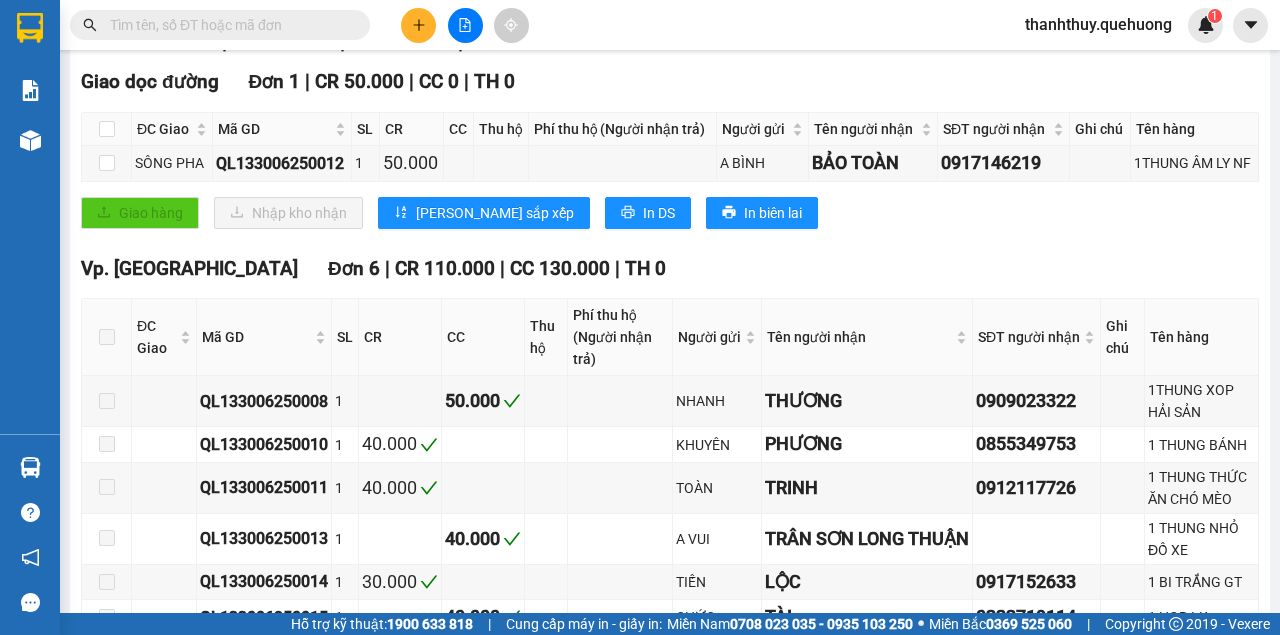 scroll, scrollTop: 0, scrollLeft: 0, axis: both 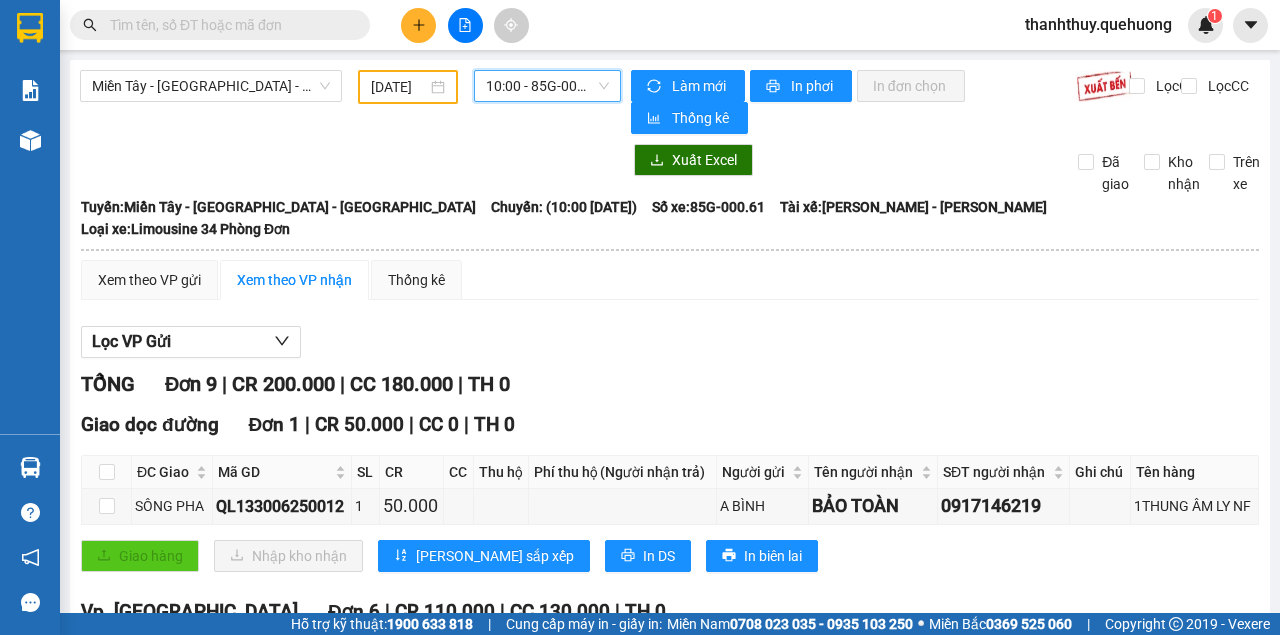 click on "10:00     - 85G-000.61" at bounding box center [547, 86] 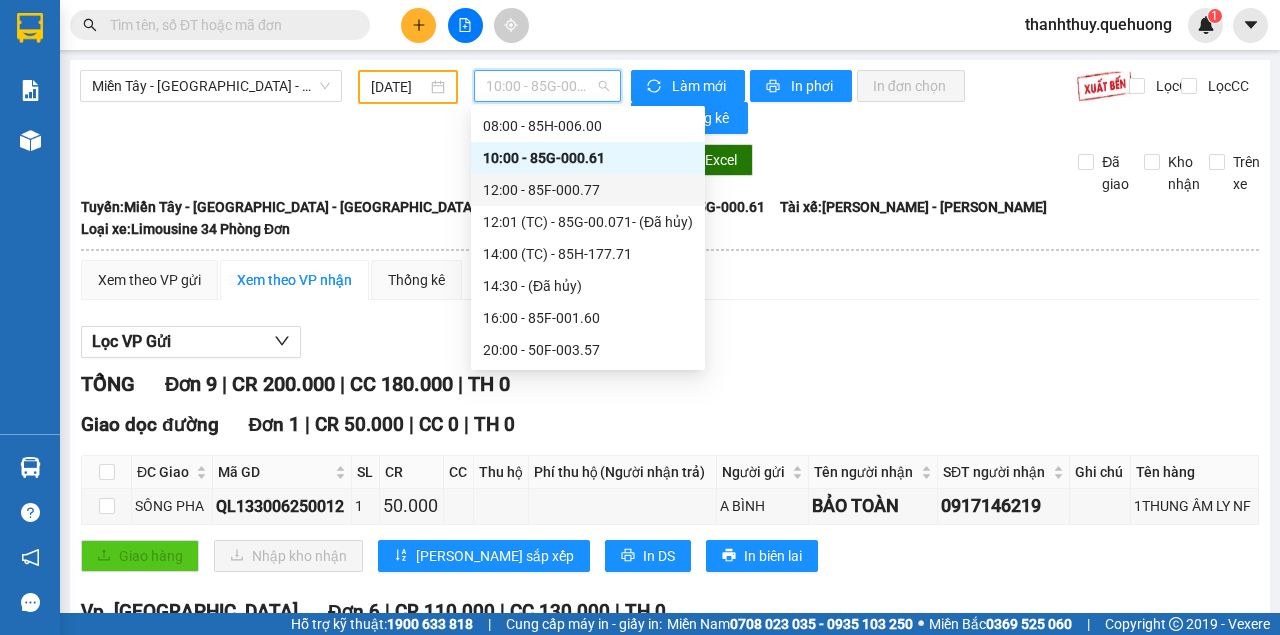 click on "12:00     - 85F-000.77" at bounding box center [588, 190] 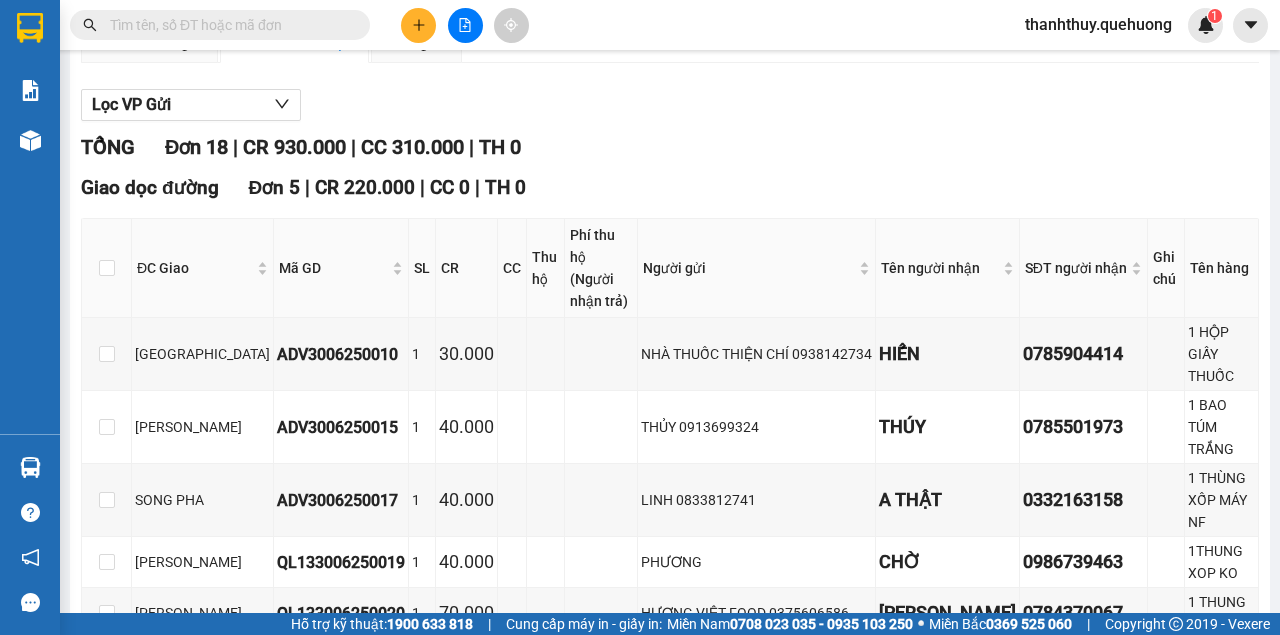 scroll, scrollTop: 0, scrollLeft: 0, axis: both 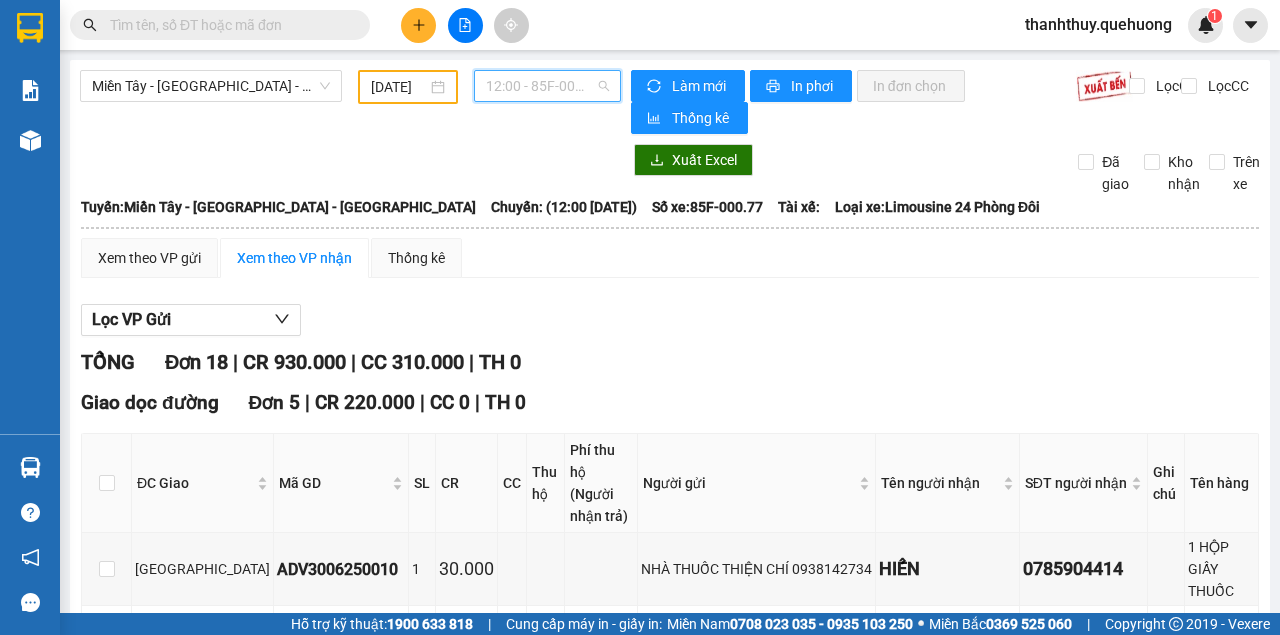 click on "12:00     - 85F-000.77" at bounding box center [547, 86] 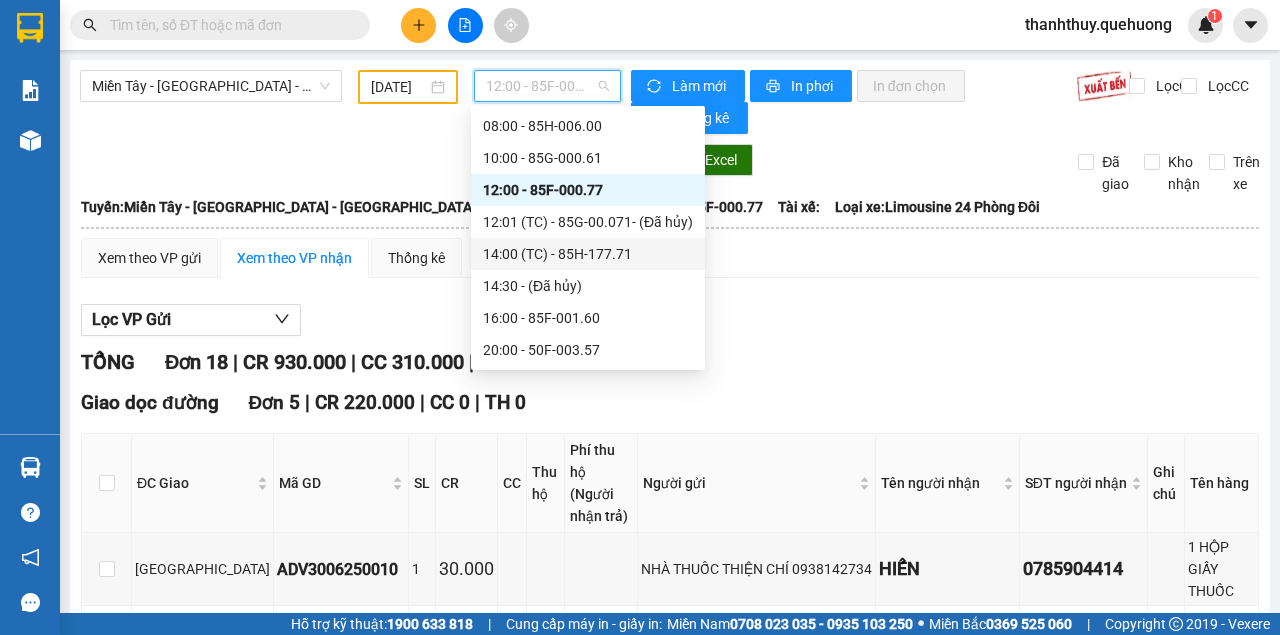 click on "14:00   (TC)   - 85H-177.71" at bounding box center [588, 254] 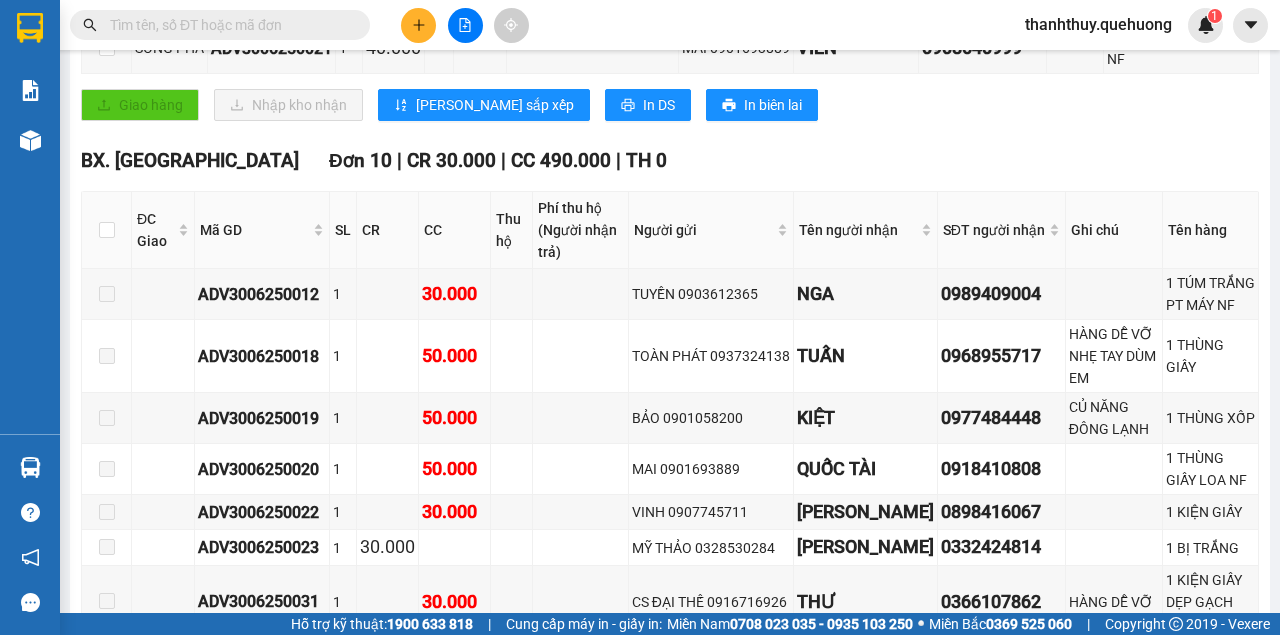 scroll, scrollTop: 0, scrollLeft: 0, axis: both 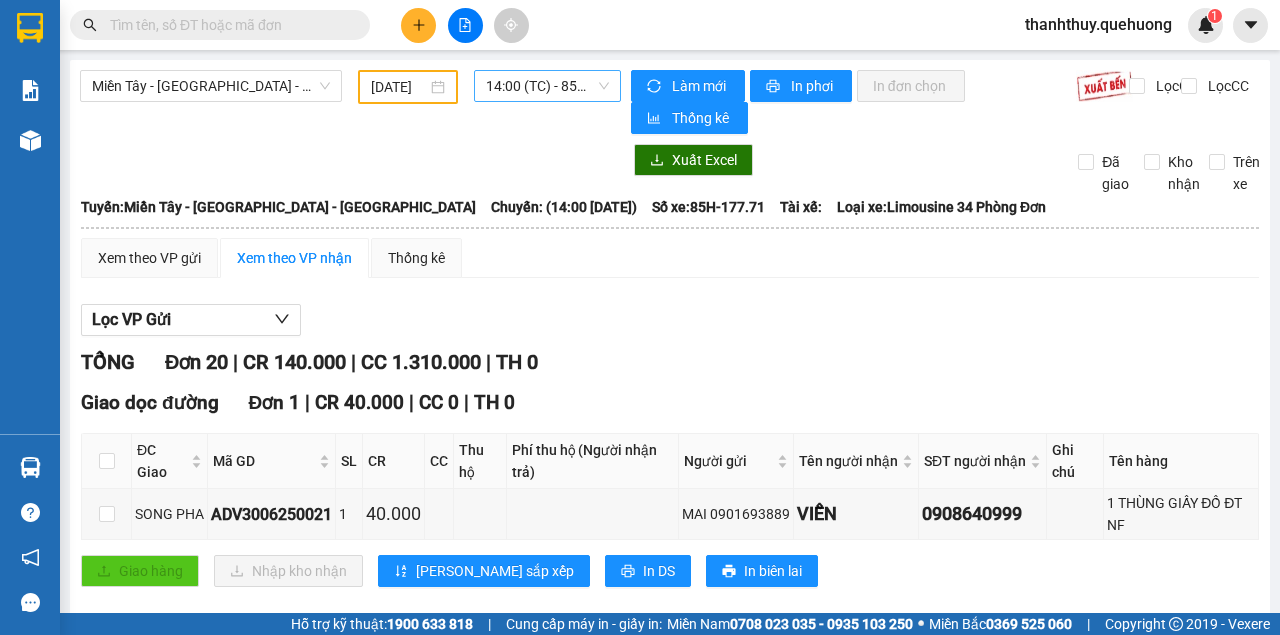 click on "14:00   (TC)   - 85H-177.71" at bounding box center [547, 86] 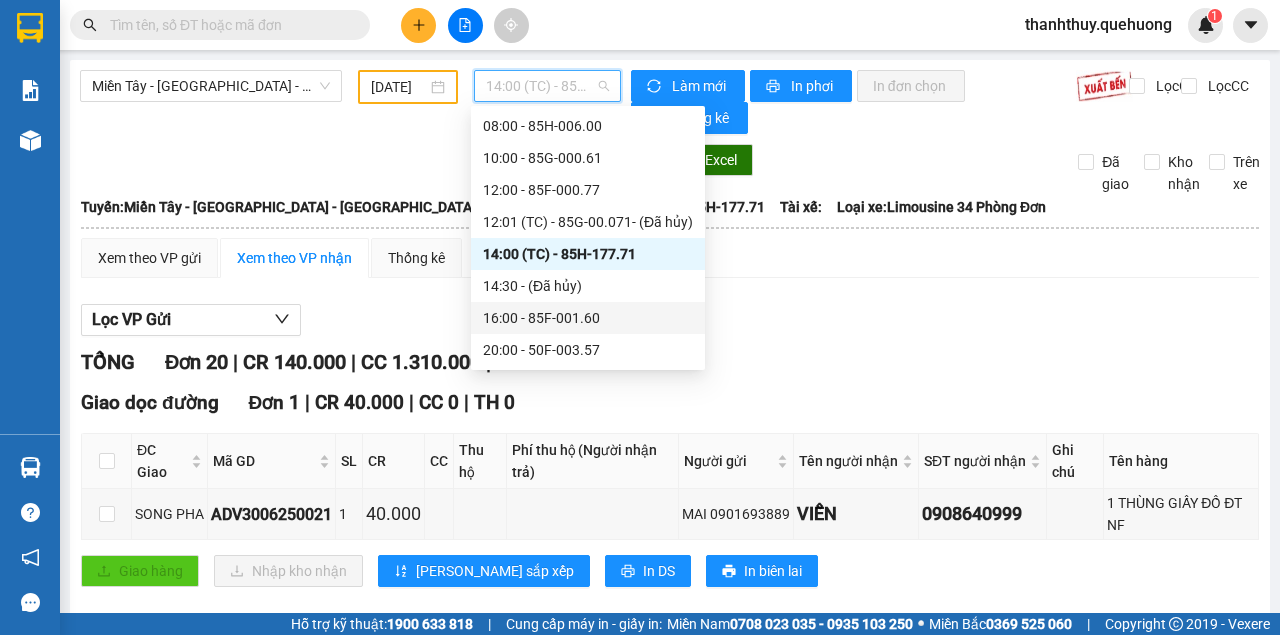 click on "16:00     - 85F-001.60" at bounding box center (588, 318) 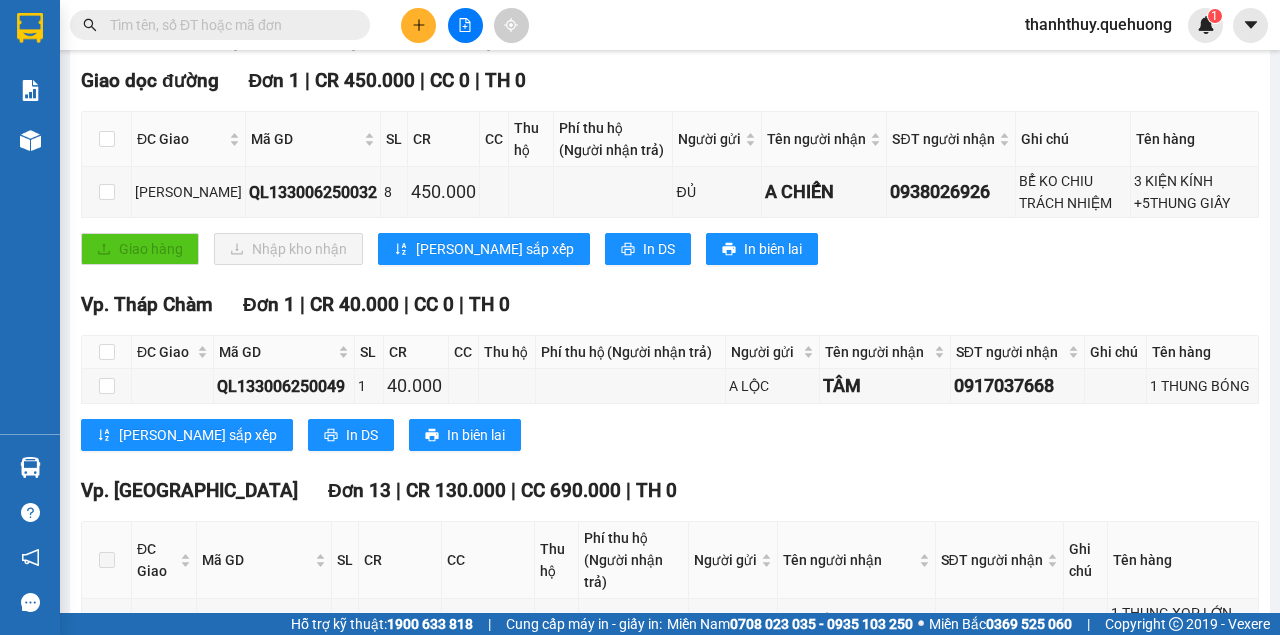 scroll, scrollTop: 0, scrollLeft: 0, axis: both 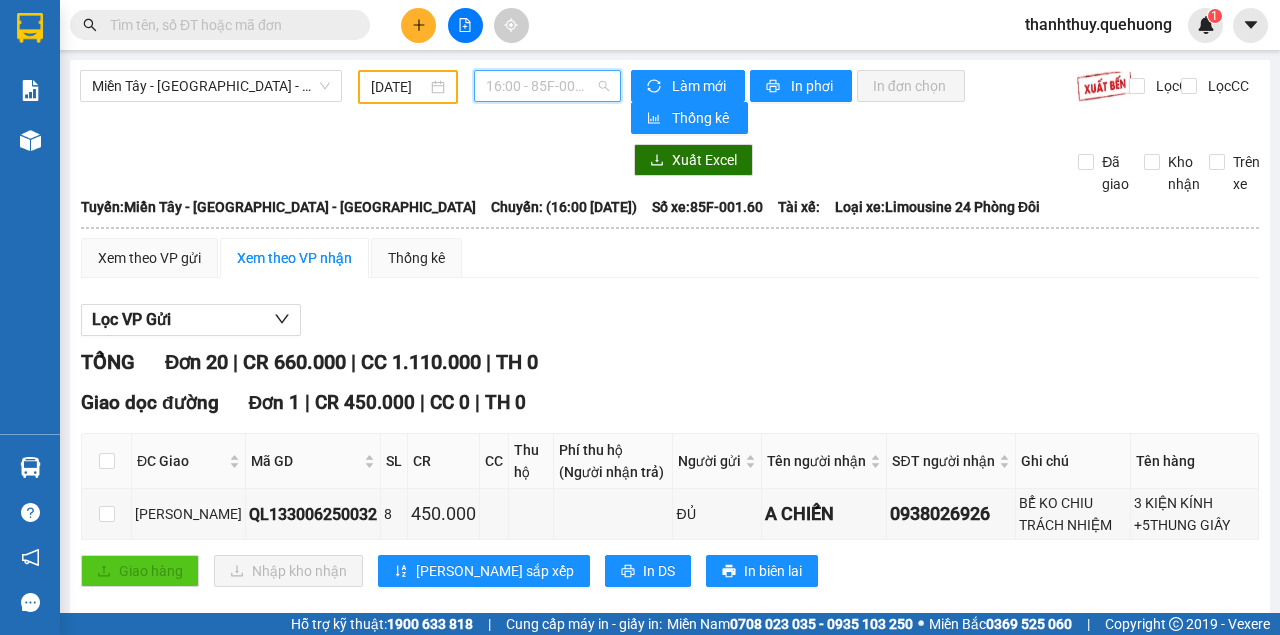 click on "16:00     - 85F-001.60" at bounding box center [547, 86] 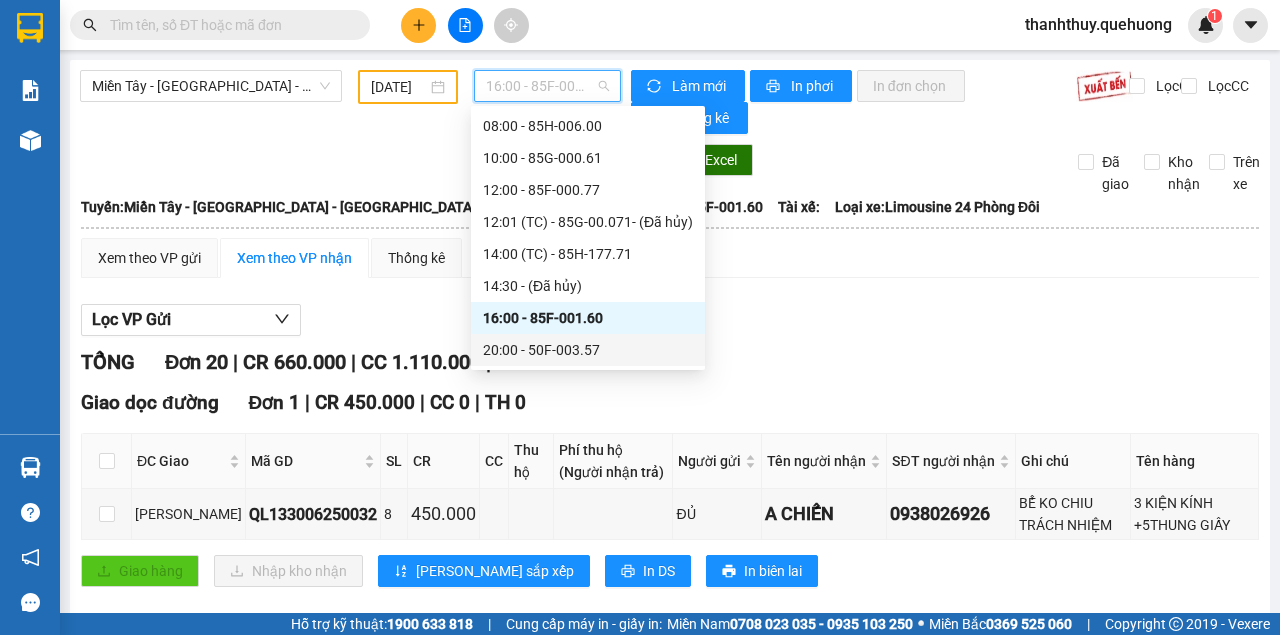 click on "20:00     - 50F-003.57" at bounding box center (588, 350) 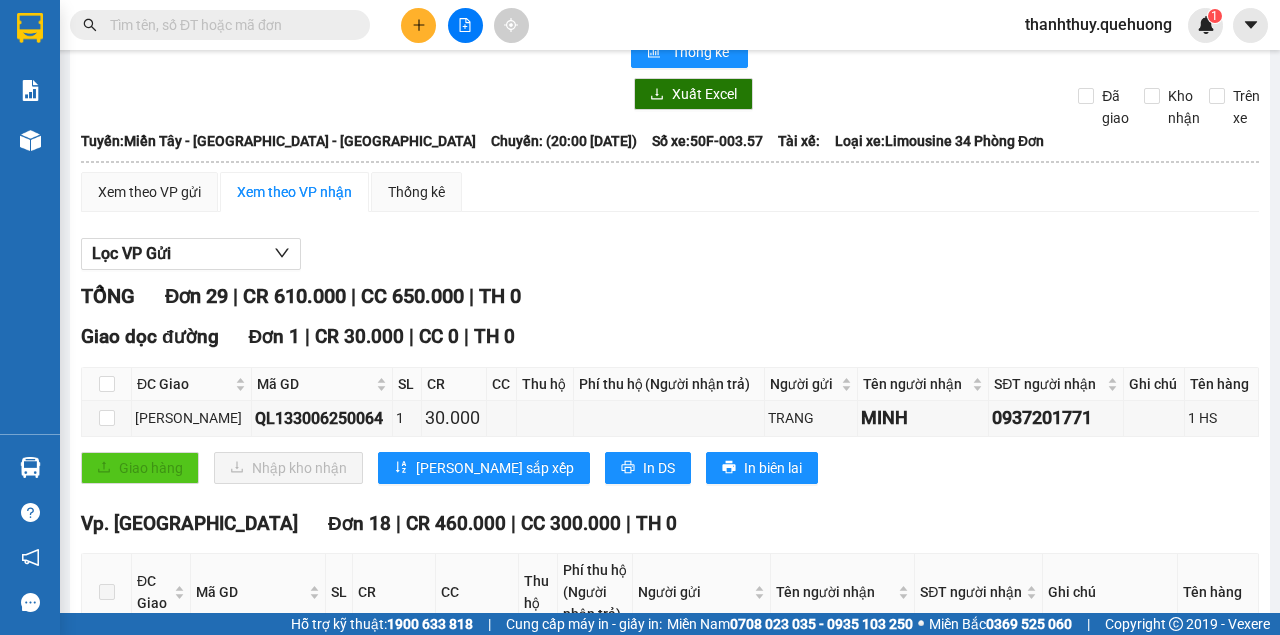 scroll, scrollTop: 0, scrollLeft: 0, axis: both 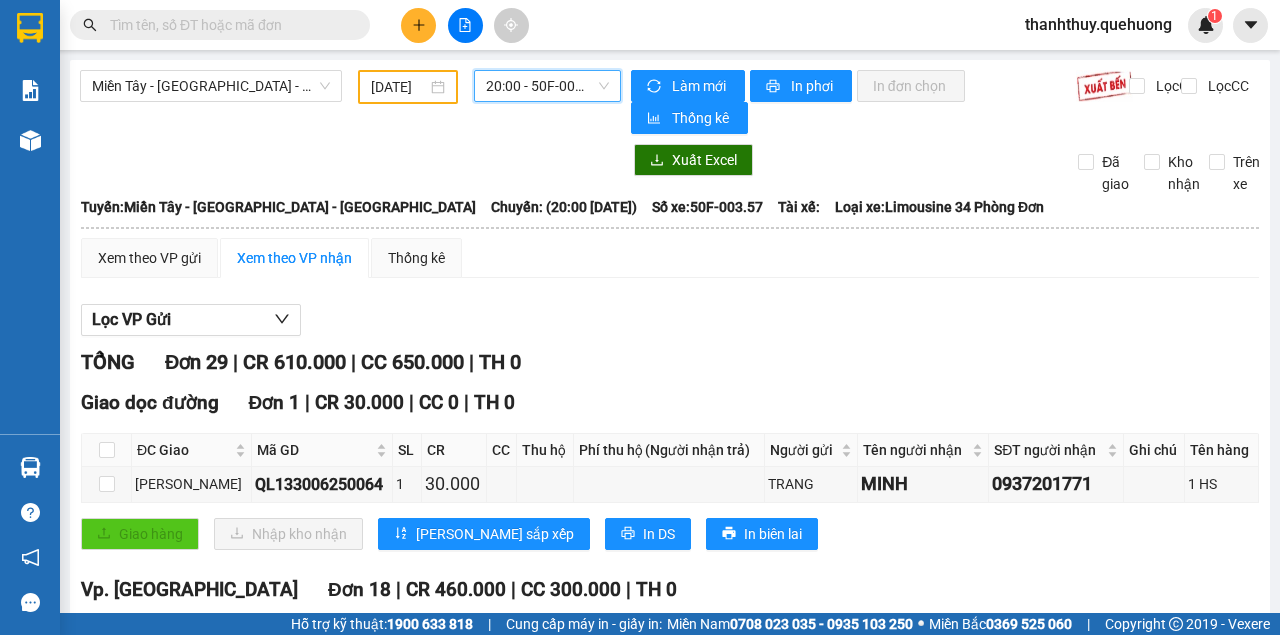 click on "20:00     - 50F-003.57" at bounding box center [547, 86] 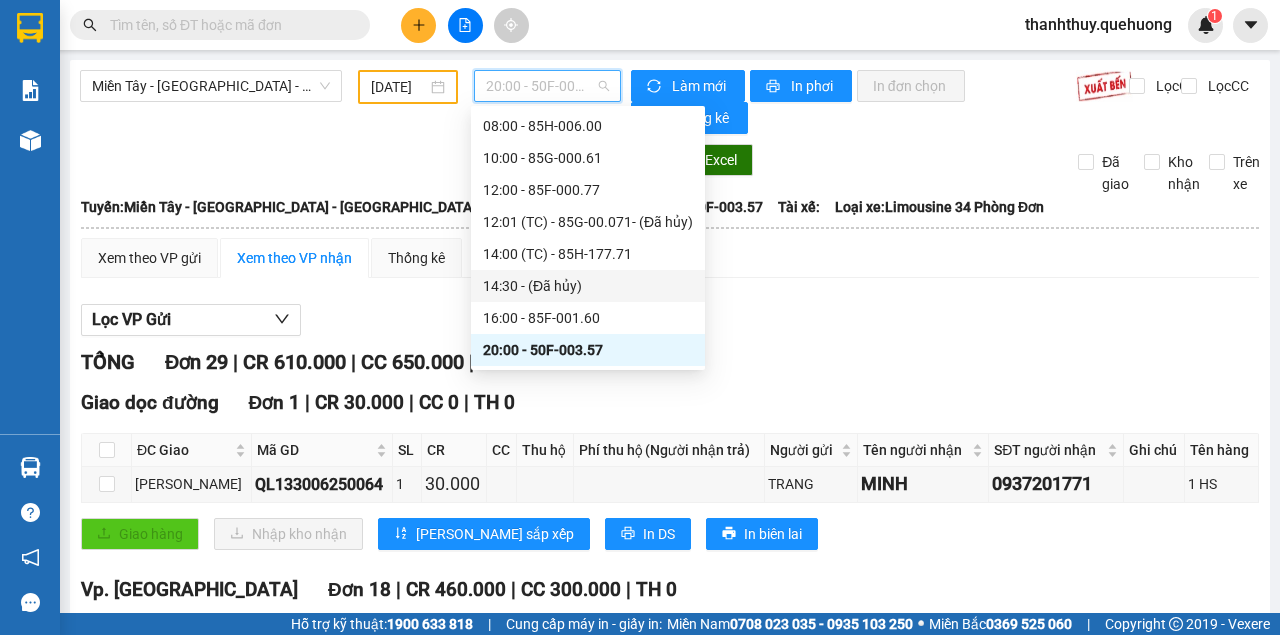 scroll, scrollTop: 98, scrollLeft: 0, axis: vertical 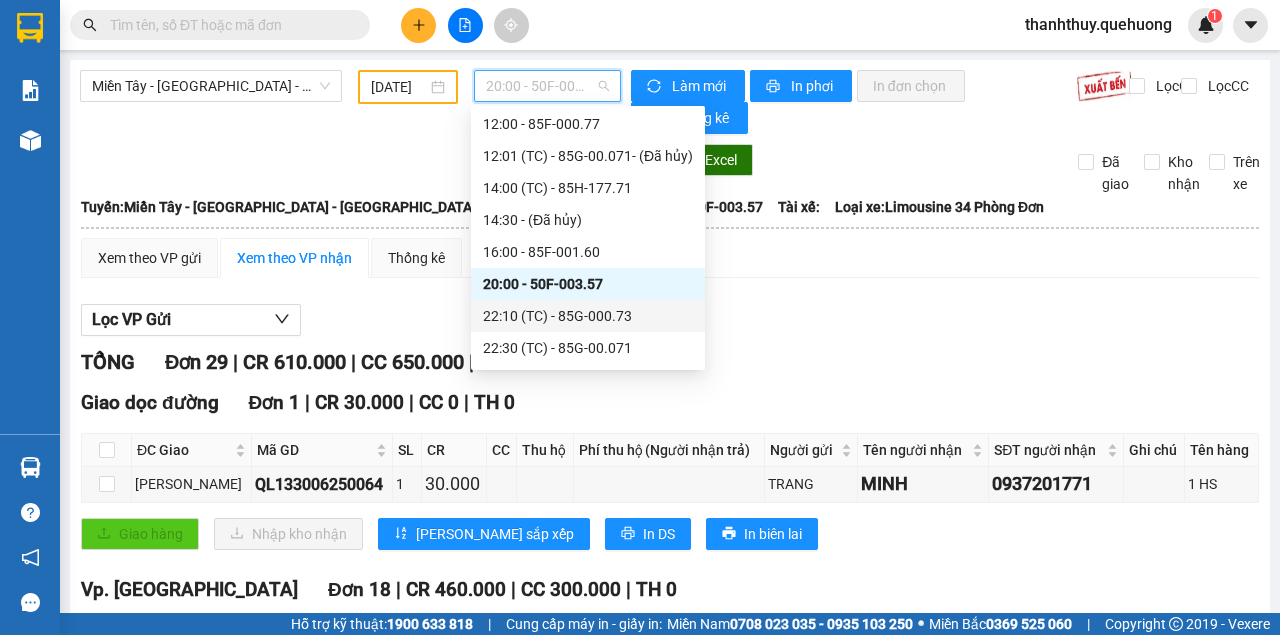 click on "22:10   (TC)   - 85G-000.73" at bounding box center (588, 316) 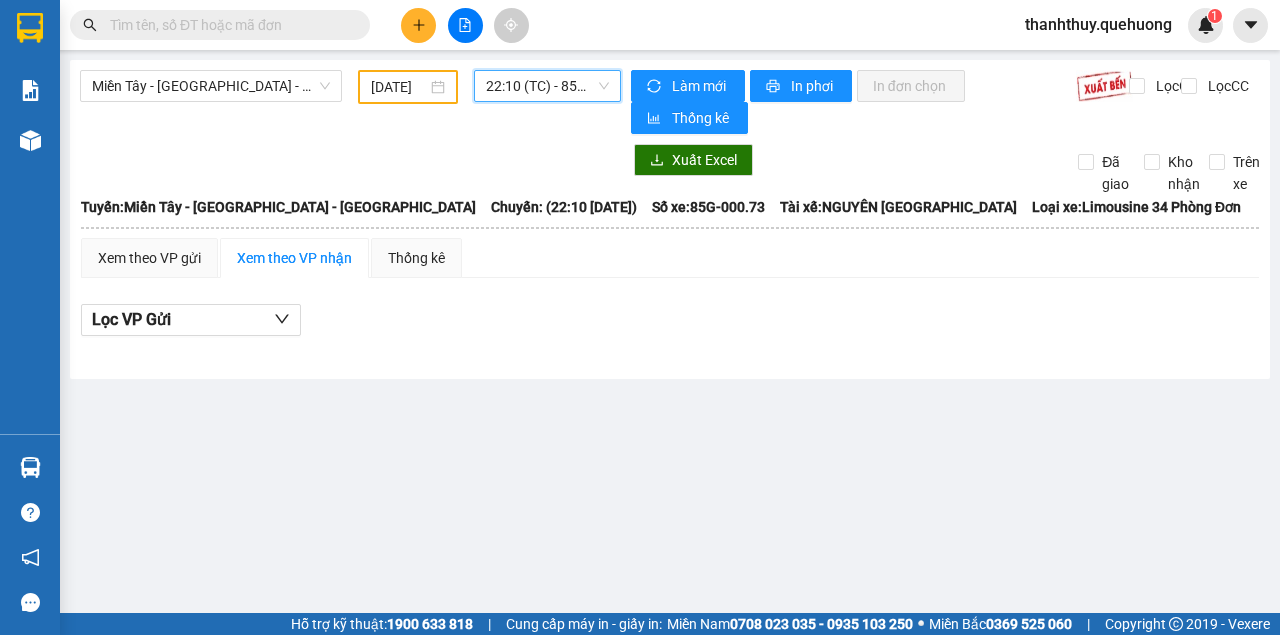 click on "22:10   (TC)   - 85G-000.73" at bounding box center [547, 86] 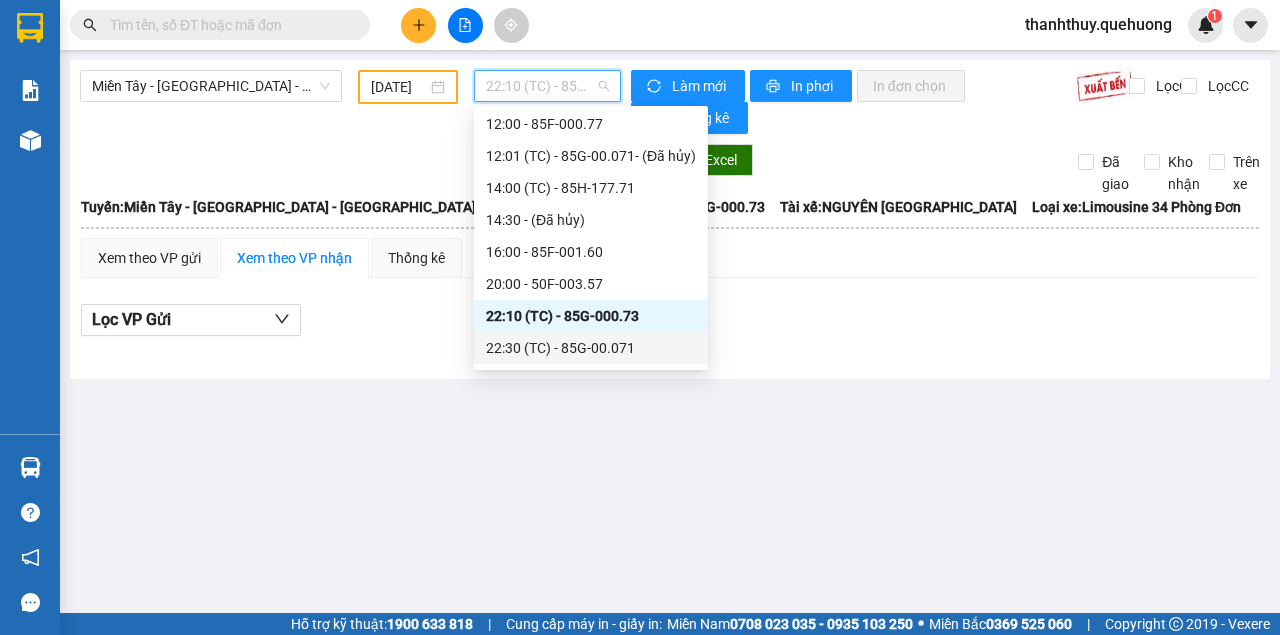 click on "22:30   (TC)   - 85G-00.071" at bounding box center [591, 348] 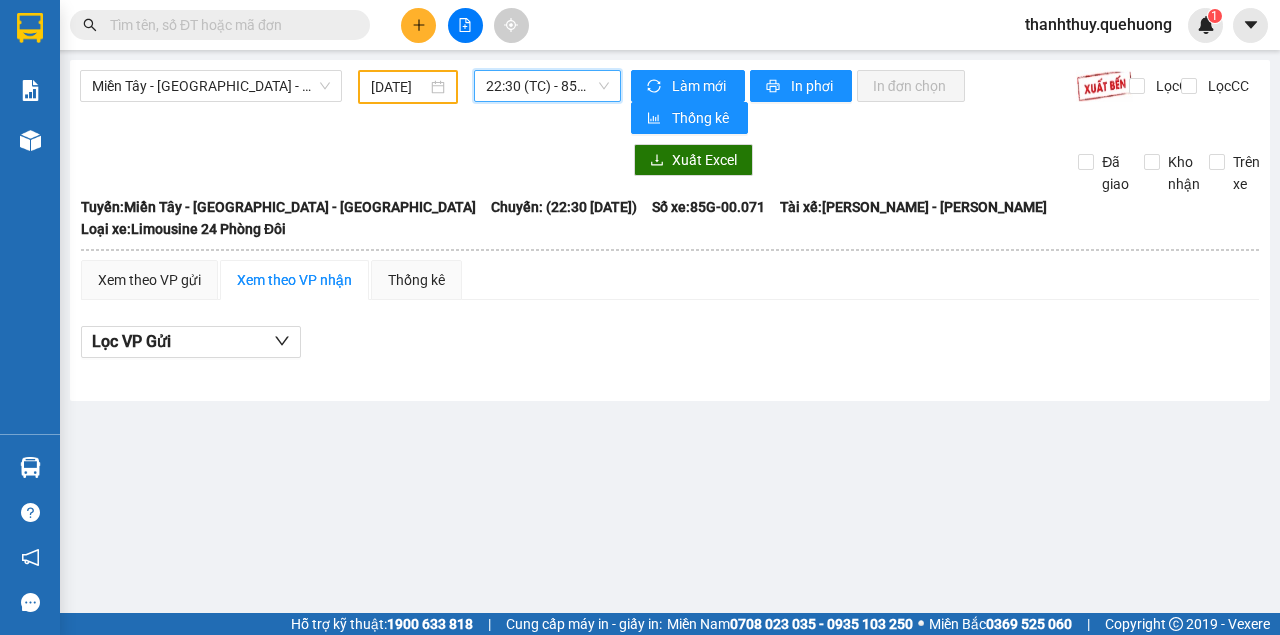 click on "22:30   (TC)   - 85G-00.071" at bounding box center (547, 86) 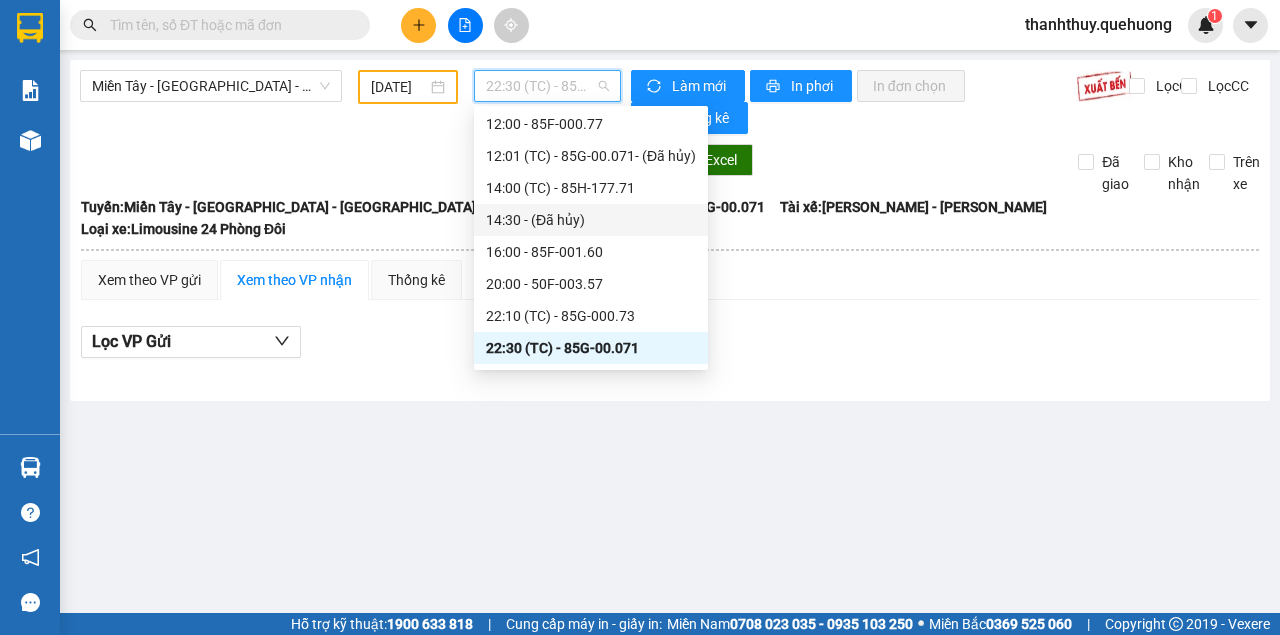 scroll, scrollTop: 165, scrollLeft: 0, axis: vertical 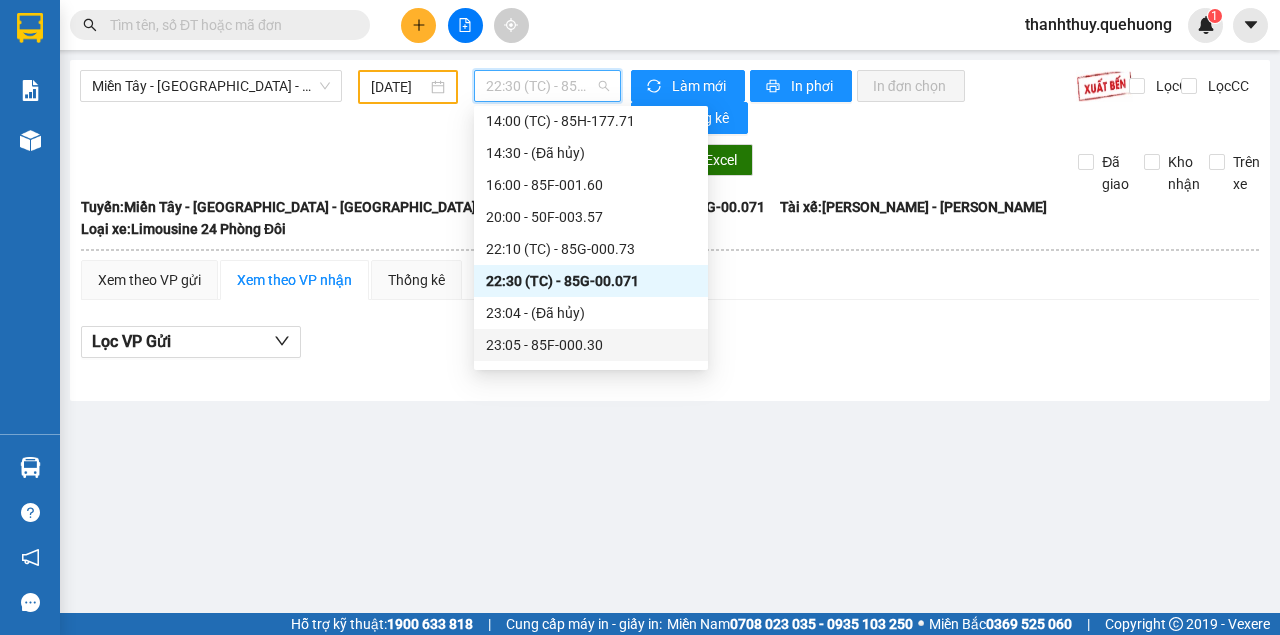 click on "23:05     - 85F-000.30" at bounding box center [591, 345] 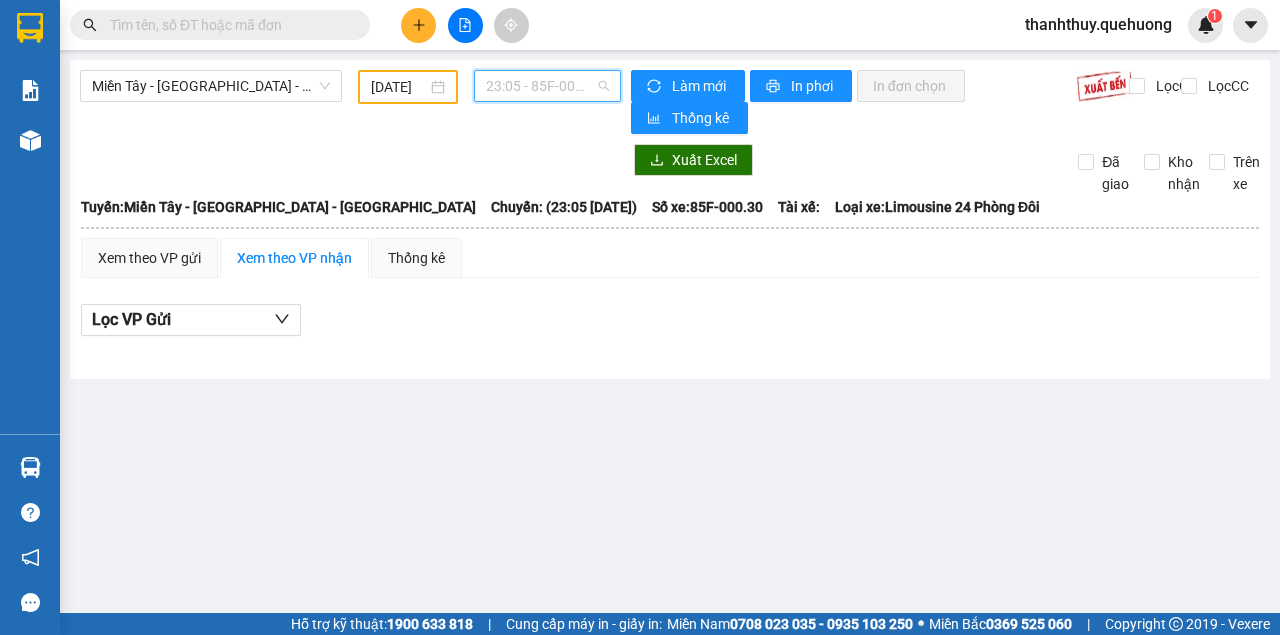 click on "23:05     - 85F-000.30" at bounding box center [547, 86] 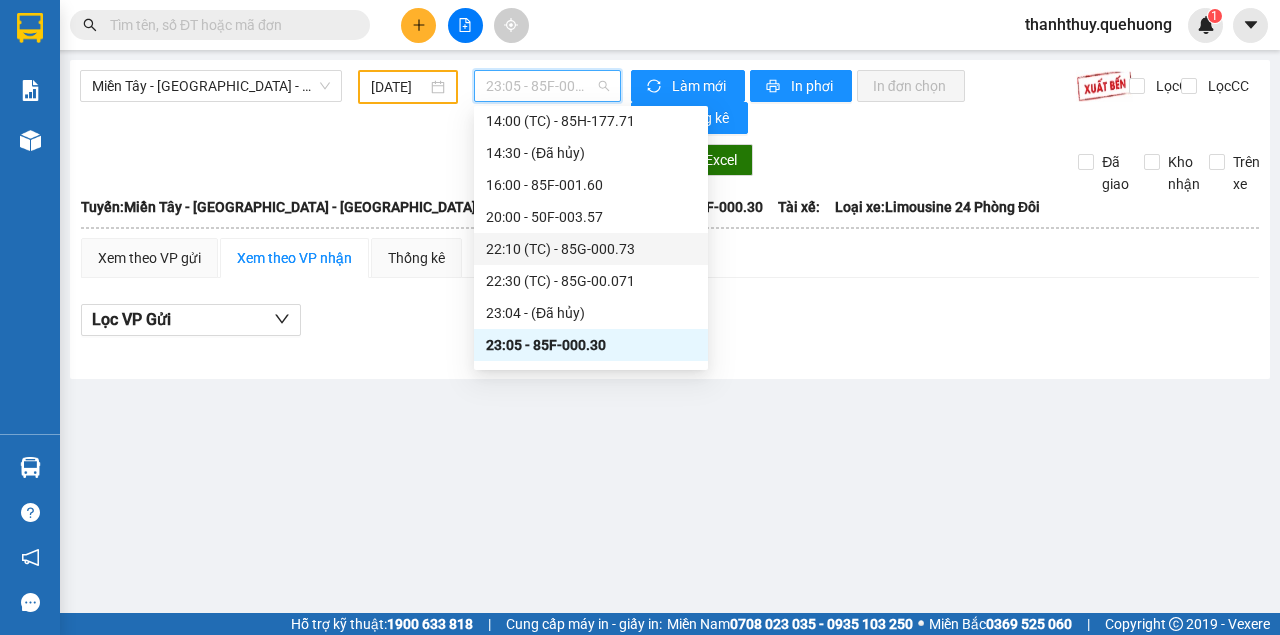 scroll, scrollTop: 288, scrollLeft: 0, axis: vertical 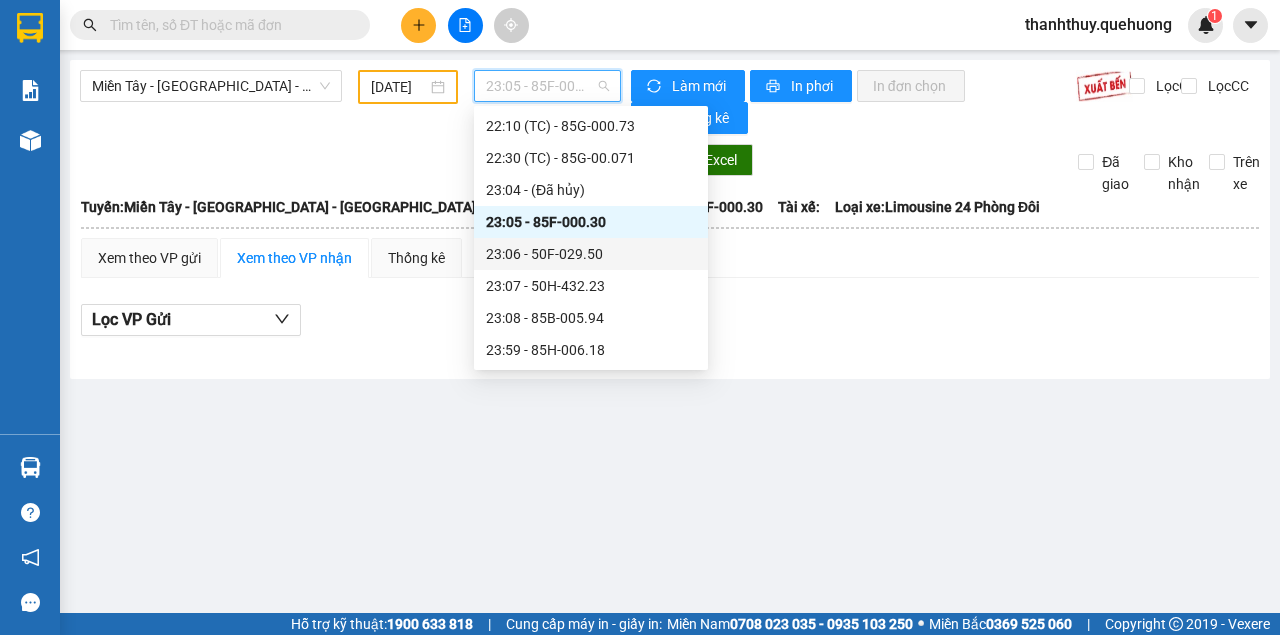 click on "23:06     - 50F-029.50" at bounding box center (591, 254) 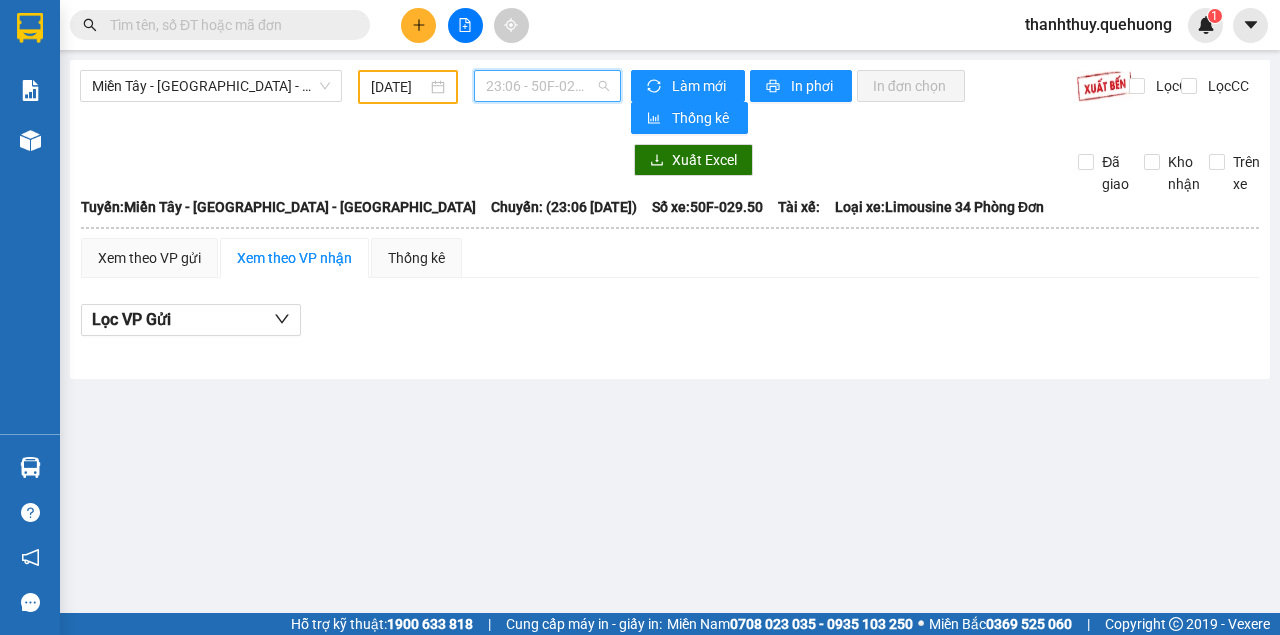 click on "23:06     - 50F-029.50" at bounding box center [547, 86] 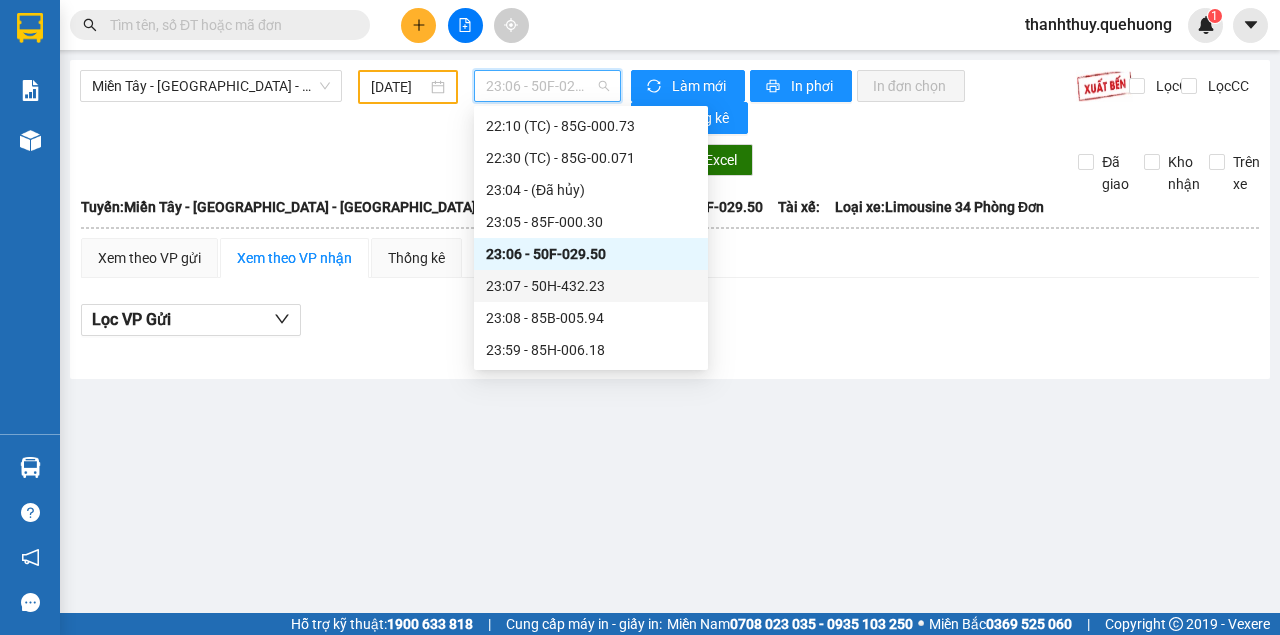 click on "23:07     - 50H-432.23" at bounding box center [591, 286] 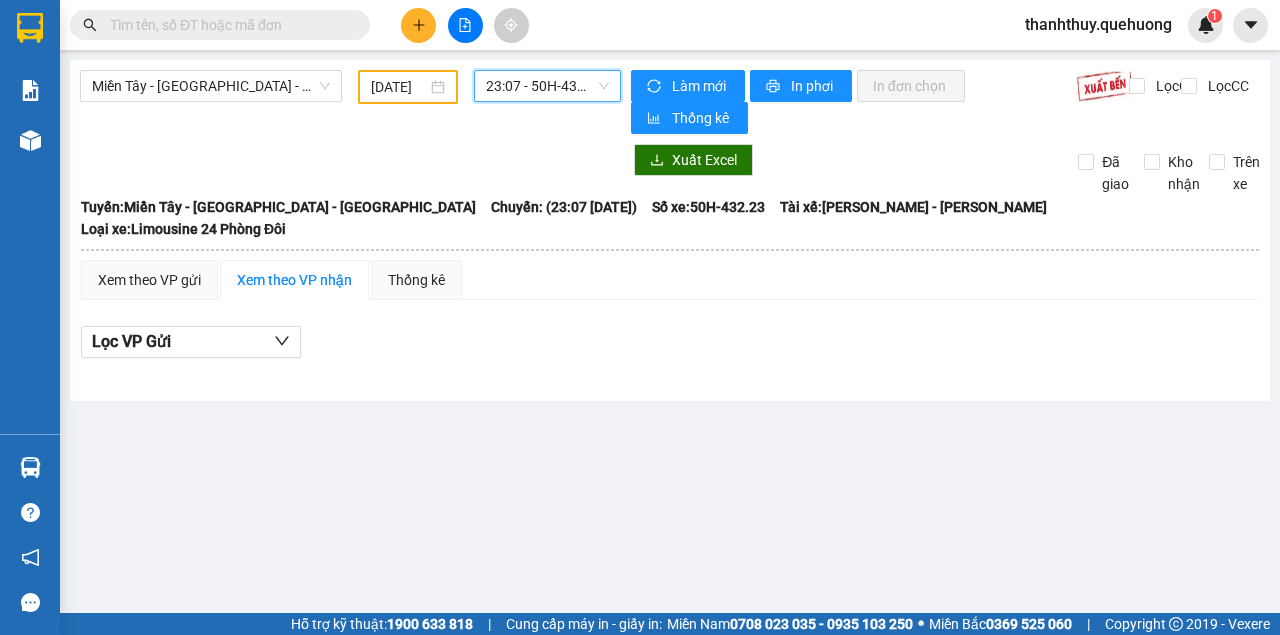 click on "23:07     - 50H-432.23" at bounding box center (547, 86) 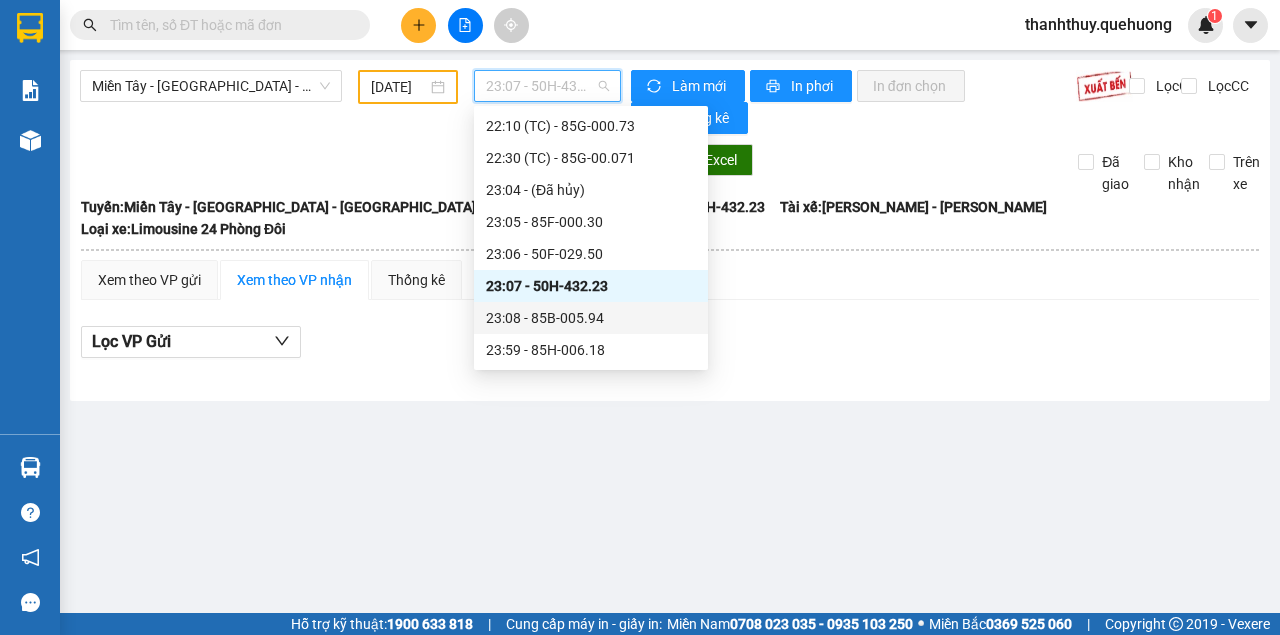 click on "23:08     - 85B-005.94" at bounding box center (591, 318) 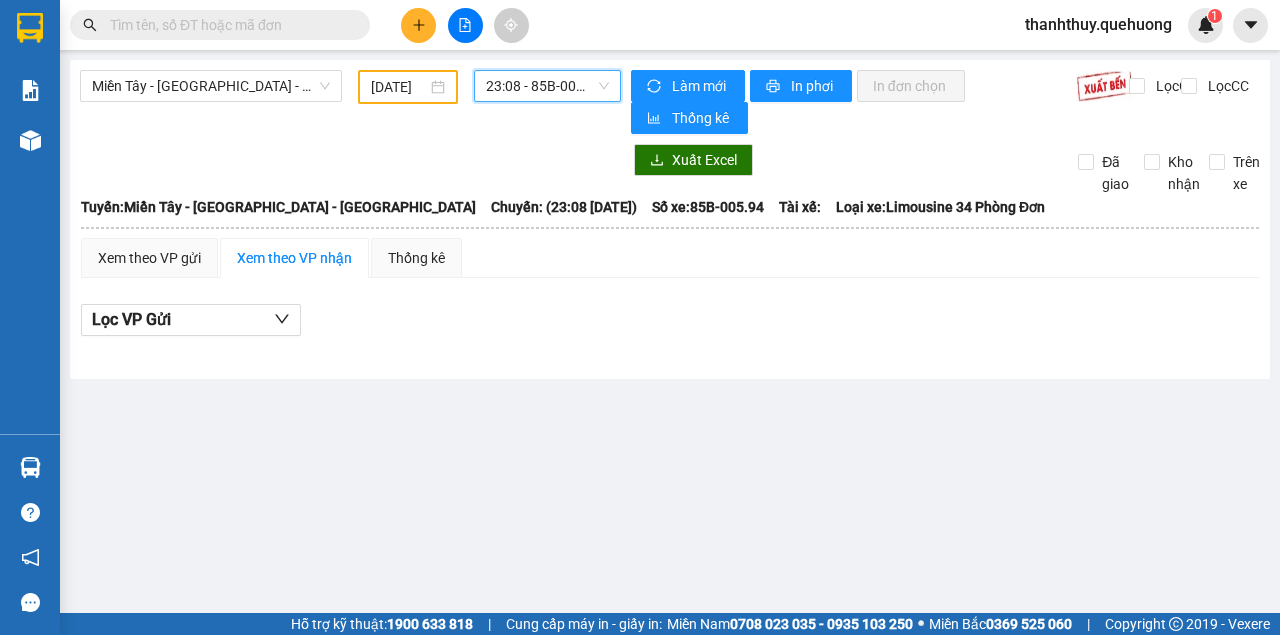 click on "23:08     - 85B-005.94" at bounding box center [547, 86] 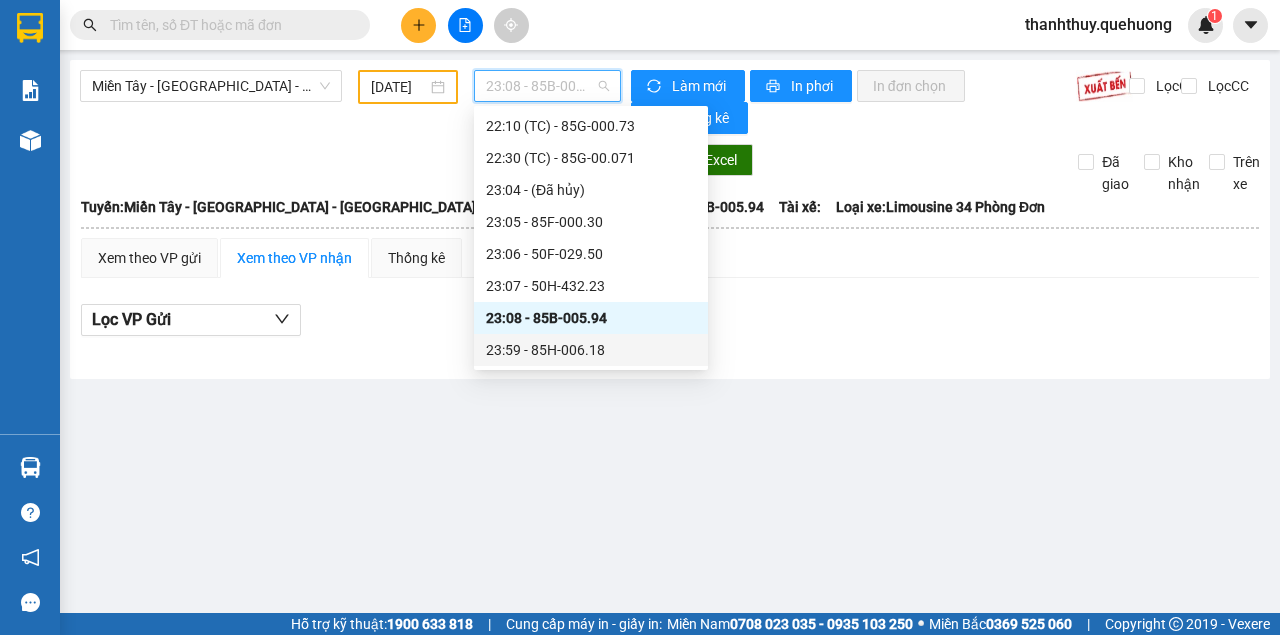click on "23:59     - 85H-006.18" at bounding box center (591, 350) 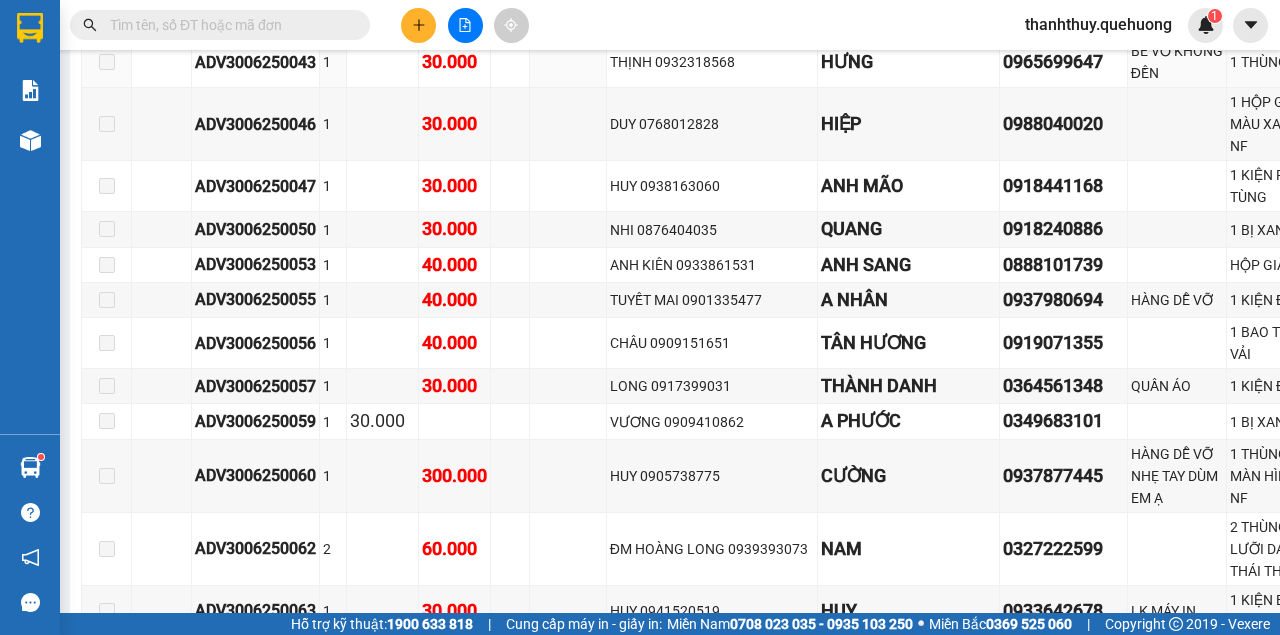 scroll, scrollTop: 1733, scrollLeft: 0, axis: vertical 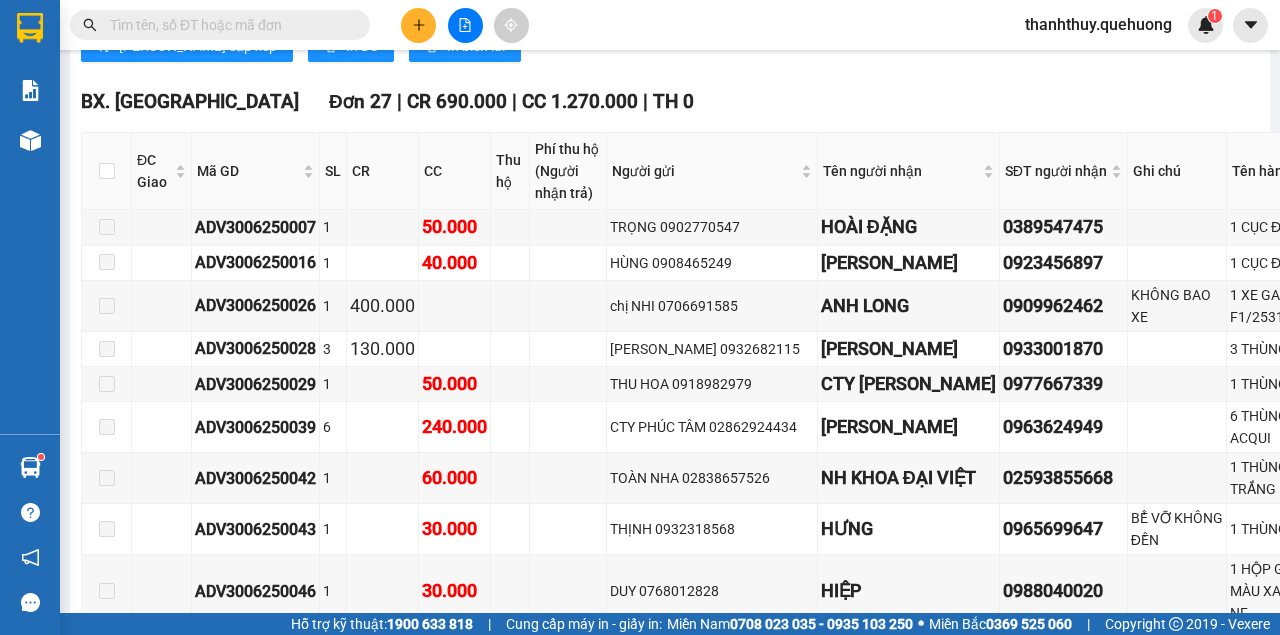 click at bounding box center [228, 25] 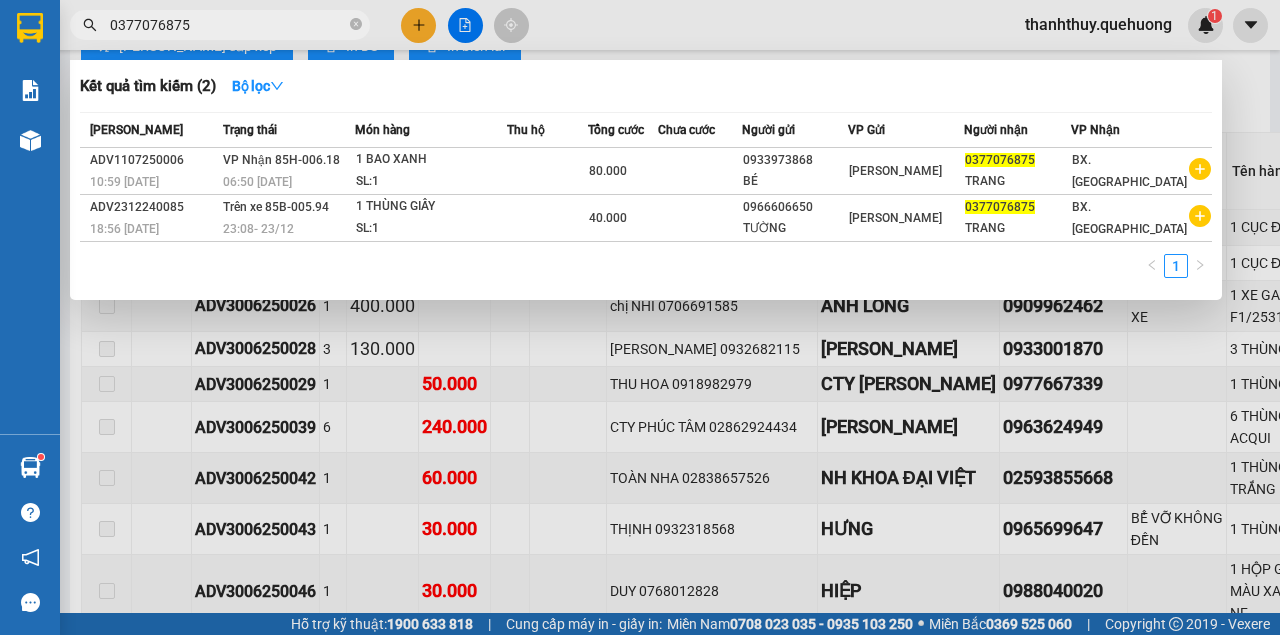 type on "0377076875" 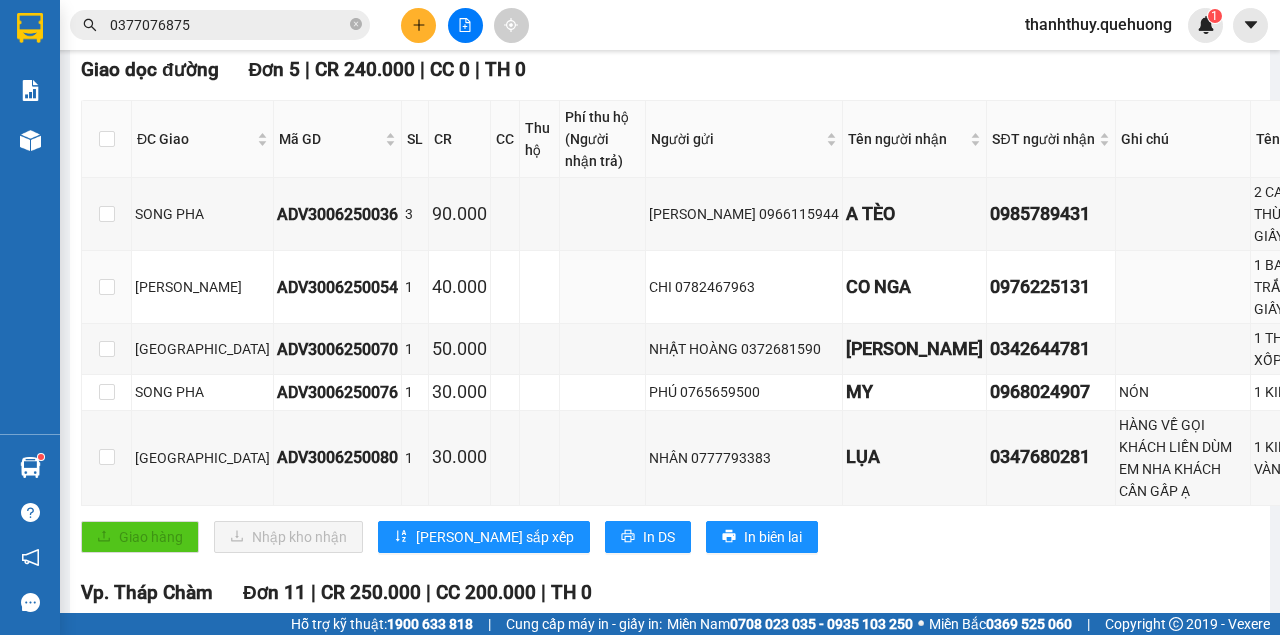 scroll, scrollTop: 0, scrollLeft: 0, axis: both 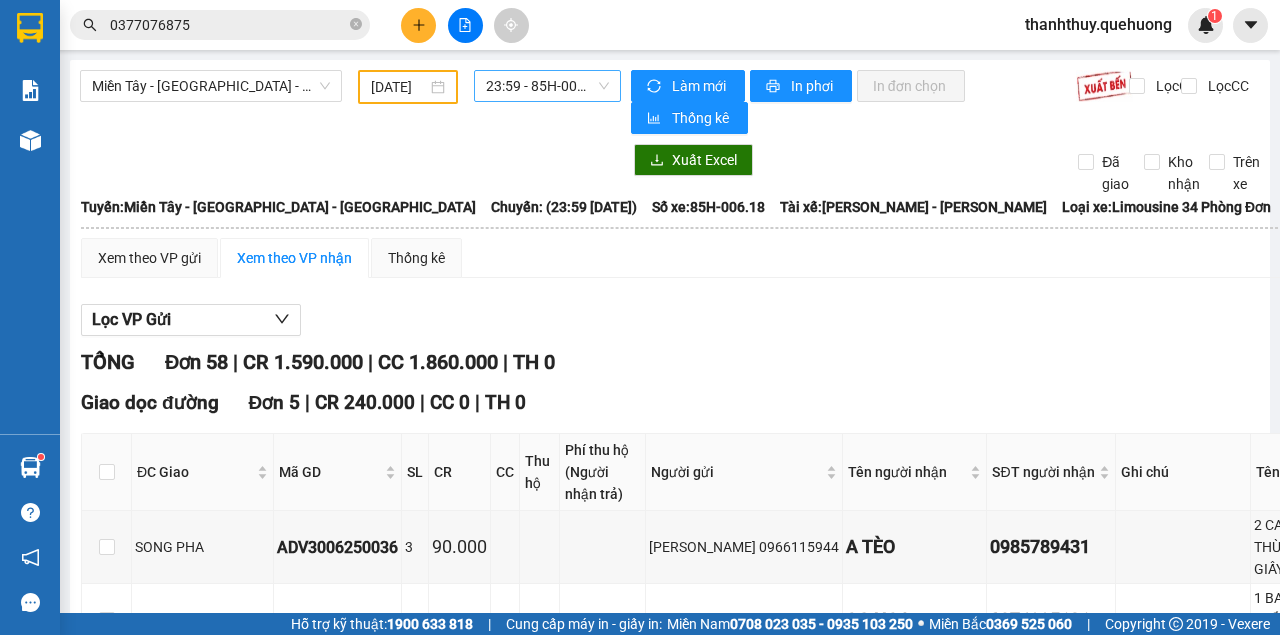 click on "23:59     - 85H-006.18" at bounding box center (547, 86) 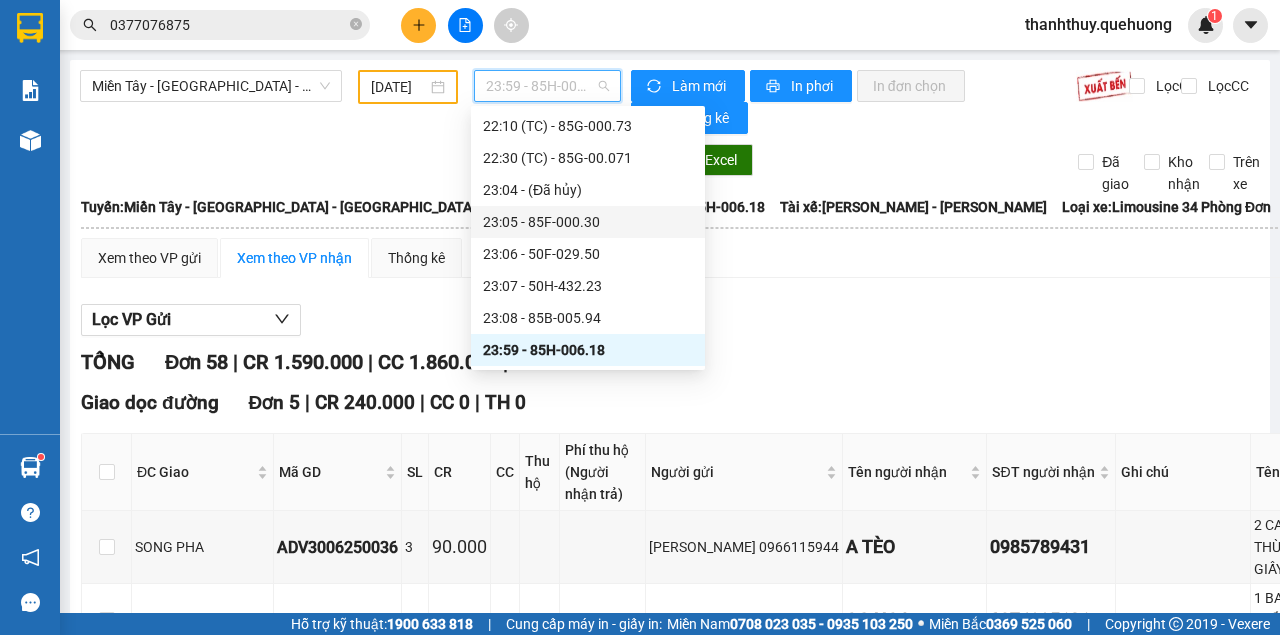 click on "30/06/2025" at bounding box center (399, 87) 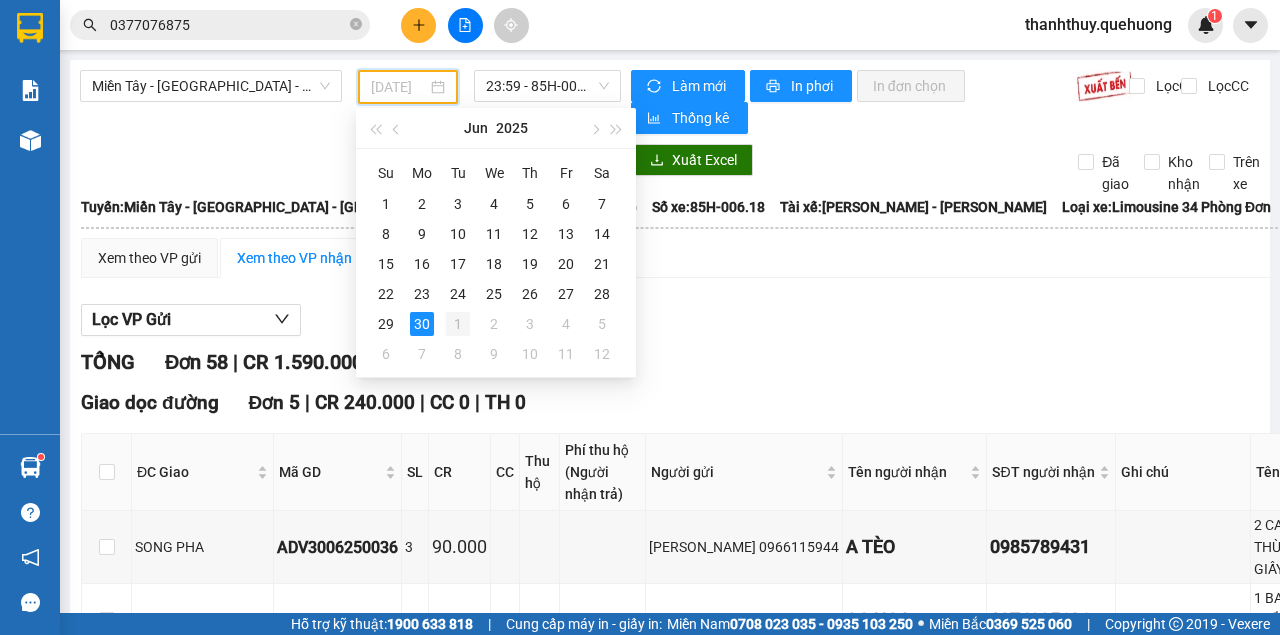 click on "1" at bounding box center (458, 324) 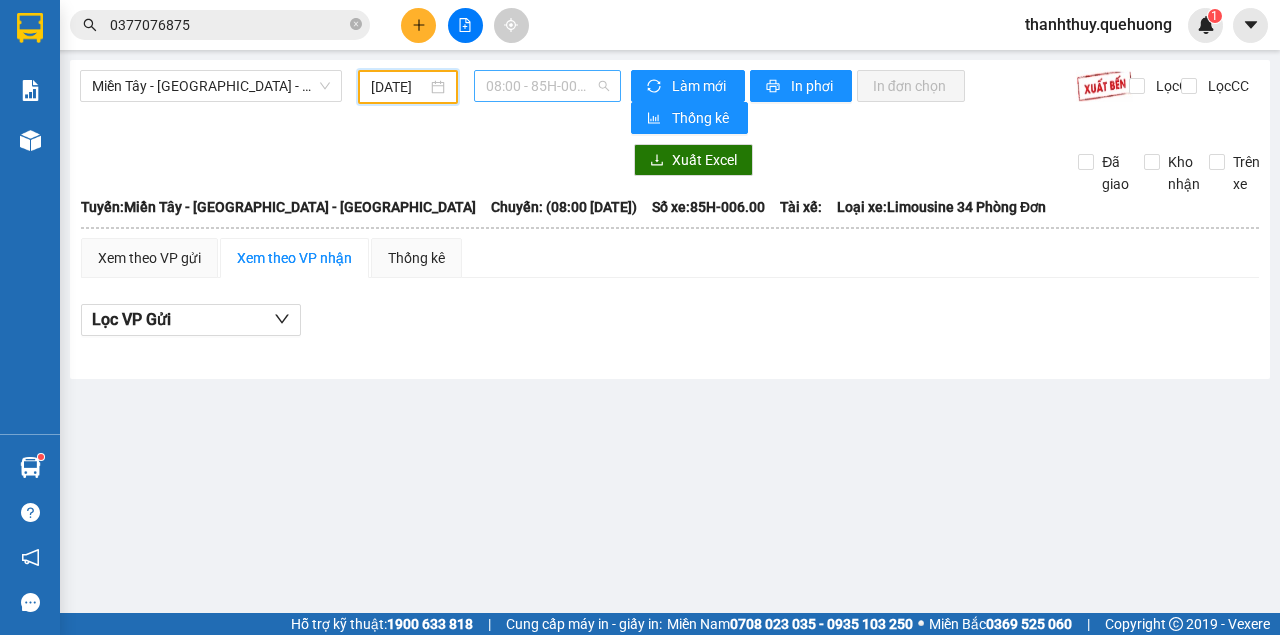 click on "08:00     - 85H-006.00" at bounding box center [547, 86] 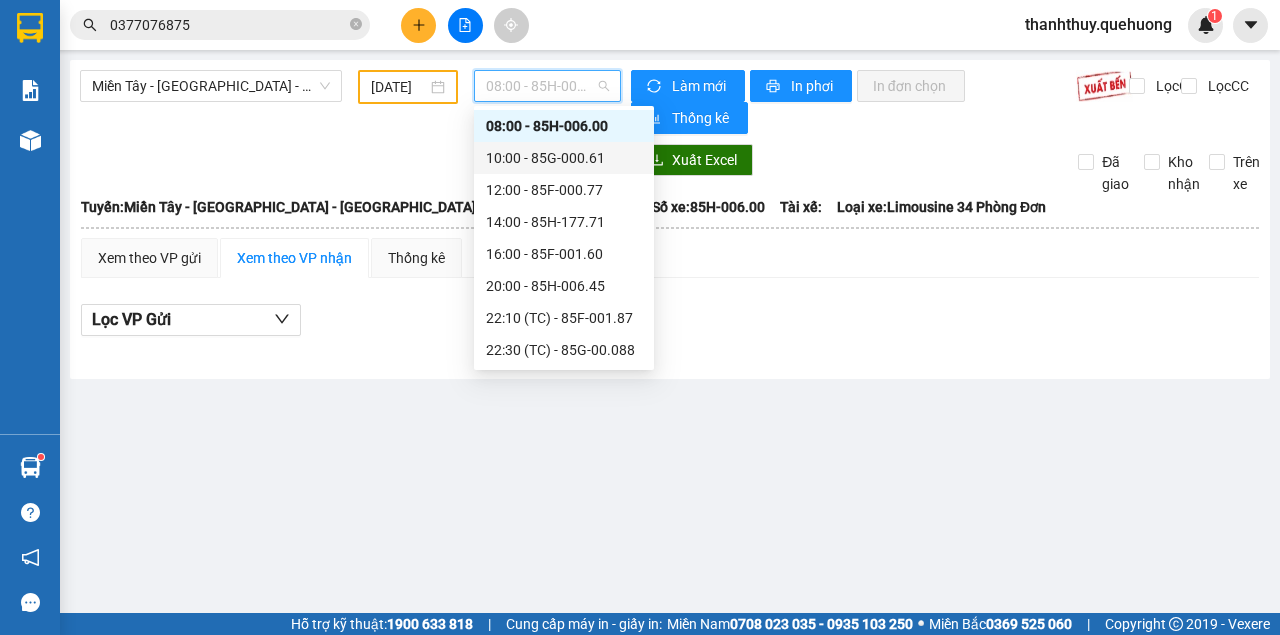 click on "10:00     - 85G-000.61" at bounding box center [564, 158] 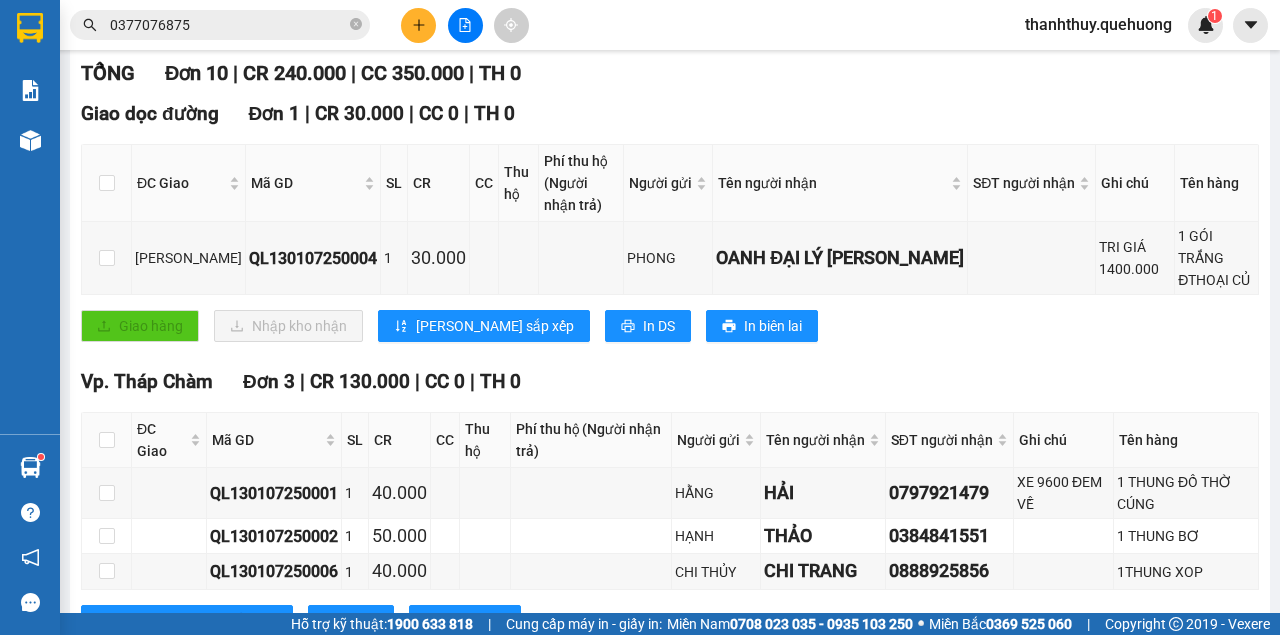 scroll, scrollTop: 0, scrollLeft: 0, axis: both 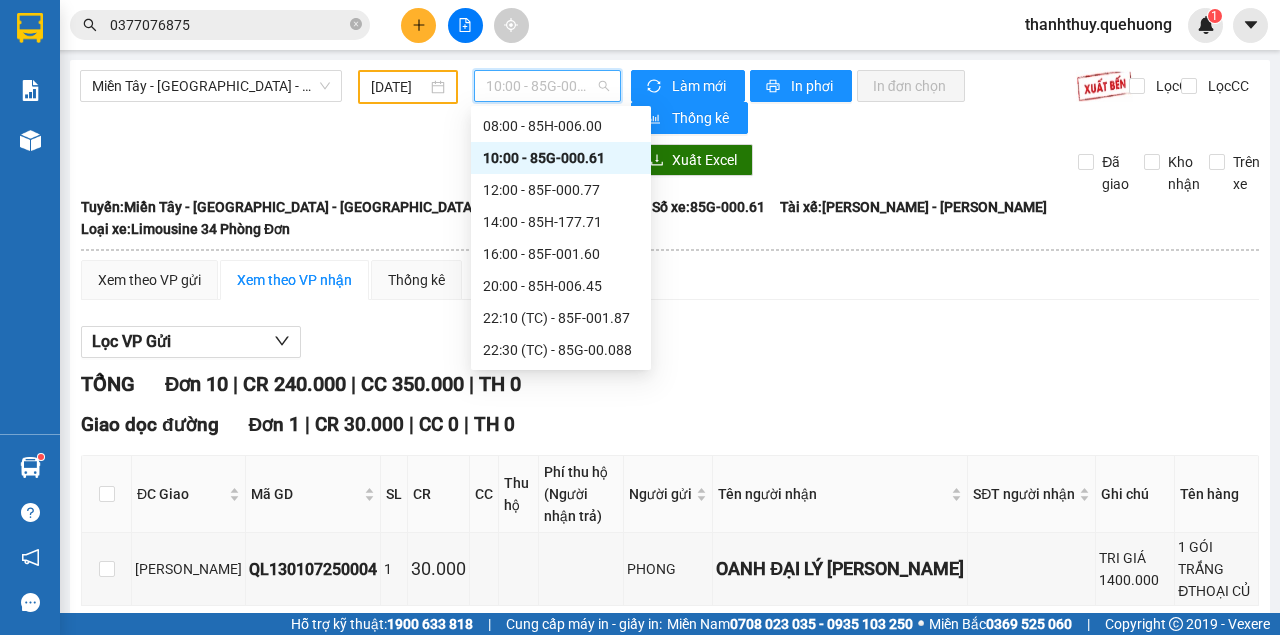 click on "10:00     - 85G-000.61" at bounding box center [547, 86] 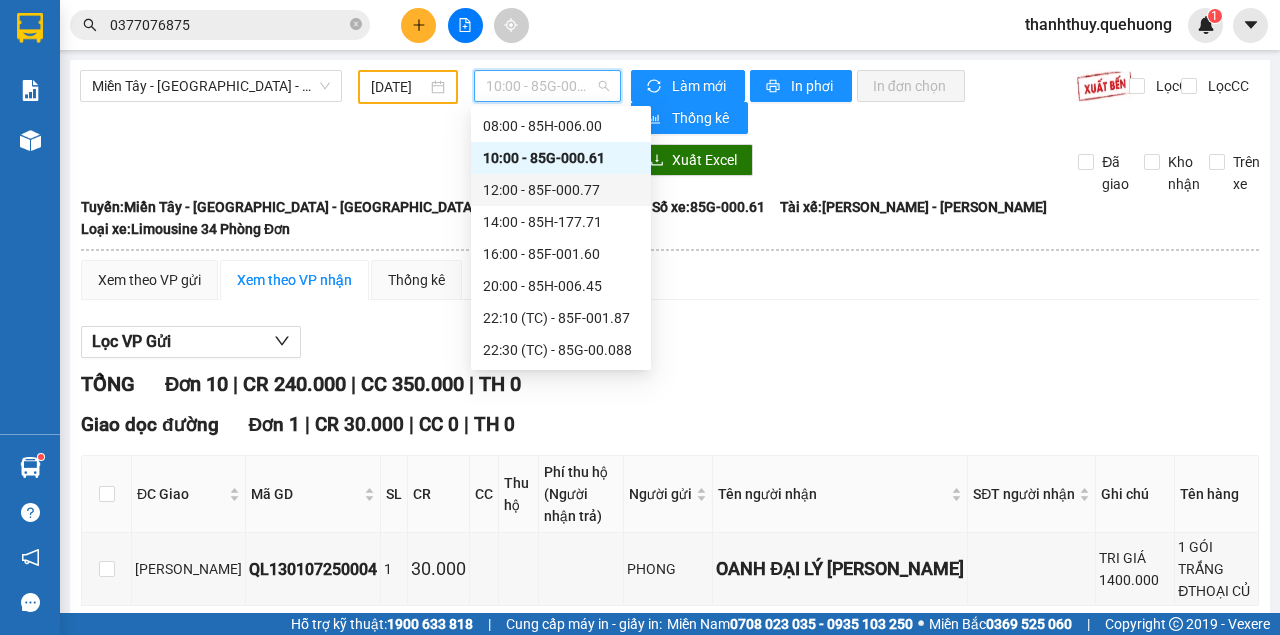 click on "12:00     - 85F-000.77" at bounding box center [561, 190] 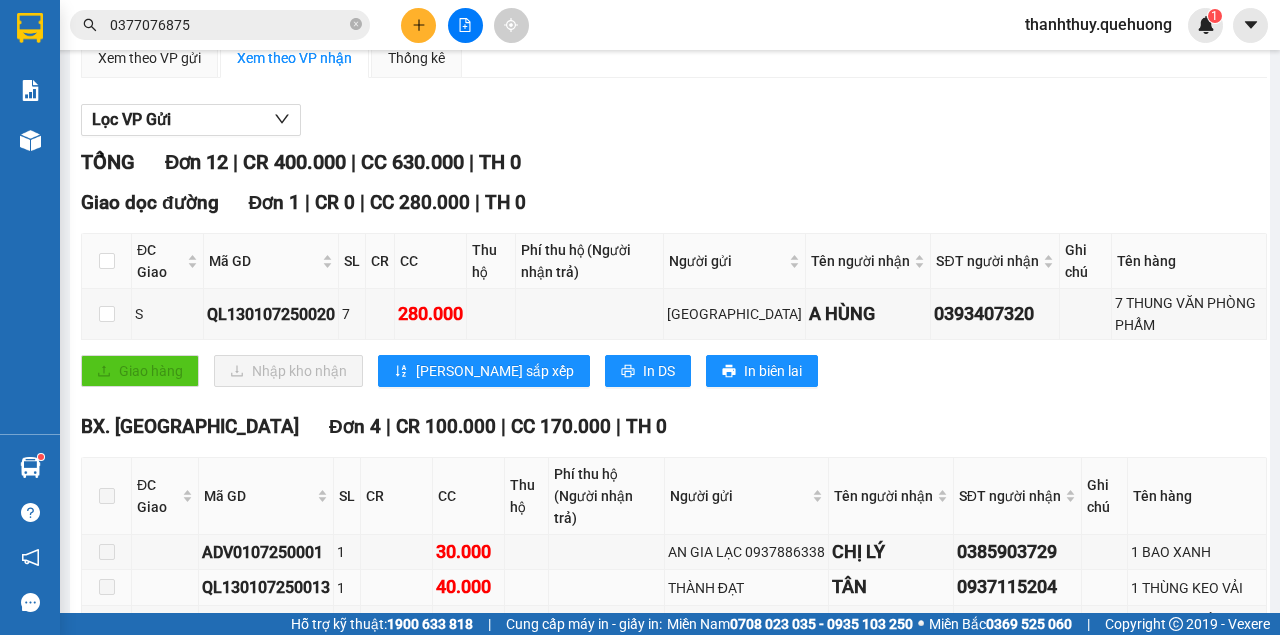 scroll, scrollTop: 333, scrollLeft: 0, axis: vertical 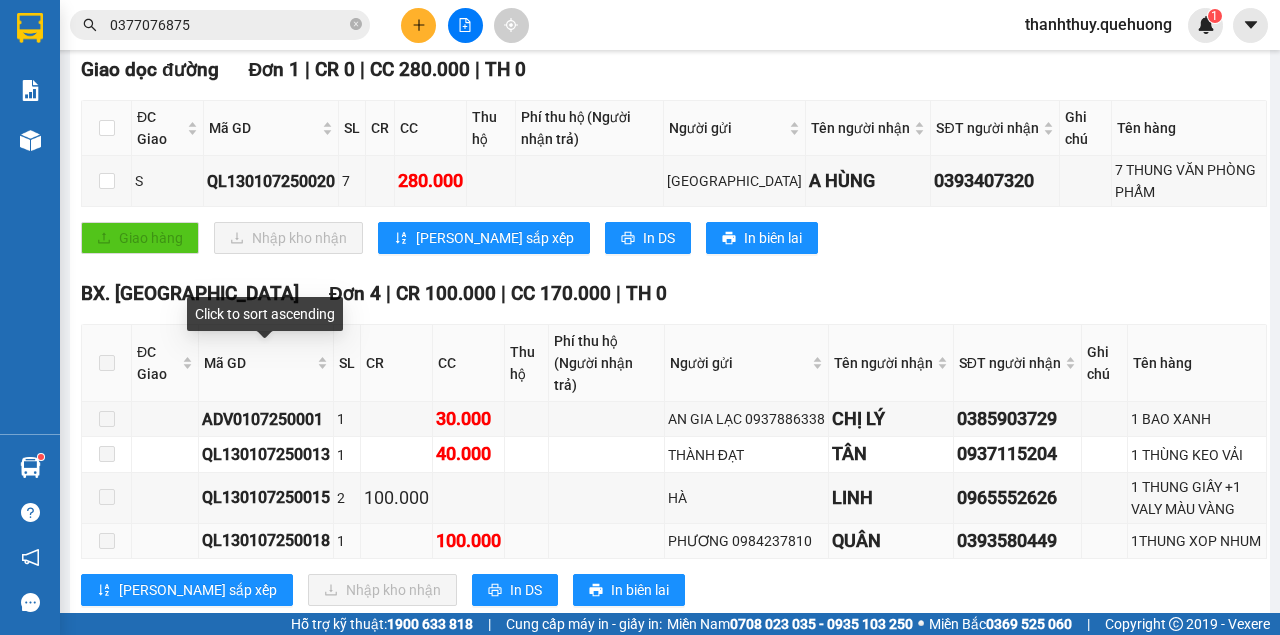 click on "ĐC Giao Mã GD SL CR CC Thu hộ Phí thu hộ (Người nhận trả) Người gửi Tên người nhận SĐT người nhận Ghi chú Tên hàng Ký nhận                             ADV0107250001 1 30.000 AN GIA LẠC  0937886338 CHỊ LÝ 0385903729 1  BAO XANH QL130107250013 1 40.000 THÀNH ĐẠT  TÂN  0937115204 1 THÙNG  KEO VẢI QL130107250015 2 100.000 HÀ  LINH 0965552626 1 THUNG GIẤY +1 VALY MÀU VÀNG QL130107250018 1 100.000 PHƯƠNG 0984237810 QUÂN 0393580449 1THUNG XOP NHUM" at bounding box center [674, 441] 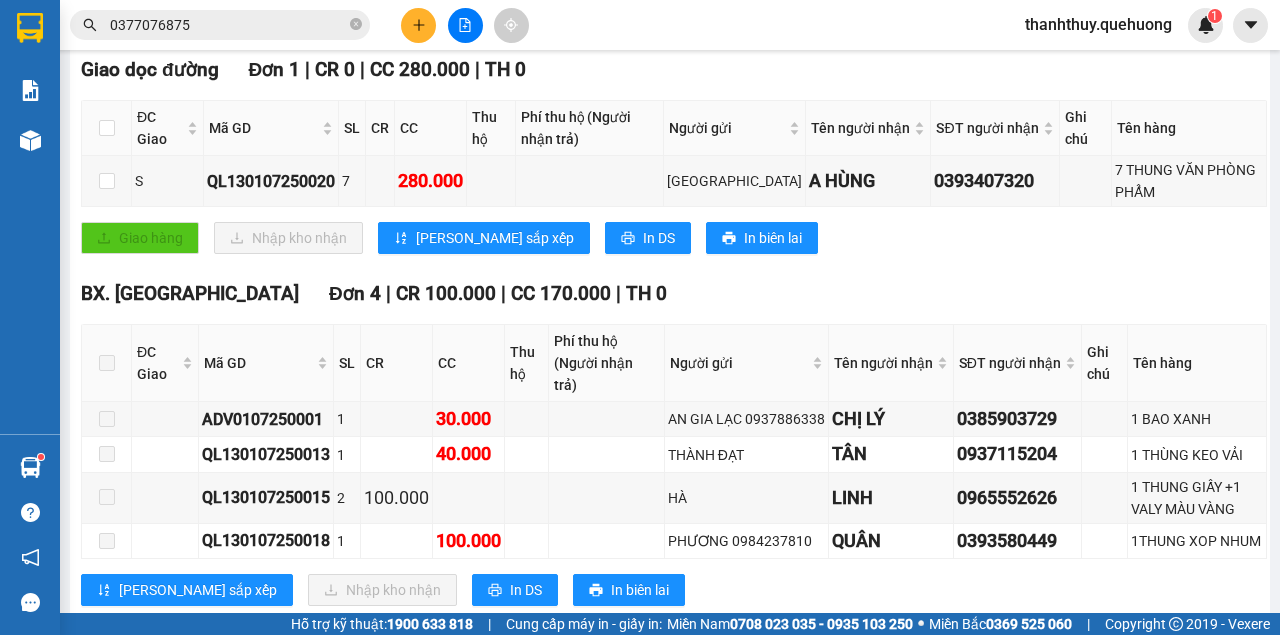 click on "Giao dọc đường Đơn   1 | CR   0 | CC   280.000 | TH   0 ĐC Giao Mã GD SL CR CC Thu hộ Phí thu hộ (Người nhận trả) Người gửi Tên người nhận SĐT người nhận Ghi chú Tên hàng Ký nhận                             S QL130107250020 7 280.000 MỸ GIANG  A HÙNG  0393407320 7 THUNG VĂN PHÒNG PHẨM Giao hàng Nhập kho nhận Lưu sắp xếp In DS In biên lai An Anh Limousine   19008678   Số 2 Nguyễn Tri Phương nối dài, P. Văn Hải BX. Ninh Sơn  -  07:15 - 12/07/2025 Tuyến:  Miền Tây - Phan Rang - Ninh Sơn  Chuyến:   (12:00 - 01/07/2025) Số xe:  85F-000.77 Tài xế:  Loại xe:  Limousine 24 Phòng Đôi ĐC Giao Mã GD SL CR CC Thu hộ Phí thu hộ (Người nhận trả) Người gửi Tên người nhận SĐT người nhận Ghi chú Tên hàng Ký nhận Giao dọc đường Đơn   1 | CR   0 | CC   280.000 | TH   0 S QL130107250020 7 280.000 MỸ GIANG  A HÙNG  0393407320 7 THUNG VĂN PHÒNG PHẨM 1 0 0 280.000 0 0 :   0" at bounding box center (674, 162) 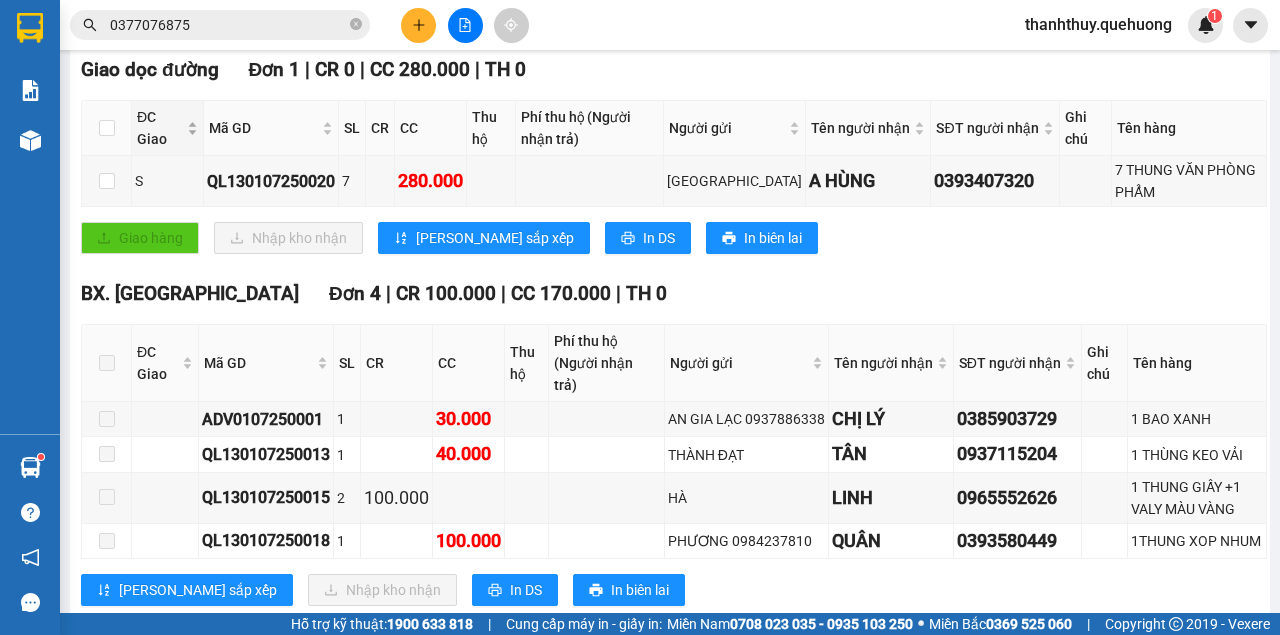 scroll, scrollTop: 133, scrollLeft: 0, axis: vertical 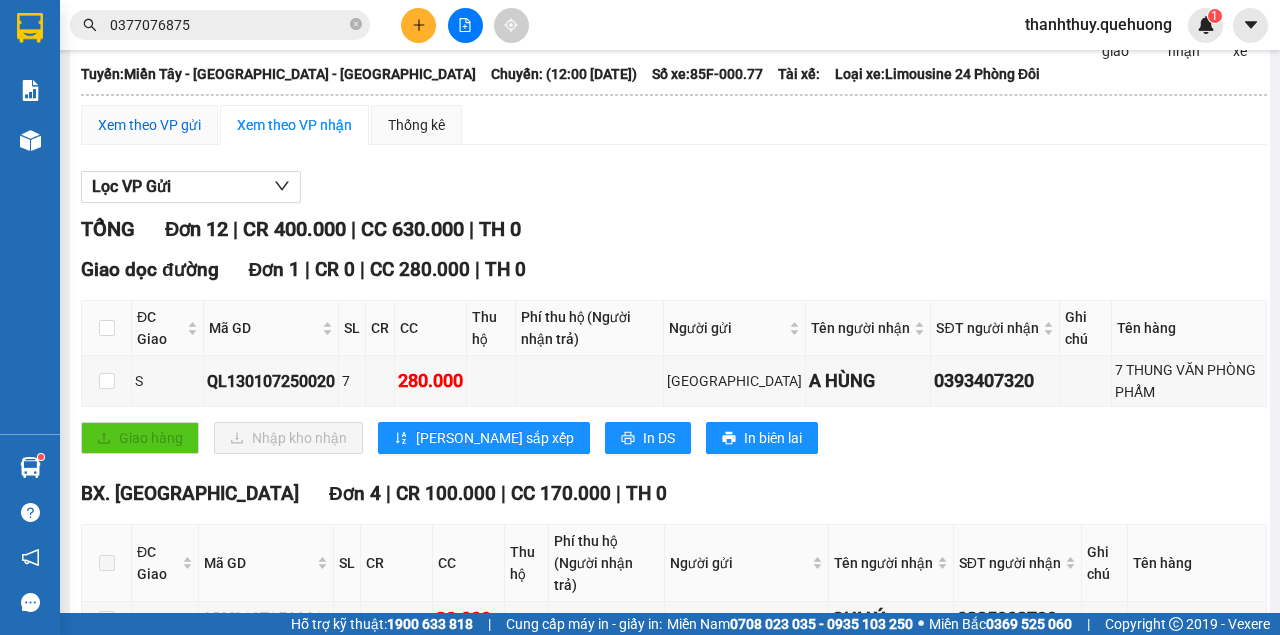 click on "Xem theo VP gửi" at bounding box center [149, 125] 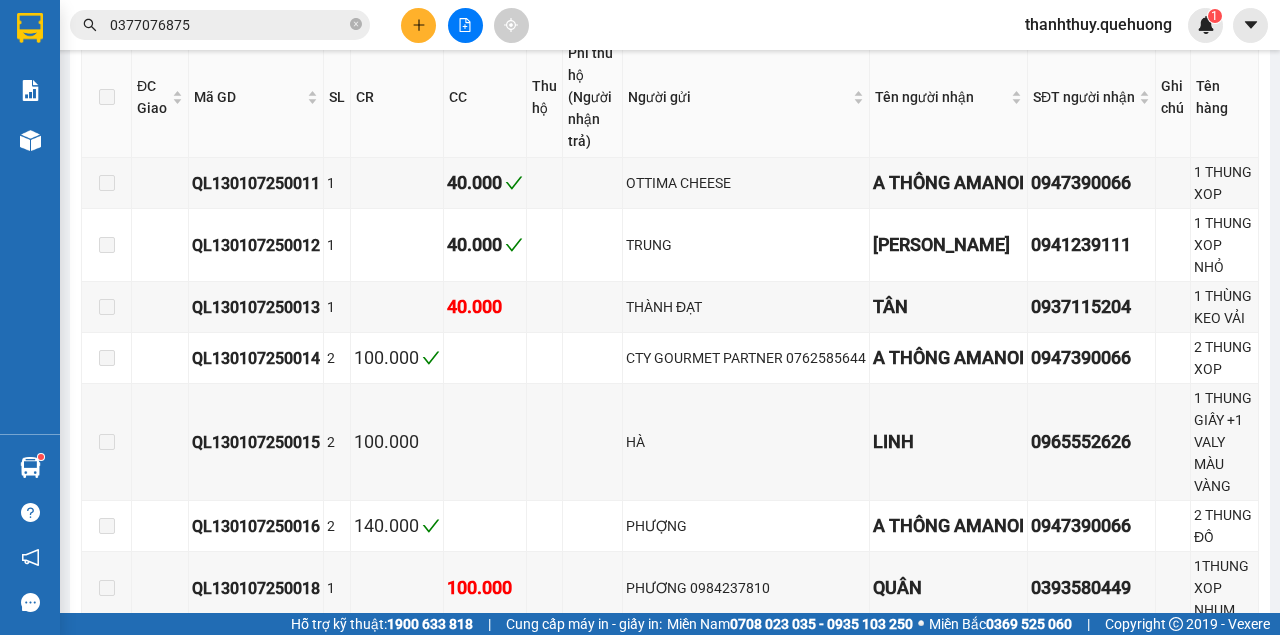 scroll, scrollTop: 0, scrollLeft: 0, axis: both 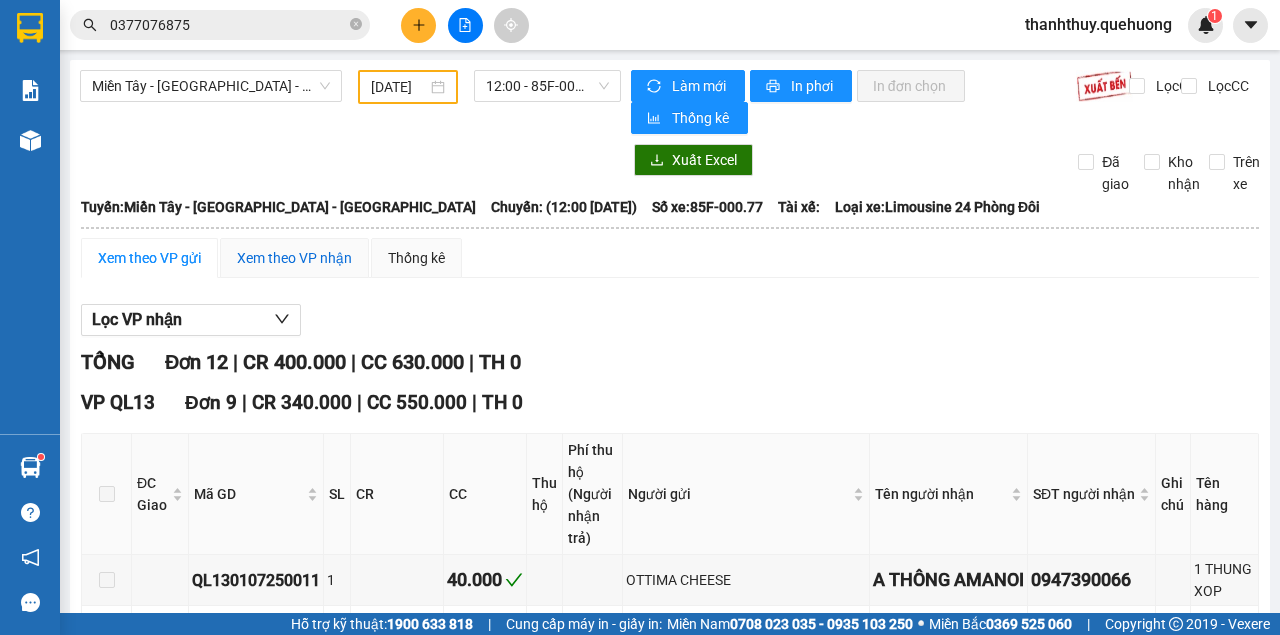 click on "Xem theo VP nhận" at bounding box center (294, 258) 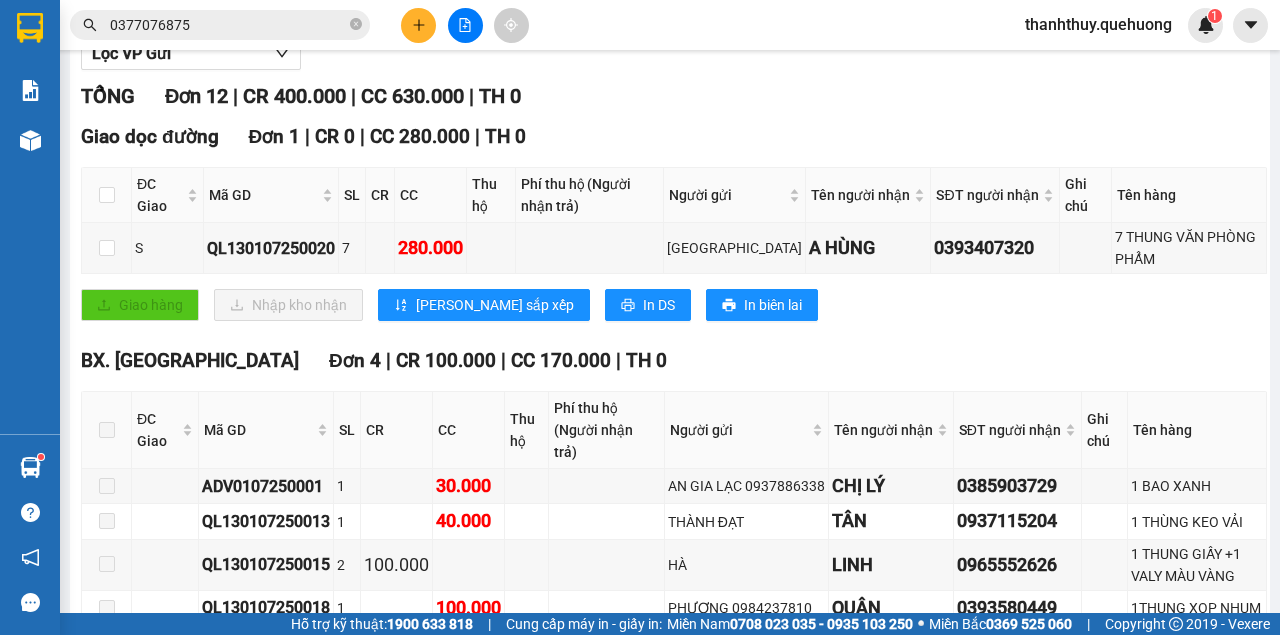 scroll, scrollTop: 0, scrollLeft: 0, axis: both 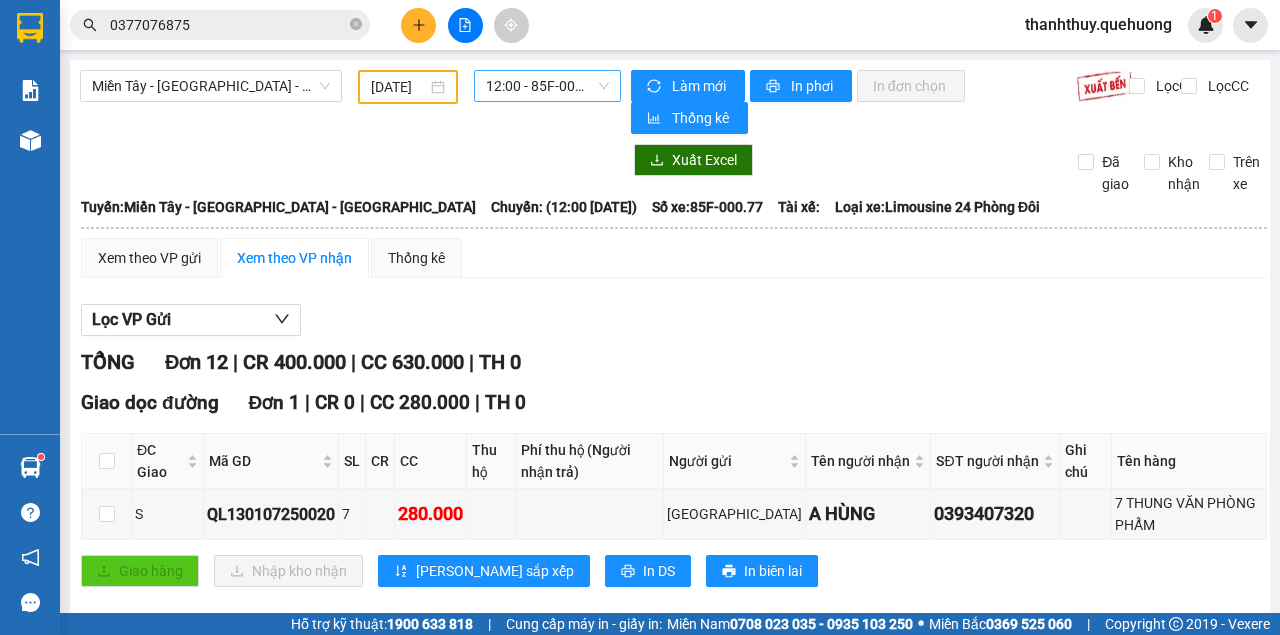 click on "12:00     - 85F-000.77" at bounding box center [547, 86] 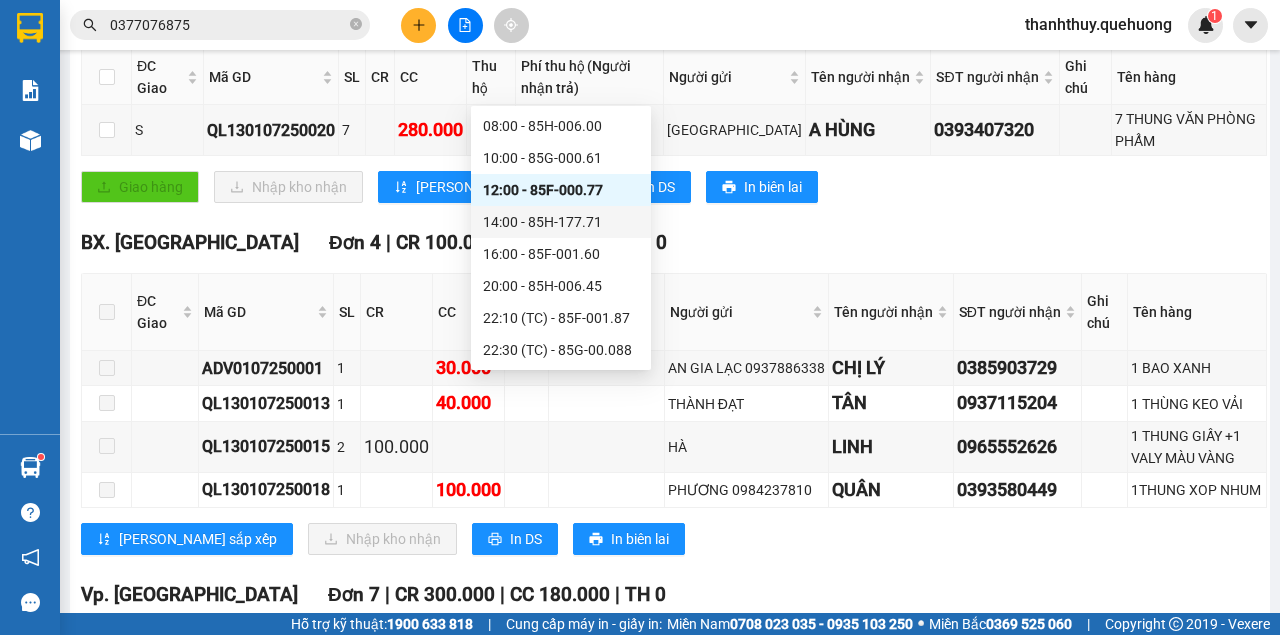 scroll, scrollTop: 50, scrollLeft: 0, axis: vertical 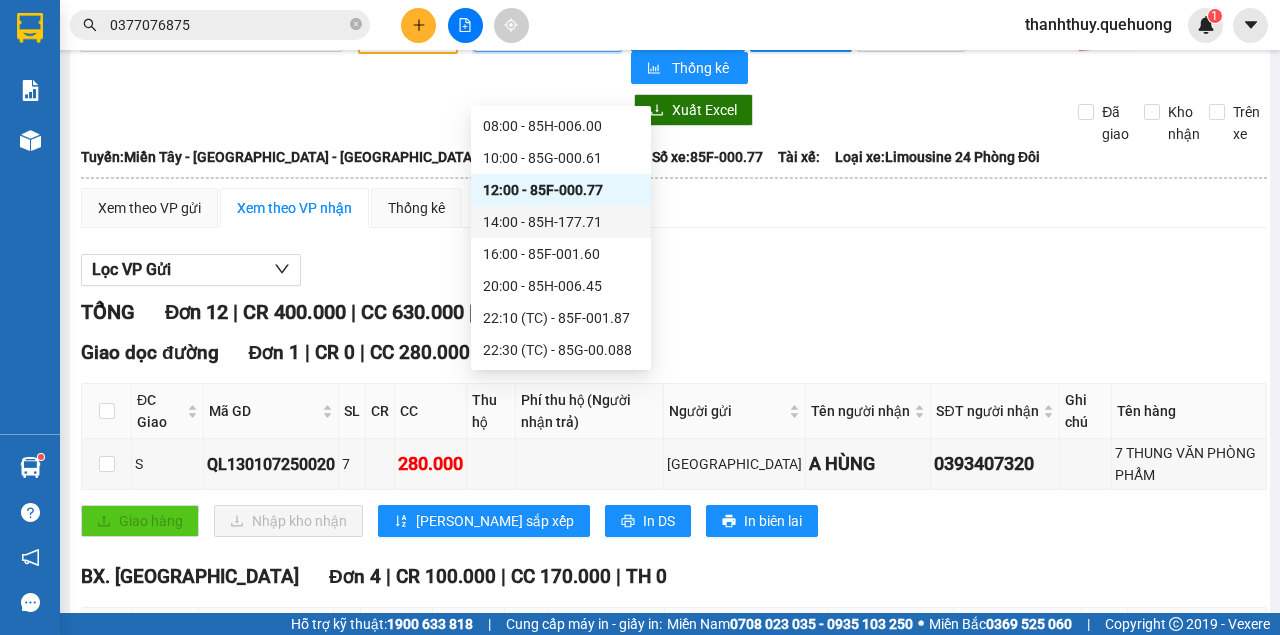 click on "14:00     - 85H-177.71" at bounding box center (561, 222) 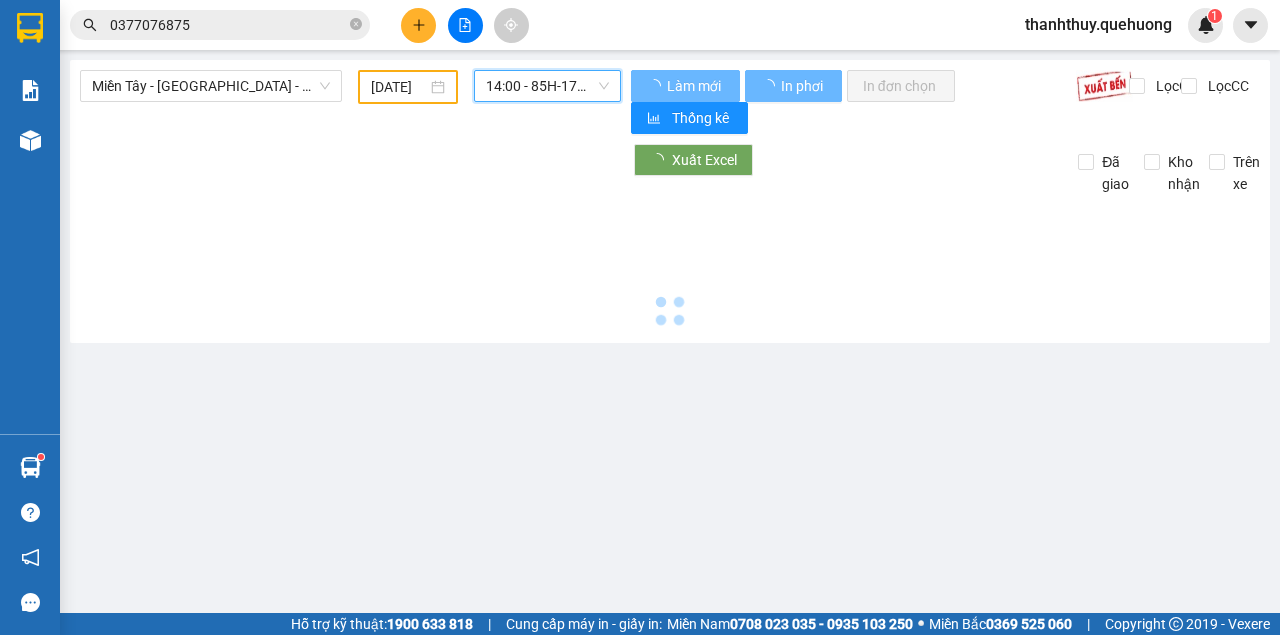 scroll, scrollTop: 0, scrollLeft: 0, axis: both 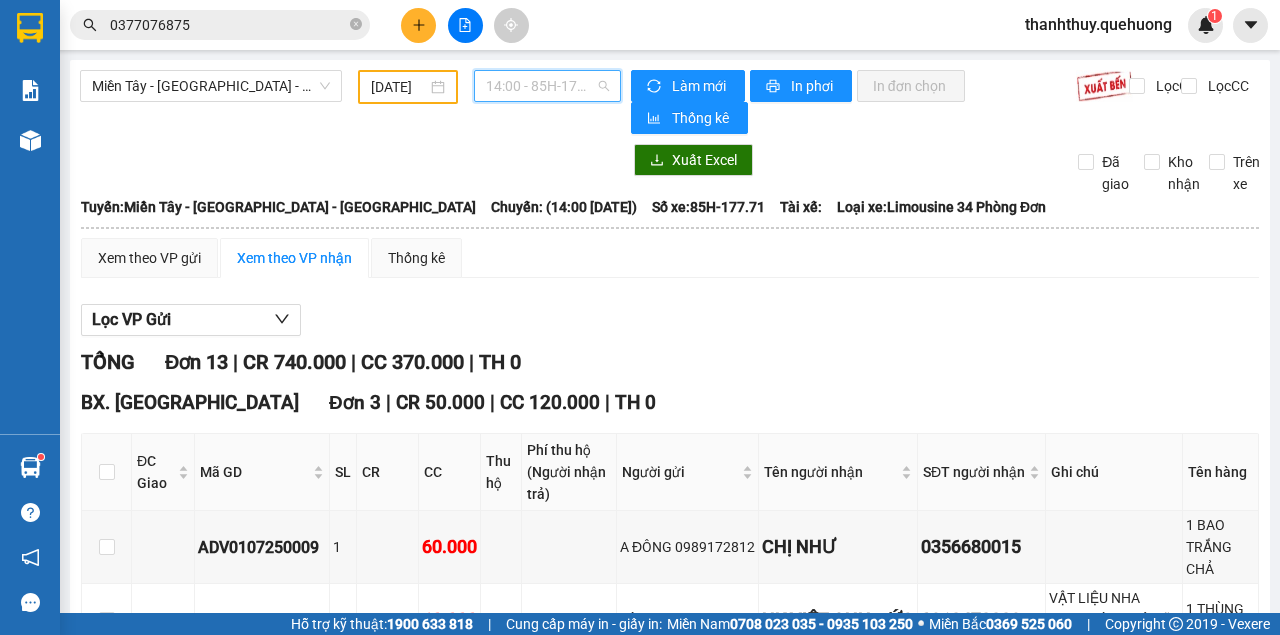 click on "14:00     - 85H-177.71" at bounding box center [547, 86] 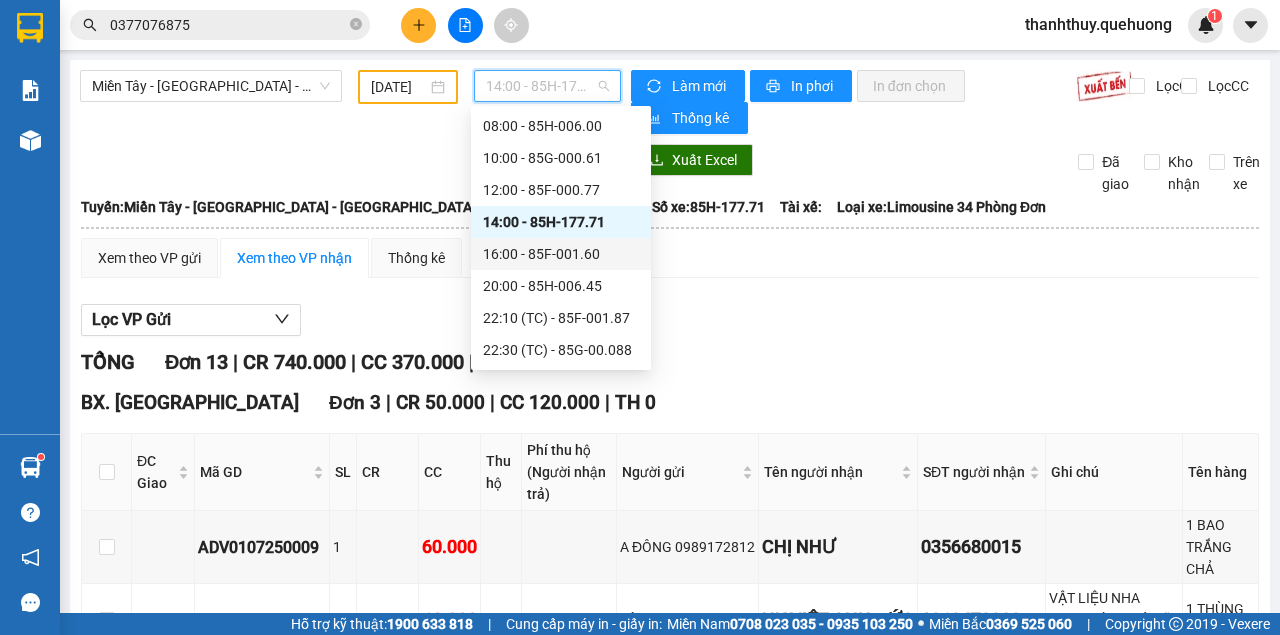click on "16:00     - 85F-001.60" at bounding box center [561, 254] 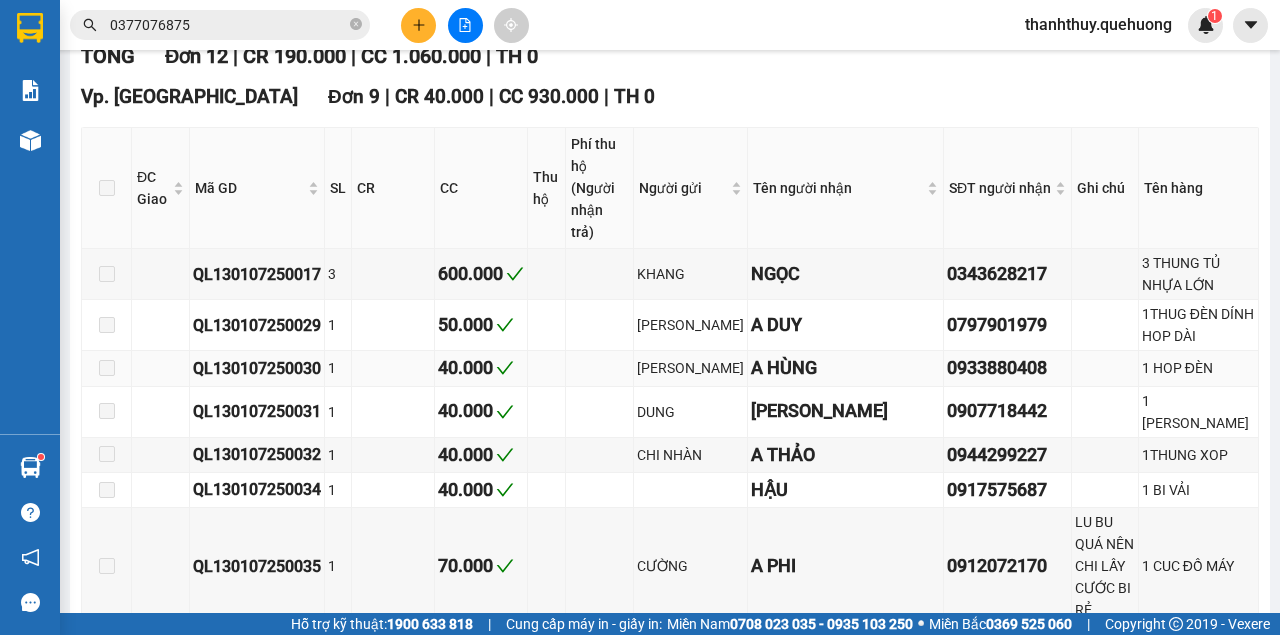 scroll, scrollTop: 0, scrollLeft: 0, axis: both 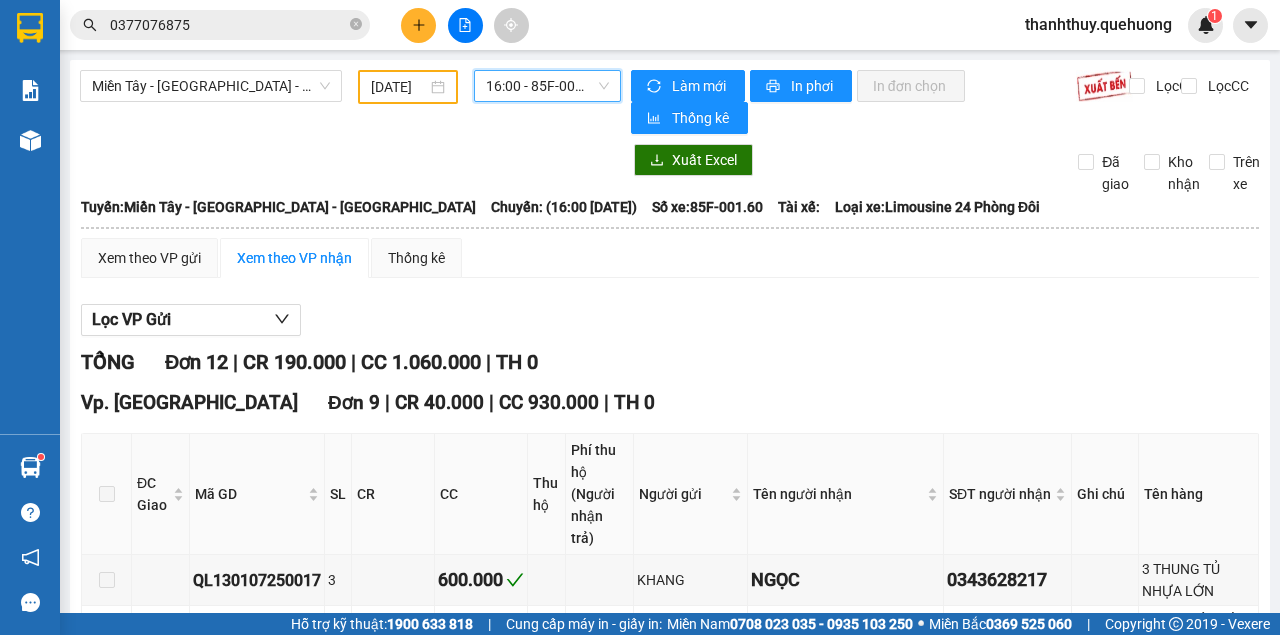 click on "16:00     - 85F-001.60" at bounding box center (547, 86) 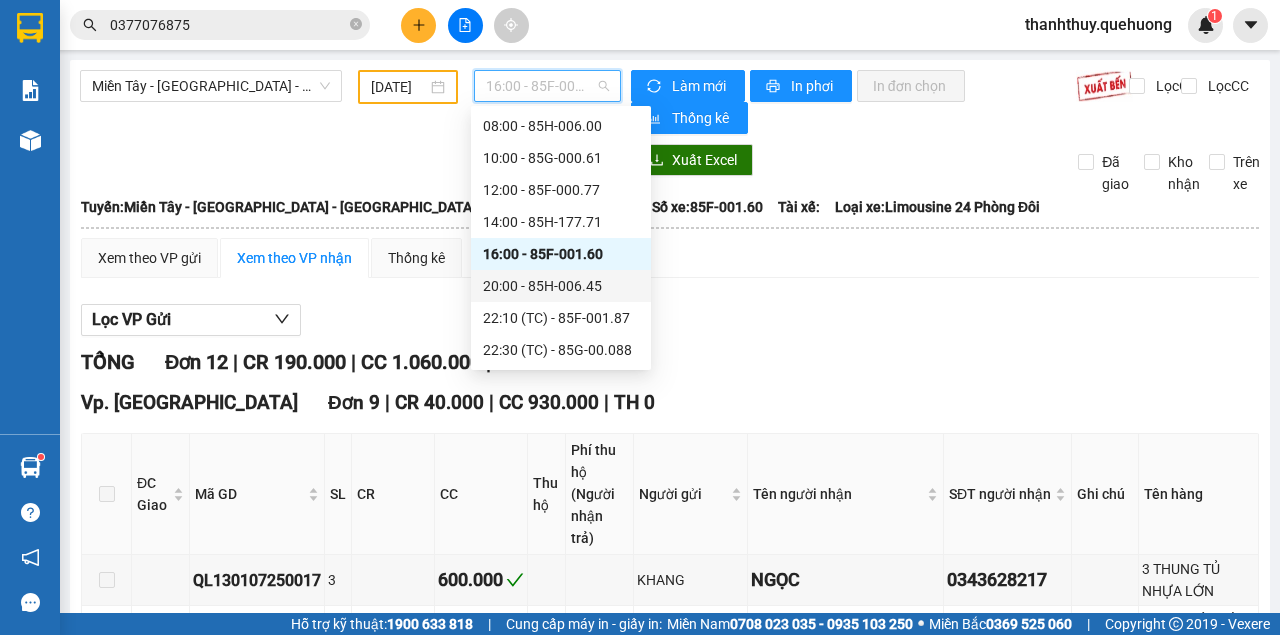 click on "20:00     - 85H-006.45" at bounding box center [561, 286] 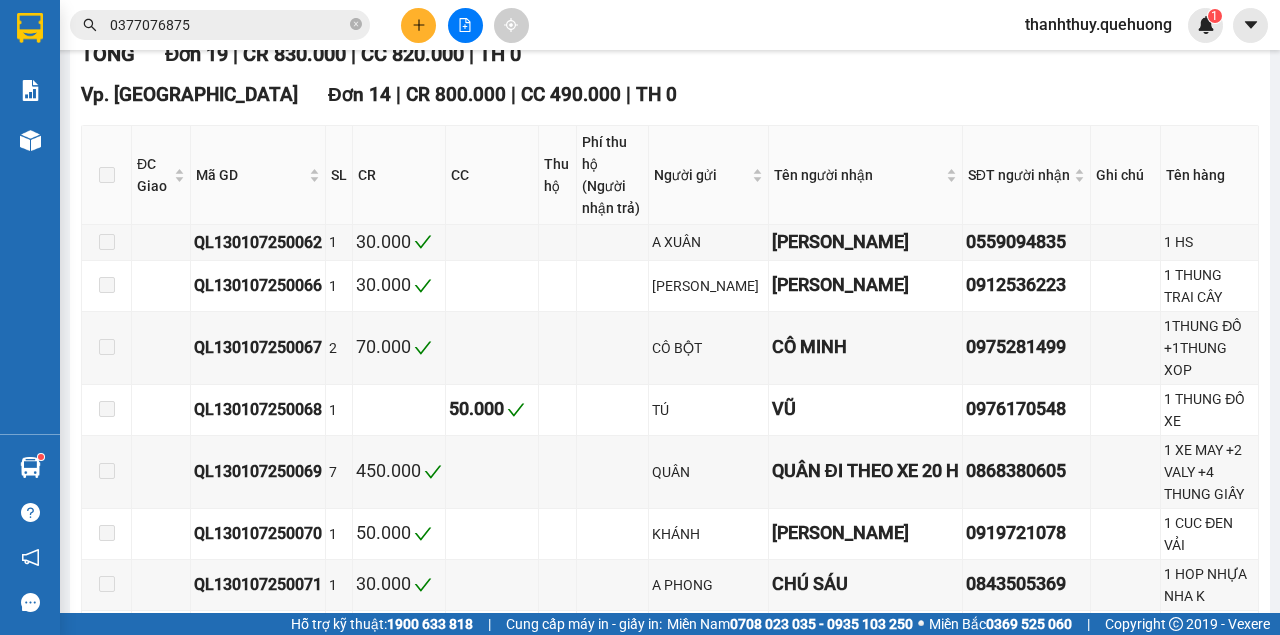scroll, scrollTop: 0, scrollLeft: 0, axis: both 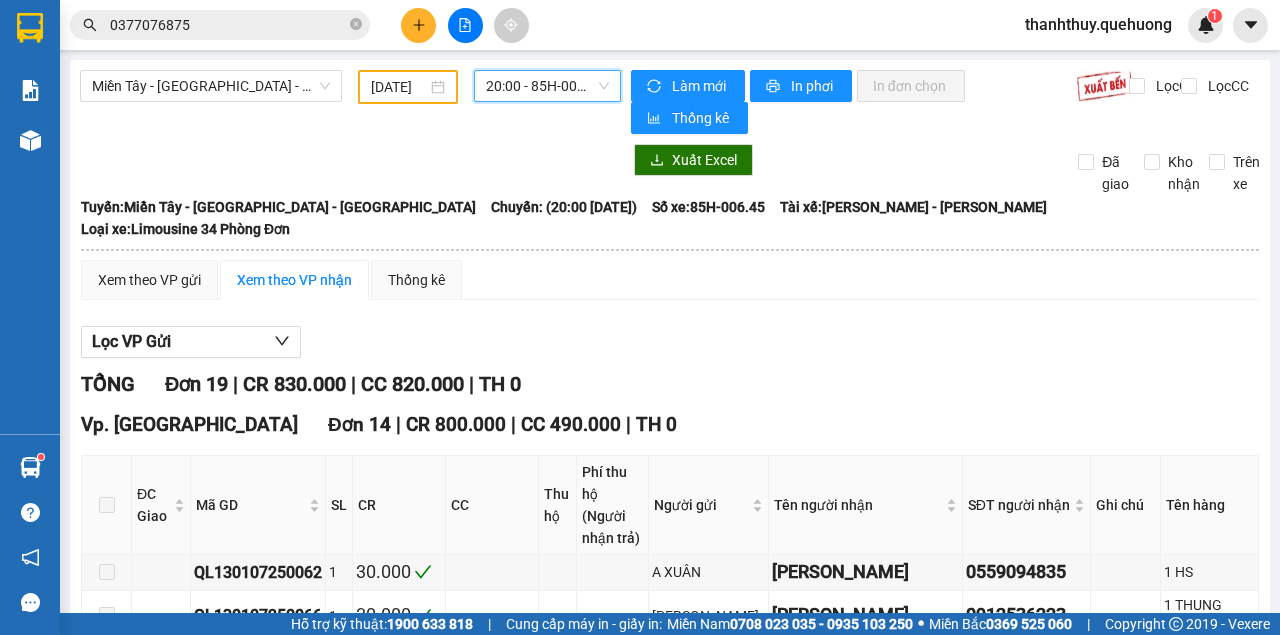 click on "20:00     - 85H-006.45" at bounding box center [547, 86] 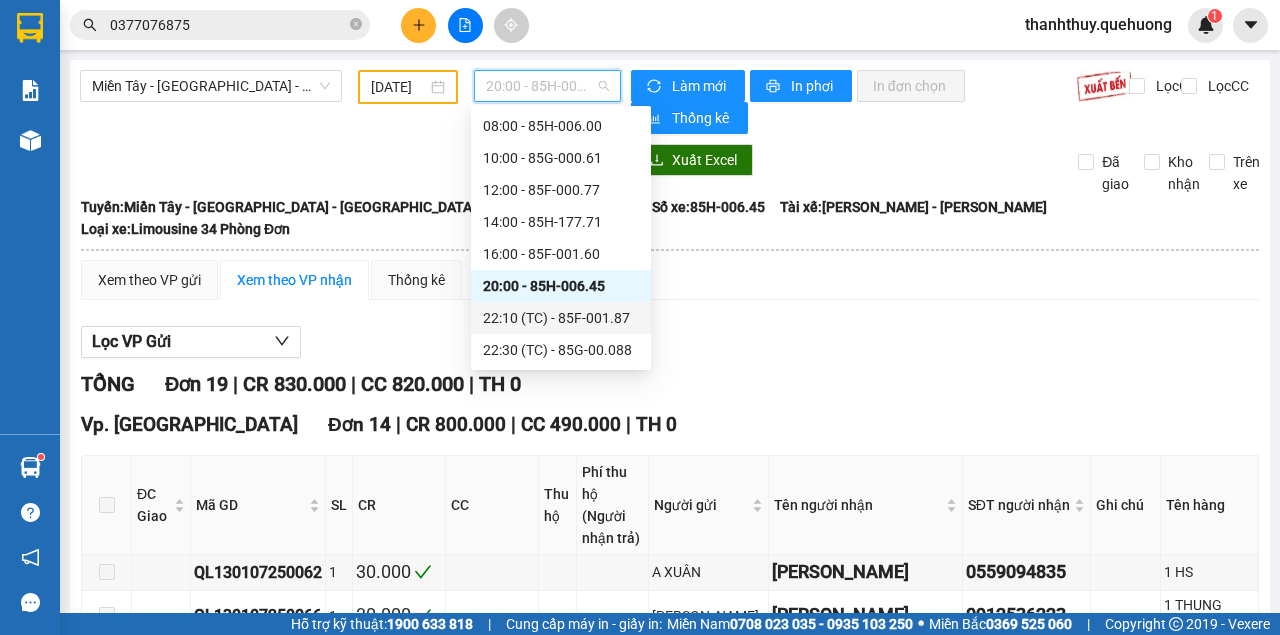 click on "22:10   (TC)   - 85F-001.87" at bounding box center [561, 318] 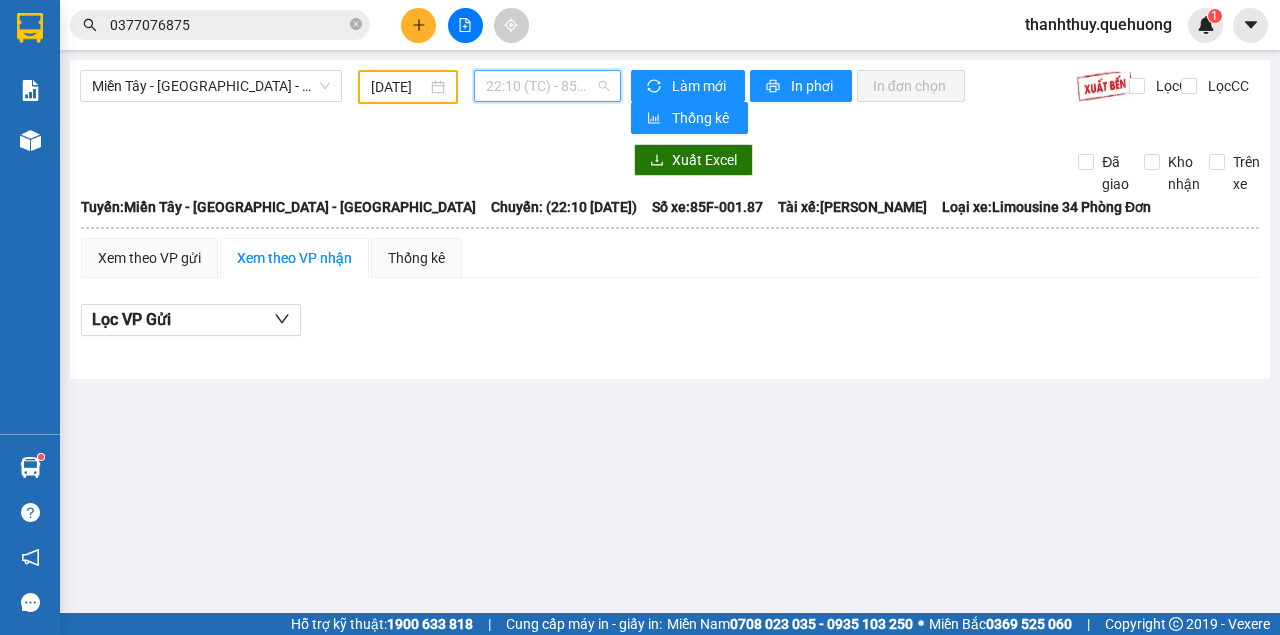 click on "22:10   (TC)   - 85F-001.87" at bounding box center [547, 86] 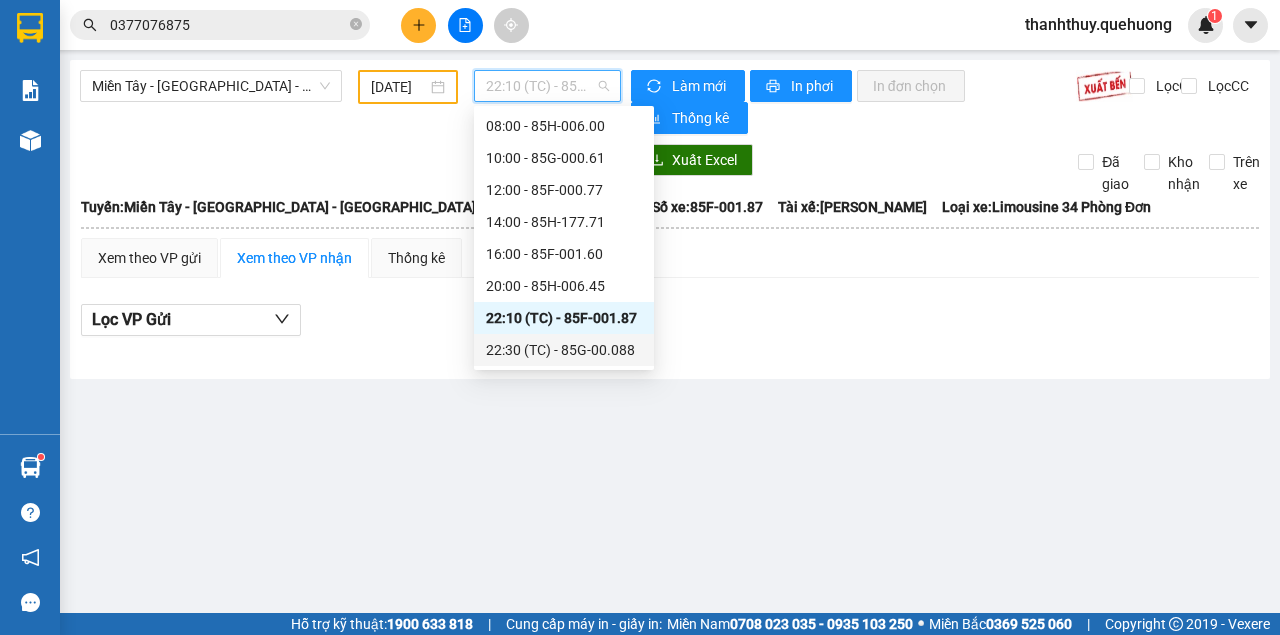 click on "22:30   (TC)   - 85G-00.088" at bounding box center (564, 350) 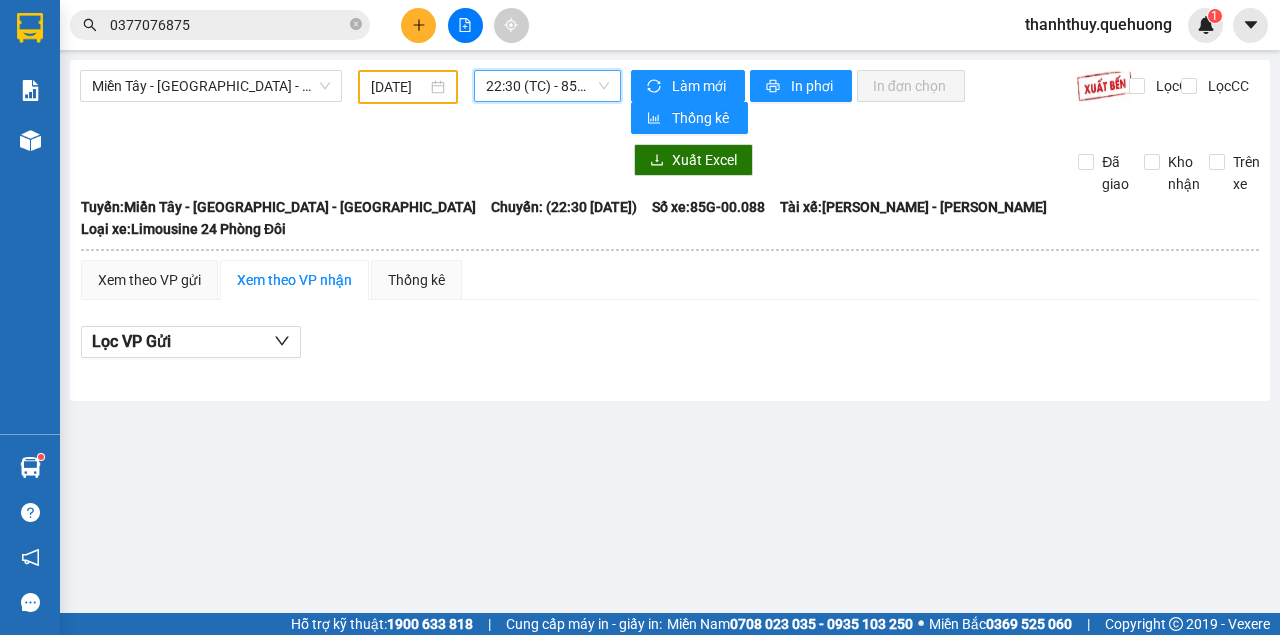 click on "22:30   (TC)   - 85G-00.088" at bounding box center [547, 86] 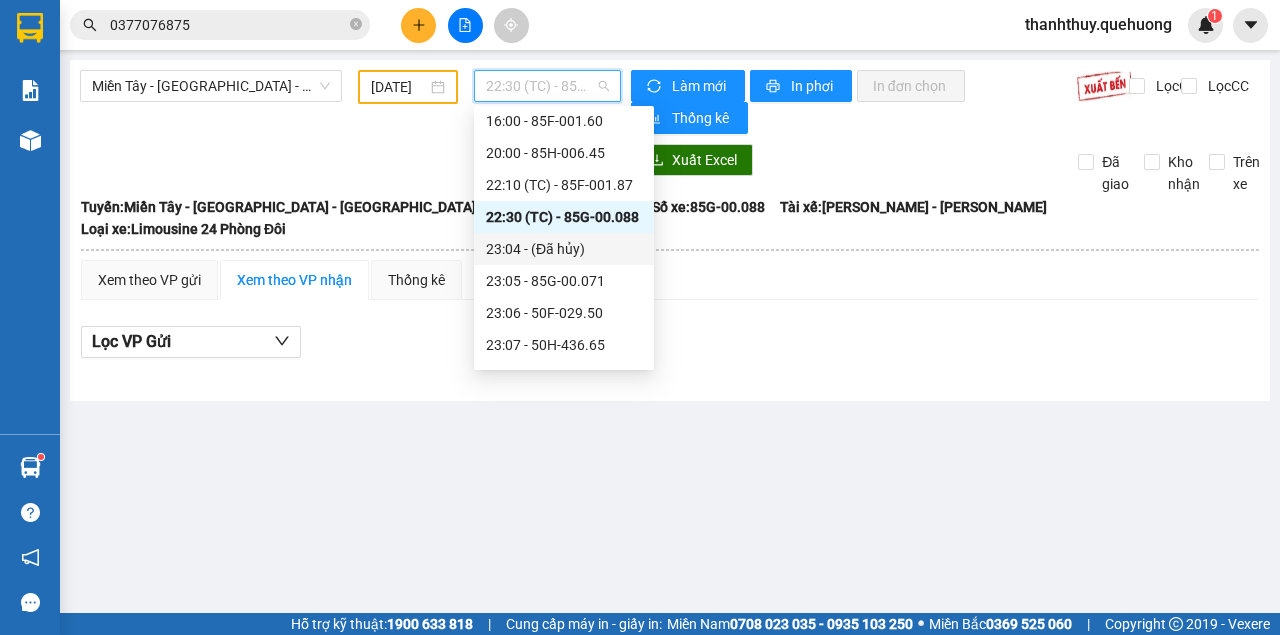 scroll, scrollTop: 224, scrollLeft: 0, axis: vertical 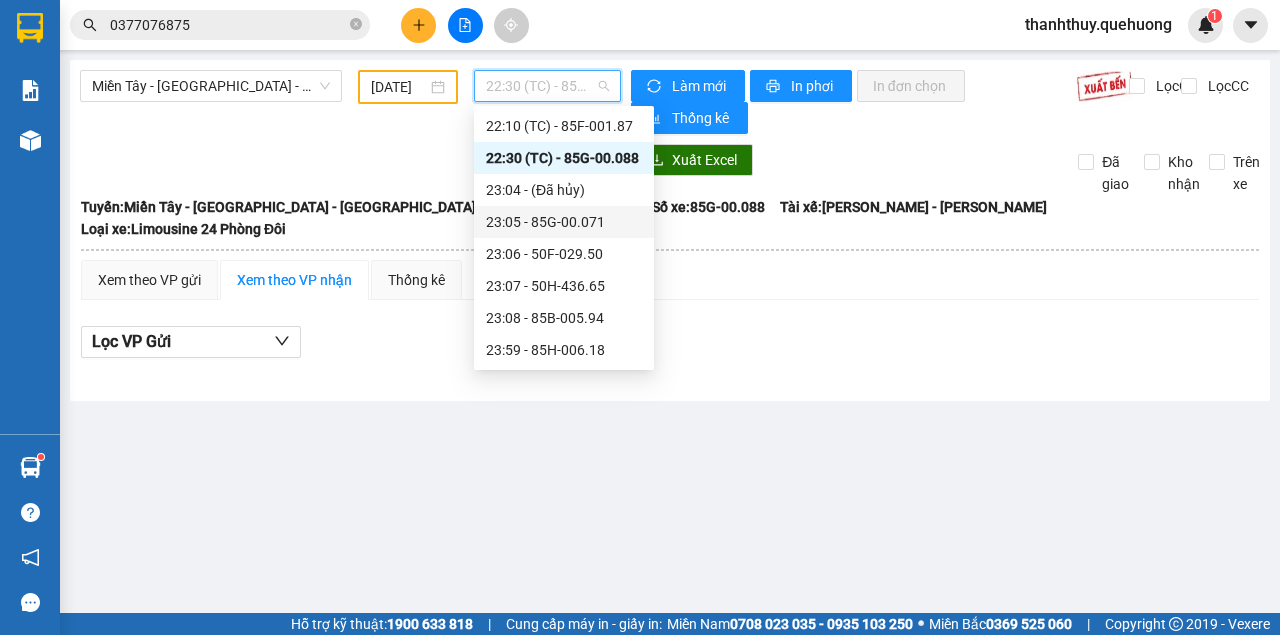 click on "23:05     - 85G-00.071" at bounding box center (564, 222) 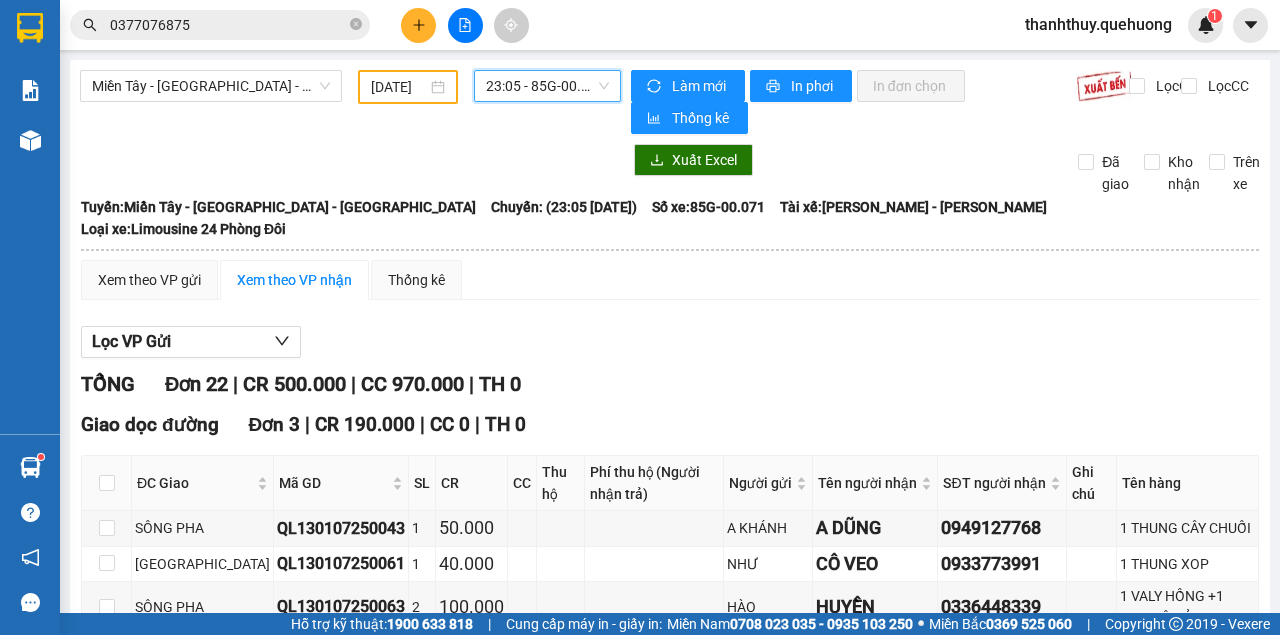 click on "23:05     - 85G-00.071" at bounding box center [547, 86] 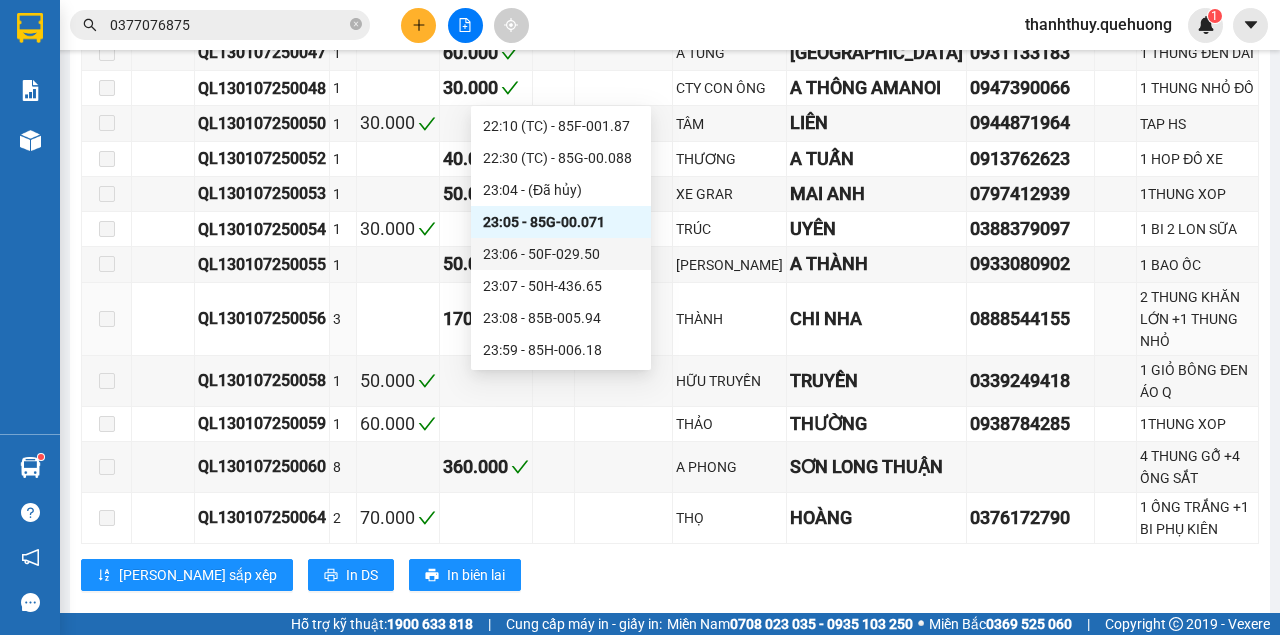 scroll, scrollTop: 1266, scrollLeft: 0, axis: vertical 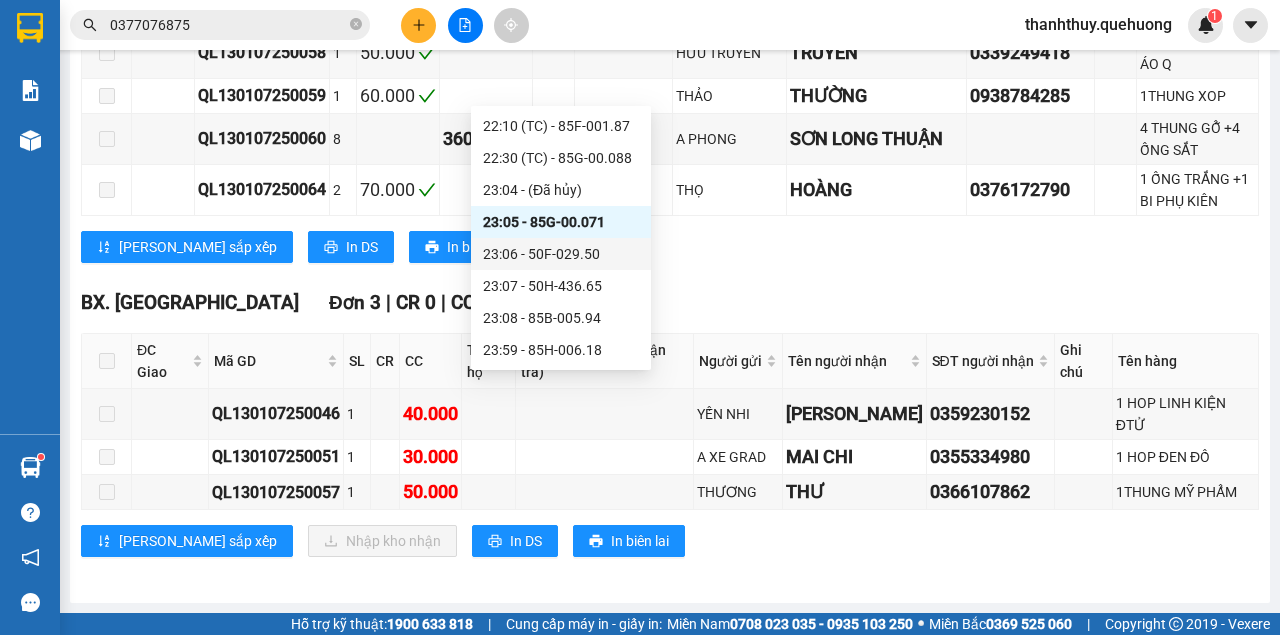 click on "Lưu sắp xếp Nhập kho nhận In DS In biên lai" at bounding box center (670, 541) 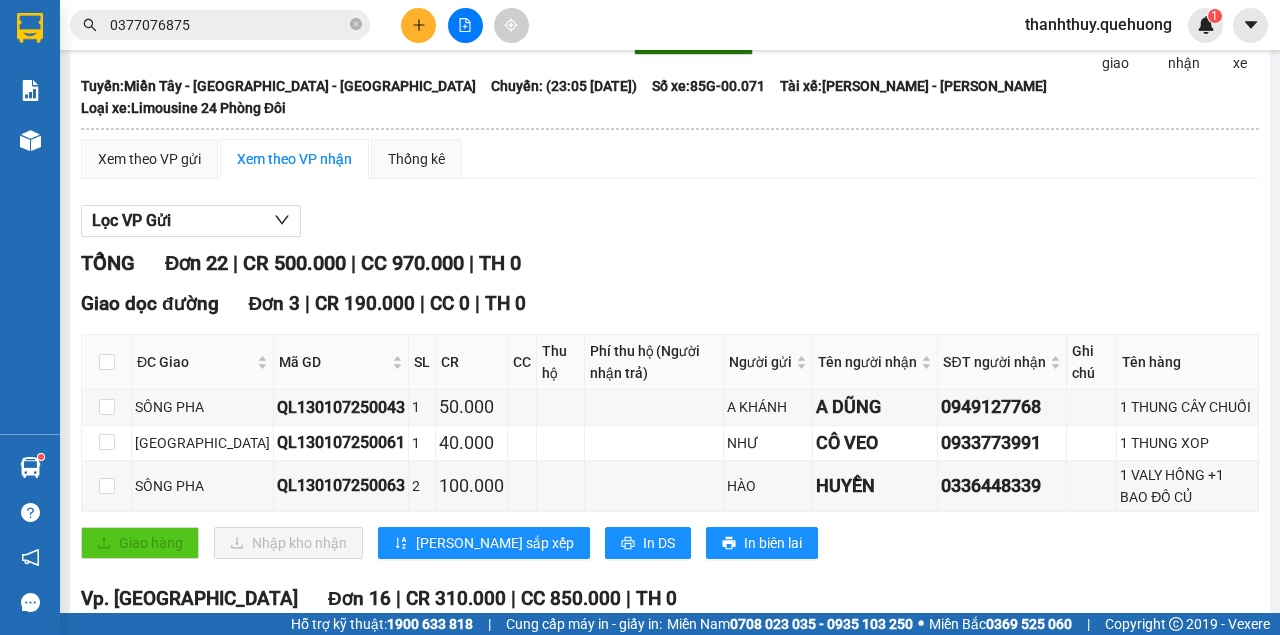 scroll, scrollTop: 0, scrollLeft: 0, axis: both 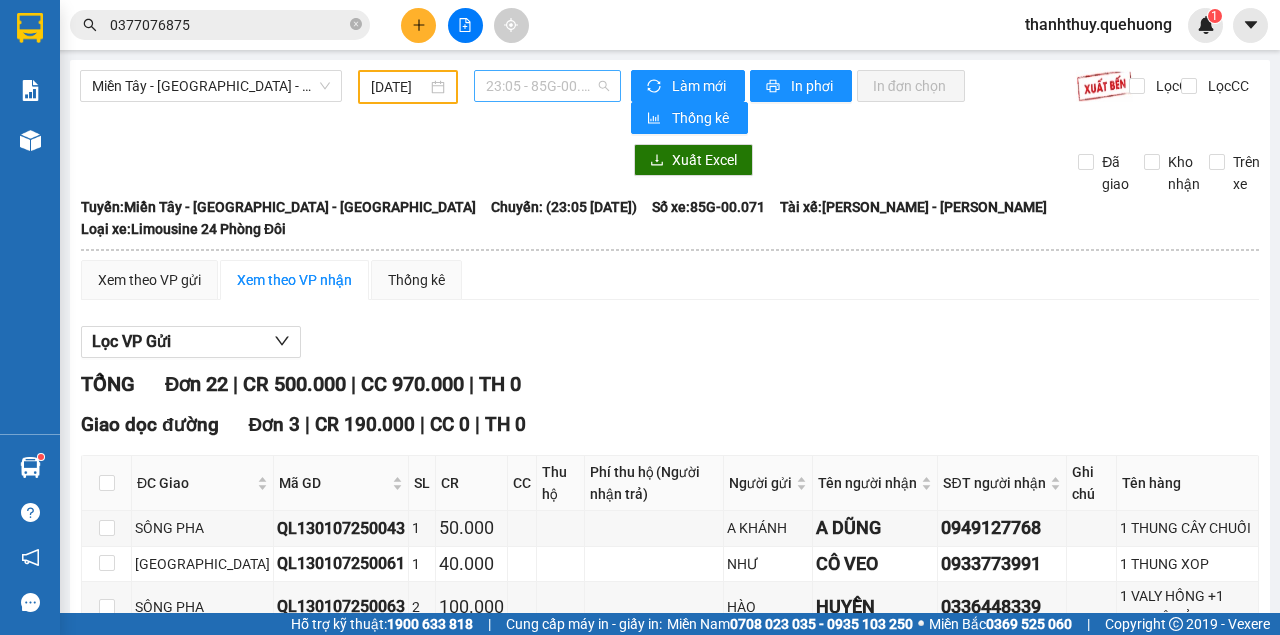 click on "23:05     - 85G-00.071" at bounding box center [547, 86] 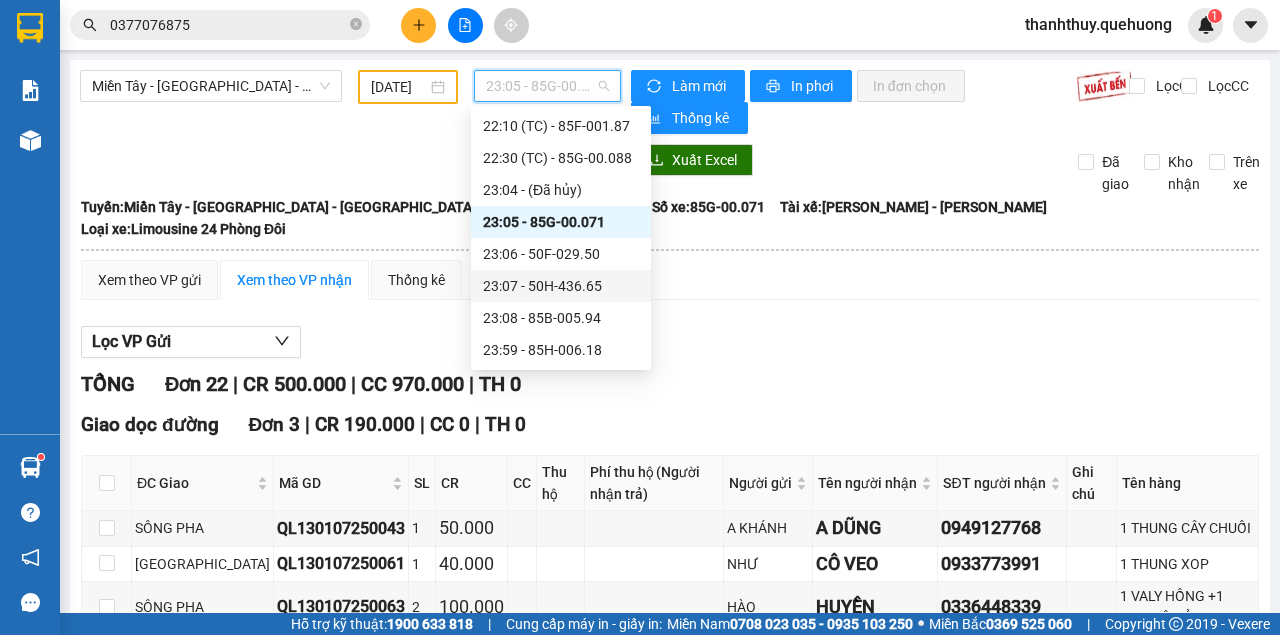 click on "23:06     - 50F-029.50" at bounding box center [561, 254] 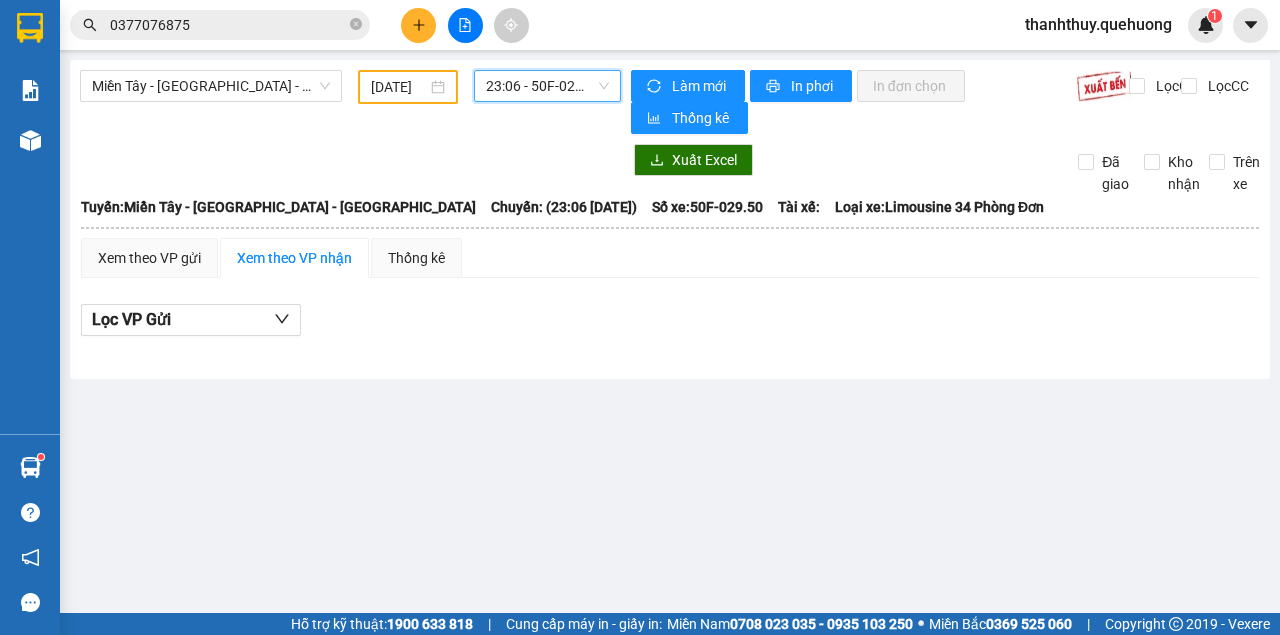 click on "23:06     - 50F-029.50" at bounding box center (547, 86) 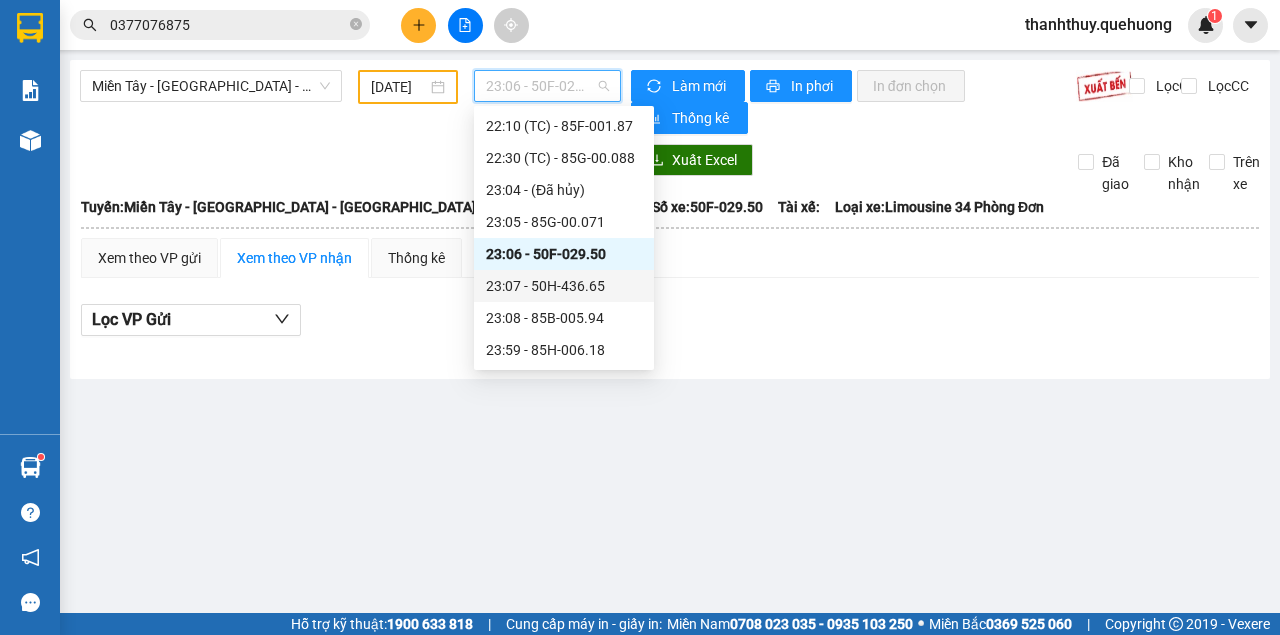 click on "23:07     - 50H-436.65" at bounding box center (564, 286) 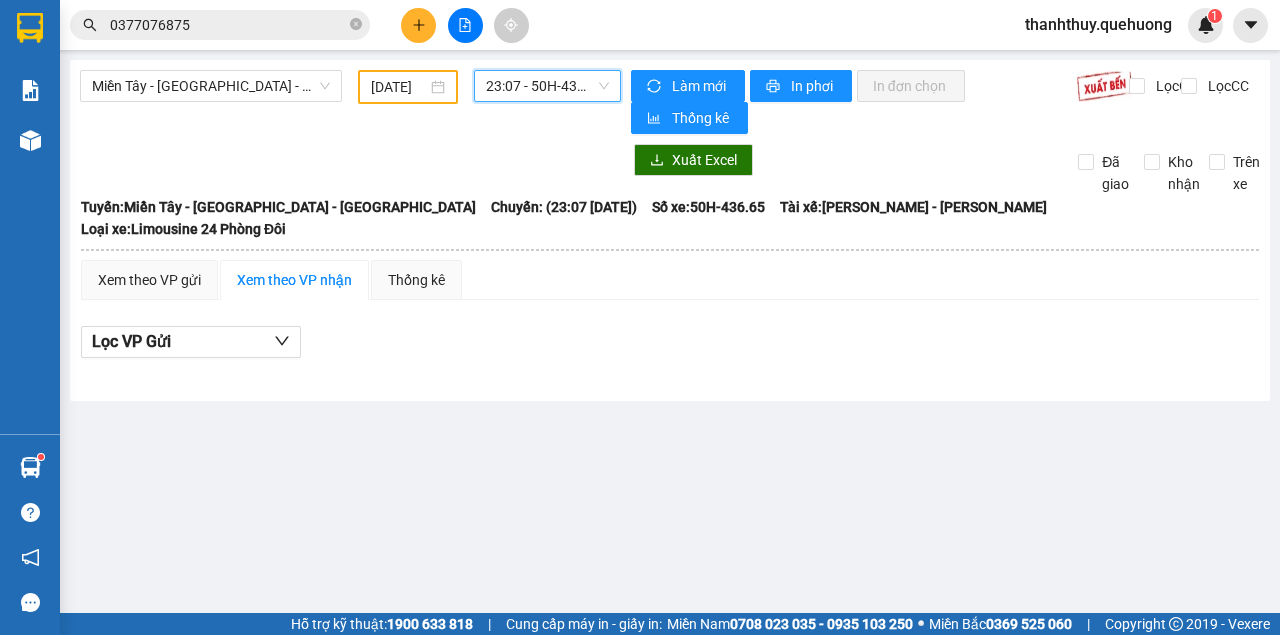 click on "23:07     - 50H-436.65" at bounding box center [547, 86] 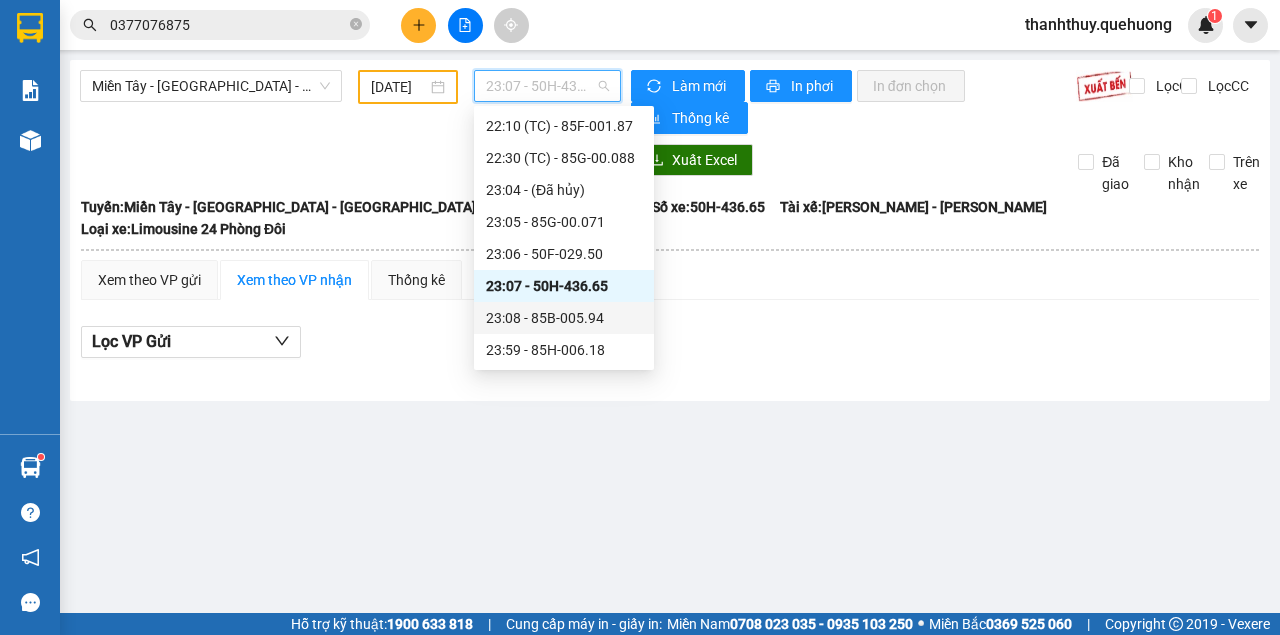 click on "23:08     - 85B-005.94" at bounding box center (564, 318) 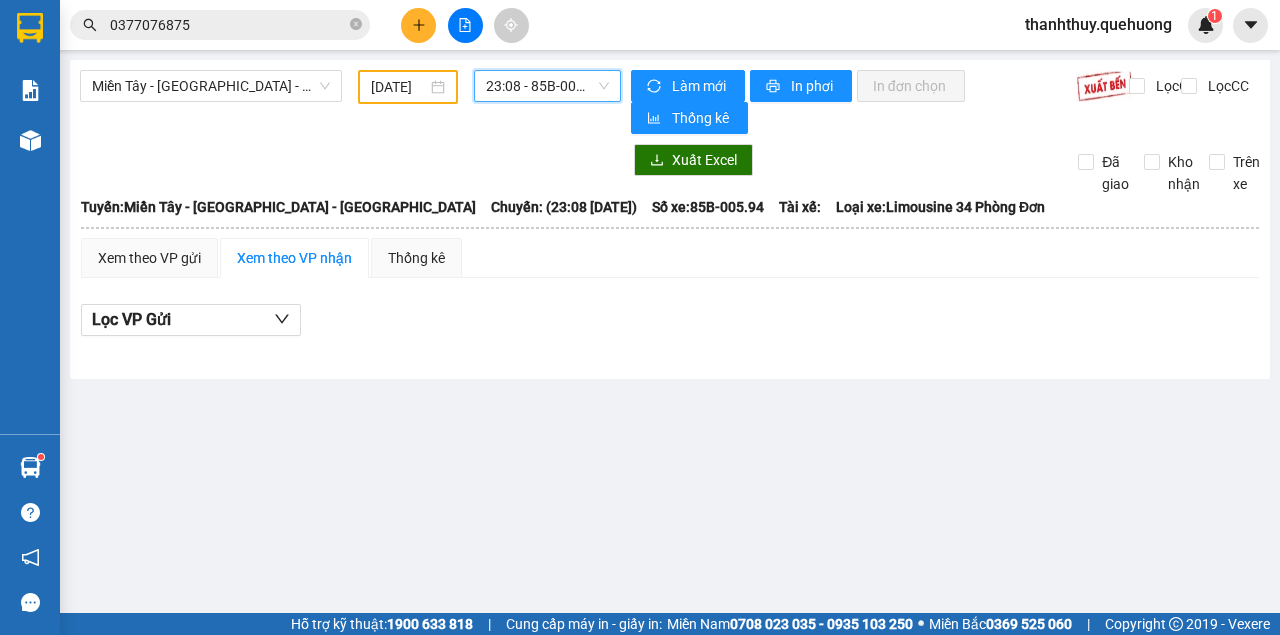 click on "23:08     - 85B-005.94" at bounding box center [547, 86] 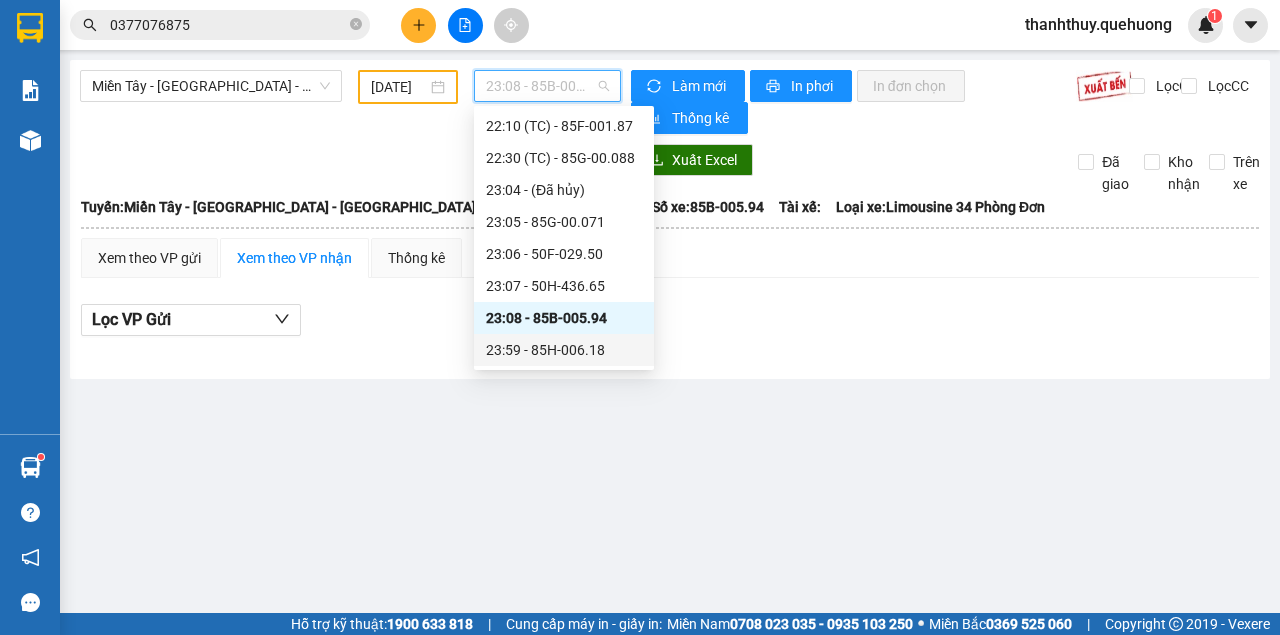 click on "23:59     - 85H-006.18" at bounding box center (564, 350) 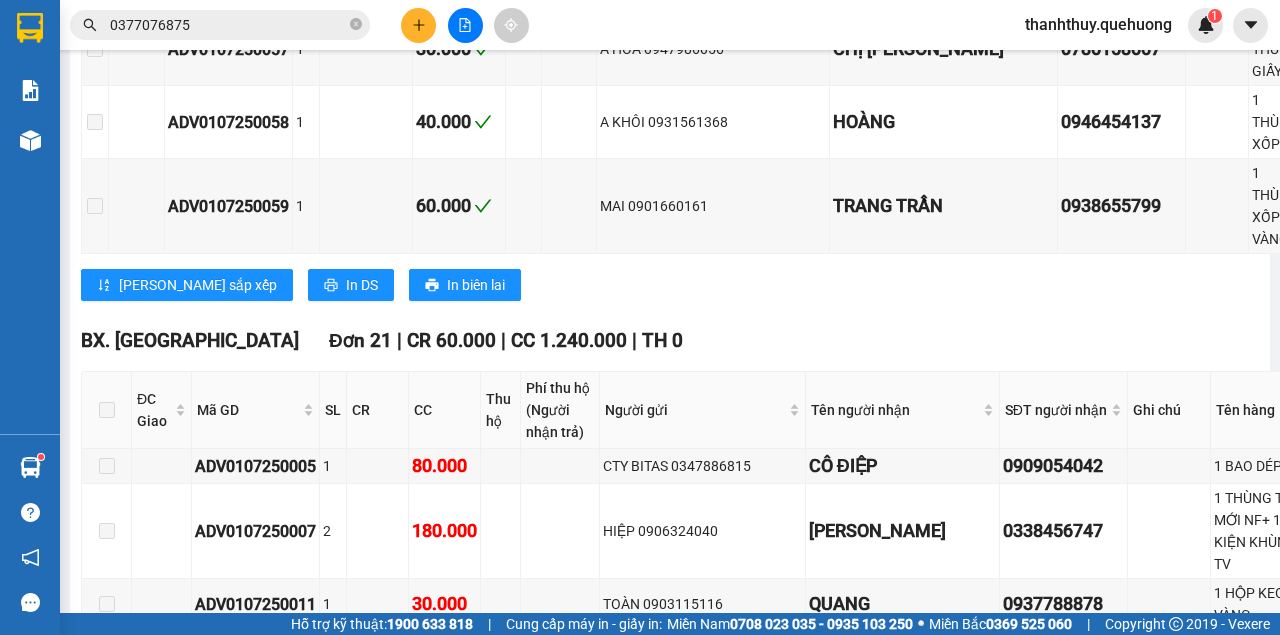 scroll, scrollTop: 2533, scrollLeft: 0, axis: vertical 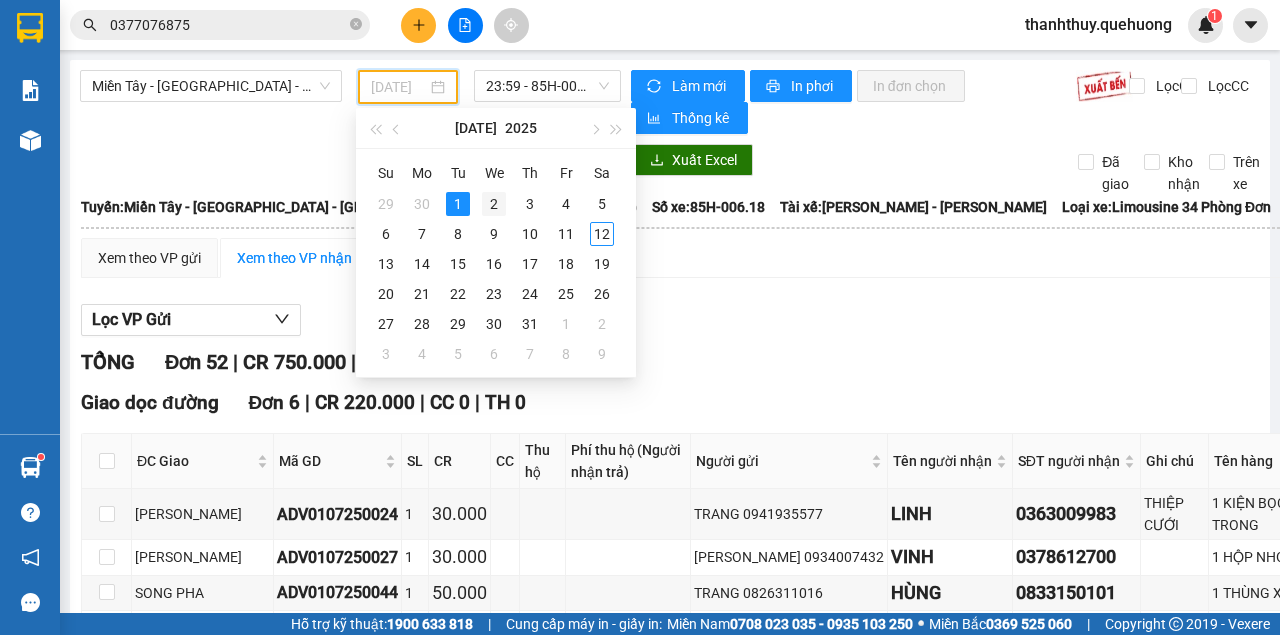 click on "2" at bounding box center [494, 204] 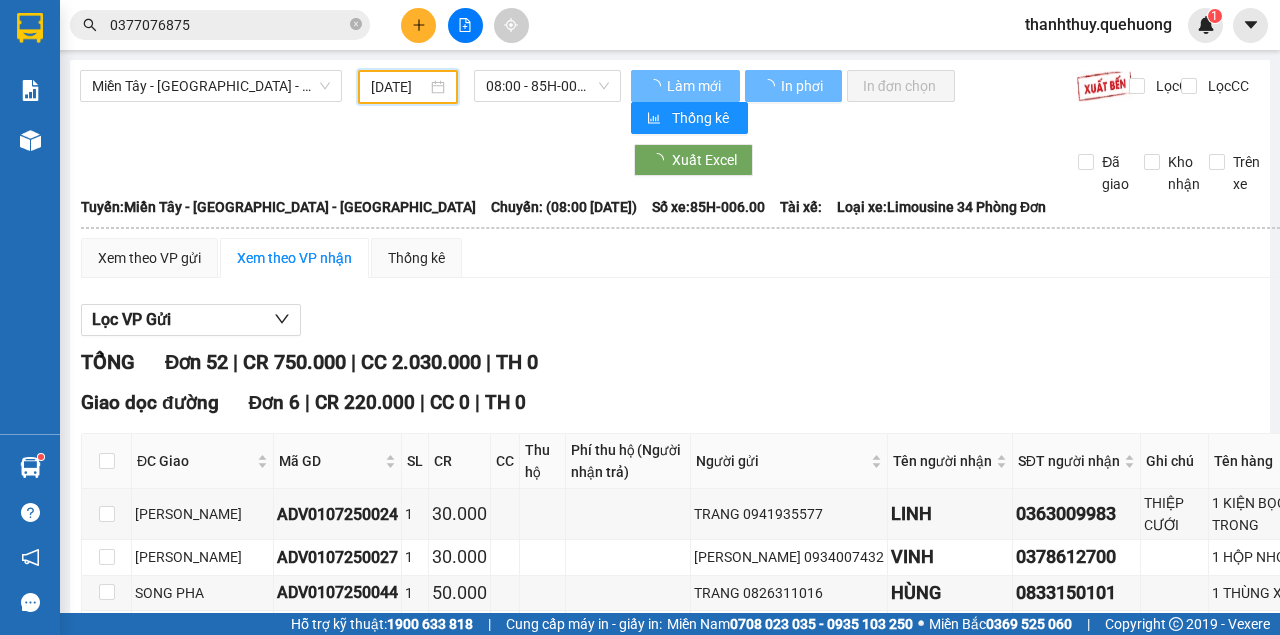 scroll, scrollTop: 0, scrollLeft: 15, axis: horizontal 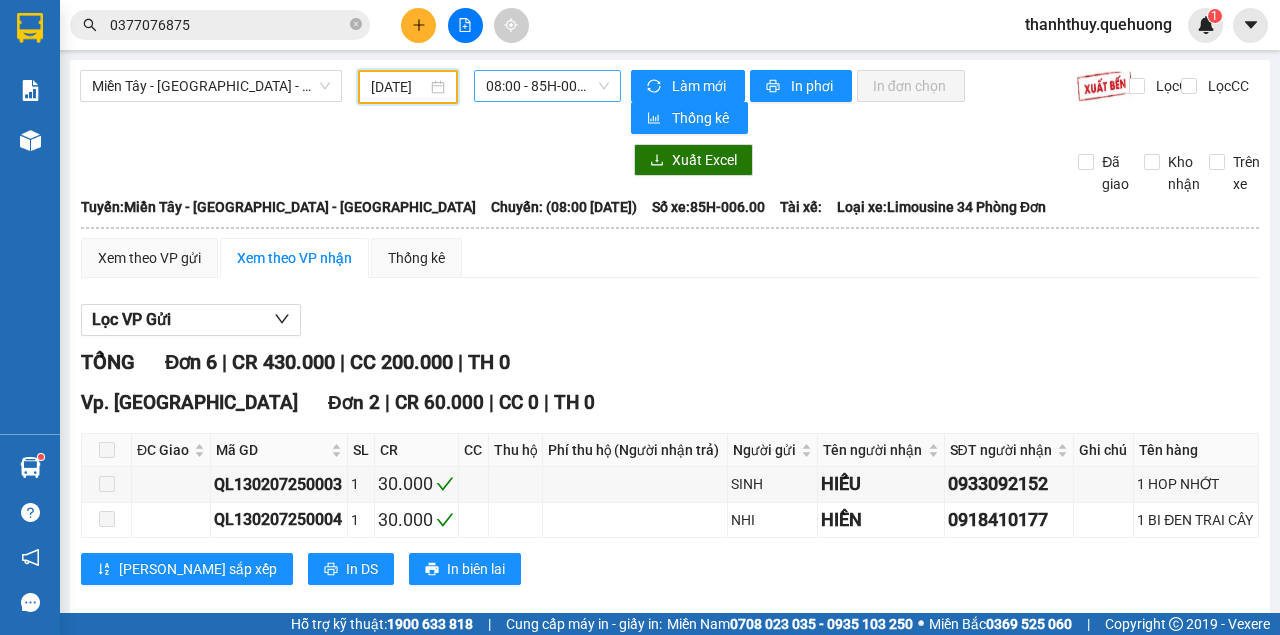 click on "08:00     - 85H-006.00" at bounding box center (547, 86) 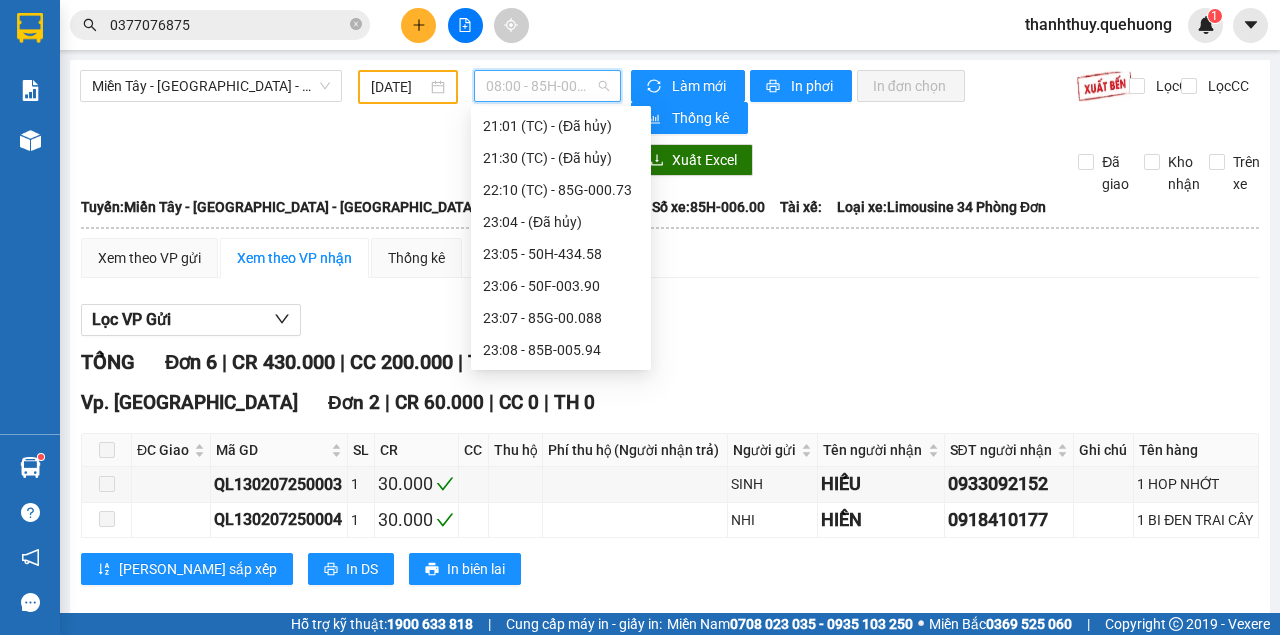 scroll, scrollTop: 32, scrollLeft: 0, axis: vertical 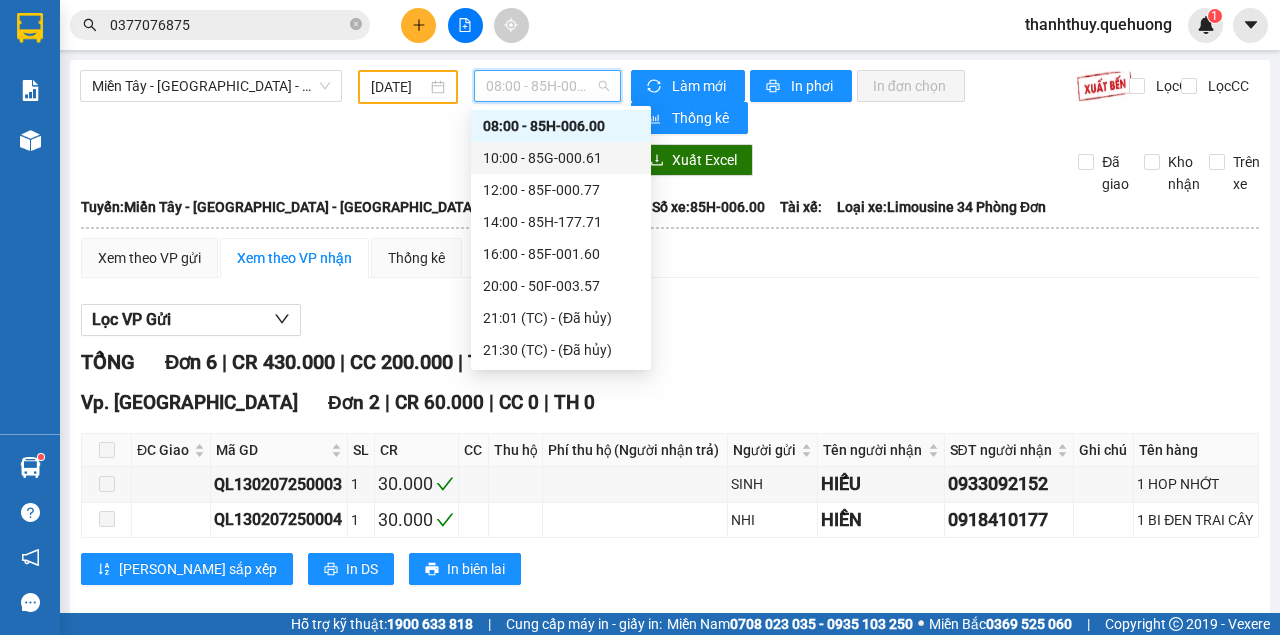 click on "10:00     - 85G-000.61" at bounding box center [561, 158] 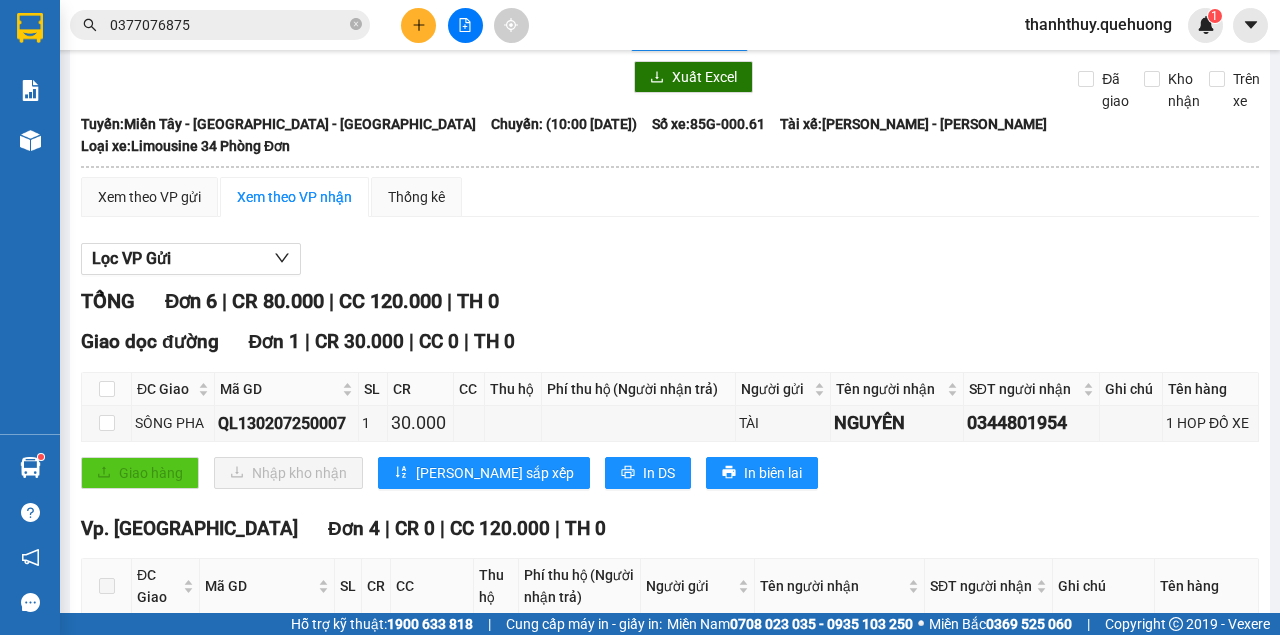 scroll, scrollTop: 0, scrollLeft: 0, axis: both 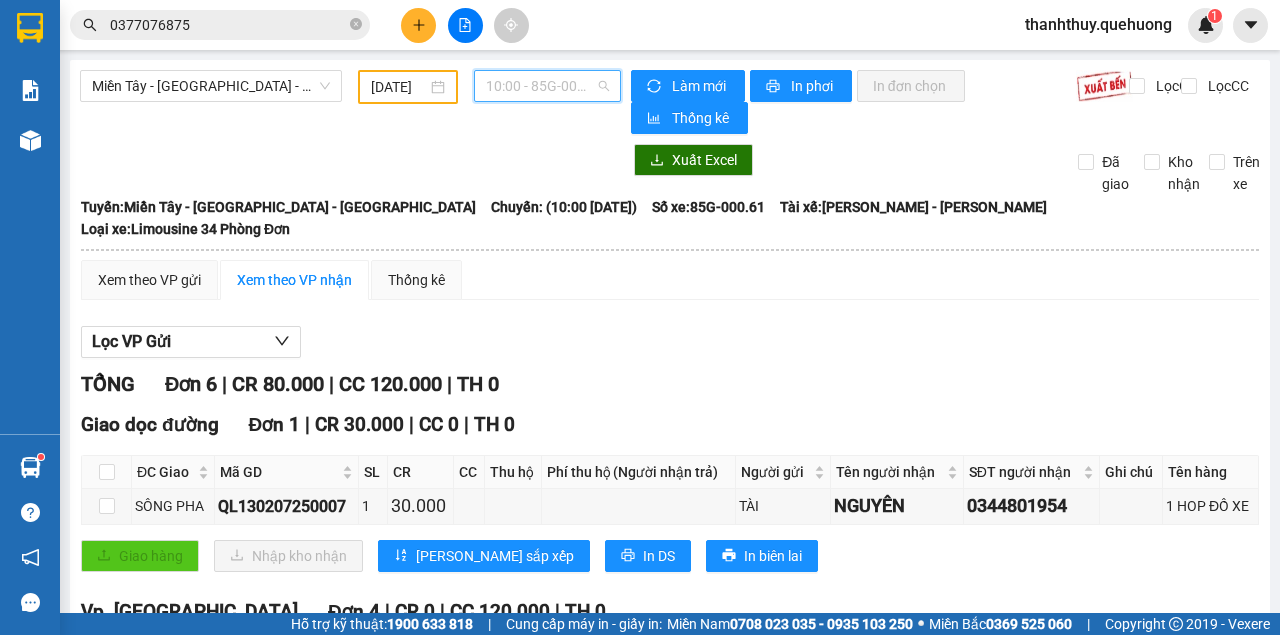 click on "10:00     - 85G-000.61" at bounding box center [547, 86] 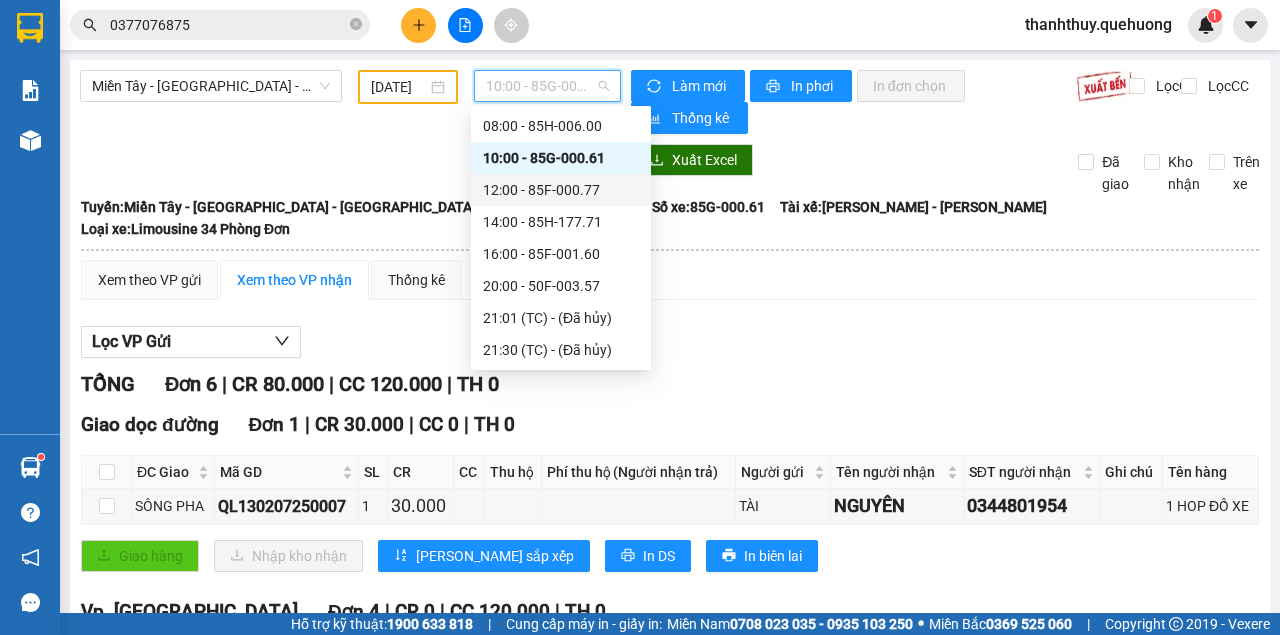 click on "12:00     - 85F-000.77" at bounding box center (561, 190) 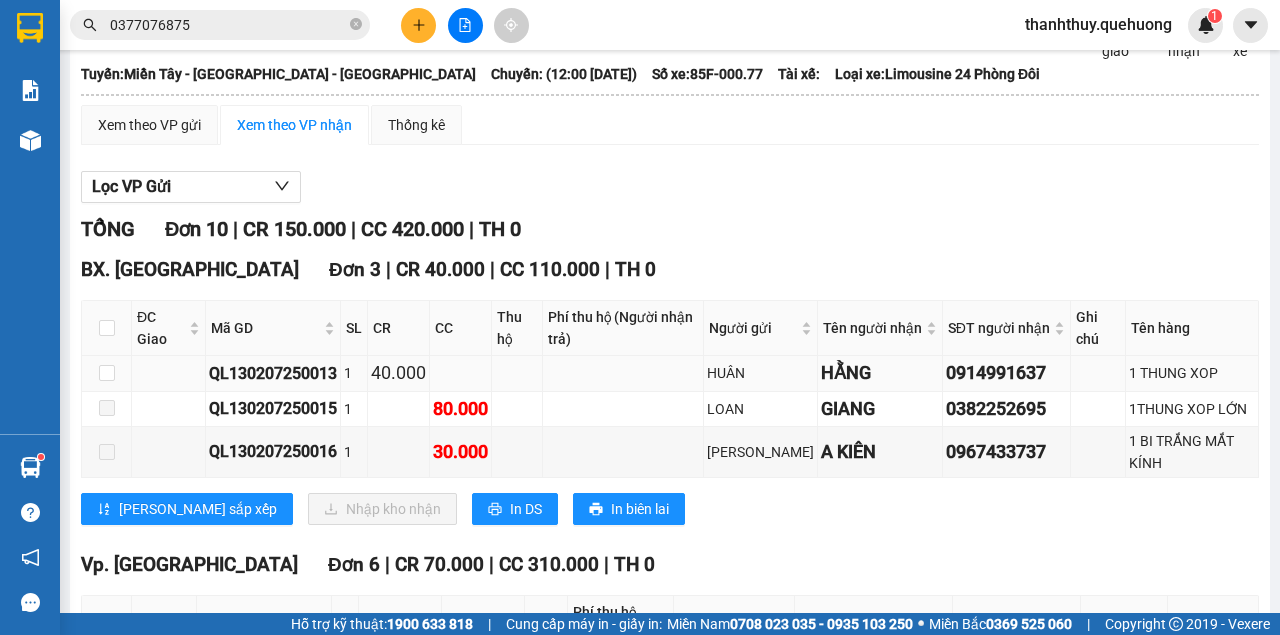 scroll, scrollTop: 0, scrollLeft: 0, axis: both 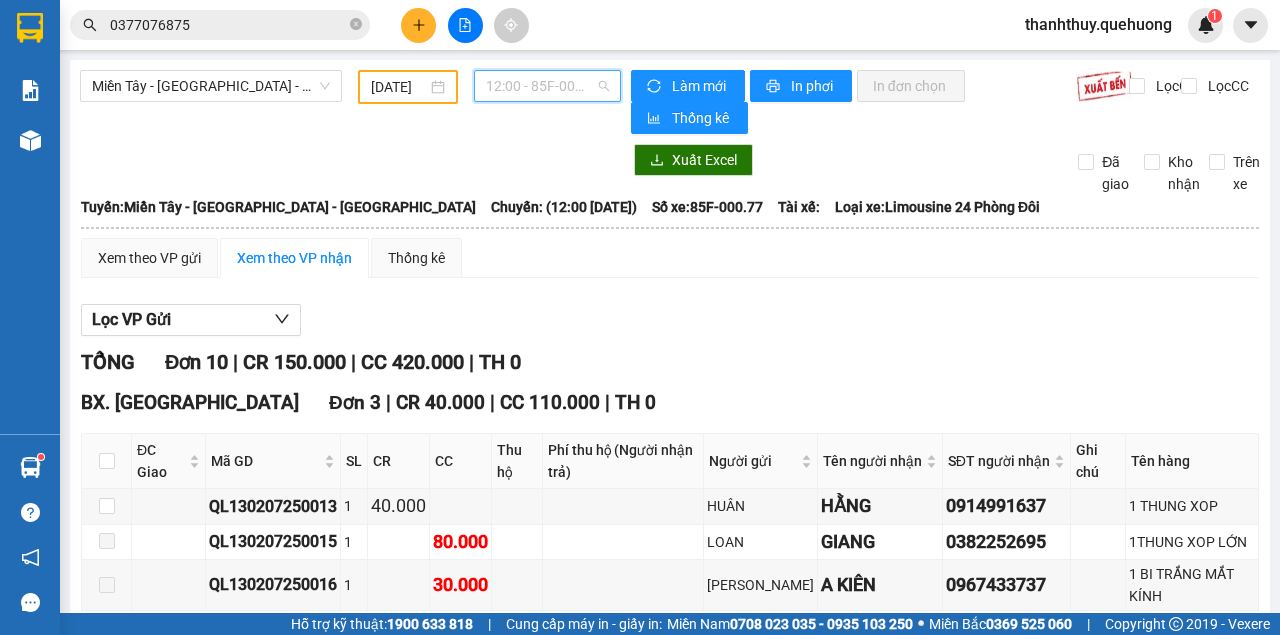 click on "12:00     - 85F-000.77" at bounding box center [547, 86] 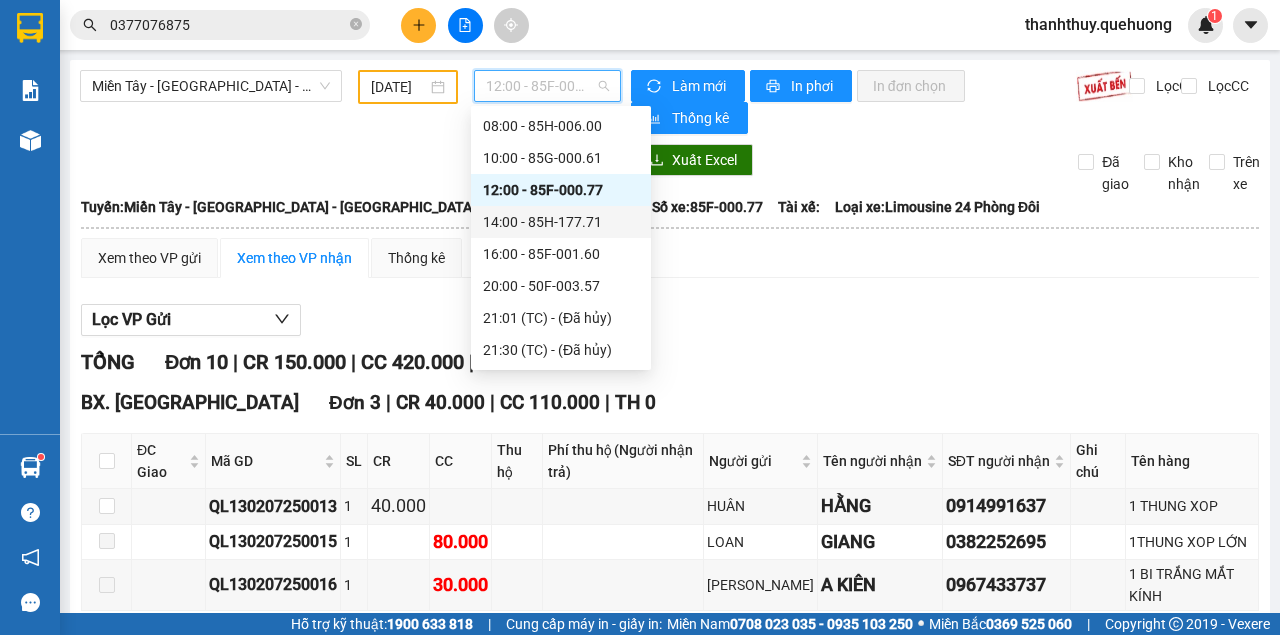 click on "14:00     - 85H-177.71" at bounding box center (561, 222) 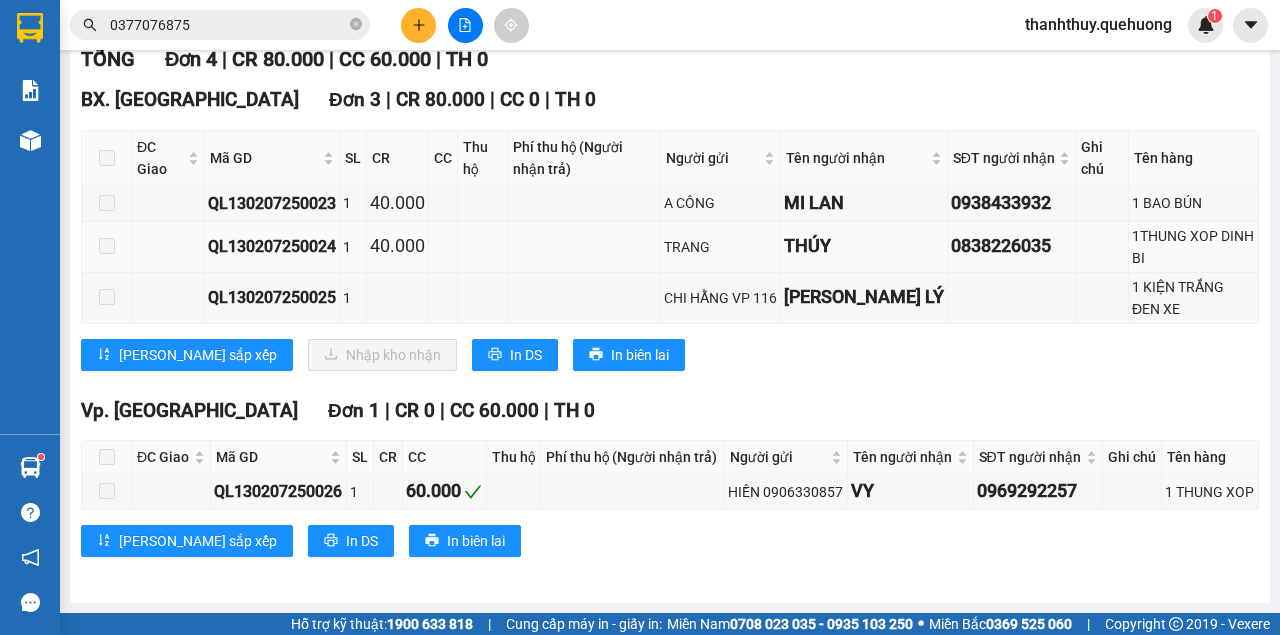 scroll, scrollTop: 0, scrollLeft: 0, axis: both 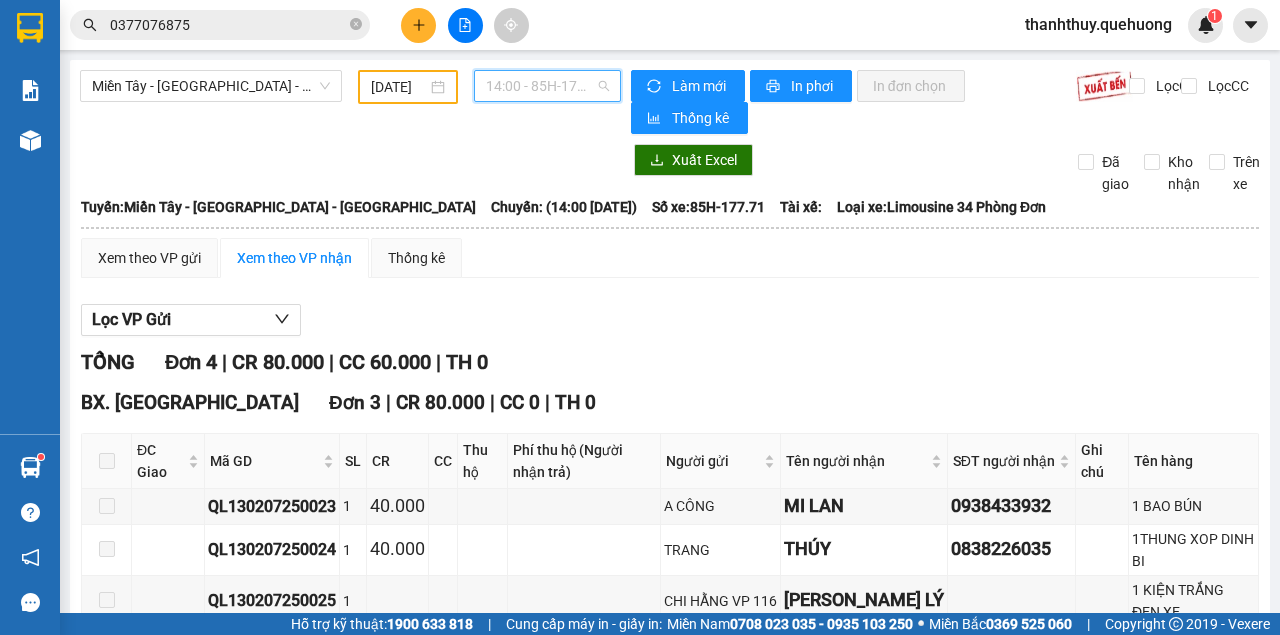click on "14:00     - 85H-177.71" at bounding box center [547, 86] 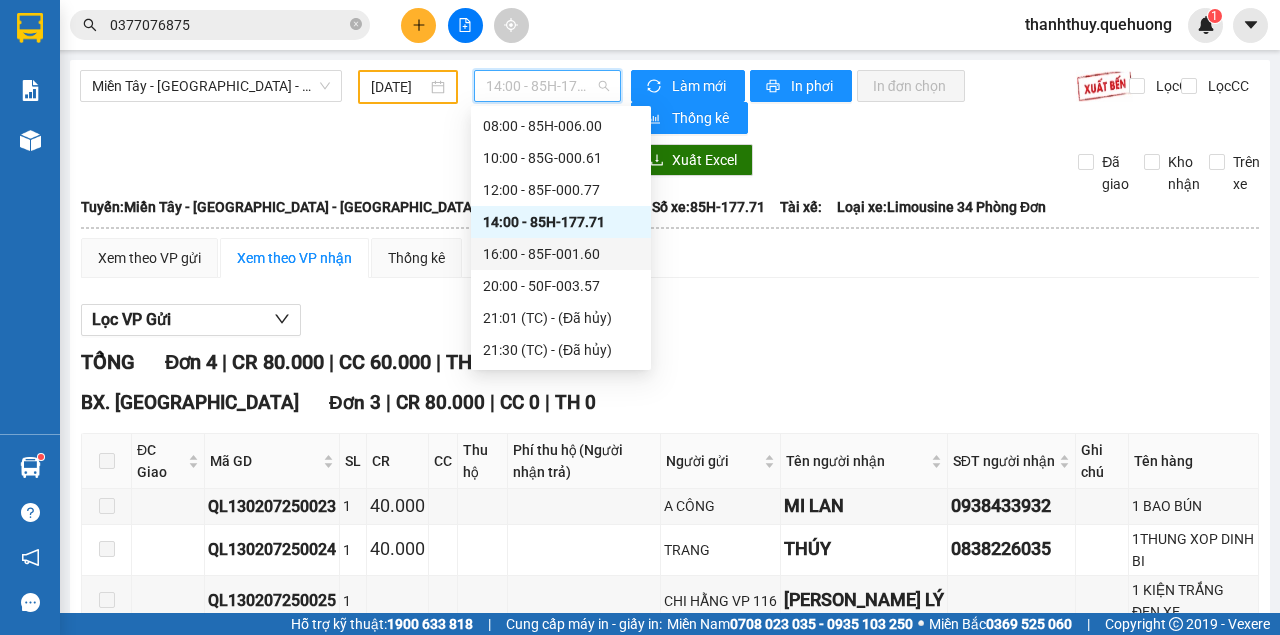 click on "16:00     - 85F-001.60" at bounding box center [561, 254] 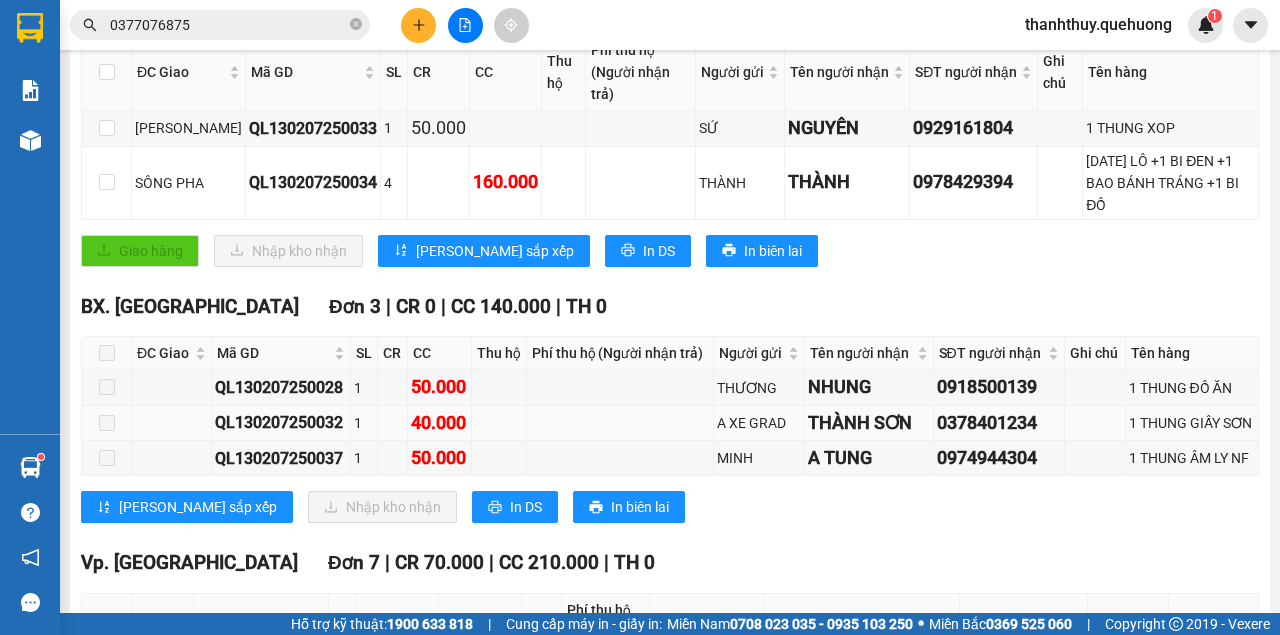 scroll, scrollTop: 0, scrollLeft: 0, axis: both 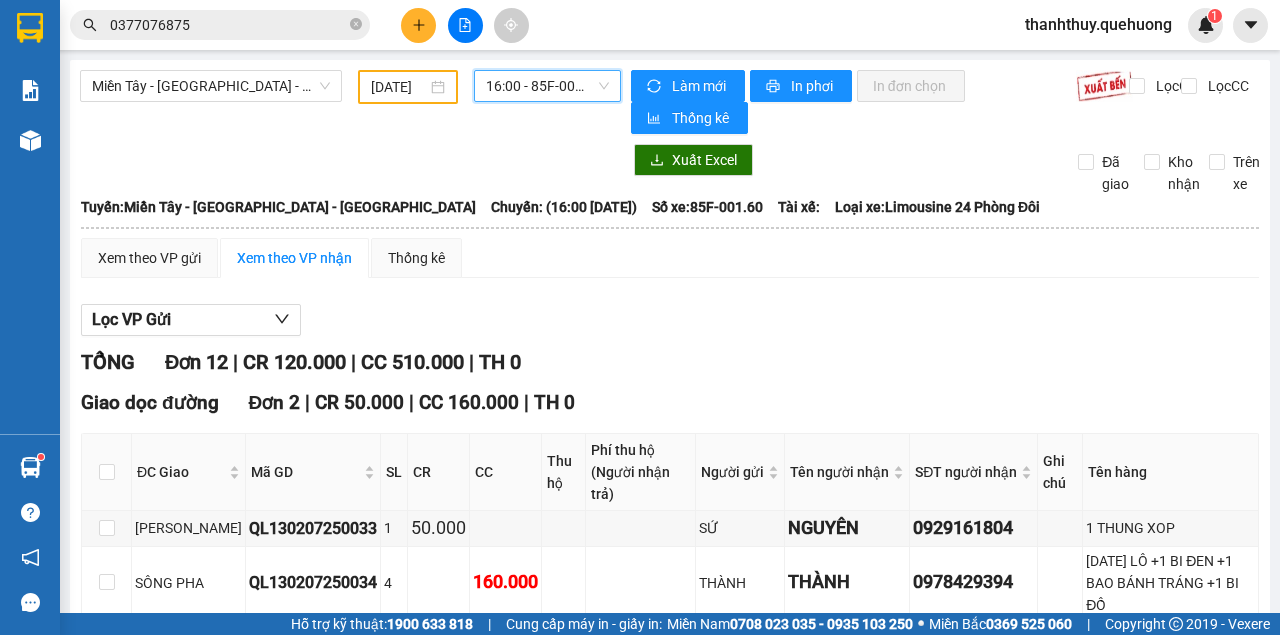 click on "16:00     - 85F-001.60" at bounding box center [547, 86] 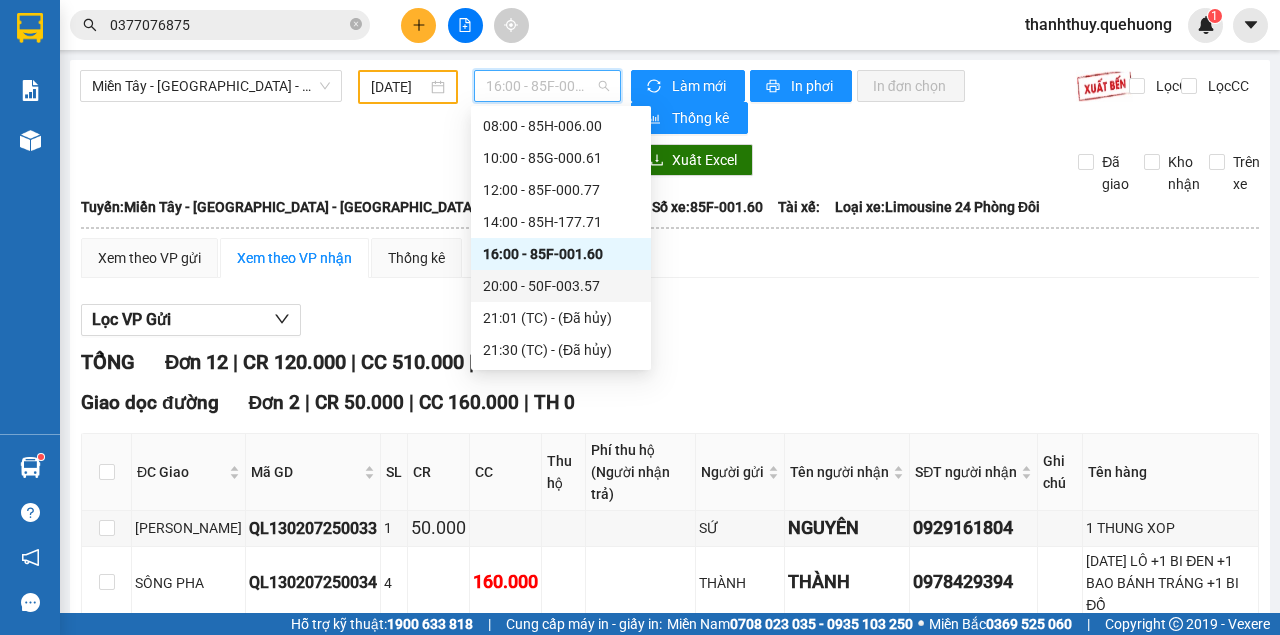 click on "20:00     - 50F-003.57" at bounding box center [561, 286] 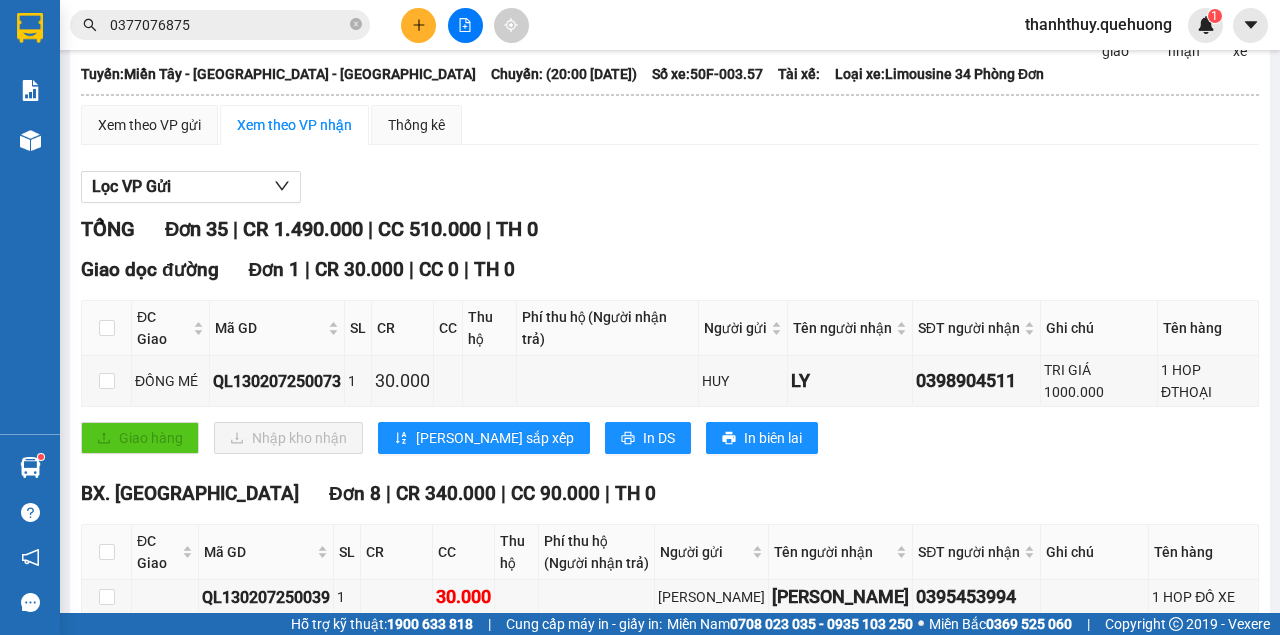scroll, scrollTop: 0, scrollLeft: 0, axis: both 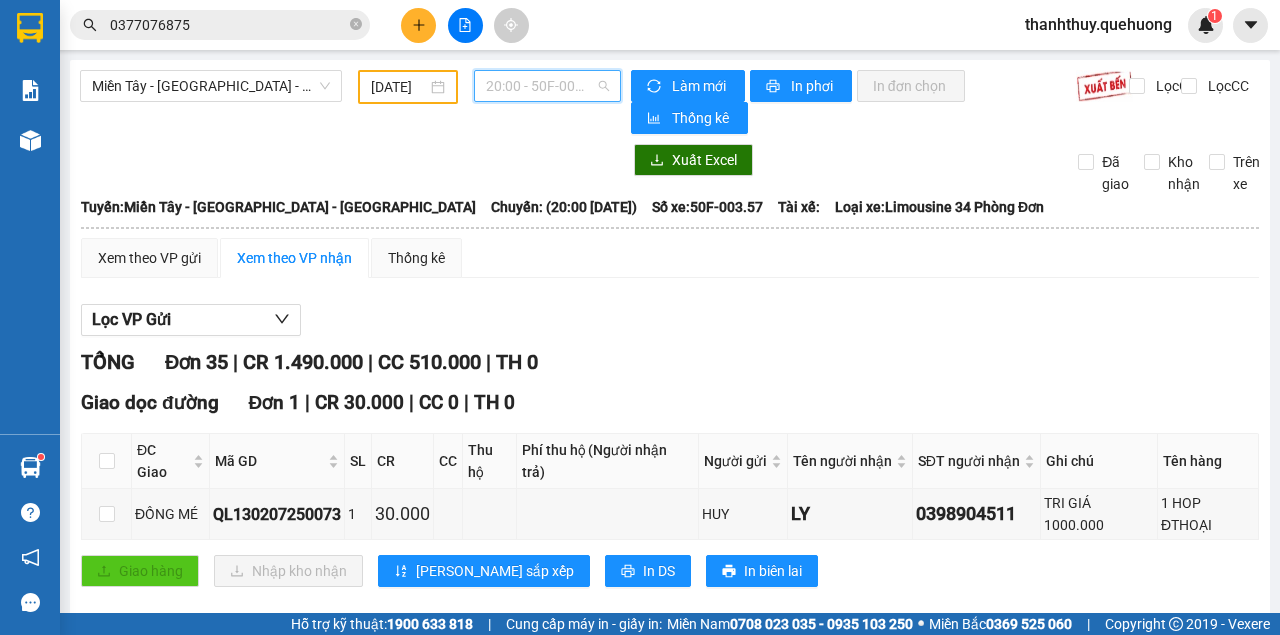 click on "20:00     - 50F-003.57" at bounding box center [547, 86] 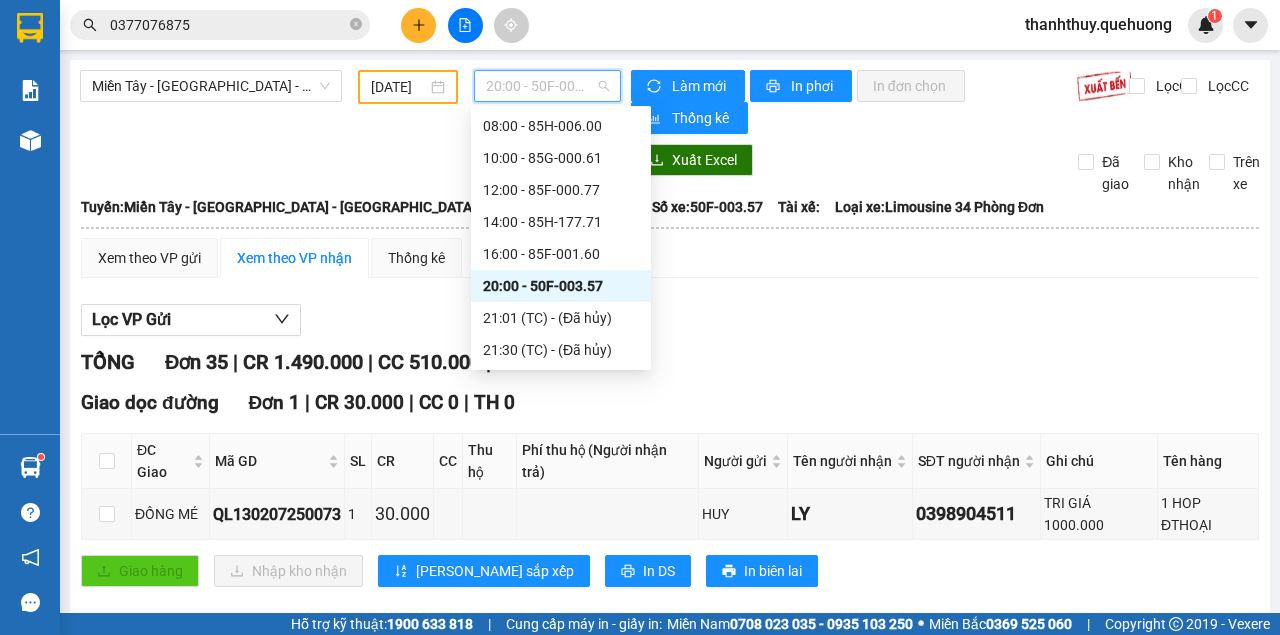 scroll, scrollTop: 165, scrollLeft: 0, axis: vertical 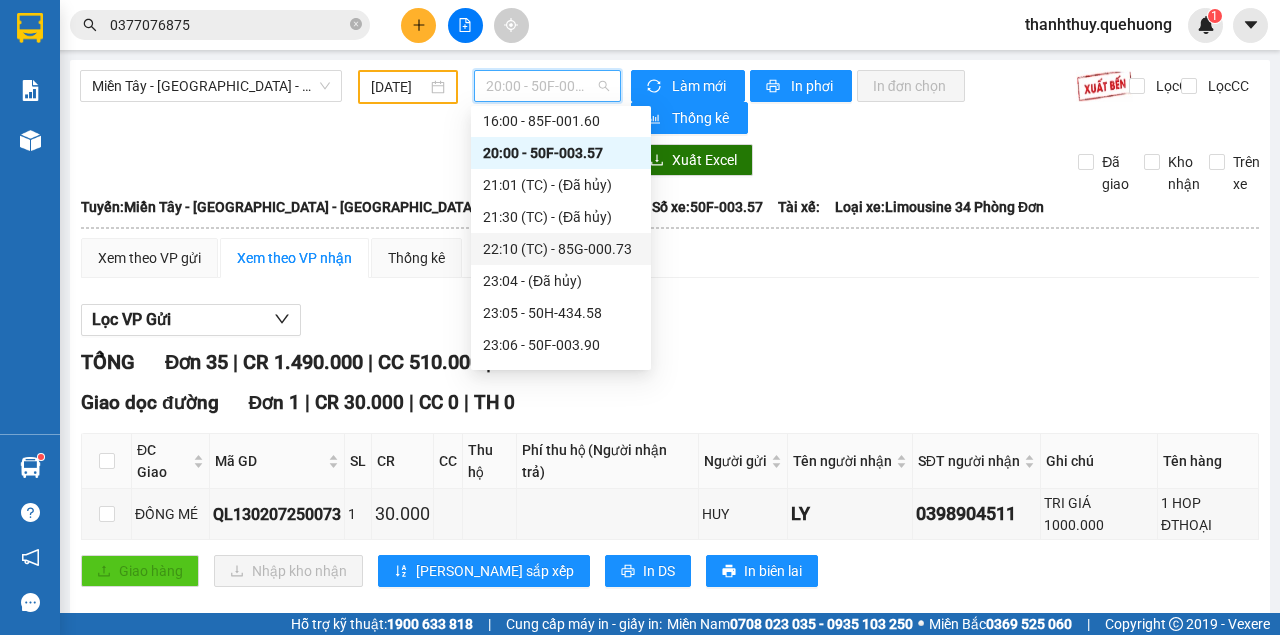 click on "22:10   (TC)   - 85G-000.73" at bounding box center [561, 249] 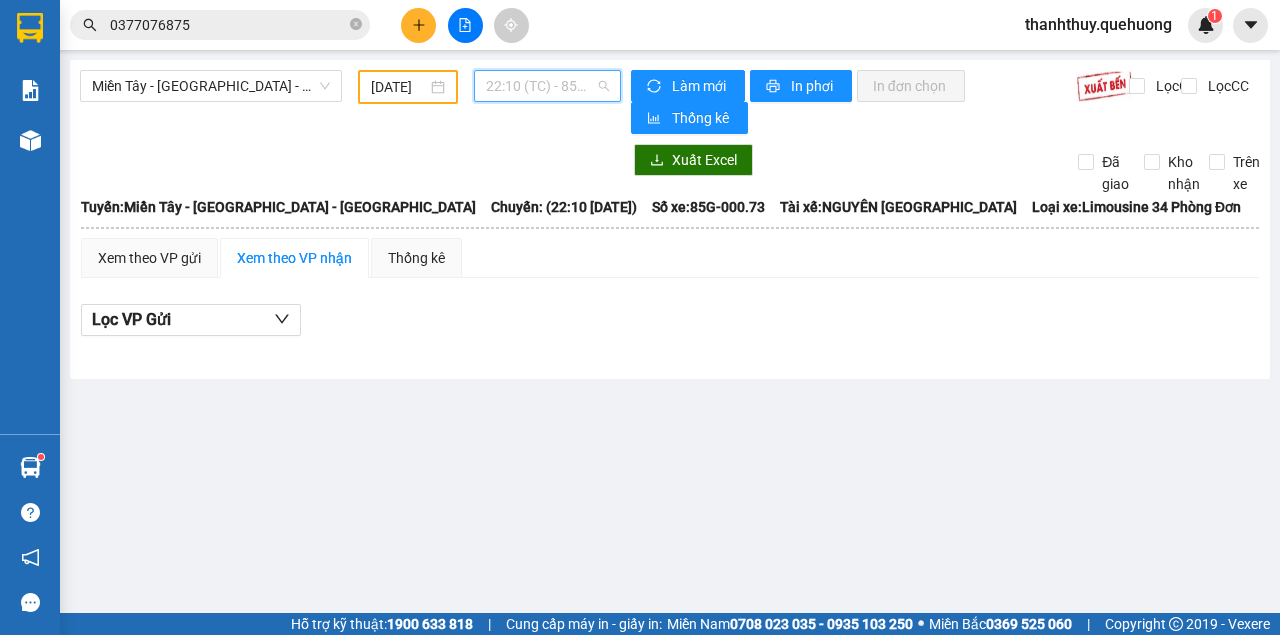 click on "22:10   (TC)   - 85G-000.73" at bounding box center (547, 86) 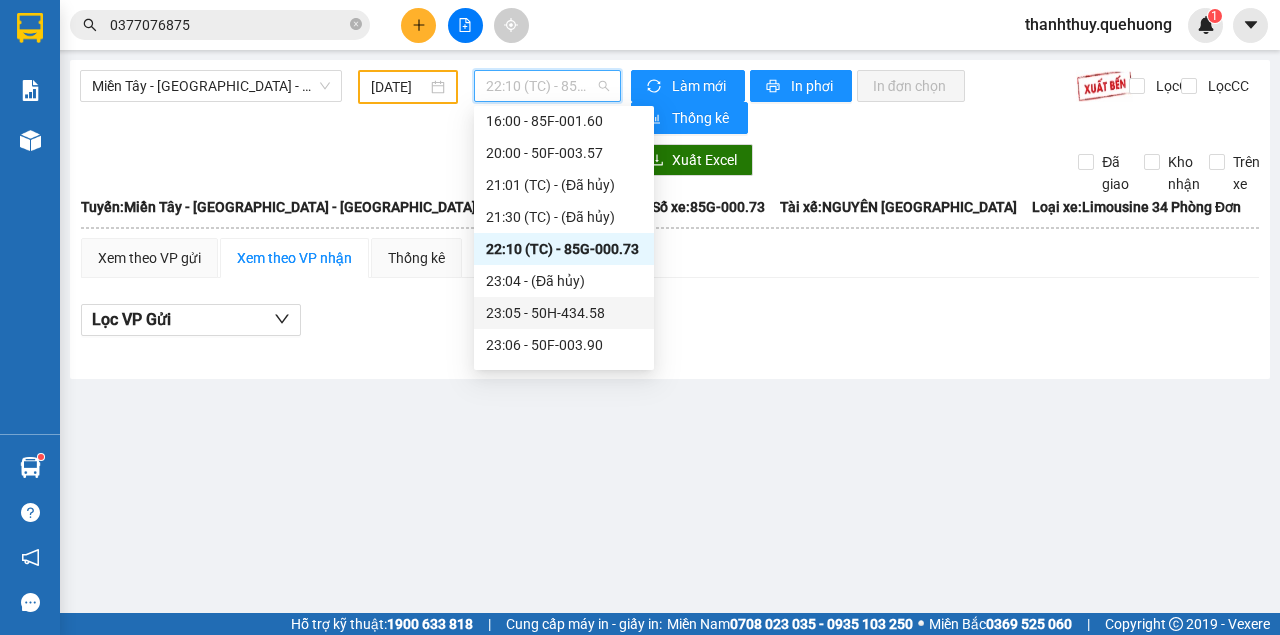 click on "23:05     - 50H-434.58" at bounding box center (564, 313) 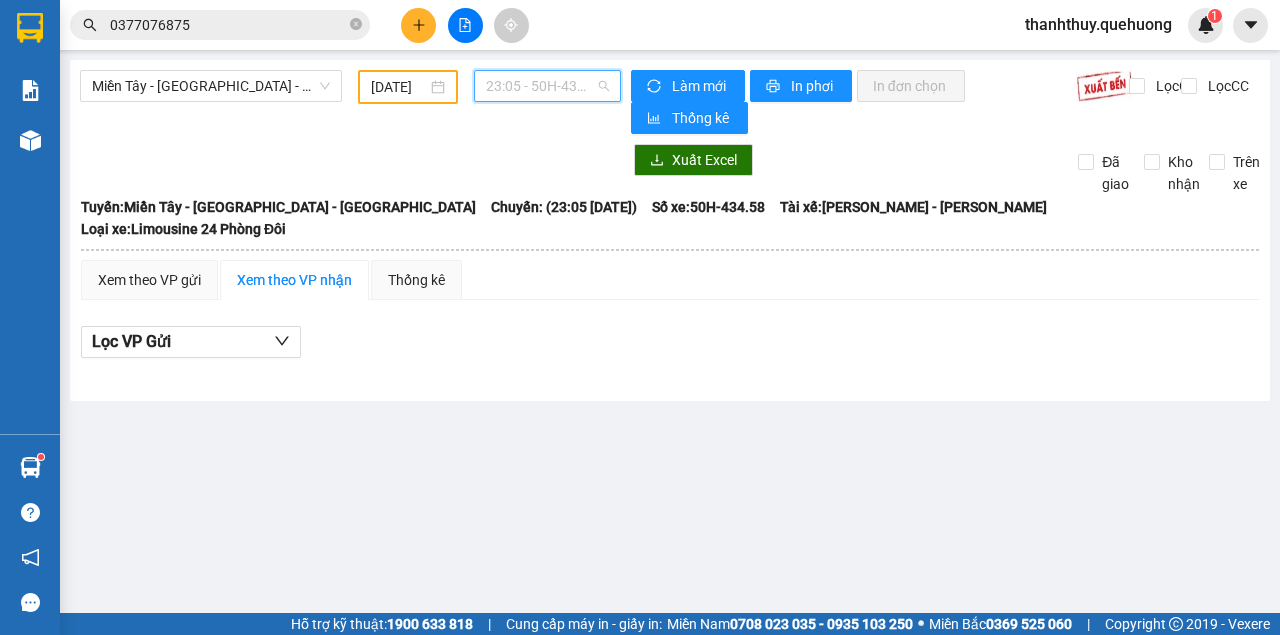 click on "23:05     - 50H-434.58" at bounding box center [547, 86] 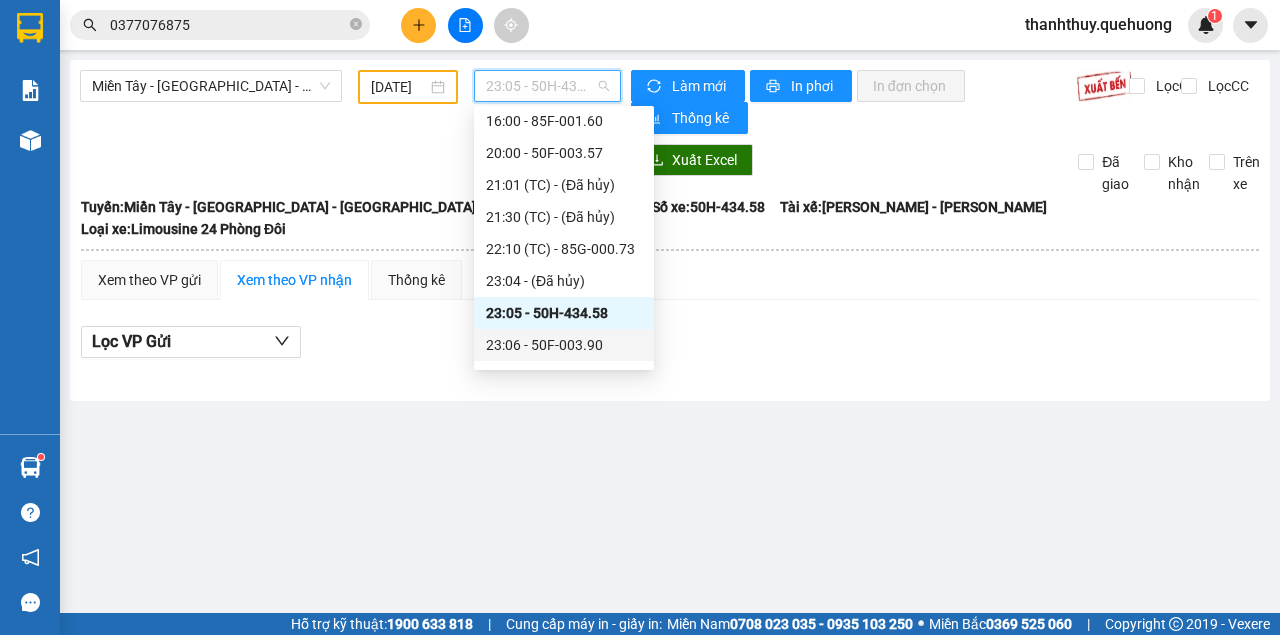 click on "23:06     - 50F-003.90" at bounding box center (564, 345) 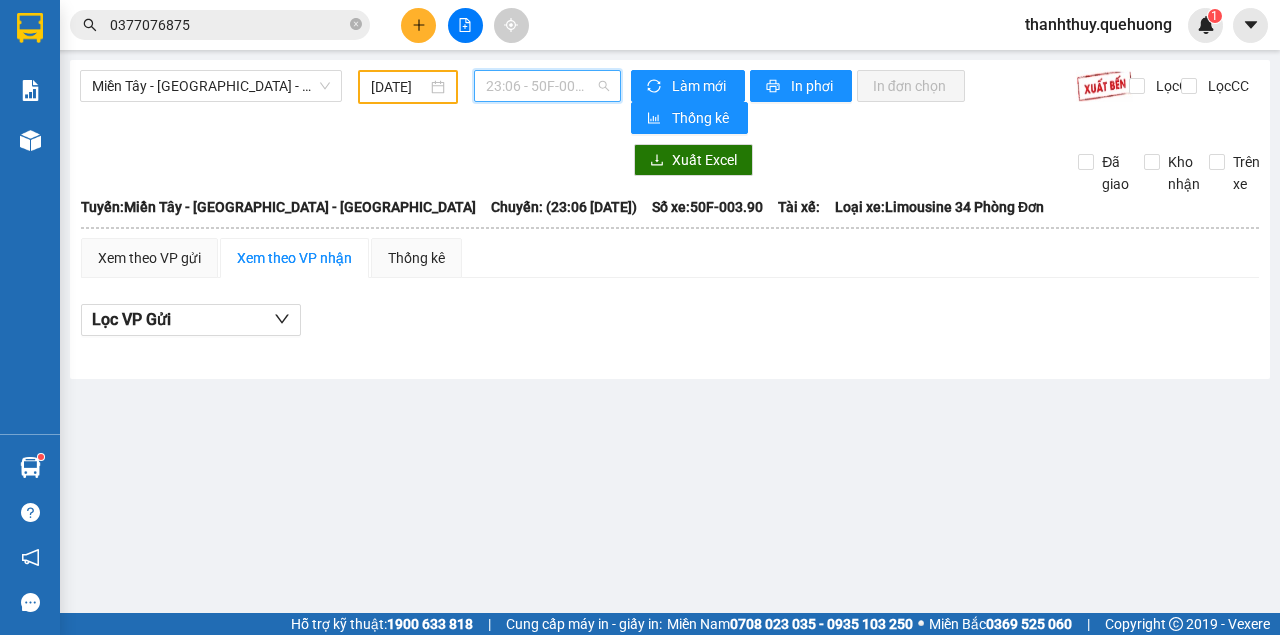 click on "23:06     - 50F-003.90" at bounding box center (547, 86) 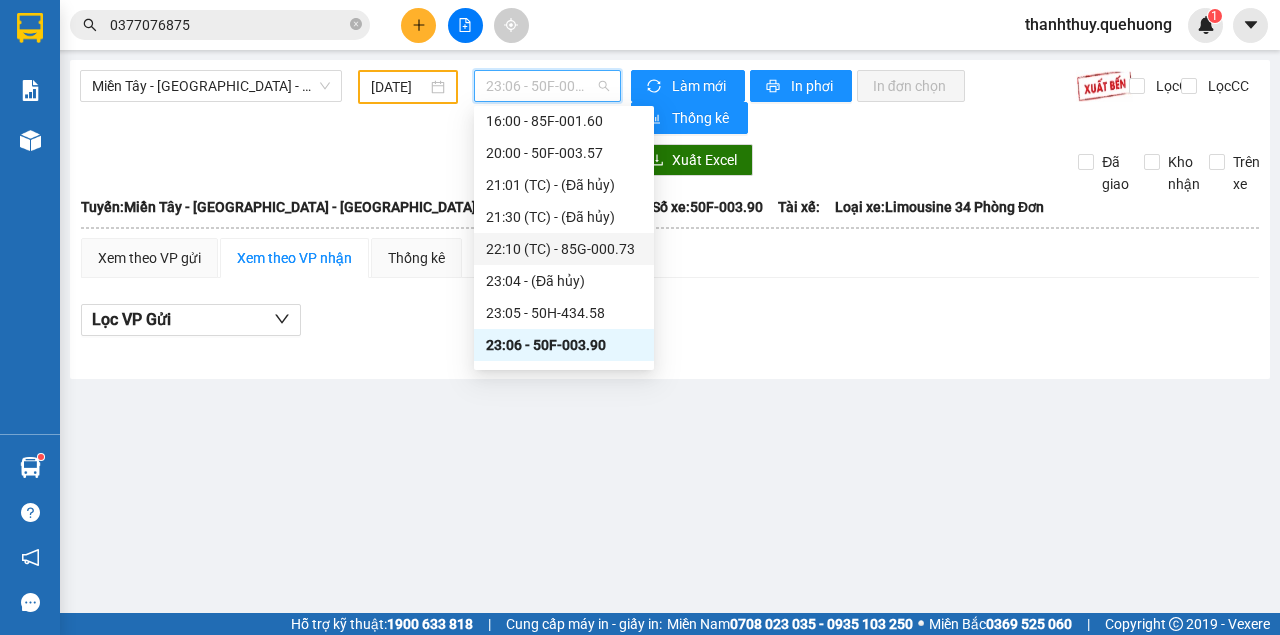scroll, scrollTop: 232, scrollLeft: 0, axis: vertical 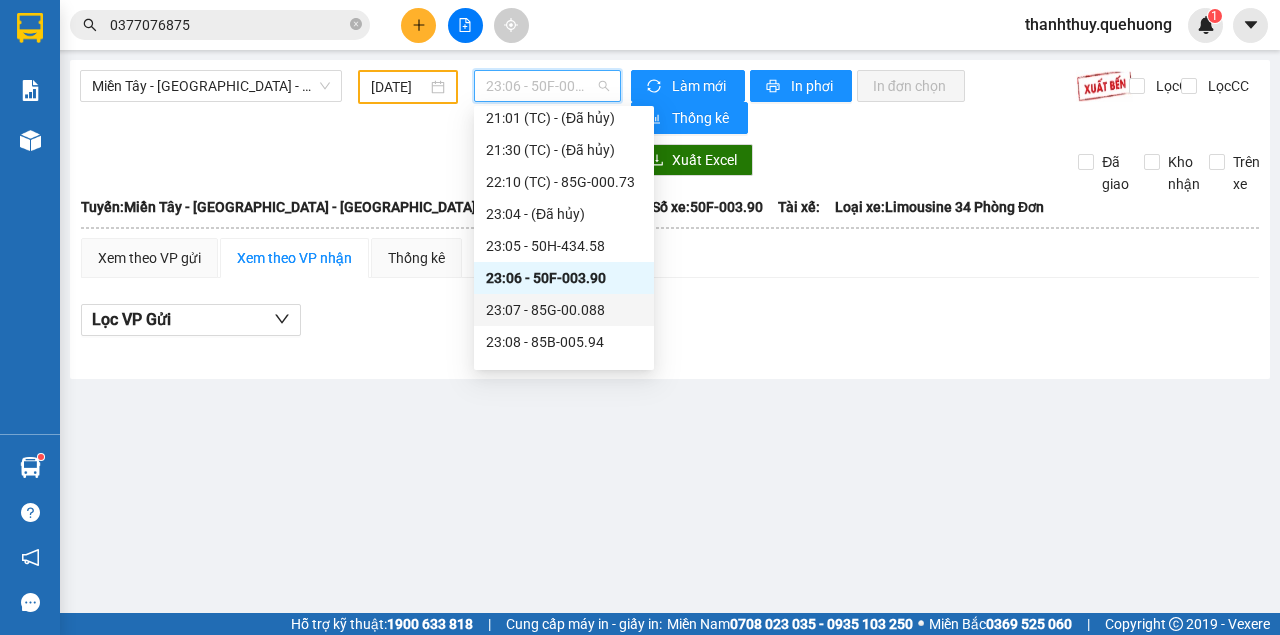 click on "23:07     - 85G-00.088" at bounding box center [564, 310] 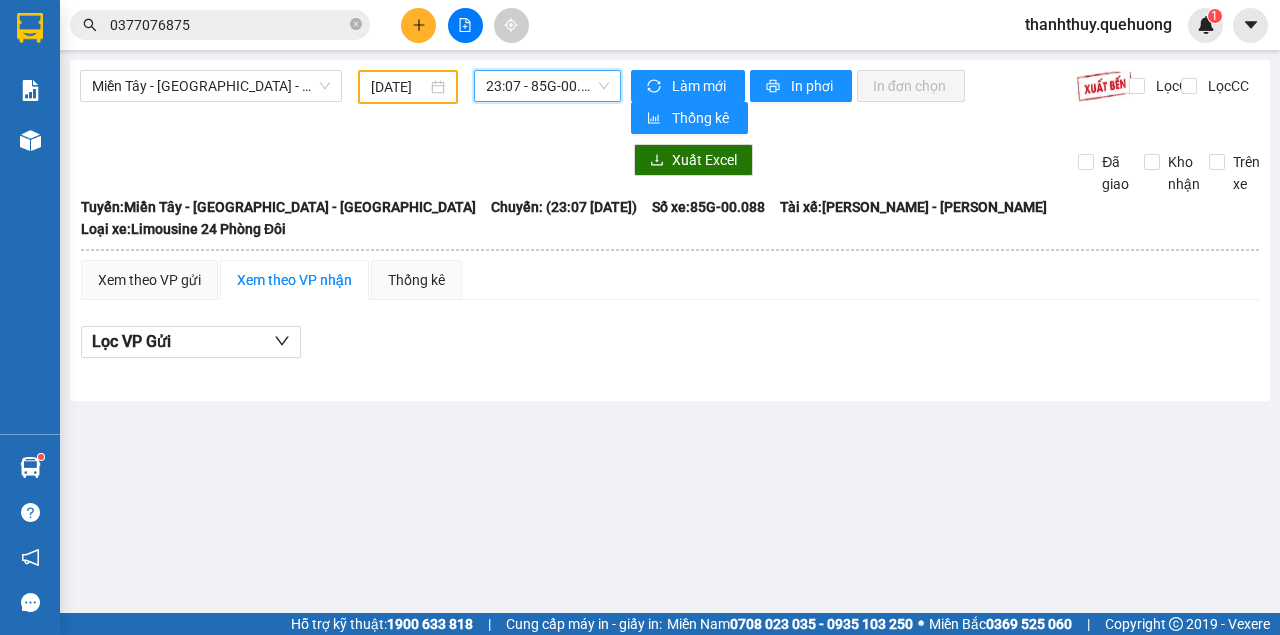 click on "23:07     - 85G-00.088" at bounding box center [547, 86] 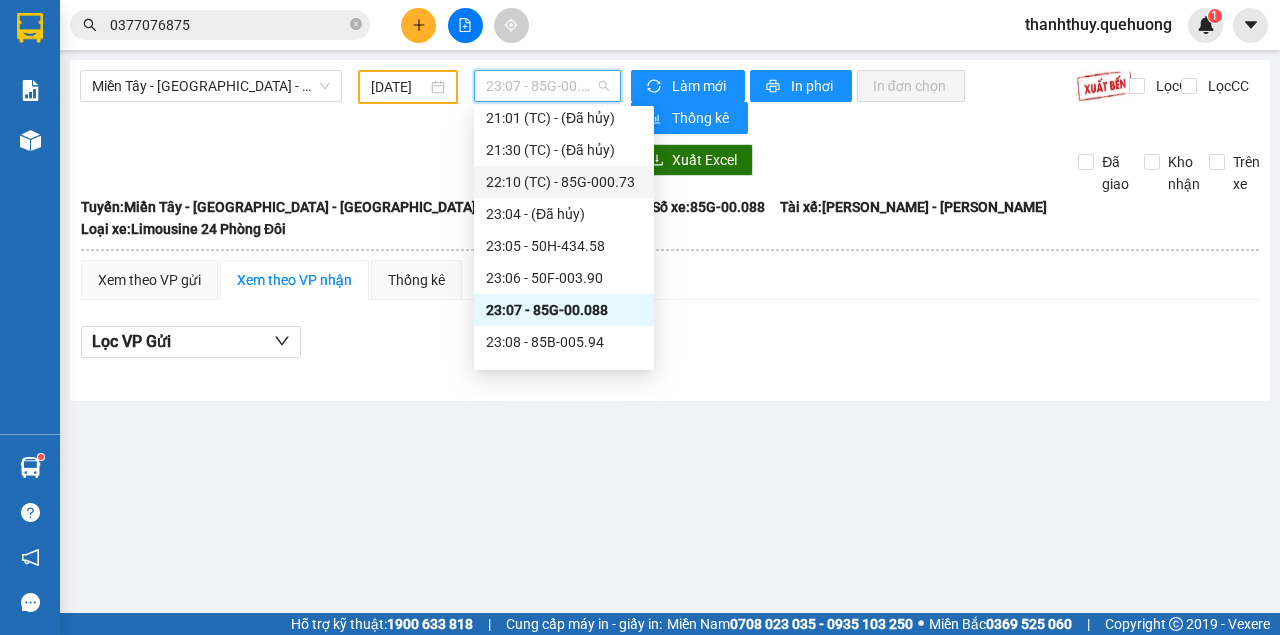 scroll, scrollTop: 256, scrollLeft: 0, axis: vertical 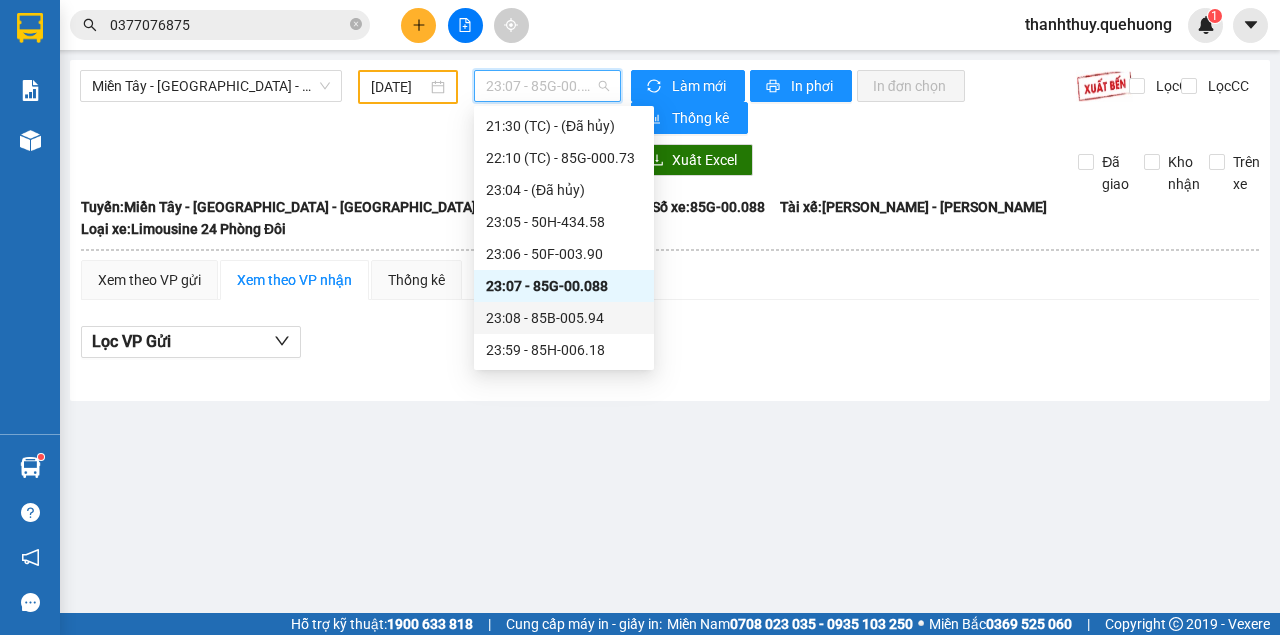click on "23:08     - 85B-005.94" at bounding box center (564, 318) 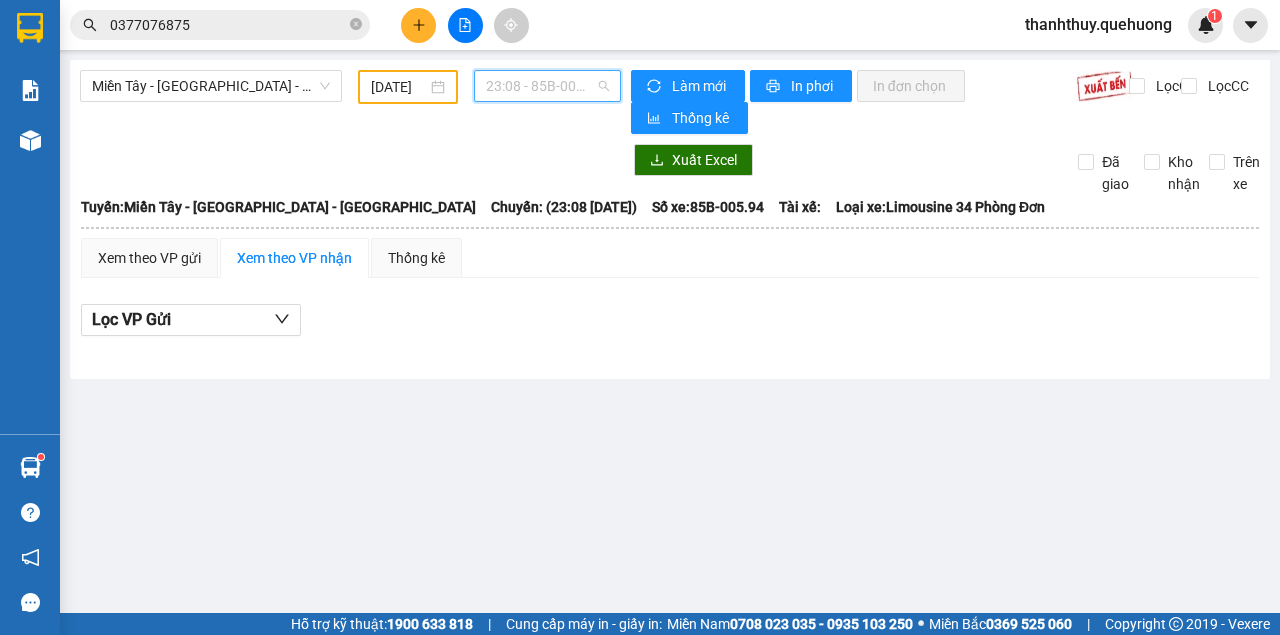 click on "23:08     - 85B-005.94" at bounding box center (547, 86) 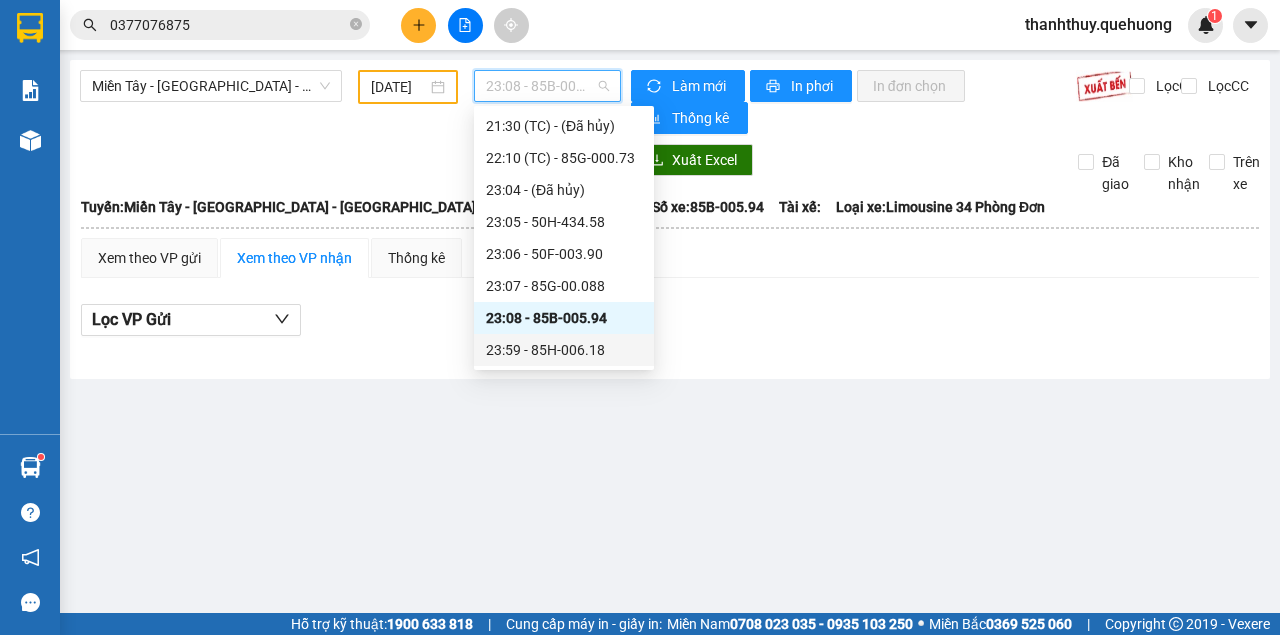 click on "23:59     - 85H-006.18" at bounding box center (564, 350) 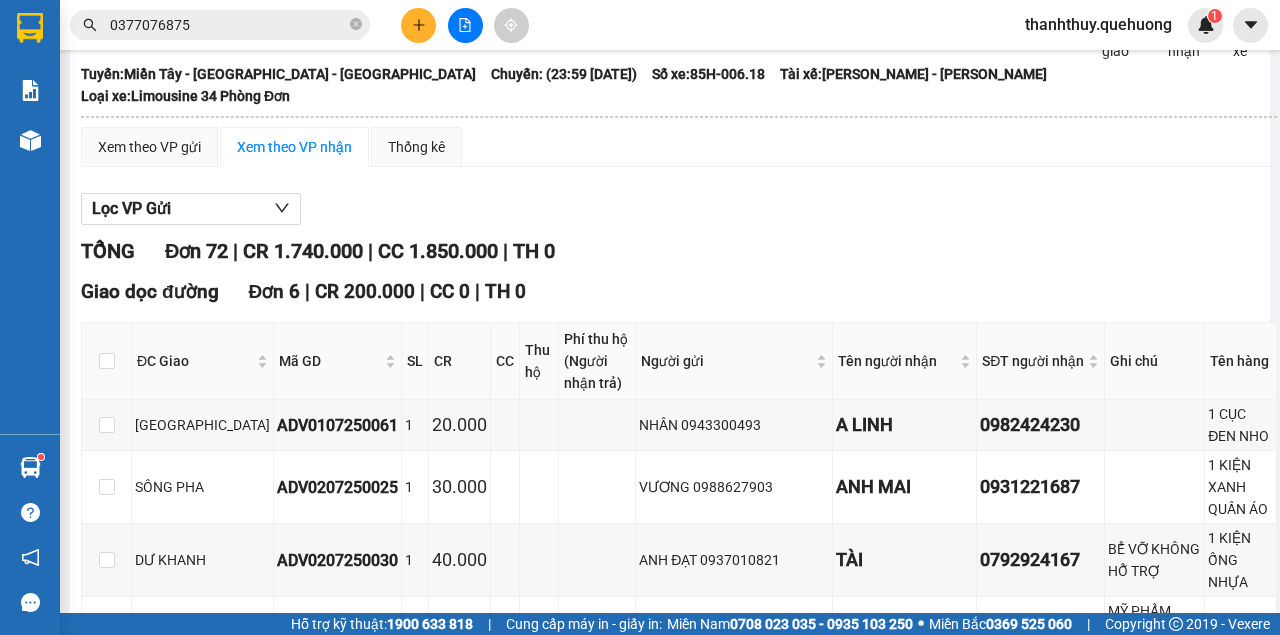 scroll, scrollTop: 0, scrollLeft: 0, axis: both 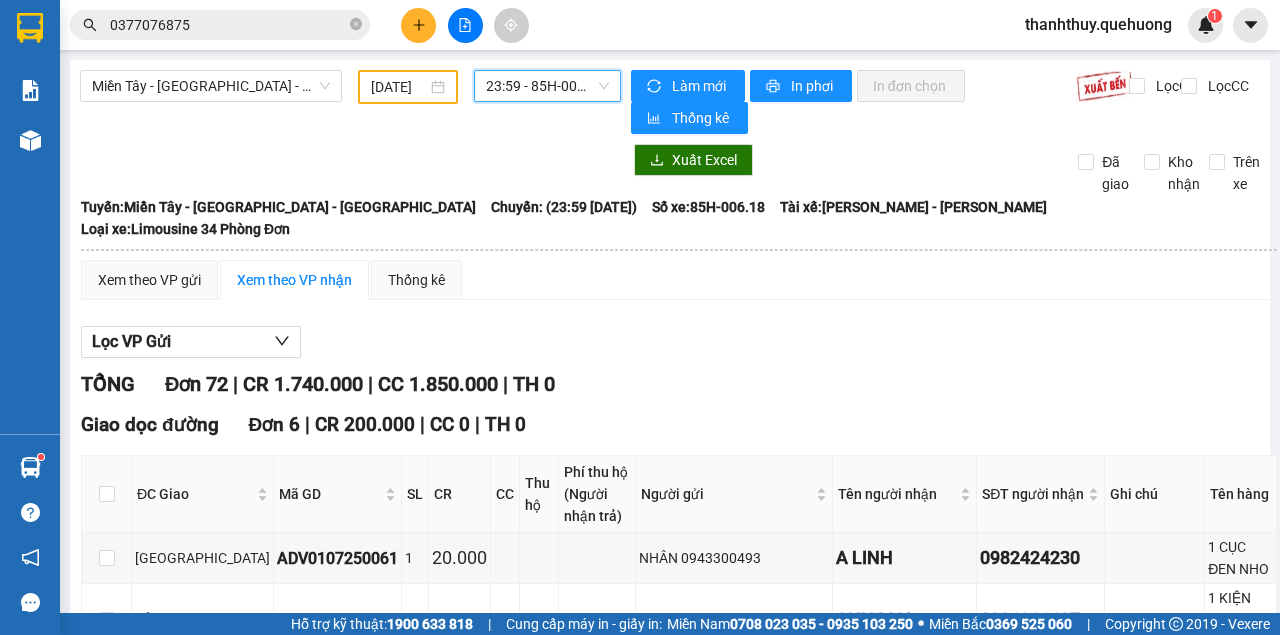 click on "23:59     - 85H-006.18" at bounding box center (547, 86) 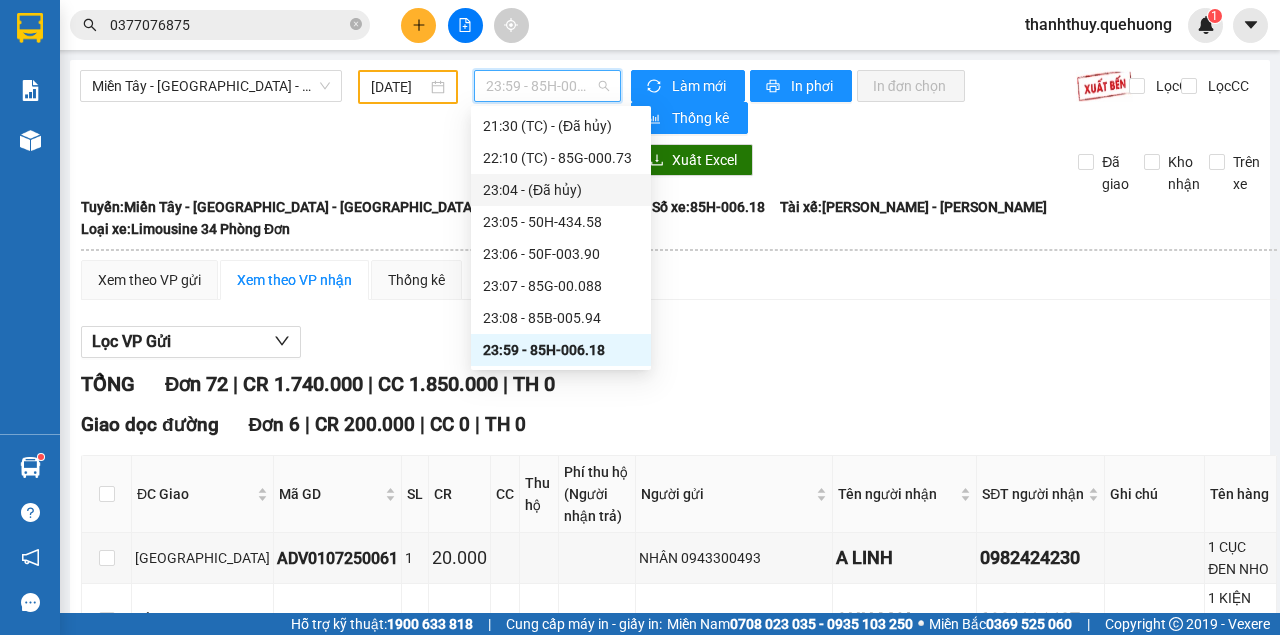 click on "[DATE]" at bounding box center (399, 87) 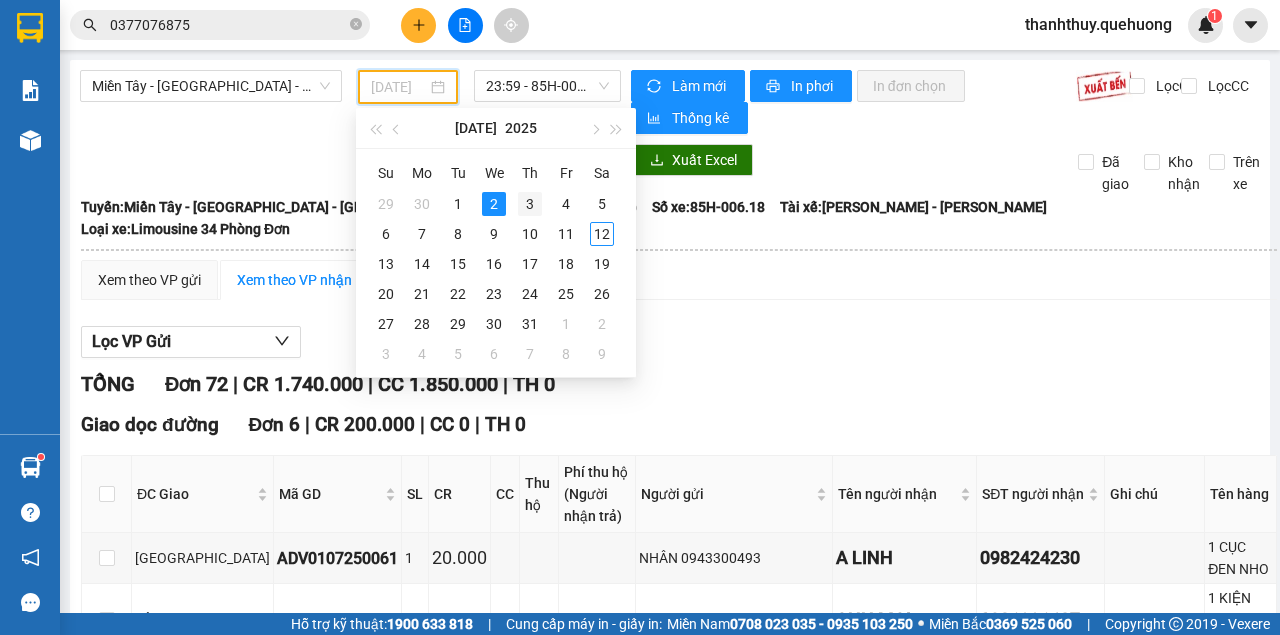 click on "3" at bounding box center (530, 204) 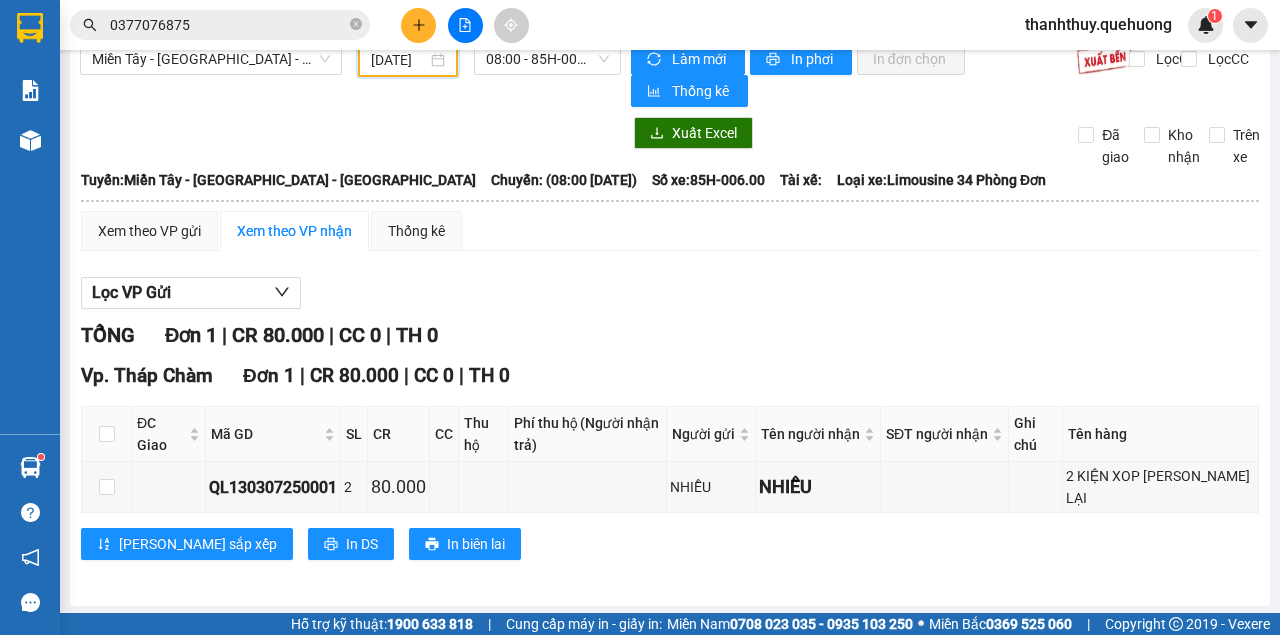 scroll, scrollTop: 0, scrollLeft: 0, axis: both 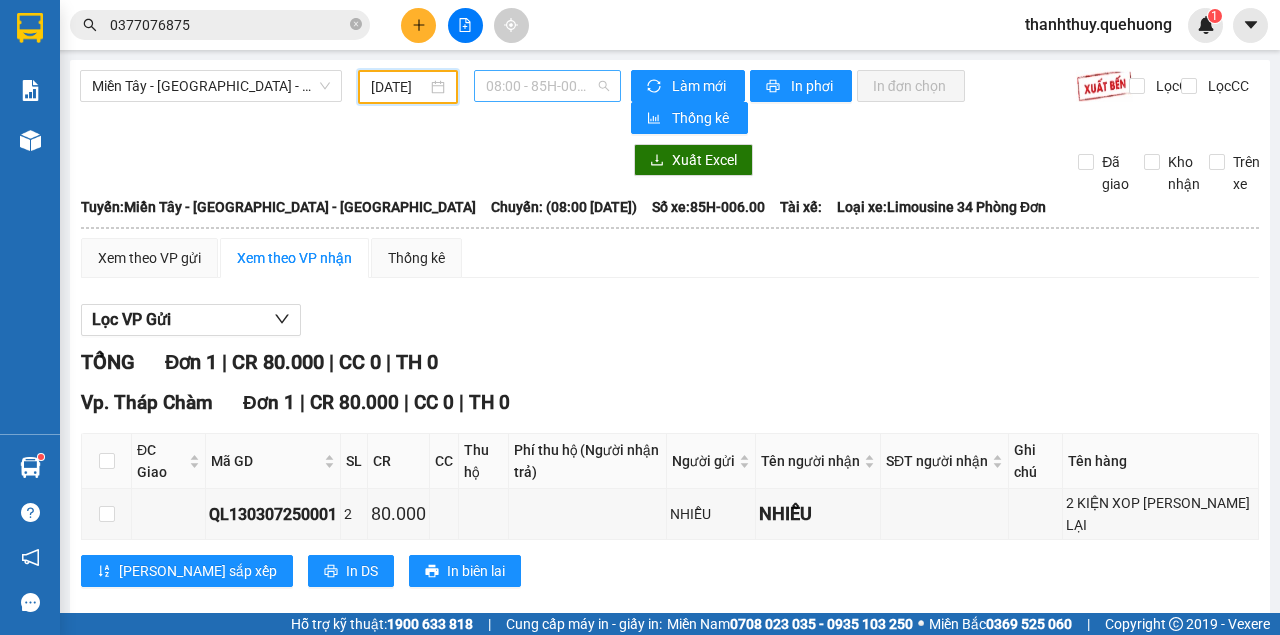 click on "08:00     - 85H-006.00" at bounding box center [547, 86] 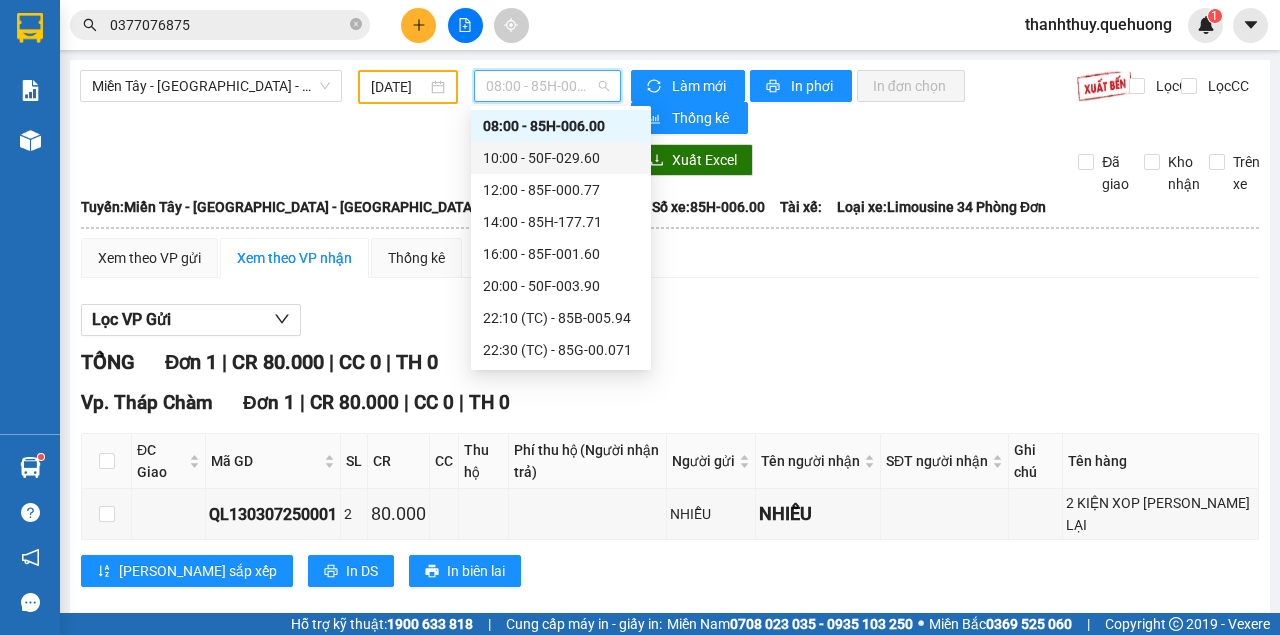 click on "10:00     - 50F-029.60" at bounding box center (561, 158) 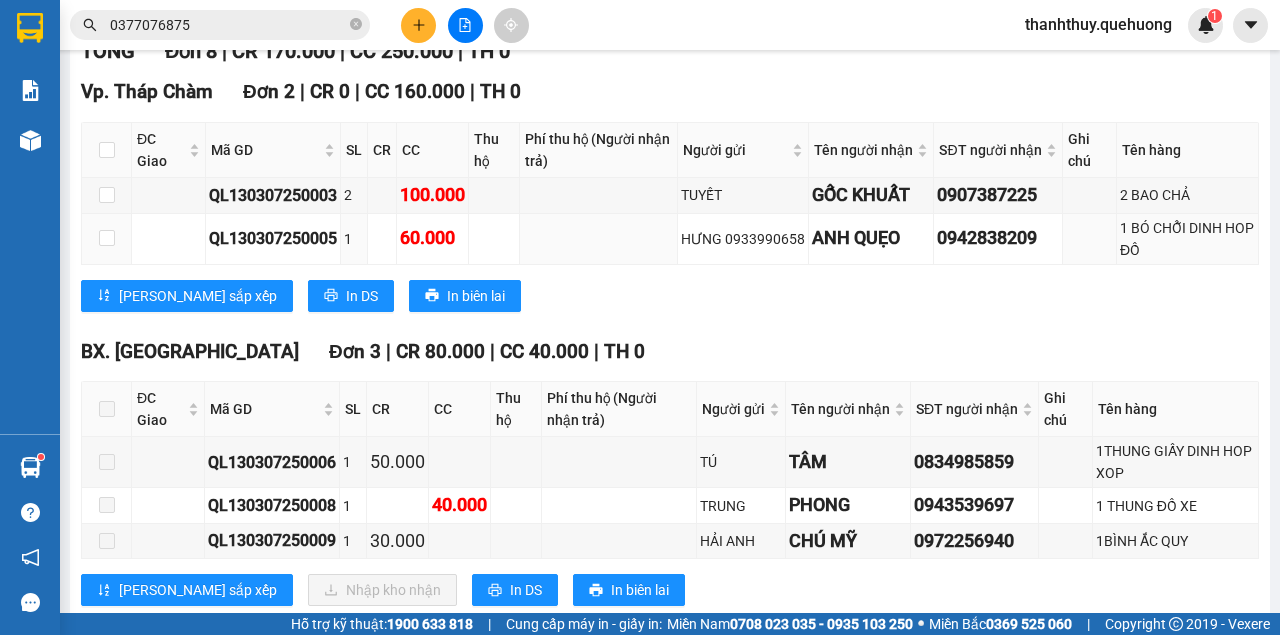 scroll, scrollTop: 0, scrollLeft: 0, axis: both 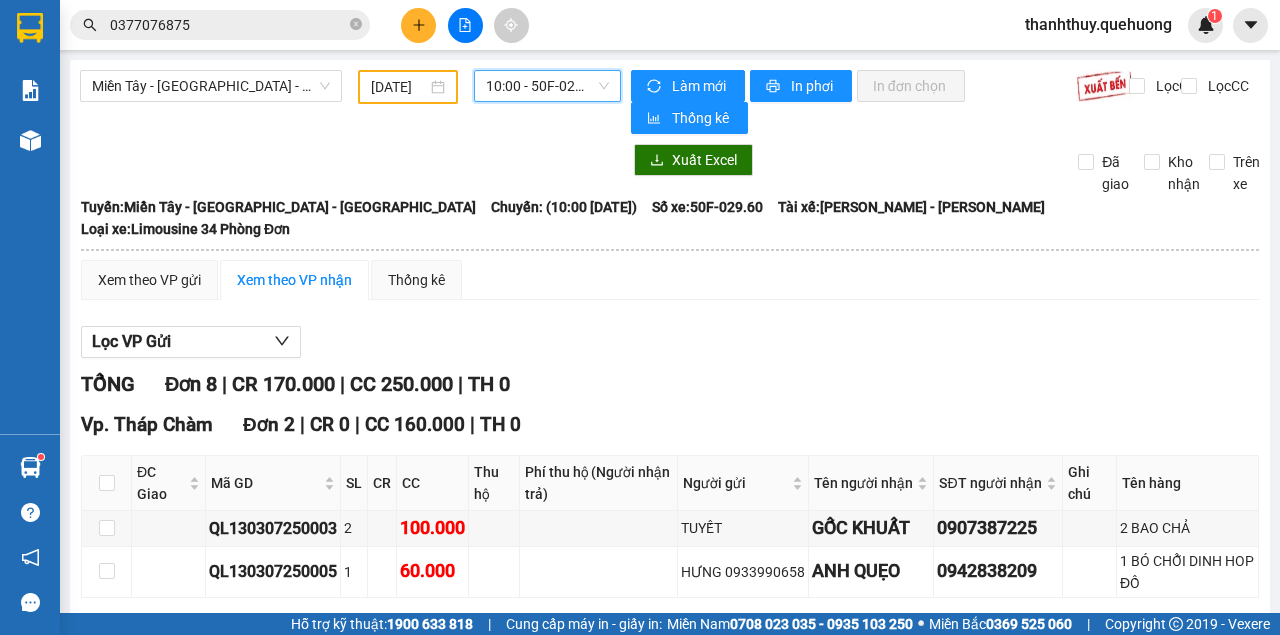 click on "10:00     - 50F-029.60" at bounding box center [547, 86] 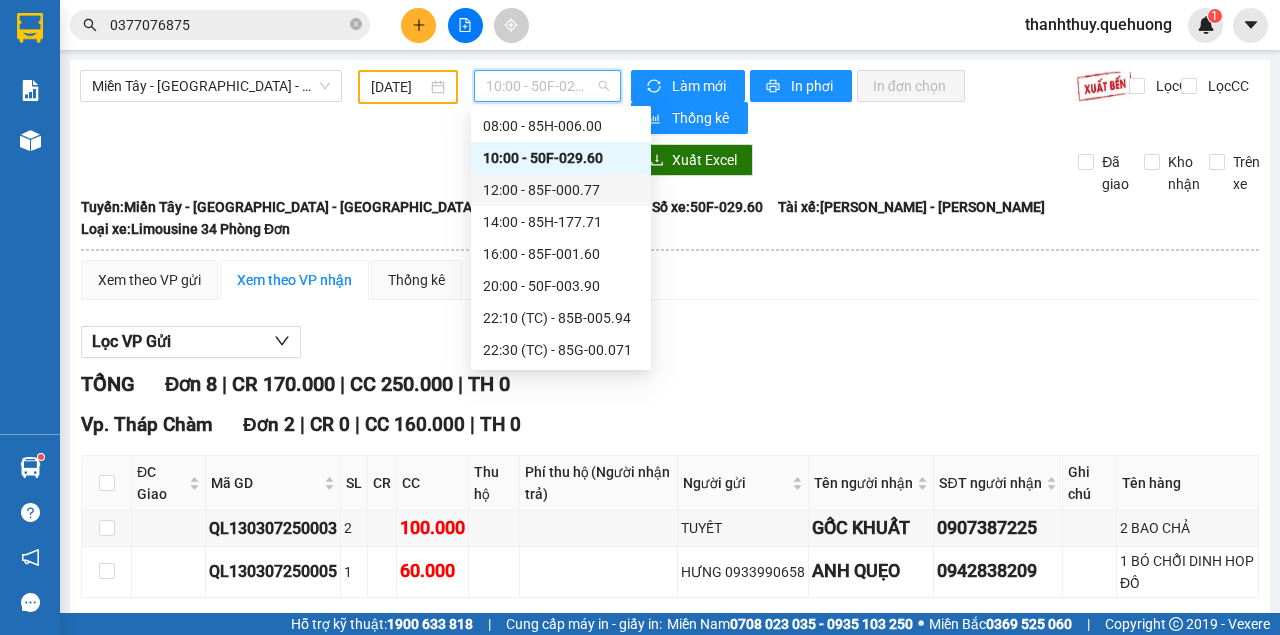 click on "12:00     - 85F-000.77" at bounding box center (561, 190) 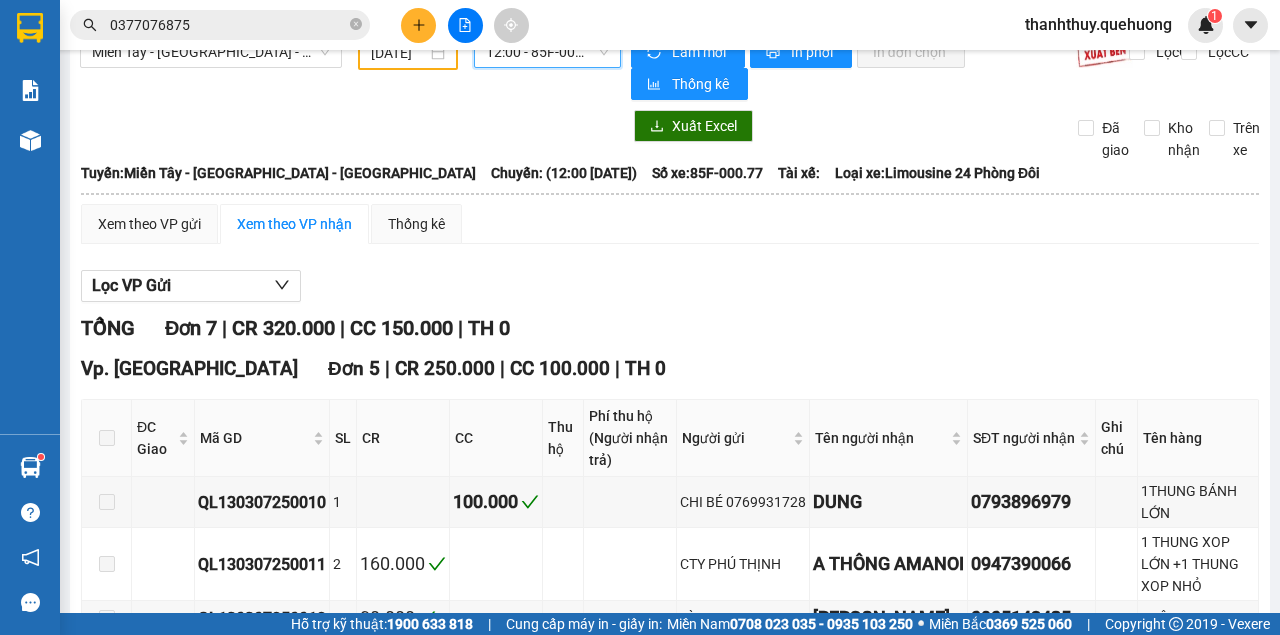 scroll, scrollTop: 0, scrollLeft: 0, axis: both 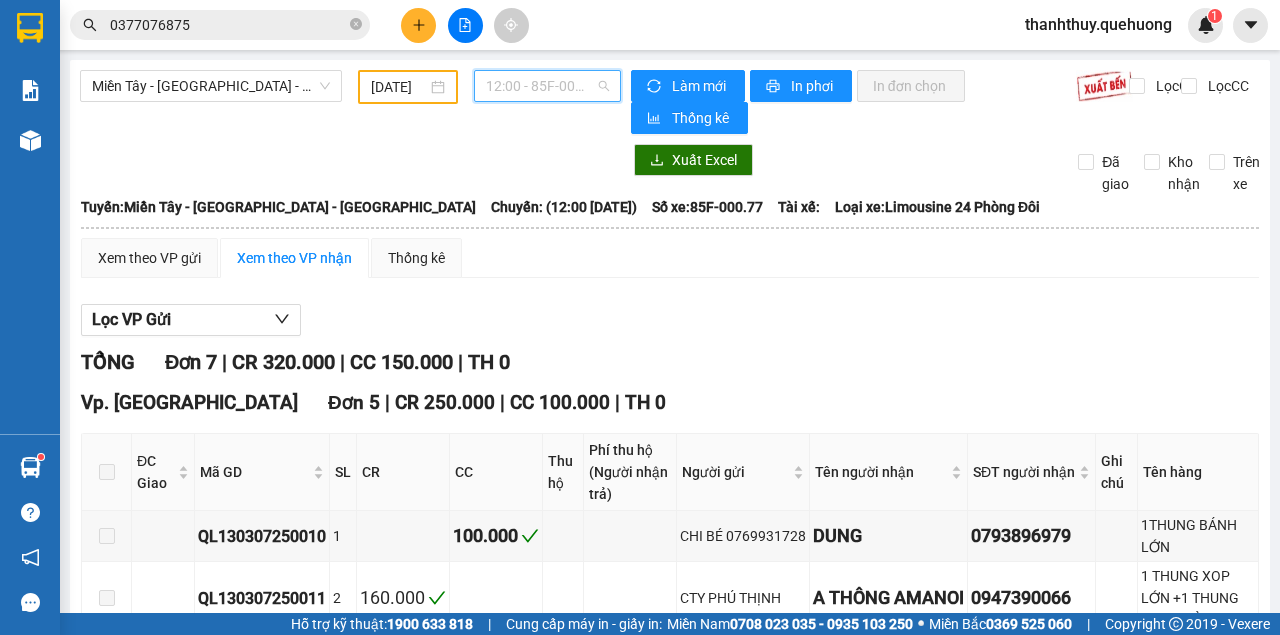 click on "12:00     - 85F-000.77" at bounding box center (547, 86) 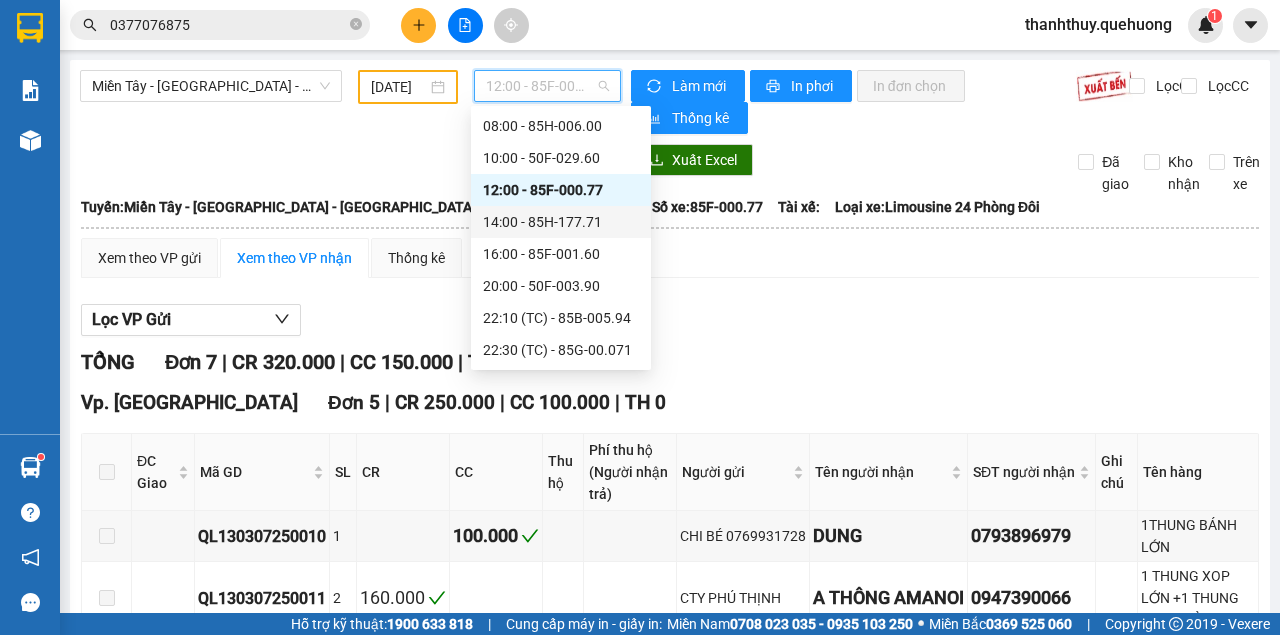click on "14:00     - 85H-177.71" at bounding box center (561, 222) 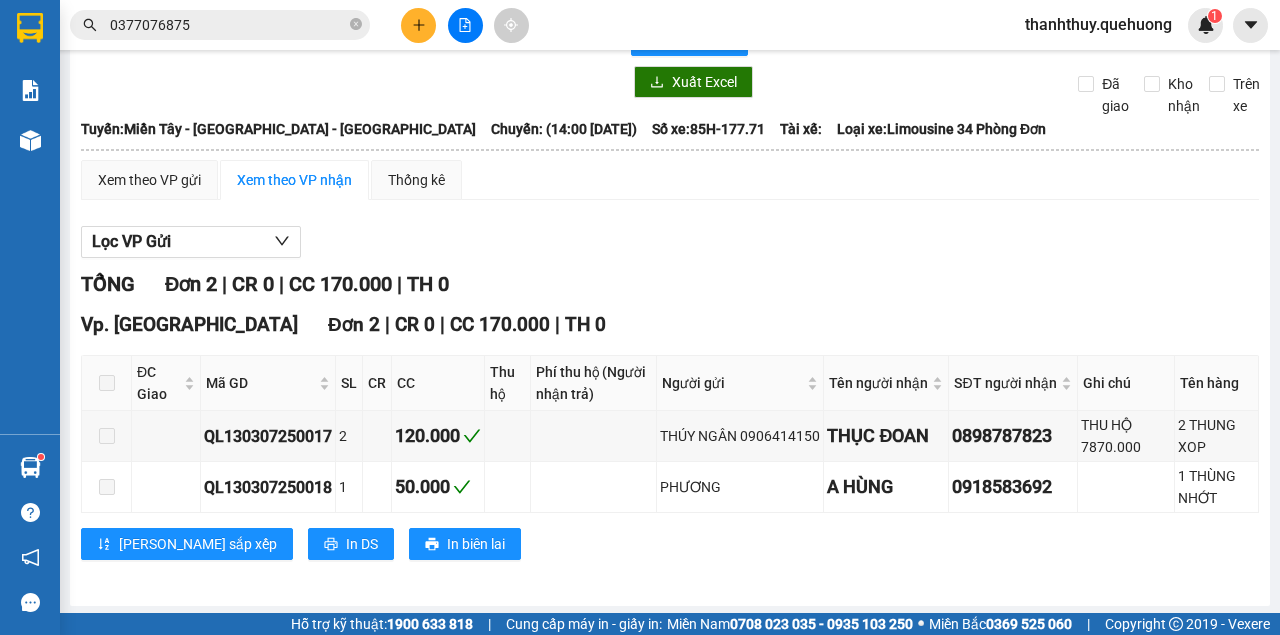 scroll, scrollTop: 0, scrollLeft: 0, axis: both 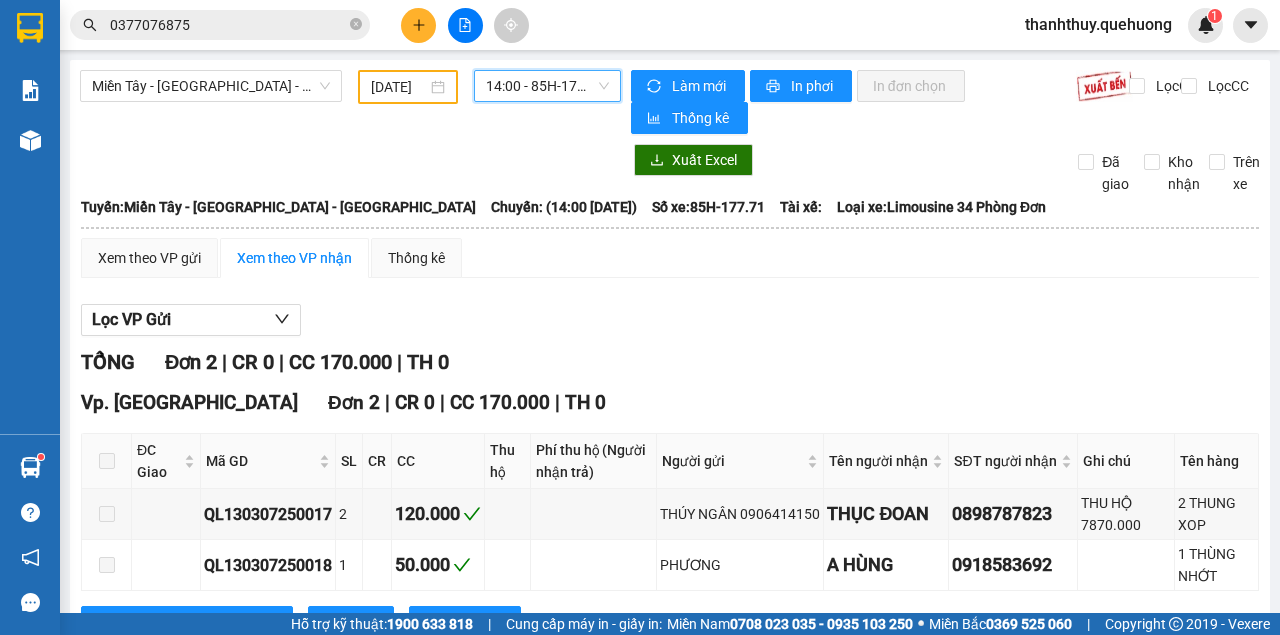 click on "14:00     - 85H-177.71" at bounding box center [547, 86] 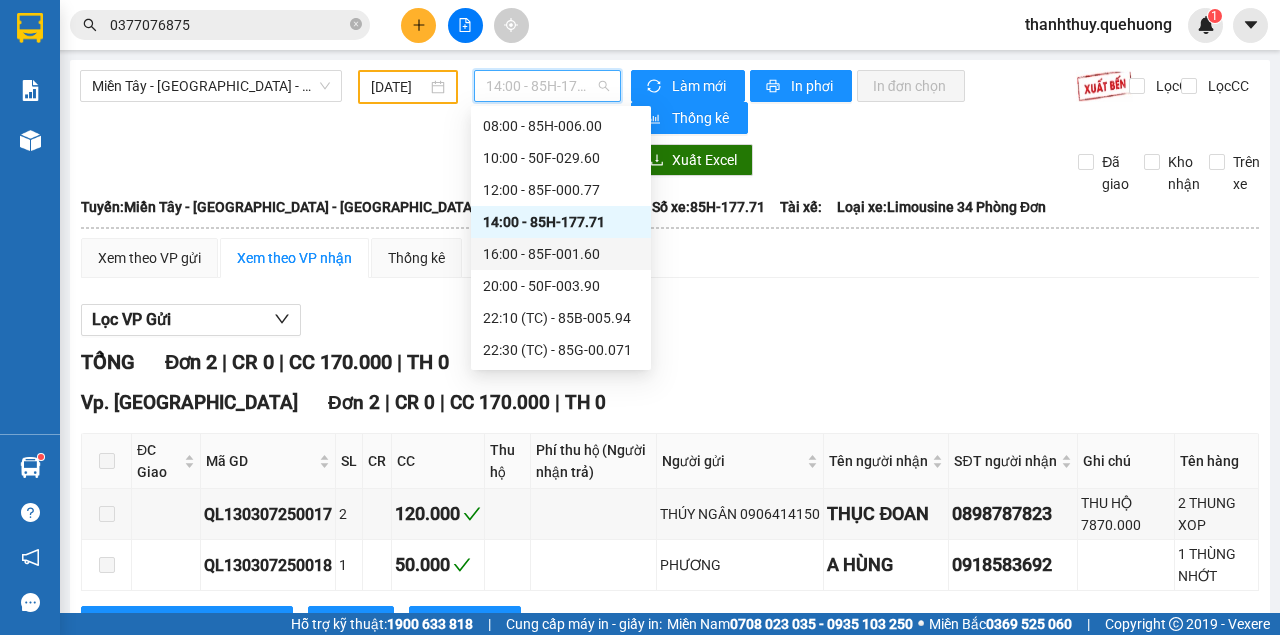 click on "16:00     - 85F-001.60" at bounding box center [561, 254] 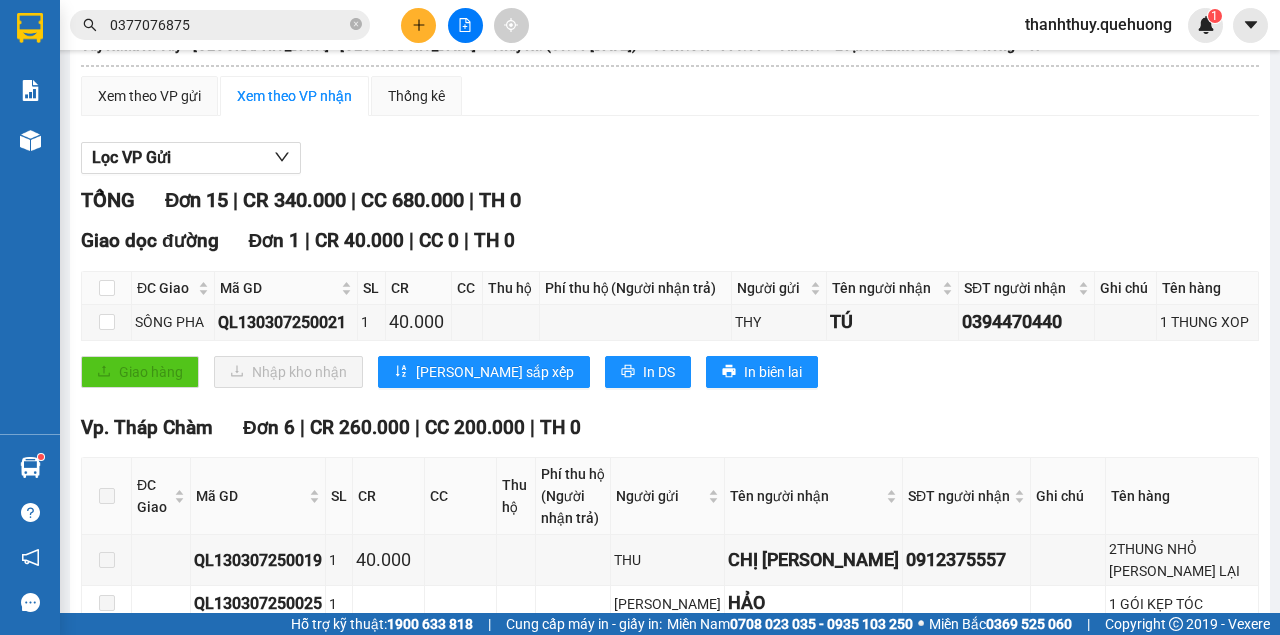 scroll, scrollTop: 0, scrollLeft: 0, axis: both 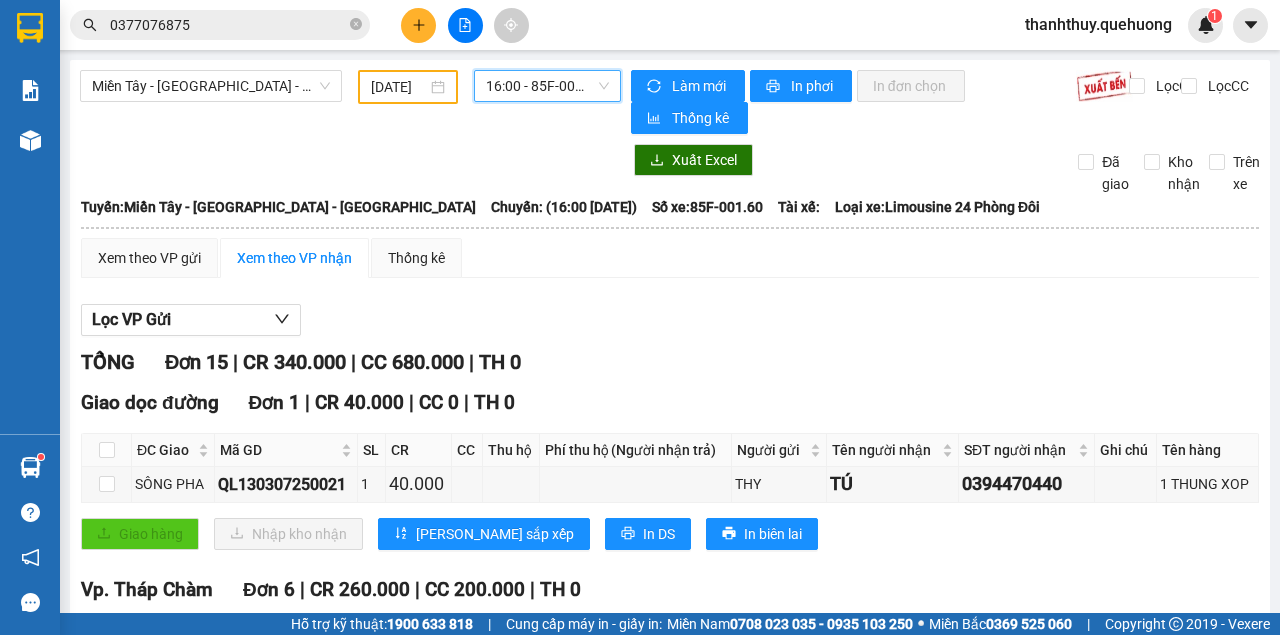 click on "16:00     - 85F-001.60" at bounding box center (547, 86) 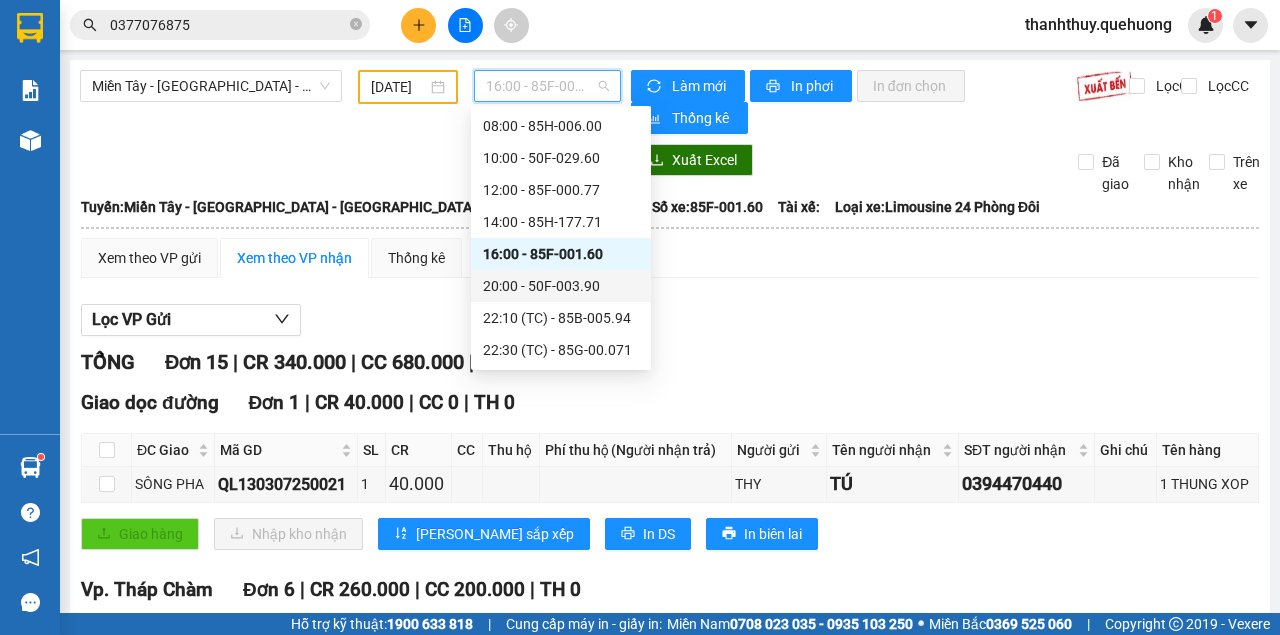 click on "20:00     - 50F-003.90" at bounding box center [561, 286] 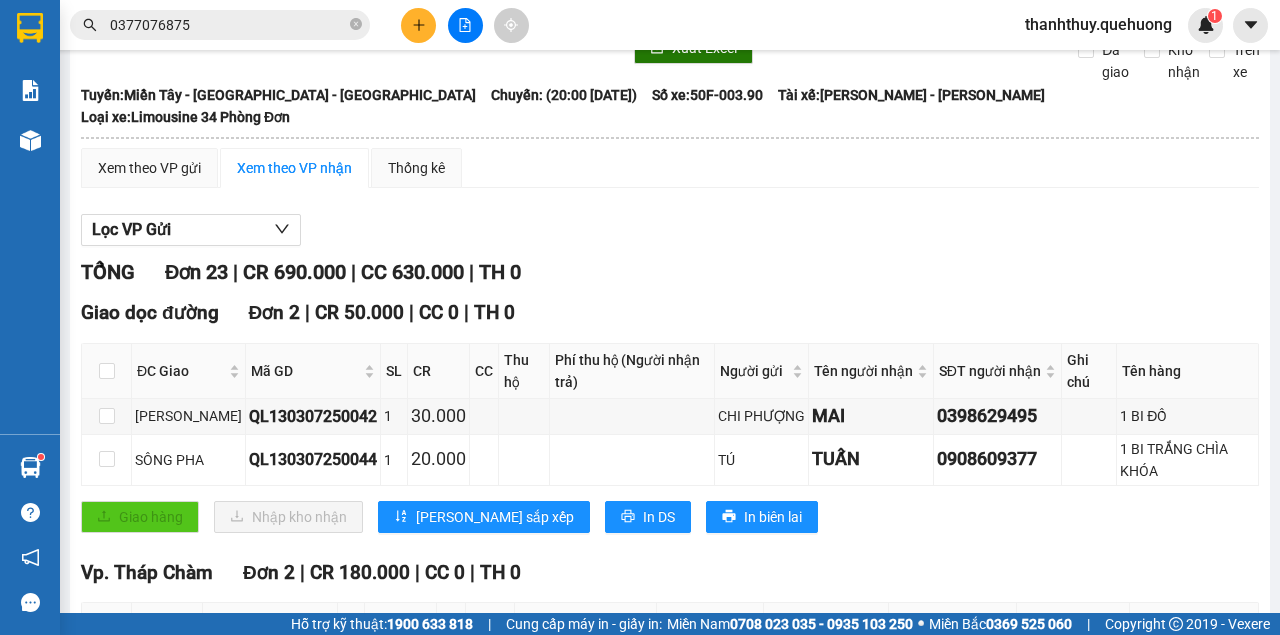 scroll, scrollTop: 0, scrollLeft: 0, axis: both 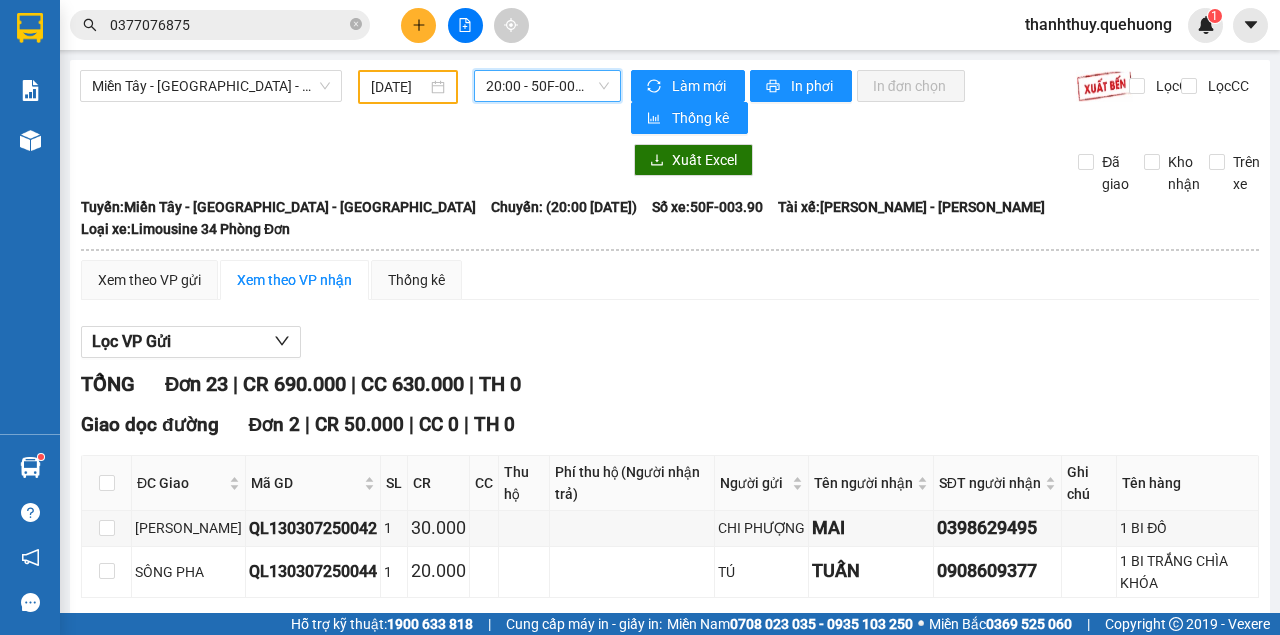 click on "20:00     - 50F-003.90" at bounding box center [547, 86] 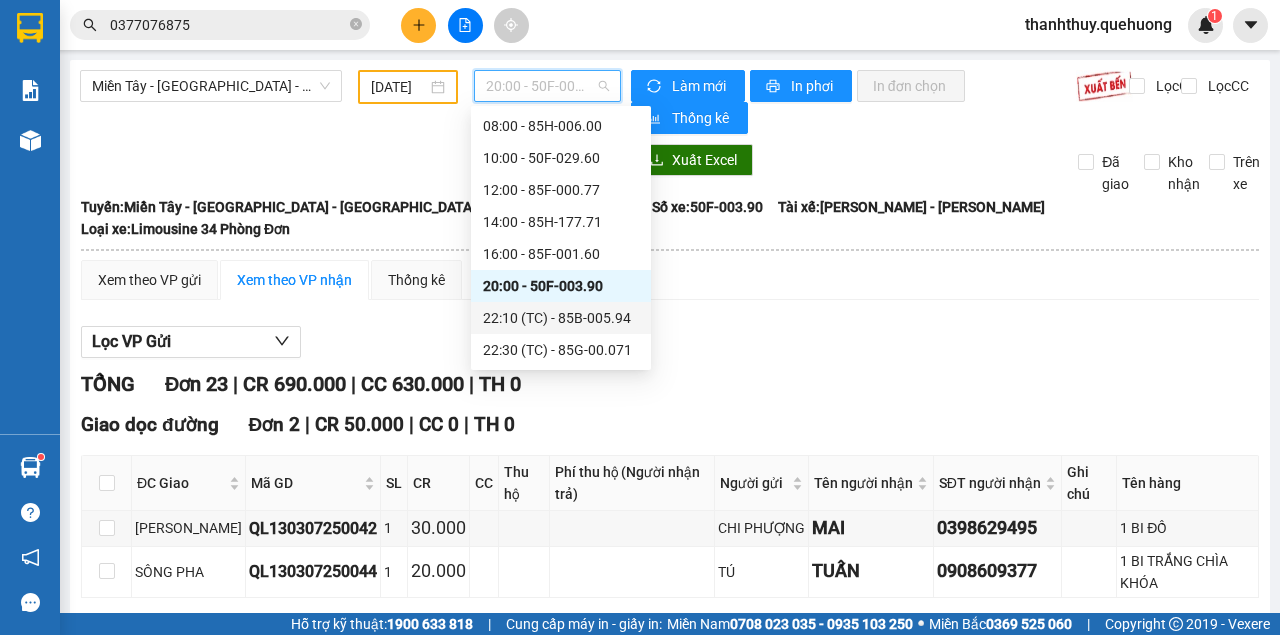 click on "22:10   (TC)   - 85B-005.94" at bounding box center [561, 318] 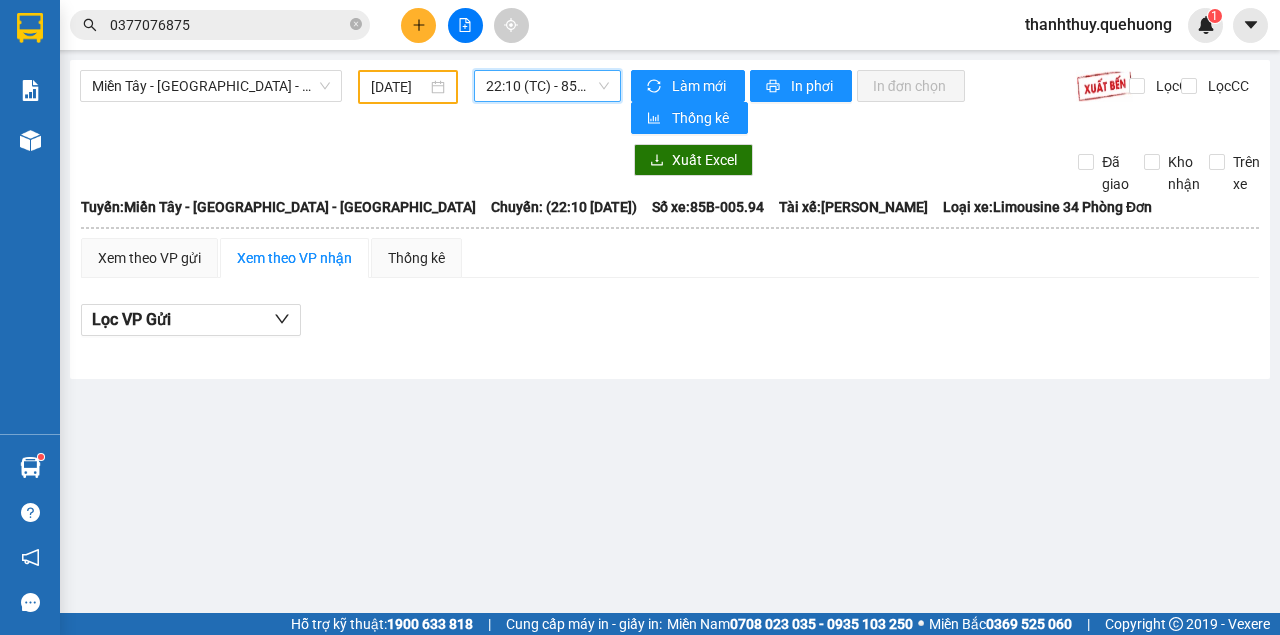 click on "22:10   (TC)   - 85B-005.94" at bounding box center [547, 86] 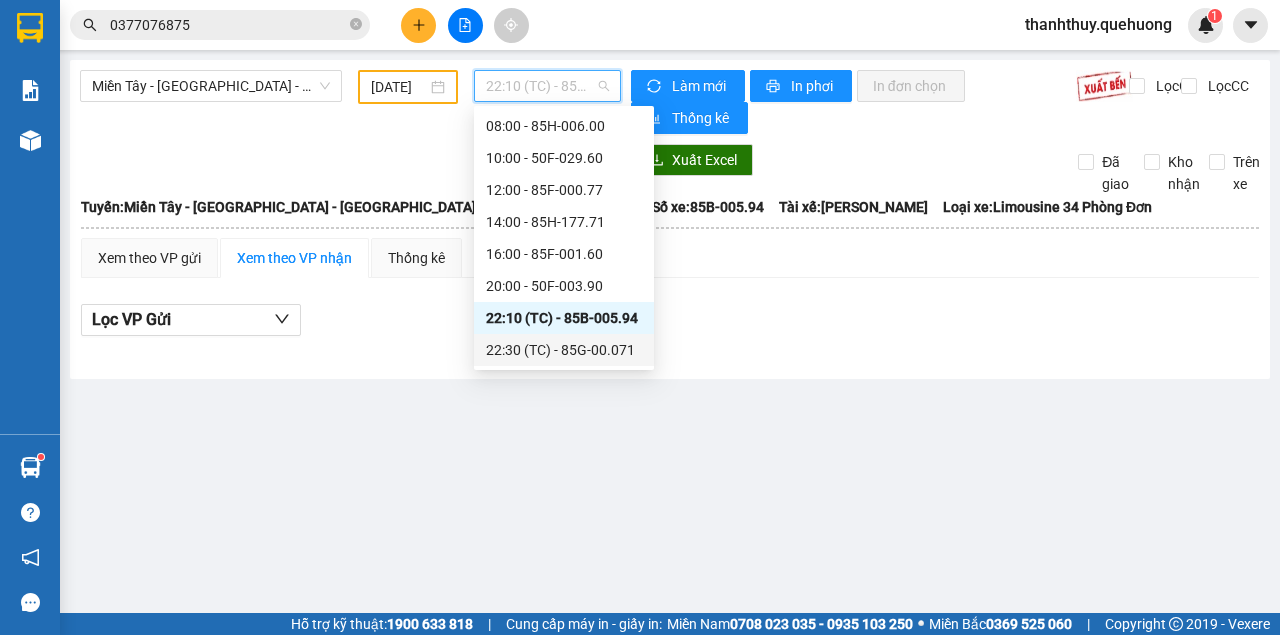 click on "22:30   (TC)   - 85G-00.071" at bounding box center [564, 350] 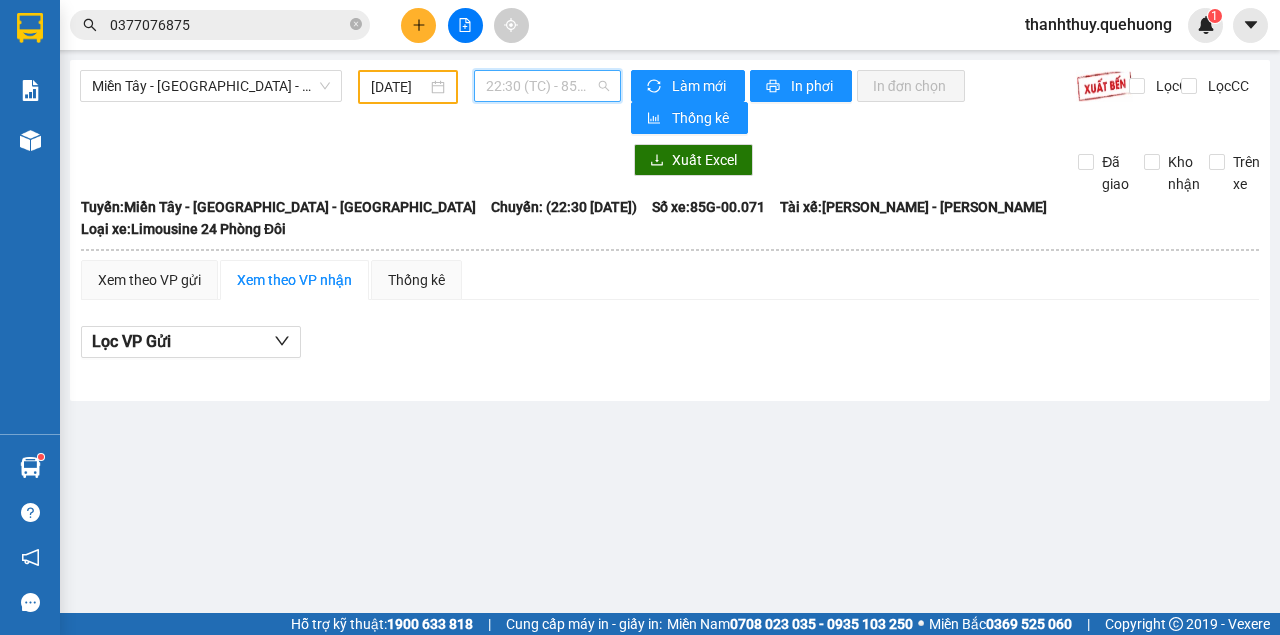 click on "22:30   (TC)   - 85G-00.071" at bounding box center [547, 86] 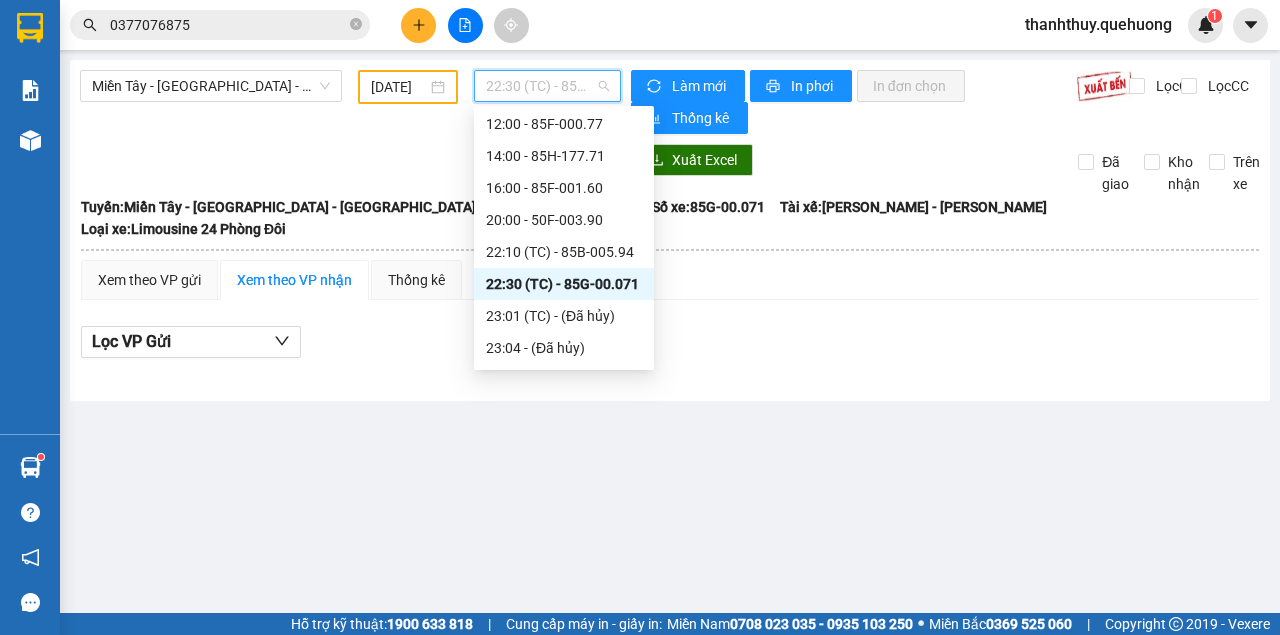 scroll, scrollTop: 232, scrollLeft: 0, axis: vertical 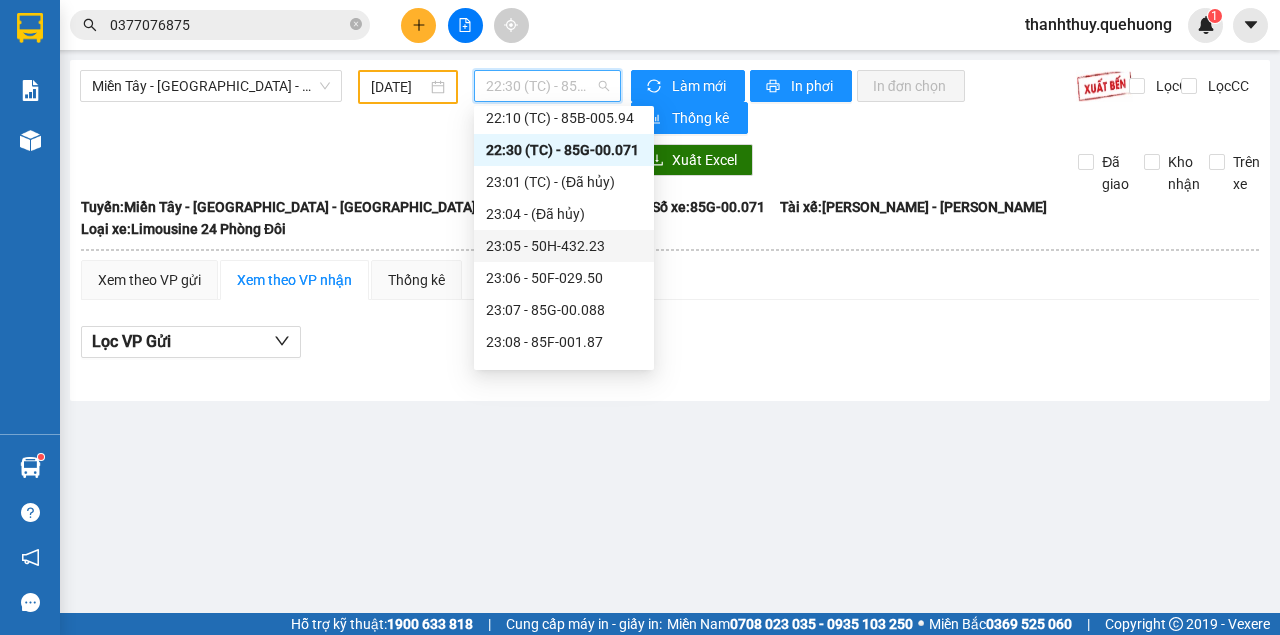click on "23:05     - 50H-432.23" at bounding box center [564, 246] 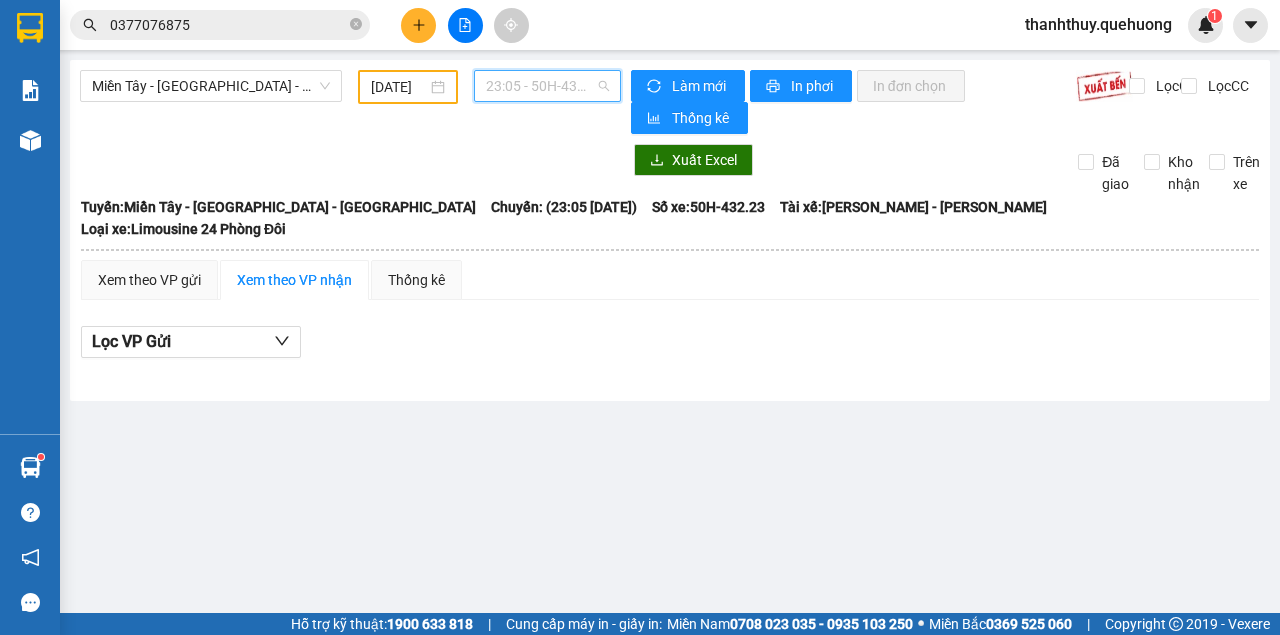 click on "23:05     - 50H-432.23" at bounding box center [547, 86] 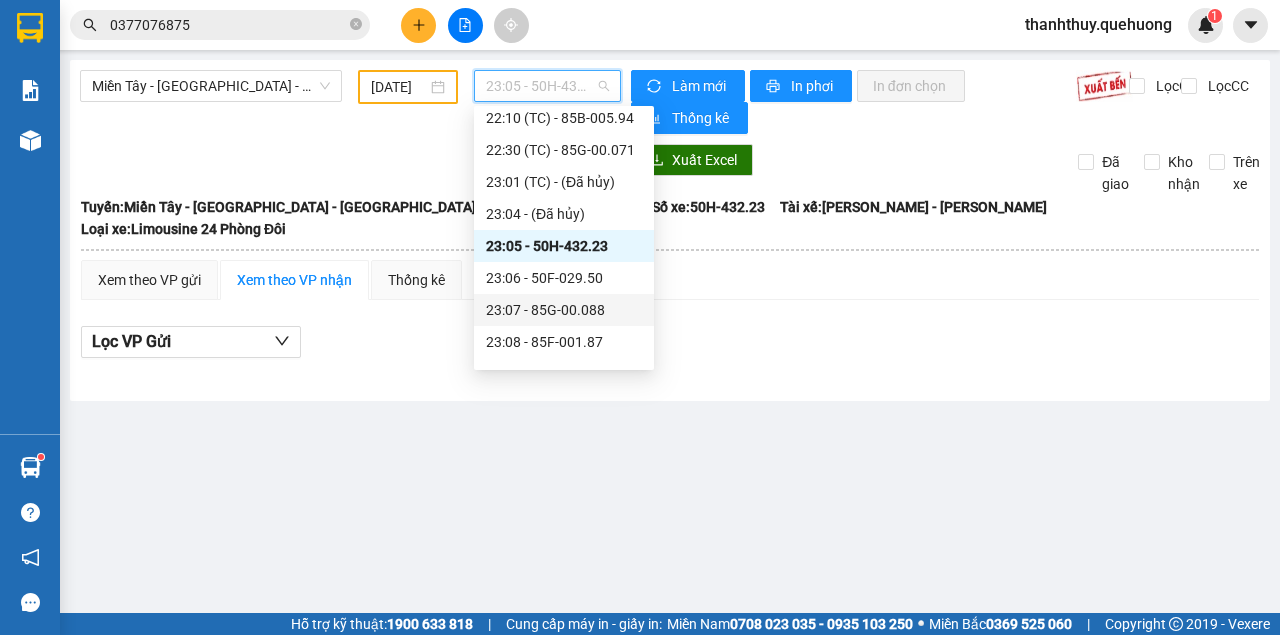 click on "23:07     - 85G-00.088" at bounding box center (564, 310) 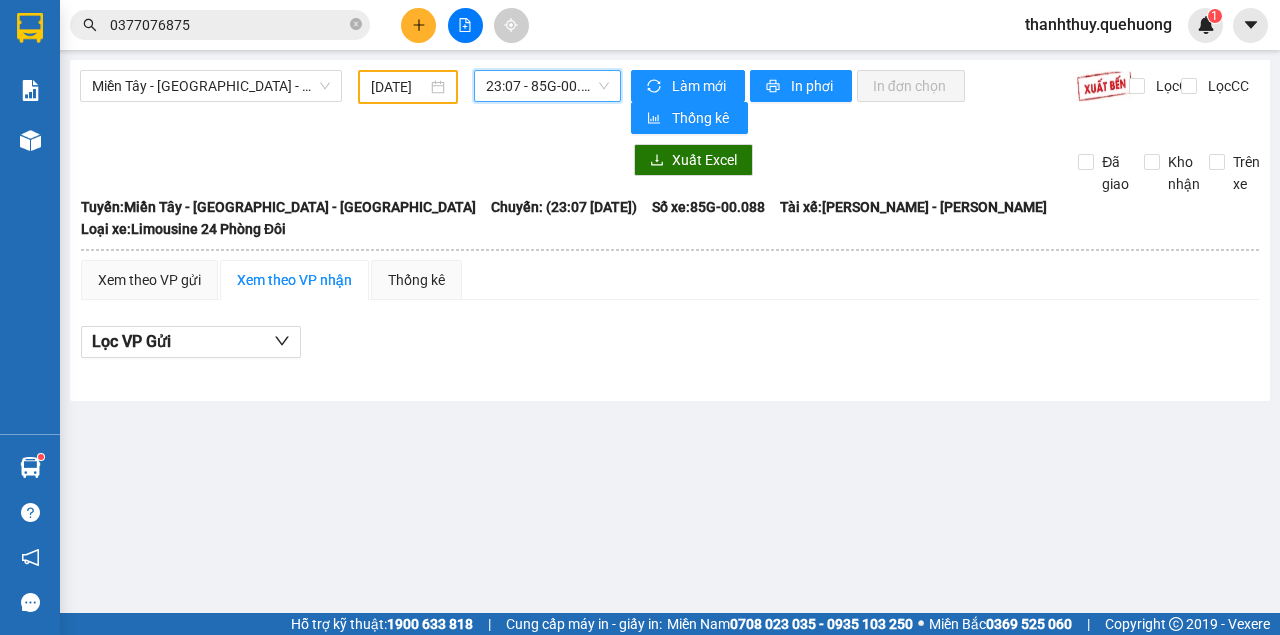 click on "23:07     - 85G-00.088" at bounding box center [547, 86] 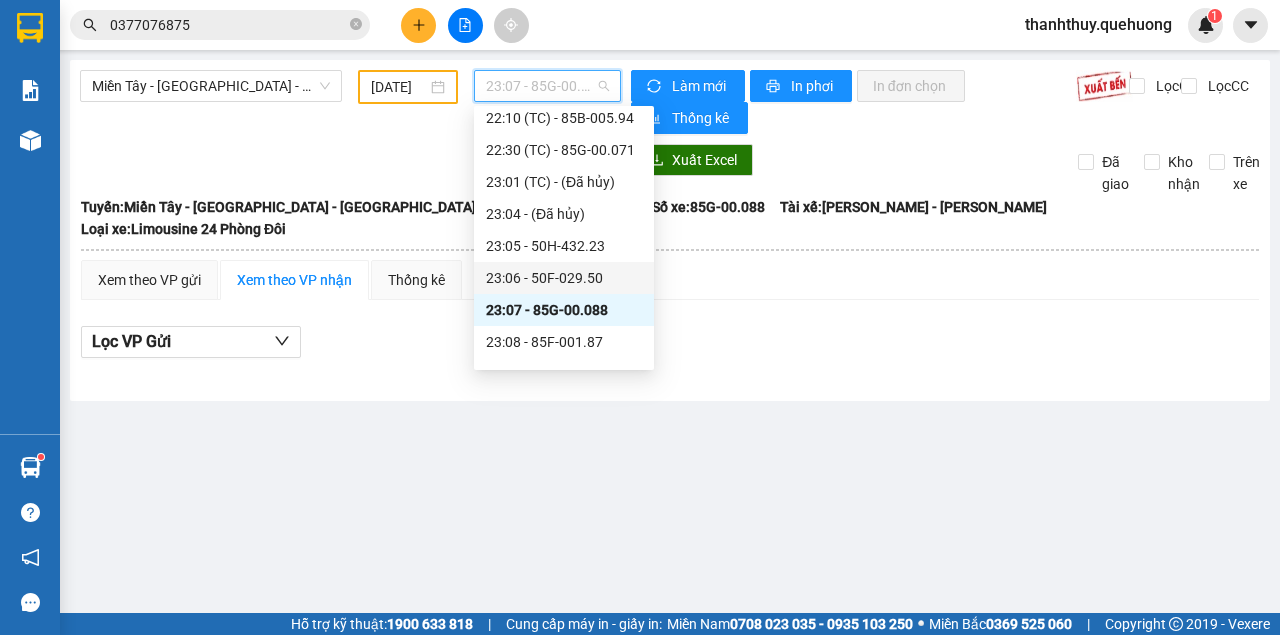 click on "23:06     - 50F-029.50" at bounding box center (564, 278) 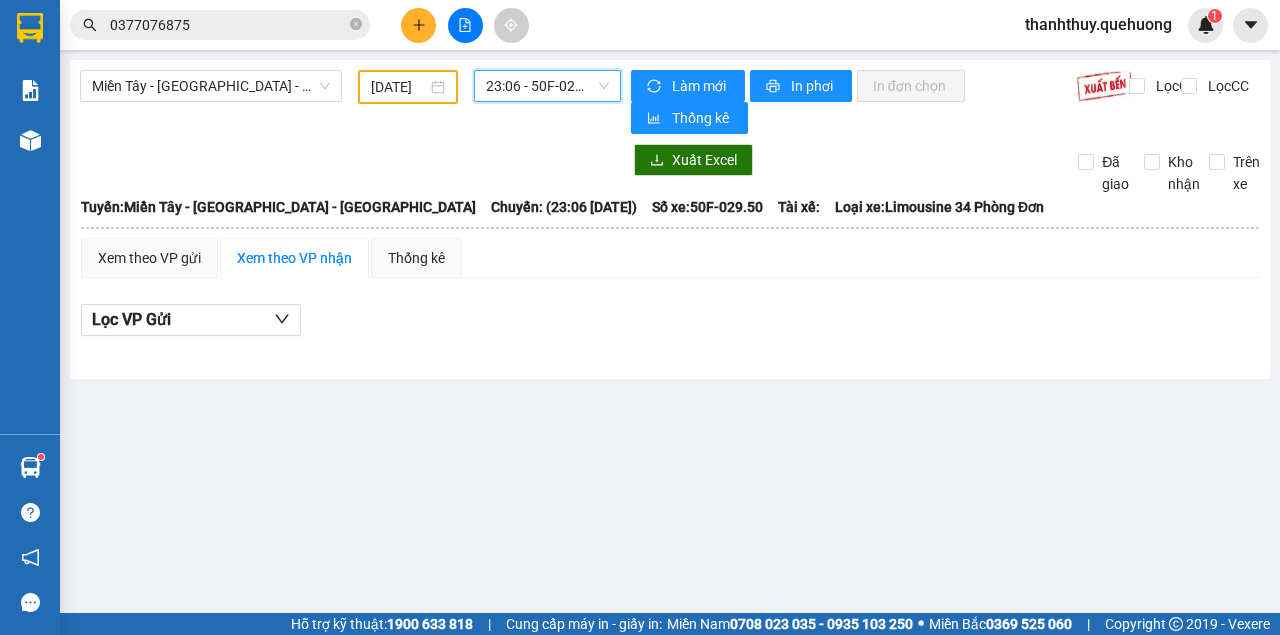 click on "23:06     - 50F-029.50" at bounding box center (547, 86) 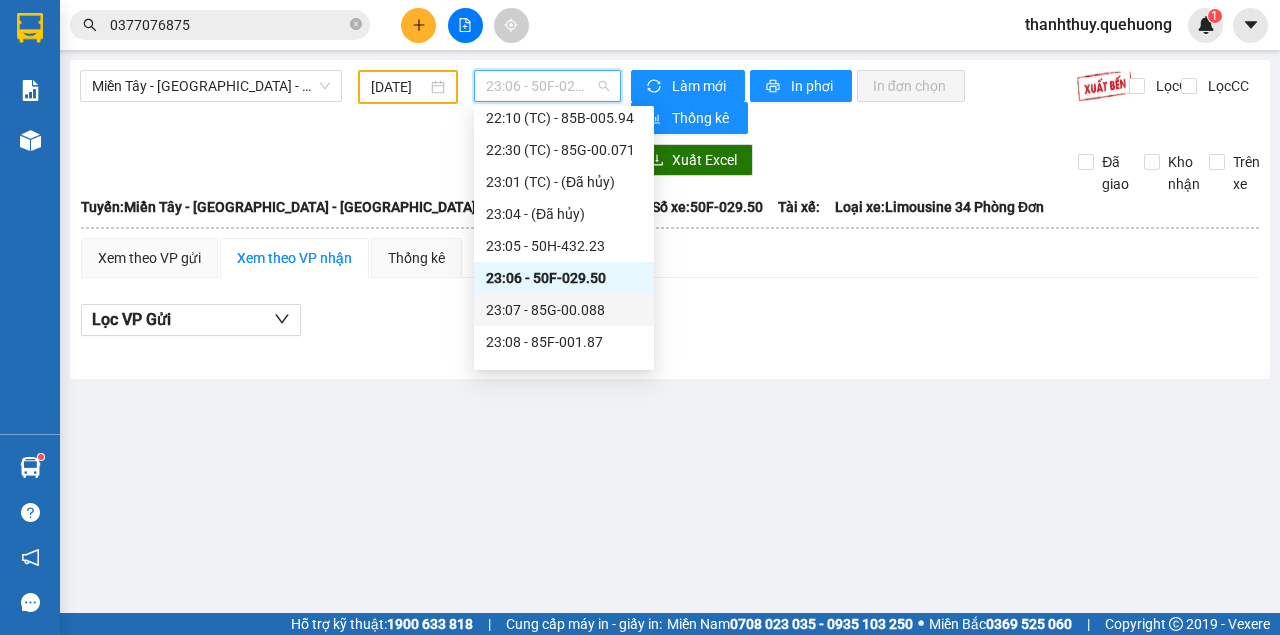 scroll, scrollTop: 288, scrollLeft: 0, axis: vertical 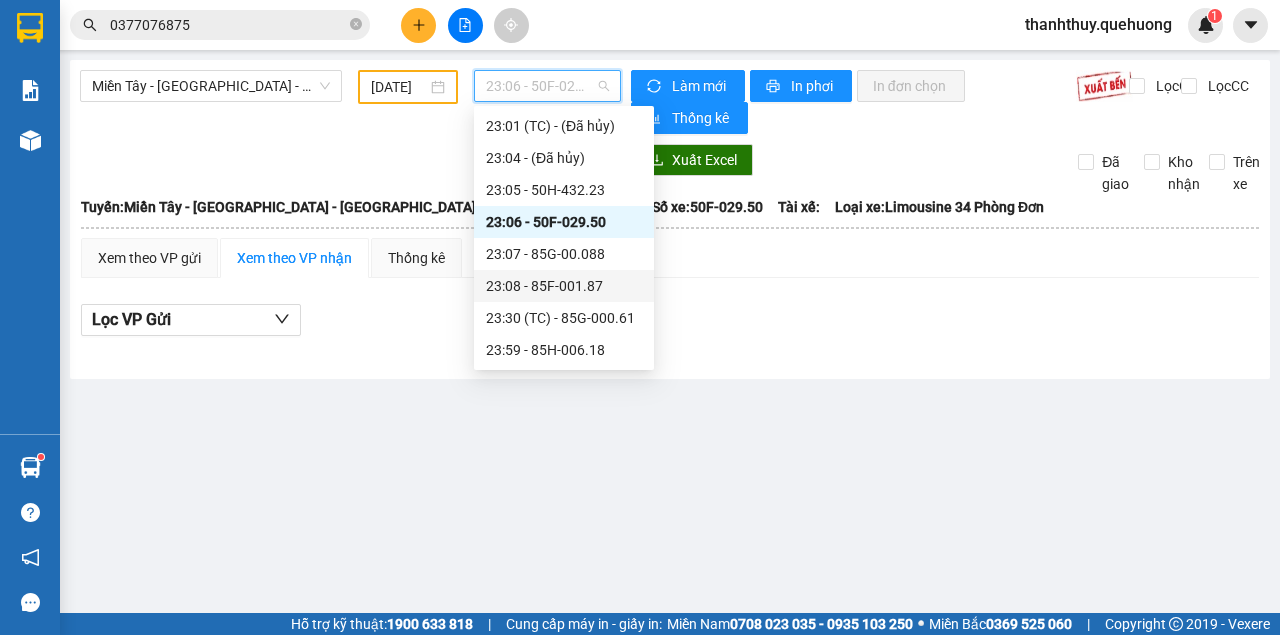 click on "23:08     - 85F-001.87" at bounding box center [564, 286] 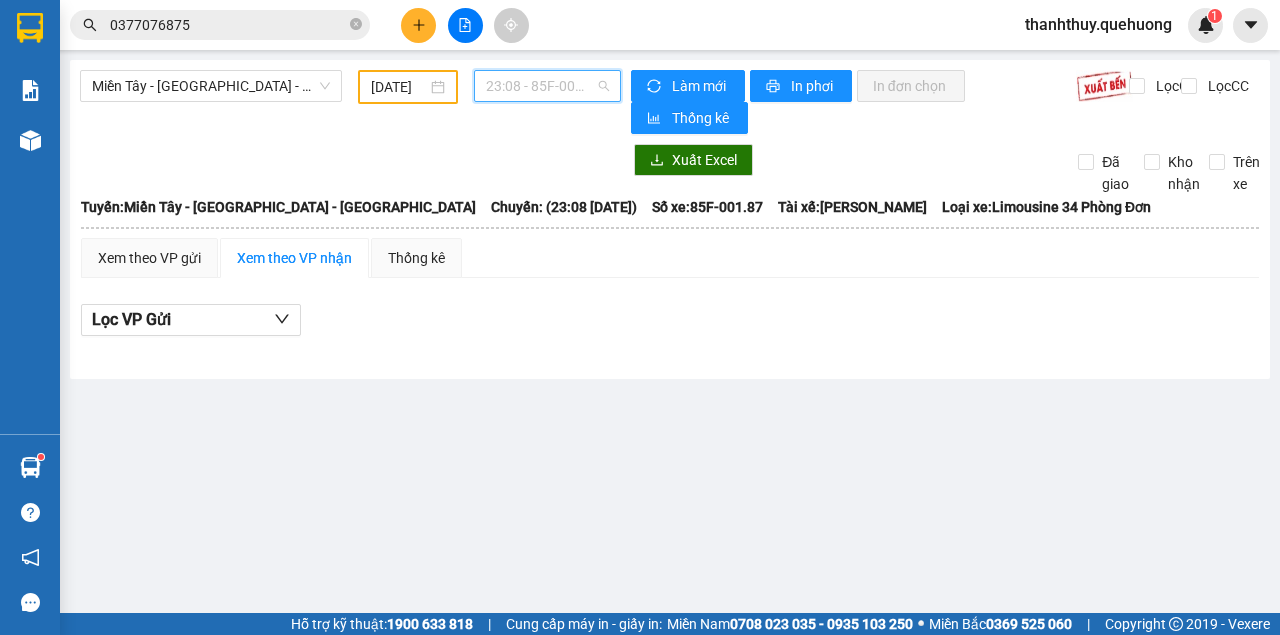 click on "23:08     - 85F-001.87" at bounding box center [547, 86] 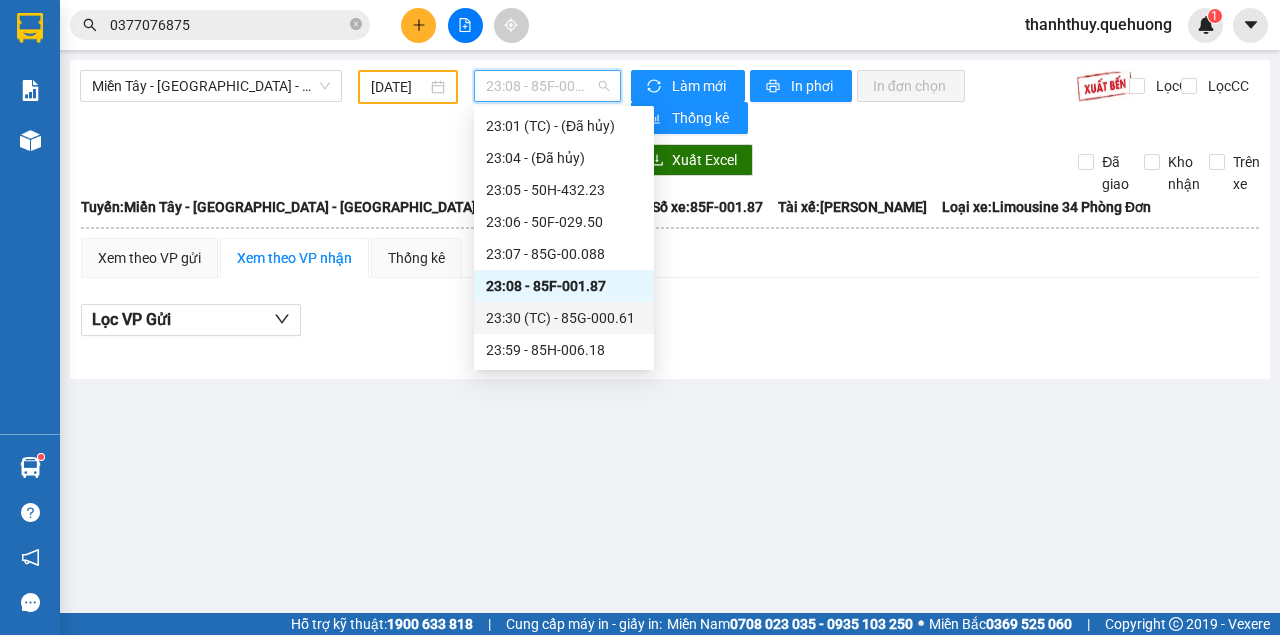 click on "23:30   (TC)   - 85G-000.61" at bounding box center [564, 318] 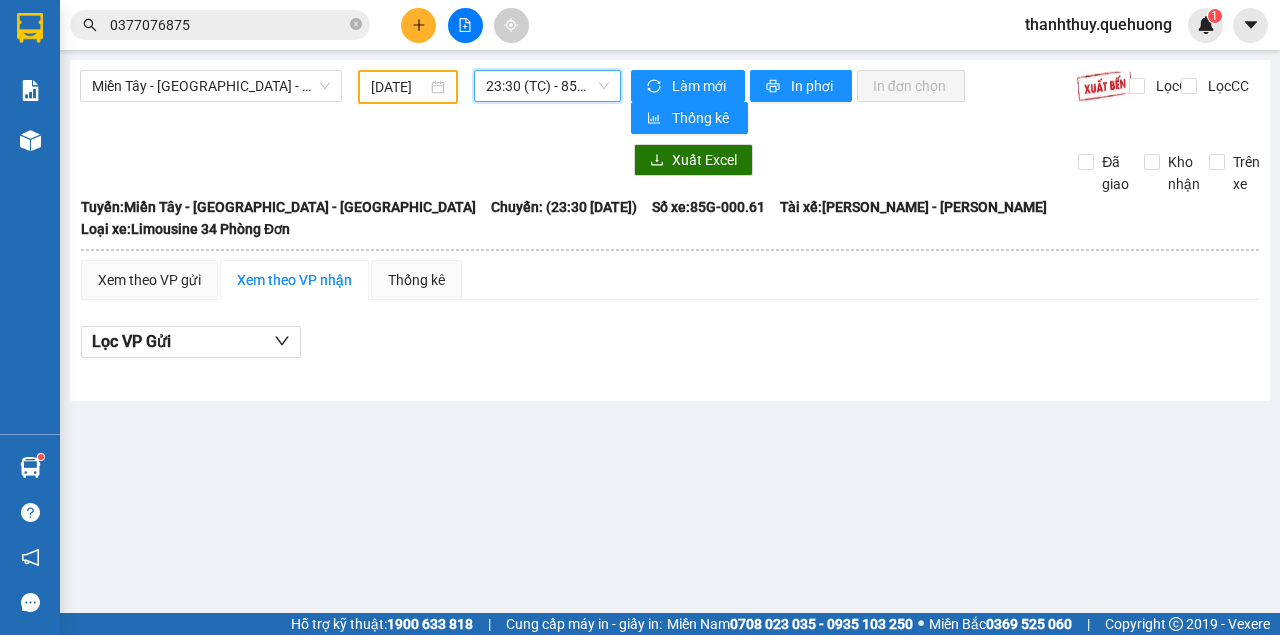 click on "23:30   (TC)   - 85G-000.61" at bounding box center [547, 86] 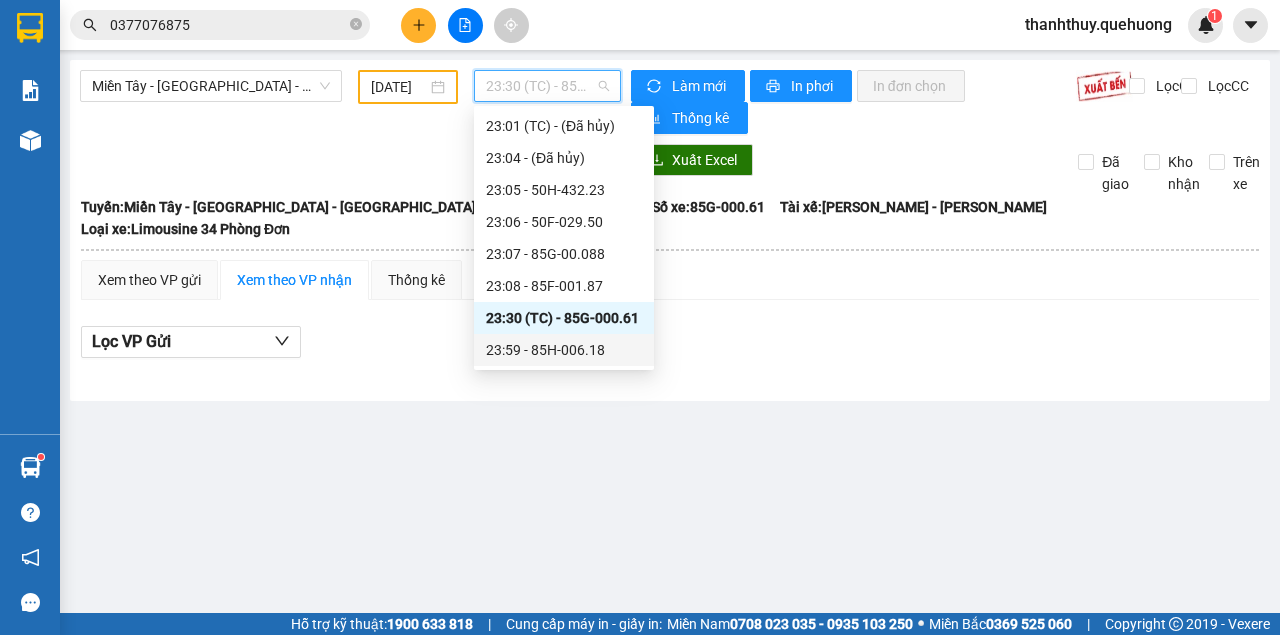 click on "23:59     - 85H-006.18" at bounding box center [564, 350] 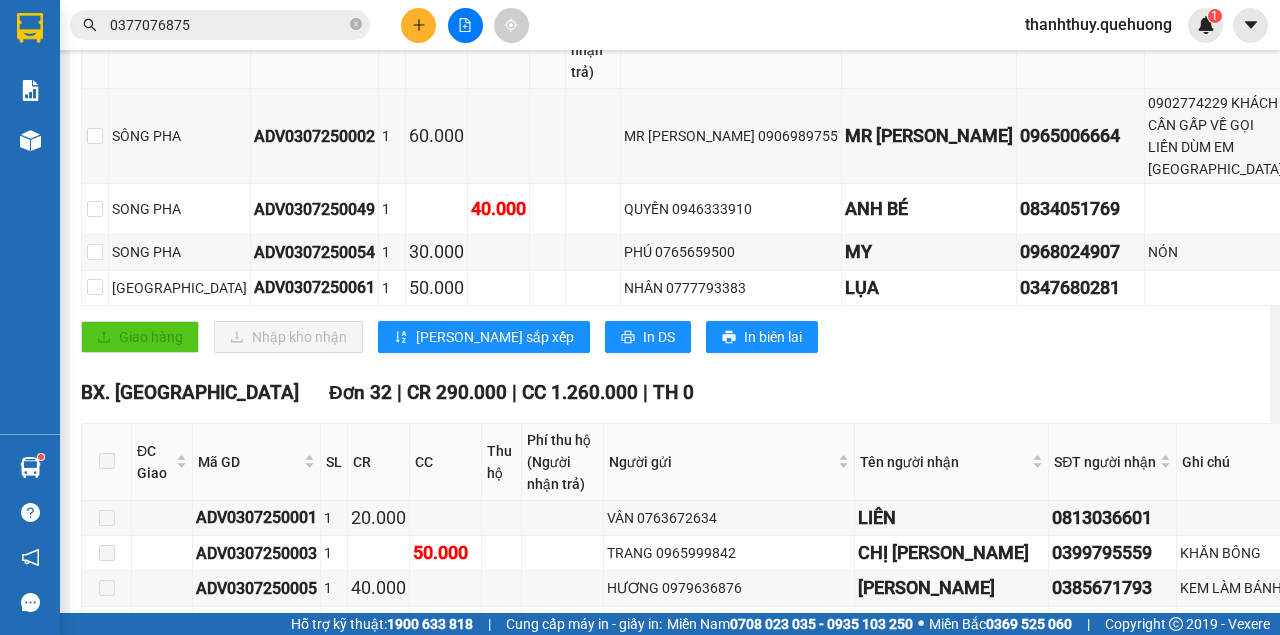 scroll, scrollTop: 0, scrollLeft: 0, axis: both 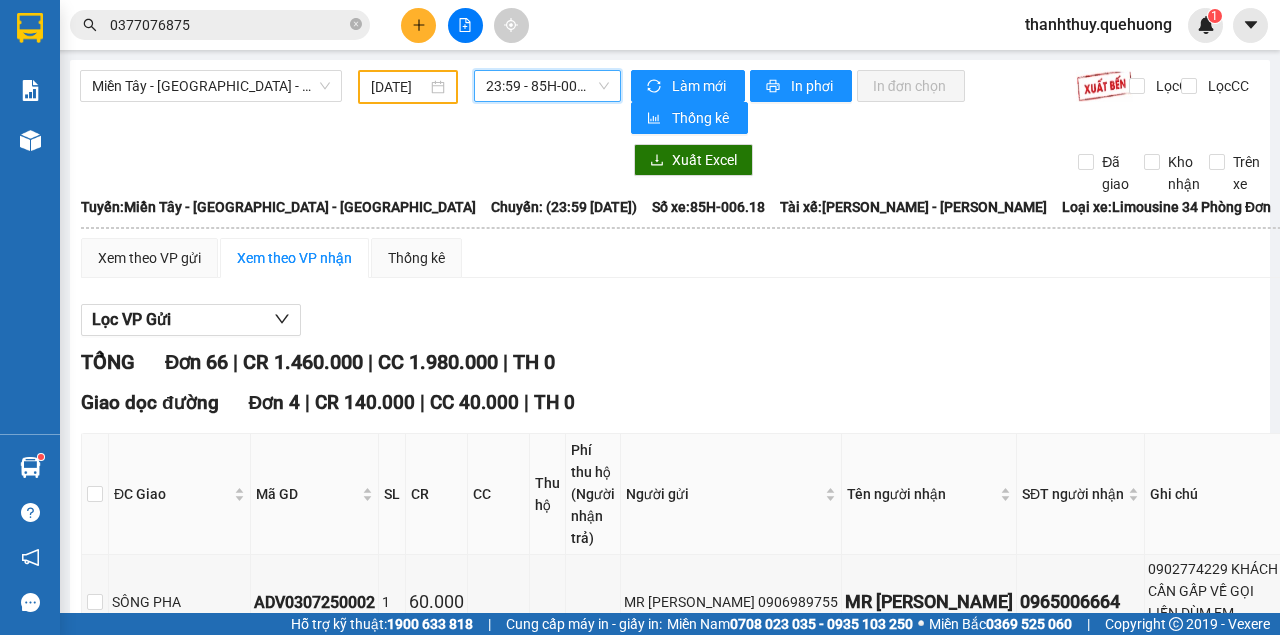 click on "23:59     - 85H-006.18" at bounding box center (547, 86) 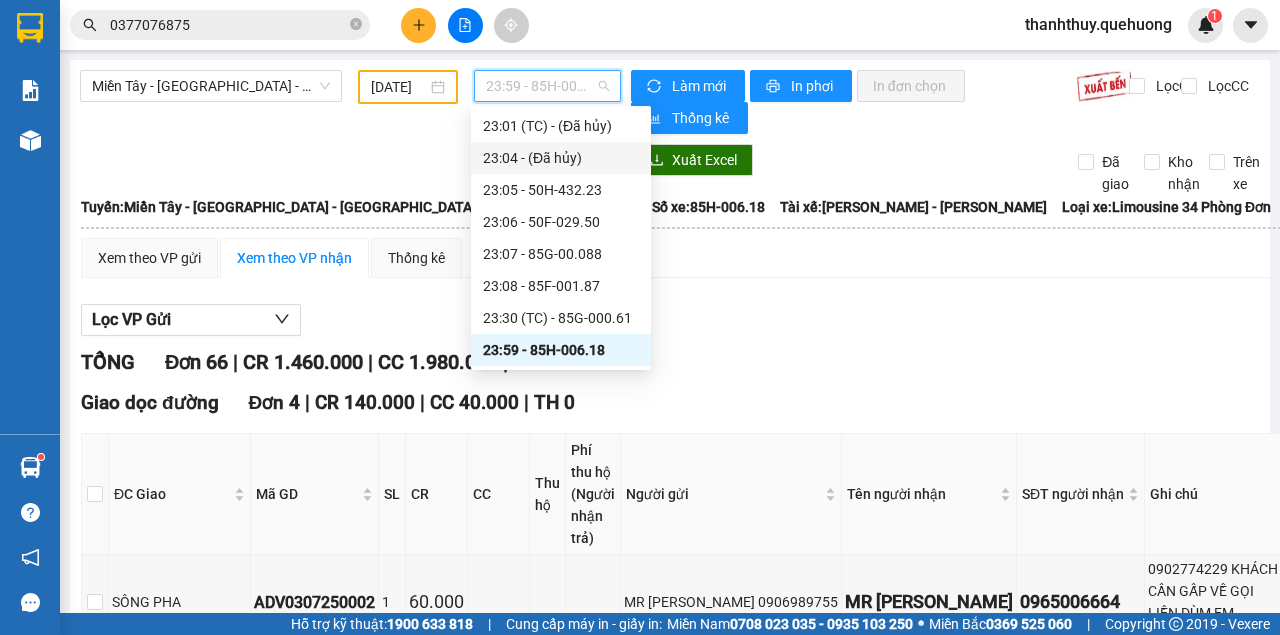 click on "[DATE]" at bounding box center [399, 87] 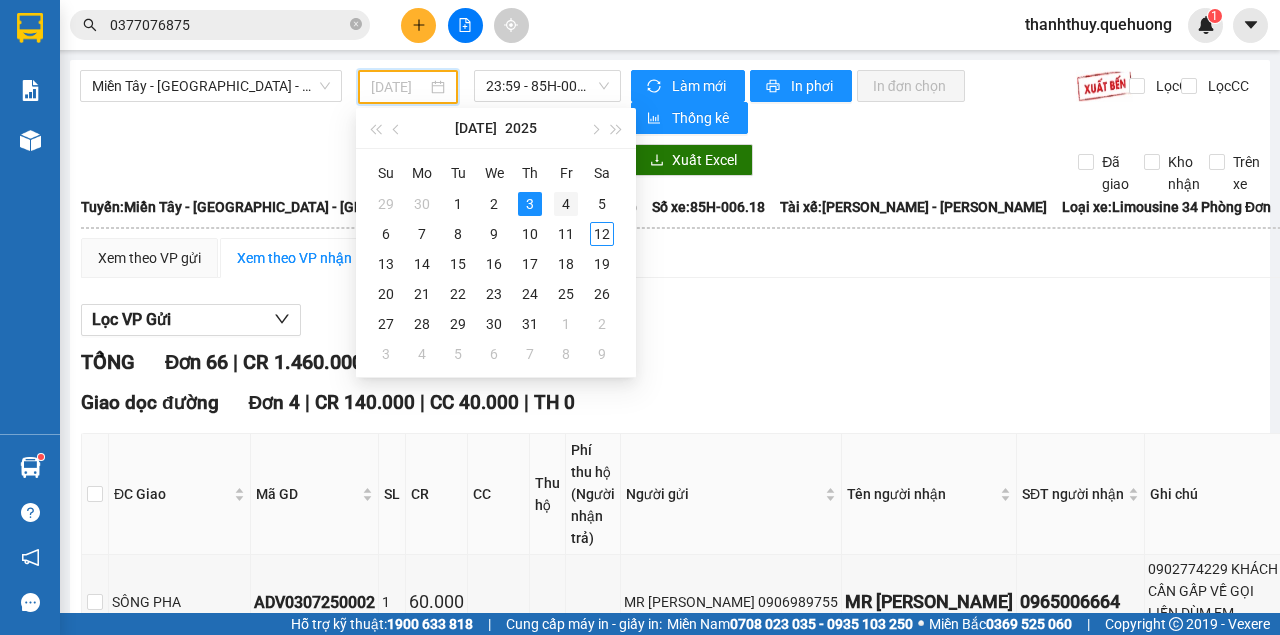 click on "4" at bounding box center (566, 204) 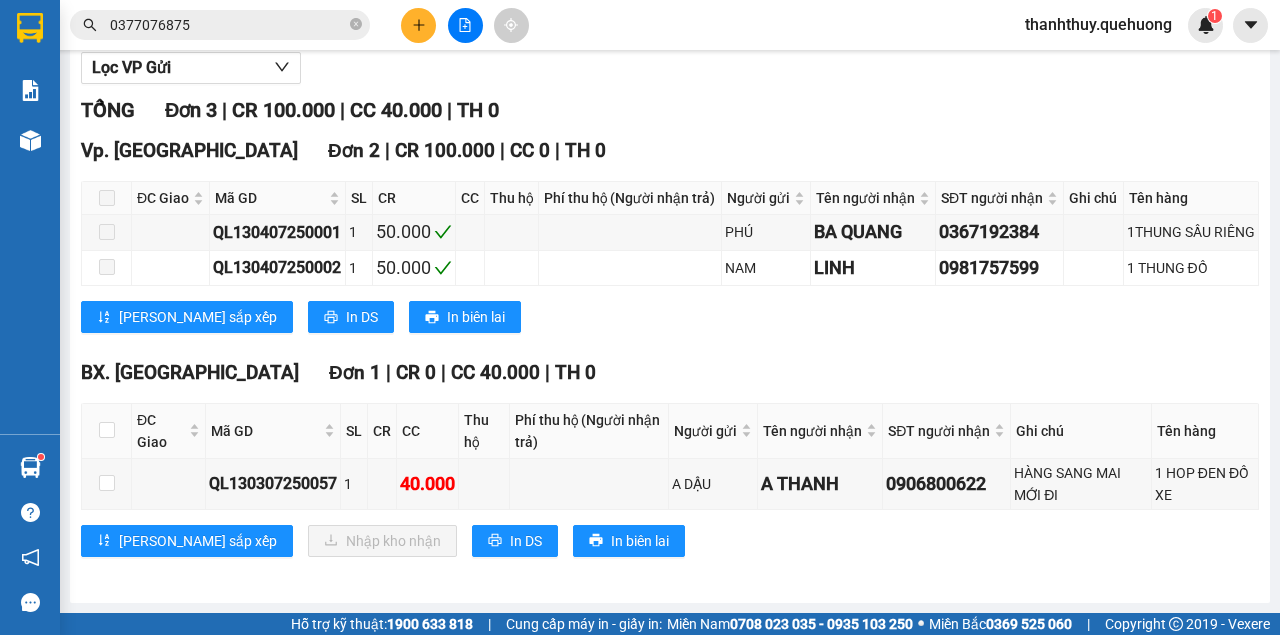 scroll, scrollTop: 0, scrollLeft: 0, axis: both 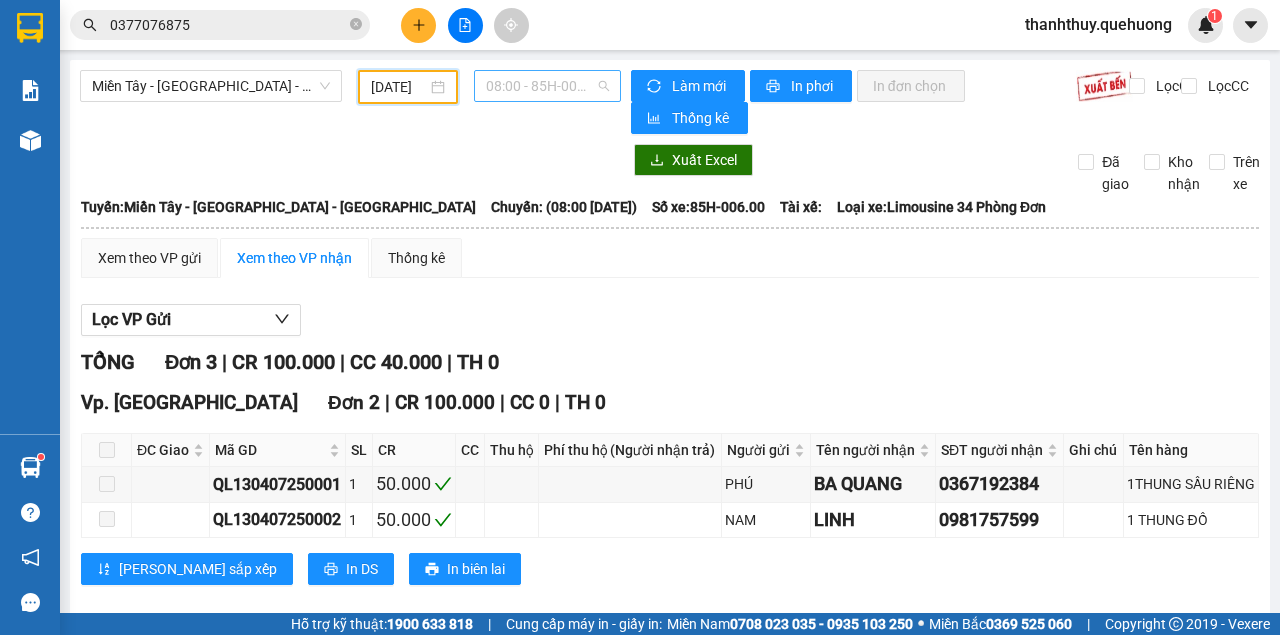 click on "08:00     - 85H-006.00" at bounding box center [547, 86] 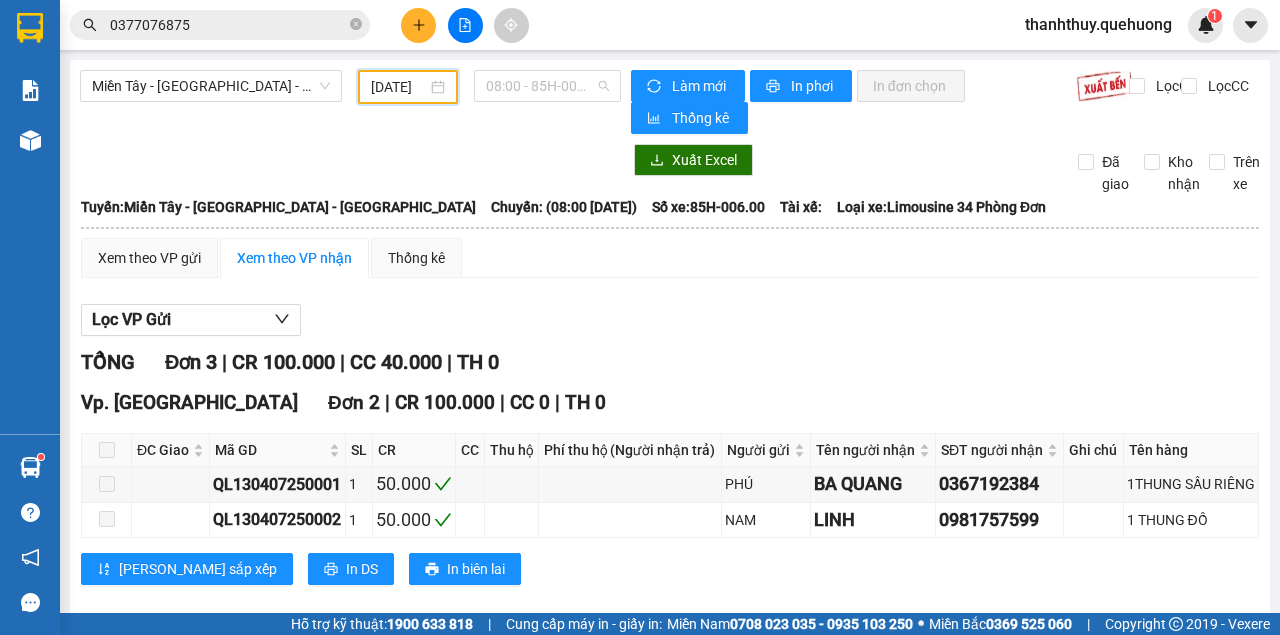 scroll, scrollTop: 32, scrollLeft: 0, axis: vertical 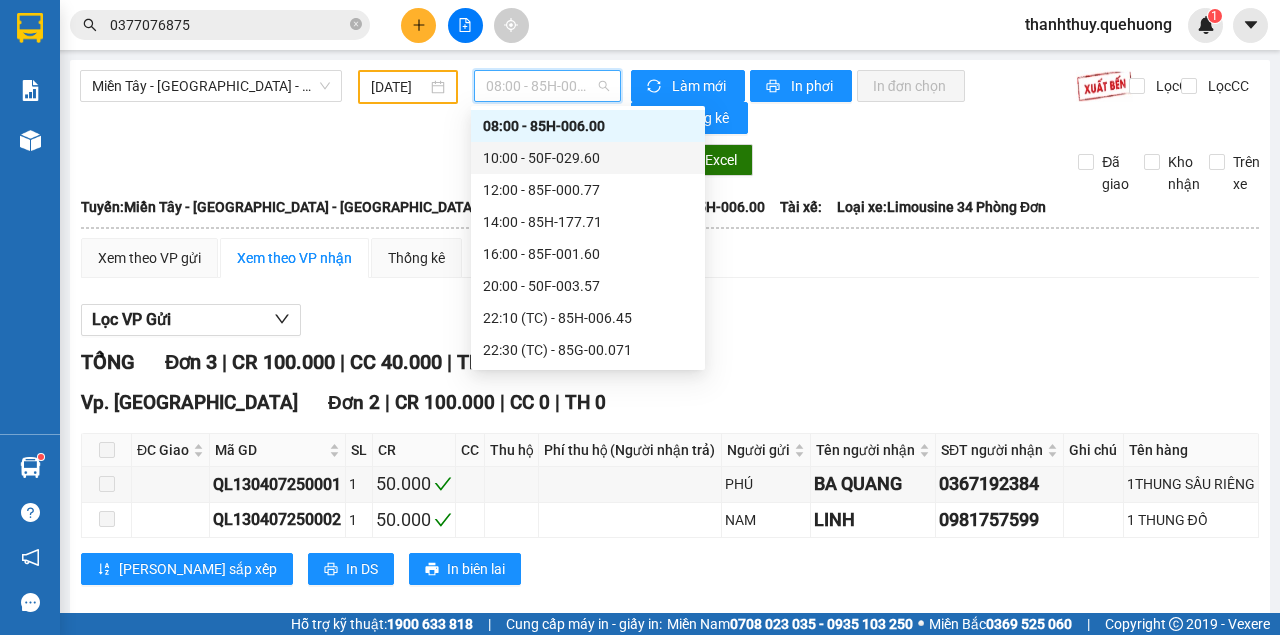 click on "10:00     - 50F-029.60" at bounding box center [588, 158] 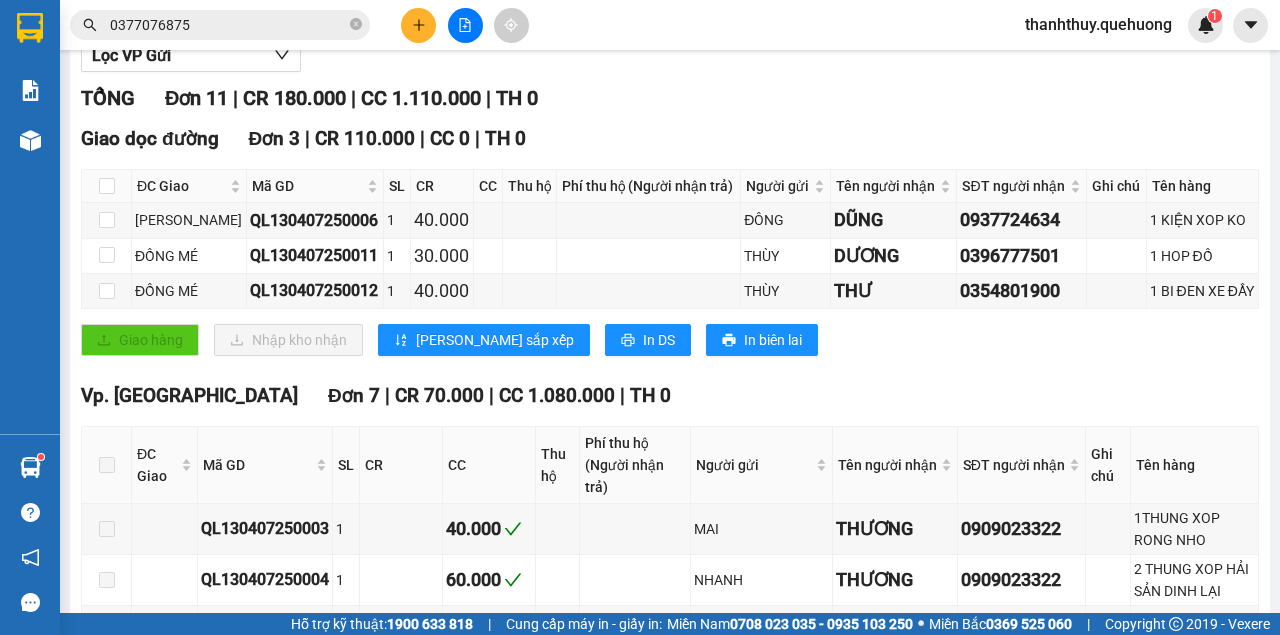 scroll, scrollTop: 0, scrollLeft: 0, axis: both 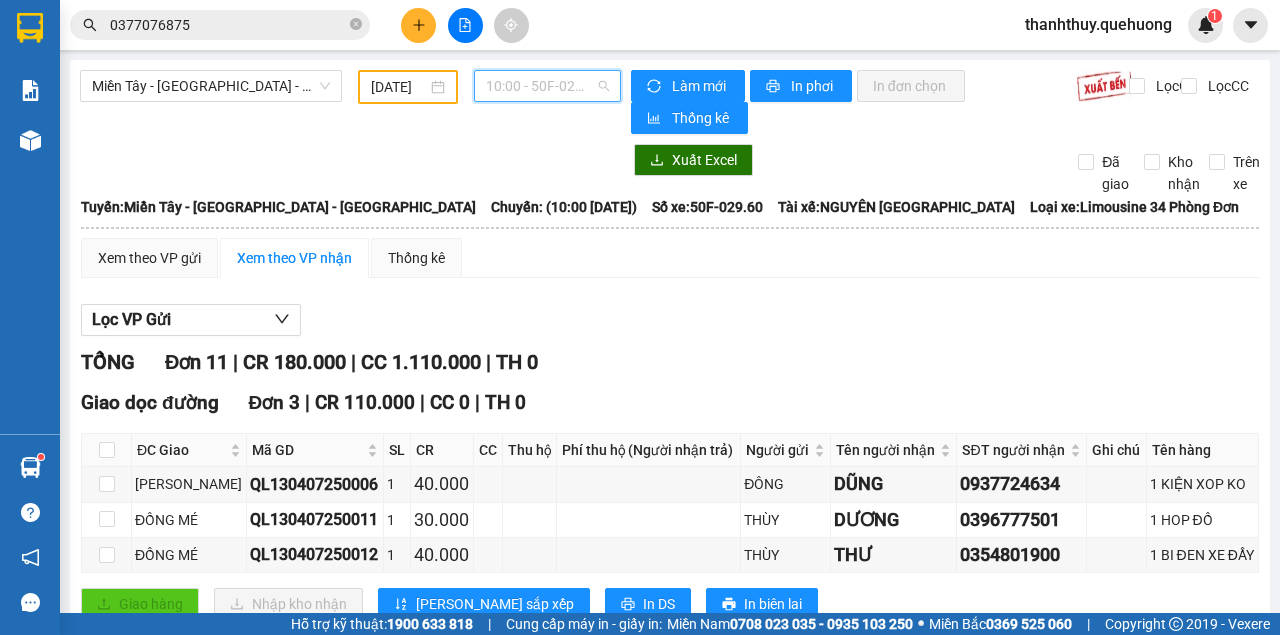 click on "10:00     - 50F-029.60" at bounding box center [547, 86] 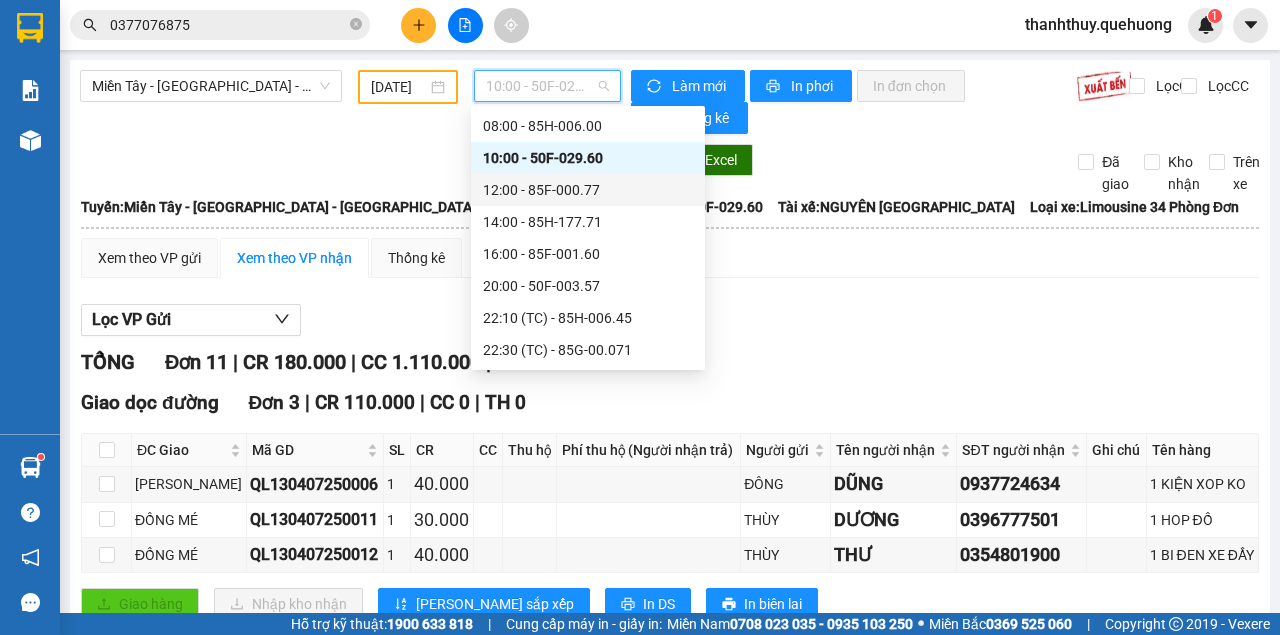 click on "12:00     - 85F-000.77" at bounding box center [588, 190] 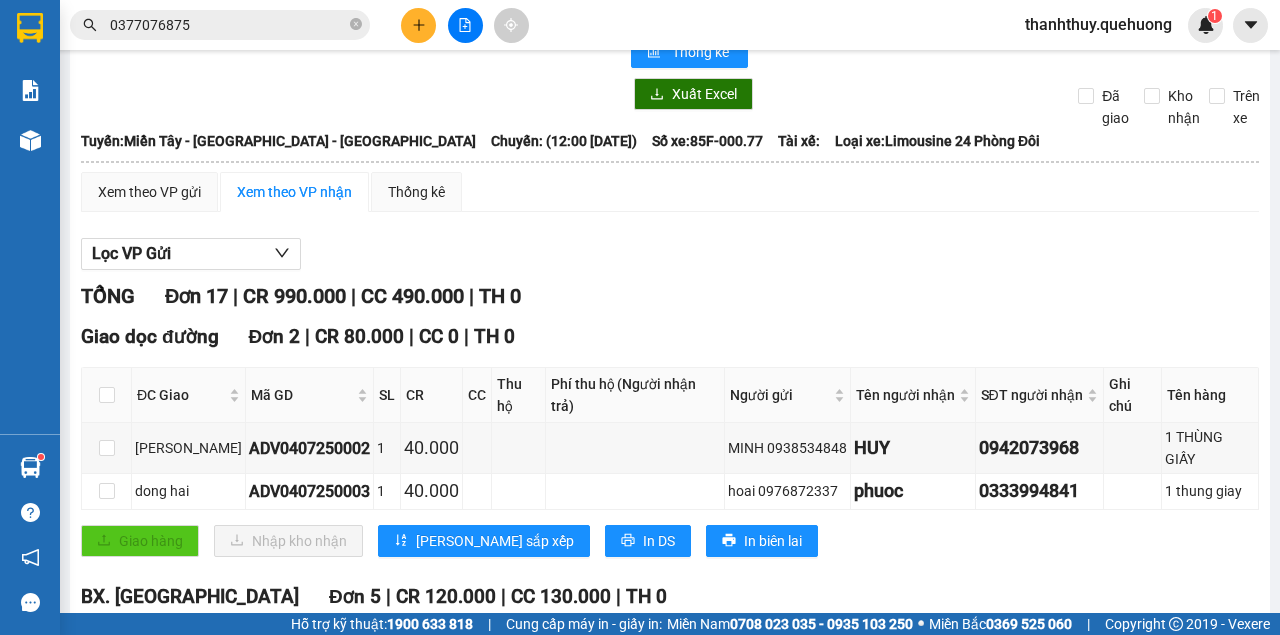 scroll, scrollTop: 0, scrollLeft: 0, axis: both 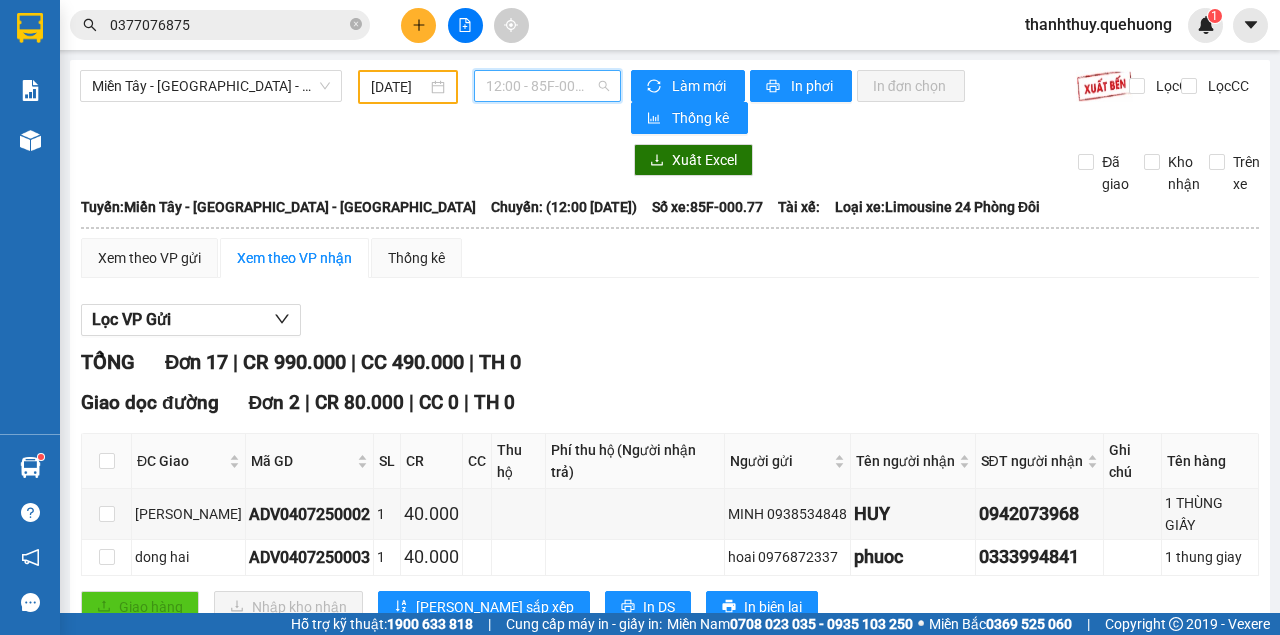 click on "12:00     - 85F-000.77" at bounding box center (547, 86) 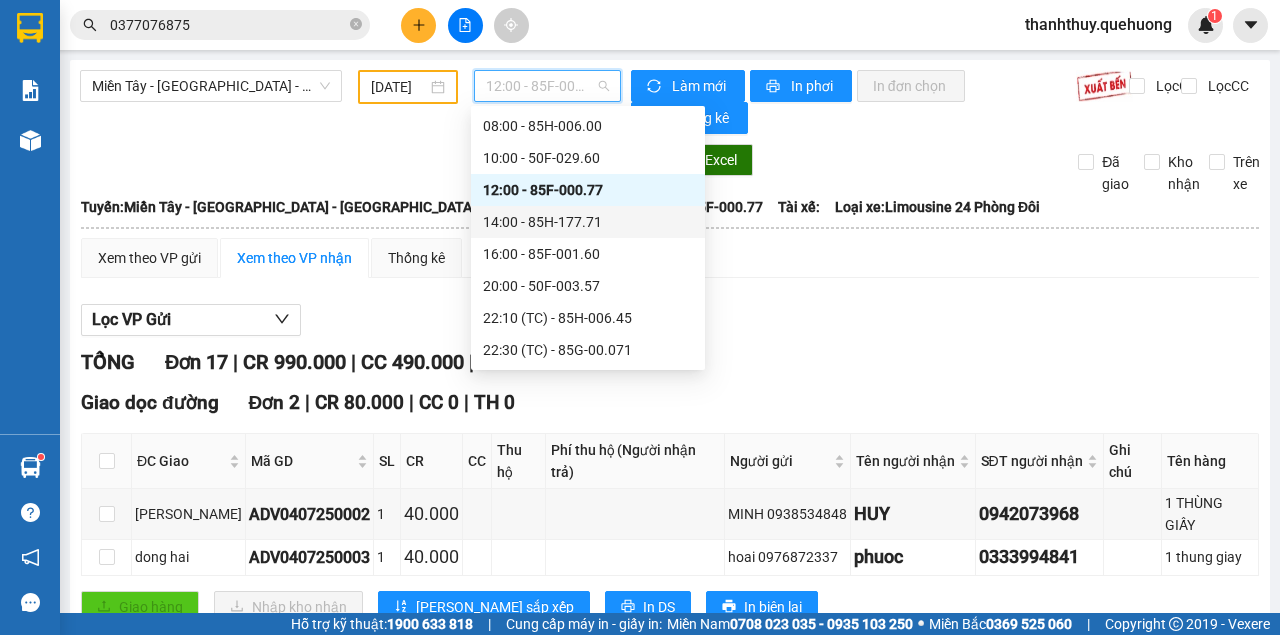 click on "14:00     - 85H-177.71" at bounding box center (588, 222) 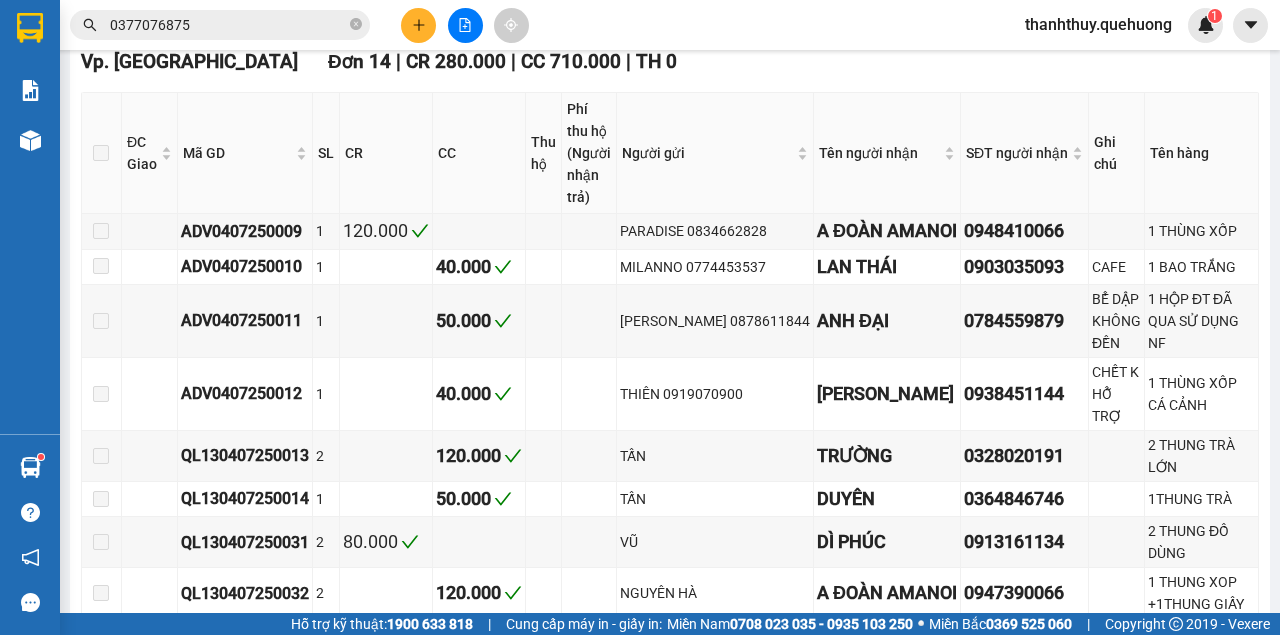 scroll, scrollTop: 8, scrollLeft: 0, axis: vertical 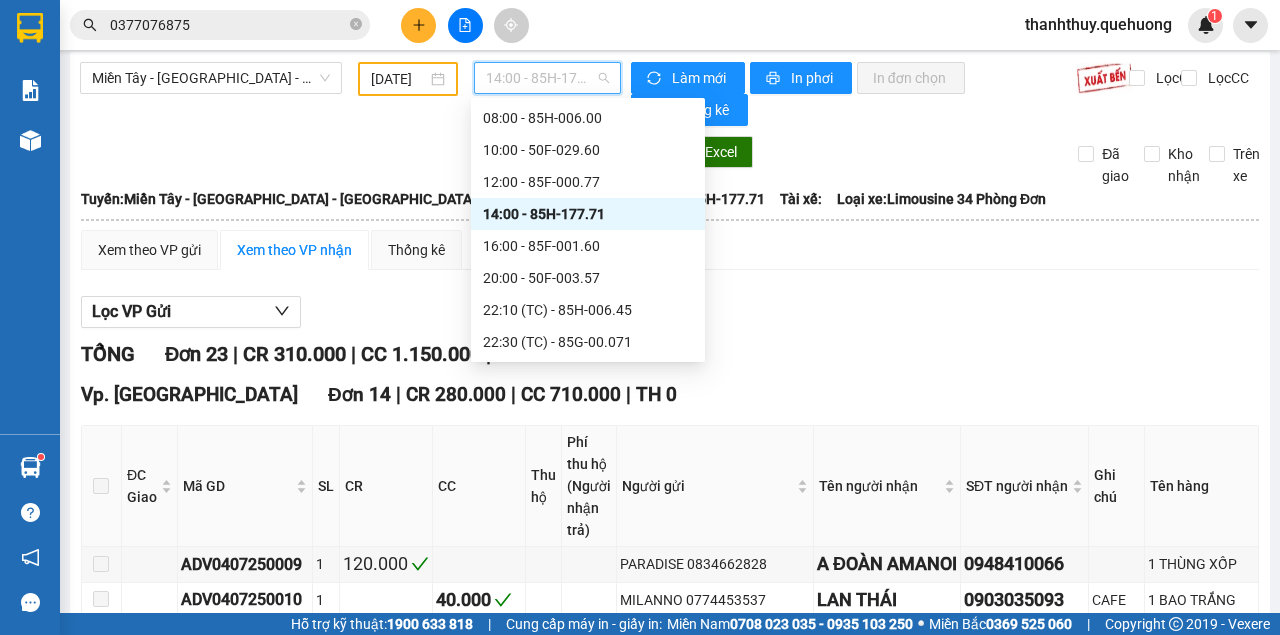 click on "14:00     - 85H-177.71" at bounding box center (547, 78) 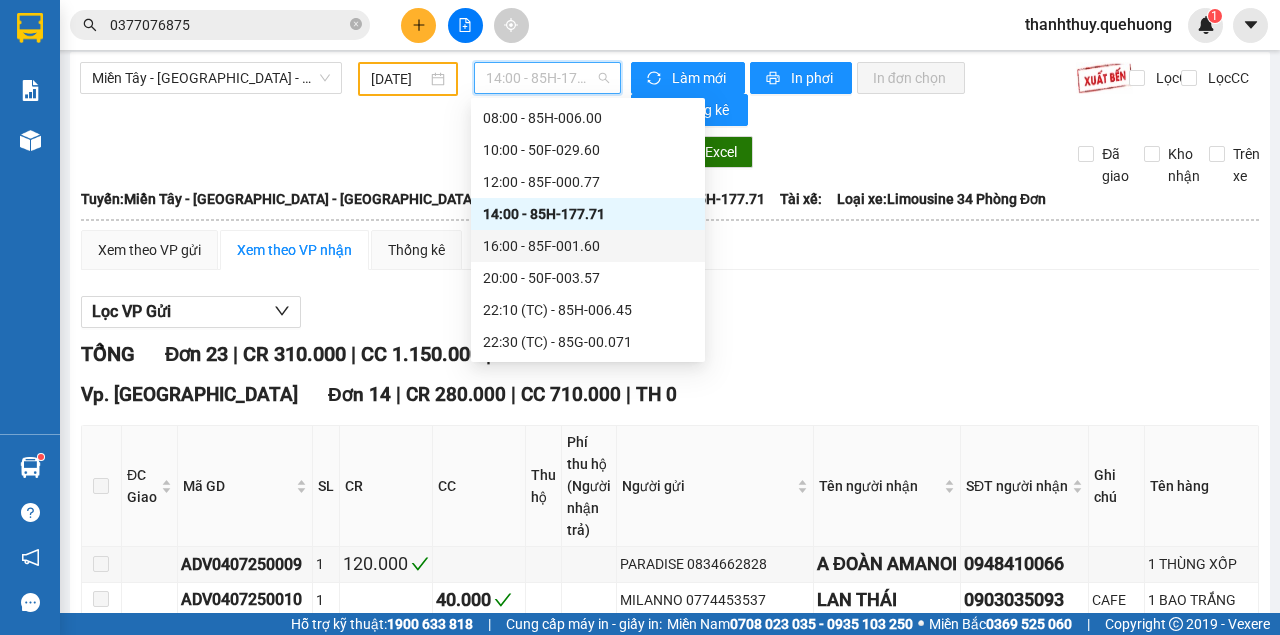 click on "16:00     - 85F-001.60" at bounding box center (588, 246) 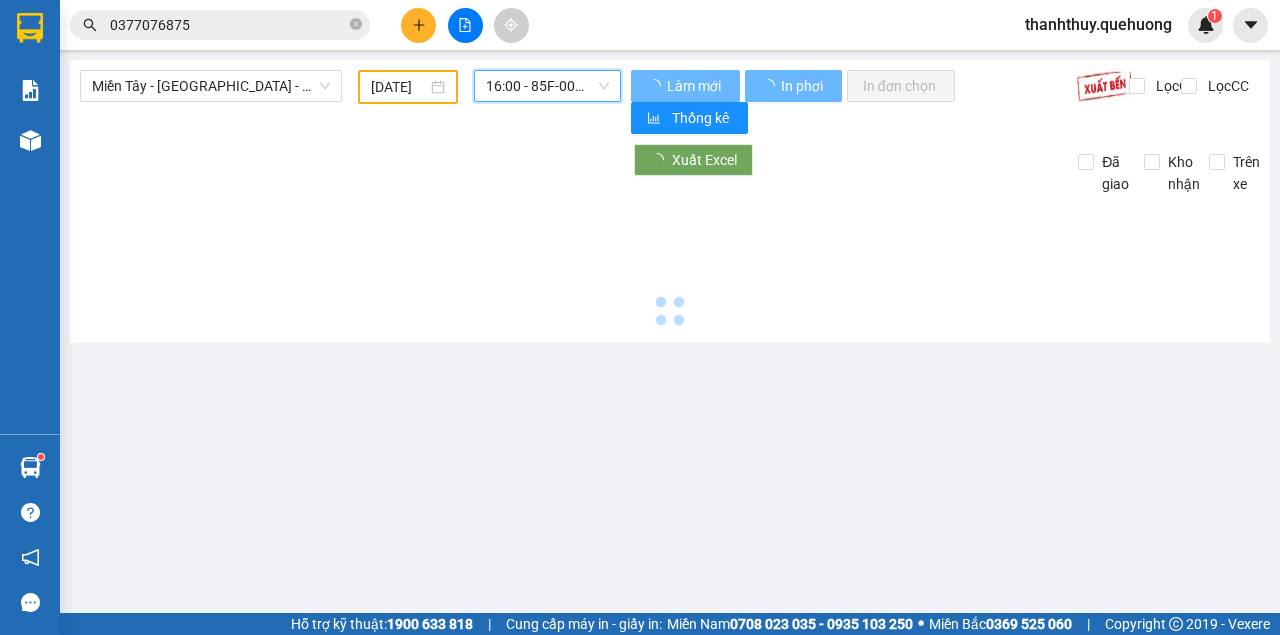 scroll, scrollTop: 0, scrollLeft: 0, axis: both 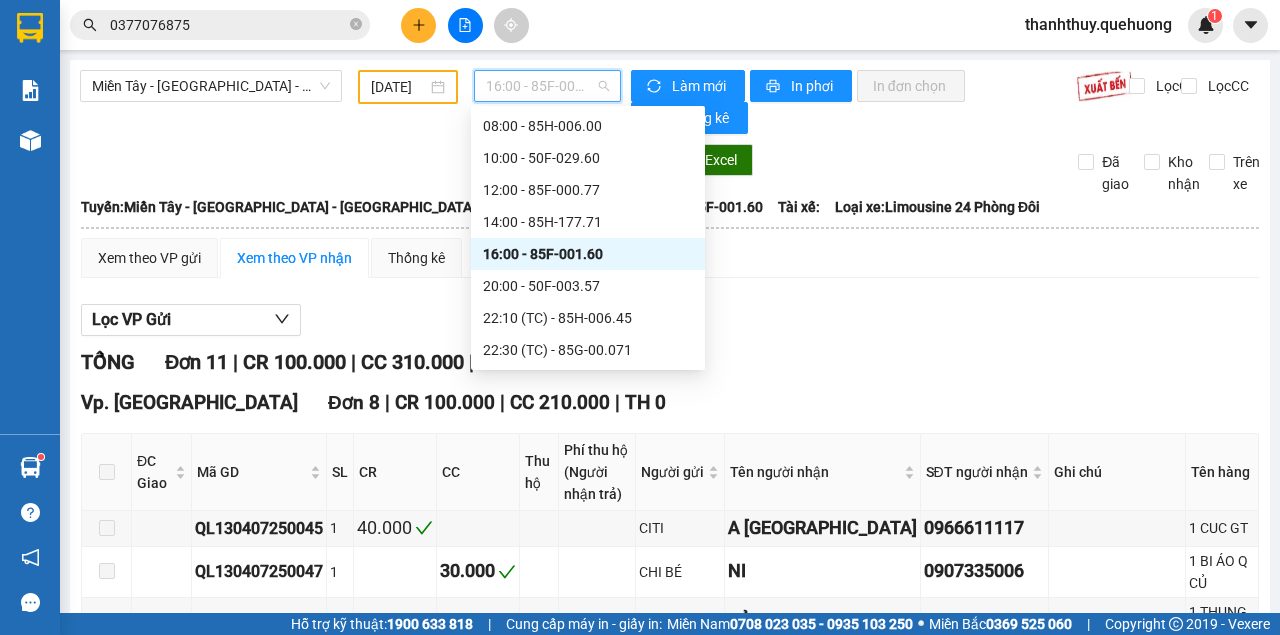 click on "16:00     - 85F-001.60" at bounding box center [547, 86] 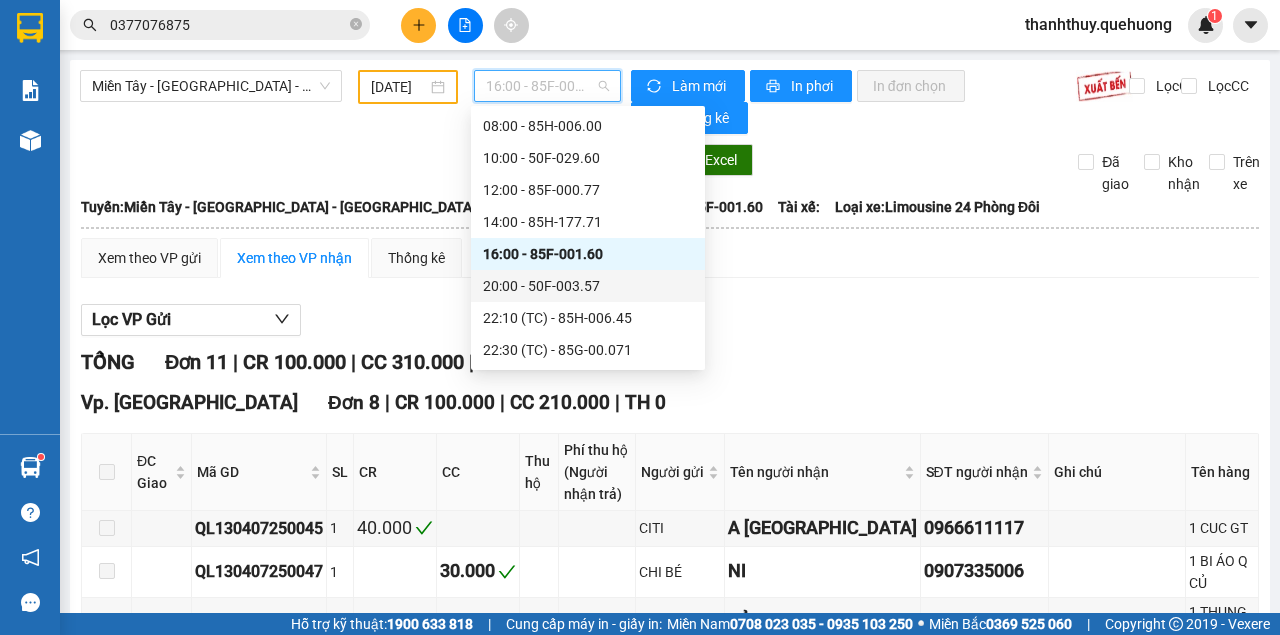 click on "20:00     - 50F-003.57" at bounding box center (588, 286) 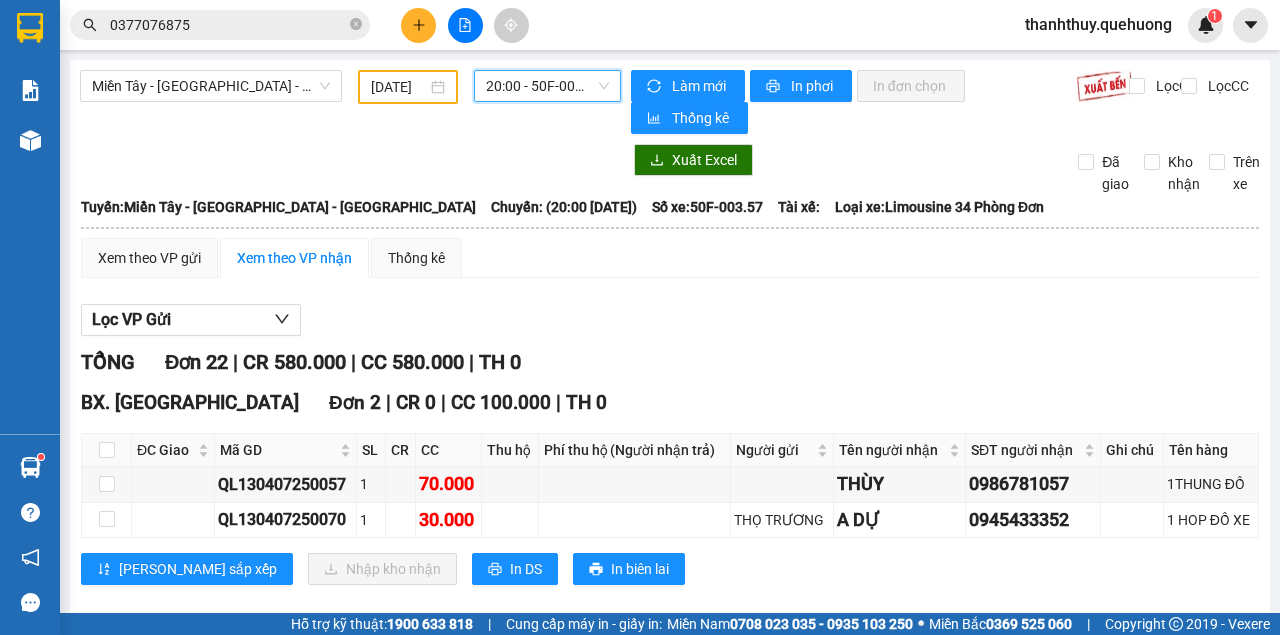 click on "20:00     - 50F-003.57" at bounding box center (547, 86) 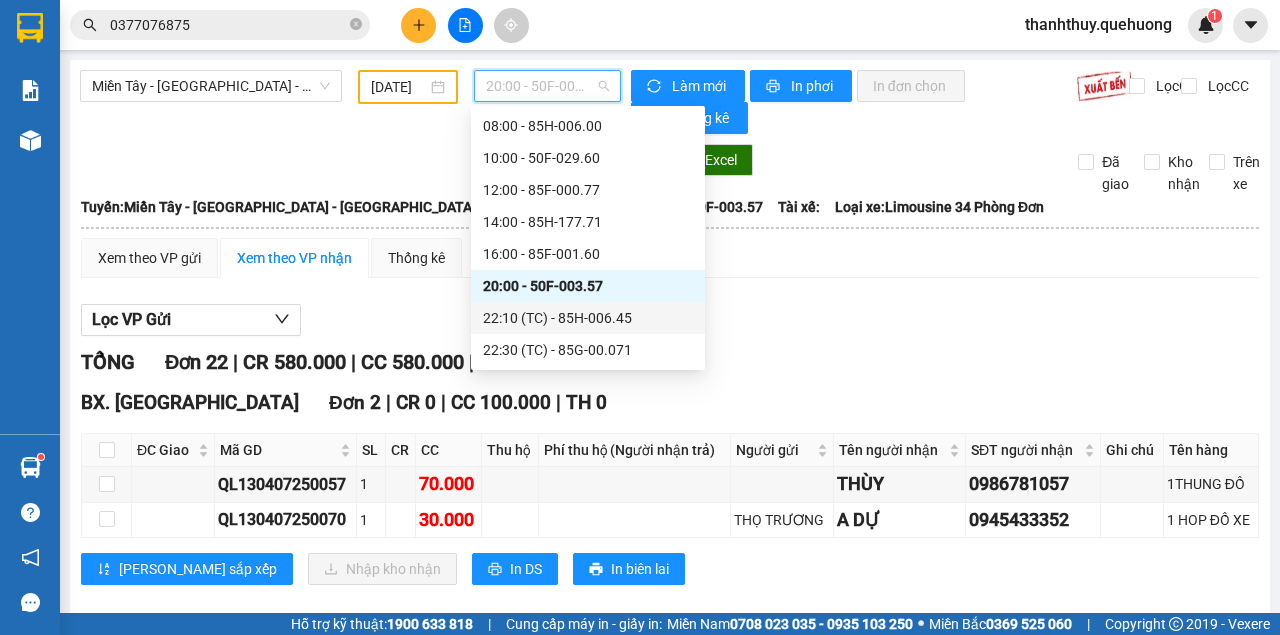 click on "22:10   (TC)   - 85H-006.45" at bounding box center [588, 318] 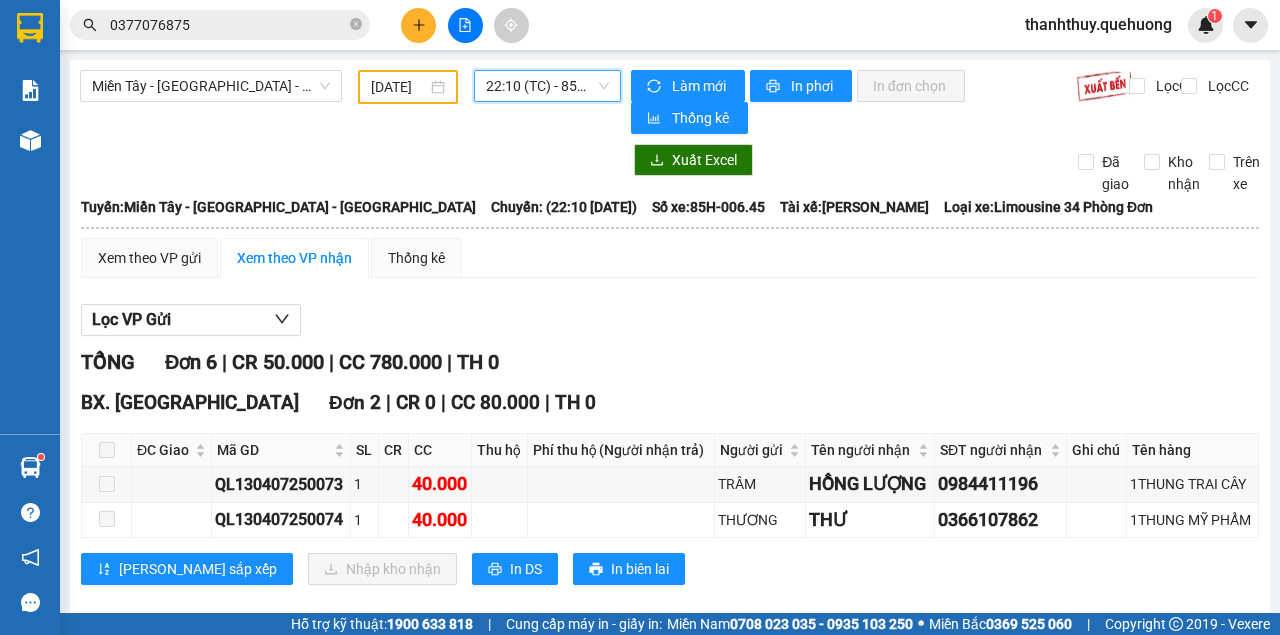 click on "22:10   (TC)   - 85H-006.45" at bounding box center (547, 86) 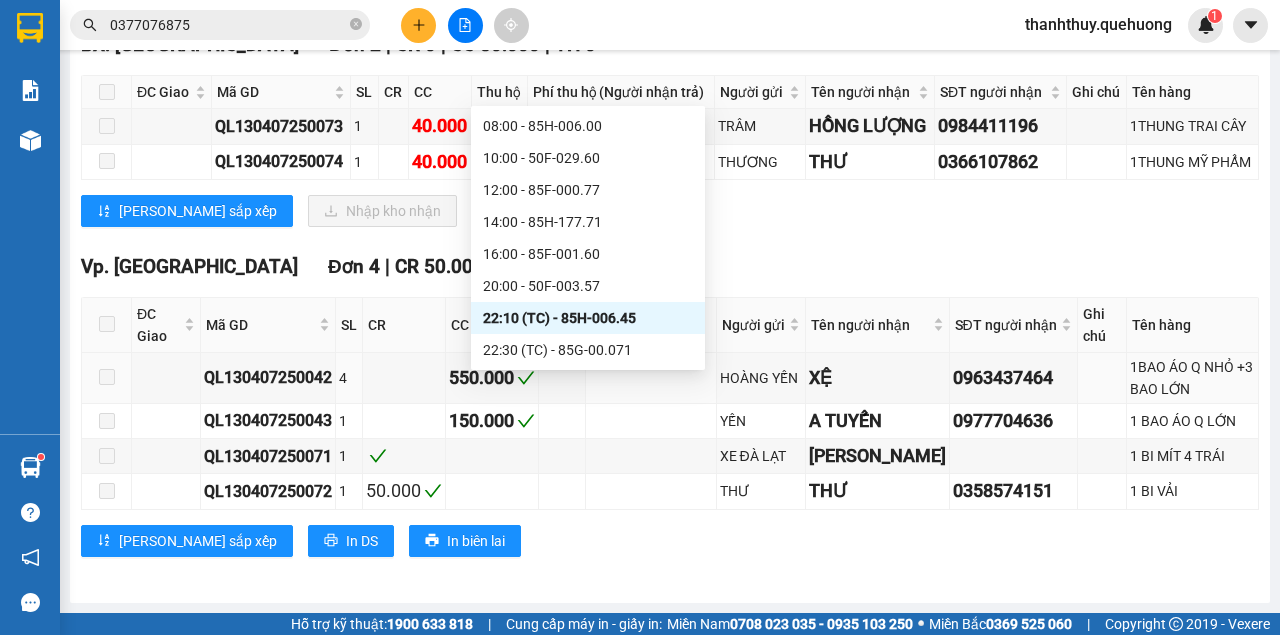 scroll, scrollTop: 41, scrollLeft: 0, axis: vertical 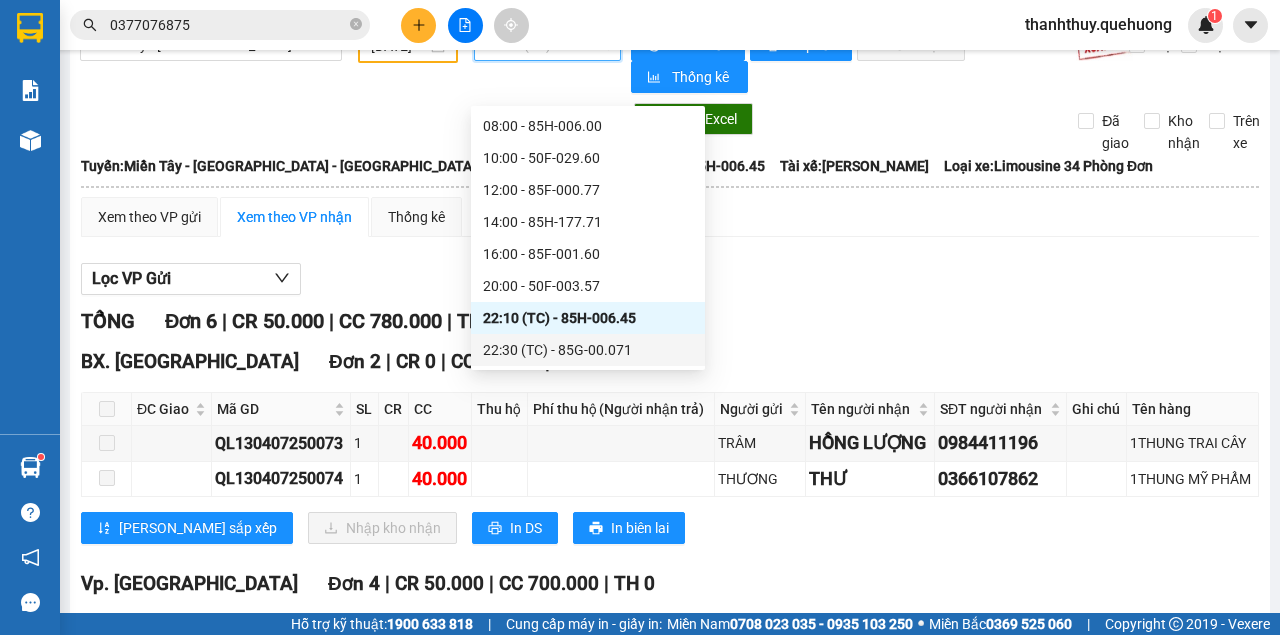 click on "22:30   (TC)   - 85G-00.071" at bounding box center (588, 350) 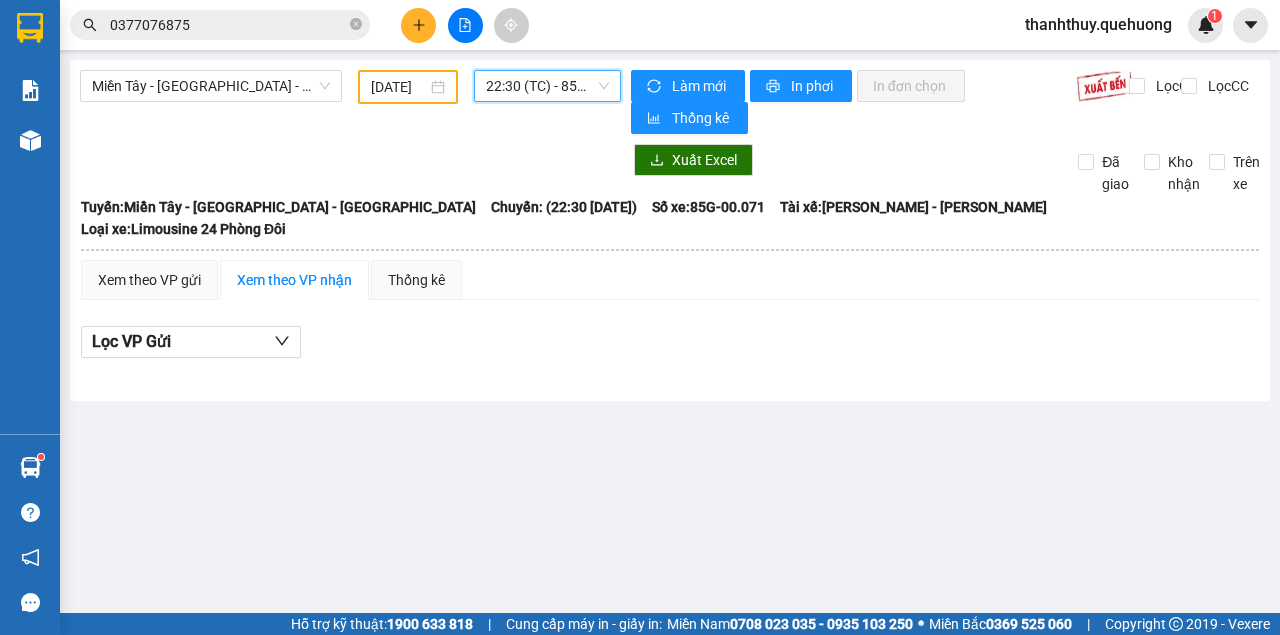 scroll, scrollTop: 0, scrollLeft: 0, axis: both 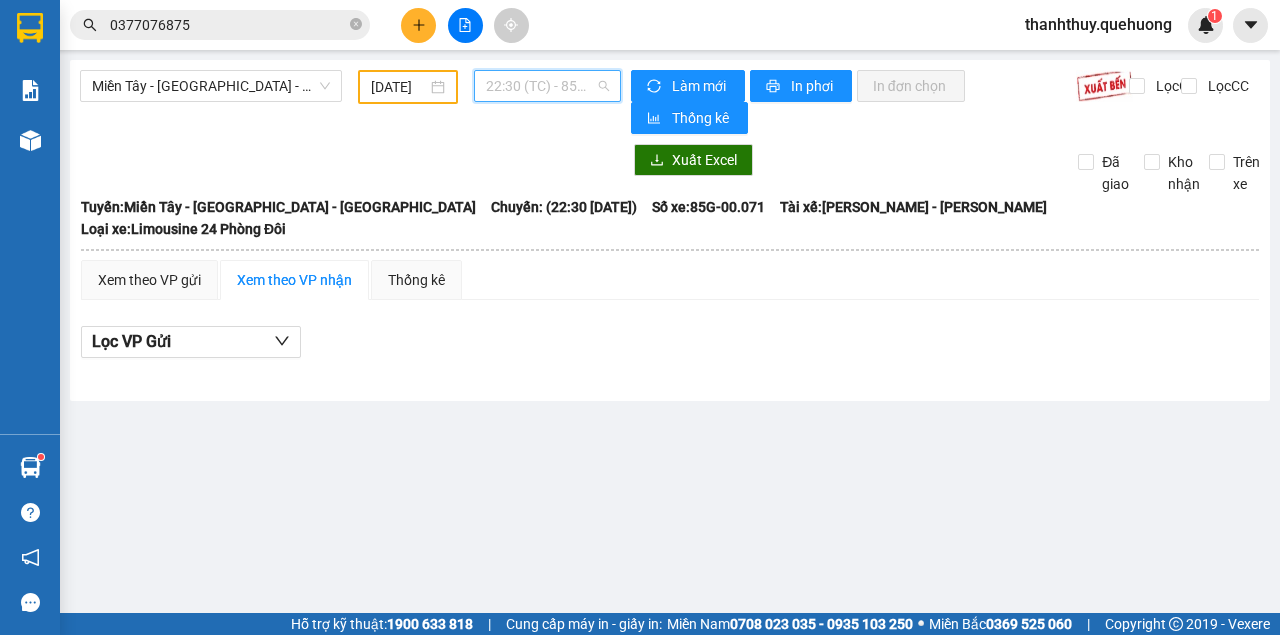 click on "22:30   (TC)   - 85G-00.071" at bounding box center [547, 86] 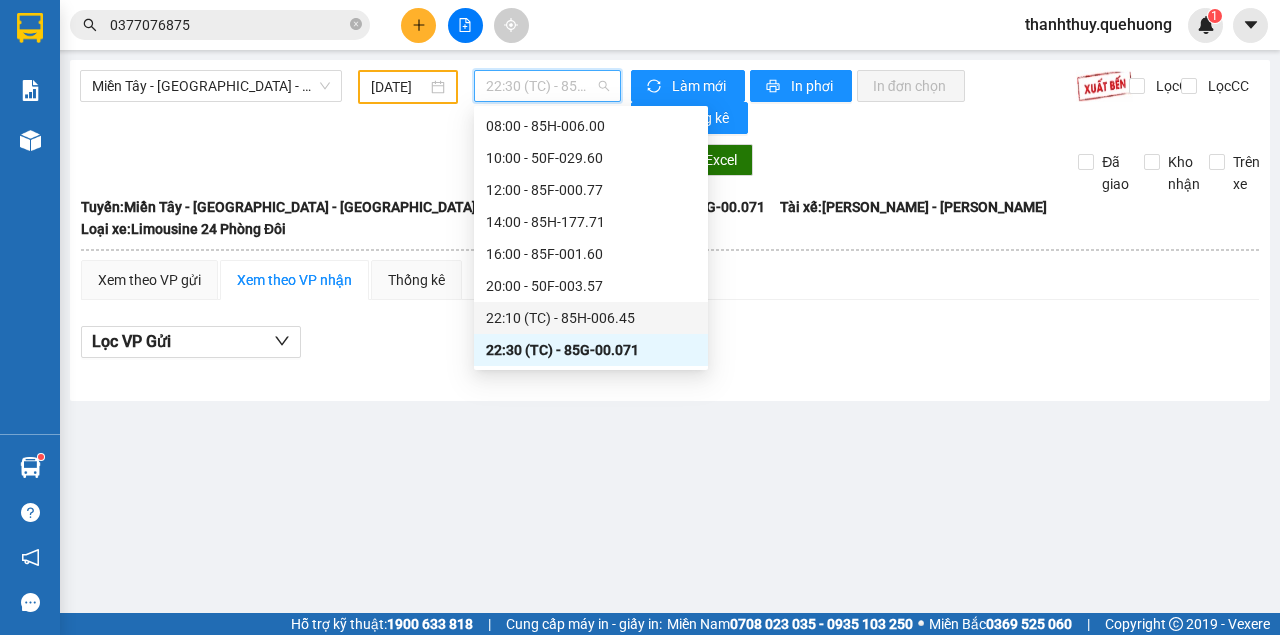 scroll, scrollTop: 165, scrollLeft: 0, axis: vertical 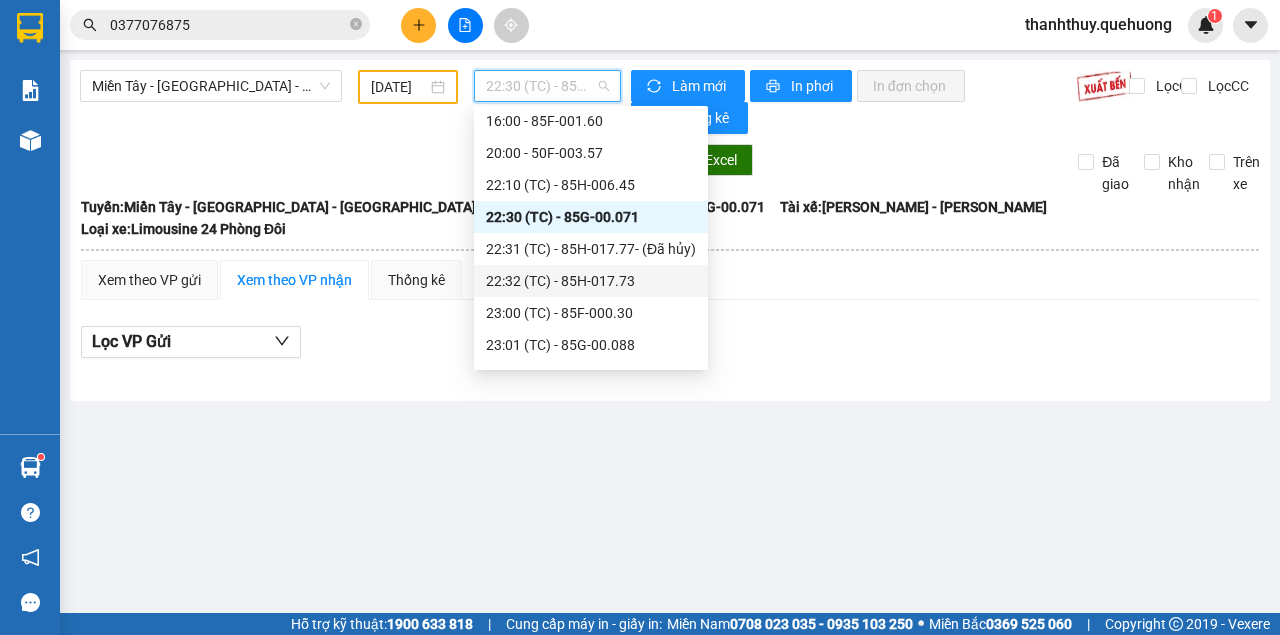 click on "22:32   (TC)   - 85H-017.73" at bounding box center (591, 281) 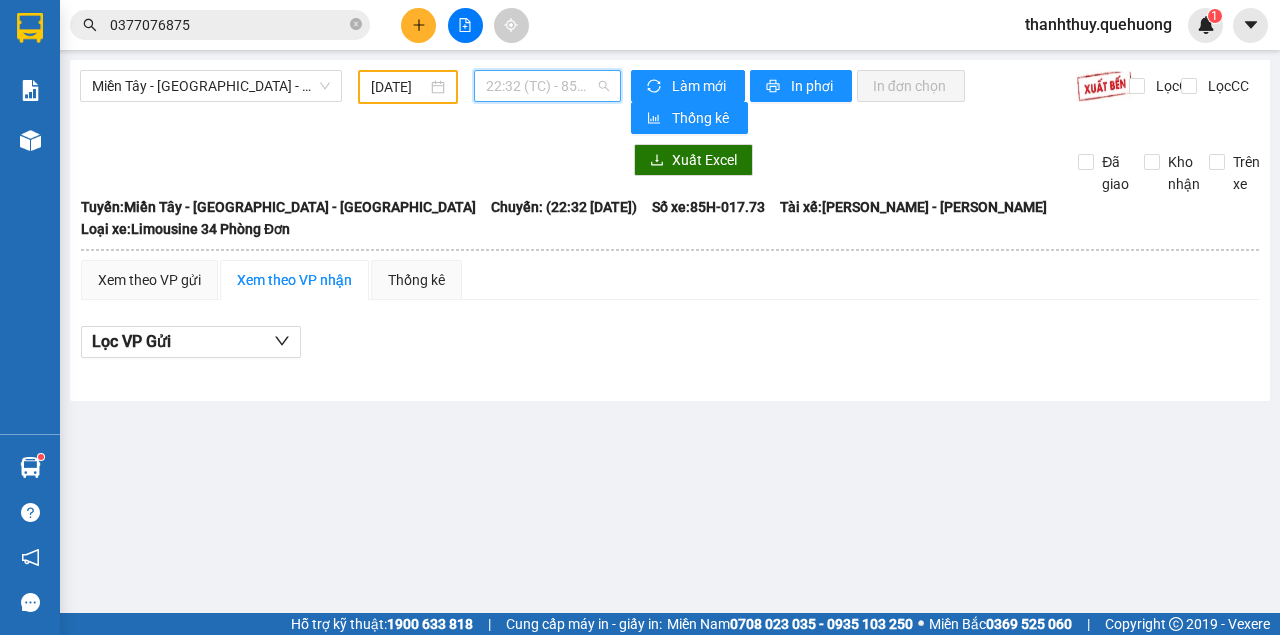 click on "22:32   (TC)   - 85H-017.73" at bounding box center [547, 86] 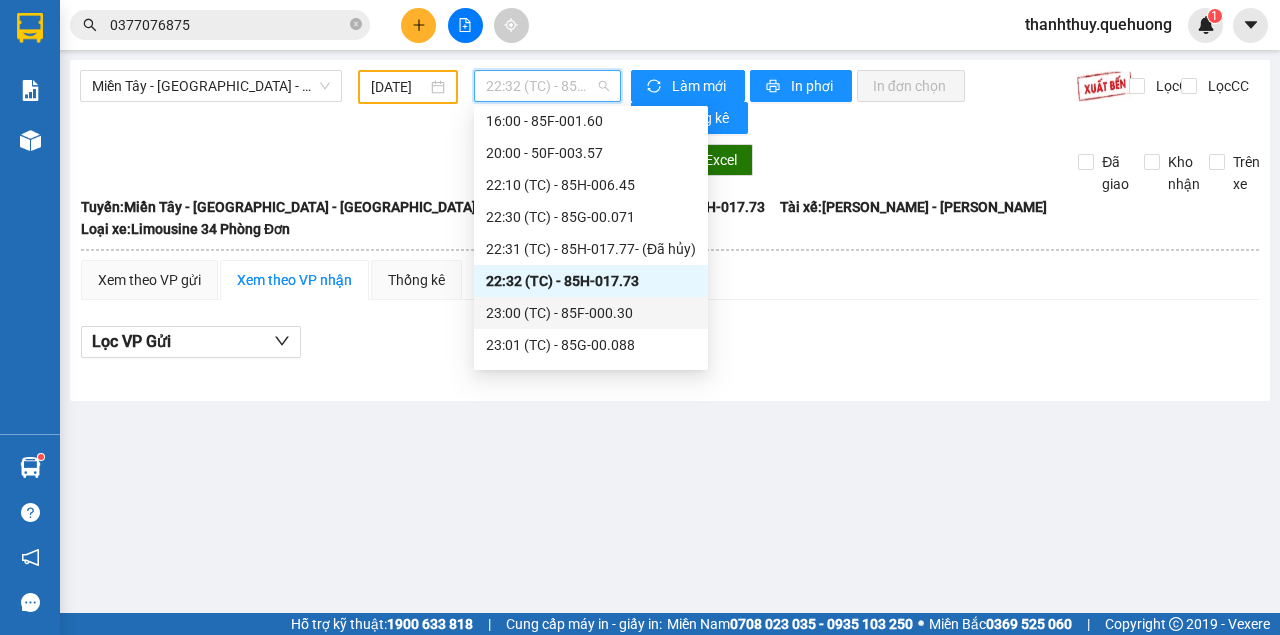 click on "23:00   (TC)   - 85F-000.30" at bounding box center (591, 313) 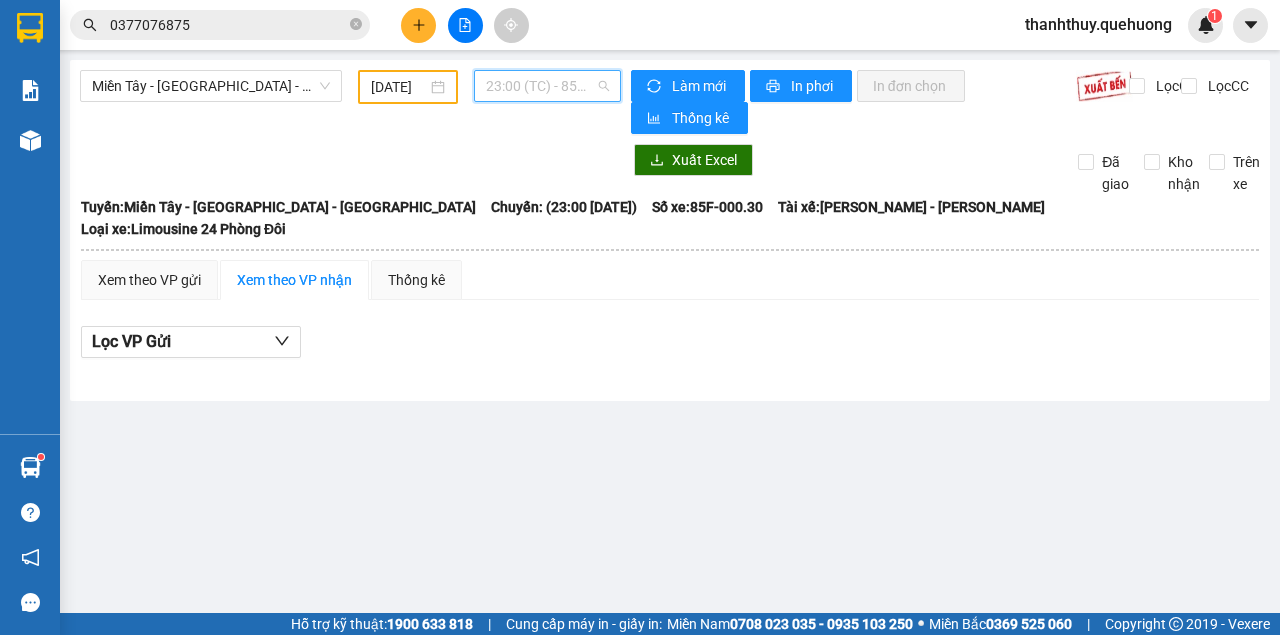 click on "23:00   (TC)   - 85F-000.30" at bounding box center (547, 86) 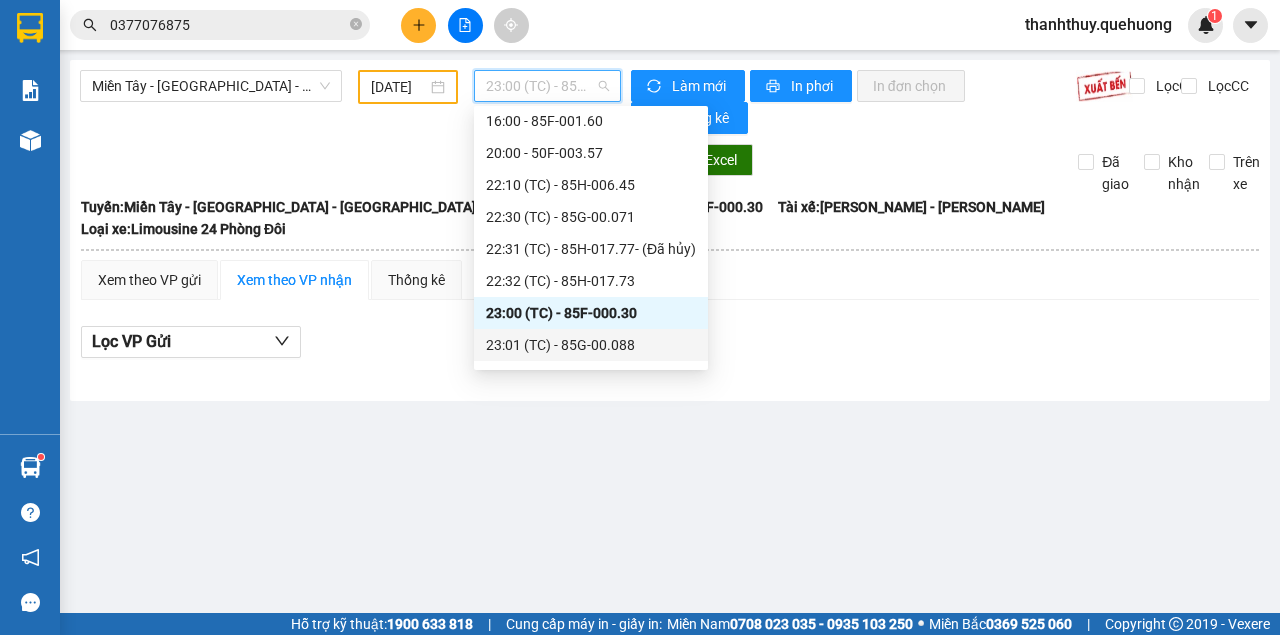 click on "23:01   (TC)   - 85G-00.088" at bounding box center [591, 345] 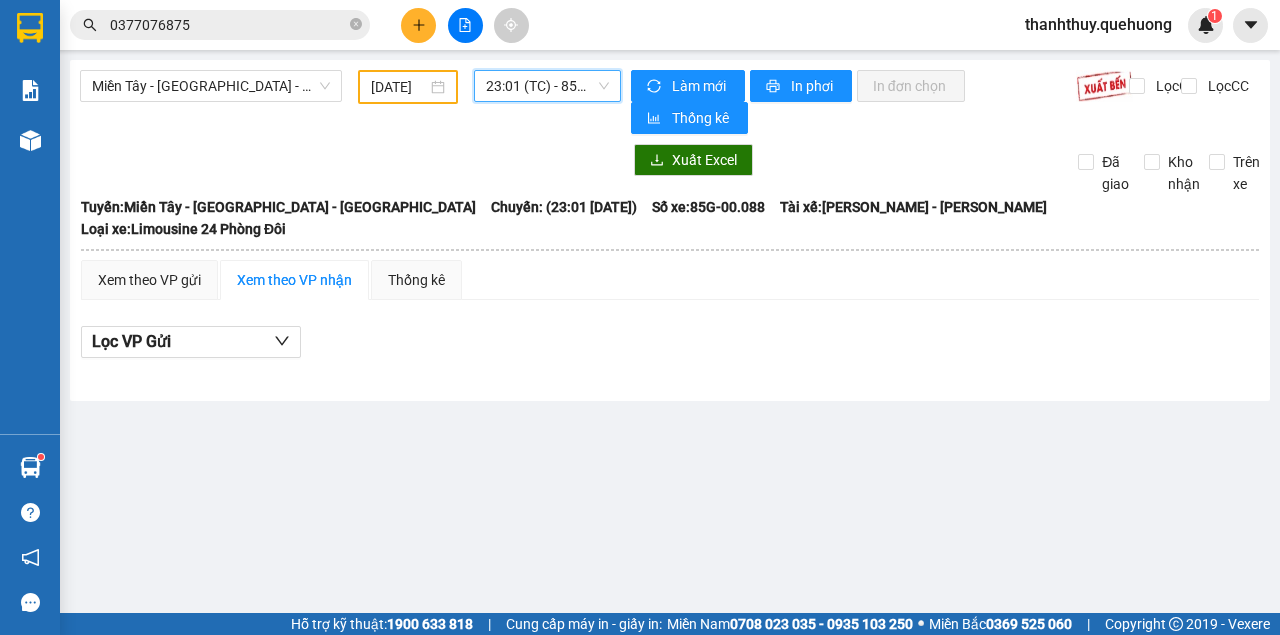 click on "23:01   (TC)   - 85G-00.088" at bounding box center [547, 86] 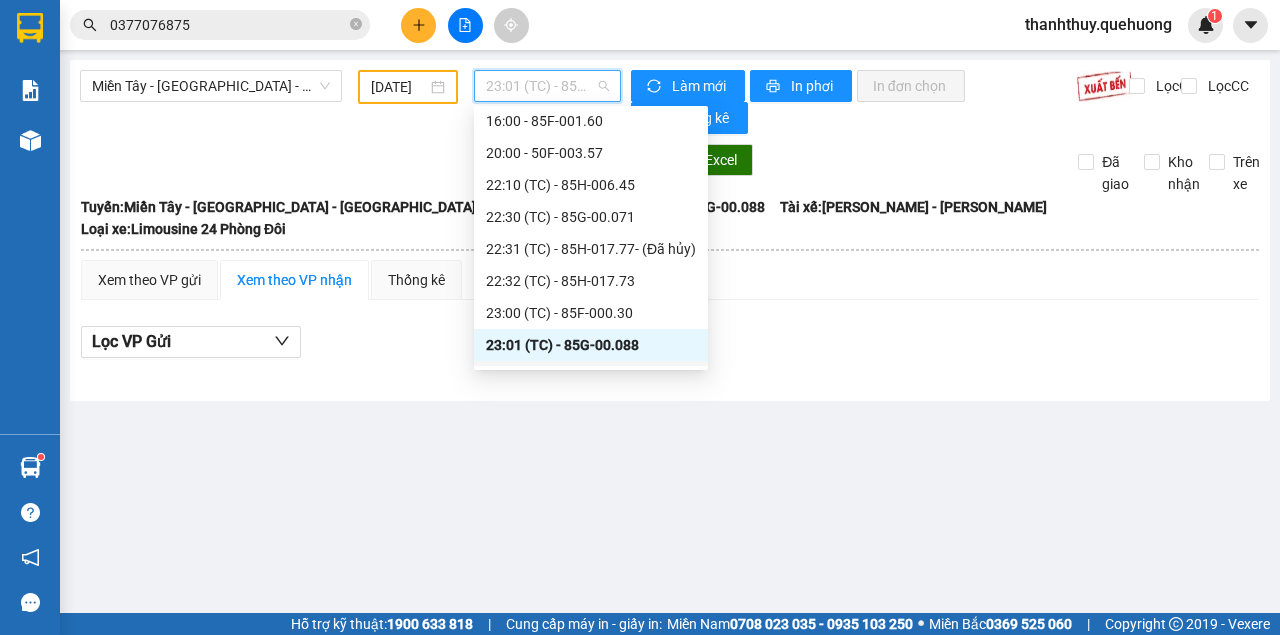 scroll, scrollTop: 298, scrollLeft: 0, axis: vertical 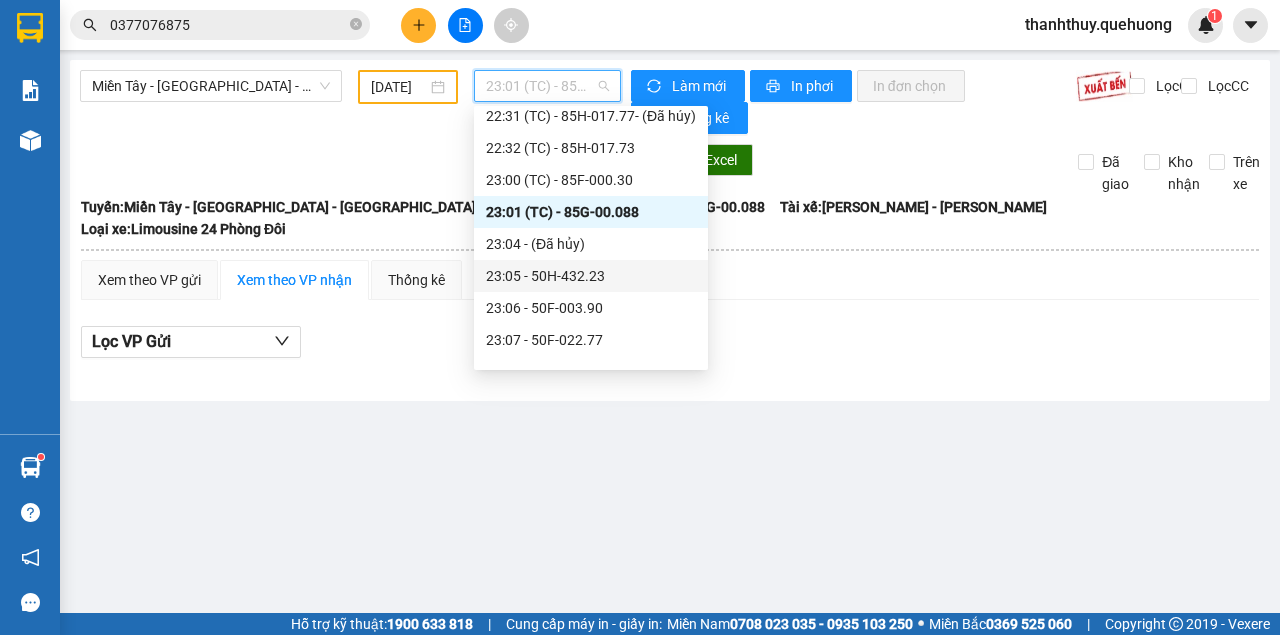 click on "23:05     - 50H-432.23" at bounding box center [591, 276] 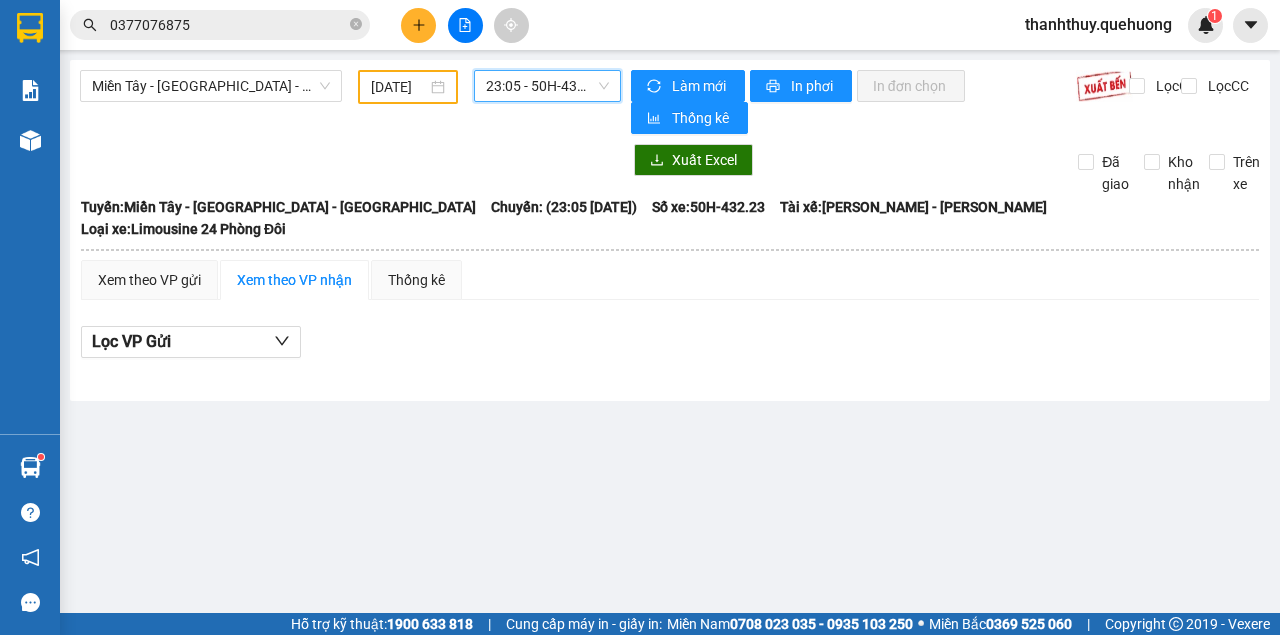 click on "23:05     - 50H-432.23" at bounding box center (547, 86) 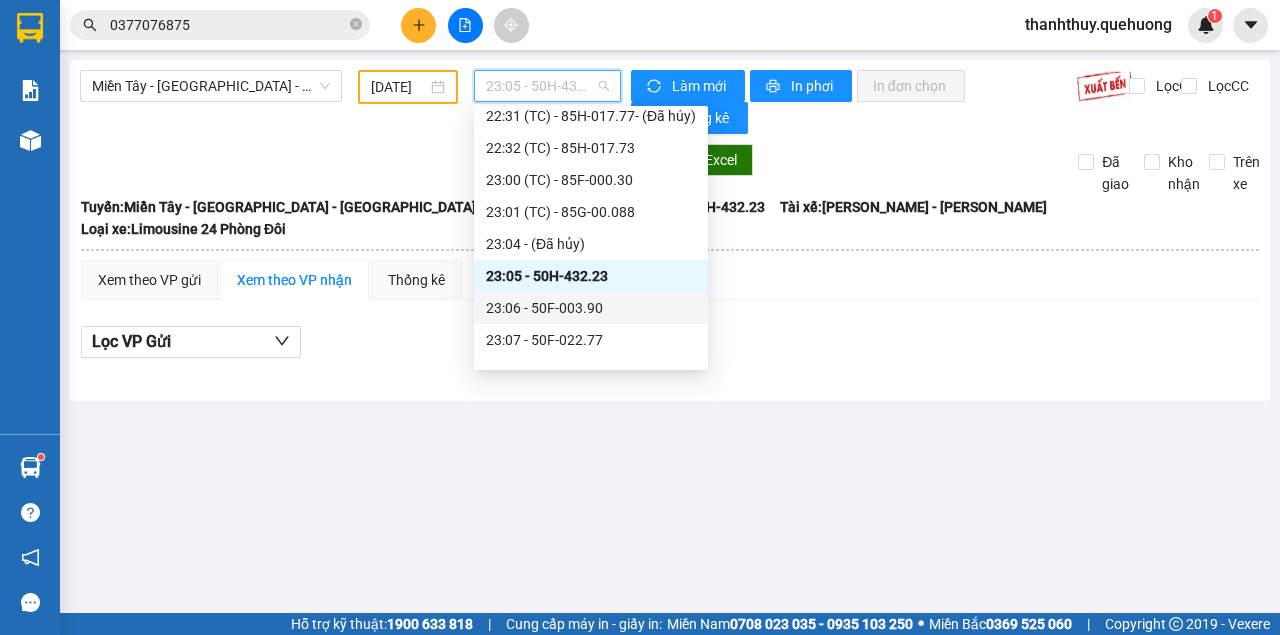 click on "23:06     - 50F-003.90" at bounding box center [591, 308] 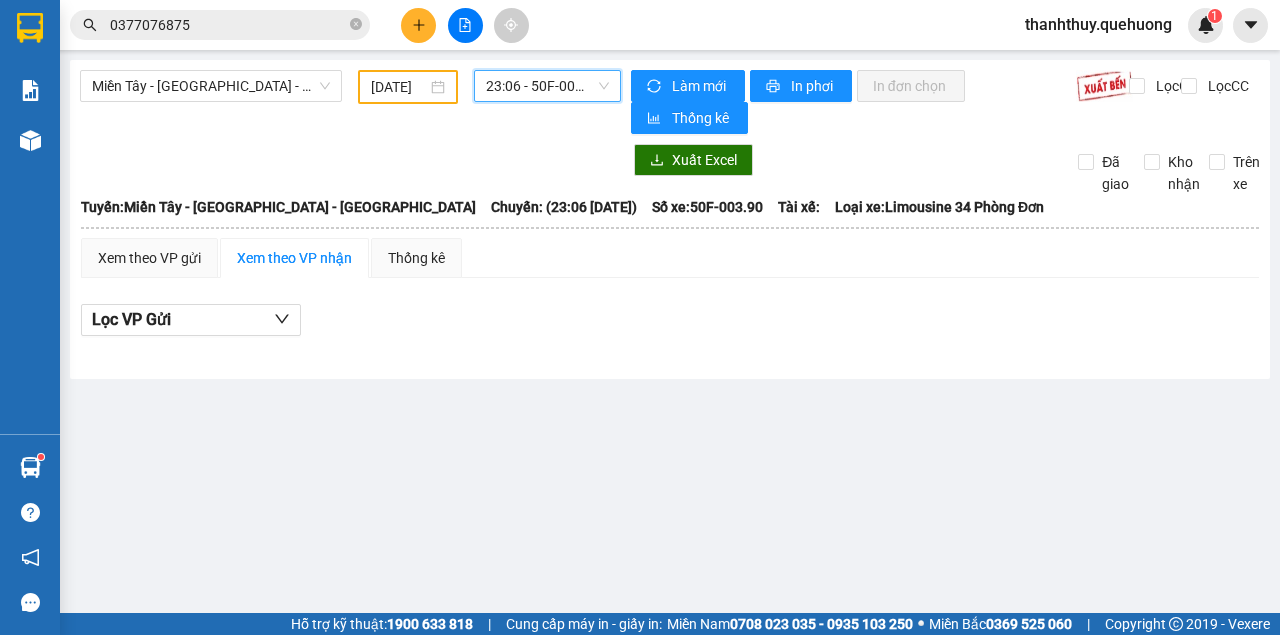 click on "23:06     - 50F-003.90" at bounding box center (547, 86) 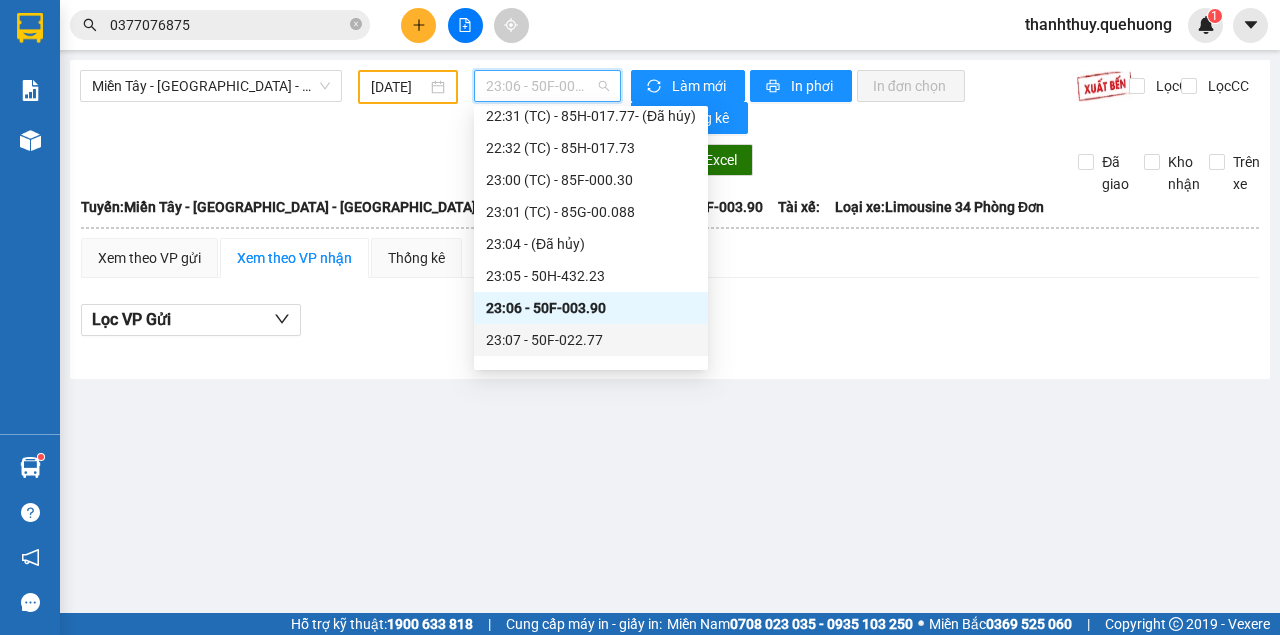 click on "23:07     - 50F-022.77" at bounding box center [591, 340] 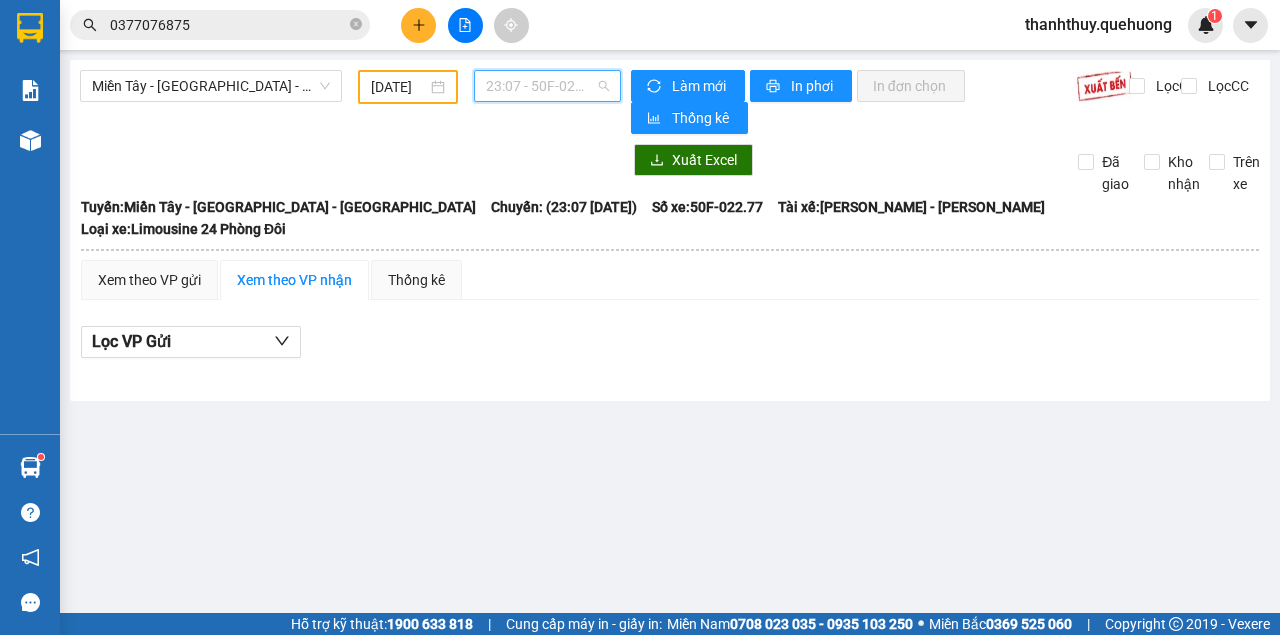 click on "23:07     - 50F-022.77" at bounding box center [547, 86] 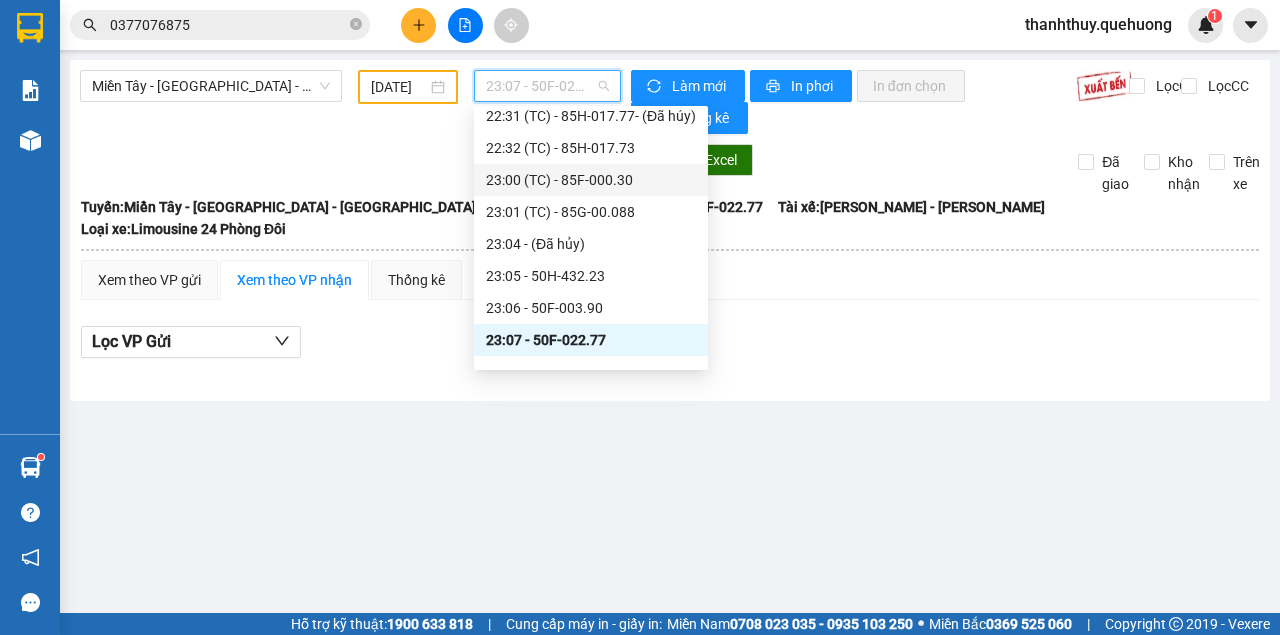 scroll, scrollTop: 416, scrollLeft: 0, axis: vertical 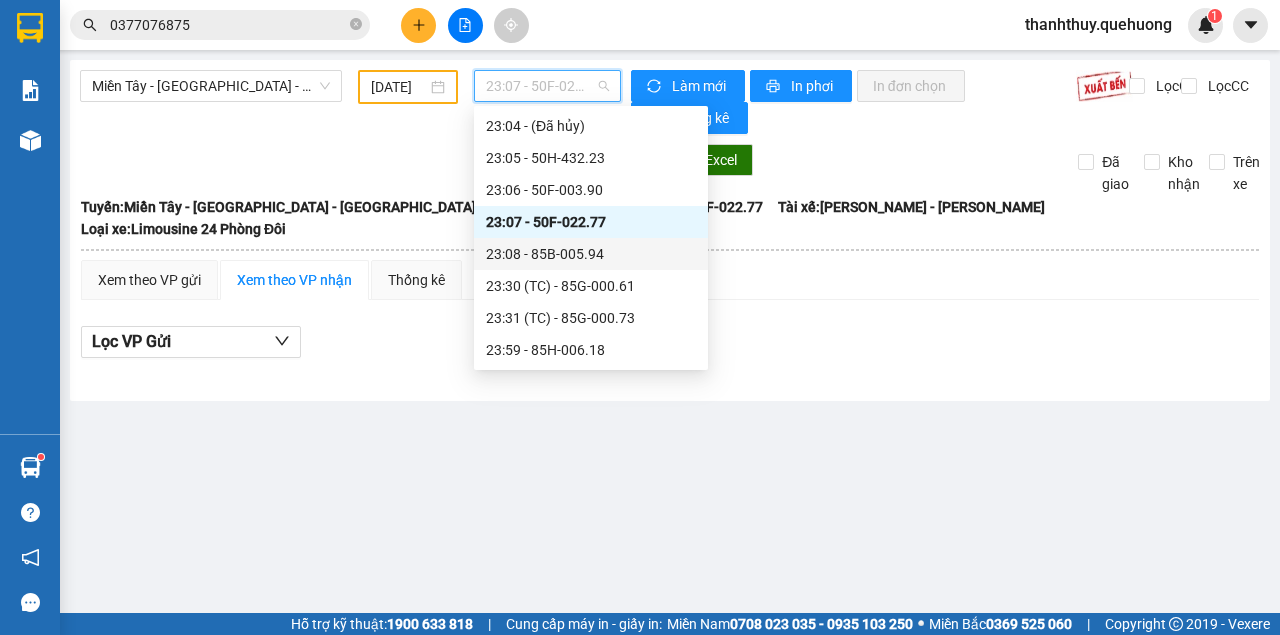 click on "23:08     - 85B-005.94" at bounding box center (591, 254) 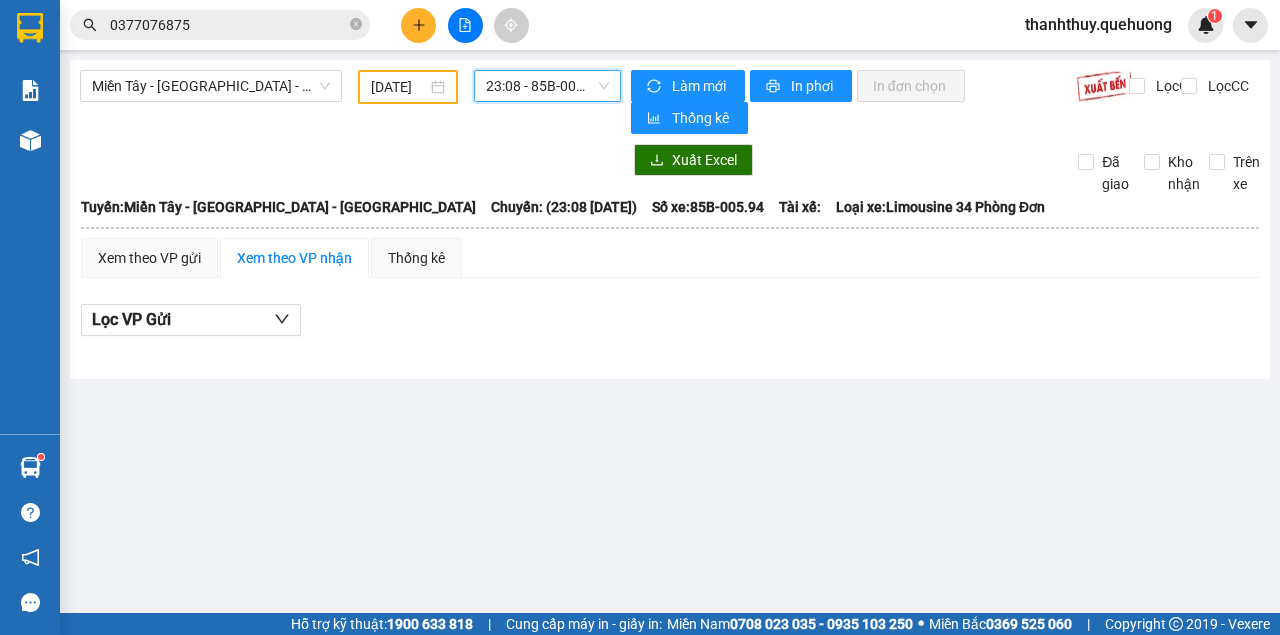 click on "23:08     - 85B-005.94" at bounding box center [547, 86] 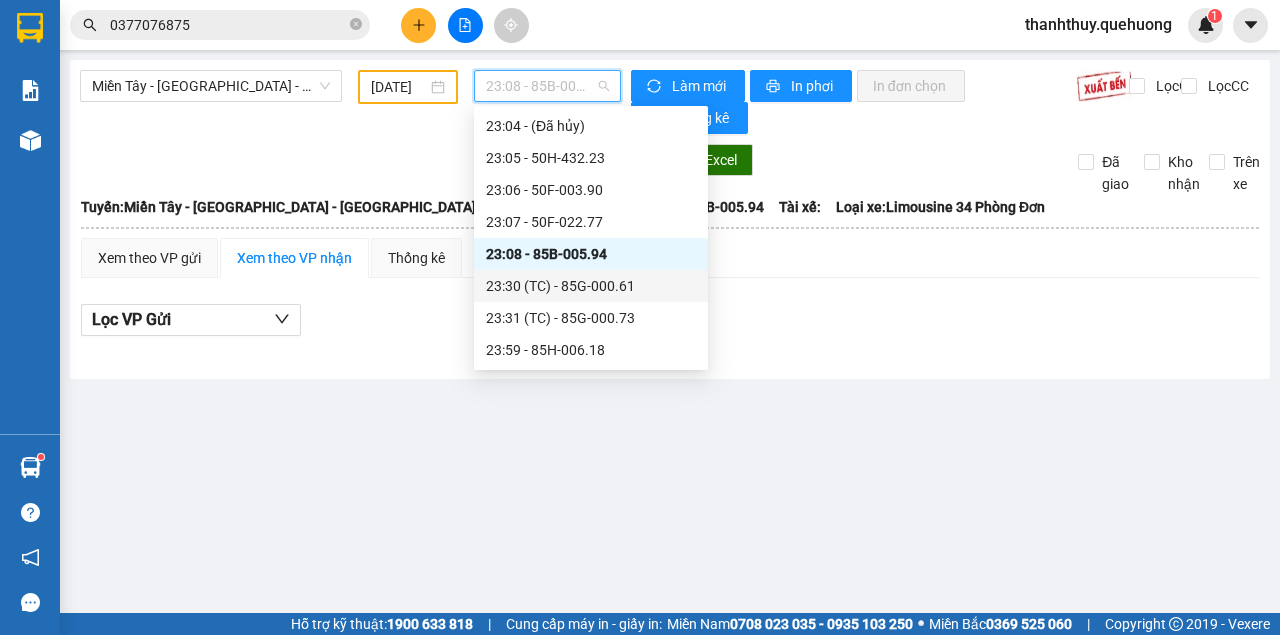 click on "23:30   (TC)   - 85G-000.61" at bounding box center [591, 286] 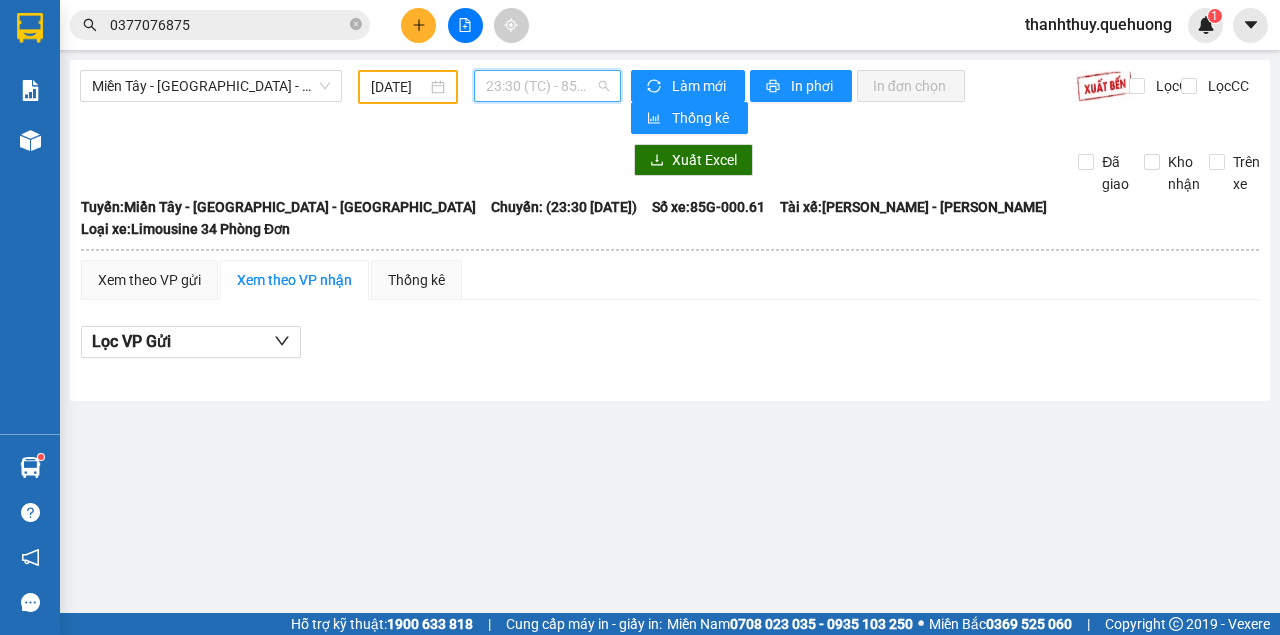click on "23:30   (TC)   - 85G-000.61" at bounding box center (547, 86) 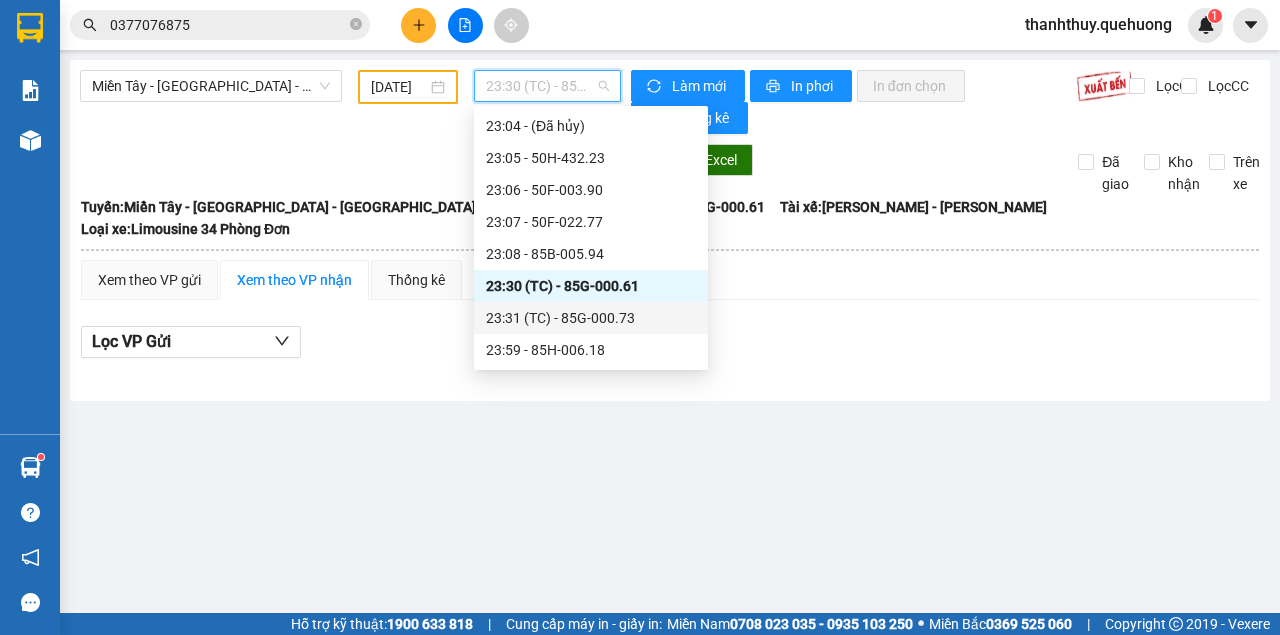 click on "23:31   (TC)   - 85G-000.73" at bounding box center (591, 318) 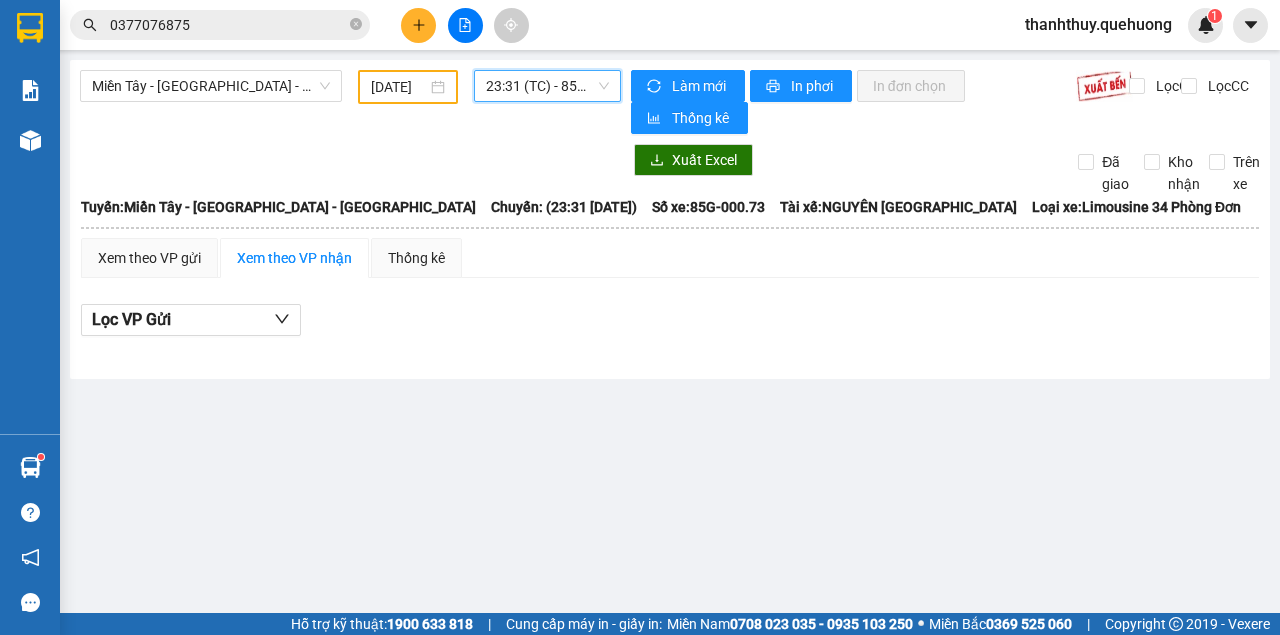 click on "23:31   (TC)   - 85G-000.73" at bounding box center (547, 86) 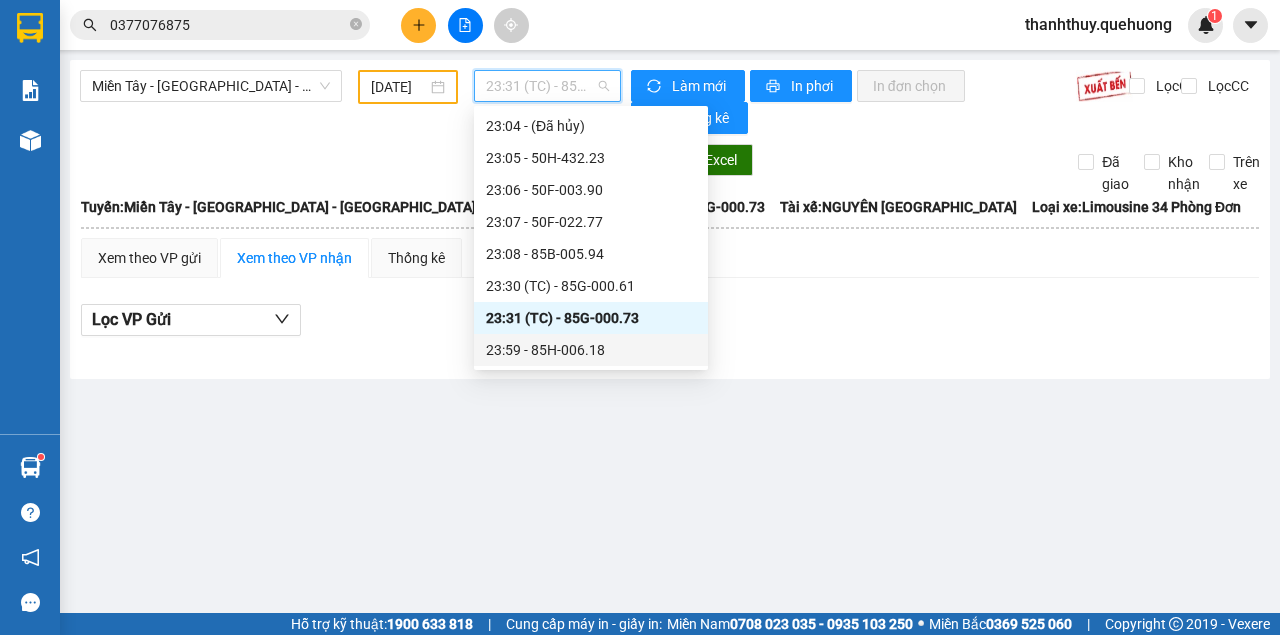 click on "23:59     - 85H-006.18" at bounding box center [591, 350] 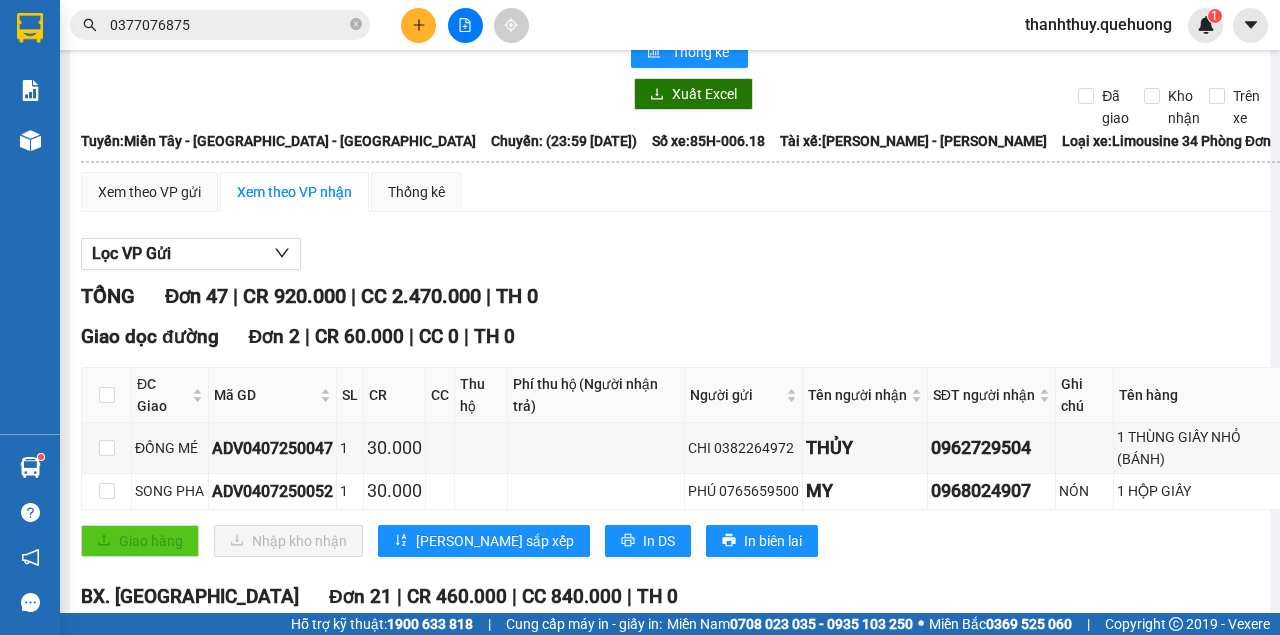 scroll, scrollTop: 0, scrollLeft: 0, axis: both 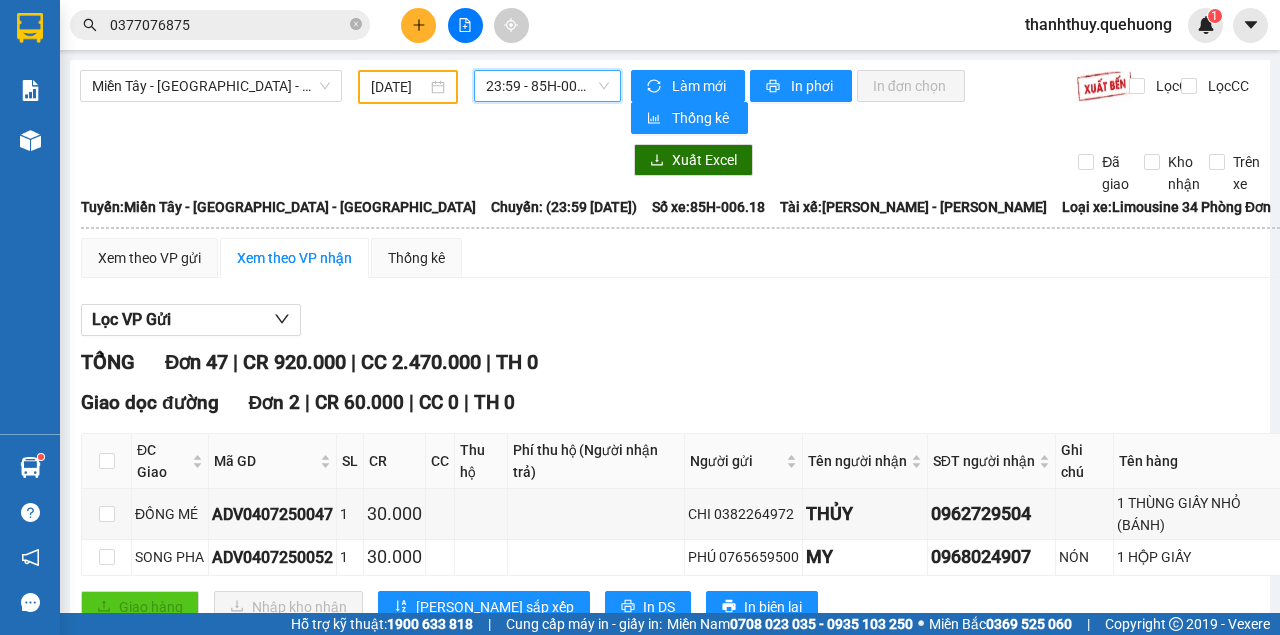 click on "04/07/2025" at bounding box center [399, 87] 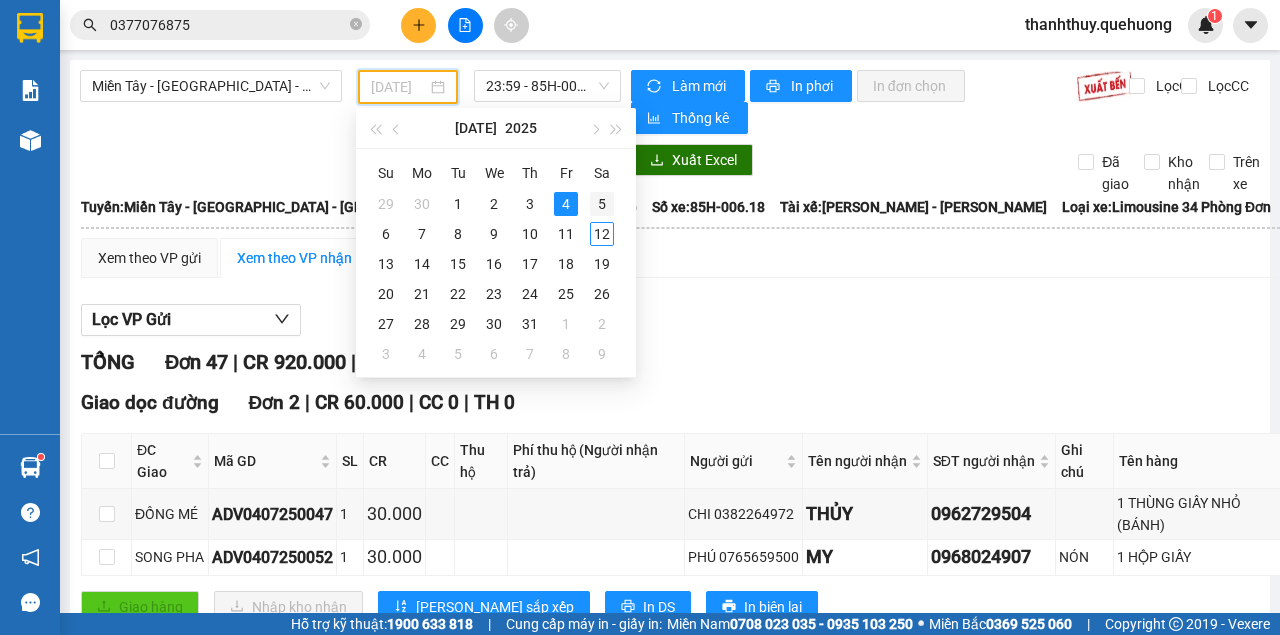 click on "5" at bounding box center (602, 204) 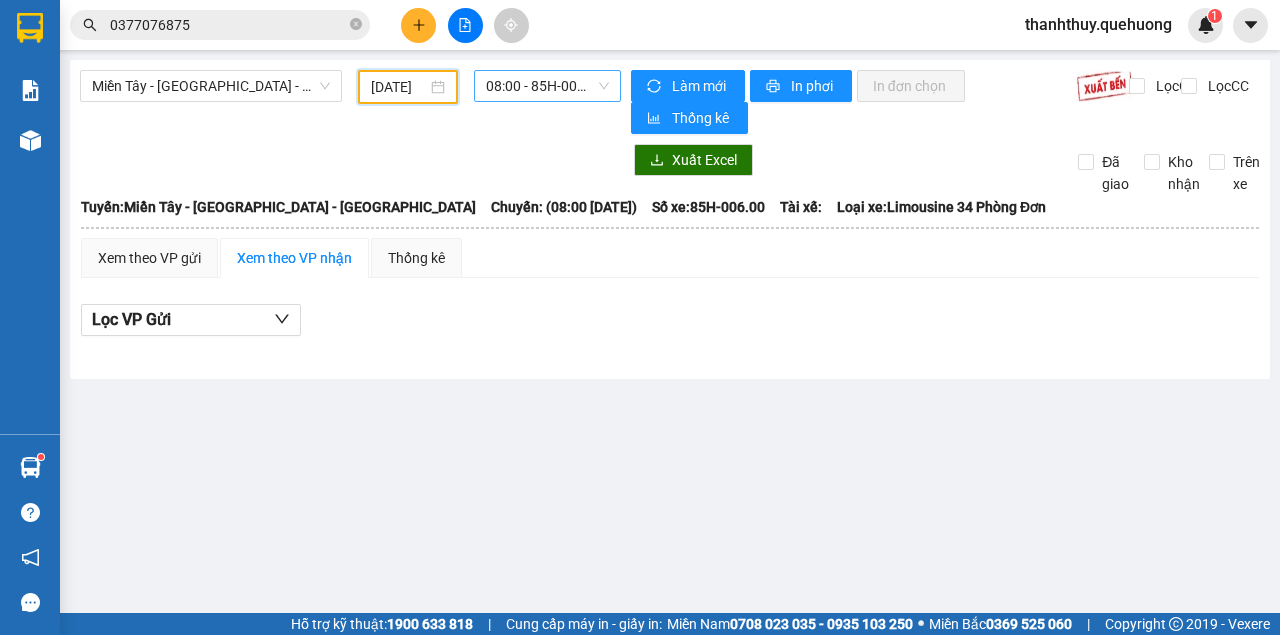 click on "08:00     - 85H-006.00" at bounding box center (547, 86) 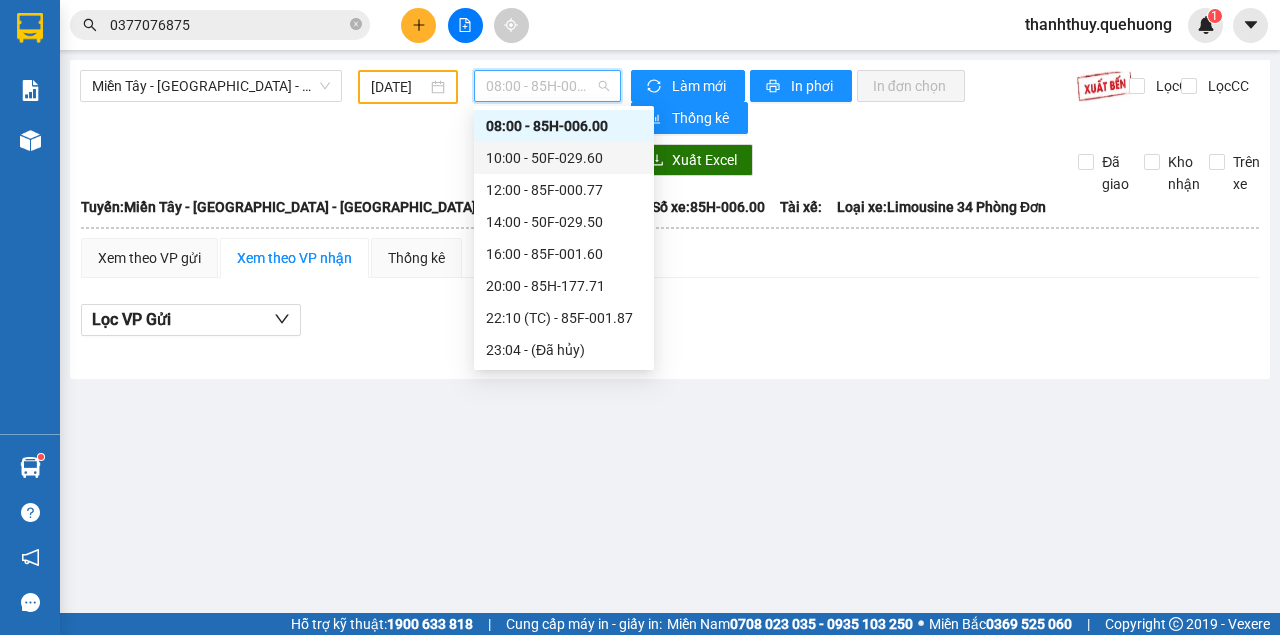 click on "10:00     - 50F-029.60" at bounding box center (564, 158) 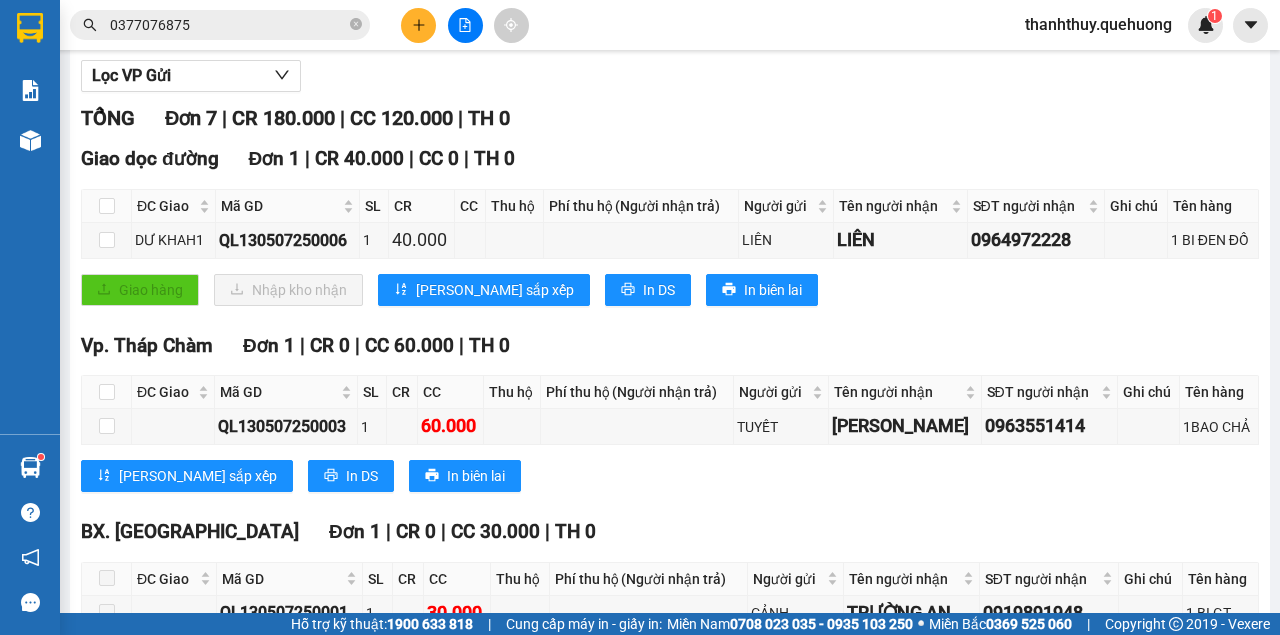 scroll, scrollTop: 0, scrollLeft: 0, axis: both 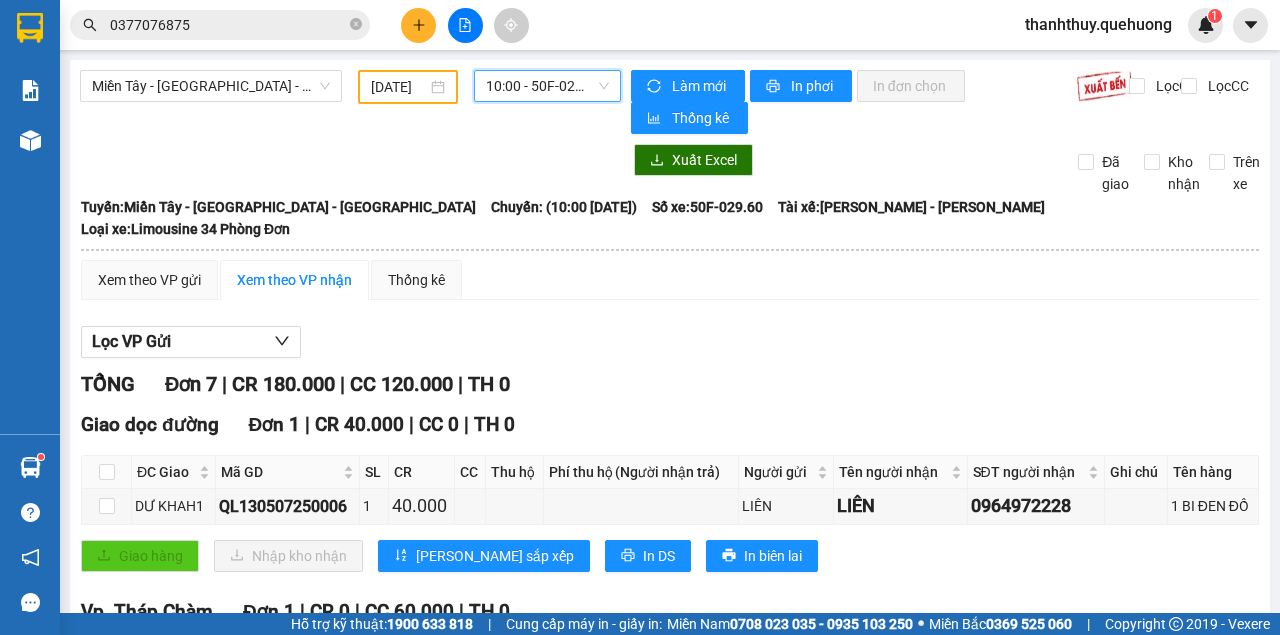 click on "10:00     - 50F-029.60" at bounding box center [547, 86] 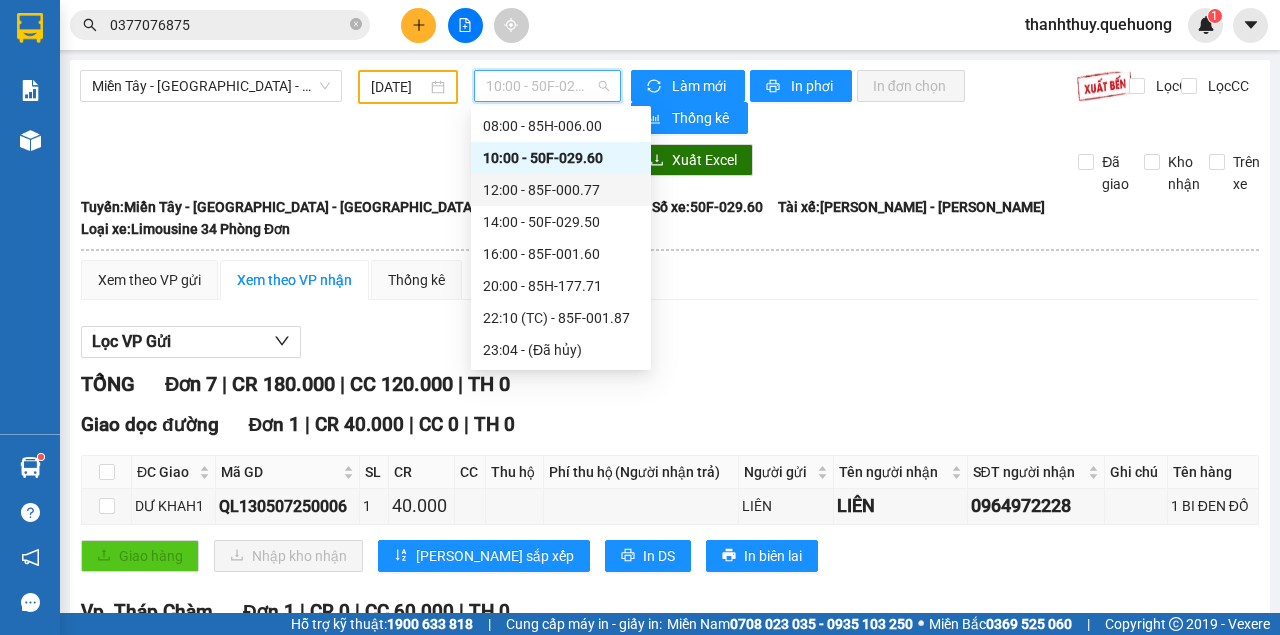 click on "12:00     - 85F-000.77" at bounding box center [561, 190] 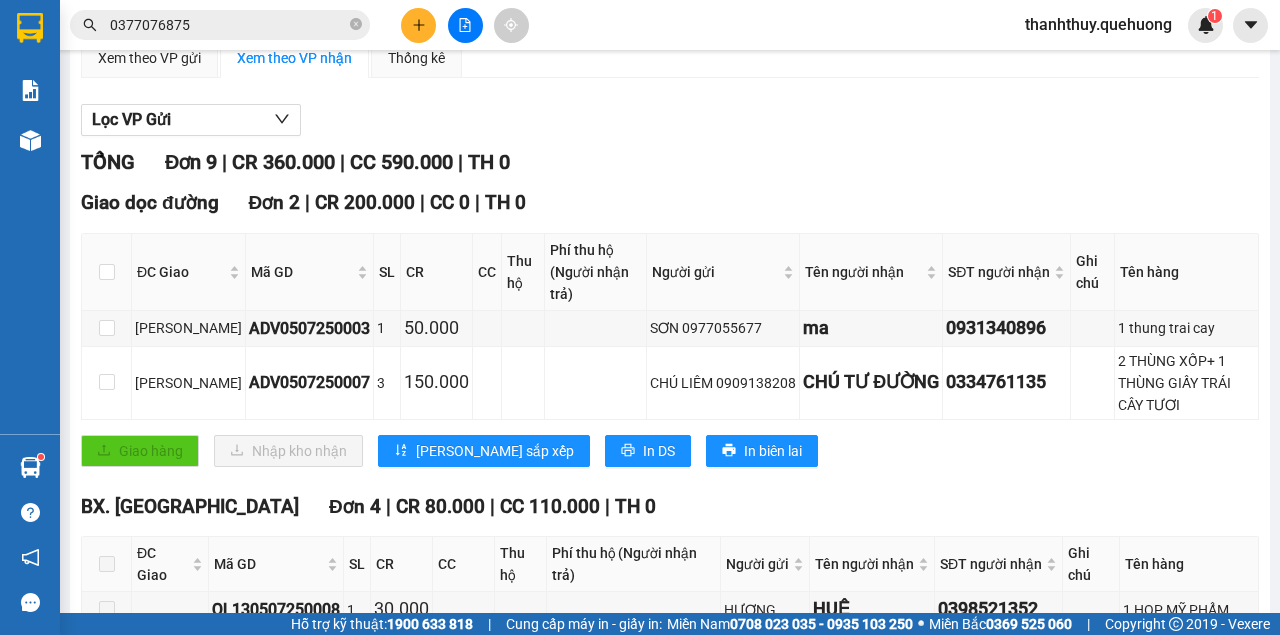 scroll, scrollTop: 0, scrollLeft: 0, axis: both 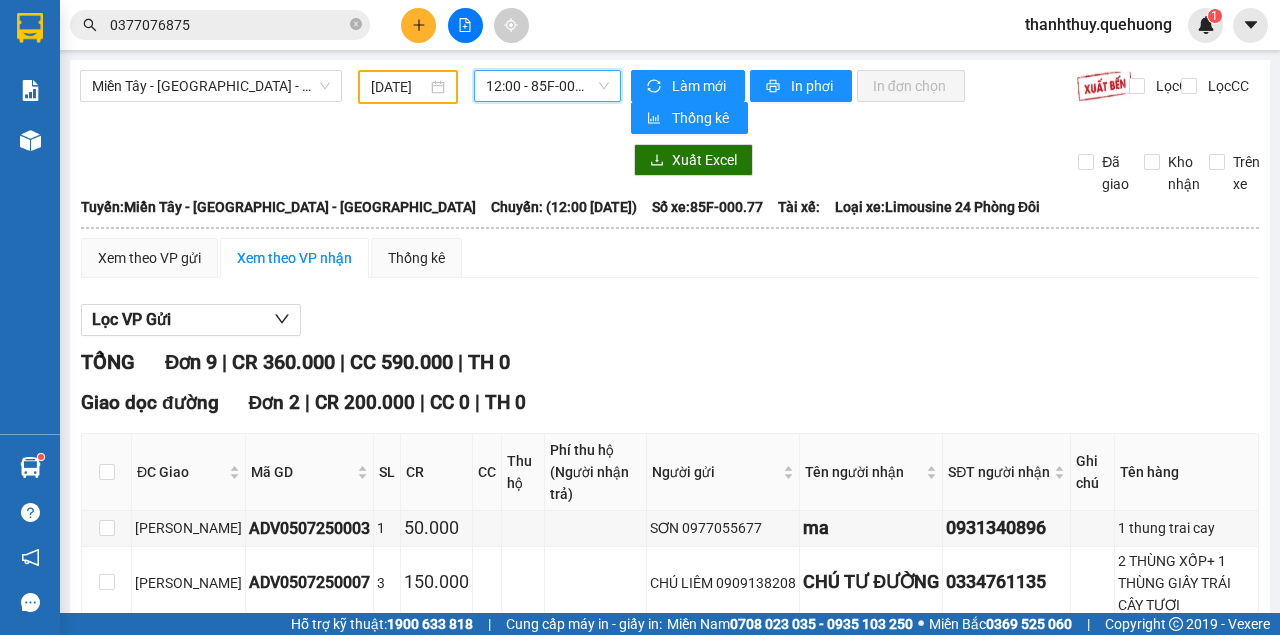 click on "12:00     - 85F-000.77" at bounding box center (547, 86) 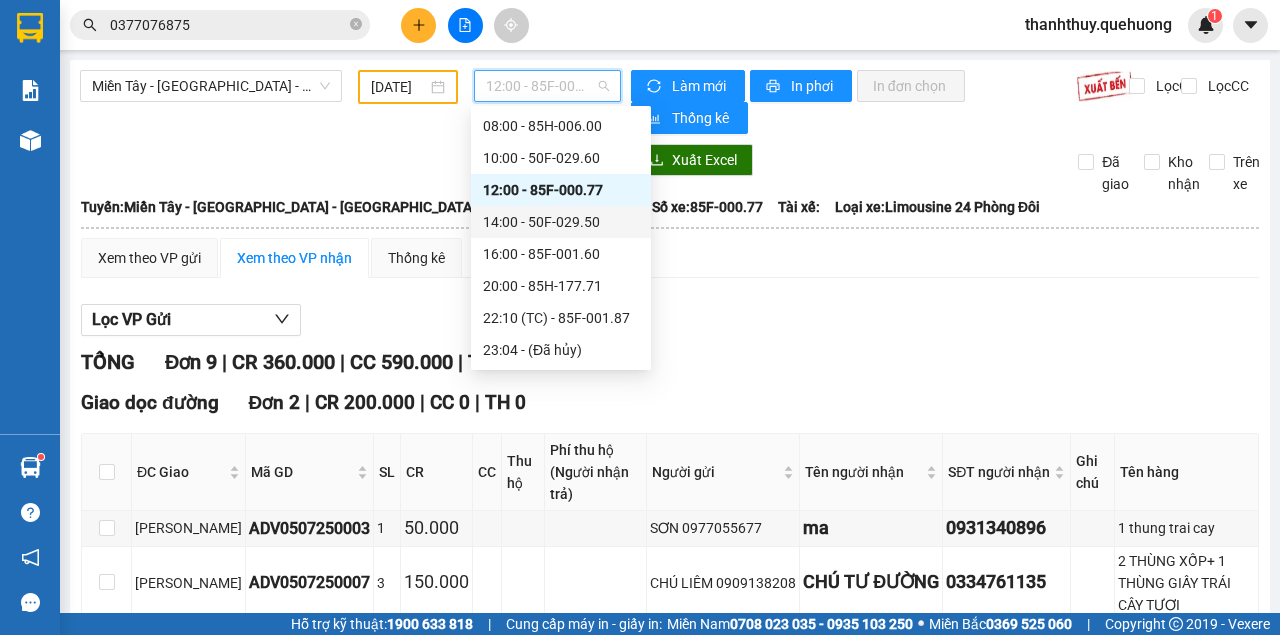 click on "14:00     - 50F-029.50" at bounding box center (561, 222) 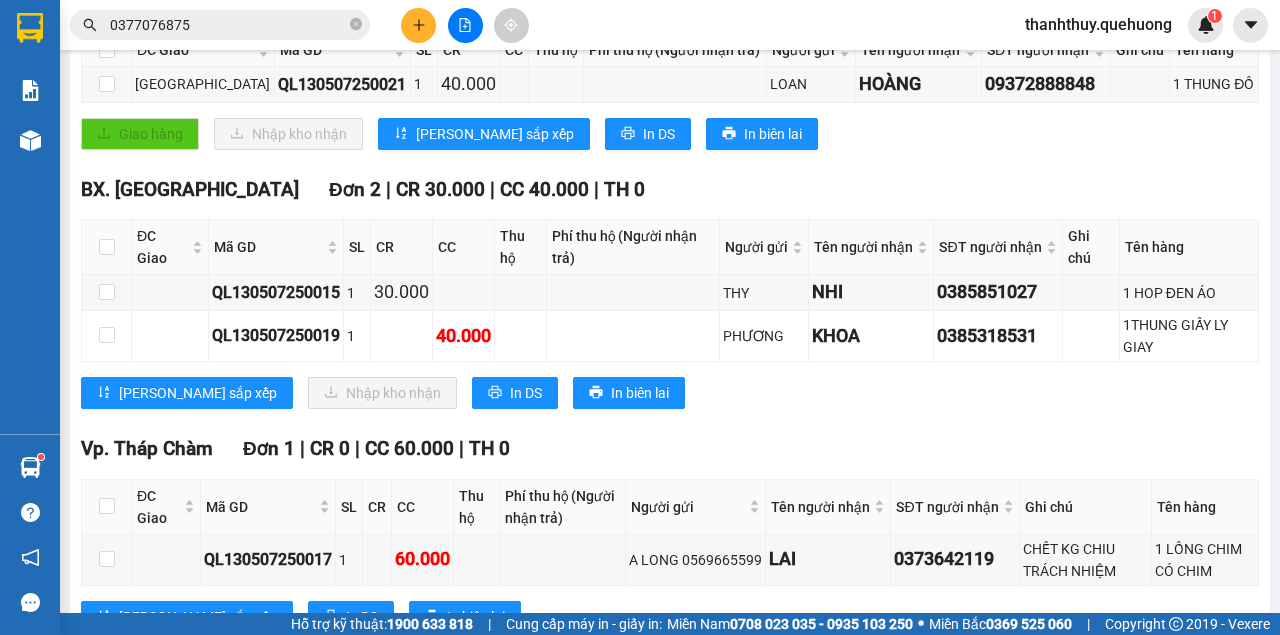 scroll, scrollTop: 0, scrollLeft: 0, axis: both 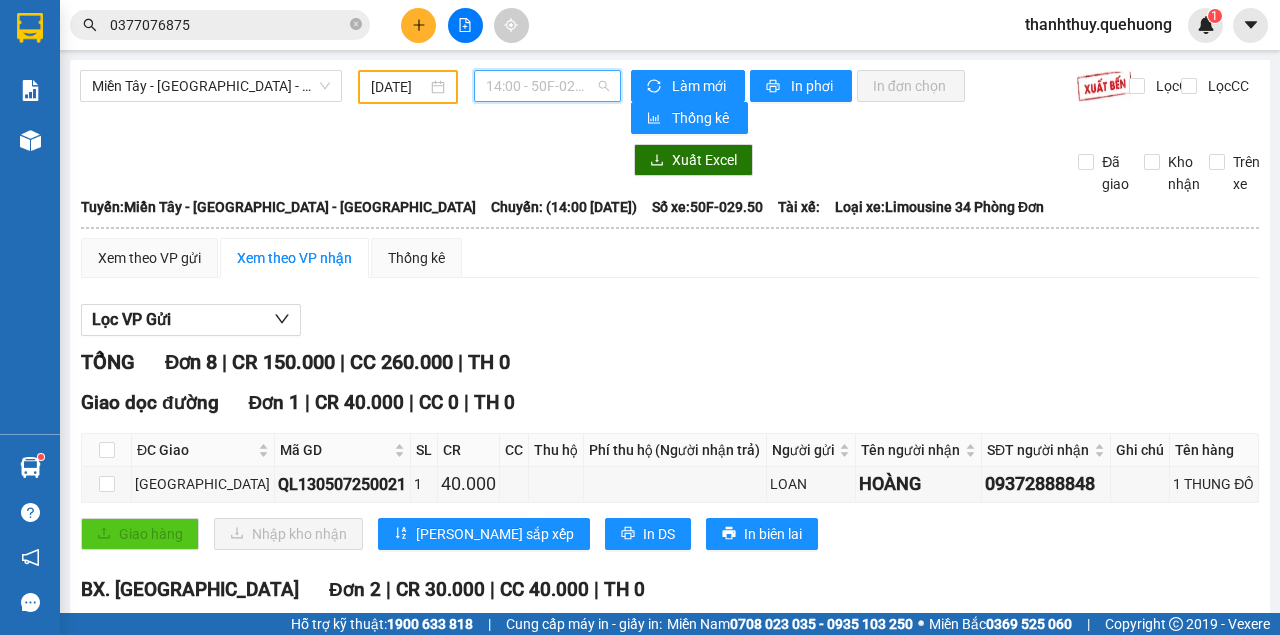 click on "14:00     - 50F-029.50" at bounding box center (547, 86) 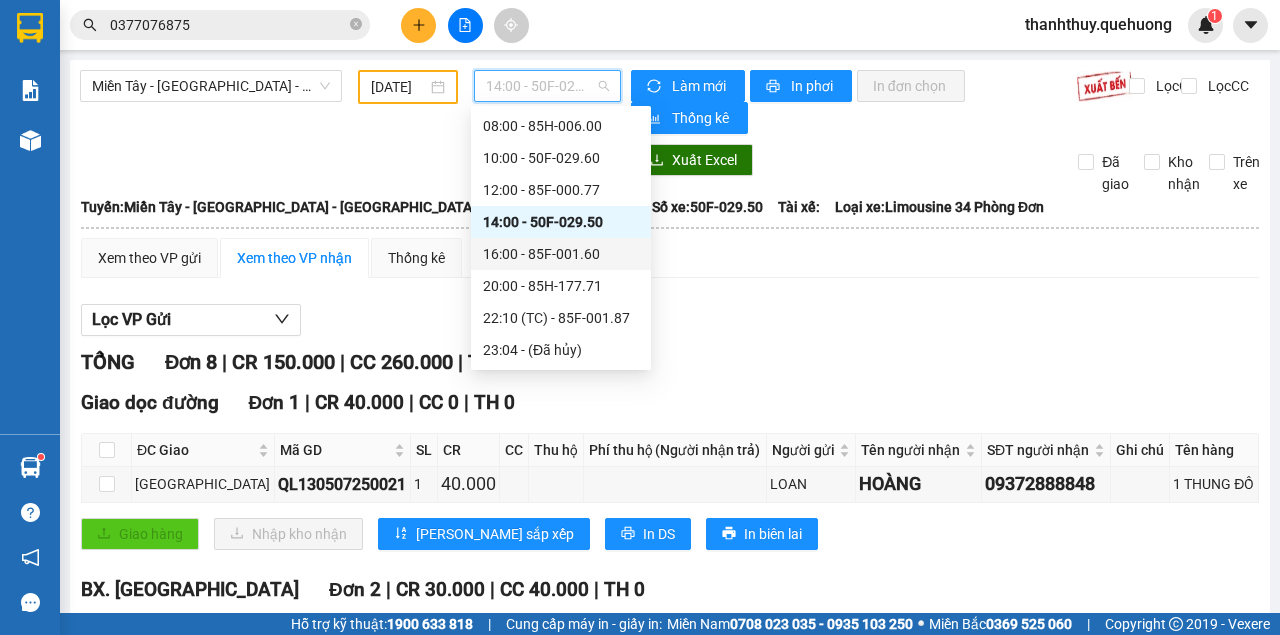 click on "16:00     - 85F-001.60" at bounding box center (561, 254) 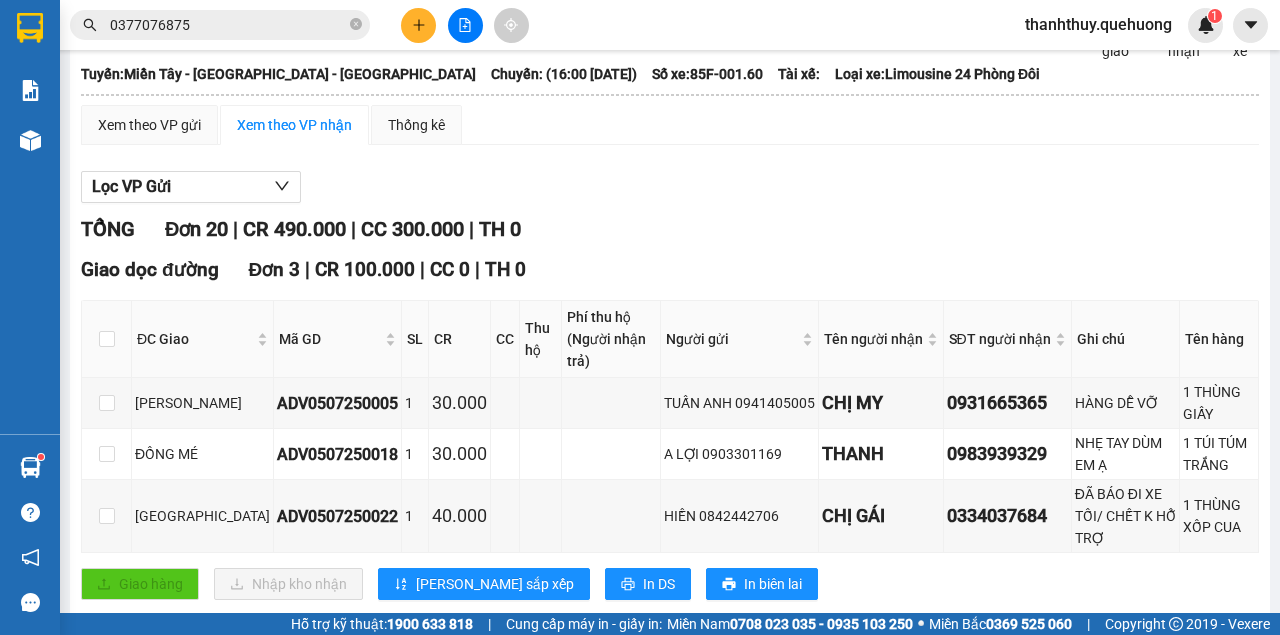scroll, scrollTop: 0, scrollLeft: 0, axis: both 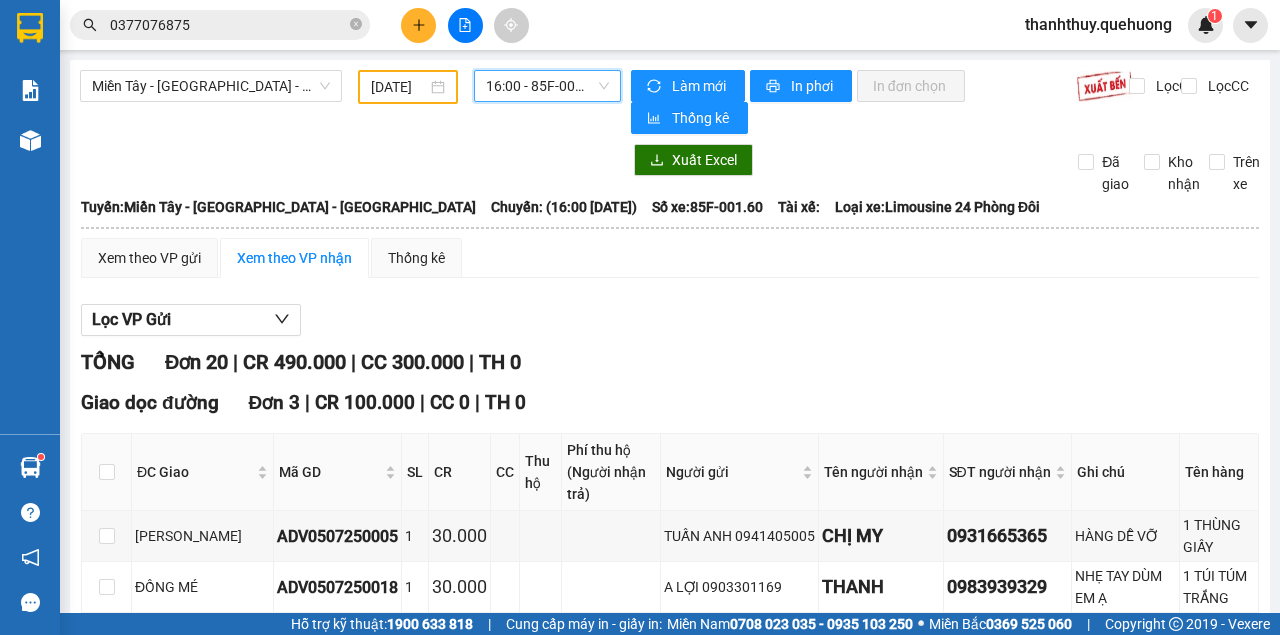click on "16:00     - 85F-001.60" at bounding box center (547, 86) 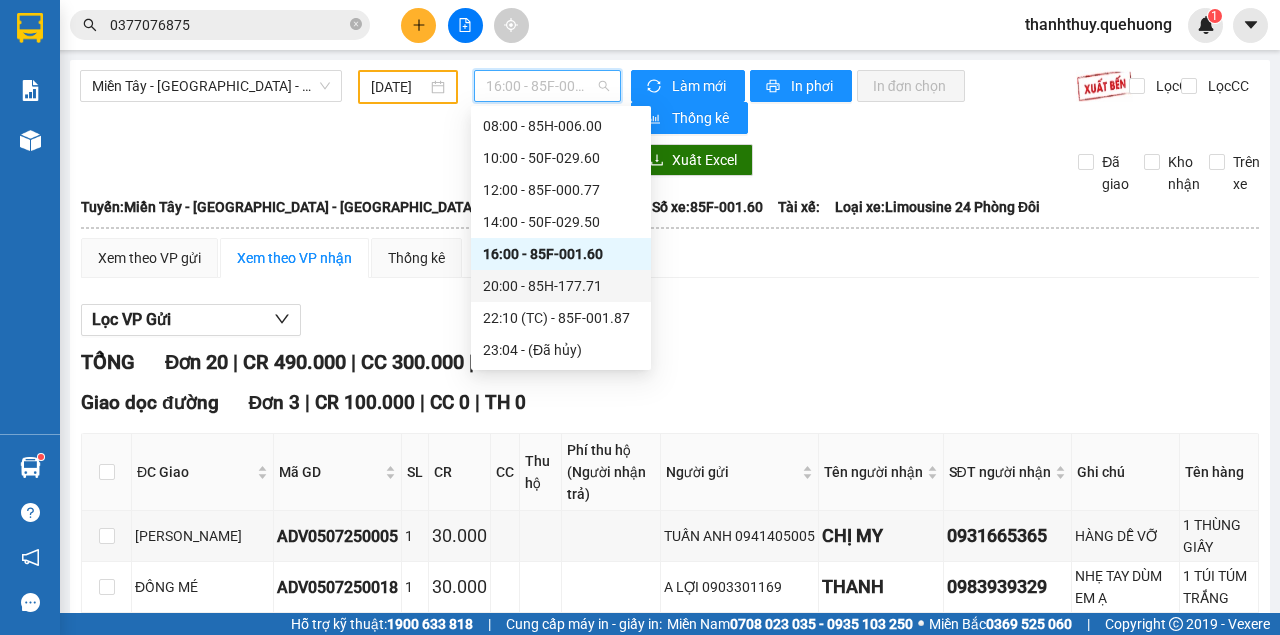 click on "20:00     - 85H-177.71" at bounding box center [561, 286] 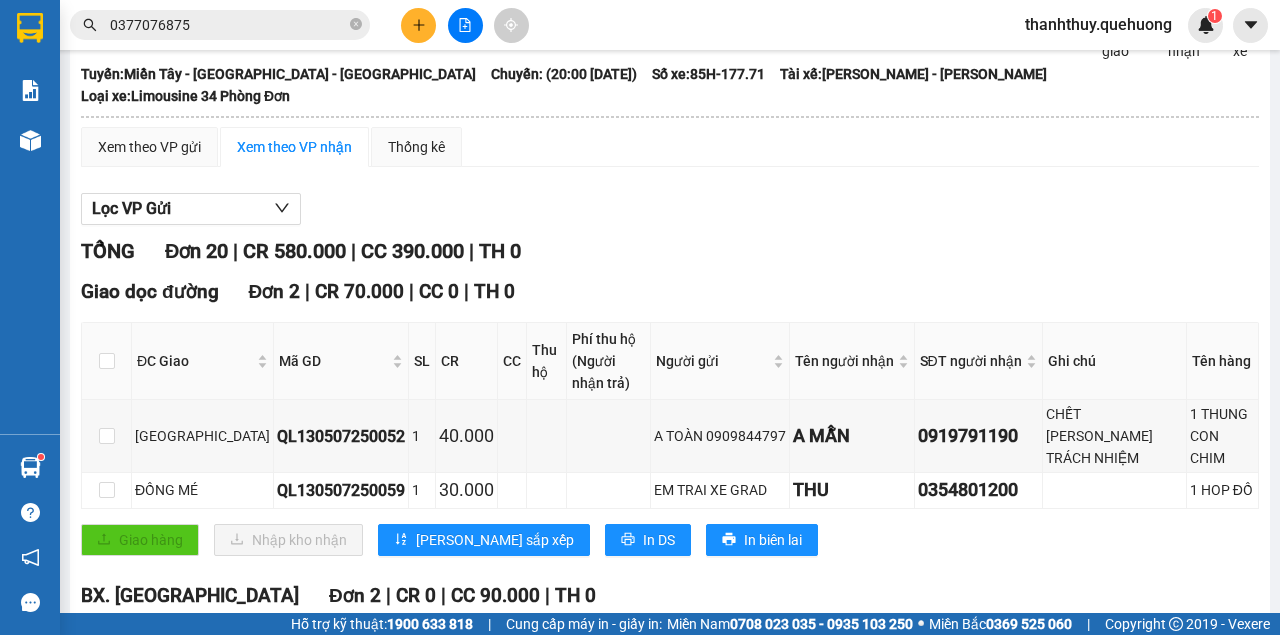 scroll, scrollTop: 0, scrollLeft: 0, axis: both 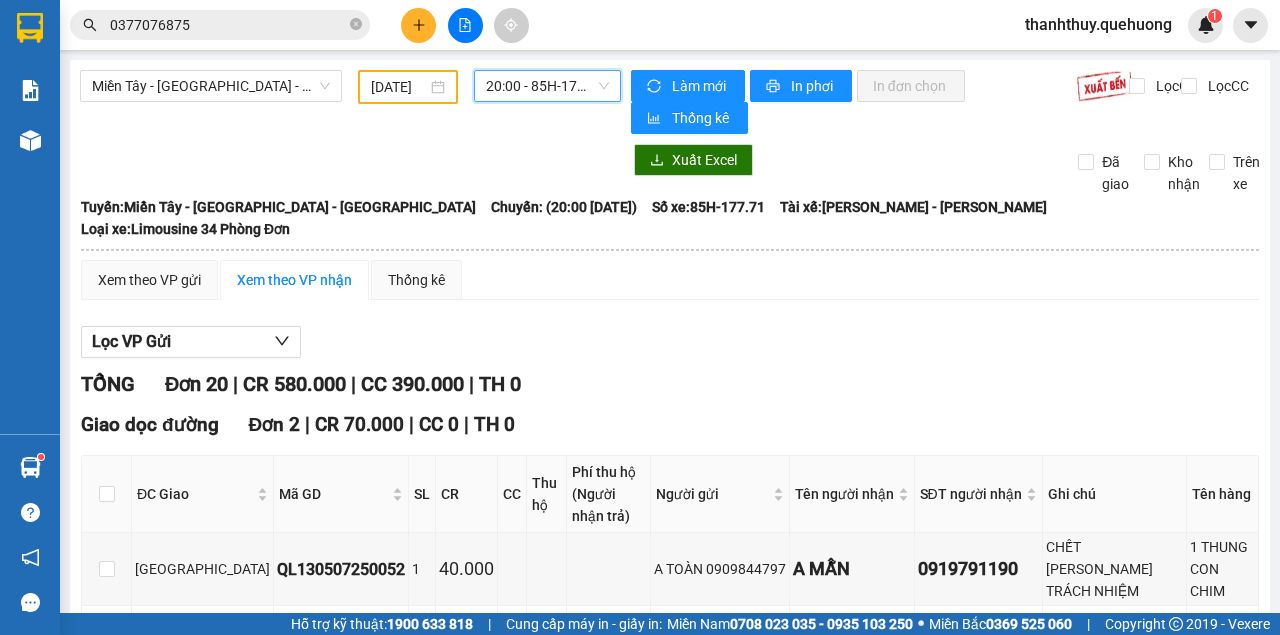 click on "20:00     - 85H-177.71" at bounding box center (547, 86) 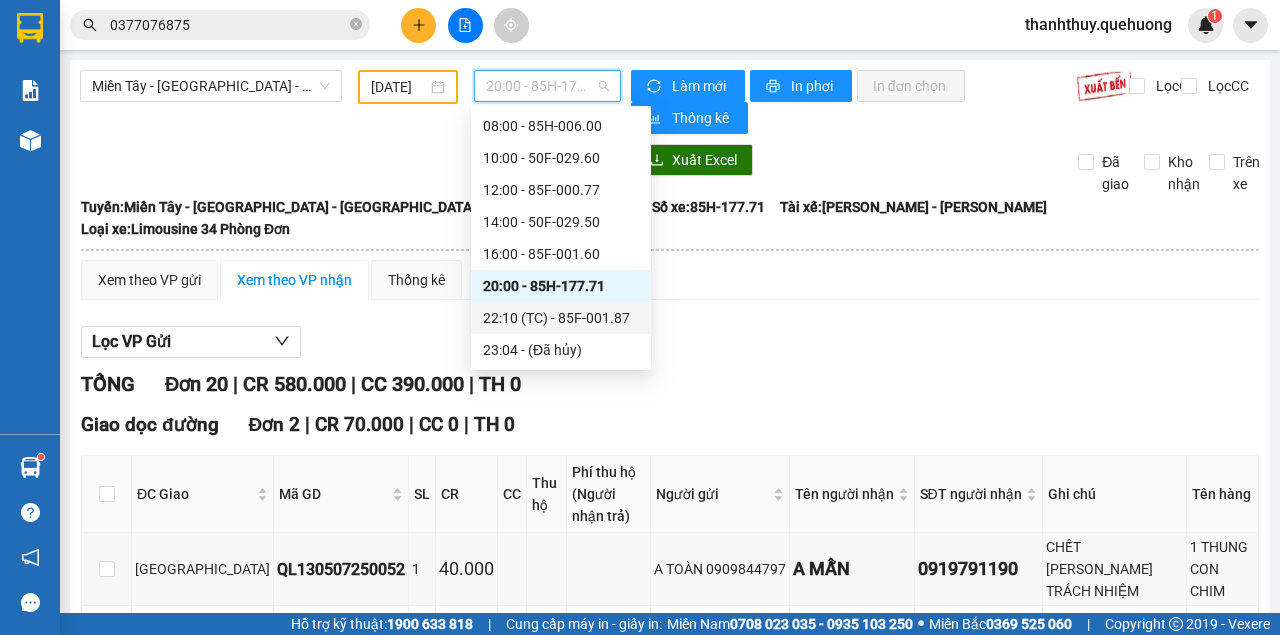 click on "22:10   (TC)   - 85F-001.87" at bounding box center [561, 318] 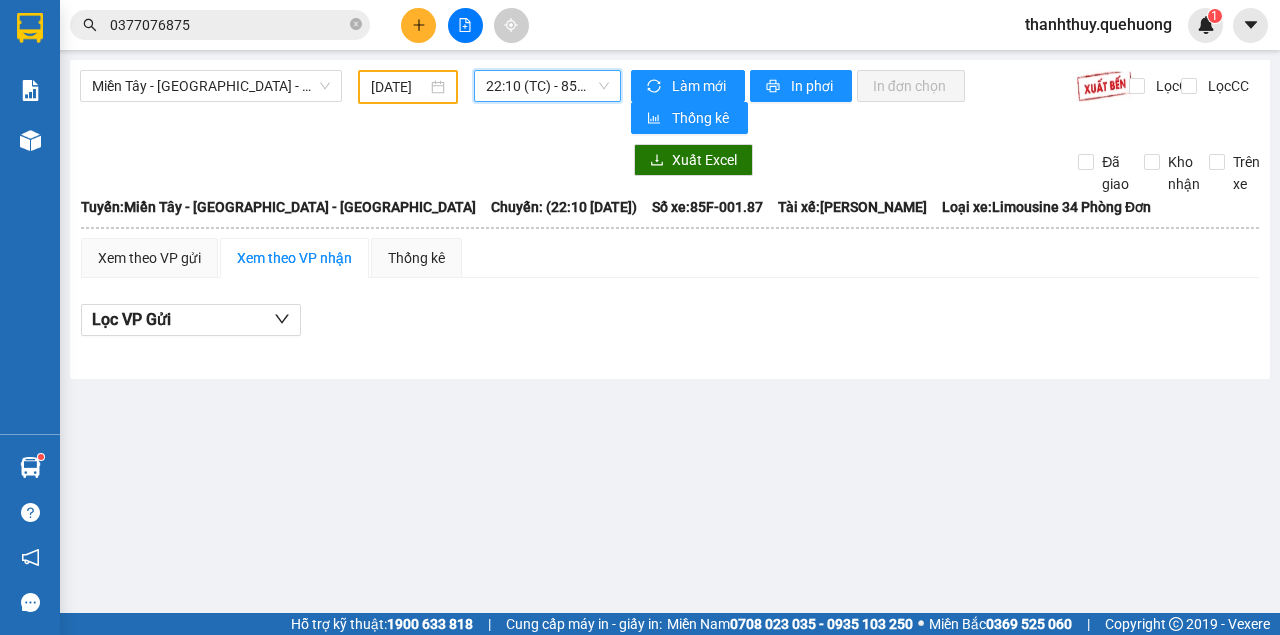click on "22:10   (TC)   - 85F-001.87" at bounding box center [547, 86] 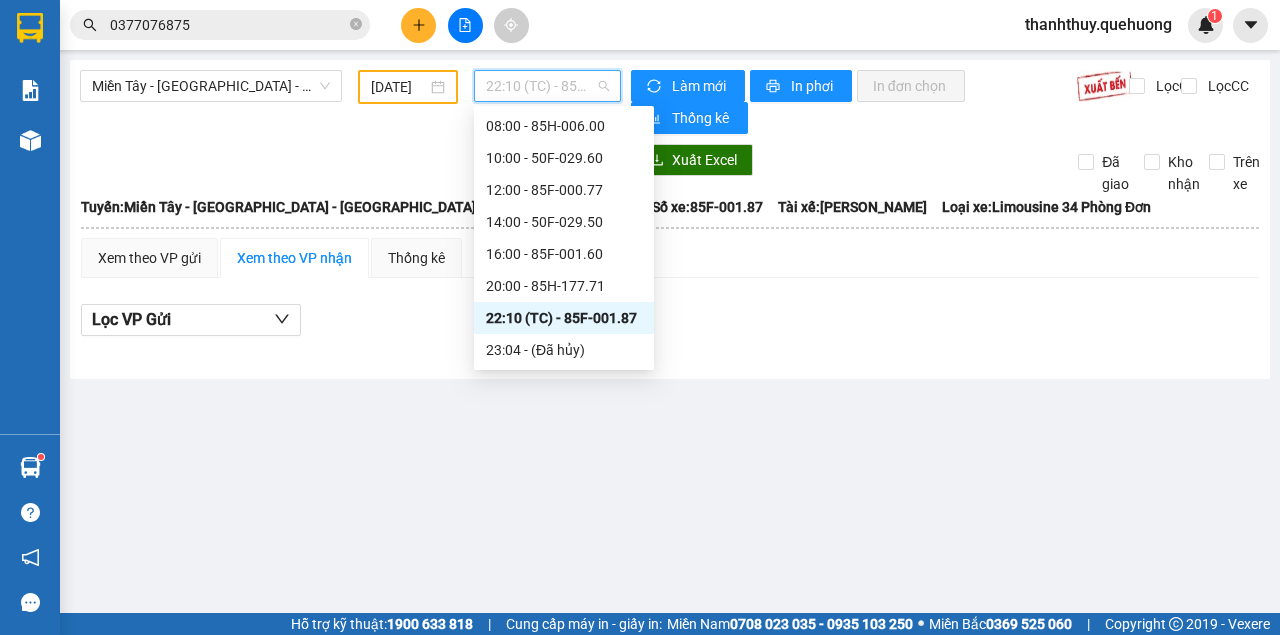 scroll, scrollTop: 98, scrollLeft: 0, axis: vertical 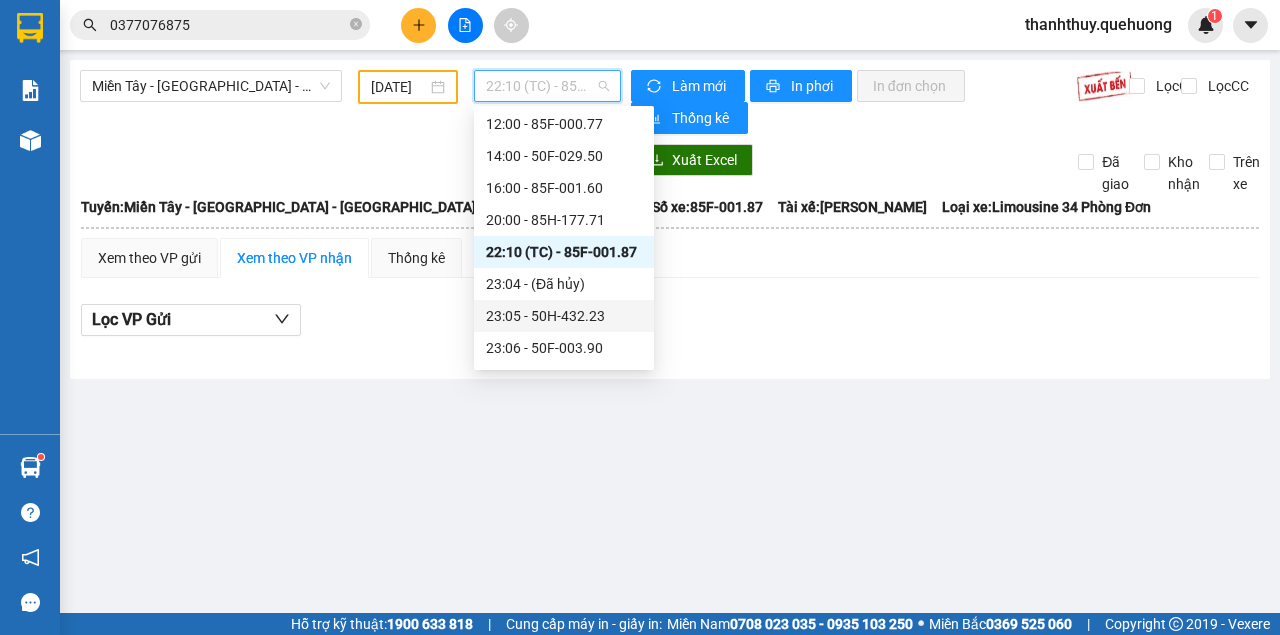 click on "23:05     - 50H-432.23" at bounding box center (564, 316) 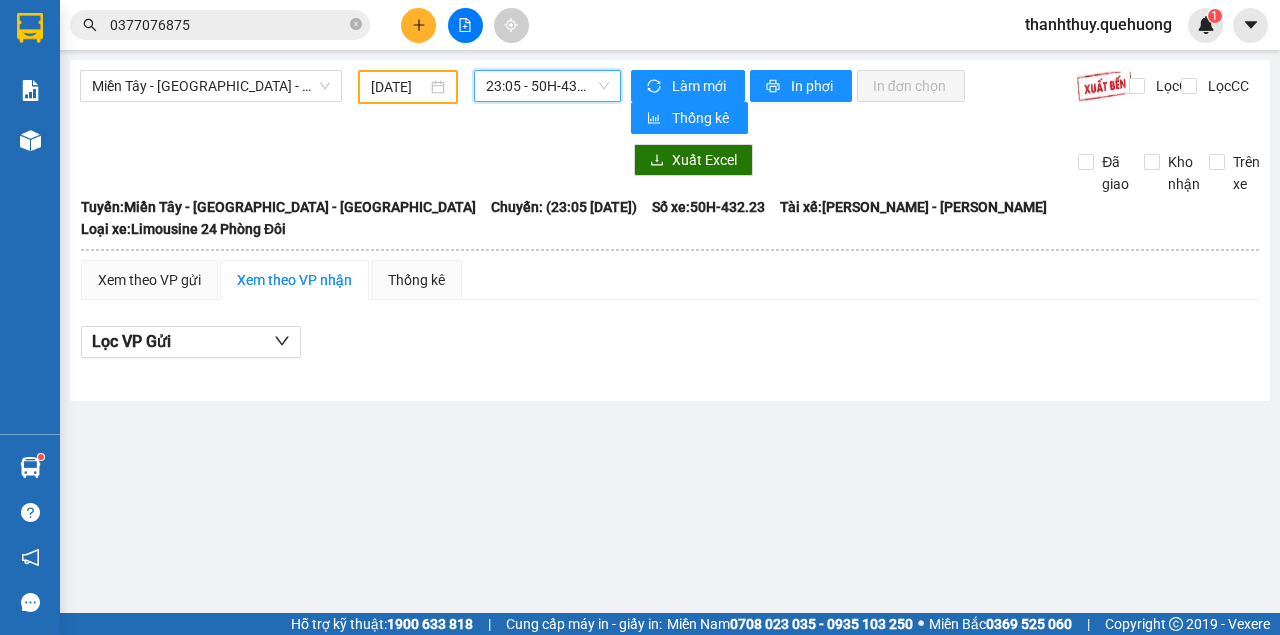 click on "23:05     - 50H-432.23" at bounding box center [547, 86] 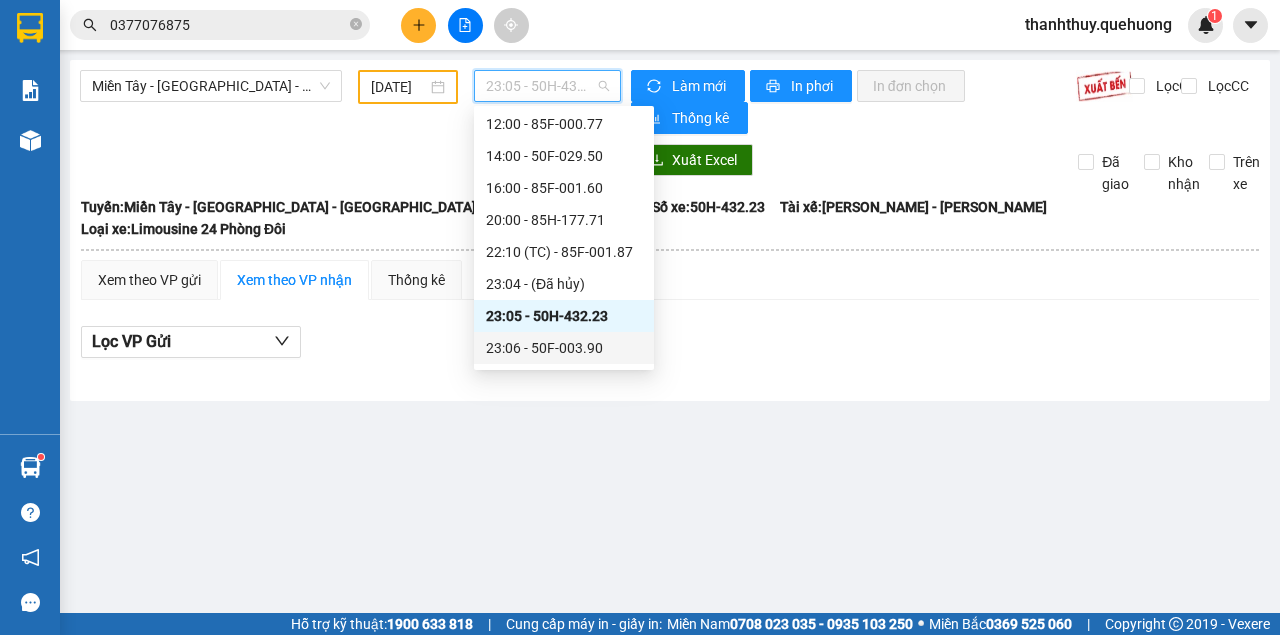 click on "23:06     - 50F-003.90" at bounding box center (564, 348) 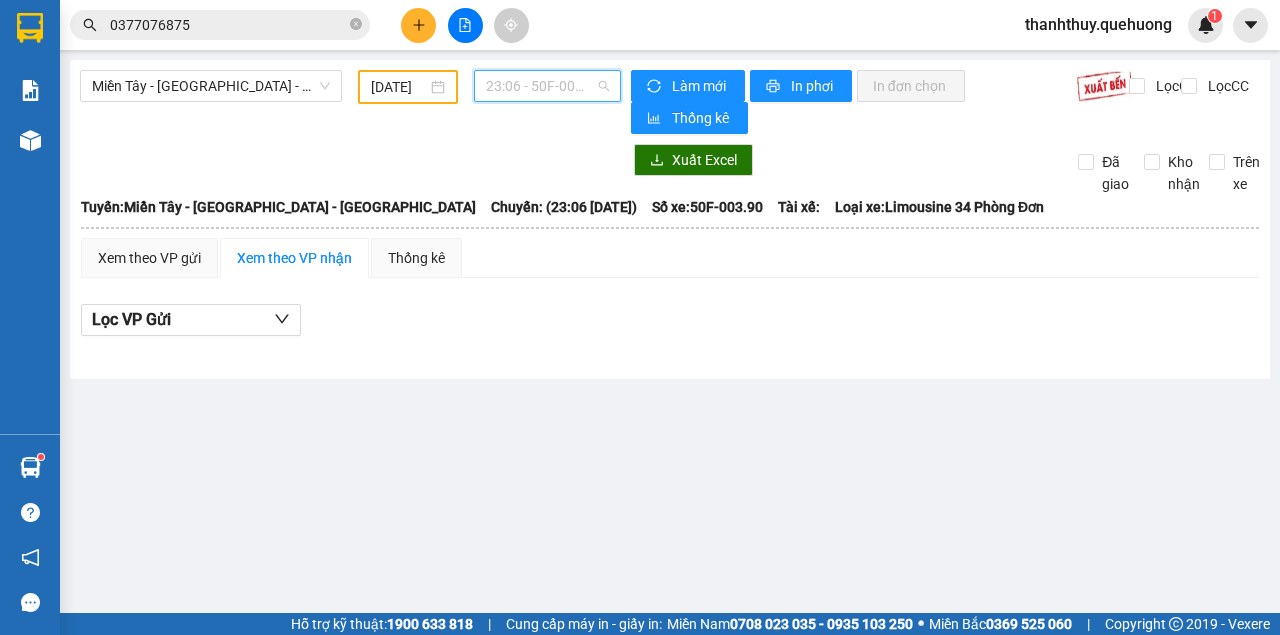 click on "23:06     - 50F-003.90" at bounding box center (547, 86) 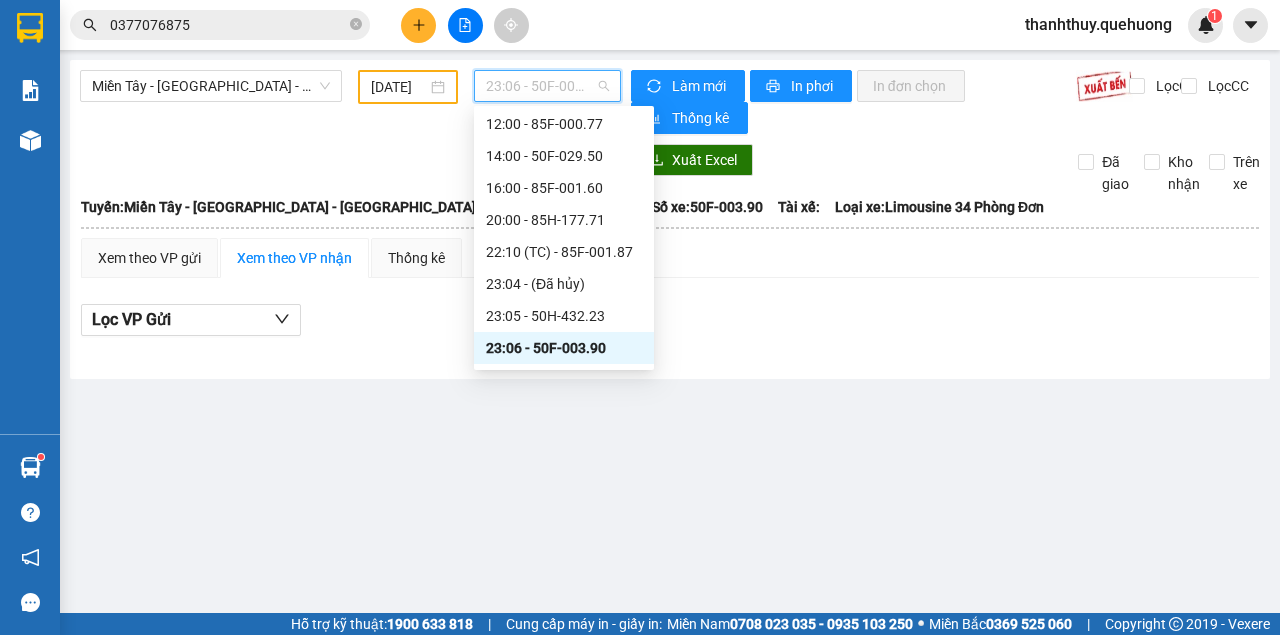 scroll, scrollTop: 192, scrollLeft: 0, axis: vertical 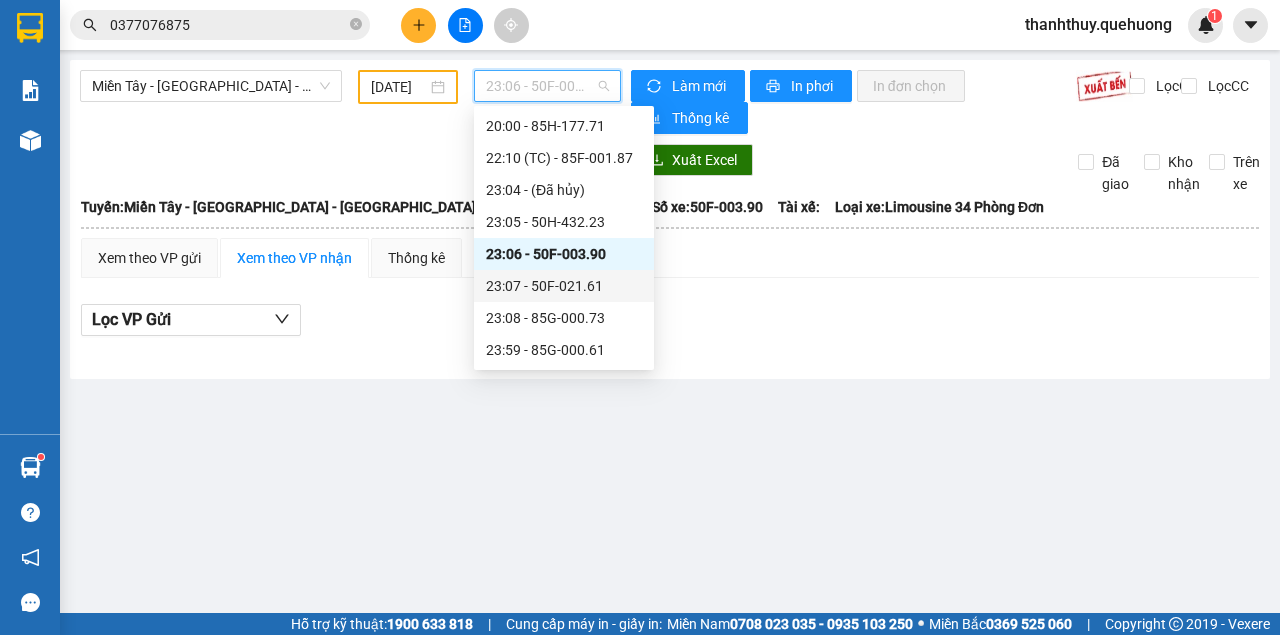 click on "23:07     - 50F-021.61" at bounding box center [564, 286] 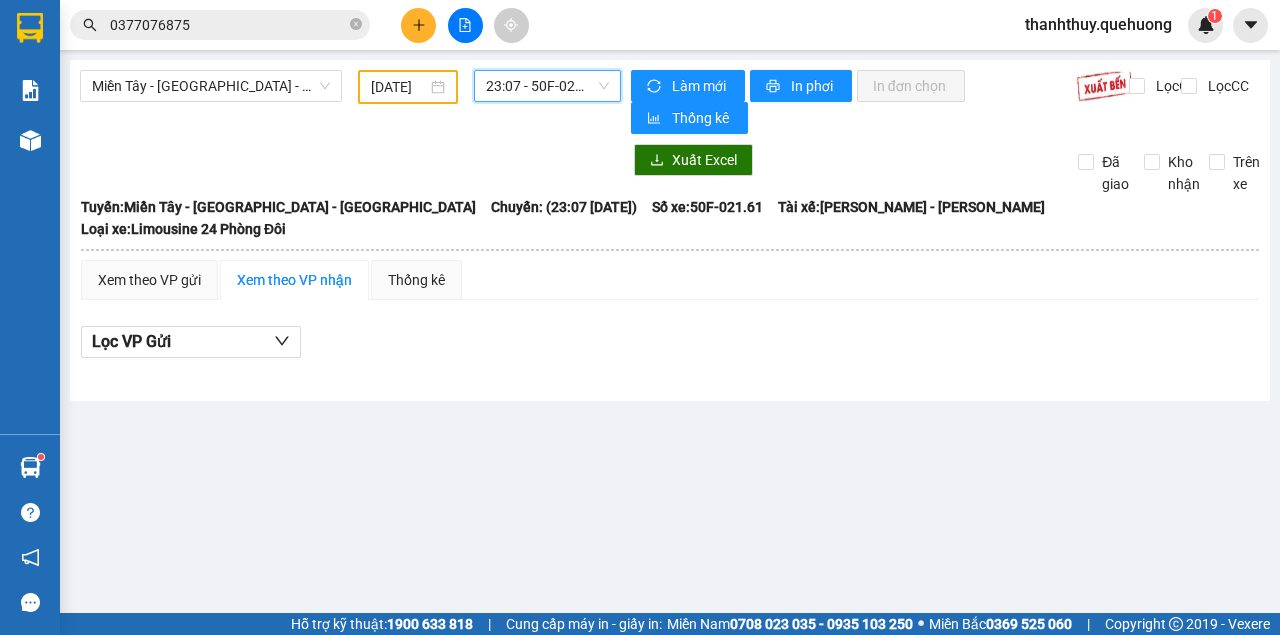 click on "23:07     - 50F-021.61" at bounding box center (547, 86) 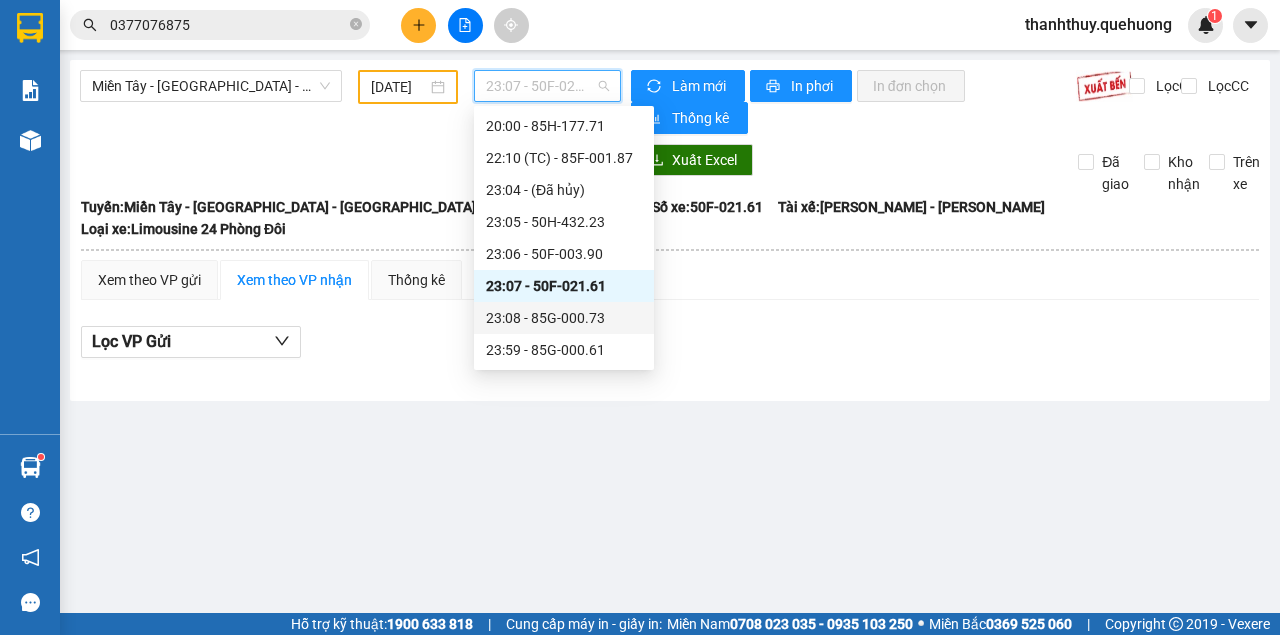 click on "23:08     - 85G-000.73" at bounding box center [564, 318] 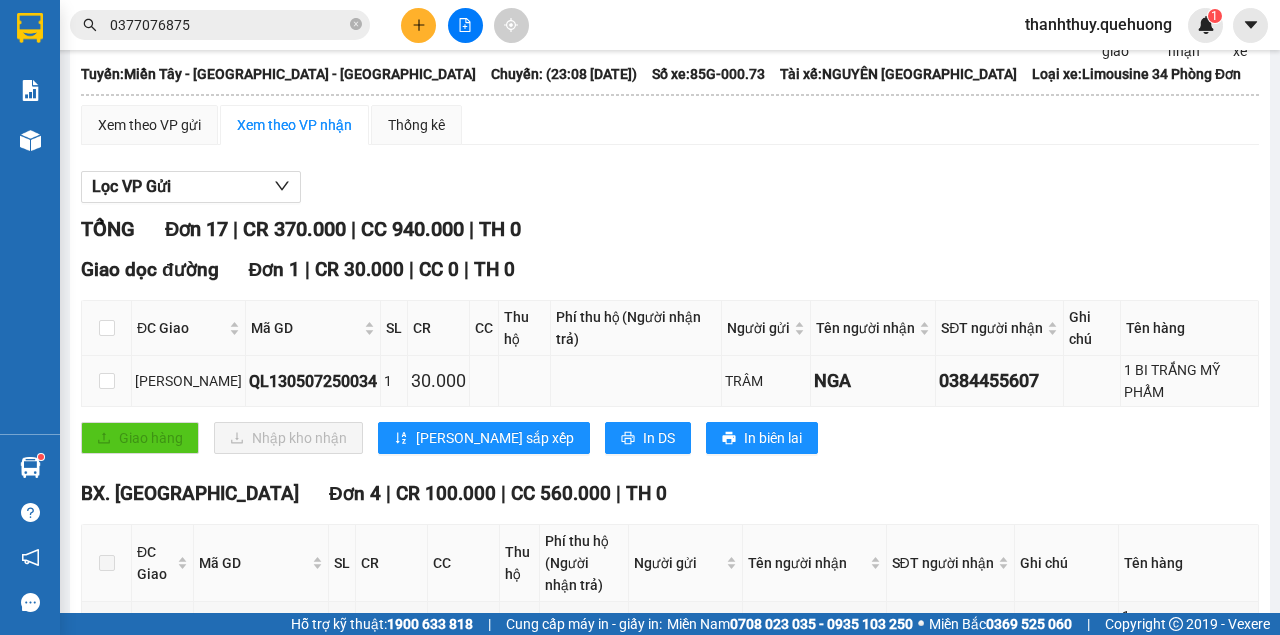 scroll, scrollTop: 0, scrollLeft: 0, axis: both 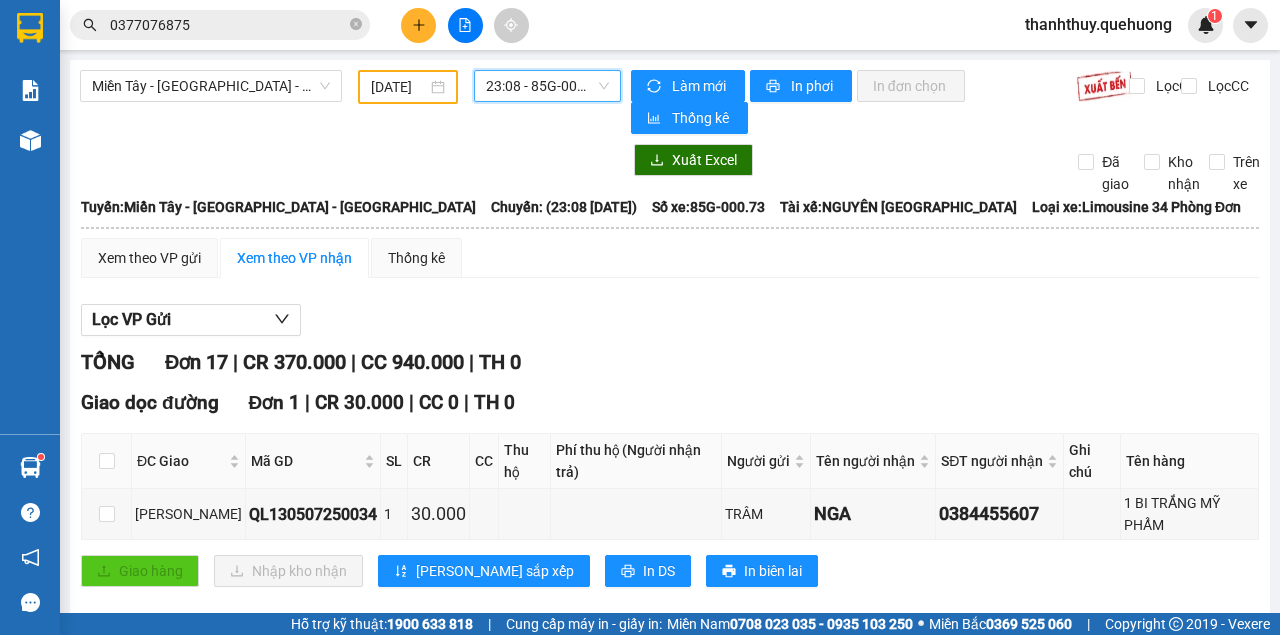 click on "23:08     - 85G-000.73" at bounding box center (547, 86) 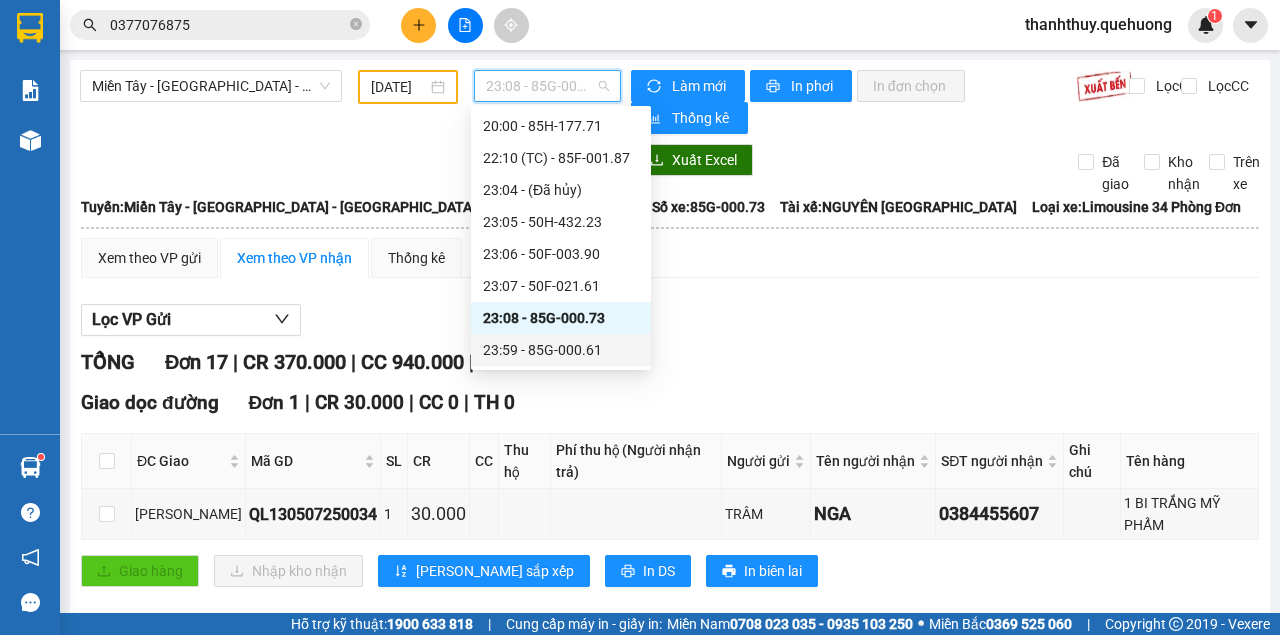 click on "23:59     - 85G-000.61" at bounding box center (561, 350) 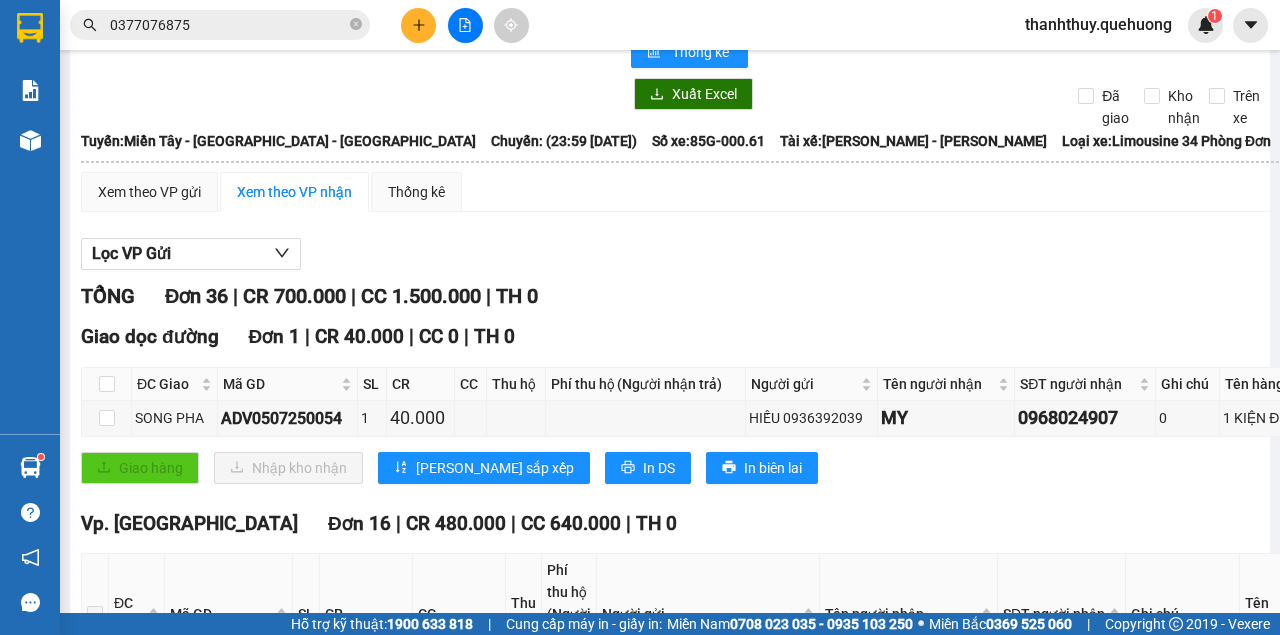 scroll, scrollTop: 0, scrollLeft: 0, axis: both 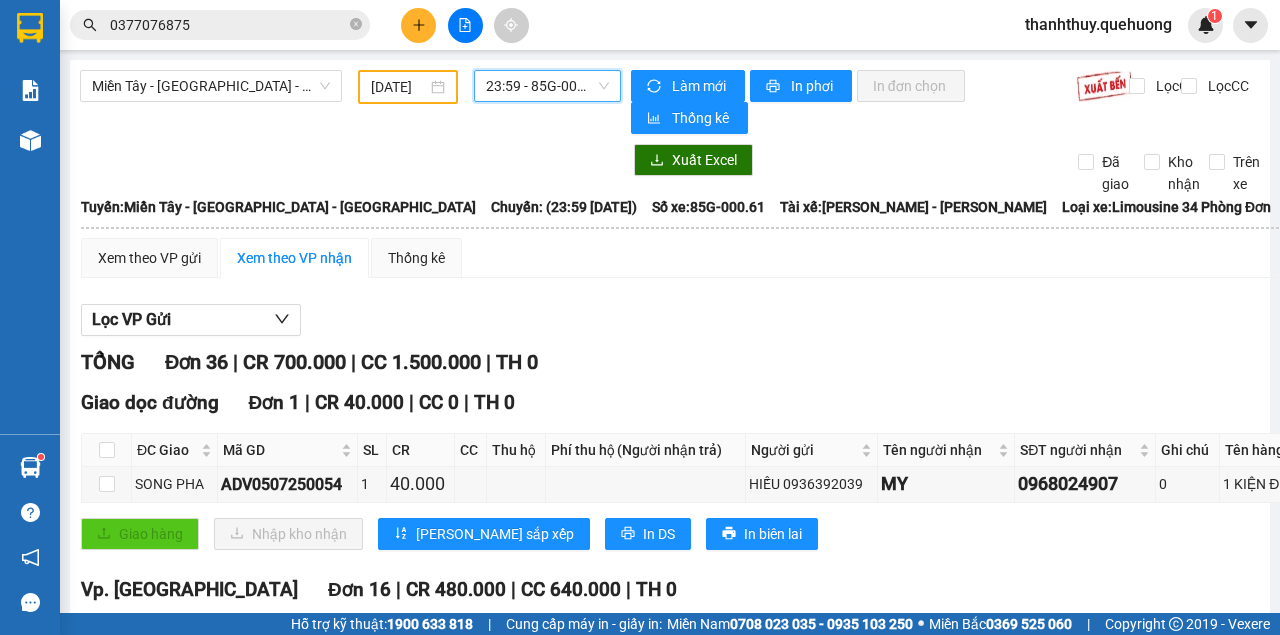 click on "05/07/2025" at bounding box center [399, 87] 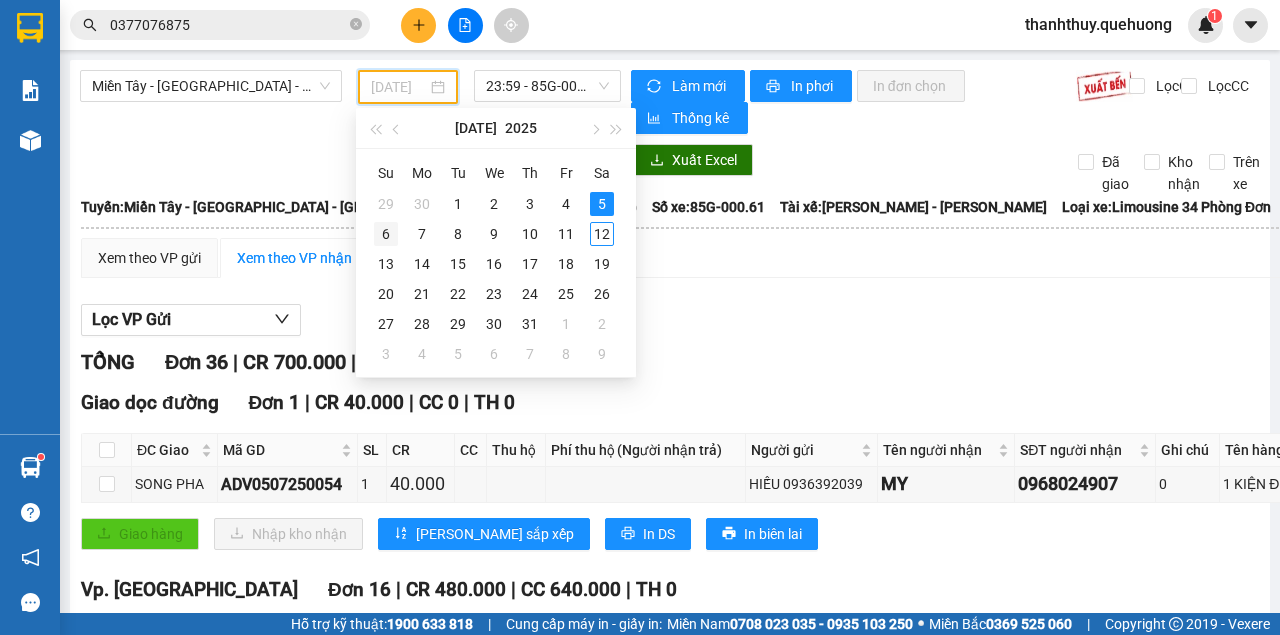 click on "6" at bounding box center [386, 234] 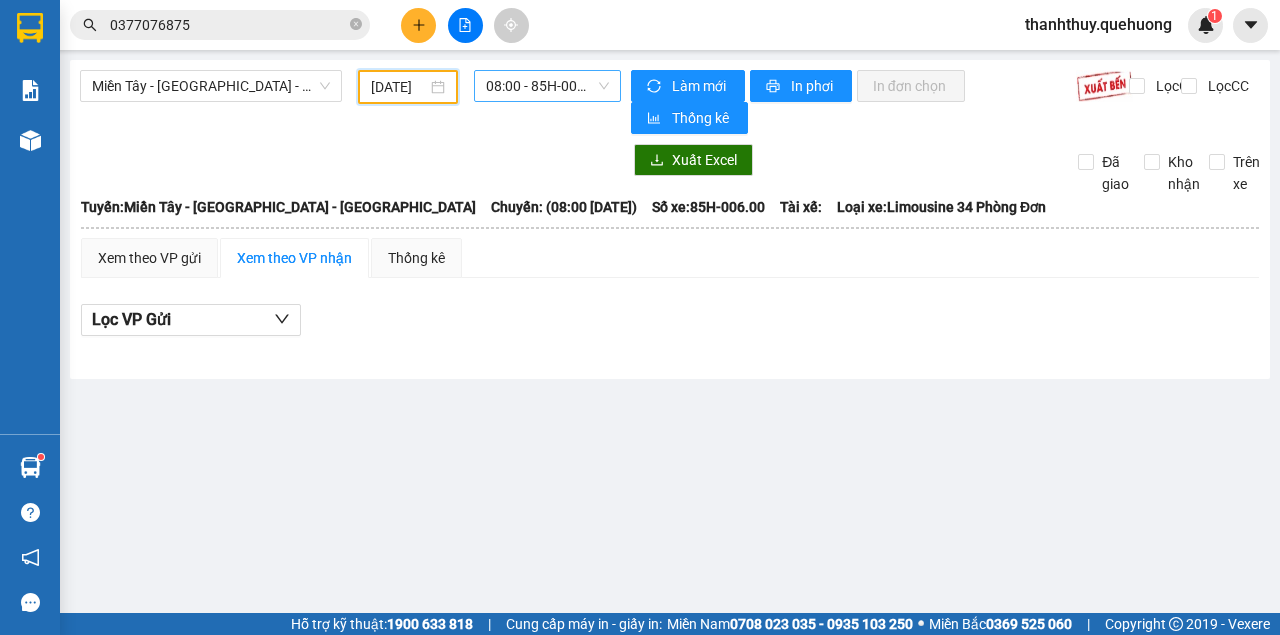 click on "08:00     - 85H-006.00" at bounding box center [547, 86] 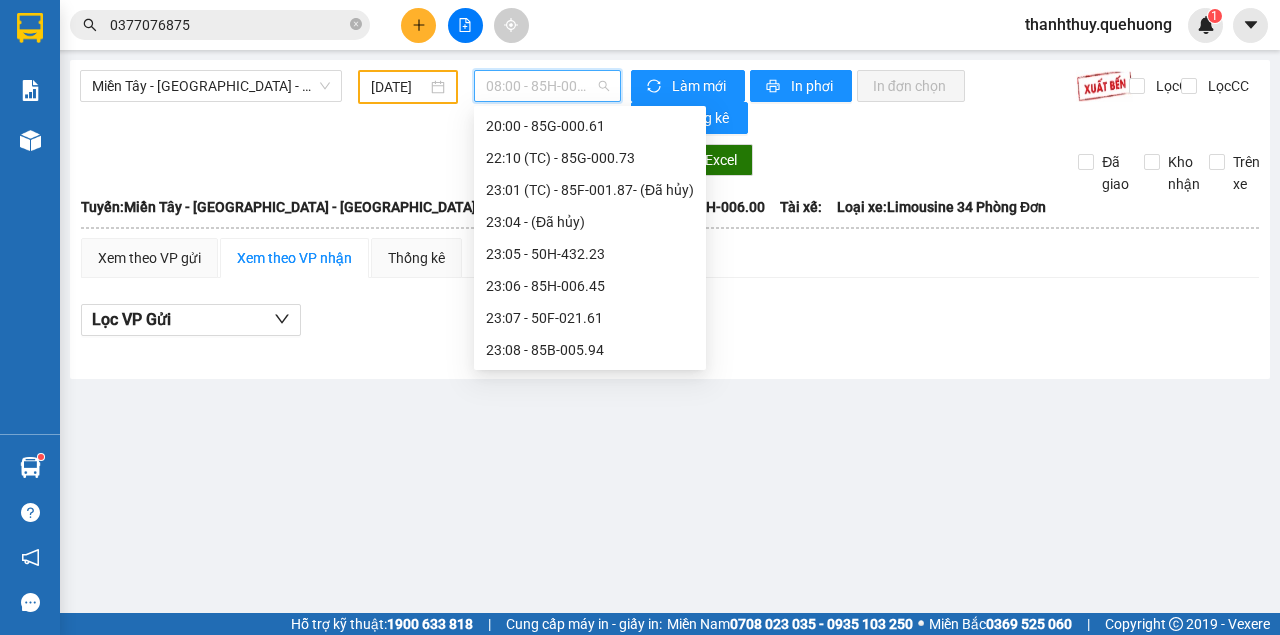 scroll, scrollTop: 32, scrollLeft: 0, axis: vertical 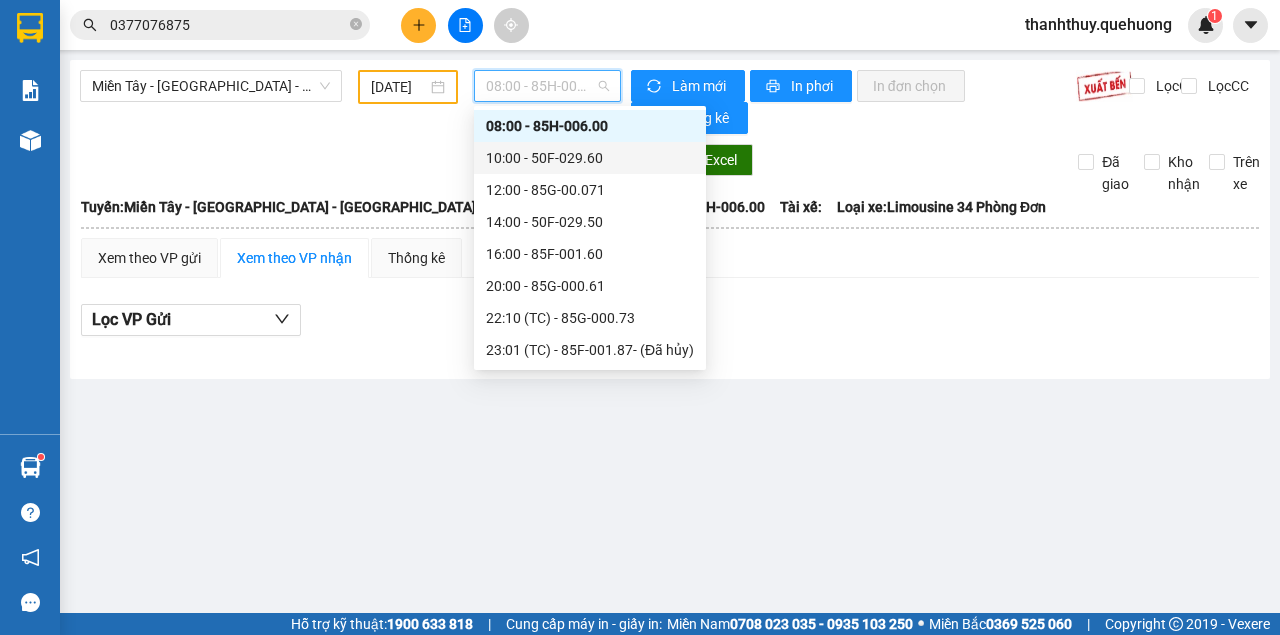 click on "10:00     - 50F-029.60" at bounding box center [590, 158] 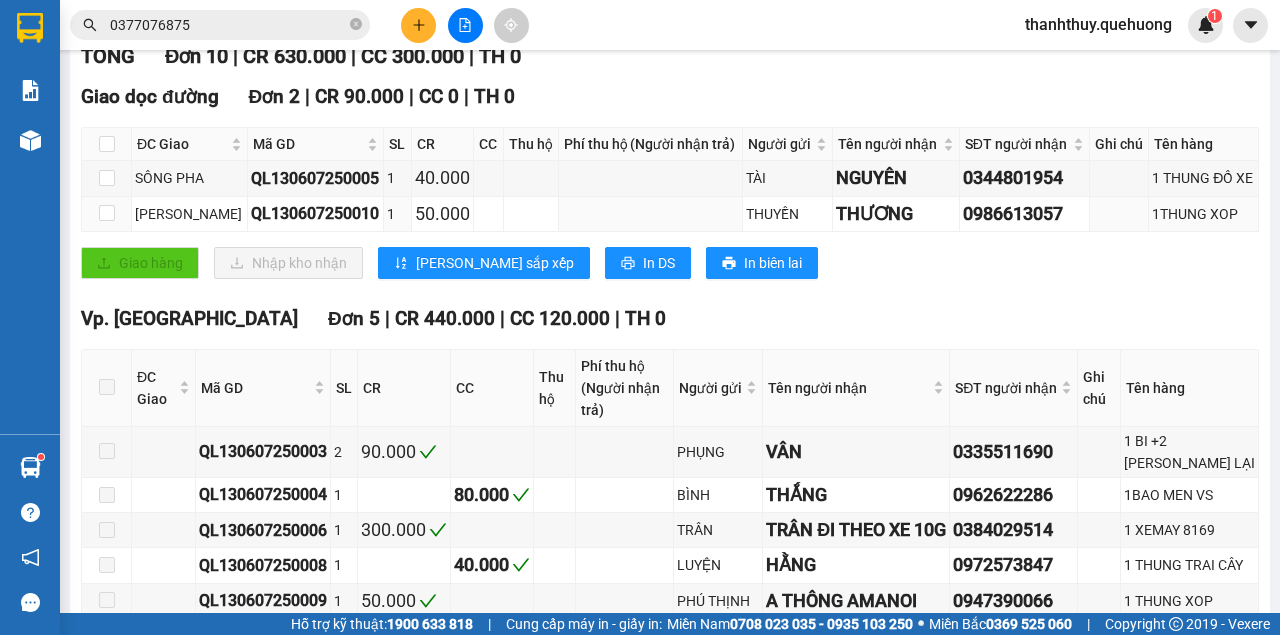scroll, scrollTop: 0, scrollLeft: 0, axis: both 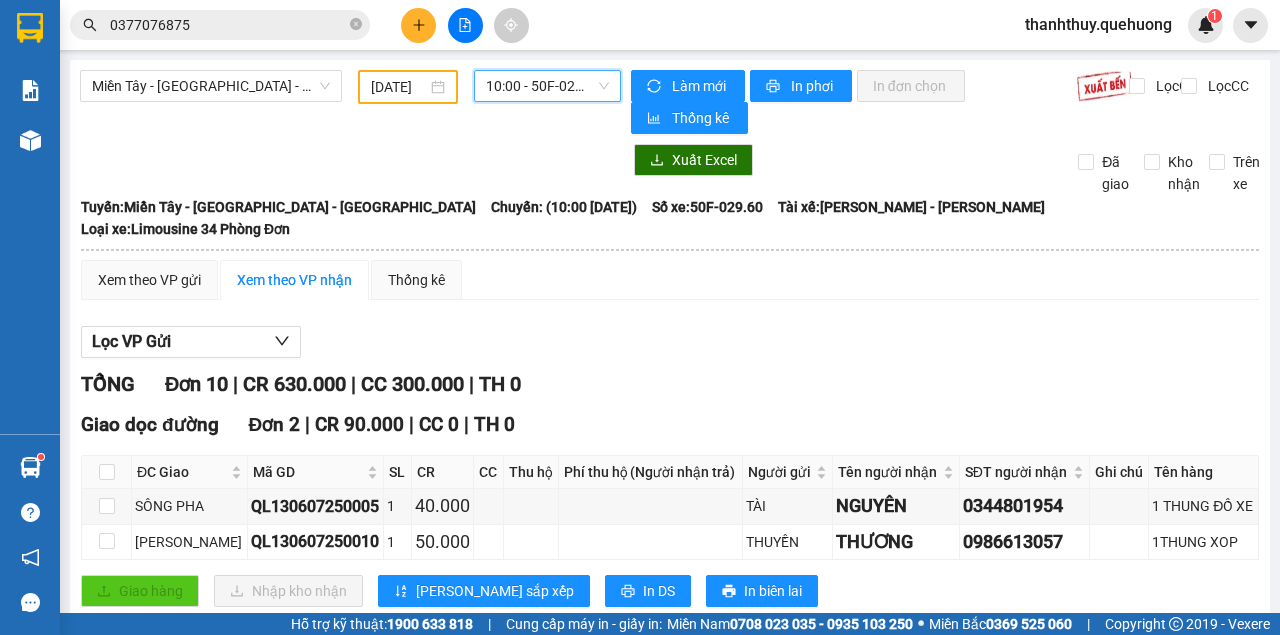 click on "10:00     - 50F-029.60" at bounding box center (547, 86) 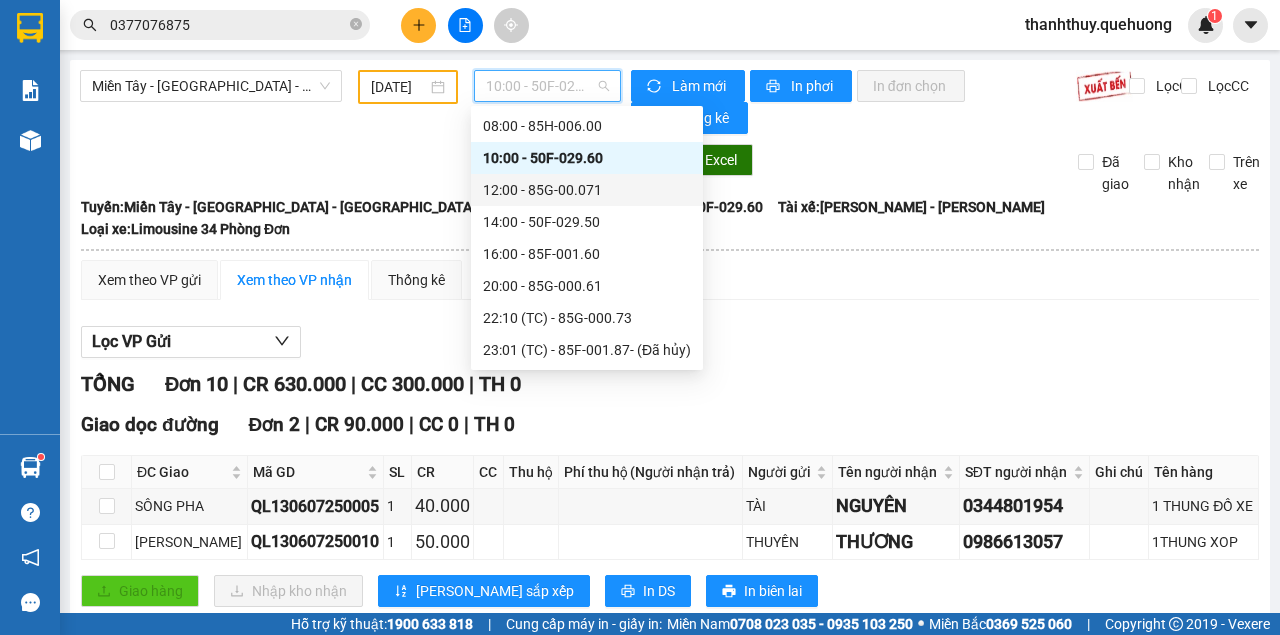click on "12:00     - 85G-00.071" at bounding box center [587, 190] 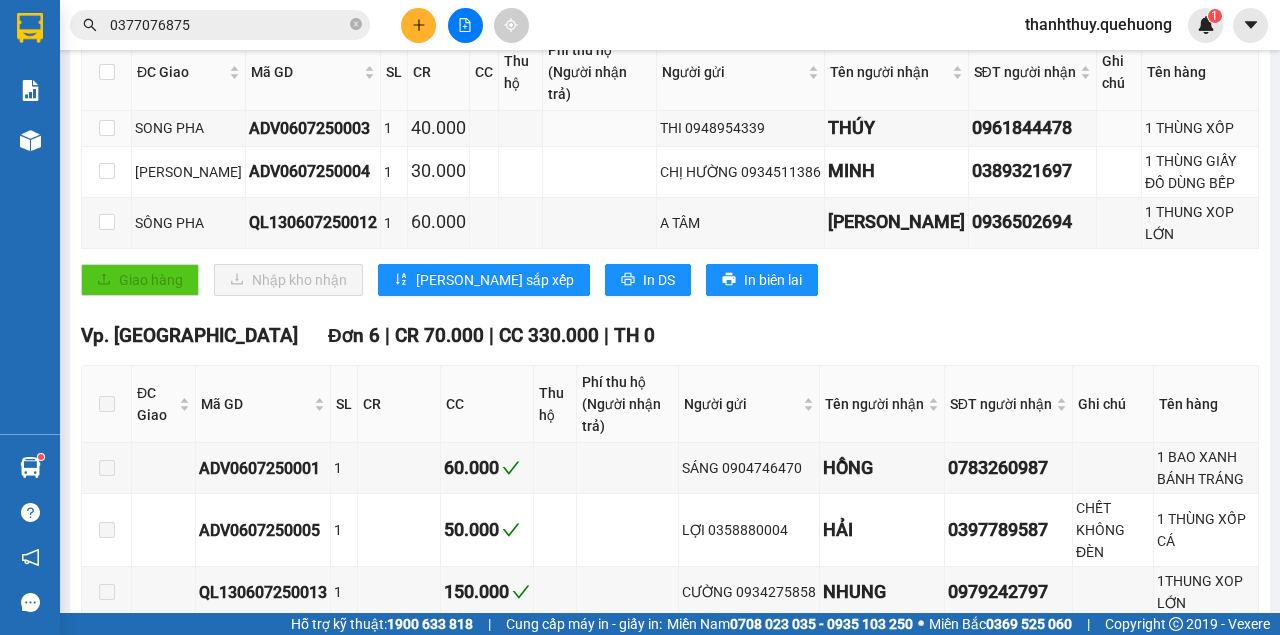 scroll, scrollTop: 0, scrollLeft: 0, axis: both 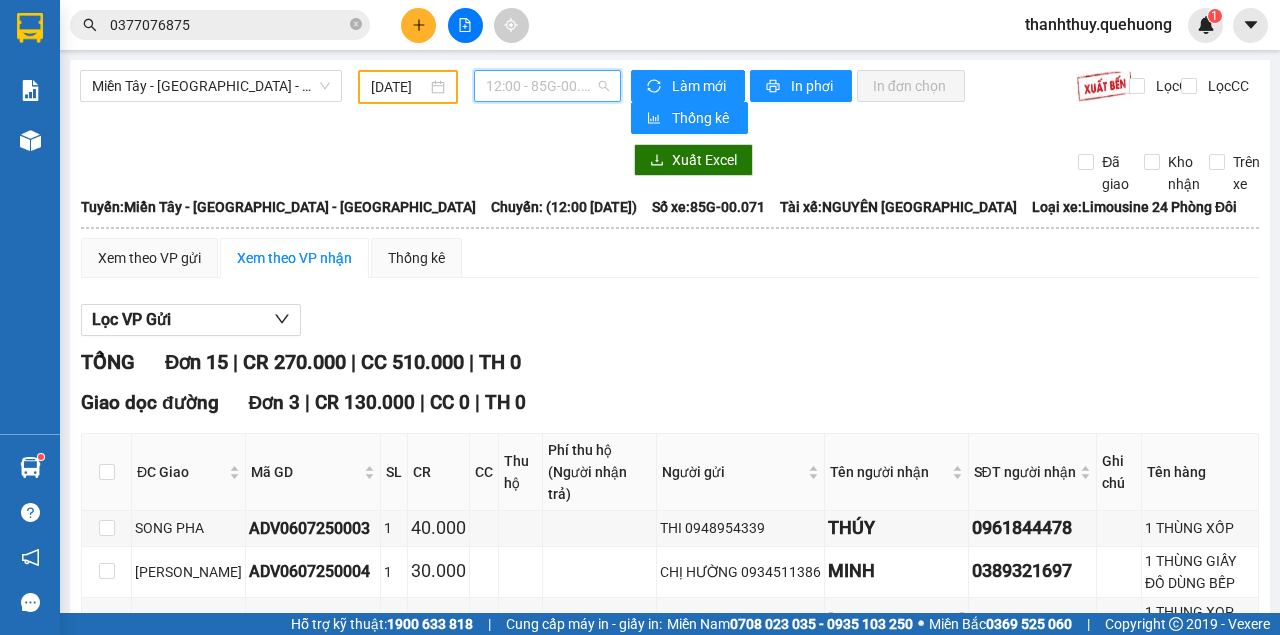 click on "12:00     - 85G-00.071" at bounding box center (547, 86) 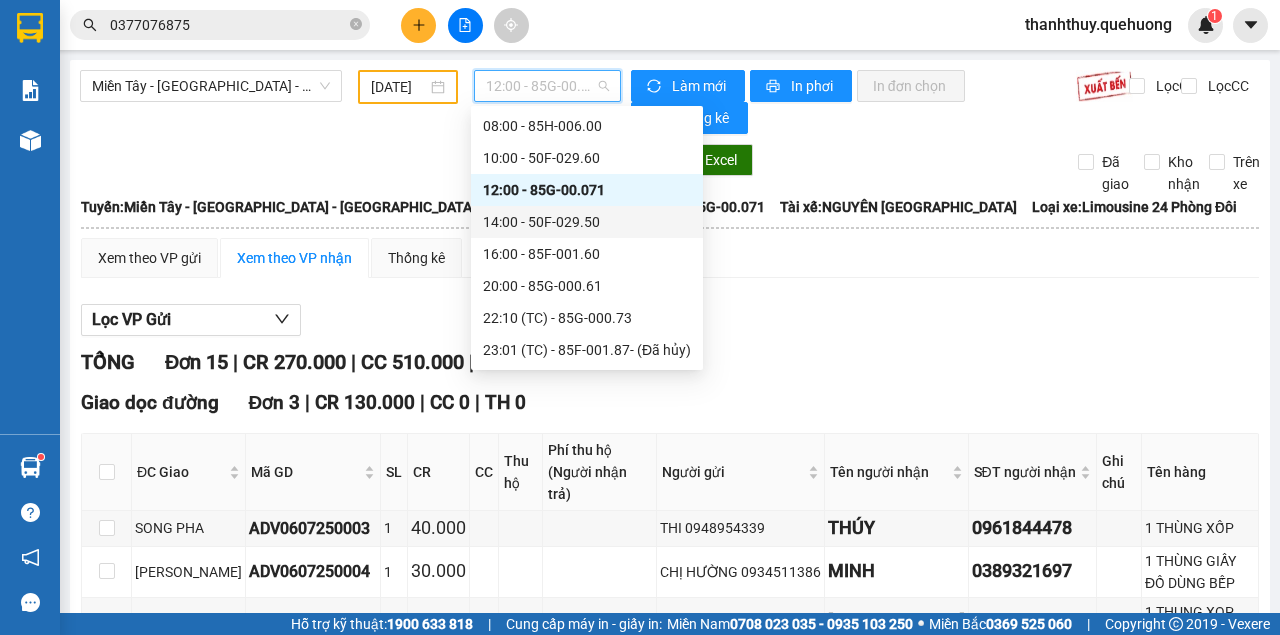 click on "14:00     - 50F-029.50" at bounding box center (587, 222) 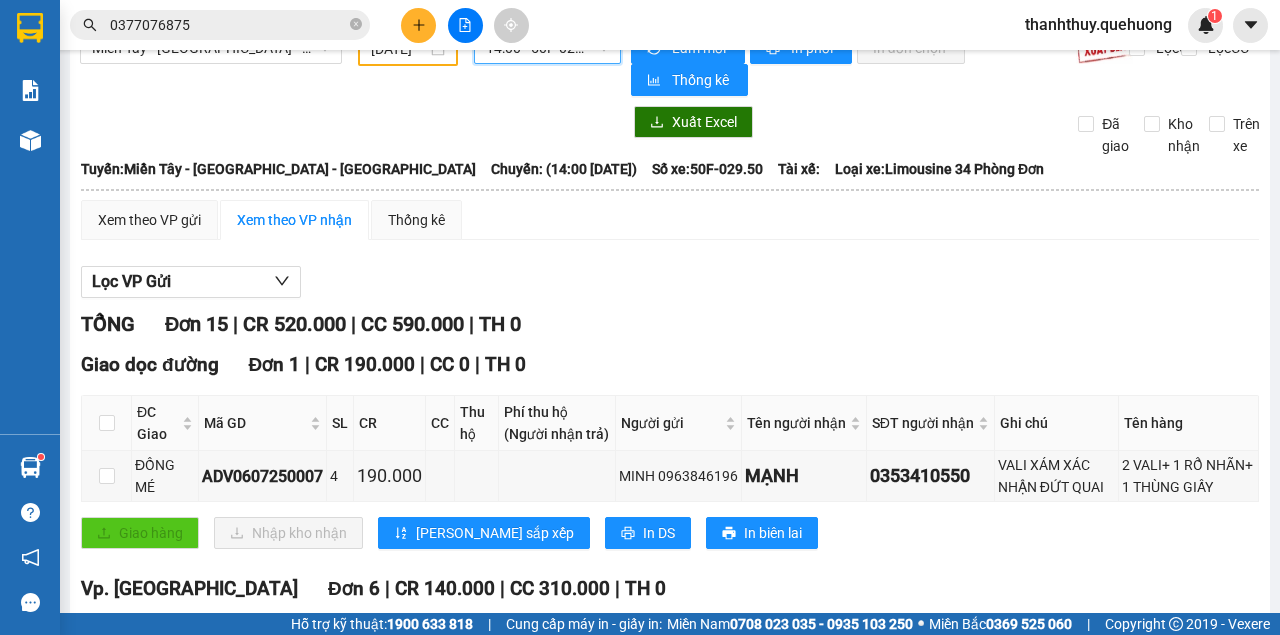 scroll, scrollTop: 0, scrollLeft: 0, axis: both 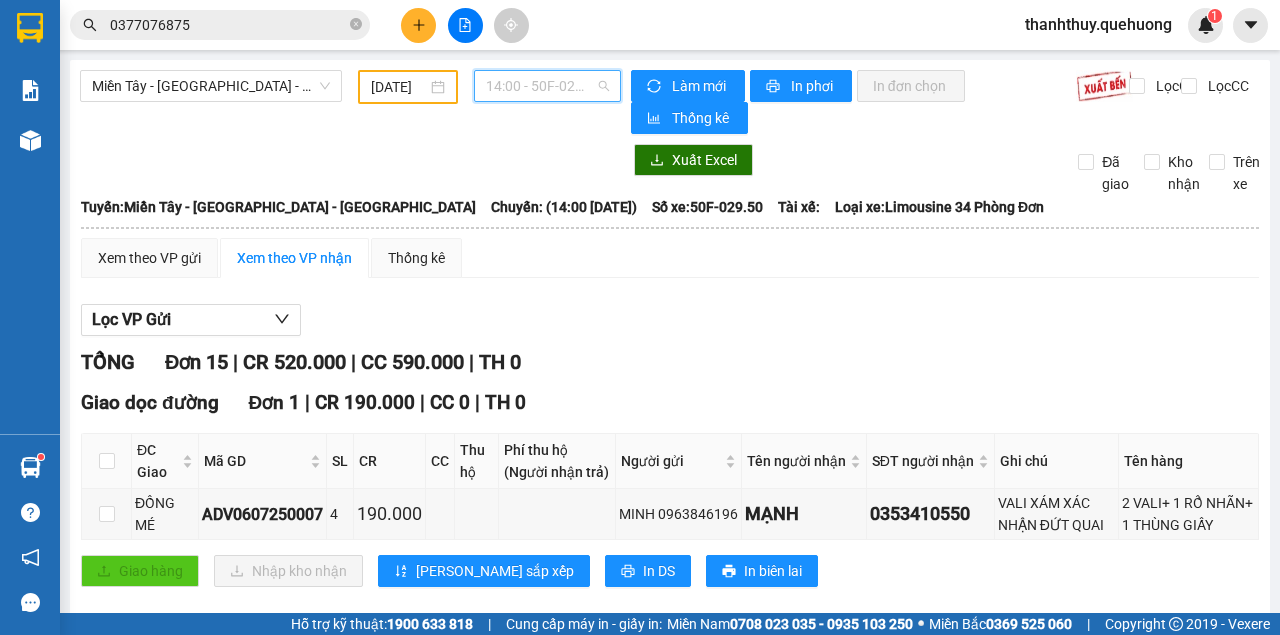 click on "14:00     - 50F-029.50" at bounding box center (547, 86) 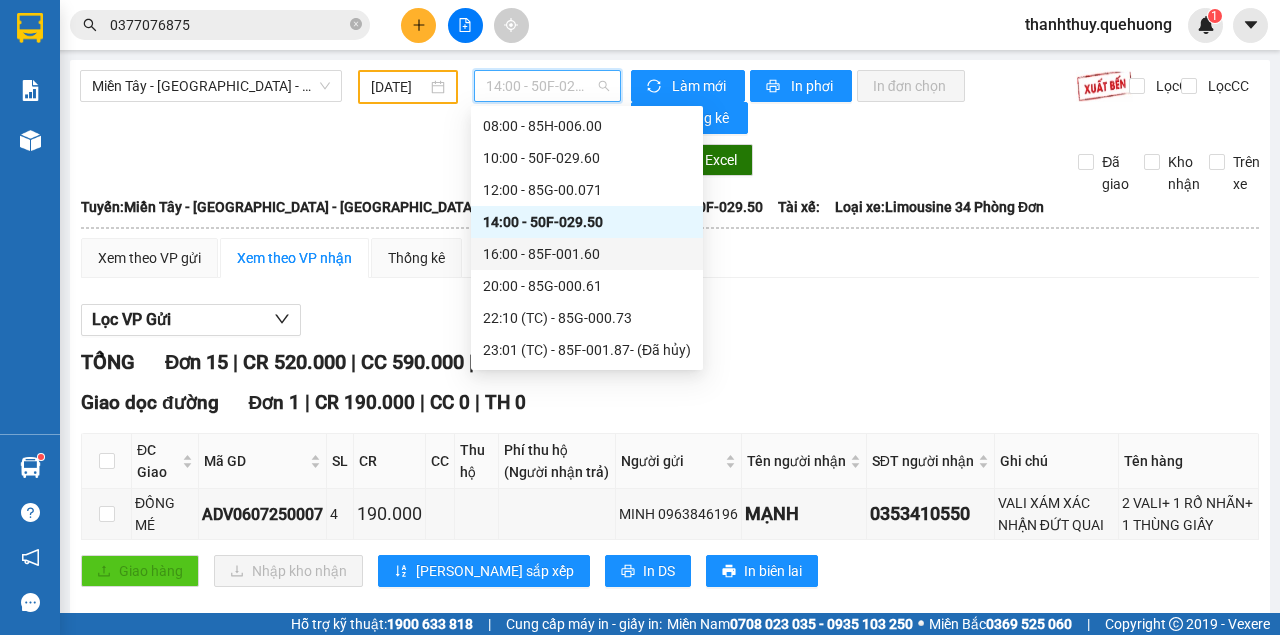 click on "16:00     - 85F-001.60" at bounding box center [587, 254] 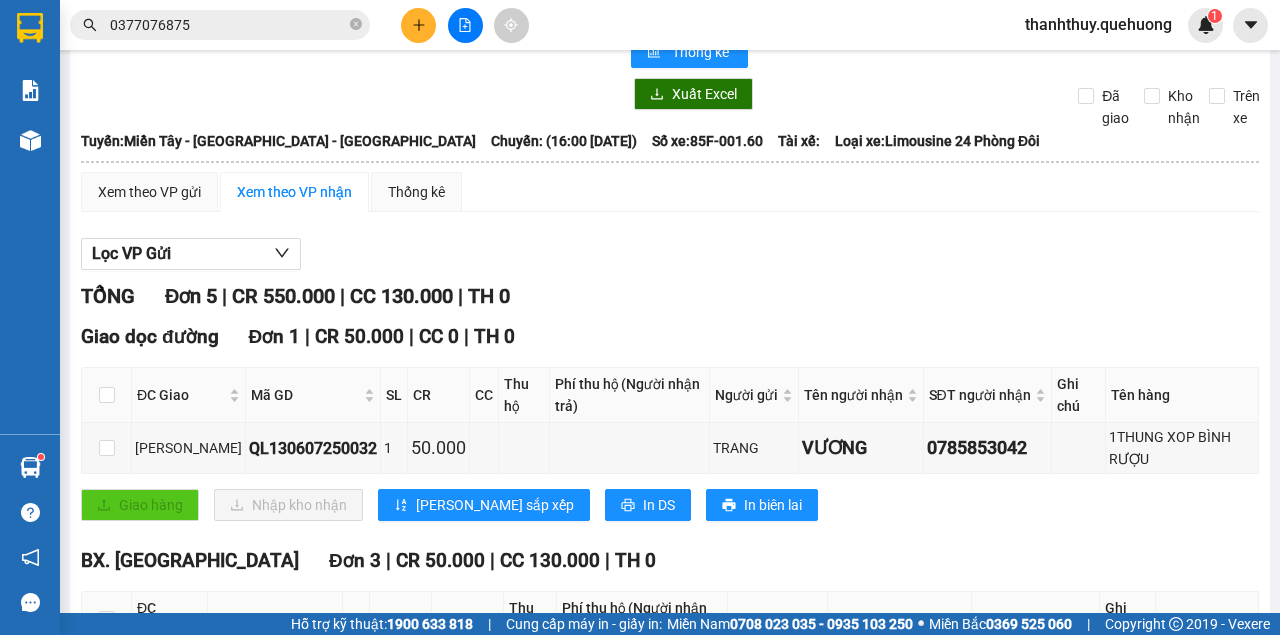 scroll, scrollTop: 0, scrollLeft: 0, axis: both 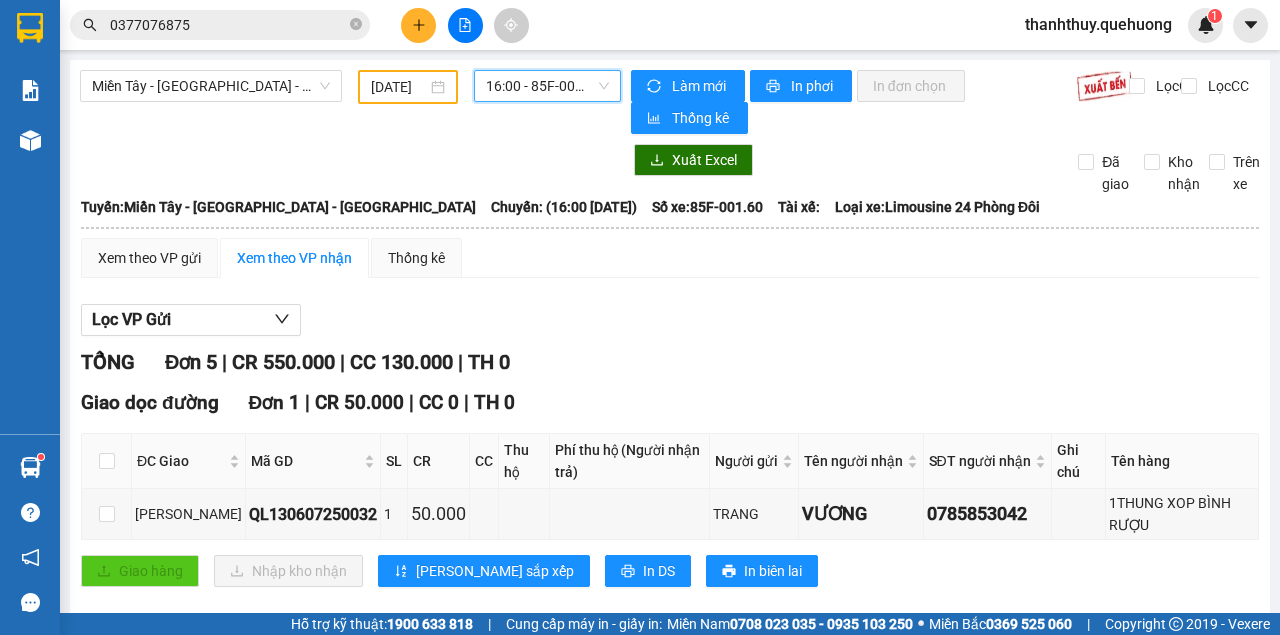 click on "16:00     - 85F-001.60" at bounding box center [547, 86] 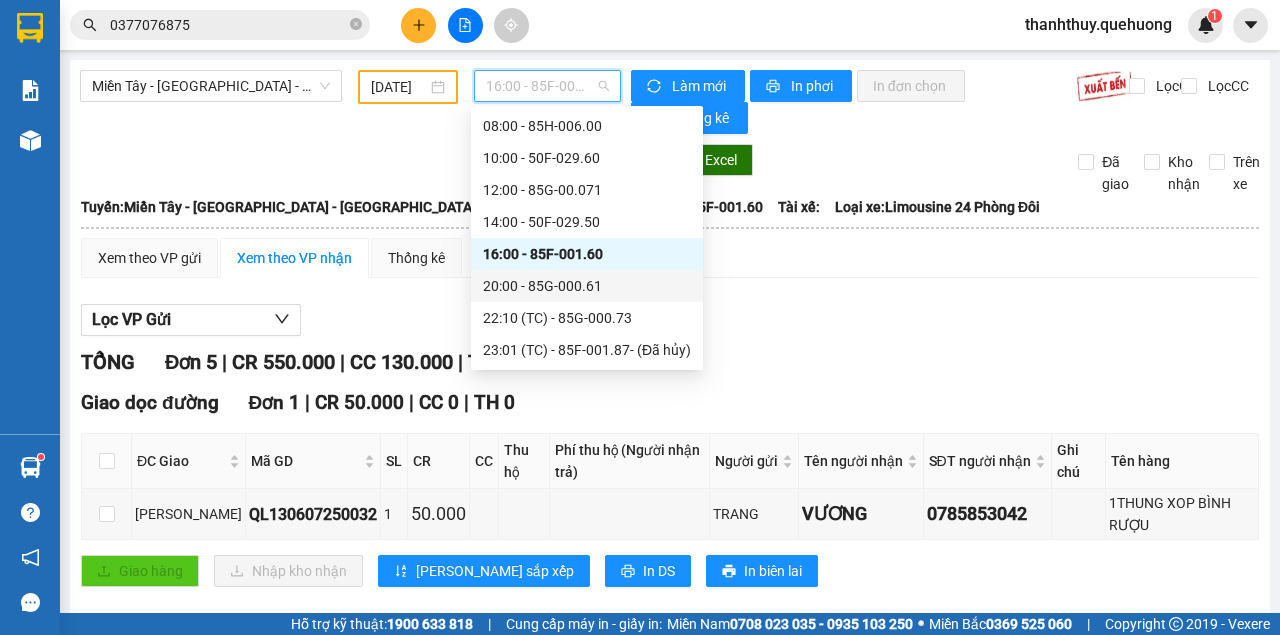 click on "20:00     - 85G-000.61" at bounding box center (587, 286) 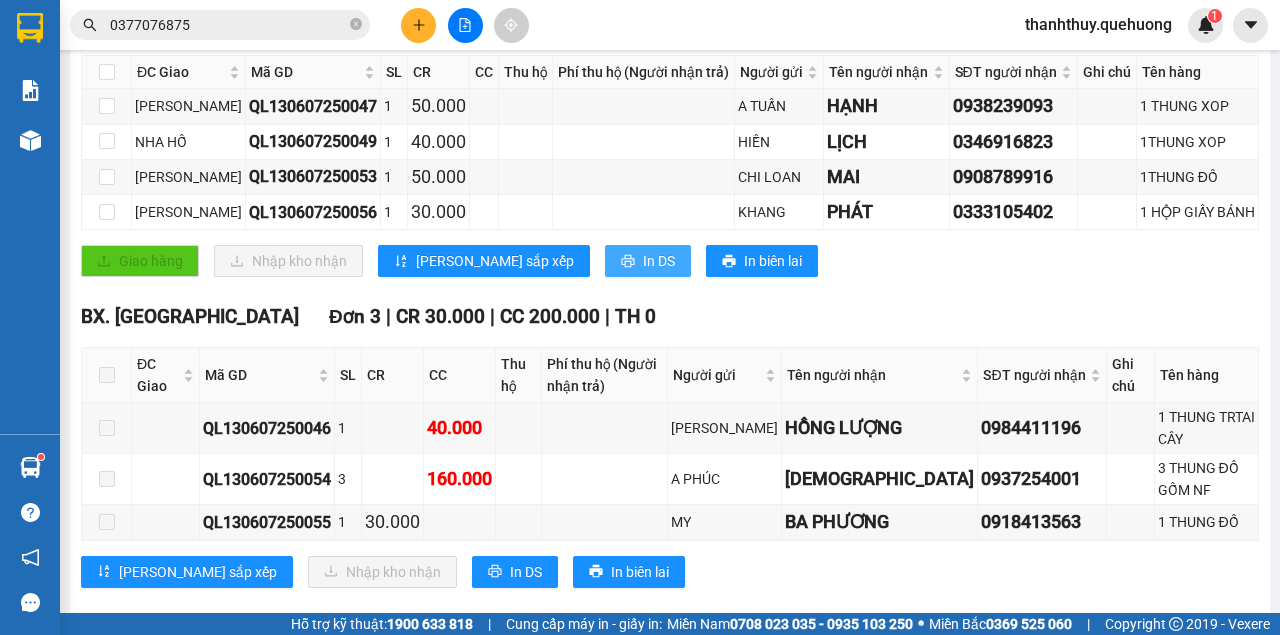 scroll, scrollTop: 0, scrollLeft: 0, axis: both 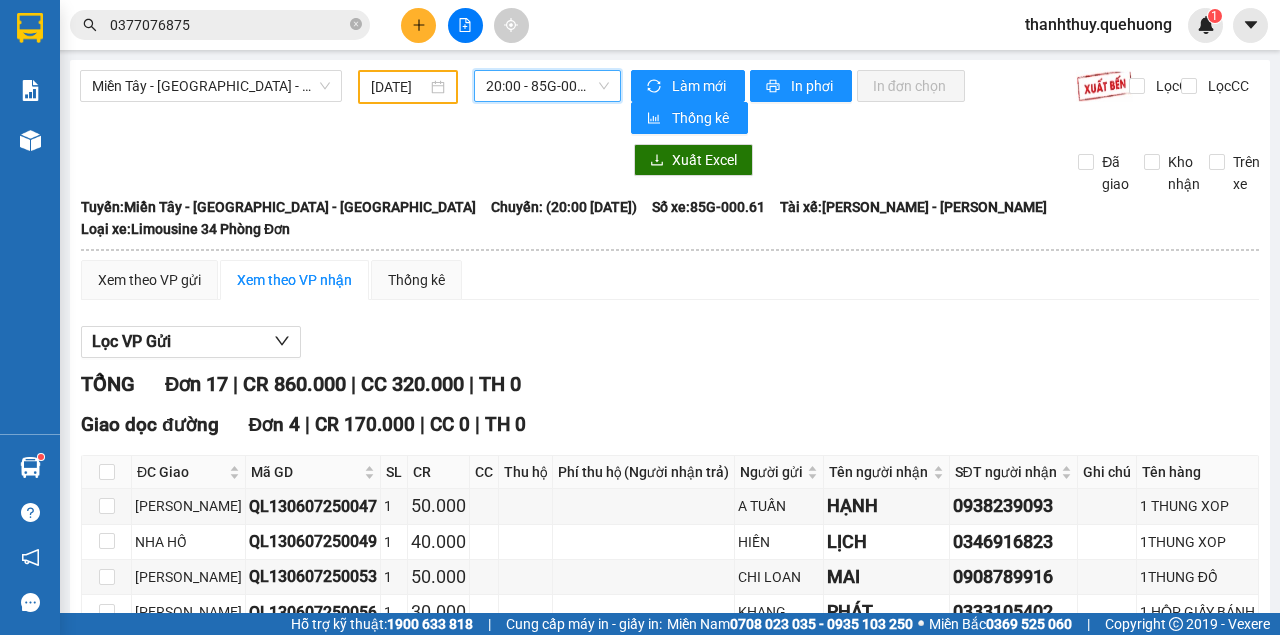 click on "20:00     - 85G-000.61" at bounding box center [547, 86] 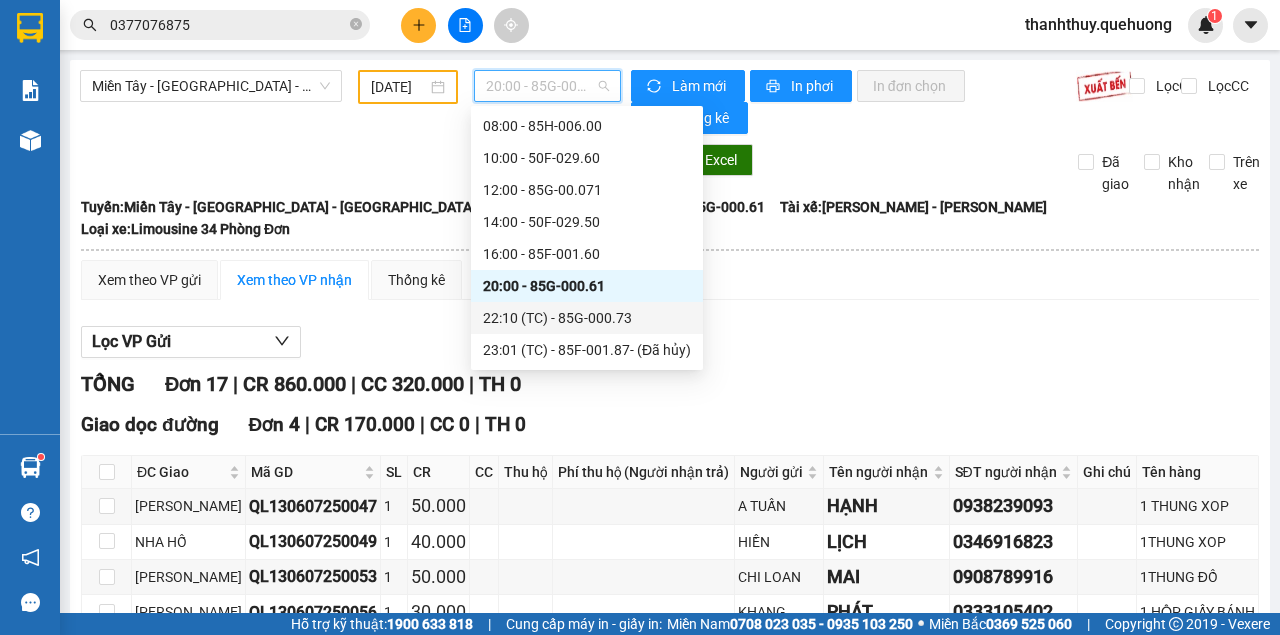 click on "22:10   (TC)   - 85G-000.73" at bounding box center (587, 318) 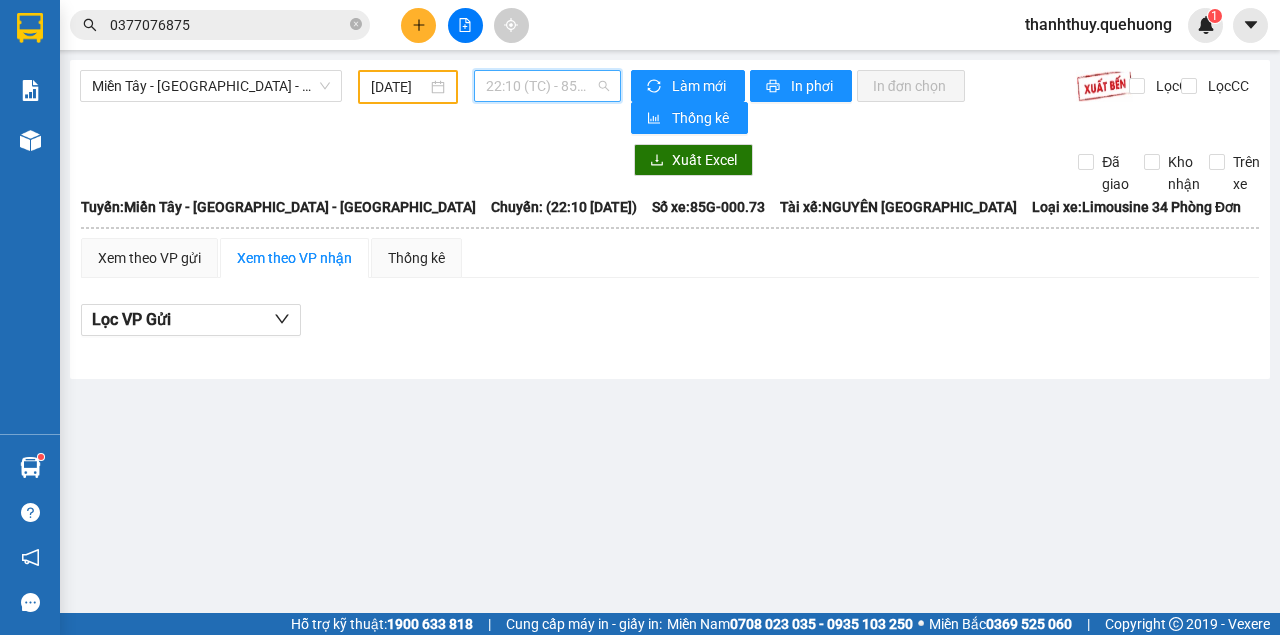 click on "22:10   (TC)   - 85G-000.73" at bounding box center [547, 86] 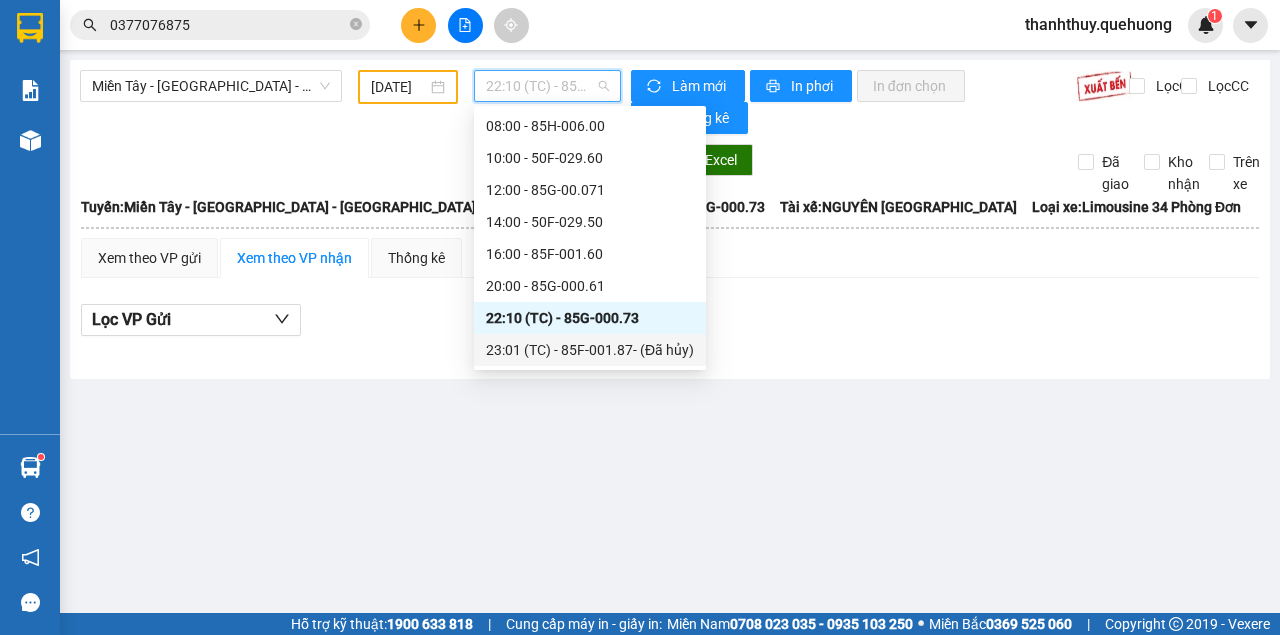 scroll, scrollTop: 98, scrollLeft: 0, axis: vertical 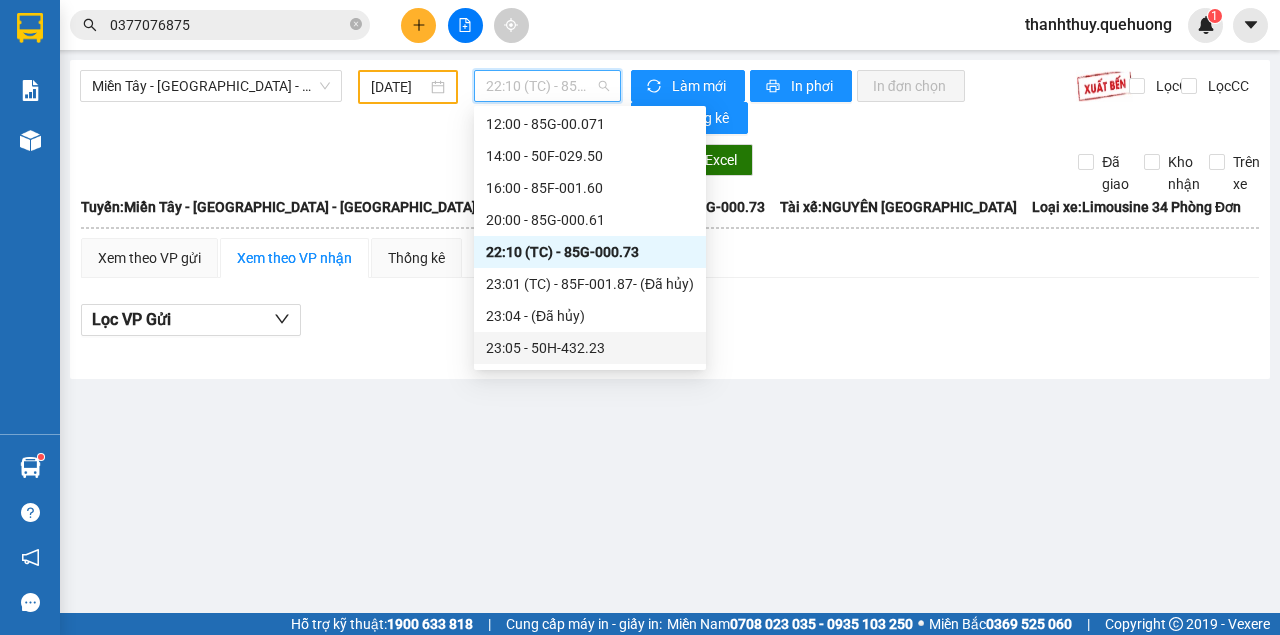 click on "23:05     - 50H-432.23" at bounding box center (590, 348) 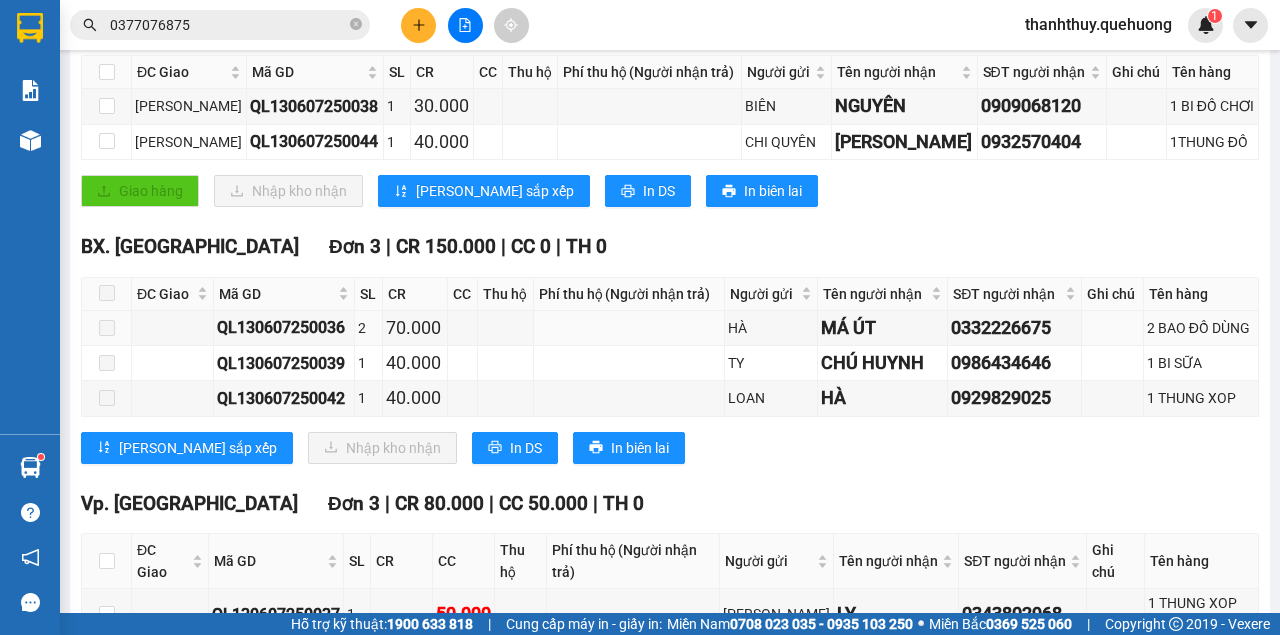 scroll, scrollTop: 0, scrollLeft: 0, axis: both 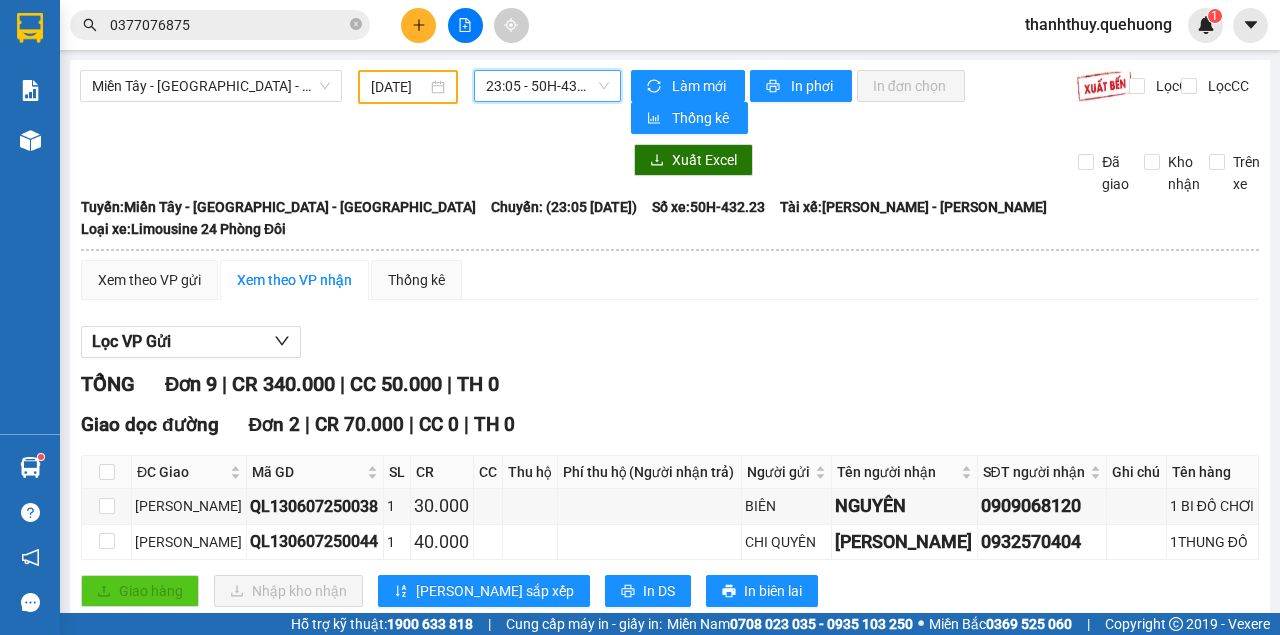 click on "23:05     - 50H-432.23" at bounding box center [547, 86] 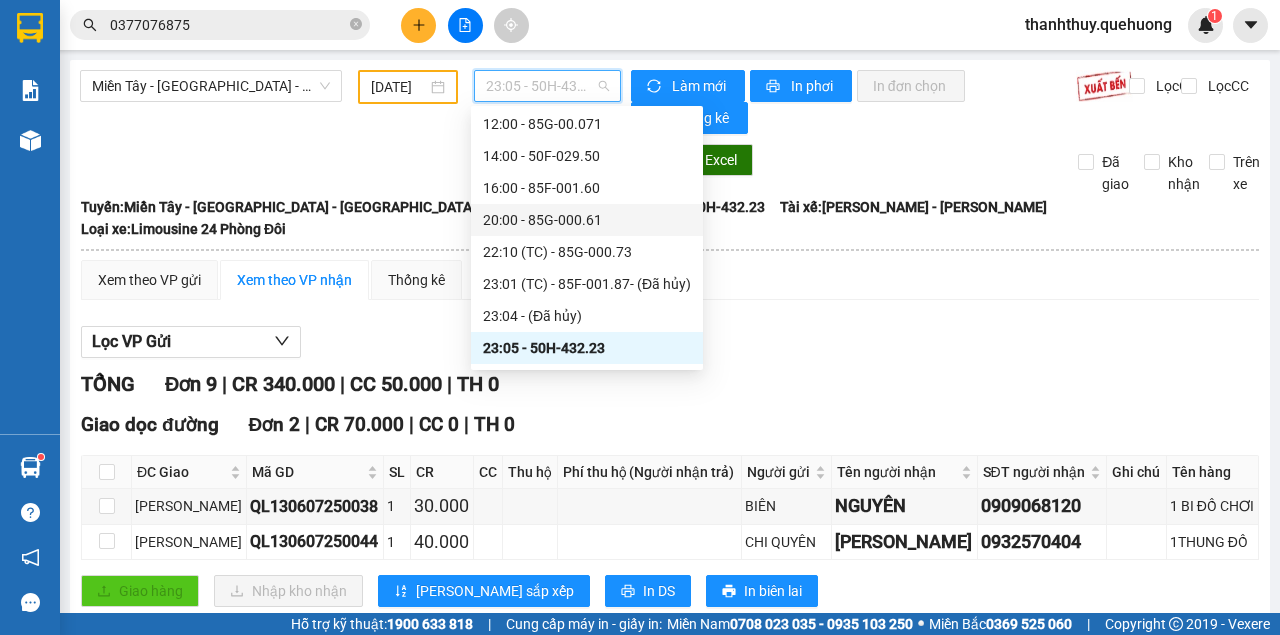 scroll, scrollTop: 165, scrollLeft: 0, axis: vertical 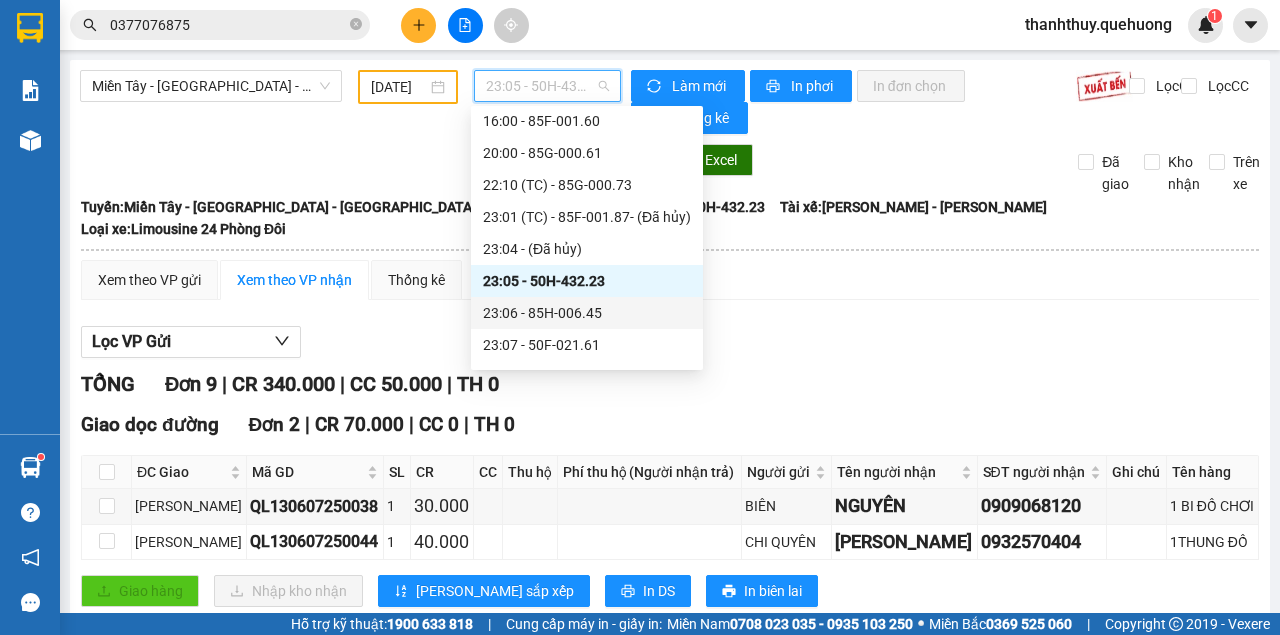 click on "23:06     - 85H-006.45" at bounding box center (587, 313) 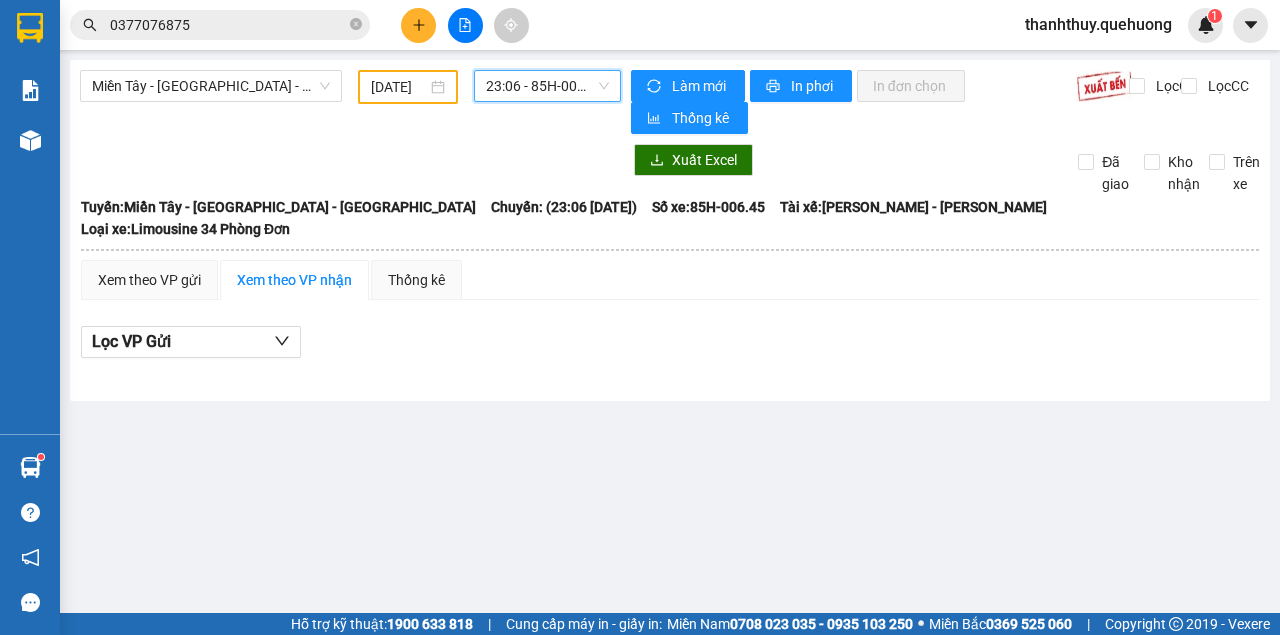 click on "23:06     - 85H-006.45" at bounding box center [547, 86] 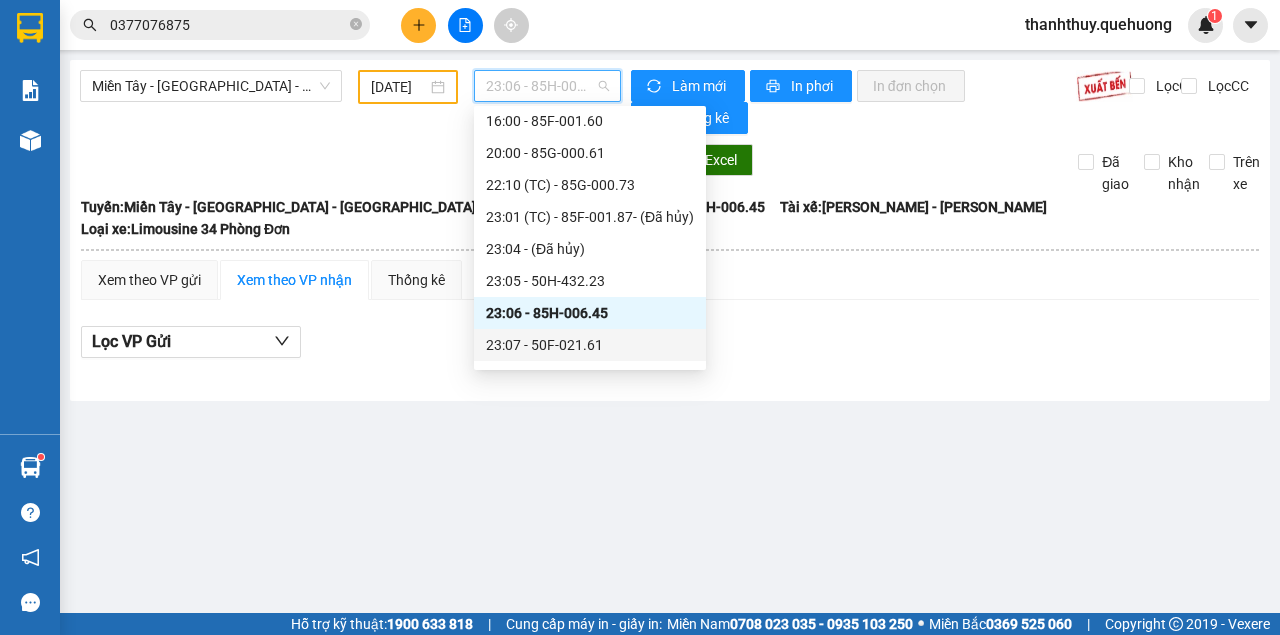 click on "23:07     - 50F-021.61" at bounding box center (590, 345) 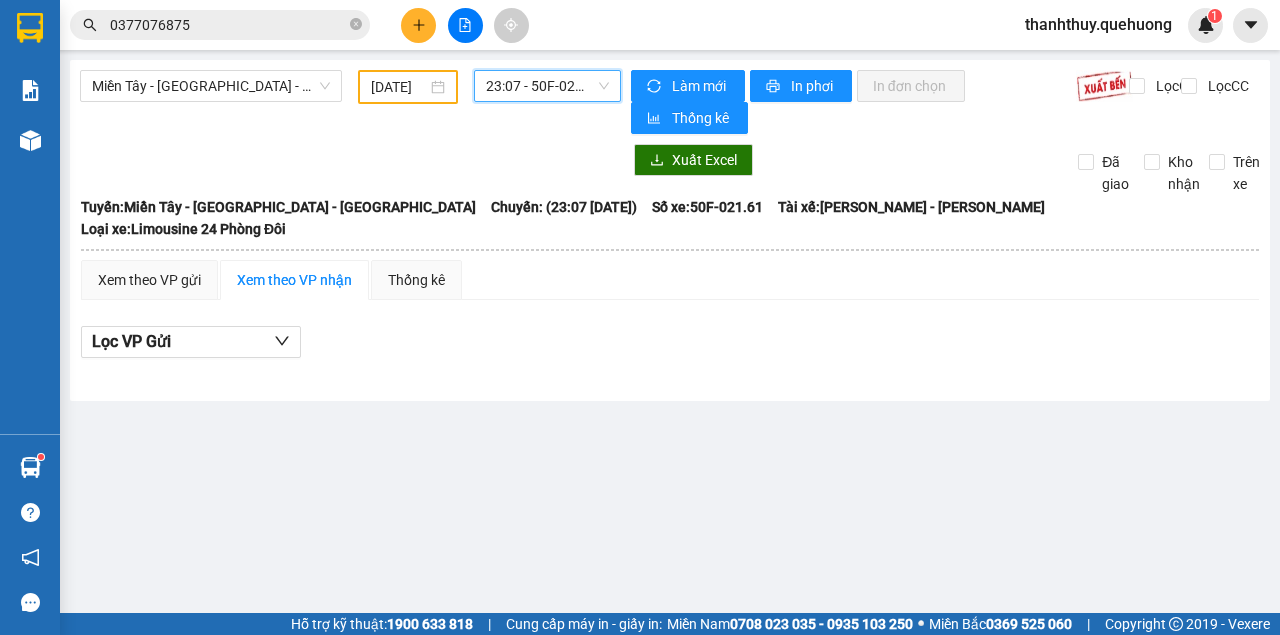 click on "23:07     - 50F-021.61" at bounding box center (547, 86) 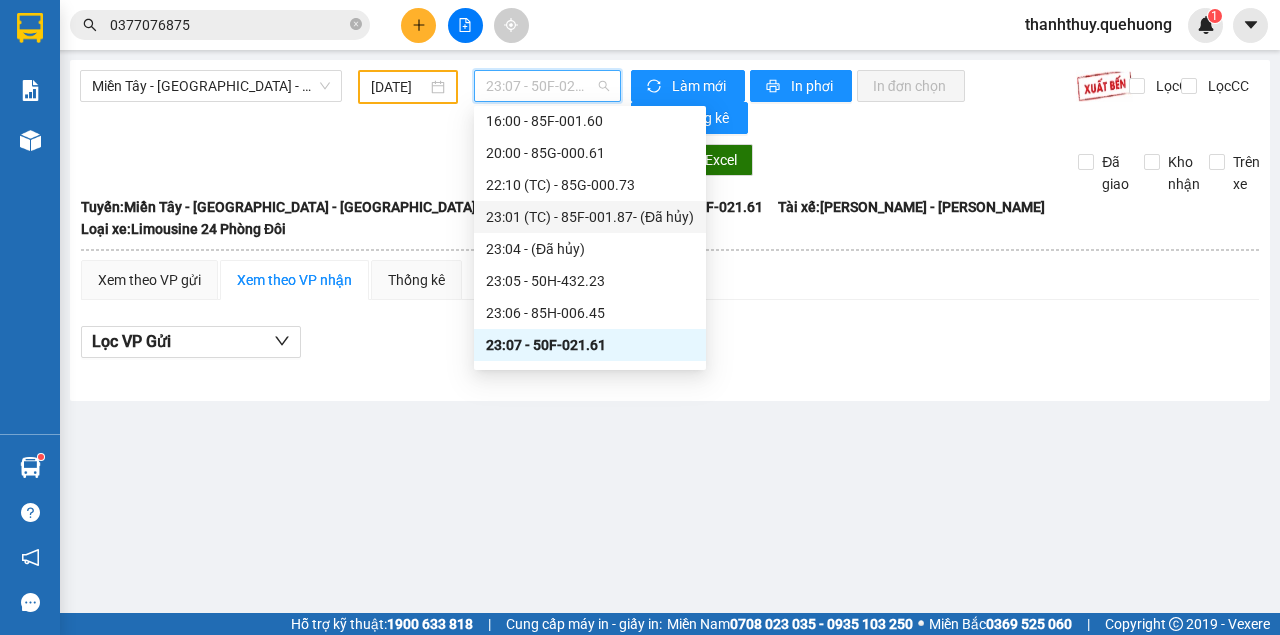 scroll, scrollTop: 224, scrollLeft: 0, axis: vertical 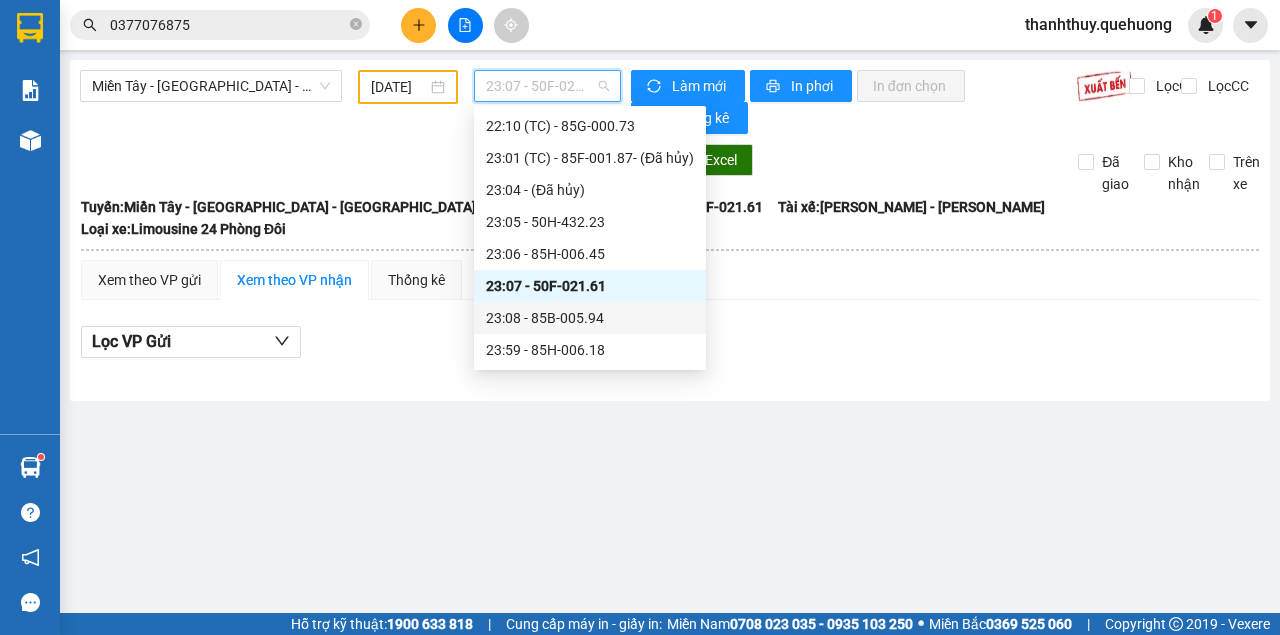 click on "23:08     - 85B-005.94" at bounding box center [590, 318] 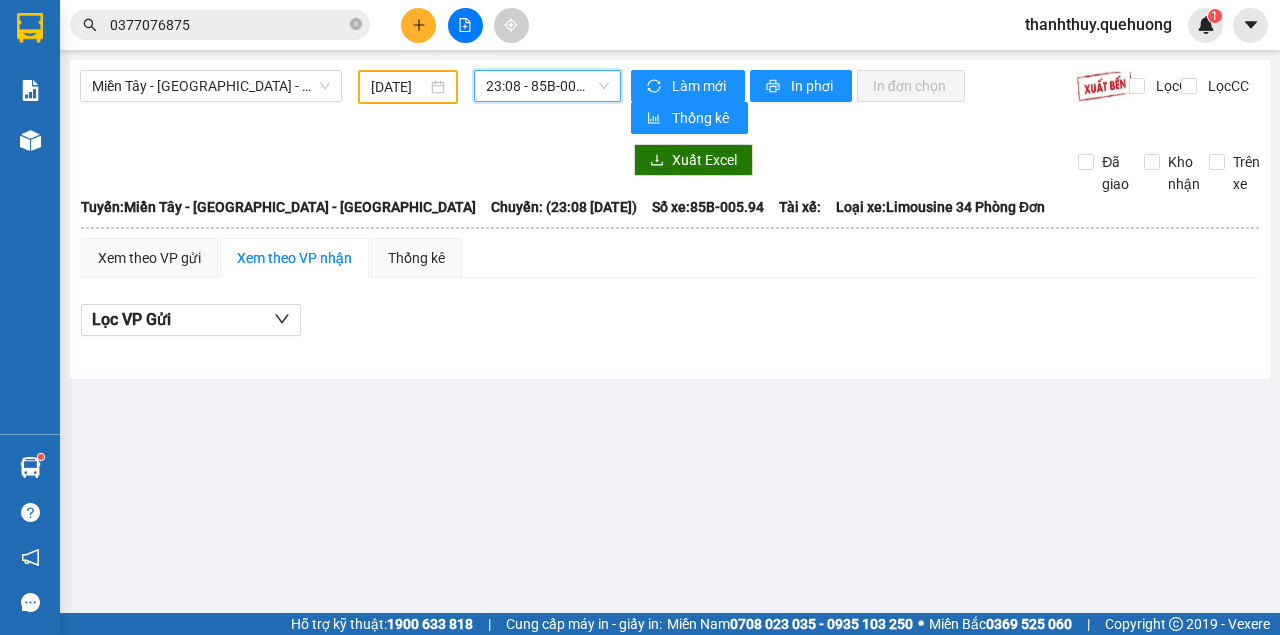 click on "23:08     - 85B-005.94" at bounding box center (547, 86) 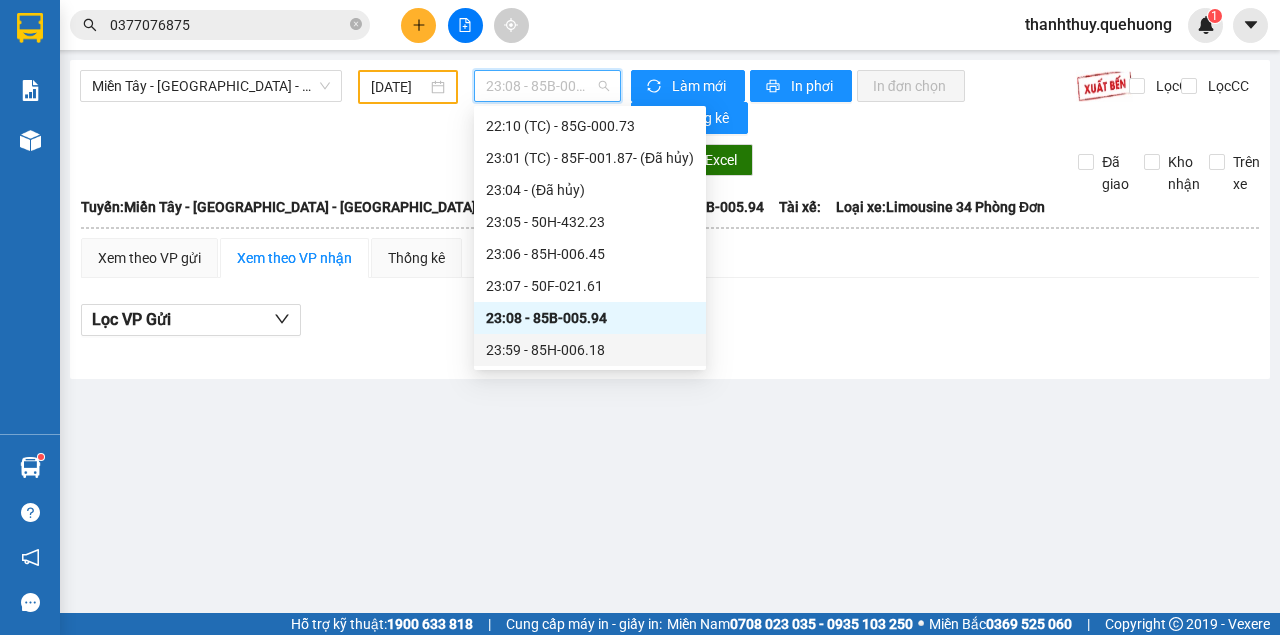 click on "23:59     - 85H-006.18" at bounding box center (590, 350) 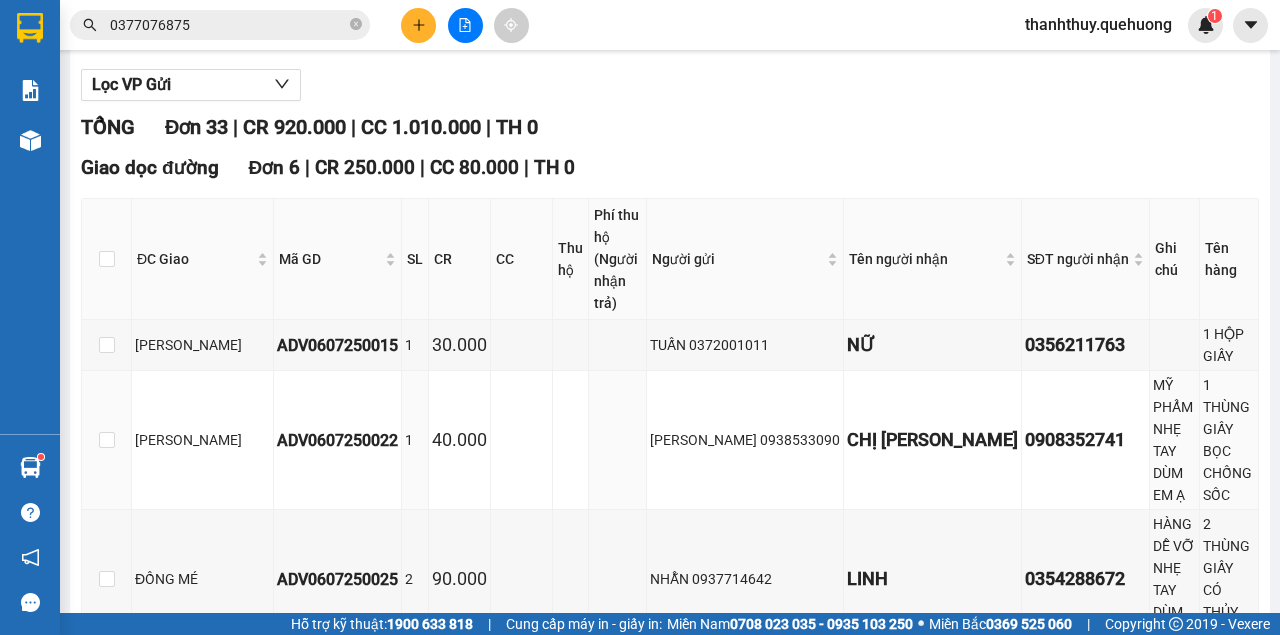 scroll, scrollTop: 0, scrollLeft: 0, axis: both 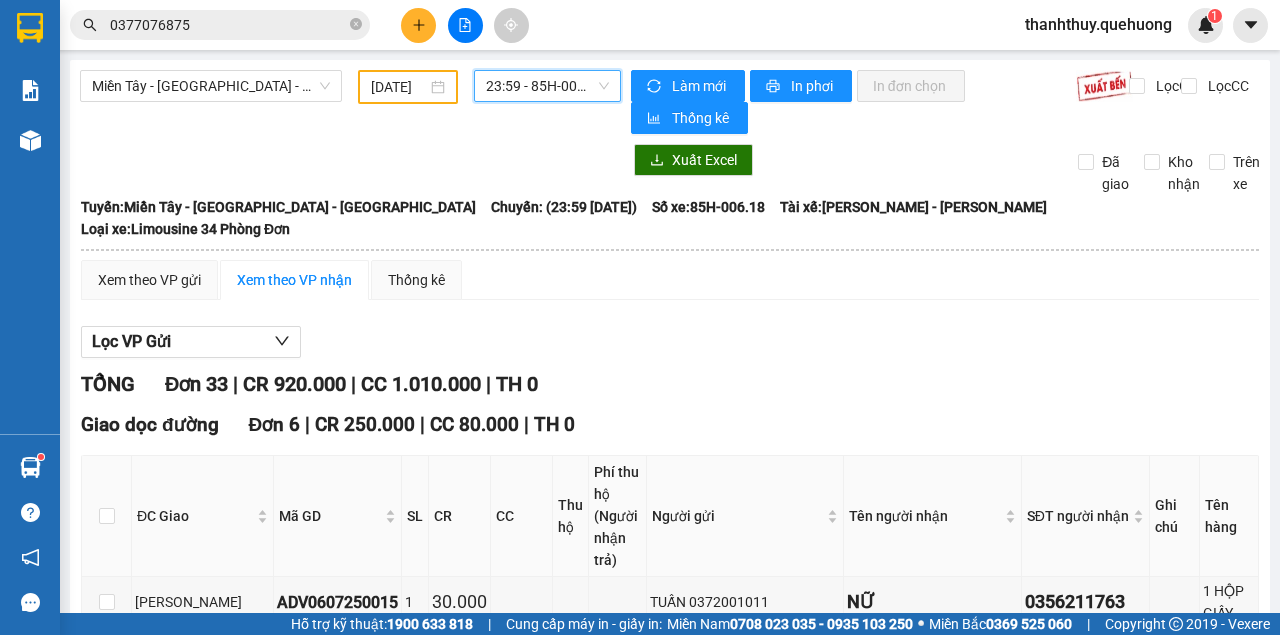 click on "23:59     - 85H-006.18" at bounding box center (547, 86) 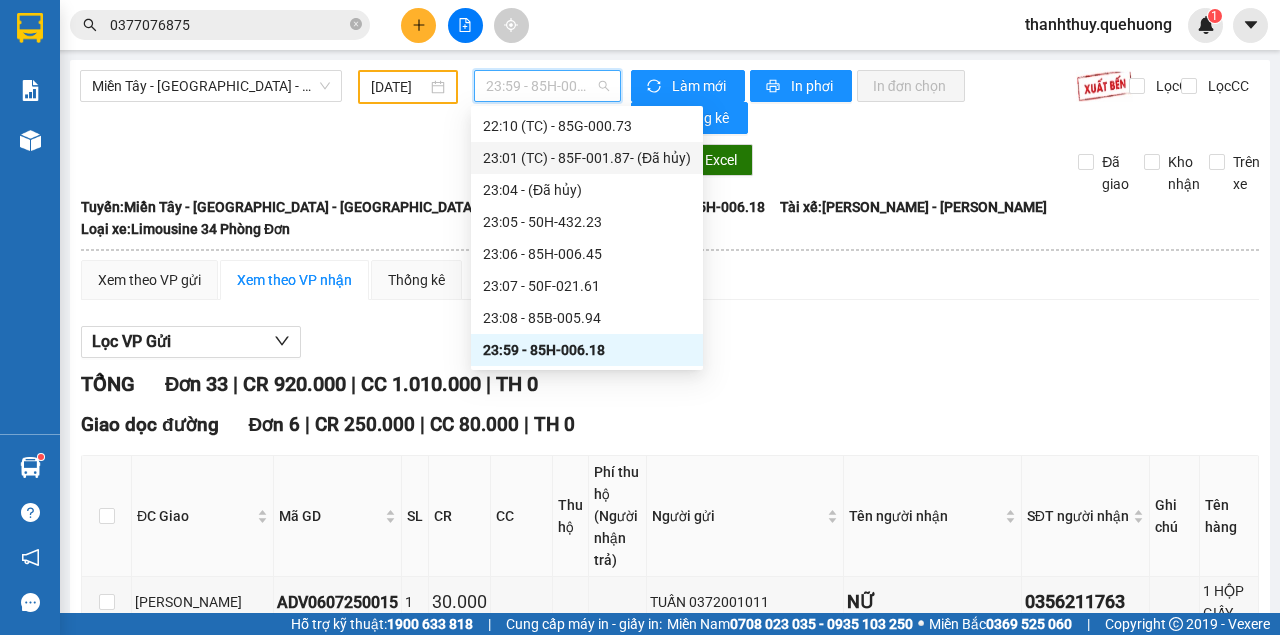 click on "06/07/2025" at bounding box center [399, 87] 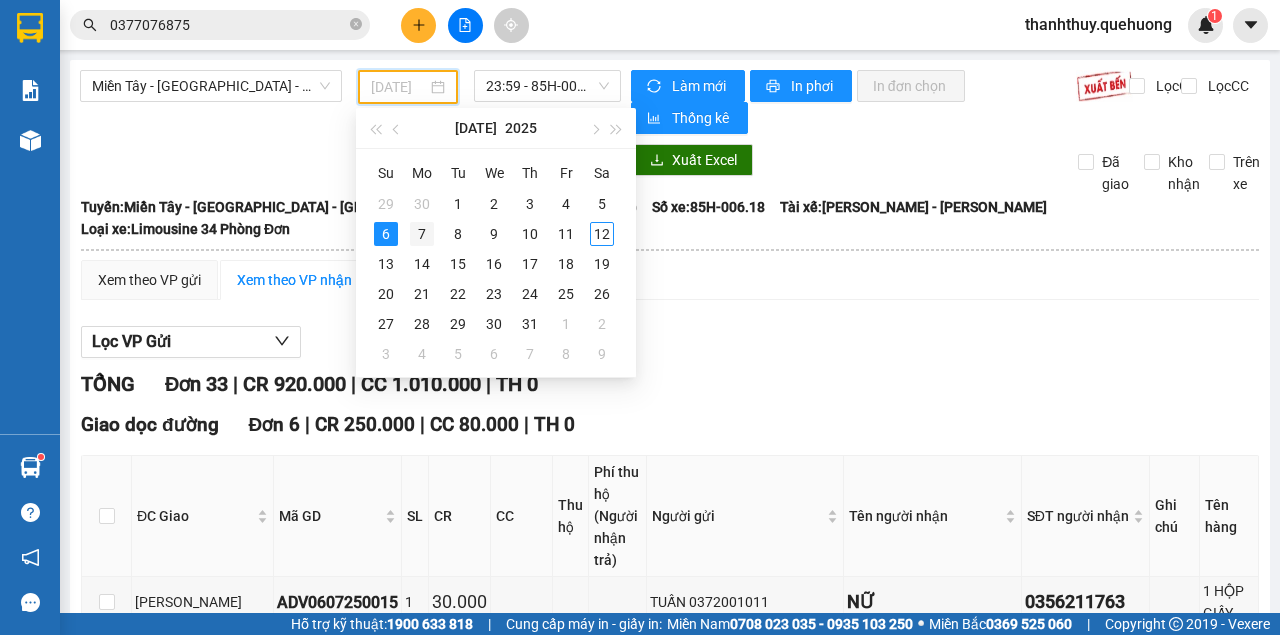 click on "7" at bounding box center [422, 234] 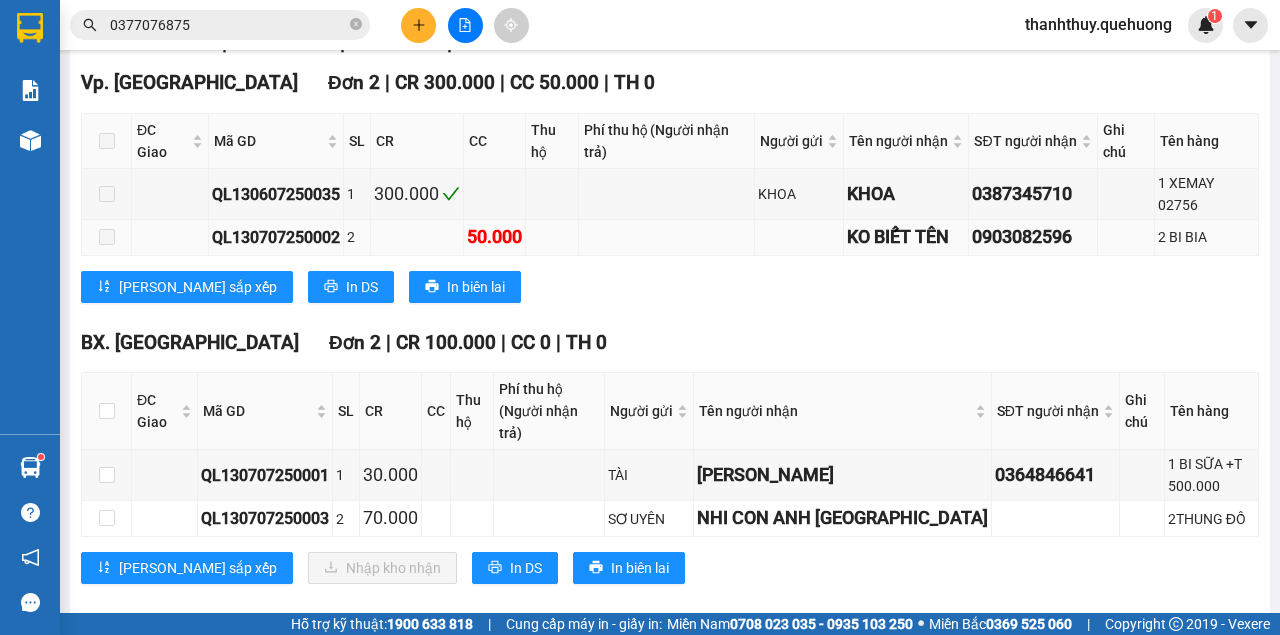 scroll, scrollTop: 0, scrollLeft: 0, axis: both 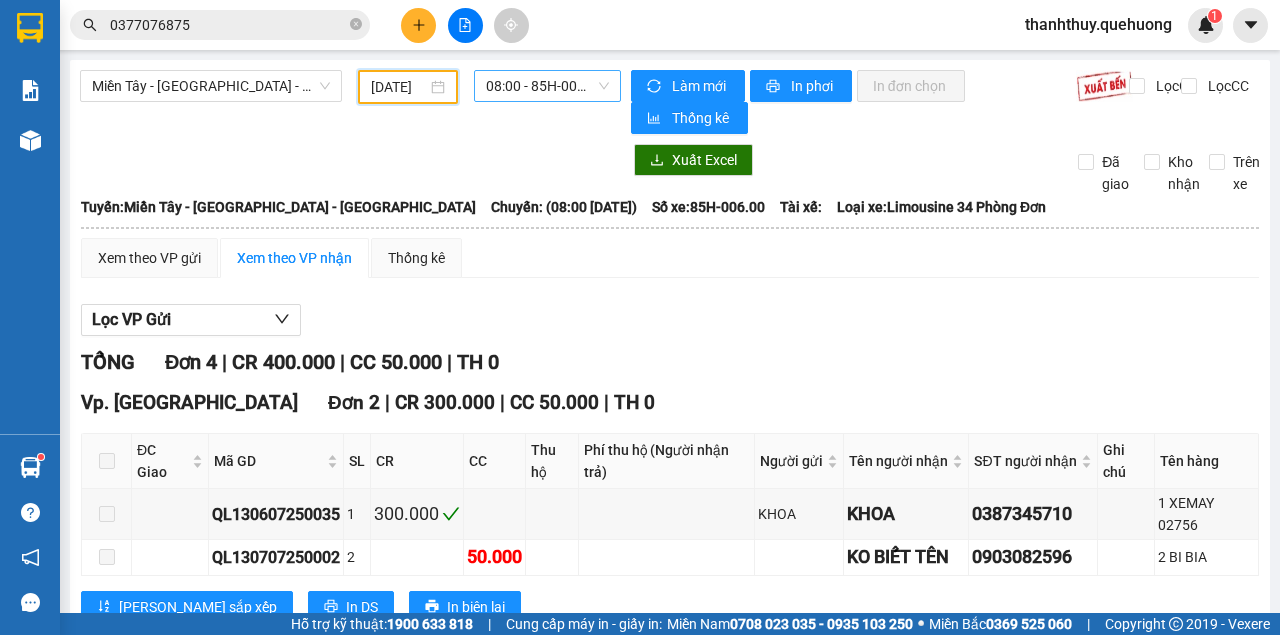 click on "08:00     - 85H-006.00" at bounding box center (547, 86) 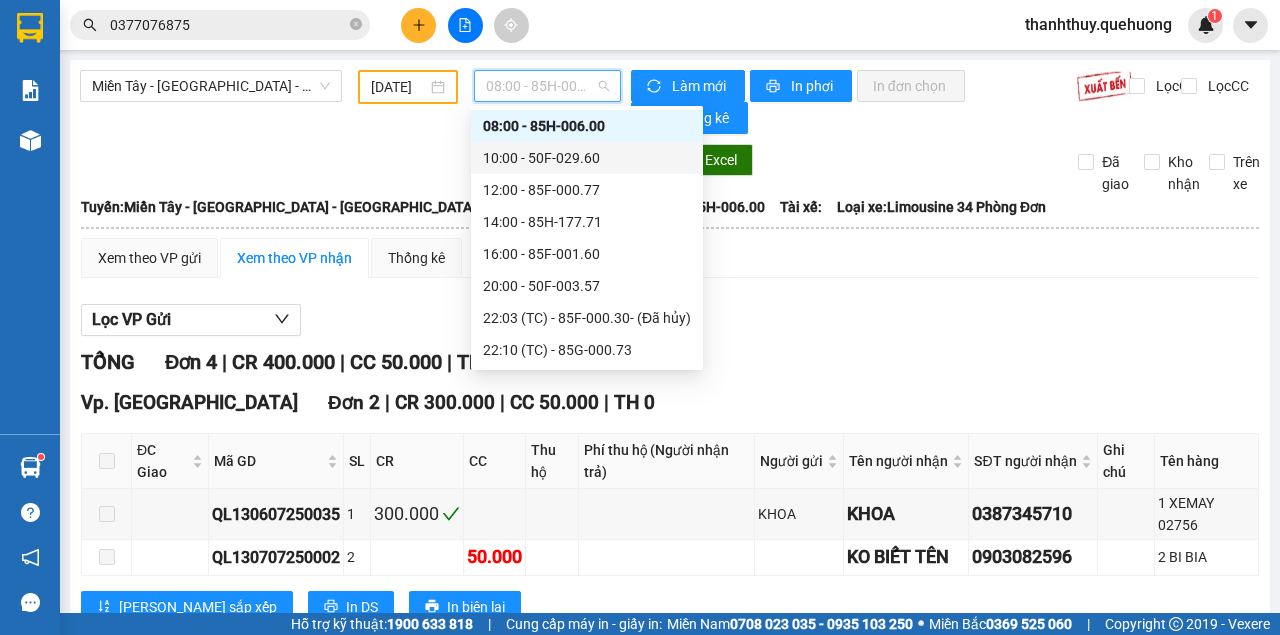 click on "10:00     - 50F-029.60" at bounding box center [587, 158] 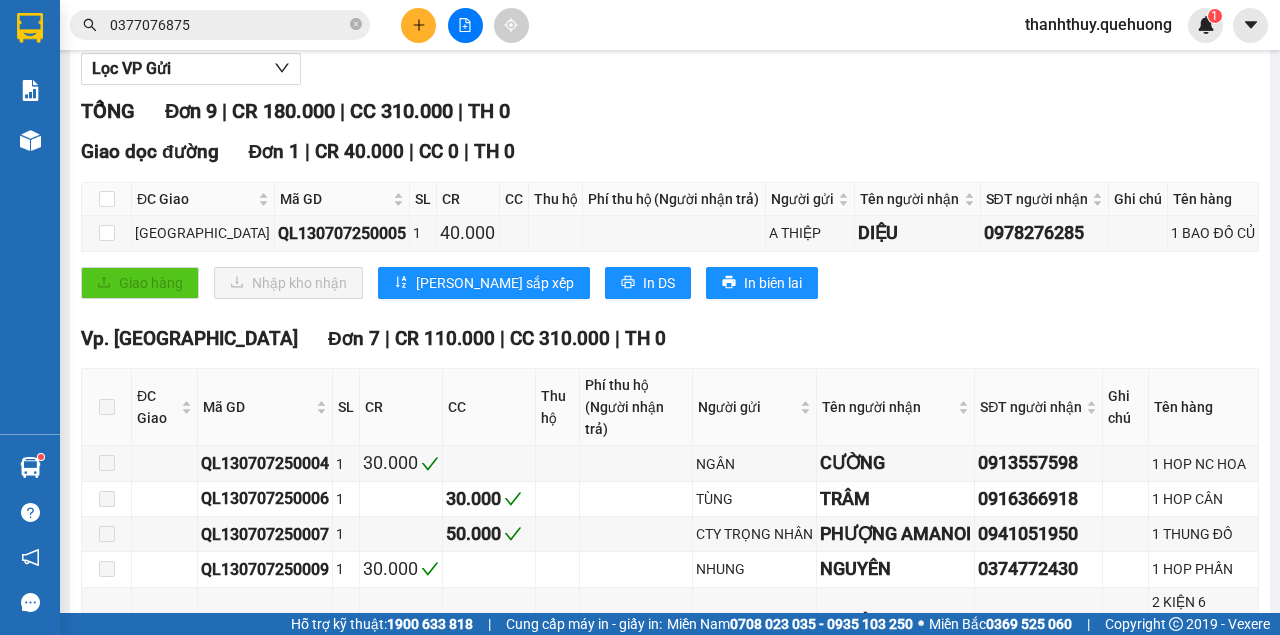 scroll, scrollTop: 0, scrollLeft: 0, axis: both 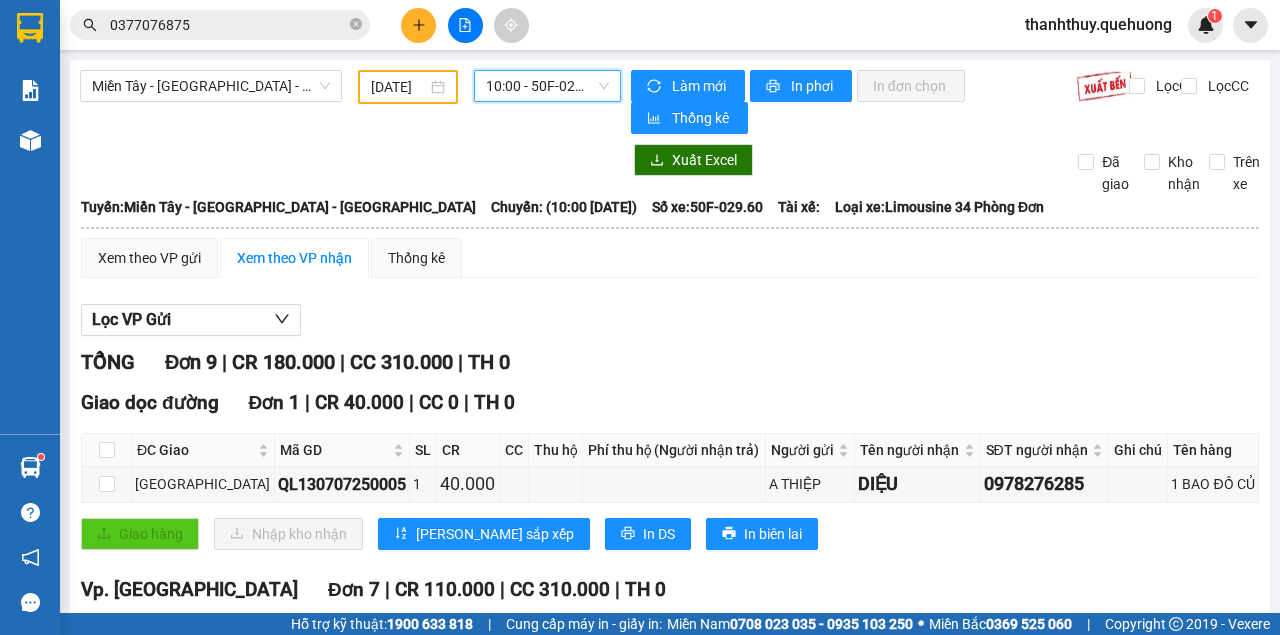 click on "10:00     - 50F-029.60" at bounding box center (547, 86) 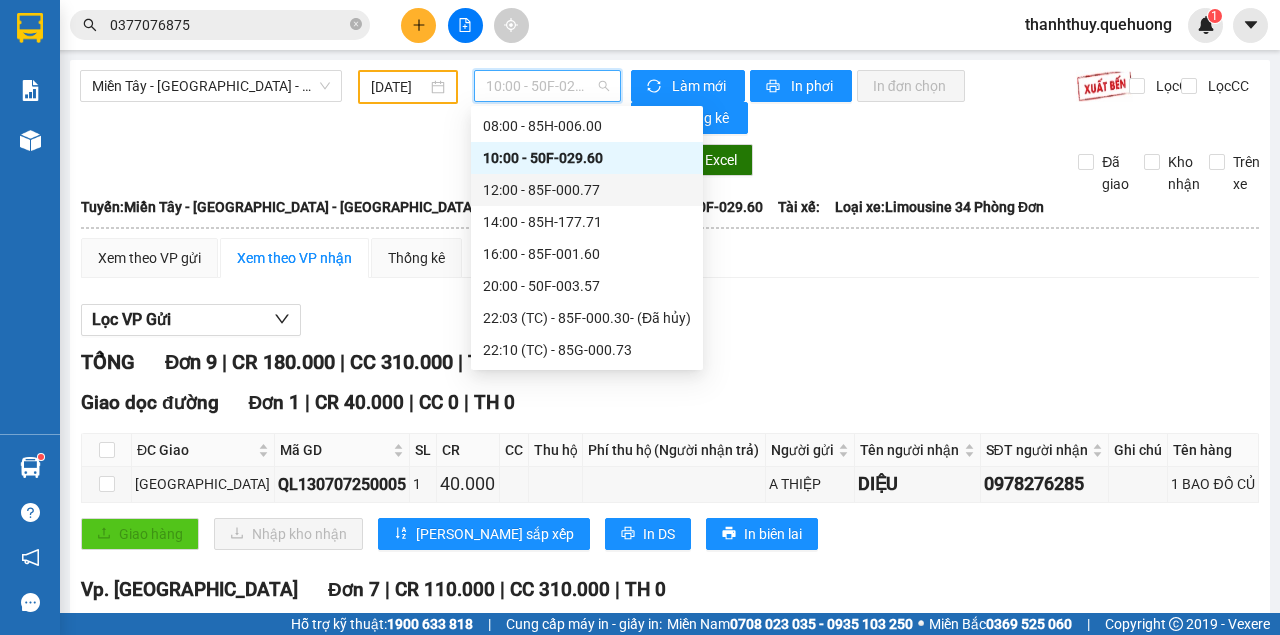 click on "12:00     - 85F-000.77" at bounding box center [587, 190] 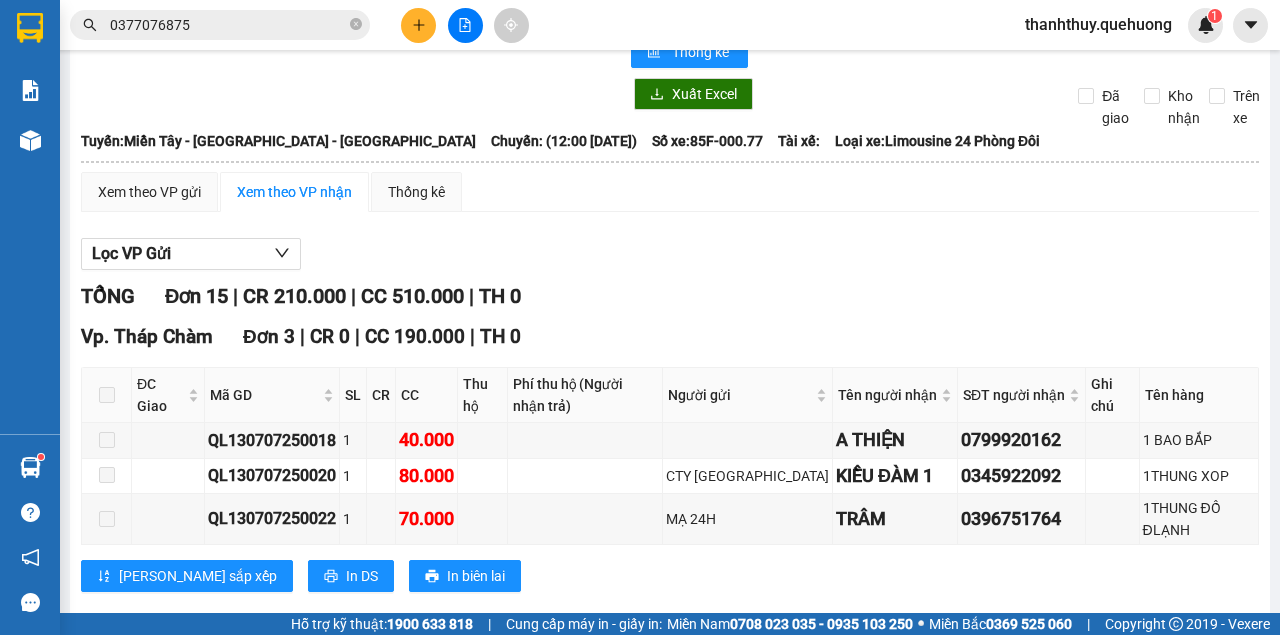 scroll, scrollTop: 0, scrollLeft: 0, axis: both 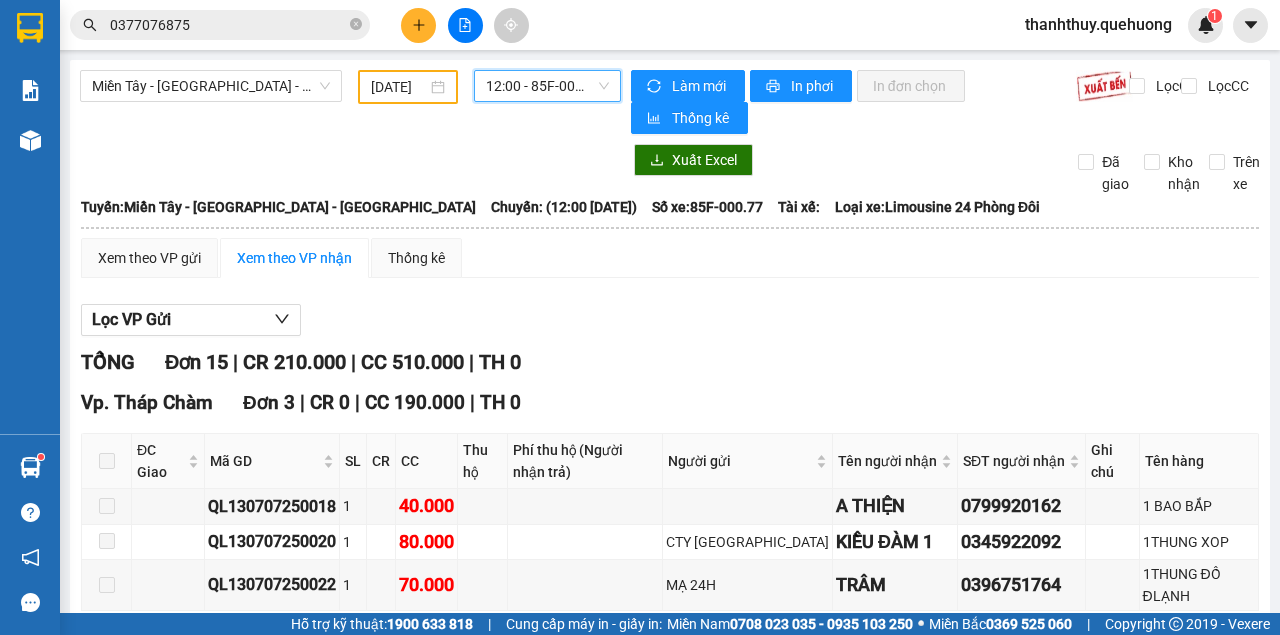 click on "12:00     - 85F-000.77" at bounding box center [547, 86] 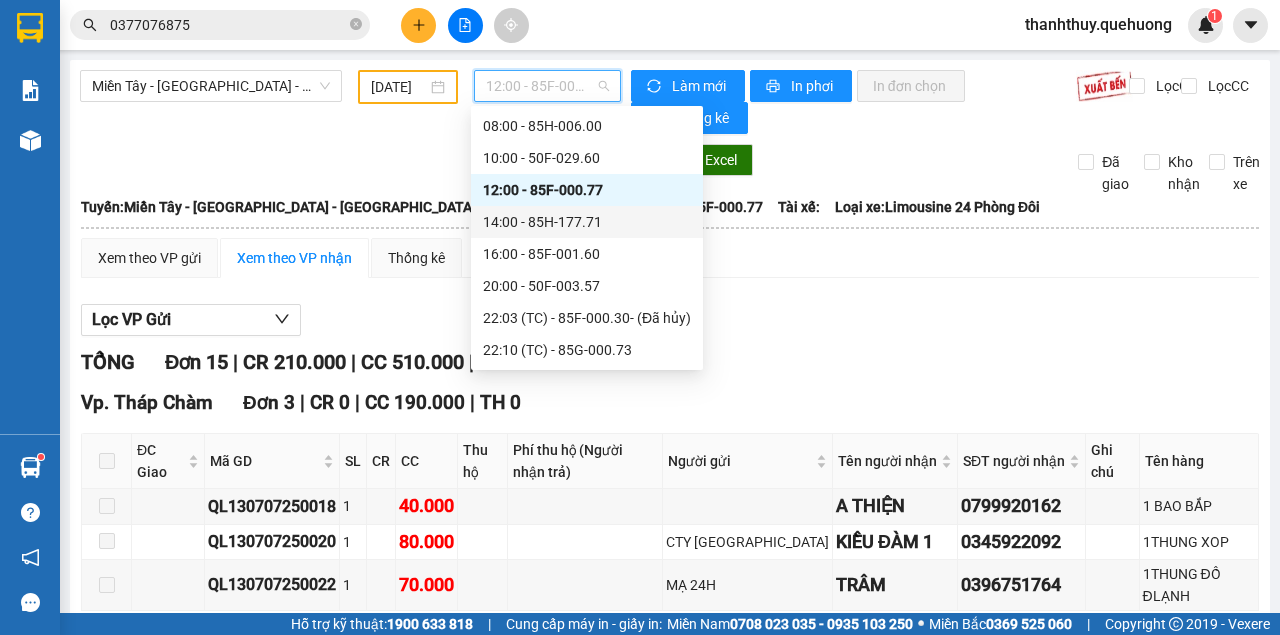 click on "14:00     - 85H-177.71" at bounding box center (587, 222) 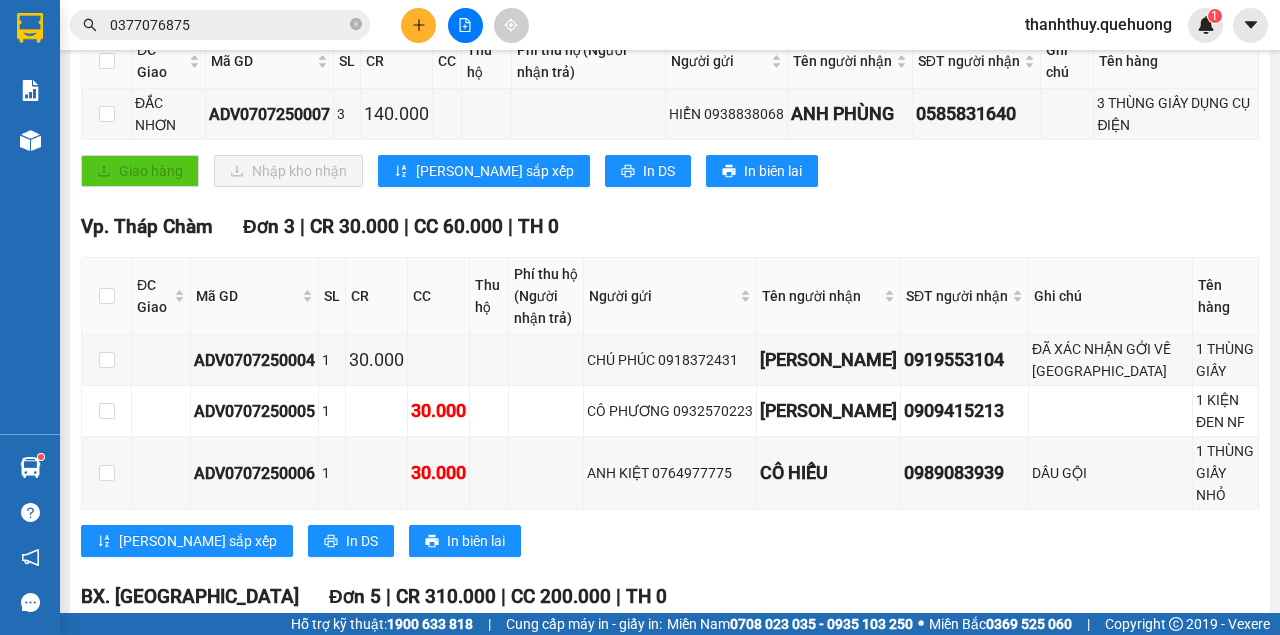 scroll, scrollTop: 0, scrollLeft: 0, axis: both 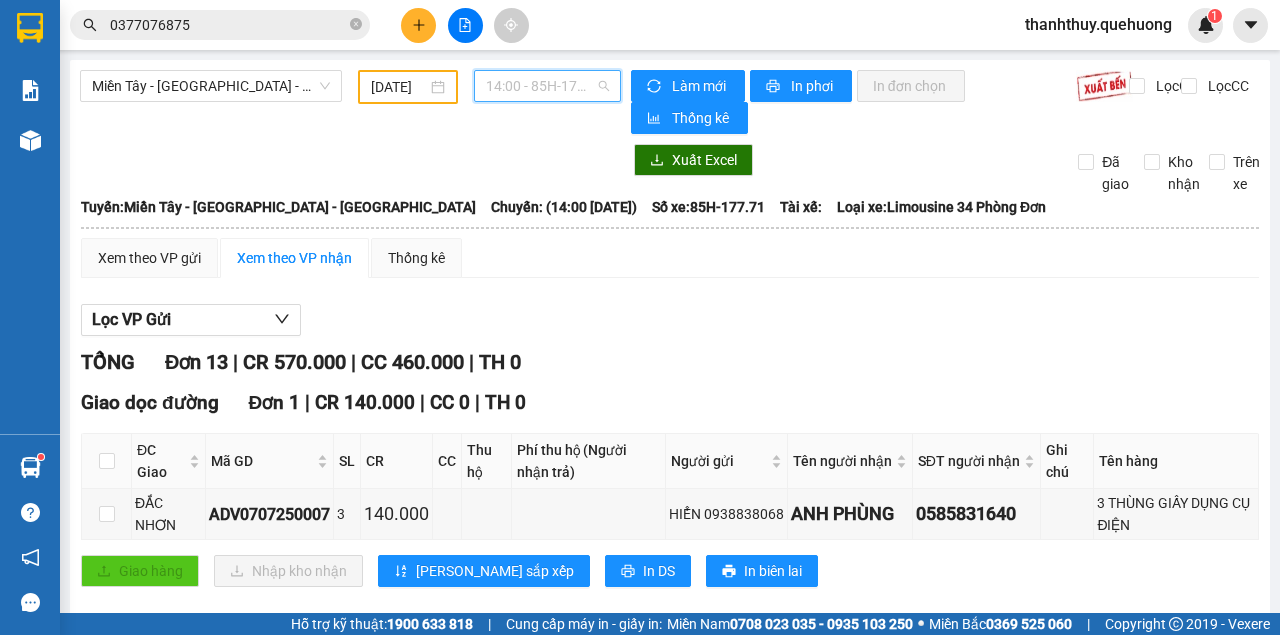 click on "14:00     - 85H-177.71" at bounding box center (547, 86) 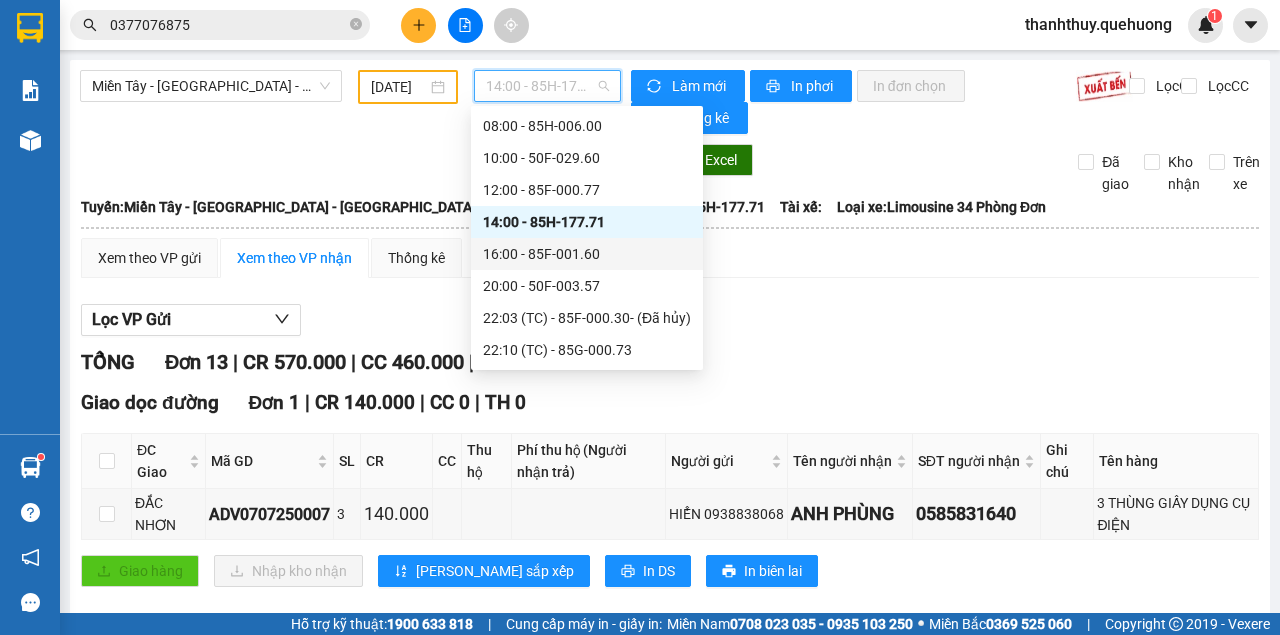 click on "16:00     - 85F-001.60" at bounding box center [587, 254] 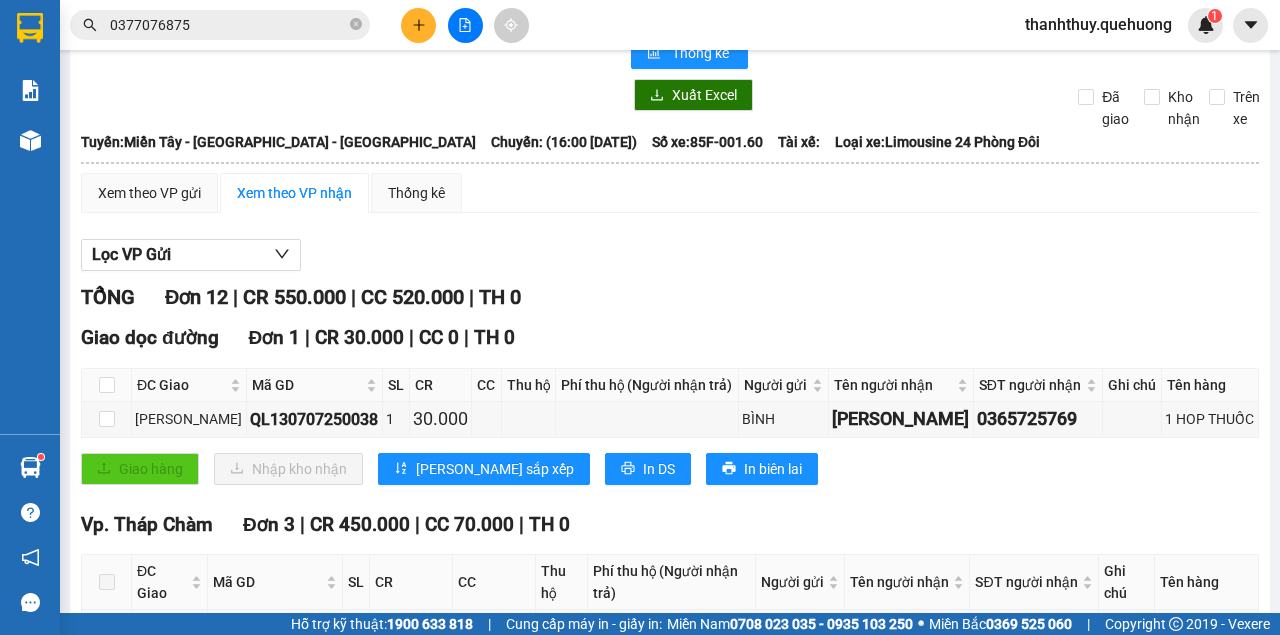 scroll, scrollTop: 0, scrollLeft: 0, axis: both 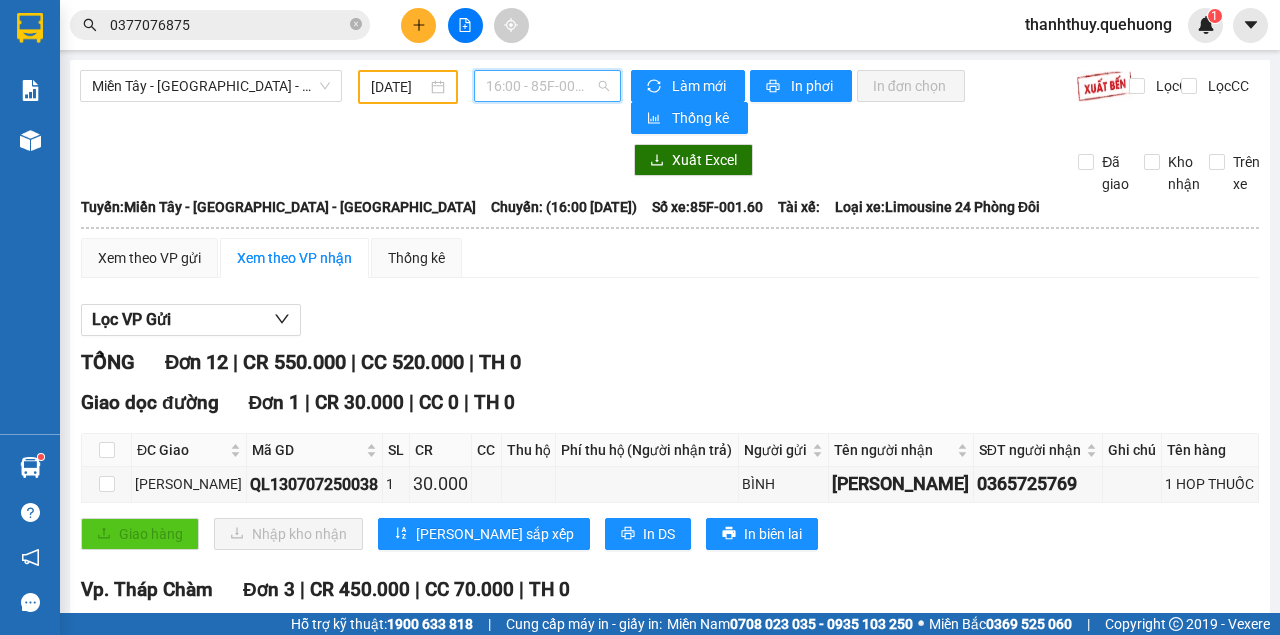 click on "16:00     - 85F-001.60" at bounding box center (547, 86) 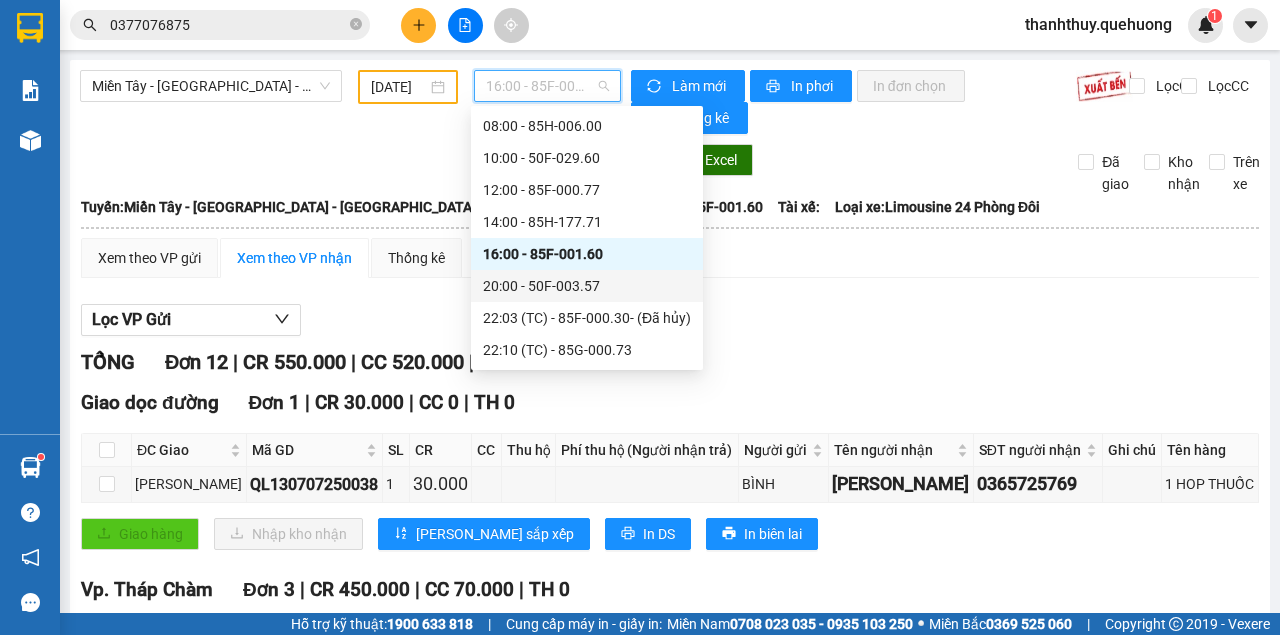 click on "20:00     - 50F-003.57" at bounding box center [587, 286] 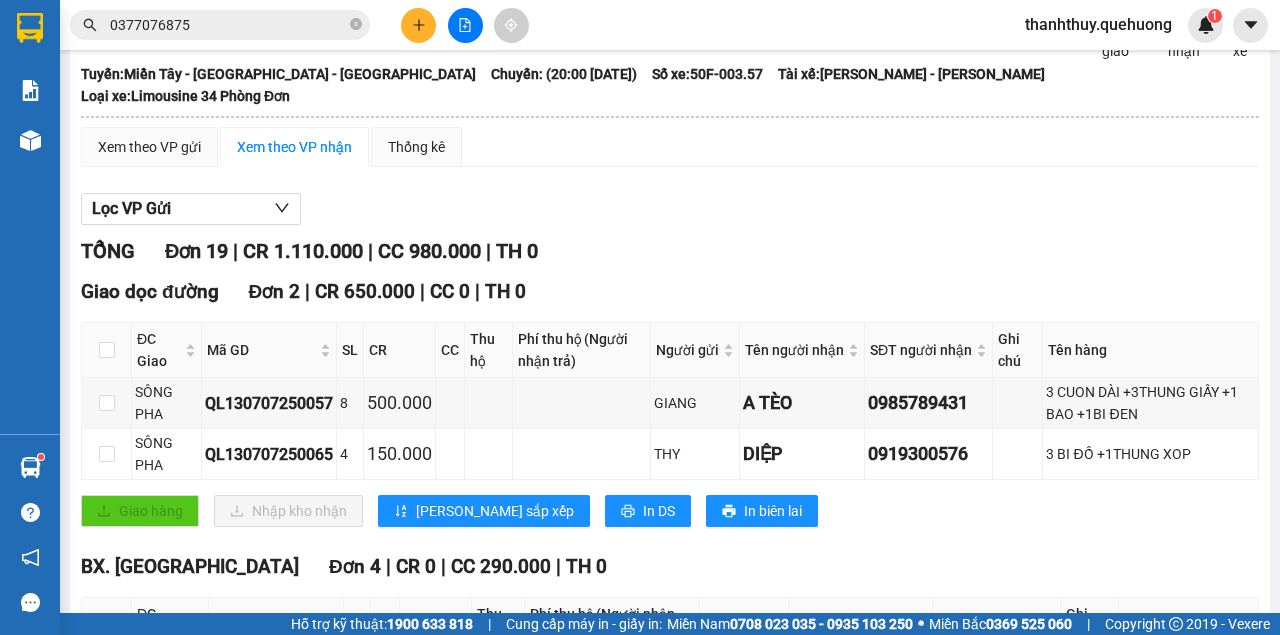 scroll, scrollTop: 0, scrollLeft: 0, axis: both 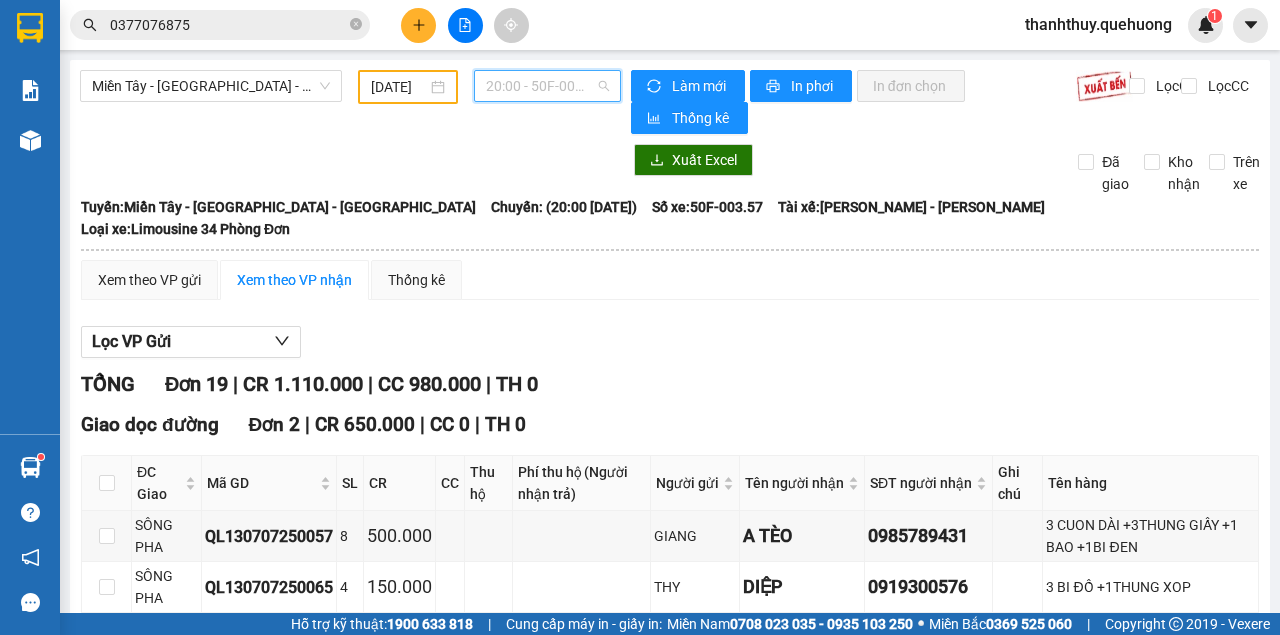 click on "20:00     - 50F-003.57" at bounding box center (547, 86) 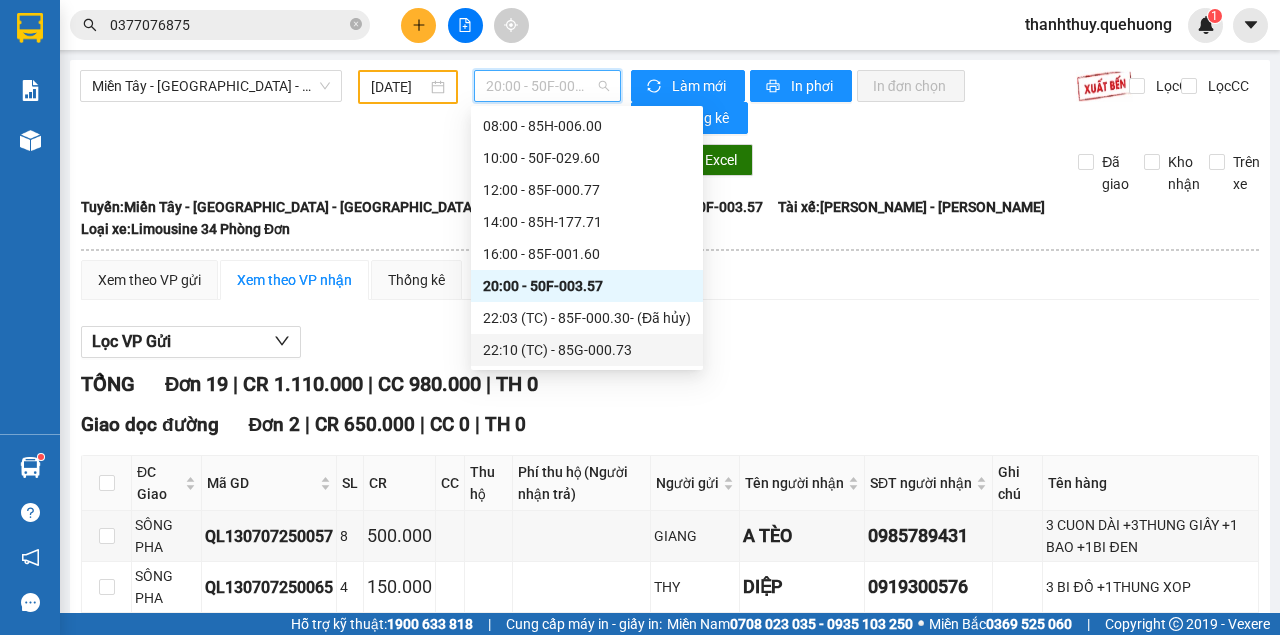 click on "22:10   (TC)   - 85G-000.73" at bounding box center (587, 350) 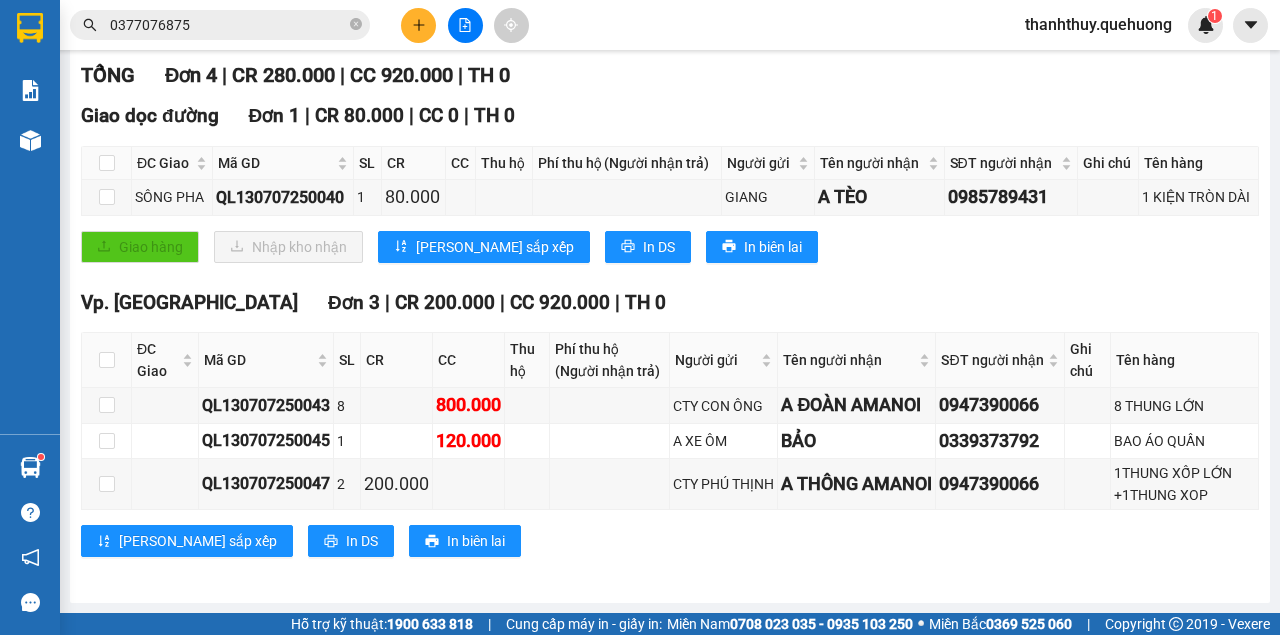 scroll, scrollTop: 0, scrollLeft: 0, axis: both 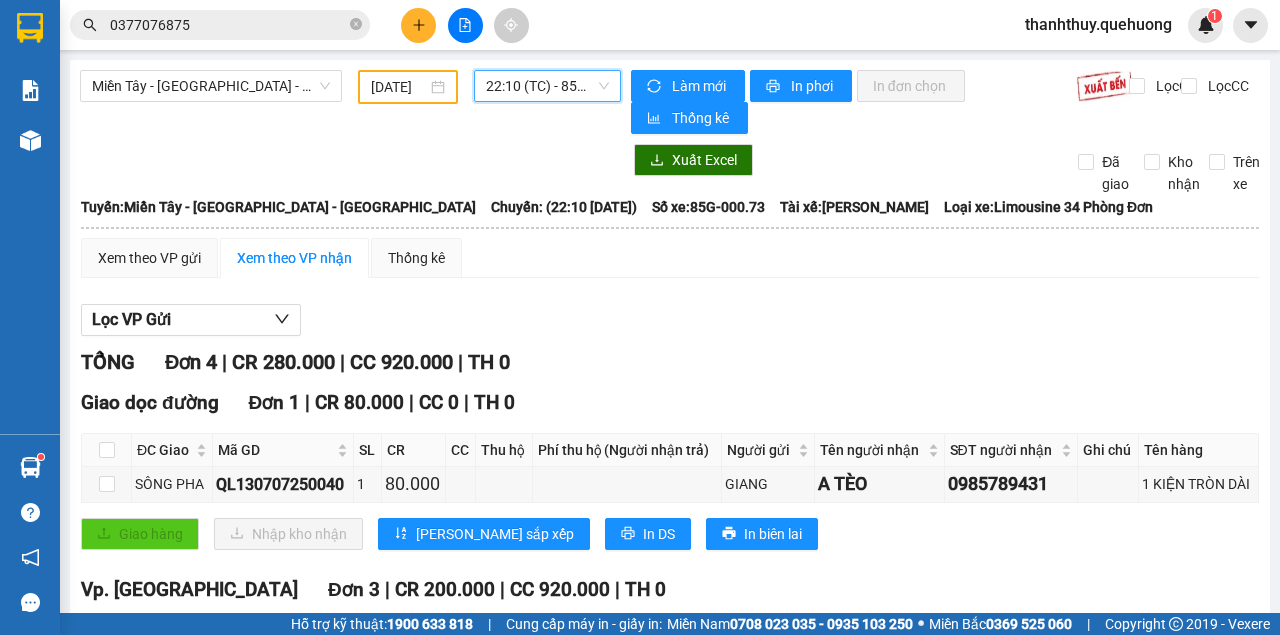 click on "22:10   (TC)   - 85G-000.73" at bounding box center [547, 86] 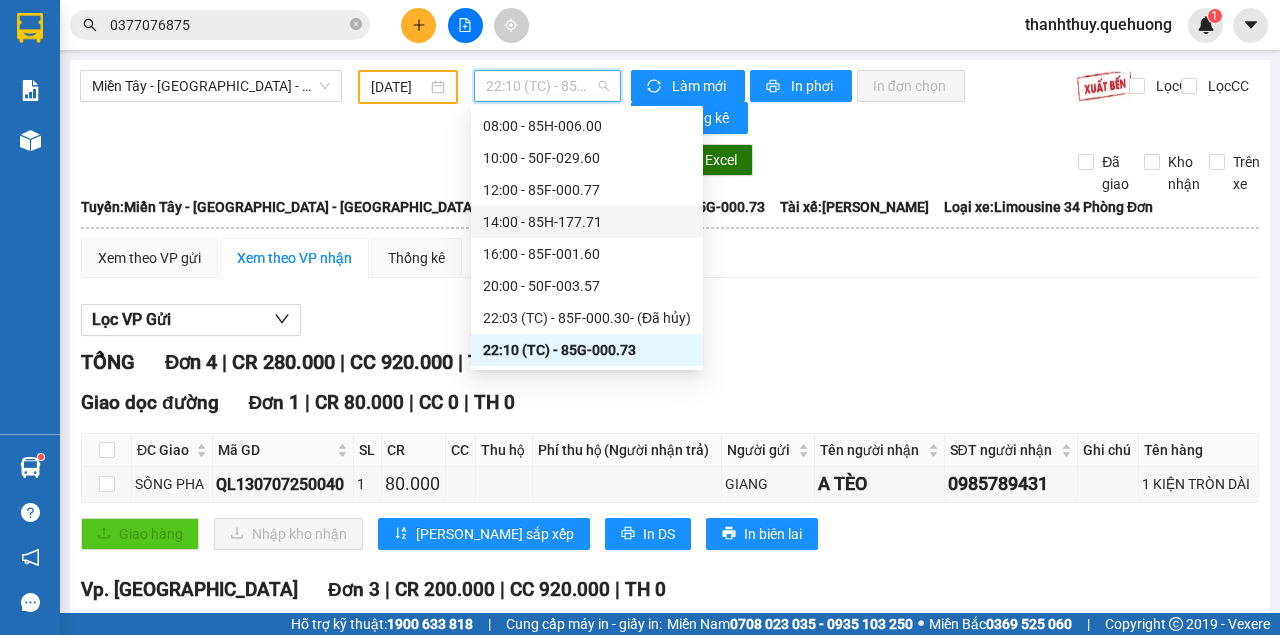 scroll, scrollTop: 224, scrollLeft: 0, axis: vertical 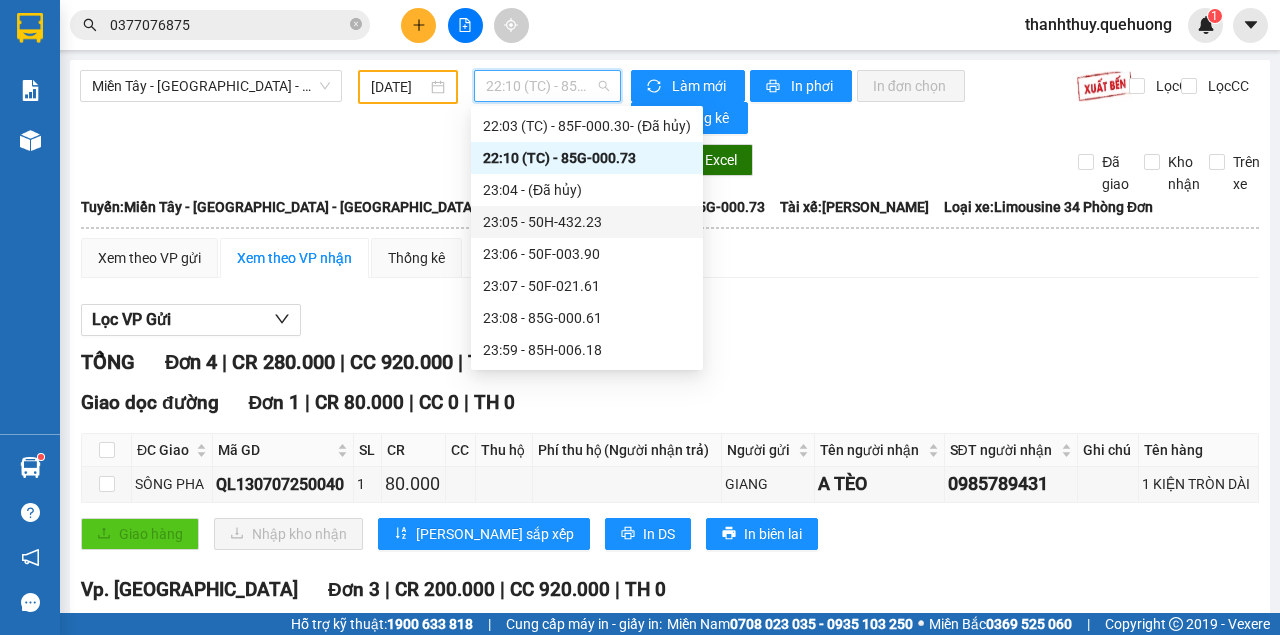 click on "23:05     - 50H-432.23" at bounding box center (587, 222) 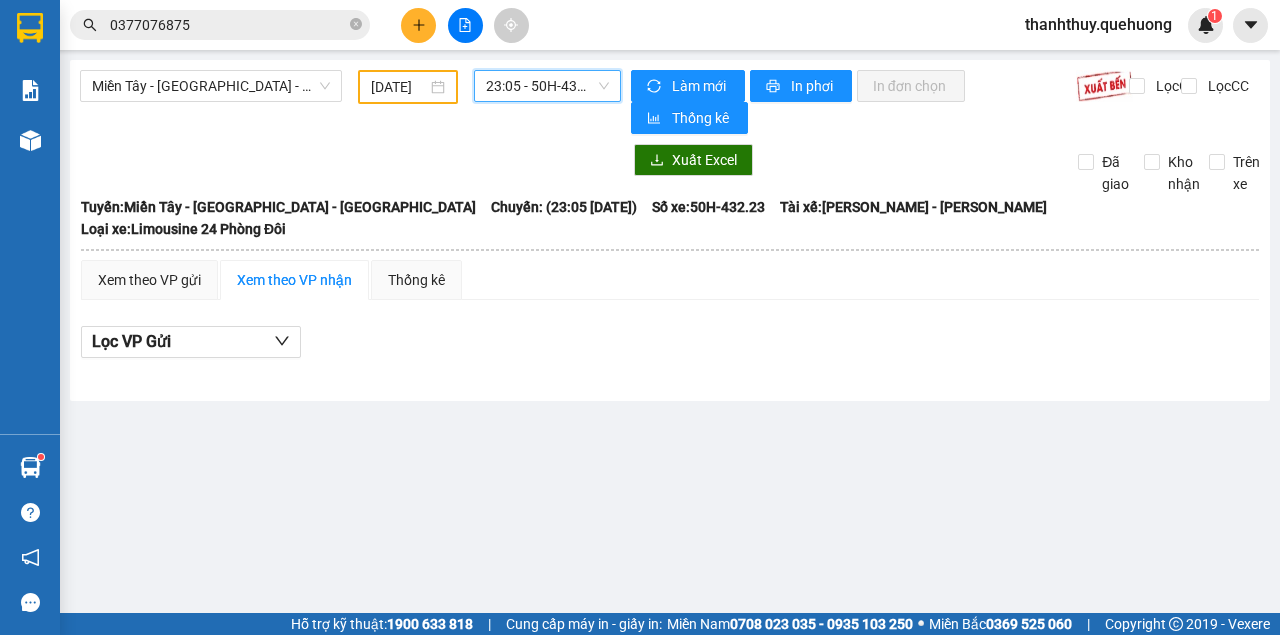 click on "23:05     - 50H-432.23" at bounding box center (547, 86) 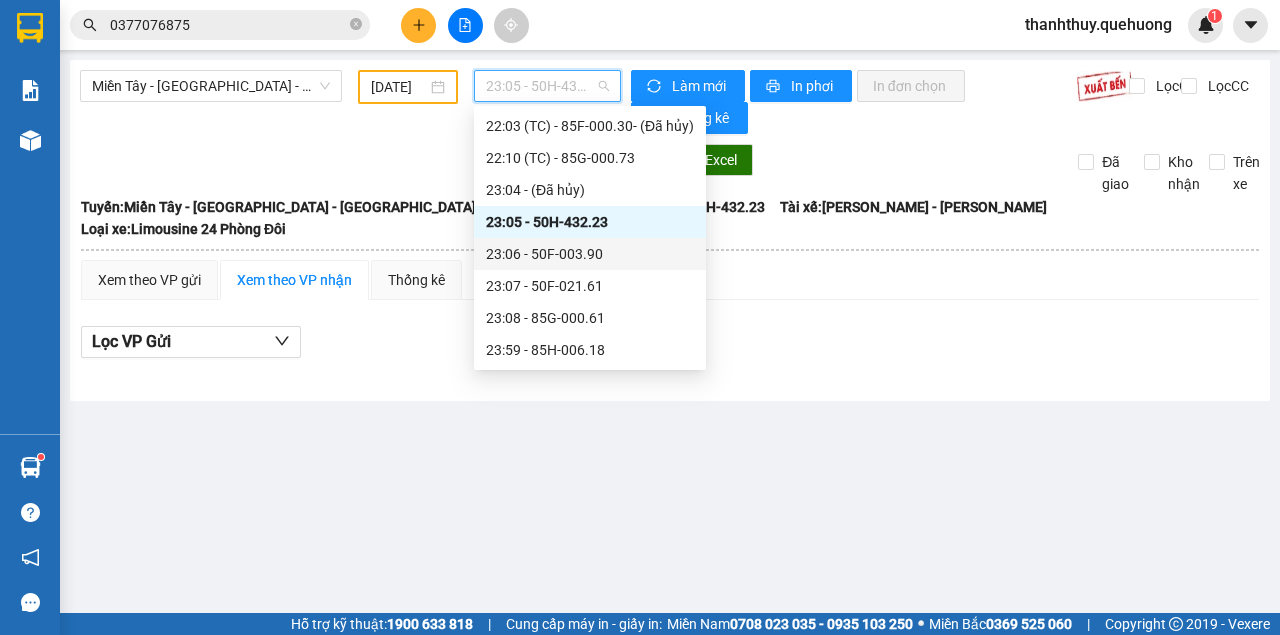 click on "23:06     - 50F-003.90" at bounding box center (590, 254) 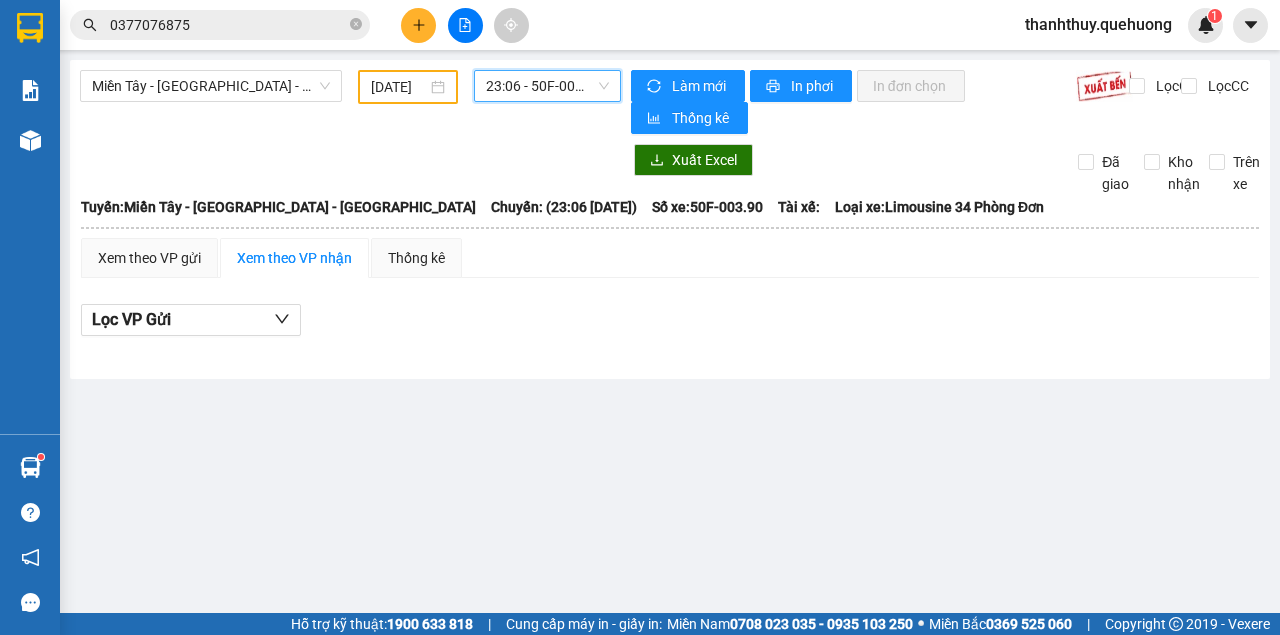 click on "23:06     - 50F-003.90" at bounding box center (547, 86) 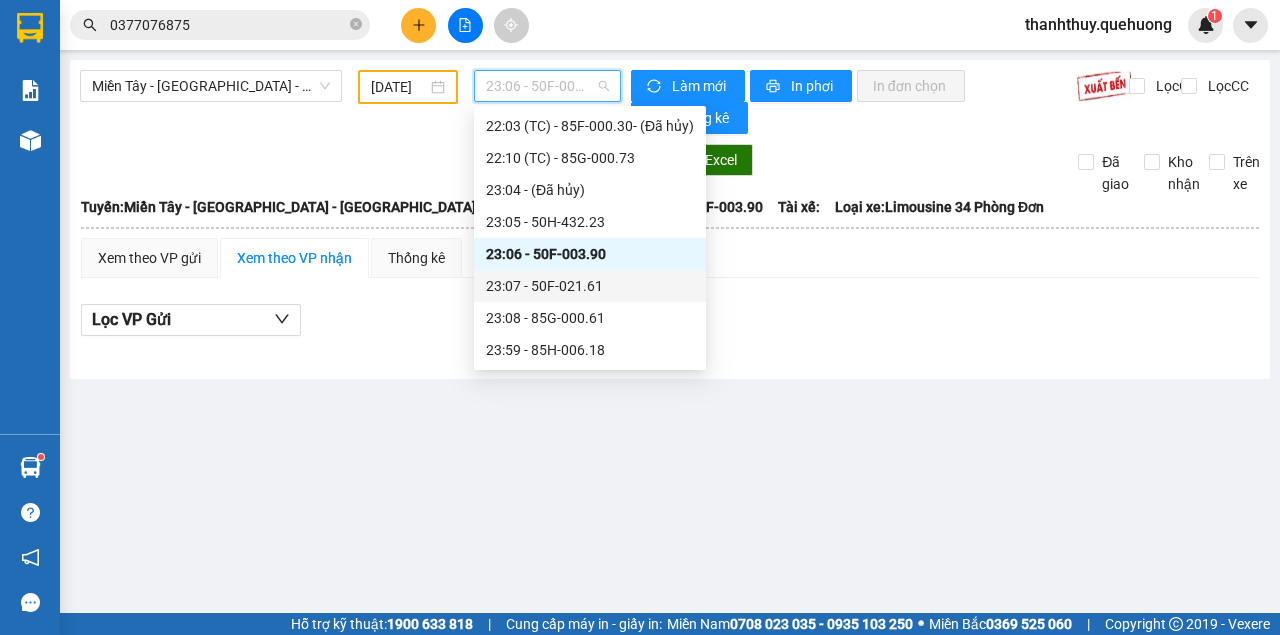 click on "23:07     - 50F-021.61" at bounding box center [590, 286] 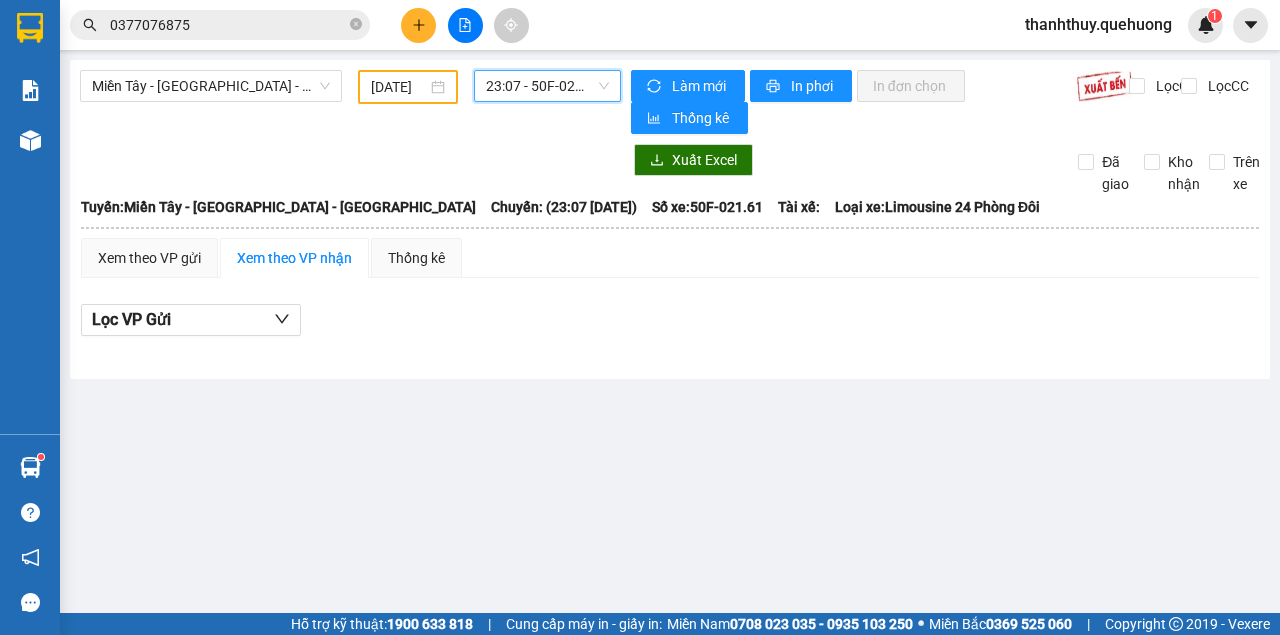 click on "23:07     - 50F-021.61" at bounding box center [547, 86] 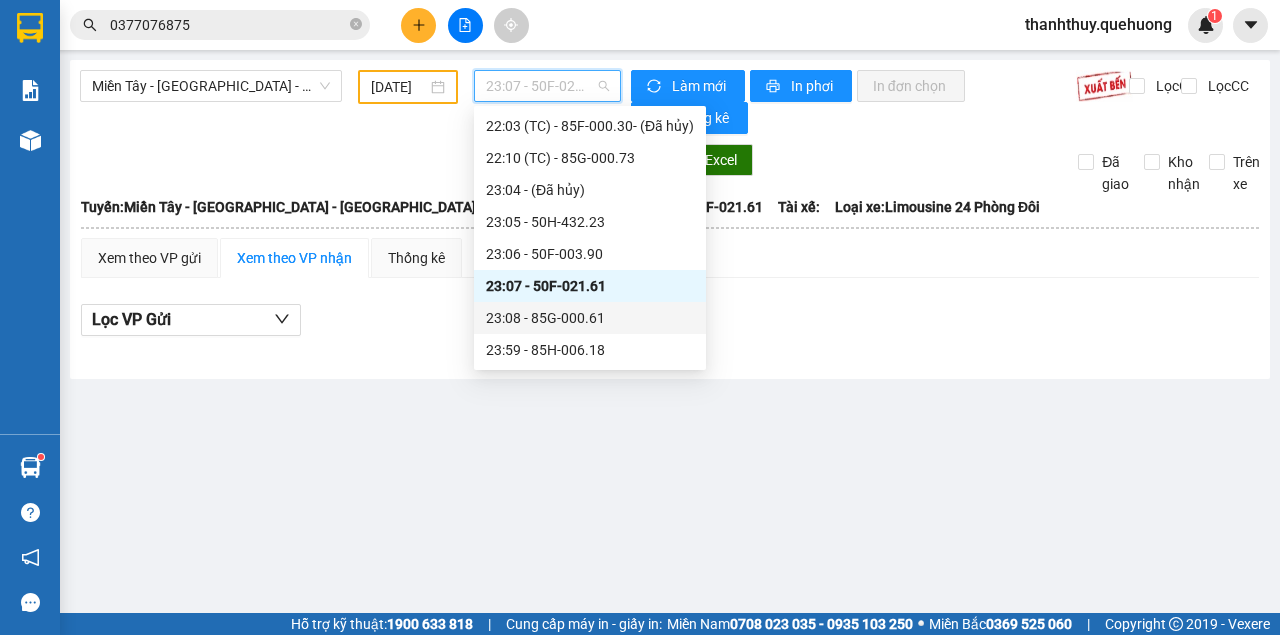 click on "23:08     - 85G-000.61" at bounding box center (590, 318) 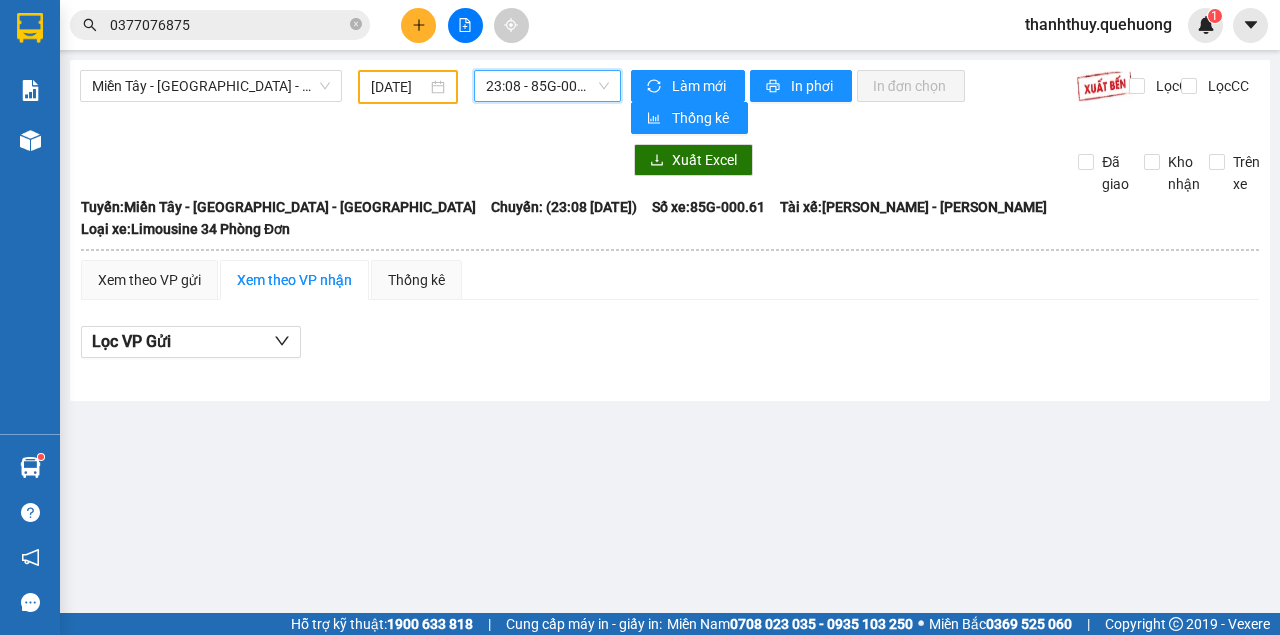 drag, startPoint x: 559, startPoint y: 88, endPoint x: 573, endPoint y: 126, distance: 40.496914 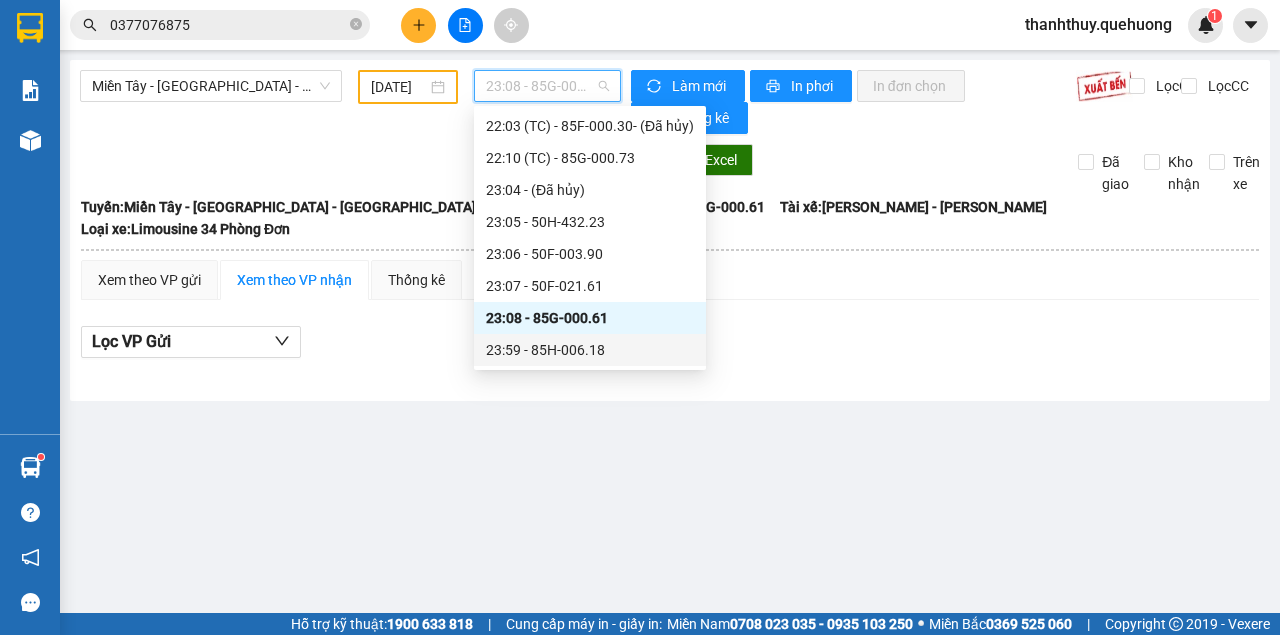 click on "23:59     - 85H-006.18" at bounding box center [590, 350] 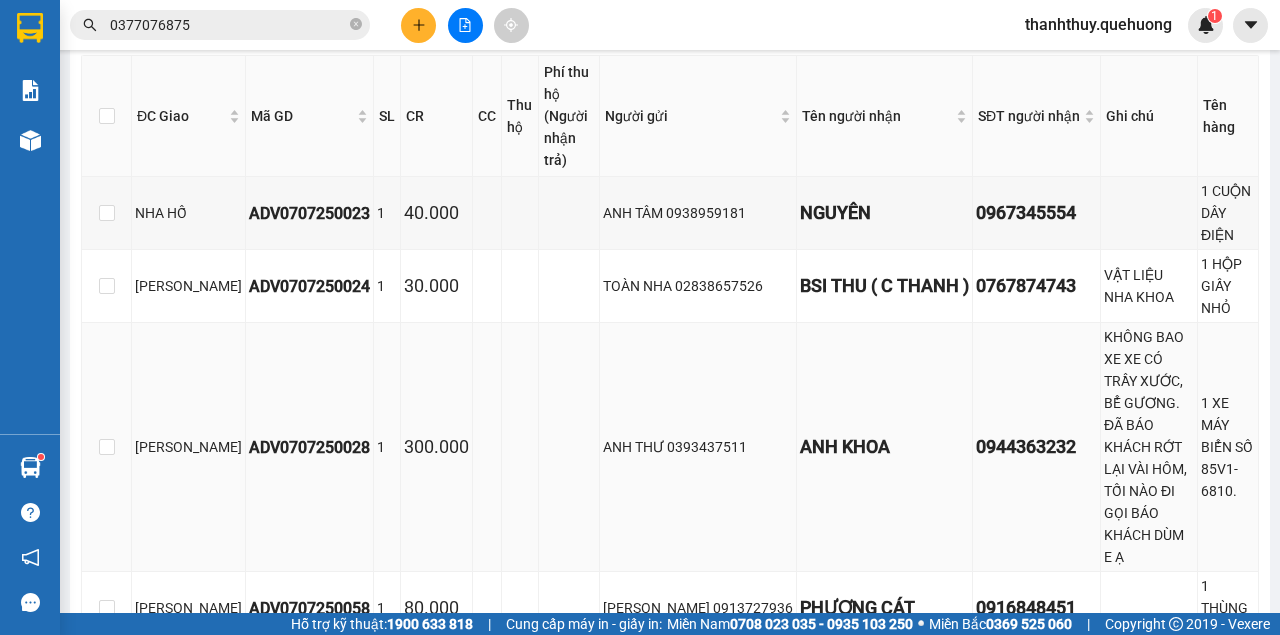 scroll, scrollTop: 0, scrollLeft: 0, axis: both 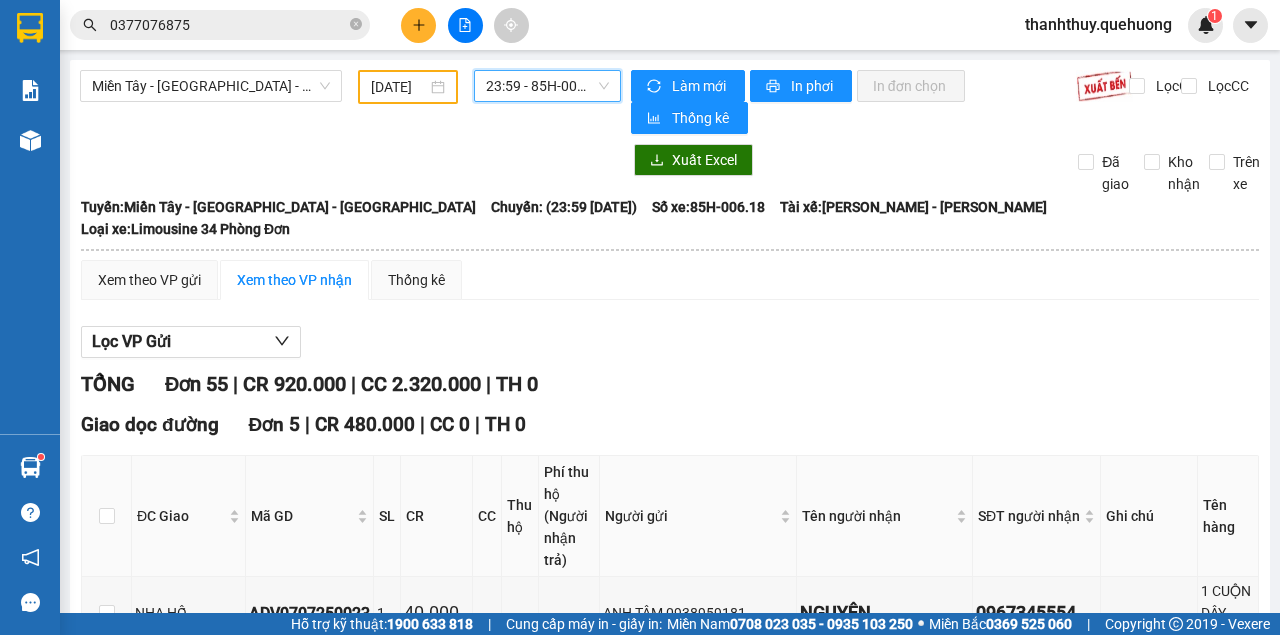 click on "07/07/2025" at bounding box center [399, 87] 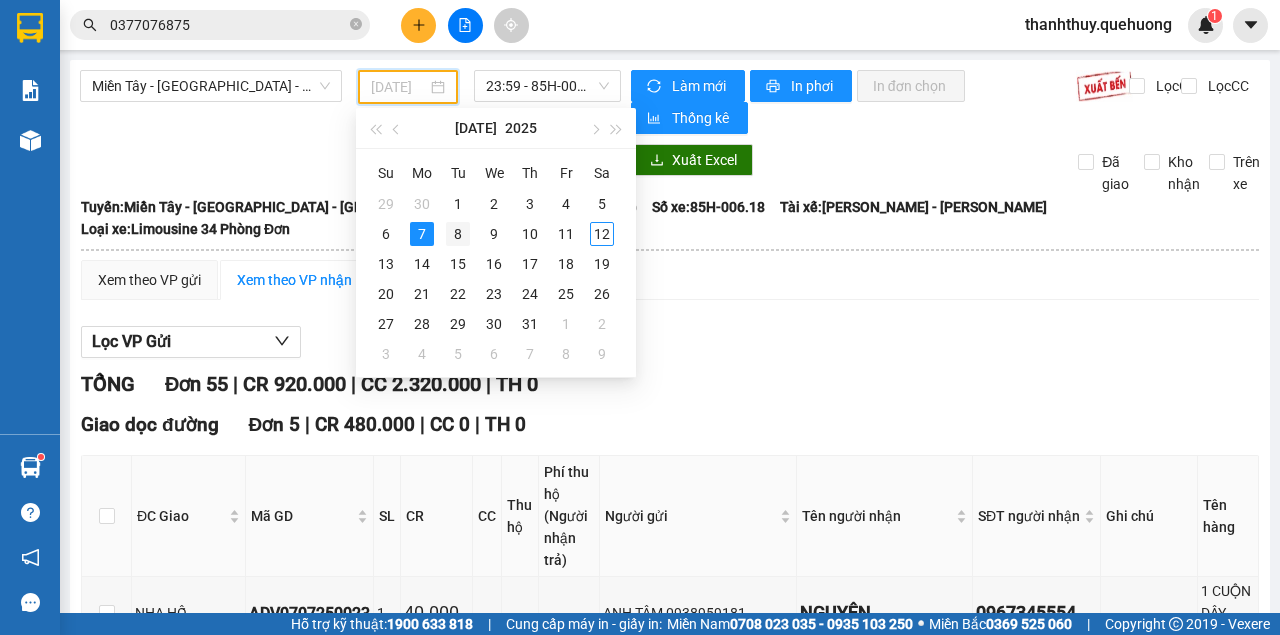 click on "8" at bounding box center [458, 234] 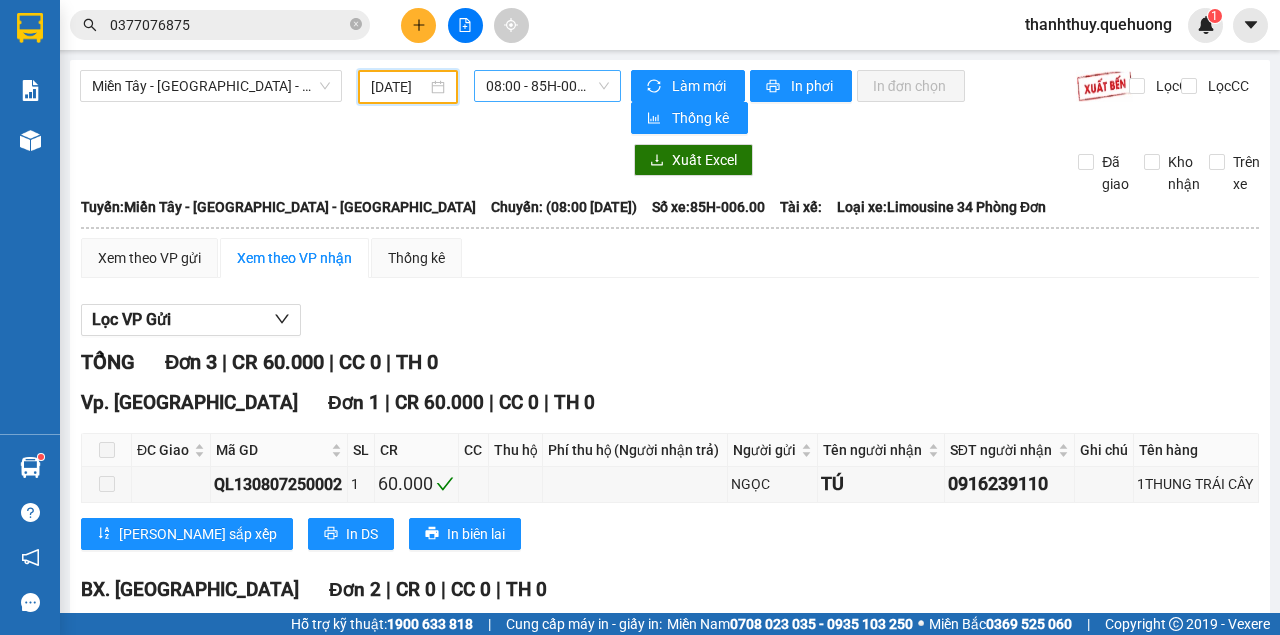 click on "08:00     - 85H-006.00" at bounding box center [547, 86] 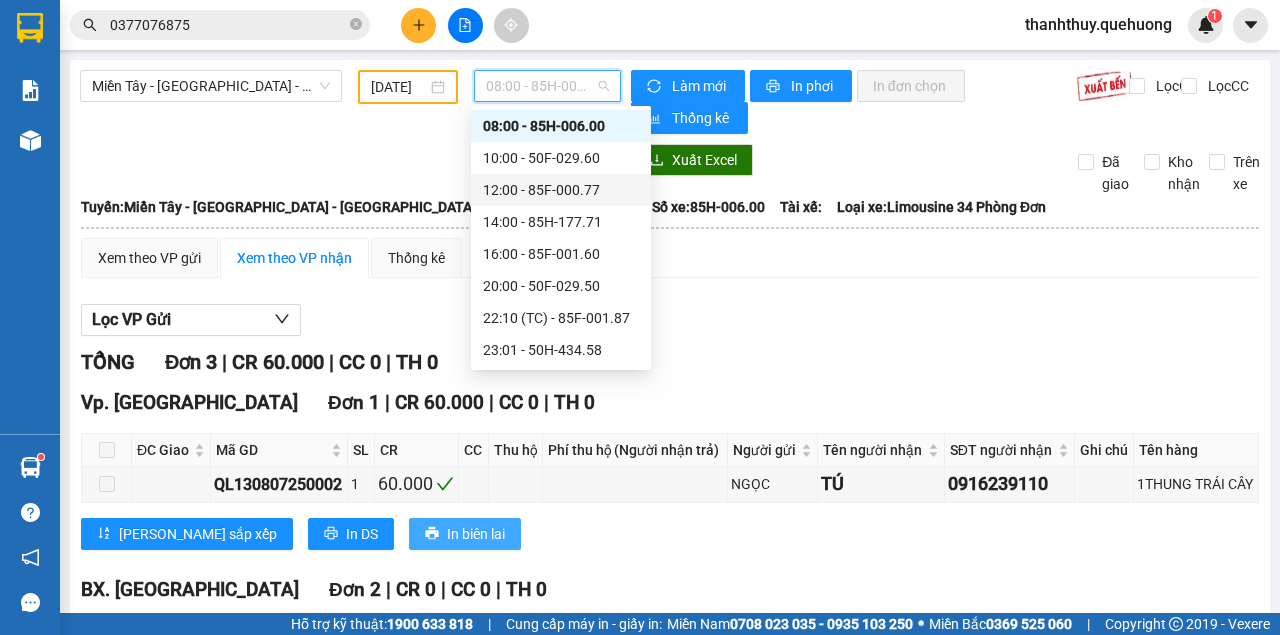 scroll, scrollTop: 248, scrollLeft: 0, axis: vertical 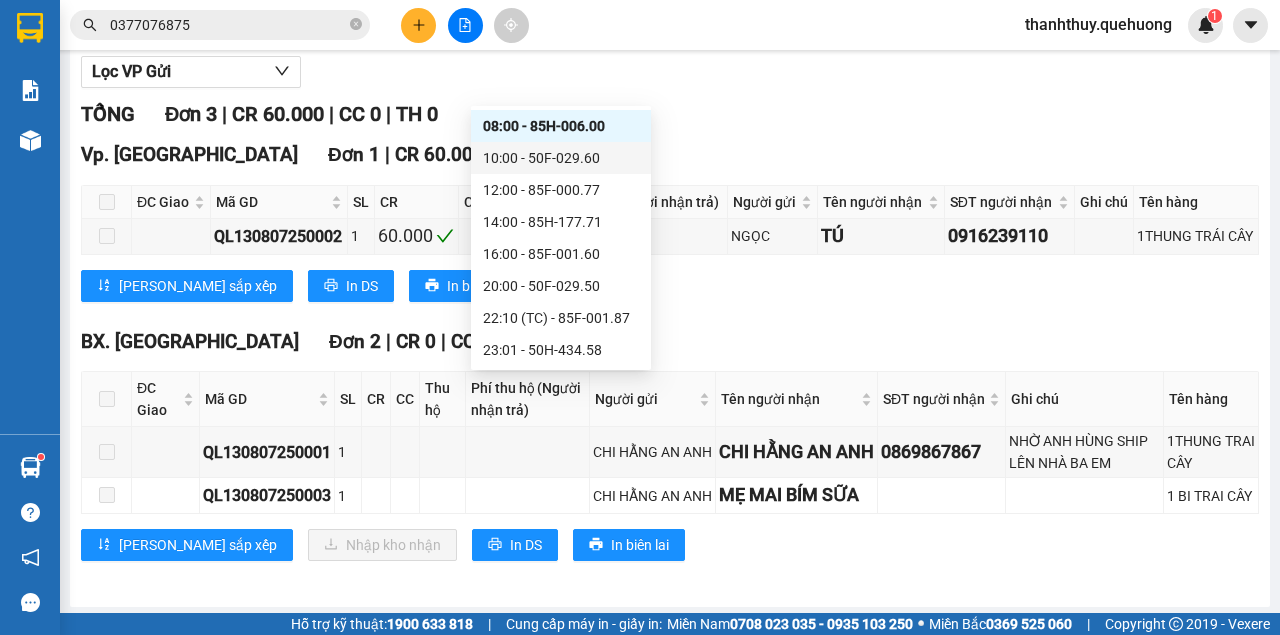 click on "10:00     - 50F-029.60" at bounding box center (561, 158) 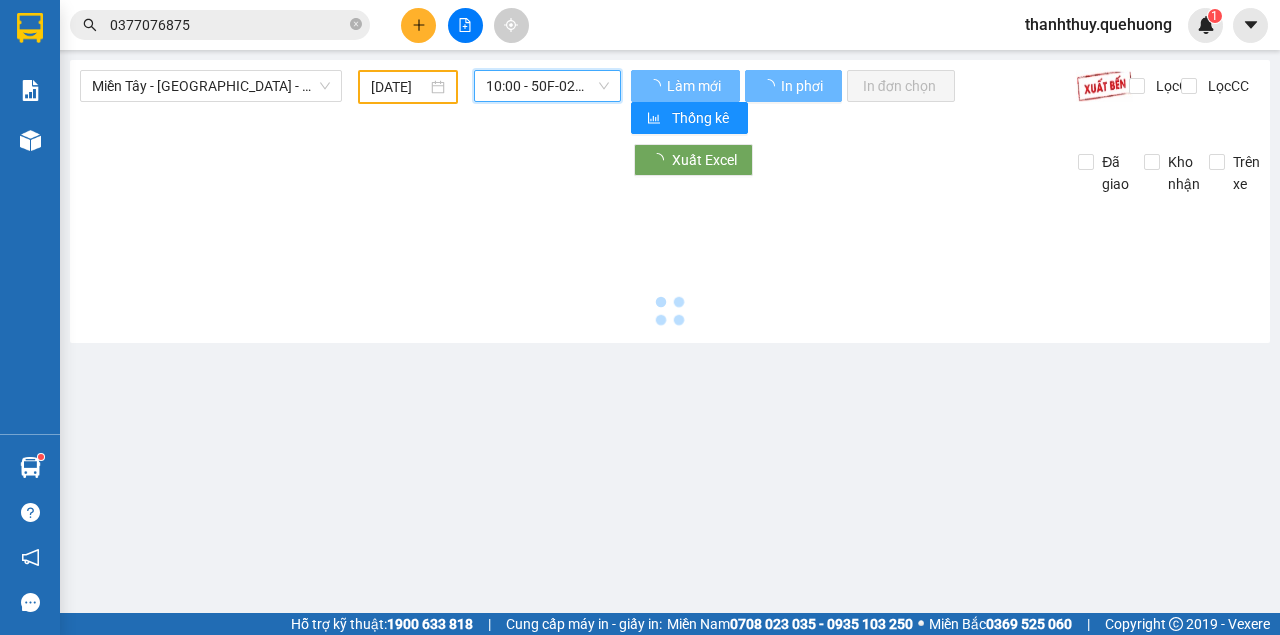 scroll, scrollTop: 0, scrollLeft: 0, axis: both 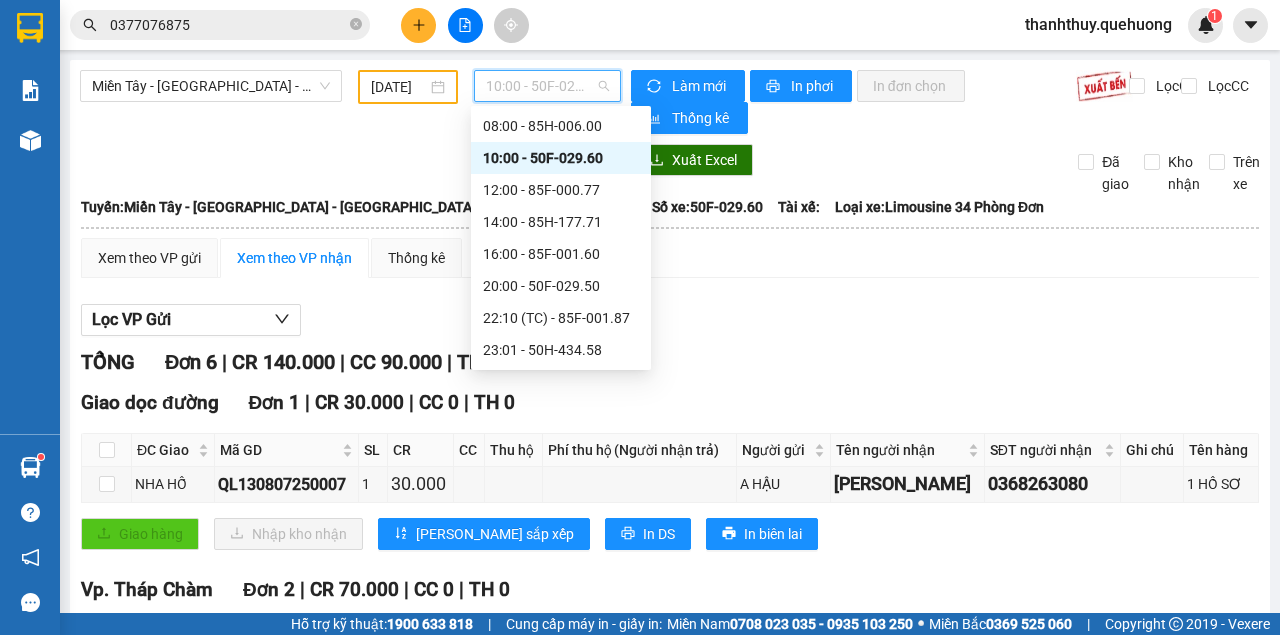 click on "10:00     - 50F-029.60" at bounding box center [547, 86] 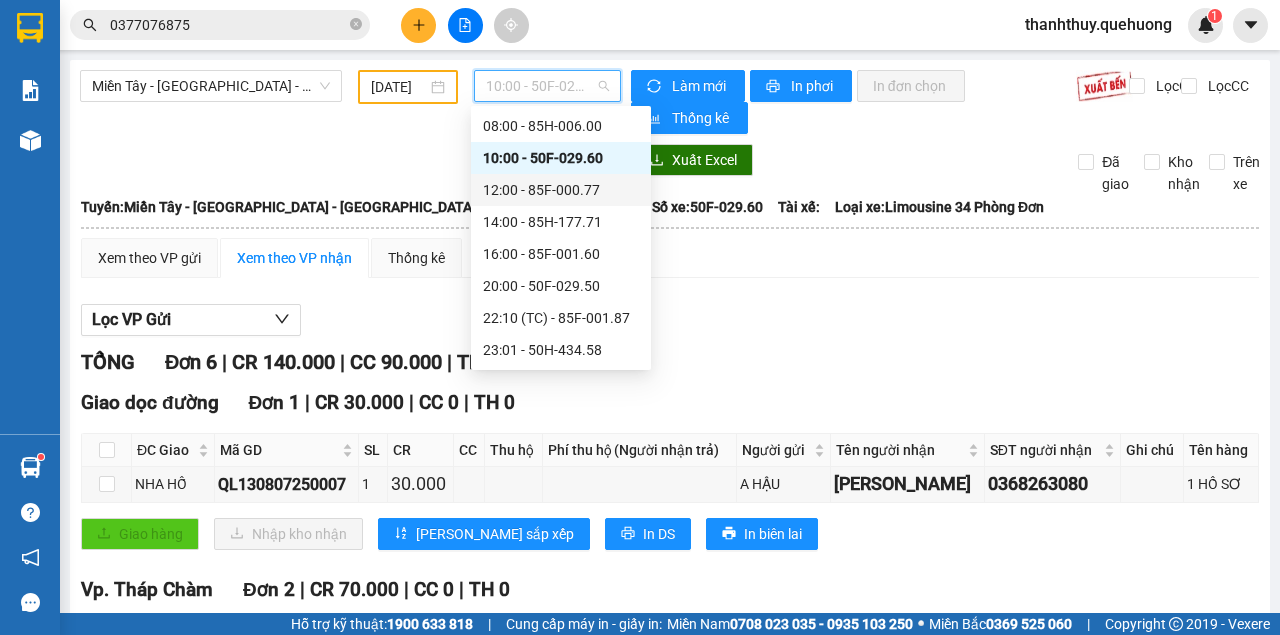 click on "12:00     - 85F-000.77" at bounding box center [561, 190] 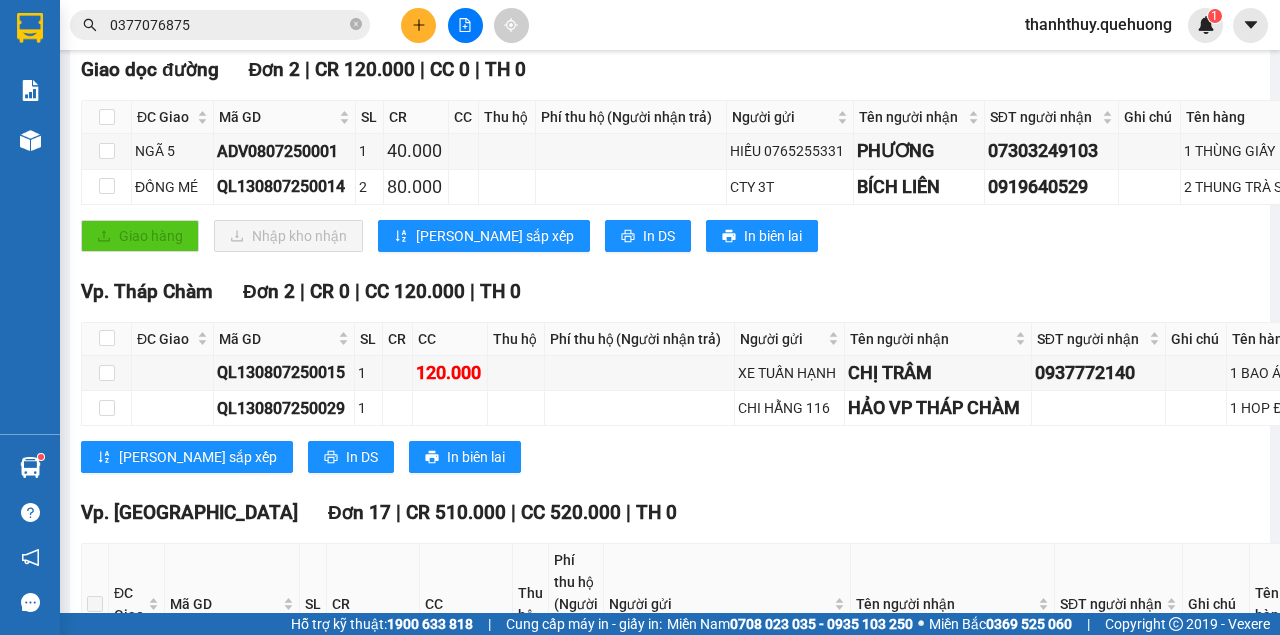 scroll, scrollTop: 0, scrollLeft: 0, axis: both 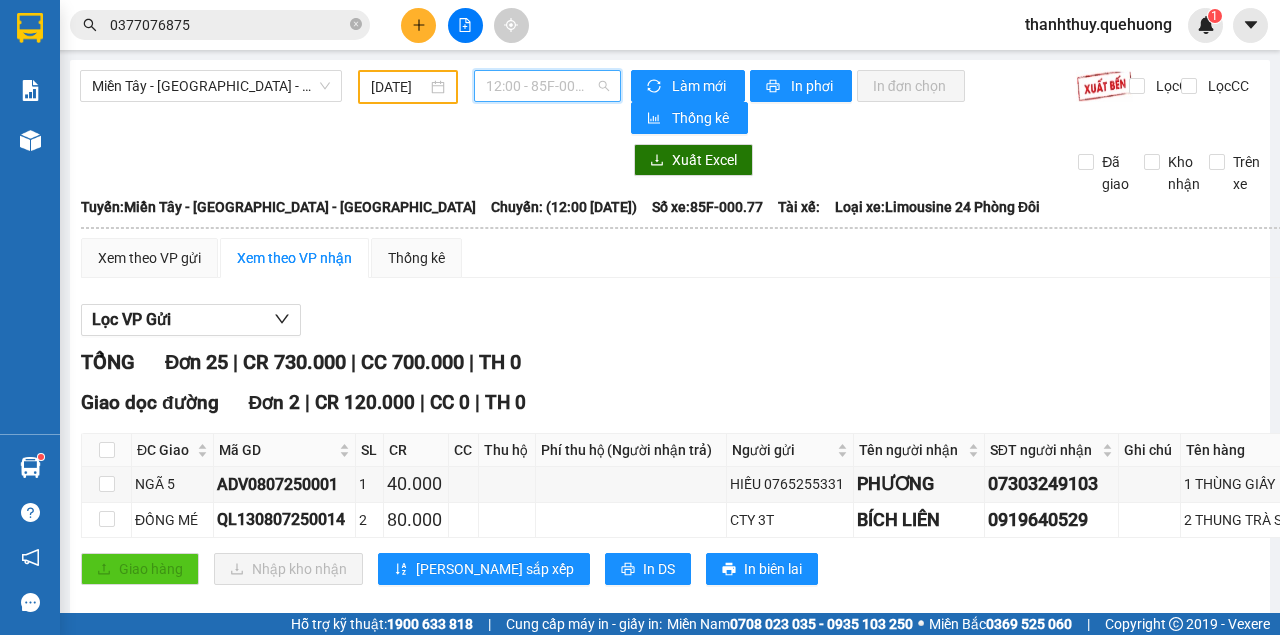 click on "12:00     - 85F-000.77" at bounding box center (547, 86) 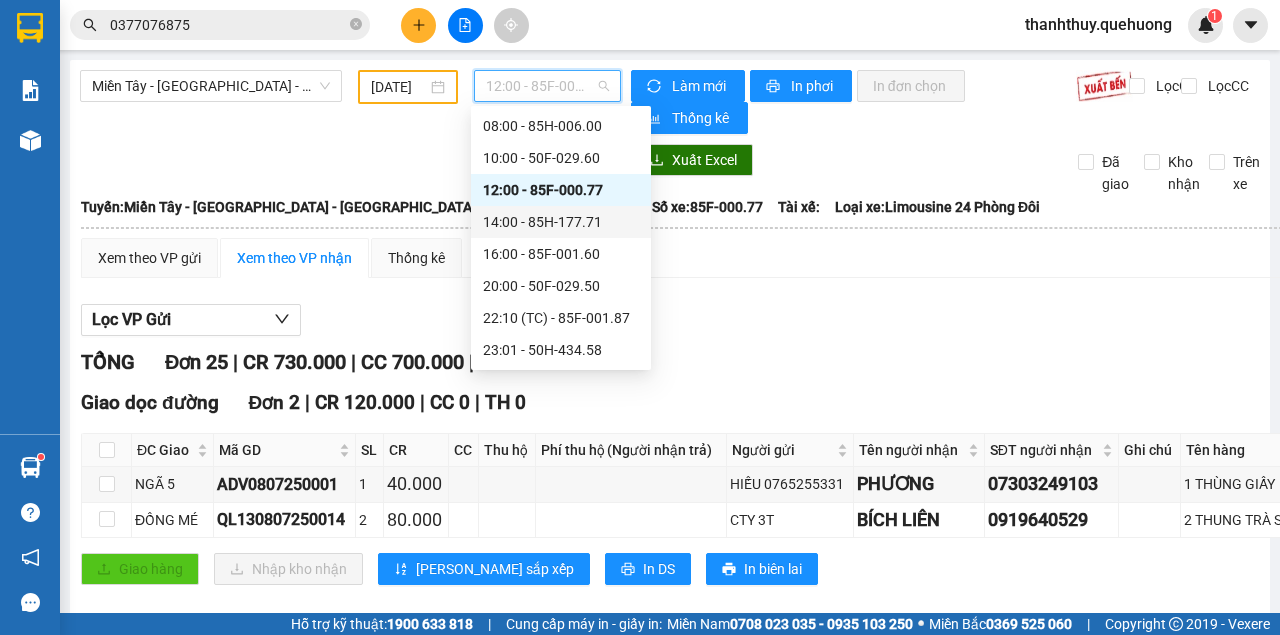 click on "14:00     - 85H-177.71" at bounding box center [561, 222] 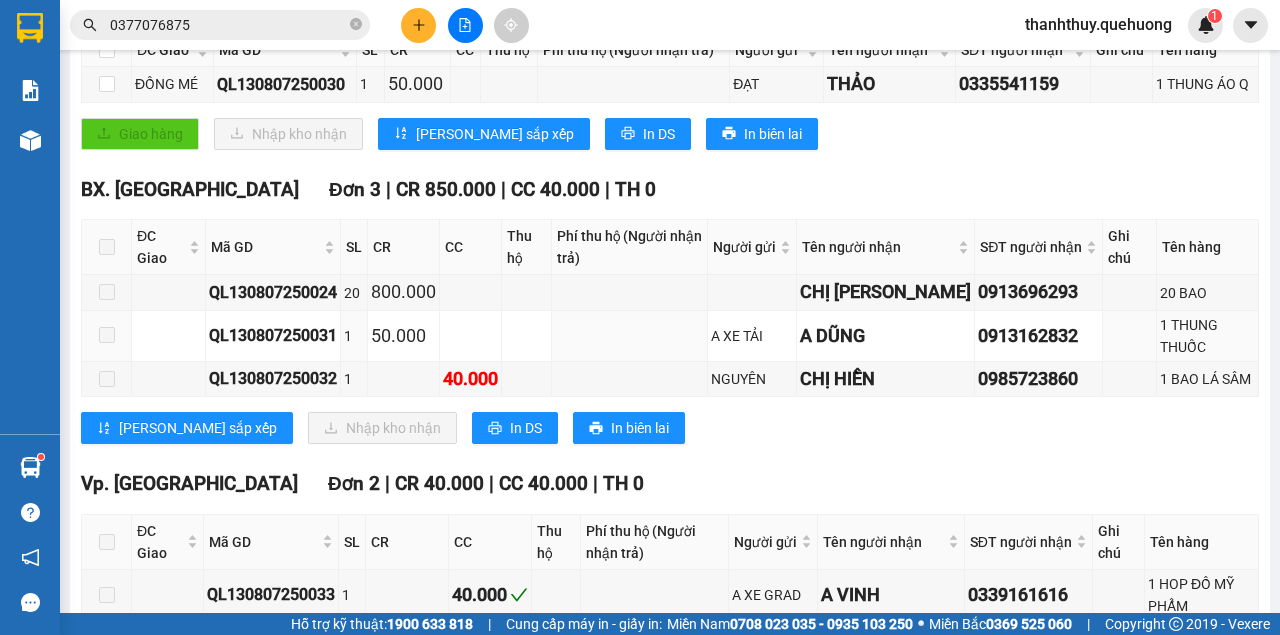 scroll, scrollTop: 0, scrollLeft: 0, axis: both 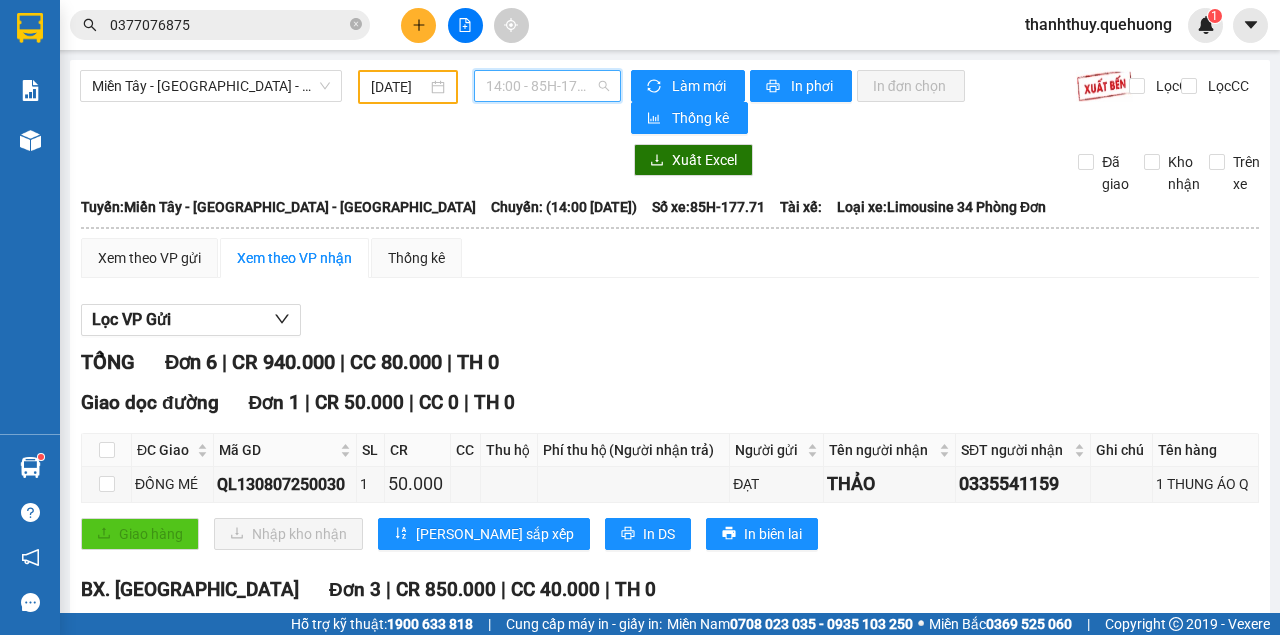 click on "14:00     - 85H-177.71" at bounding box center (547, 86) 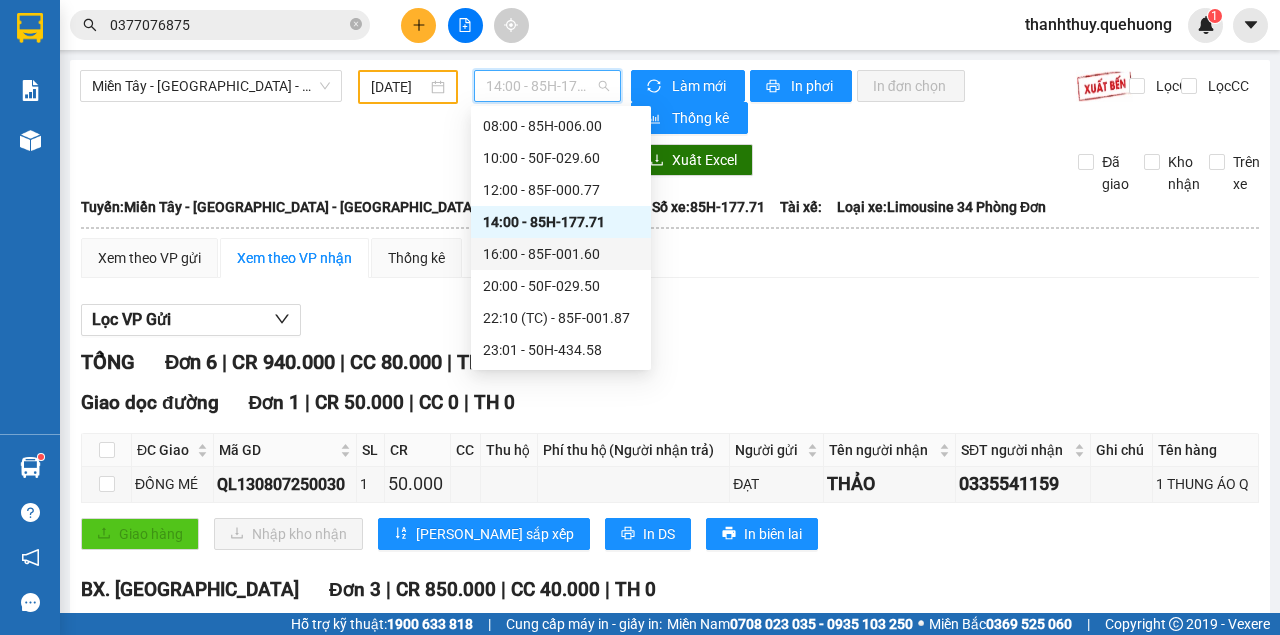 click on "16:00     - 85F-001.60" at bounding box center [561, 254] 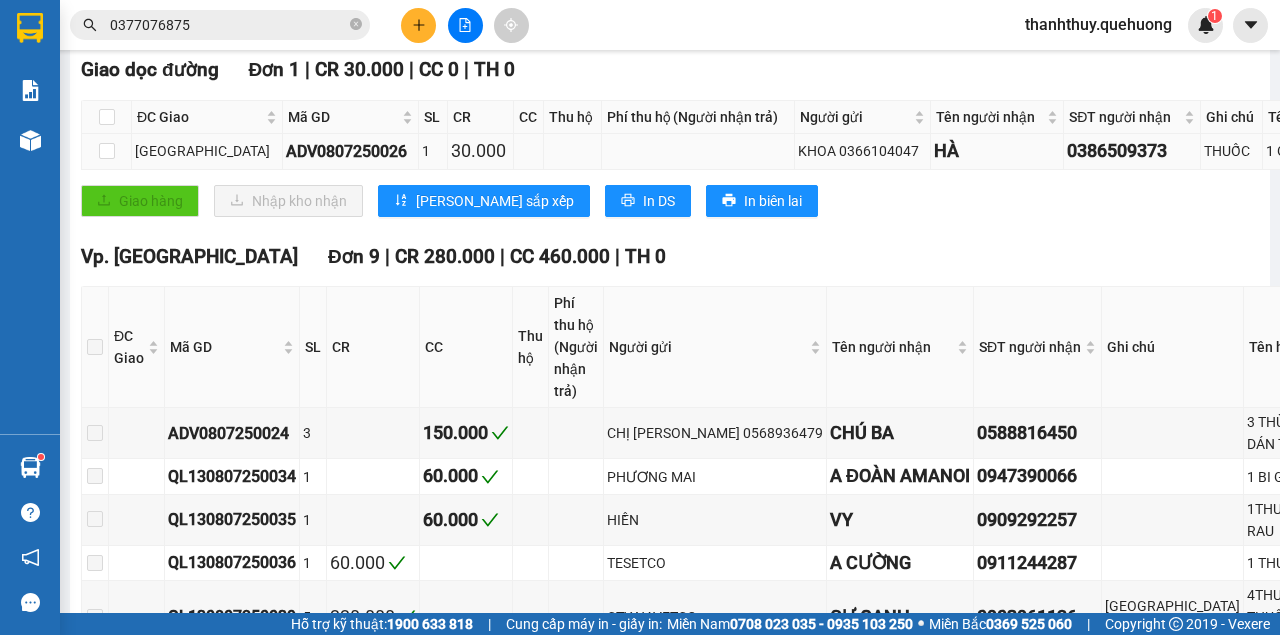 scroll, scrollTop: 0, scrollLeft: 0, axis: both 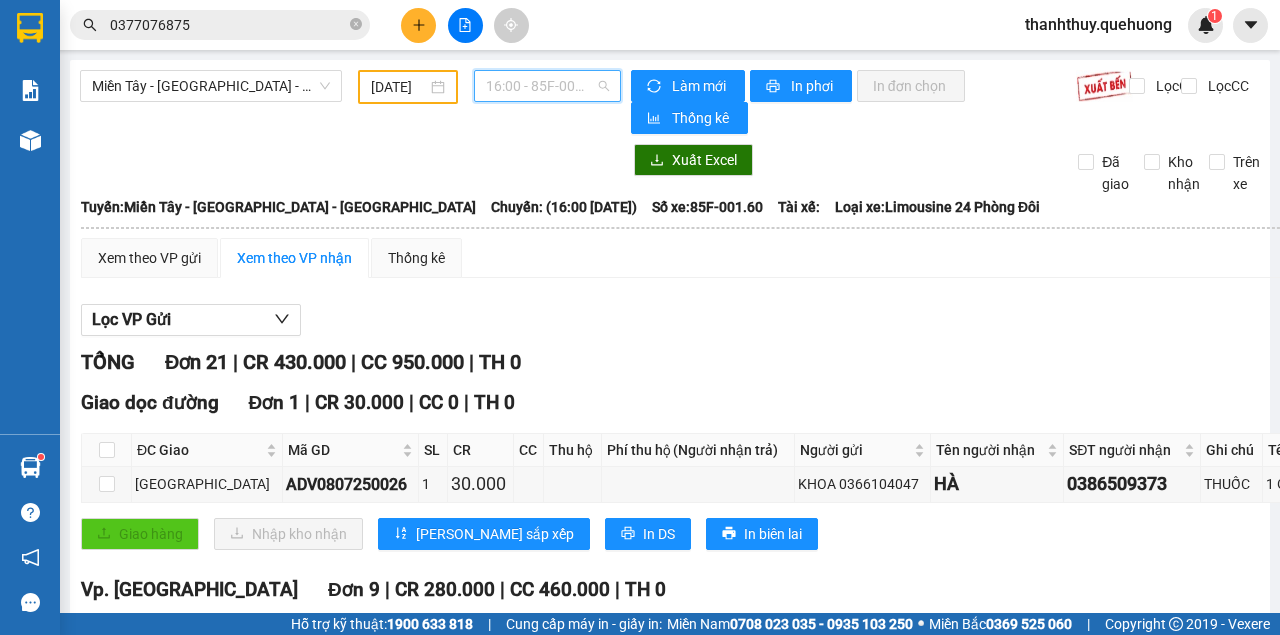 click on "16:00     - 85F-001.60" at bounding box center [547, 86] 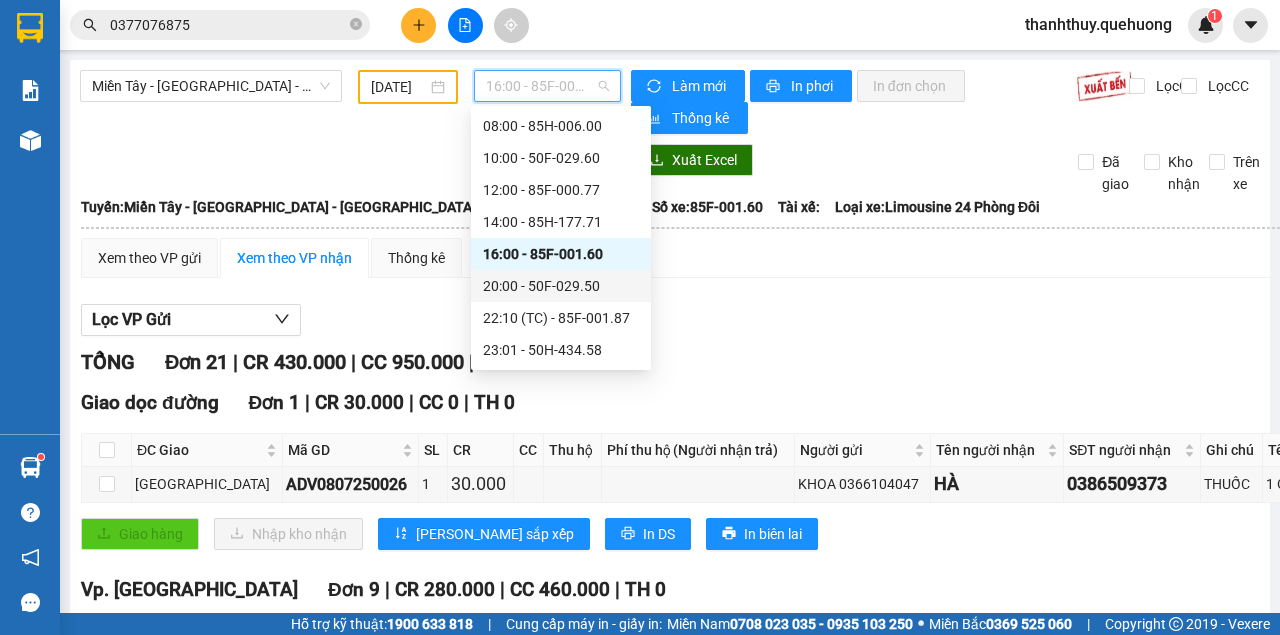 click on "20:00     - 50F-029.50" at bounding box center (561, 286) 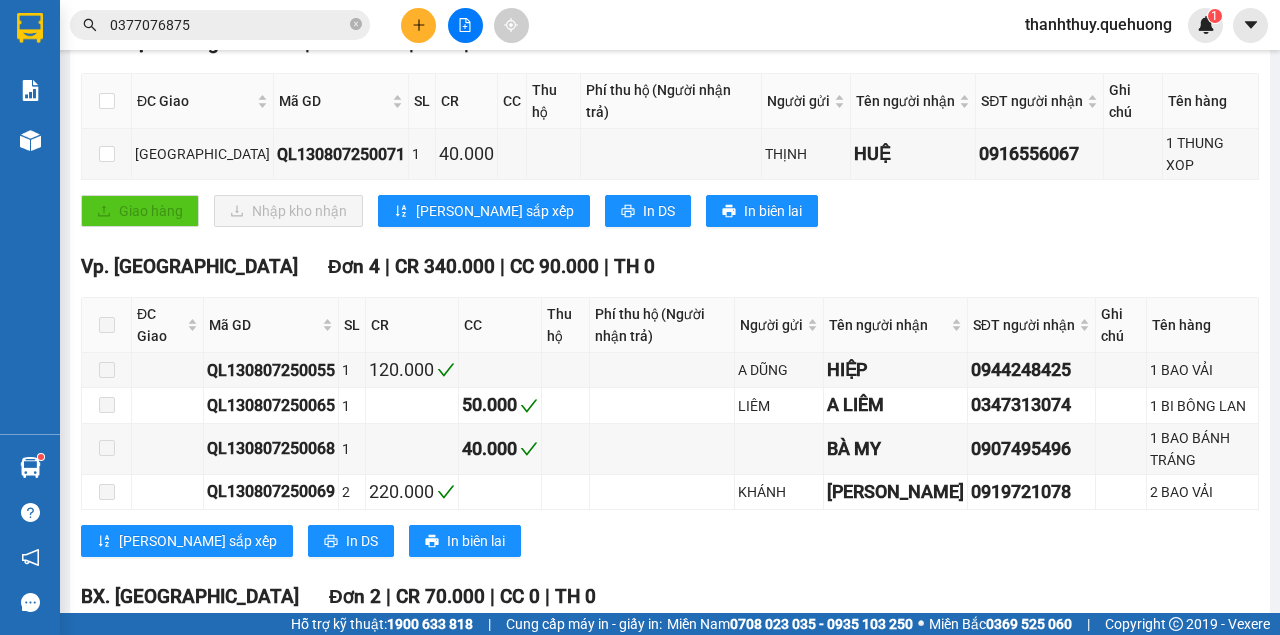 scroll, scrollTop: 0, scrollLeft: 0, axis: both 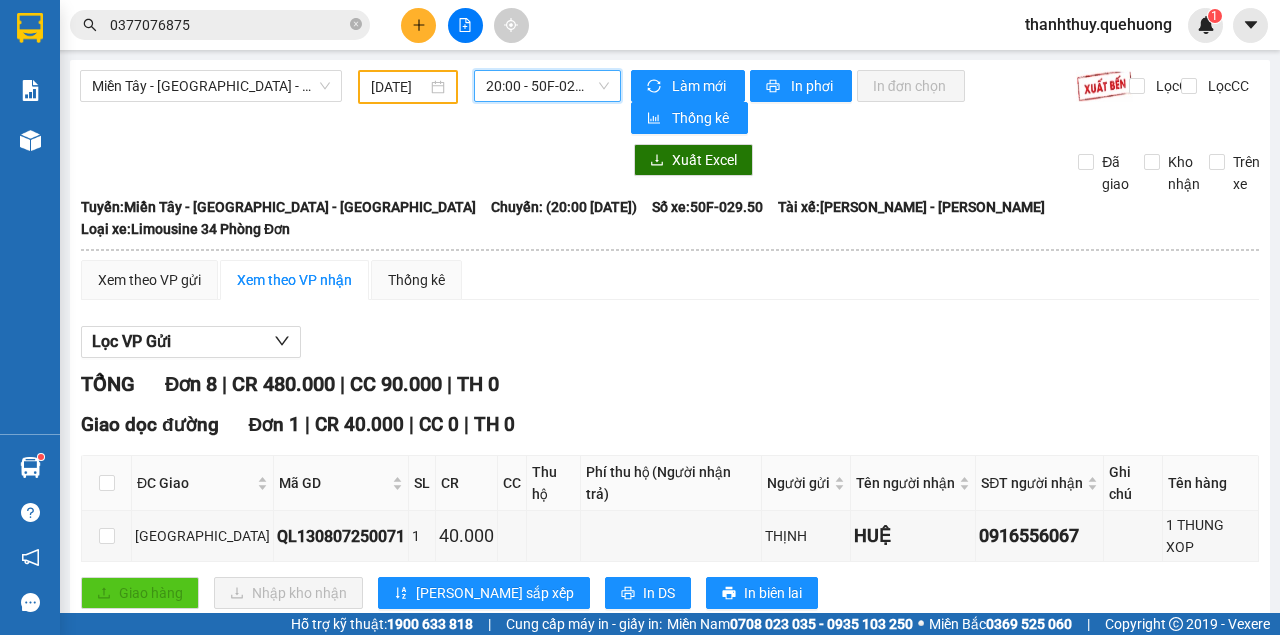 click on "20:00     - 50F-029.50" at bounding box center (547, 86) 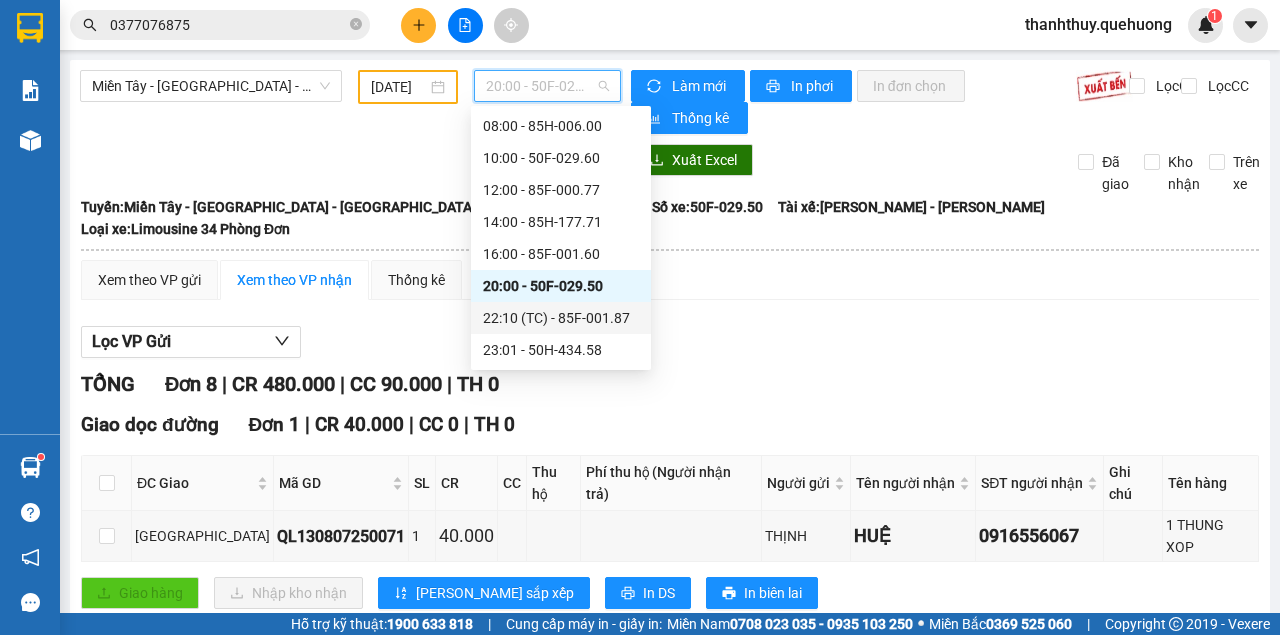 click on "22:10   (TC)   - 85F-001.87" at bounding box center (561, 318) 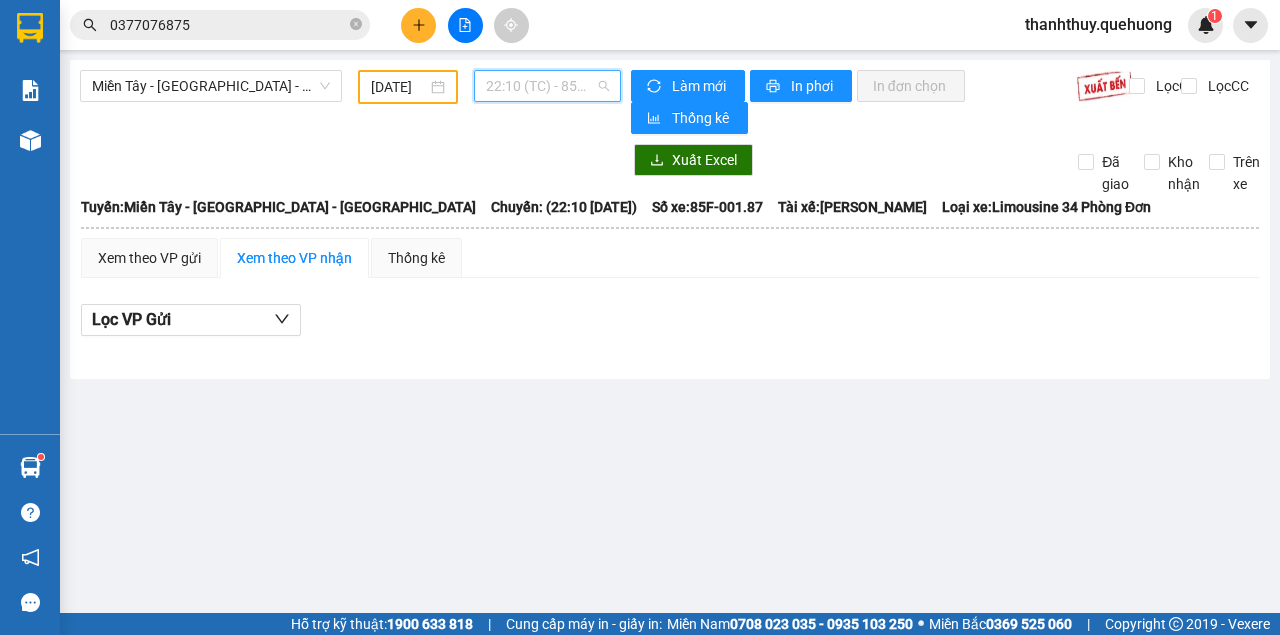 click on "22:10   (TC)   - 85F-001.87" at bounding box center [547, 86] 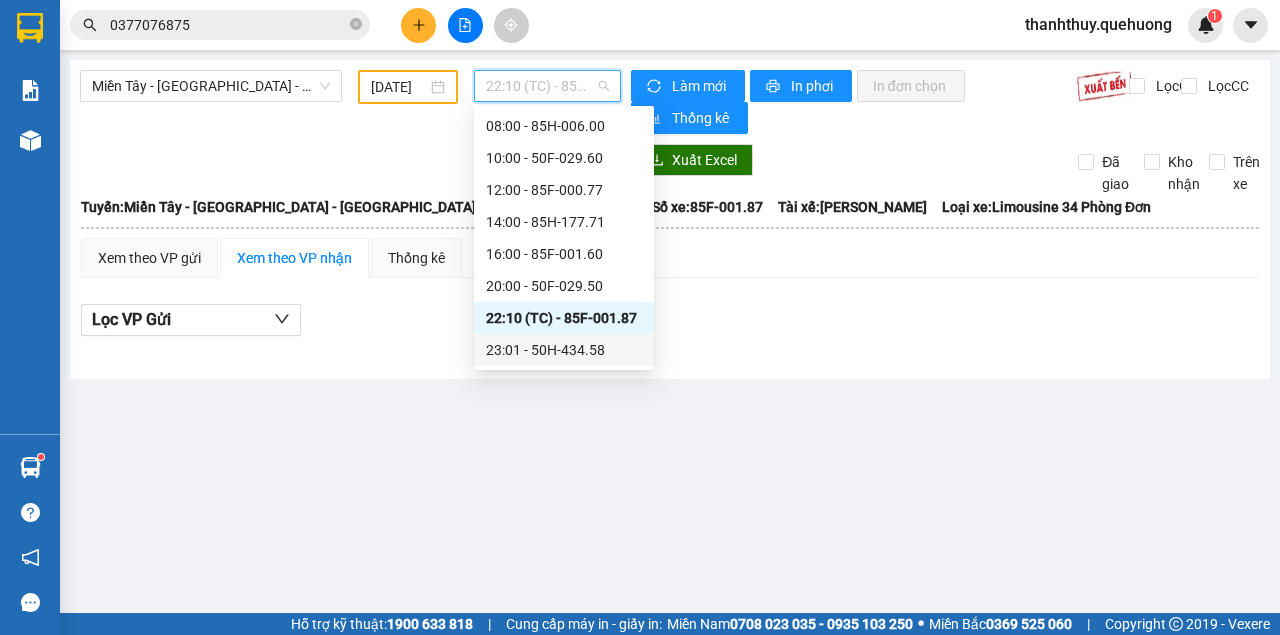 click on "23:01     - 50H-434.58" at bounding box center [564, 350] 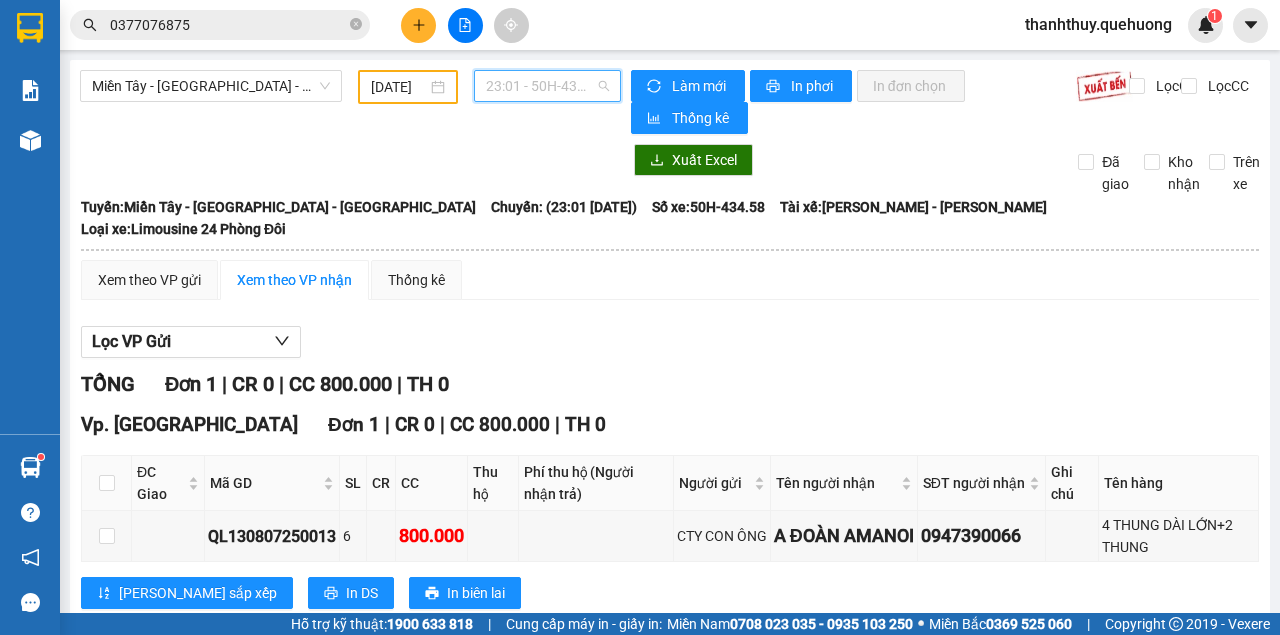 click on "23:01     - 50H-434.58" at bounding box center [547, 86] 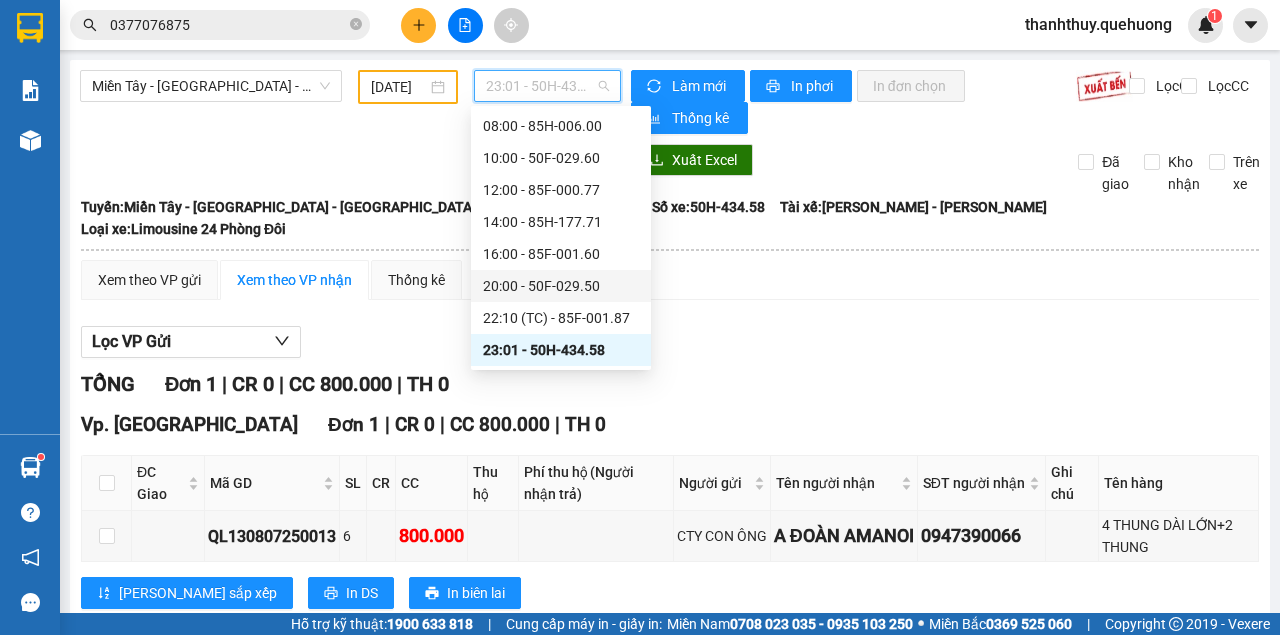 scroll, scrollTop: 49, scrollLeft: 0, axis: vertical 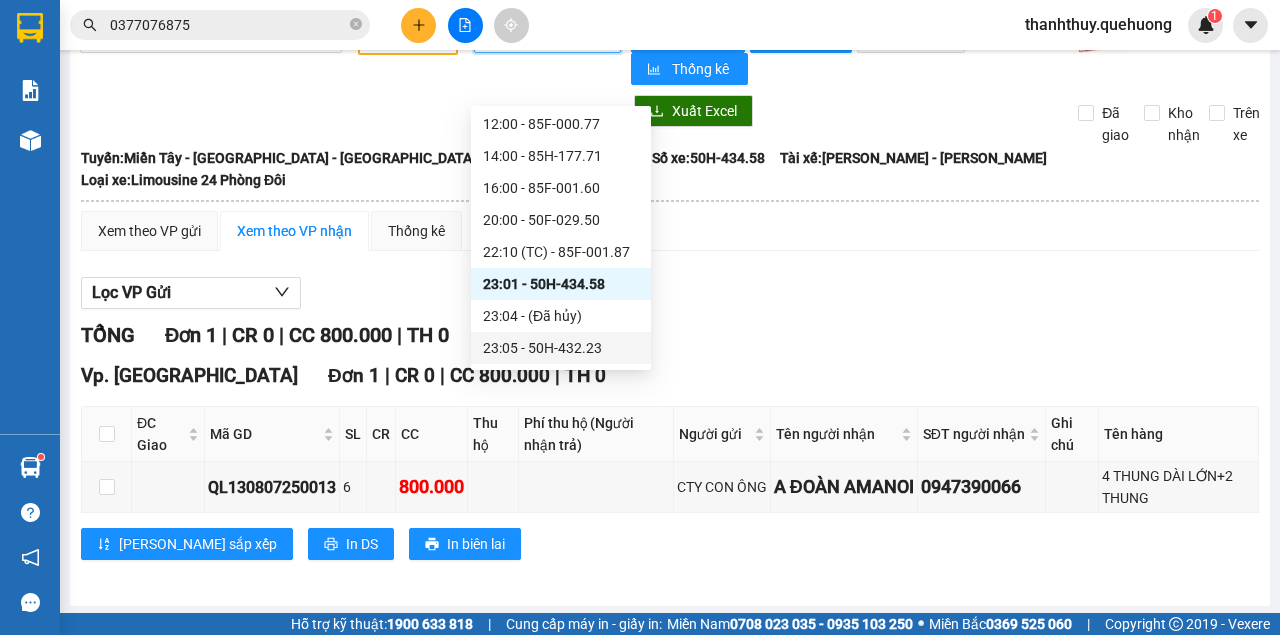 click on "23:05     - 50H-432.23" at bounding box center (561, 348) 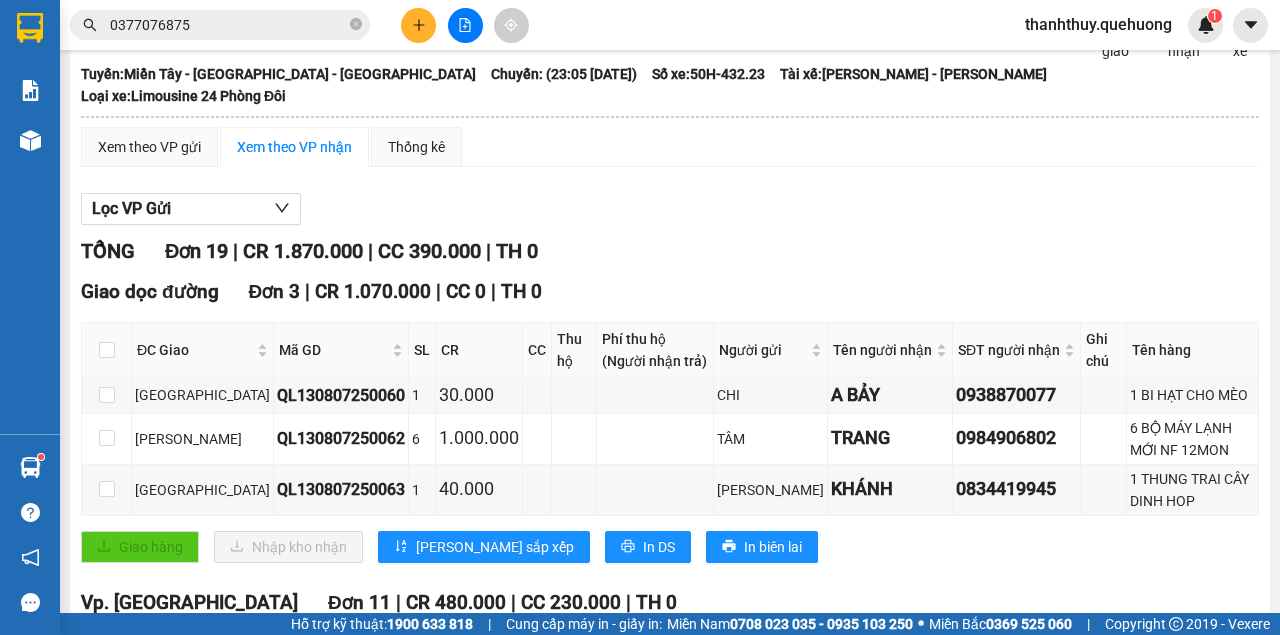 scroll, scrollTop: 0, scrollLeft: 0, axis: both 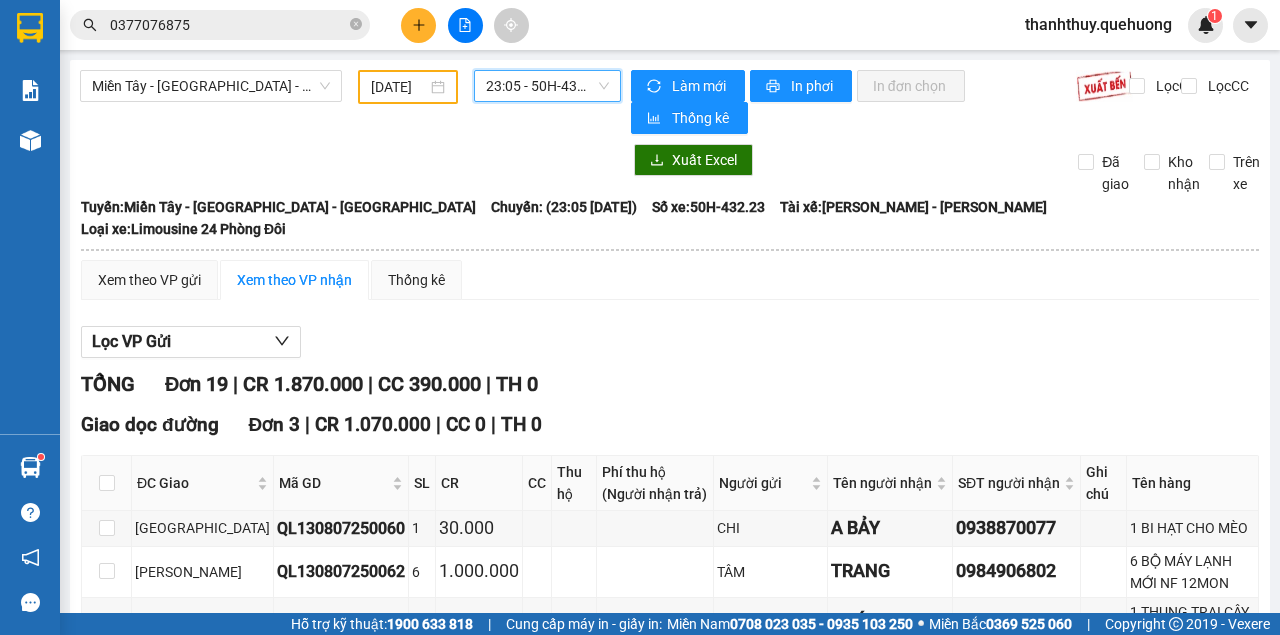 click on "23:05     - 50H-432.23" at bounding box center (547, 86) 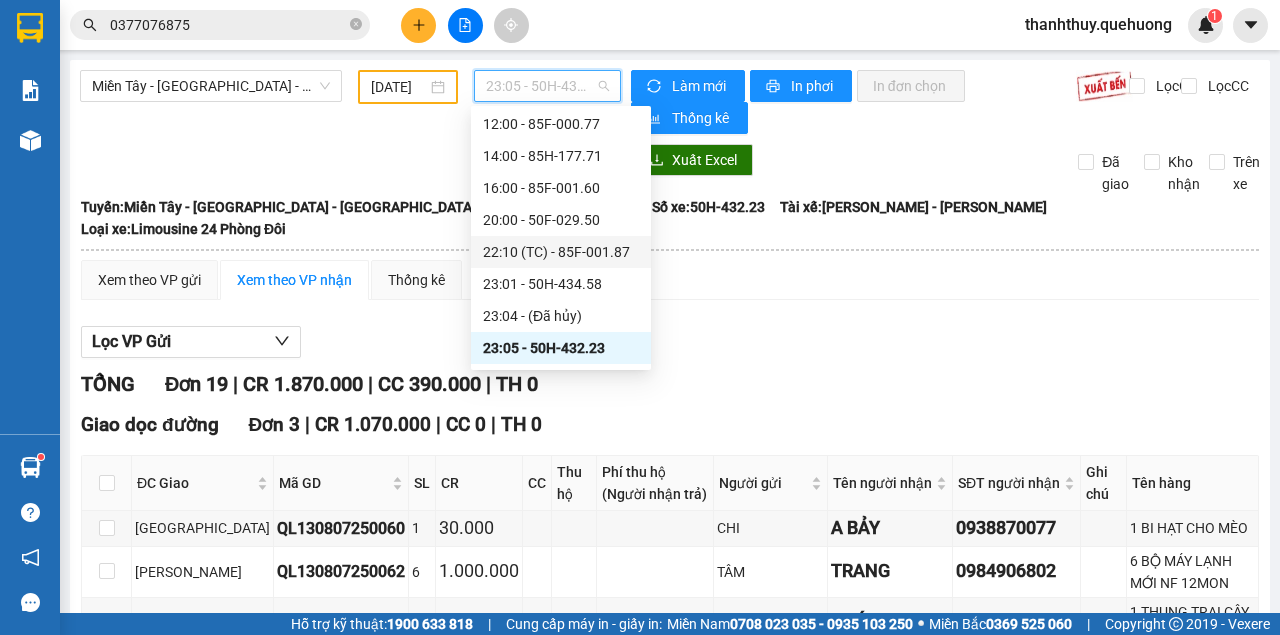 scroll, scrollTop: 165, scrollLeft: 0, axis: vertical 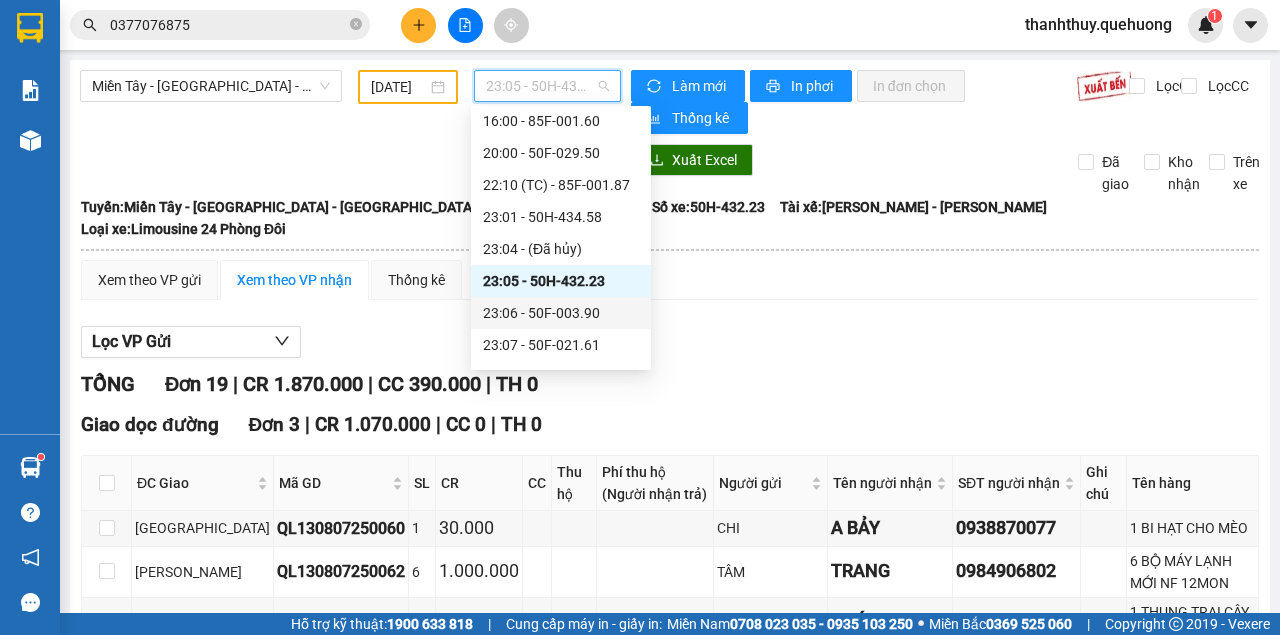 click on "23:06     - 50F-003.90" at bounding box center (561, 313) 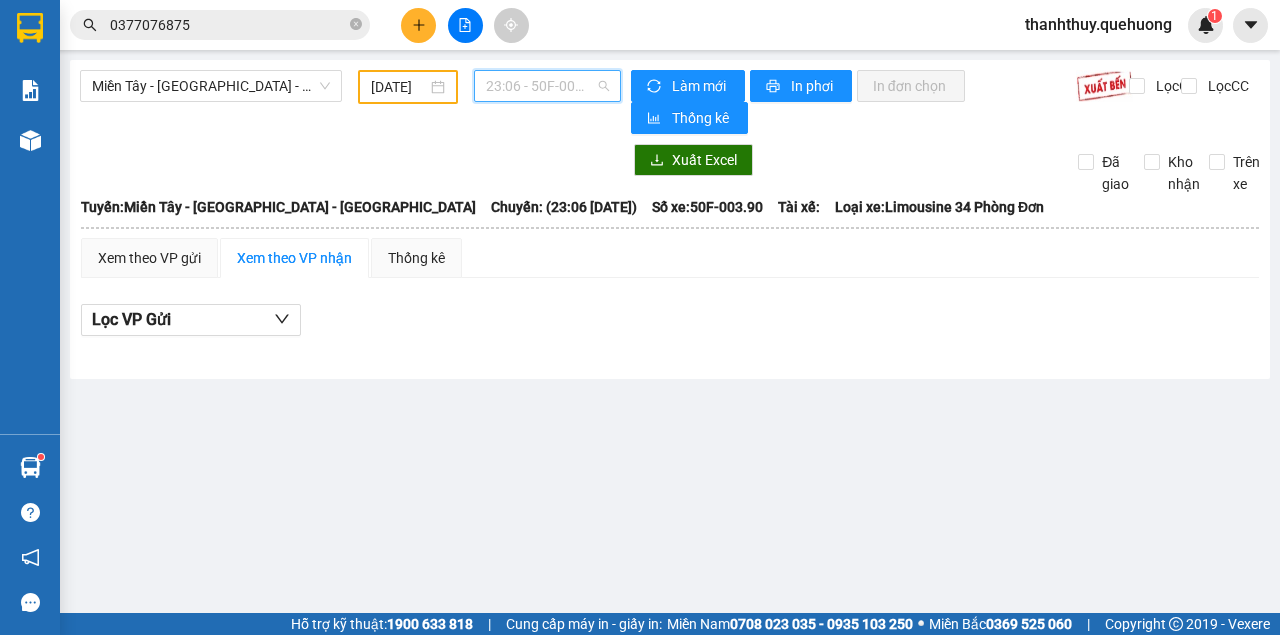 click on "23:06     - 50F-003.90" at bounding box center (547, 86) 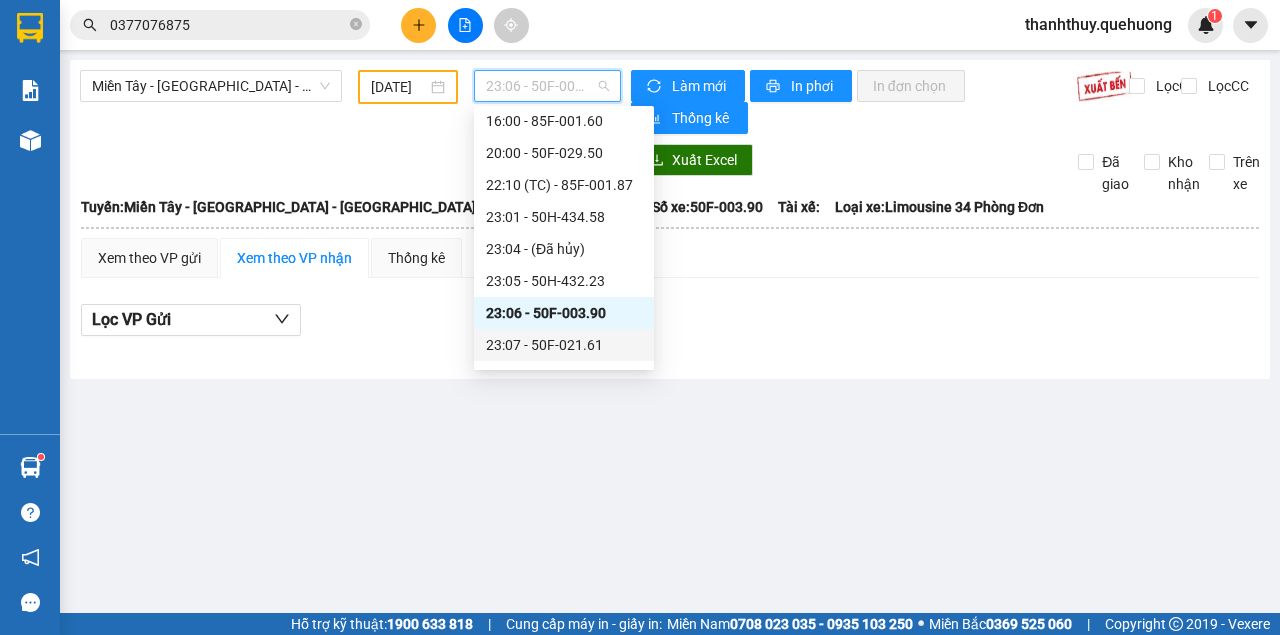 click on "23:07     - 50F-021.61" at bounding box center [564, 345] 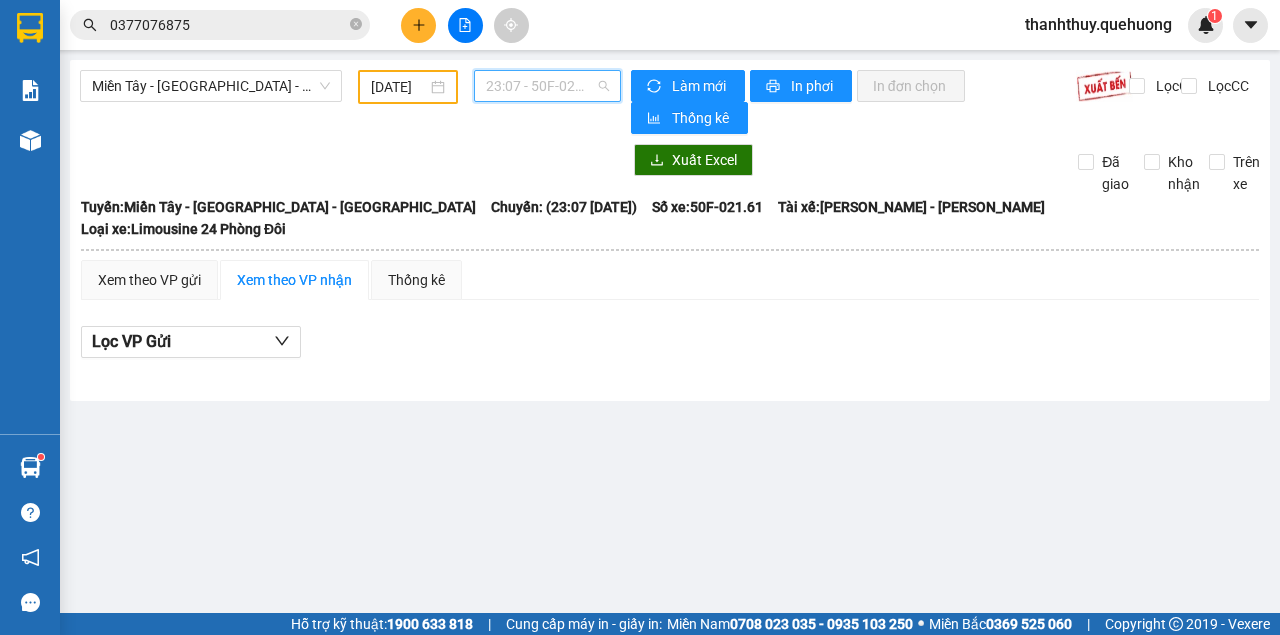 click on "23:07     - 50F-021.61" at bounding box center (547, 86) 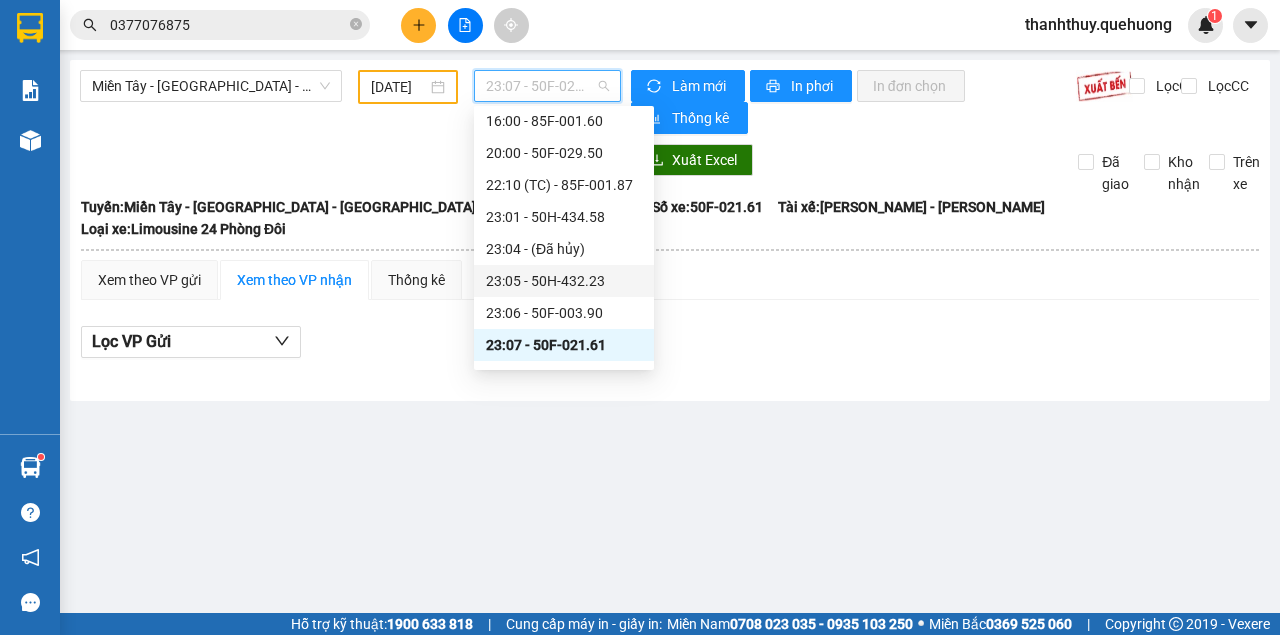 scroll, scrollTop: 224, scrollLeft: 0, axis: vertical 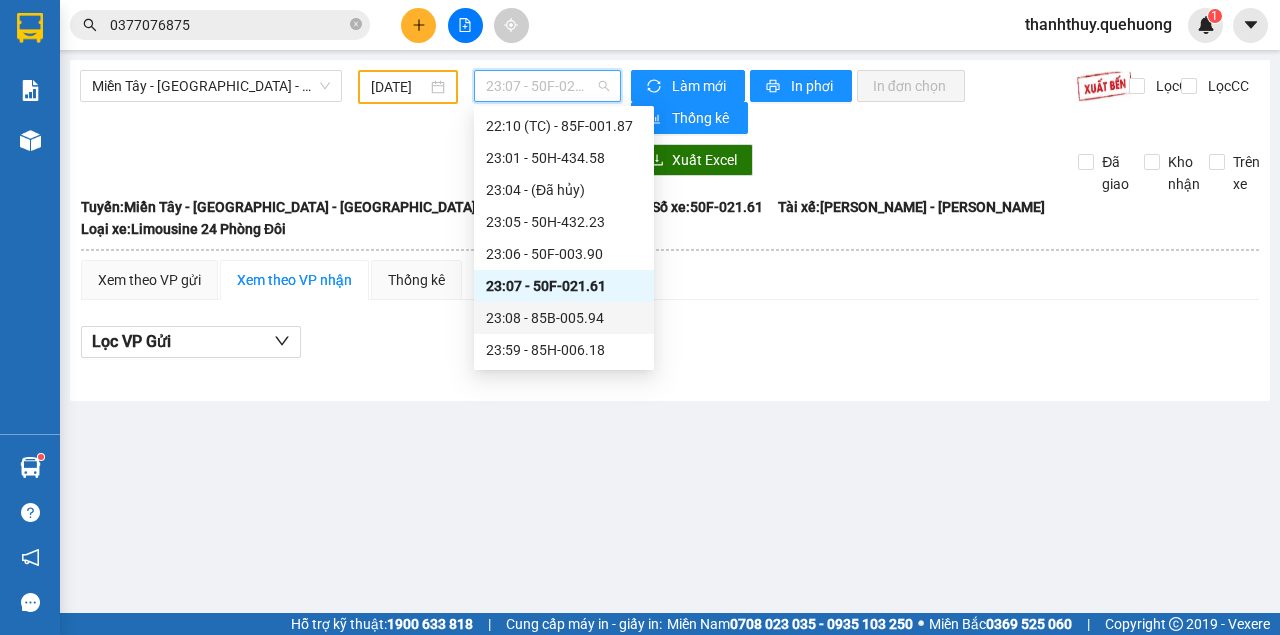 click on "23:08     - 85B-005.94" at bounding box center [564, 318] 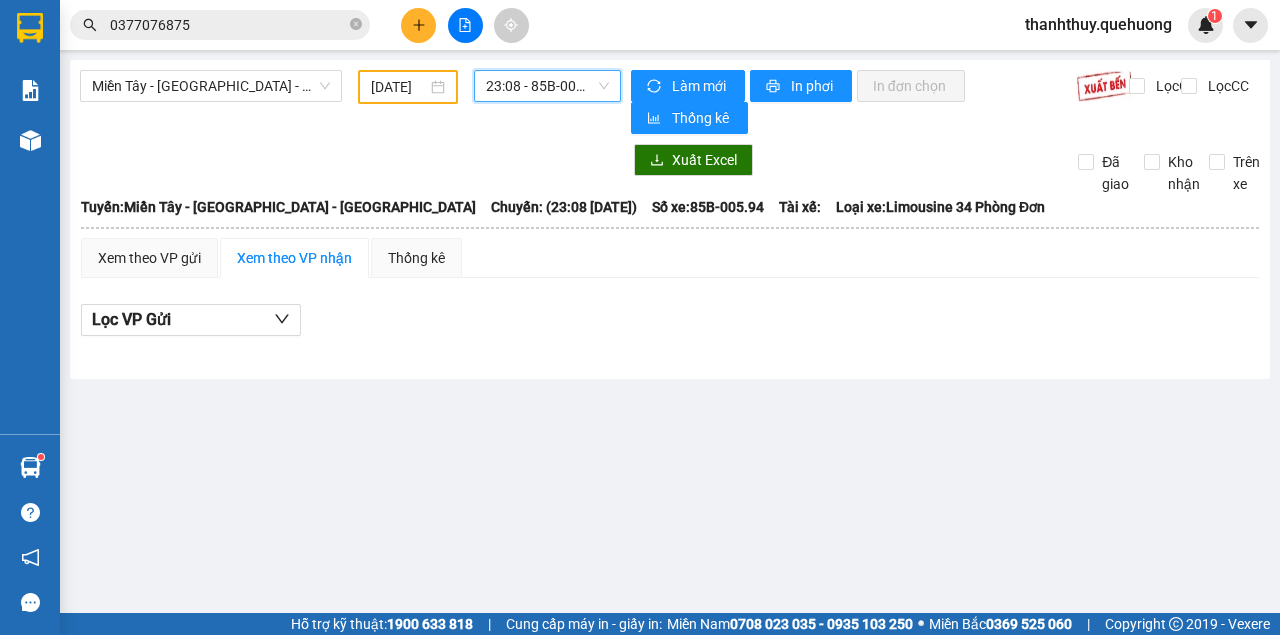 click on "23:08     - 85B-005.94" at bounding box center [547, 86] 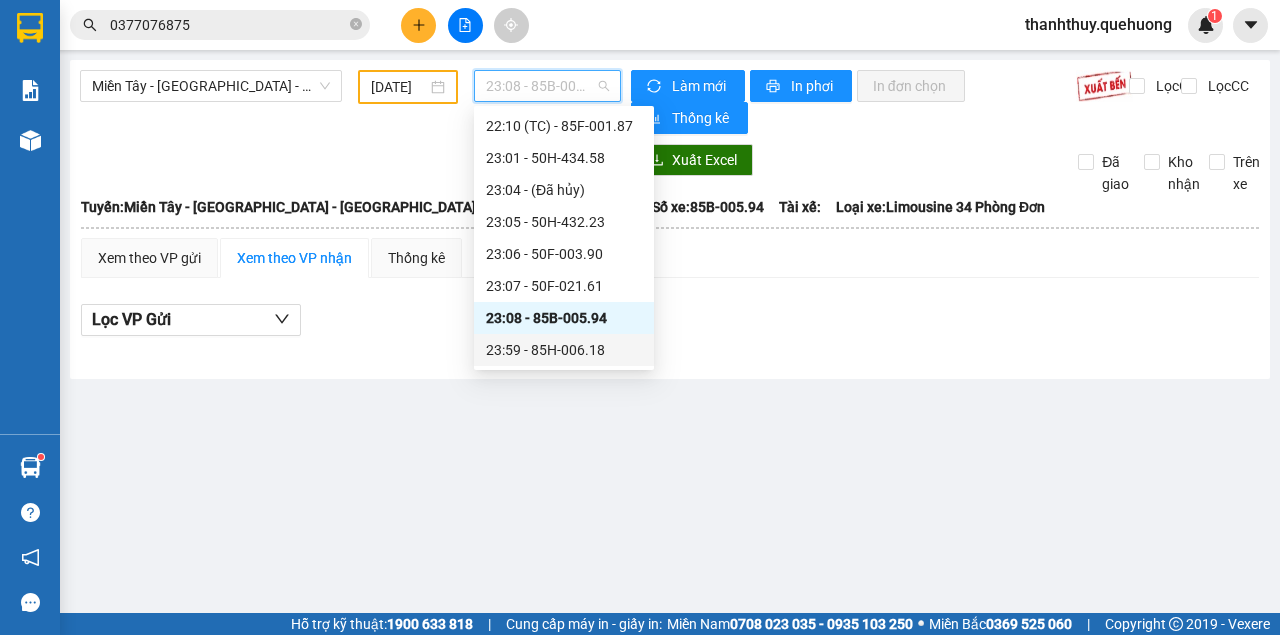 click on "23:59     - 85H-006.18" at bounding box center (564, 350) 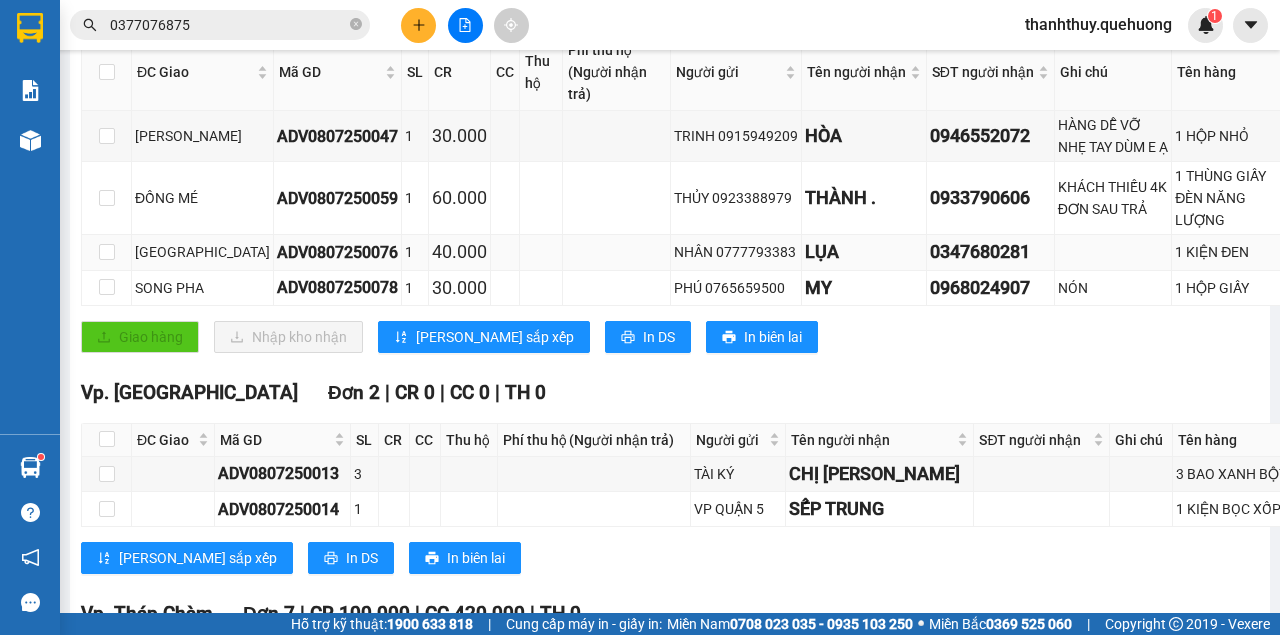 scroll, scrollTop: 0, scrollLeft: 0, axis: both 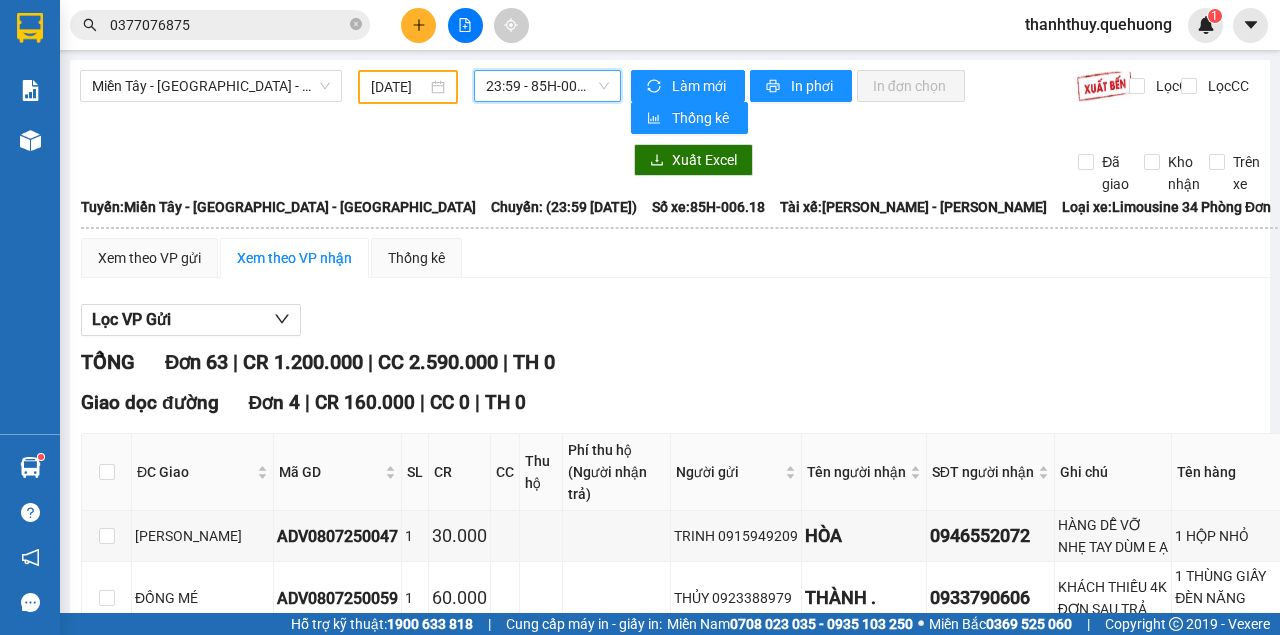 click on "08/07/2025" at bounding box center (399, 87) 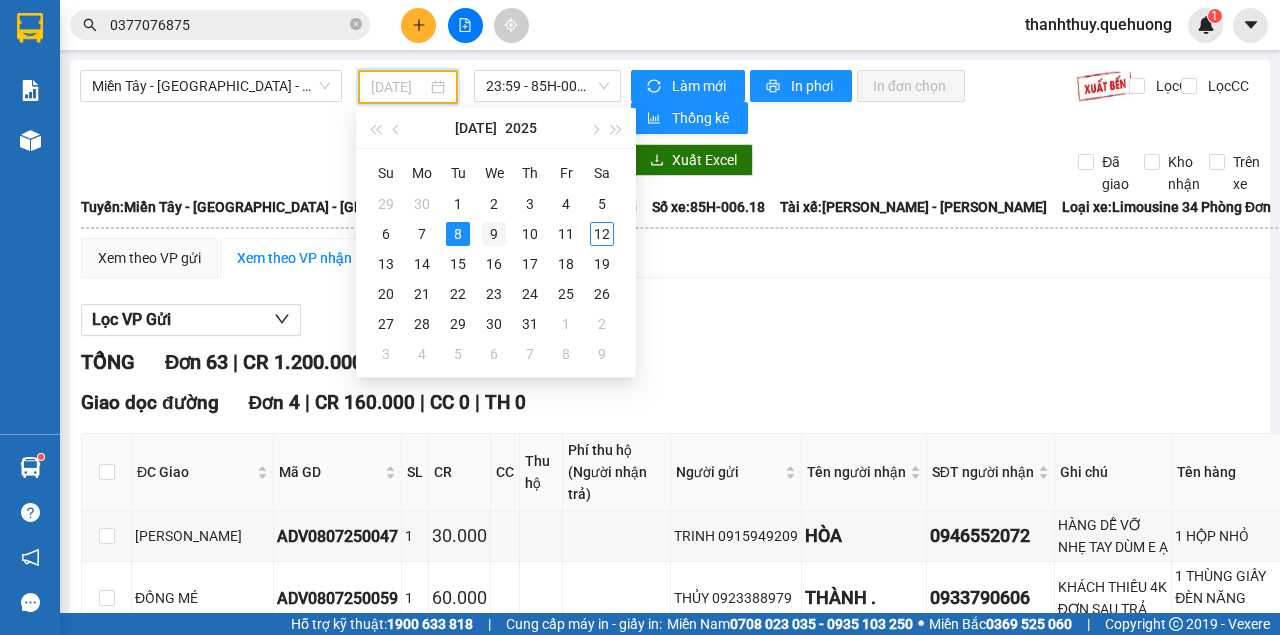 click on "9" at bounding box center [494, 234] 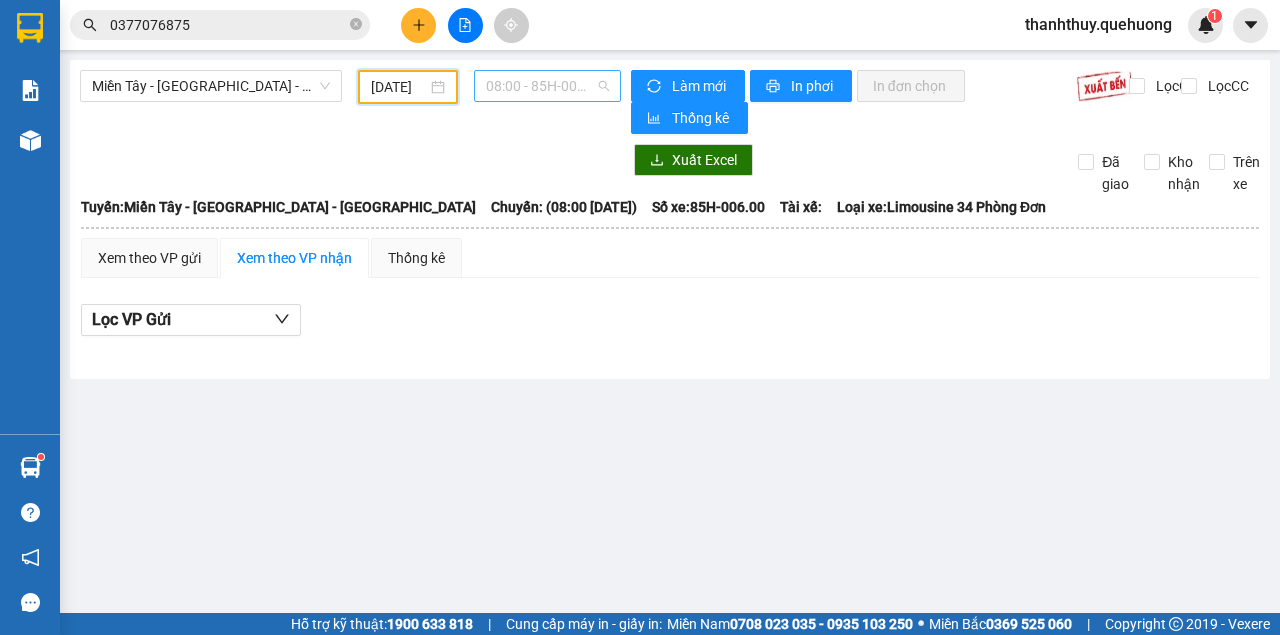 click on "08:00     - 85H-006.00" at bounding box center (547, 86) 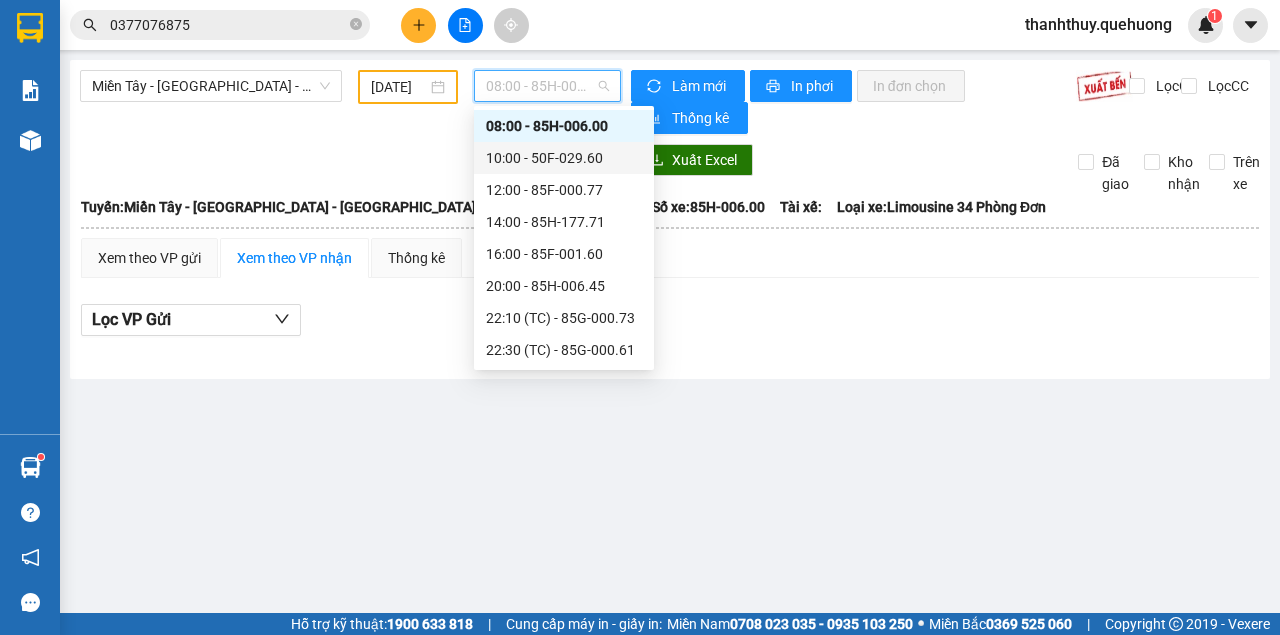 click on "10:00     - 50F-029.60" at bounding box center [564, 158] 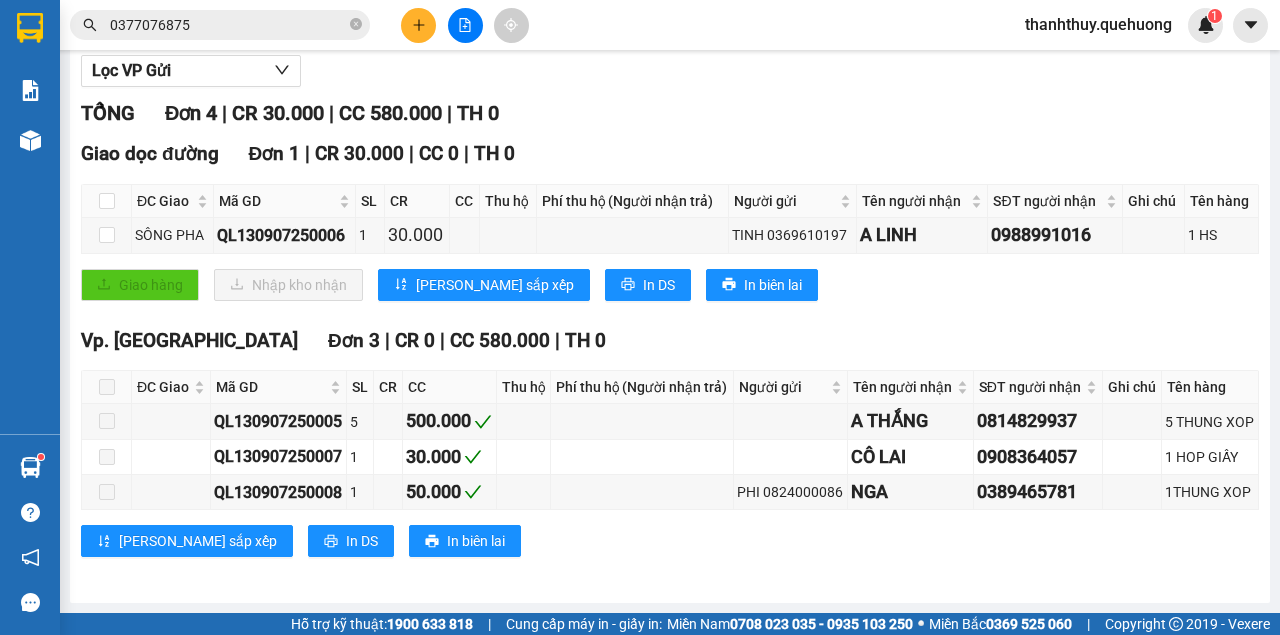 scroll, scrollTop: 0, scrollLeft: 0, axis: both 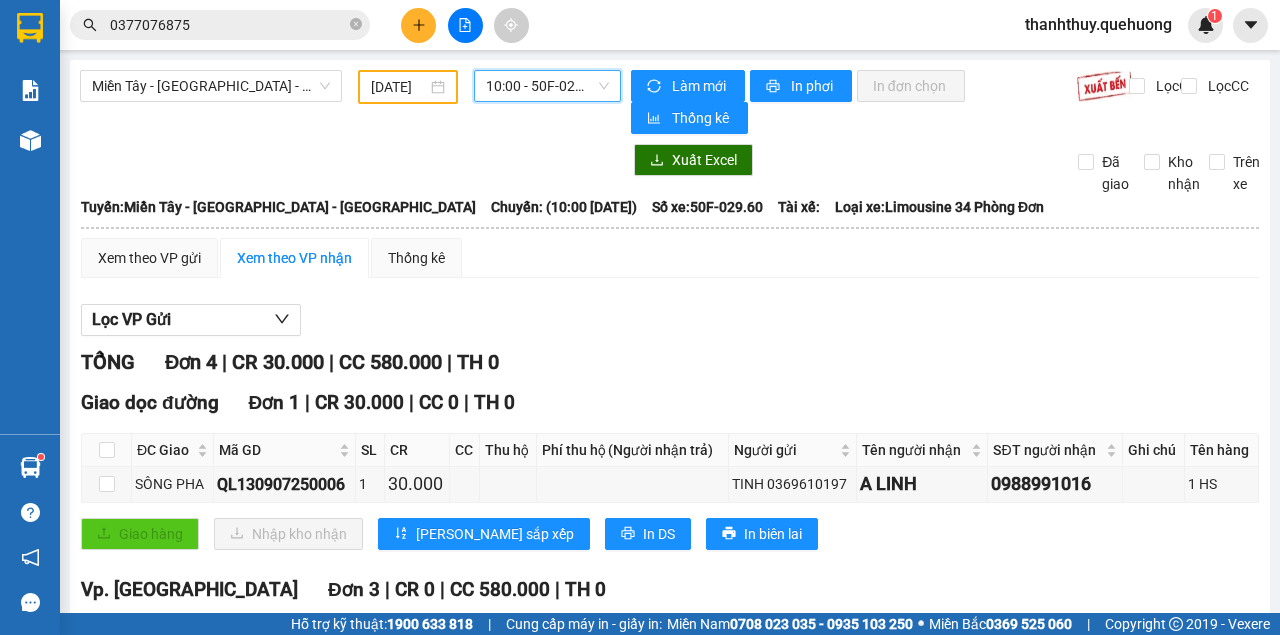 click on "10:00     - 50F-029.60" at bounding box center (547, 86) 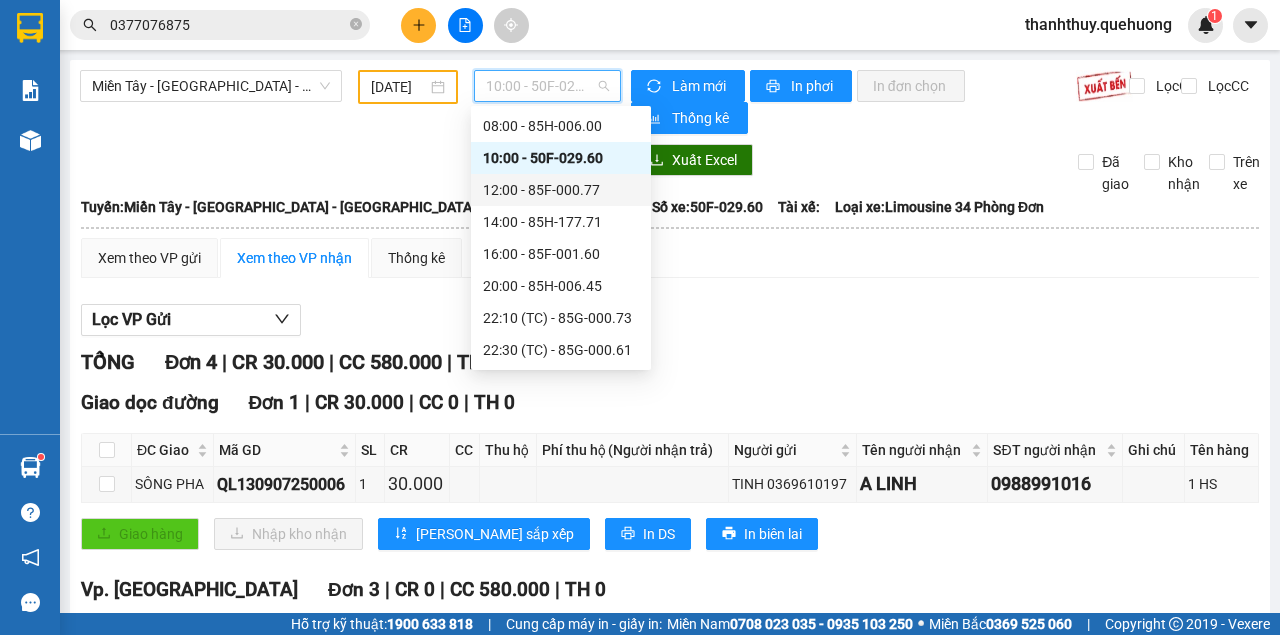 click on "12:00     - 85F-000.77" at bounding box center (561, 190) 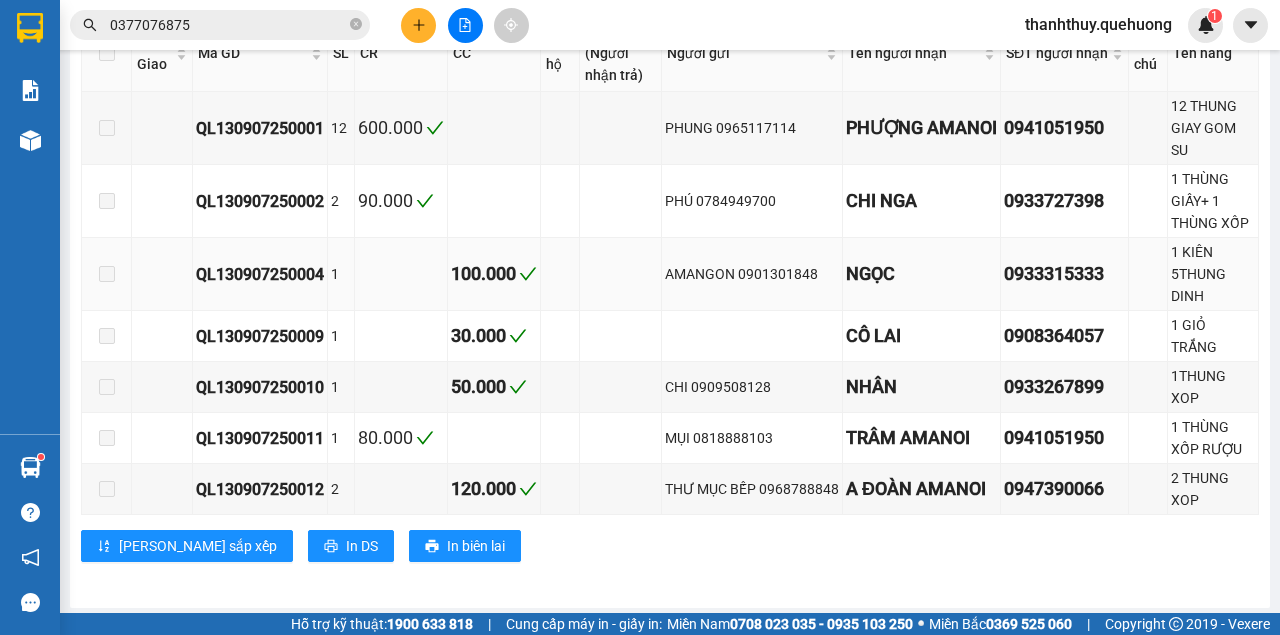 scroll, scrollTop: 0, scrollLeft: 0, axis: both 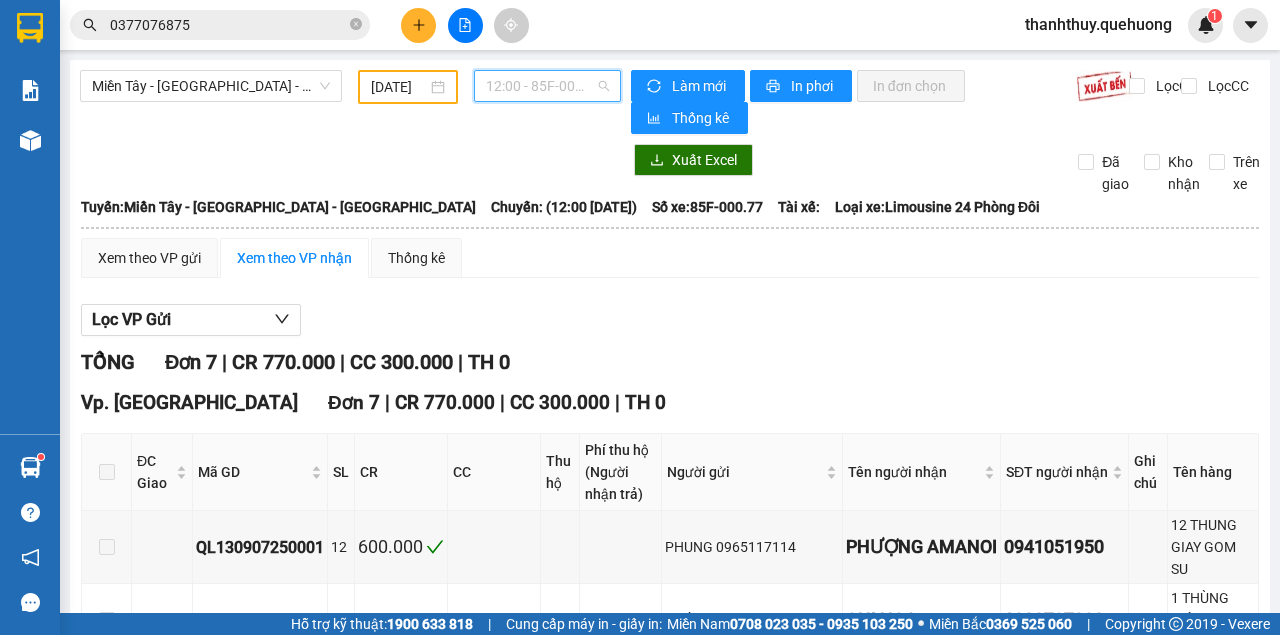 click on "12:00     - 85F-000.77" at bounding box center (547, 86) 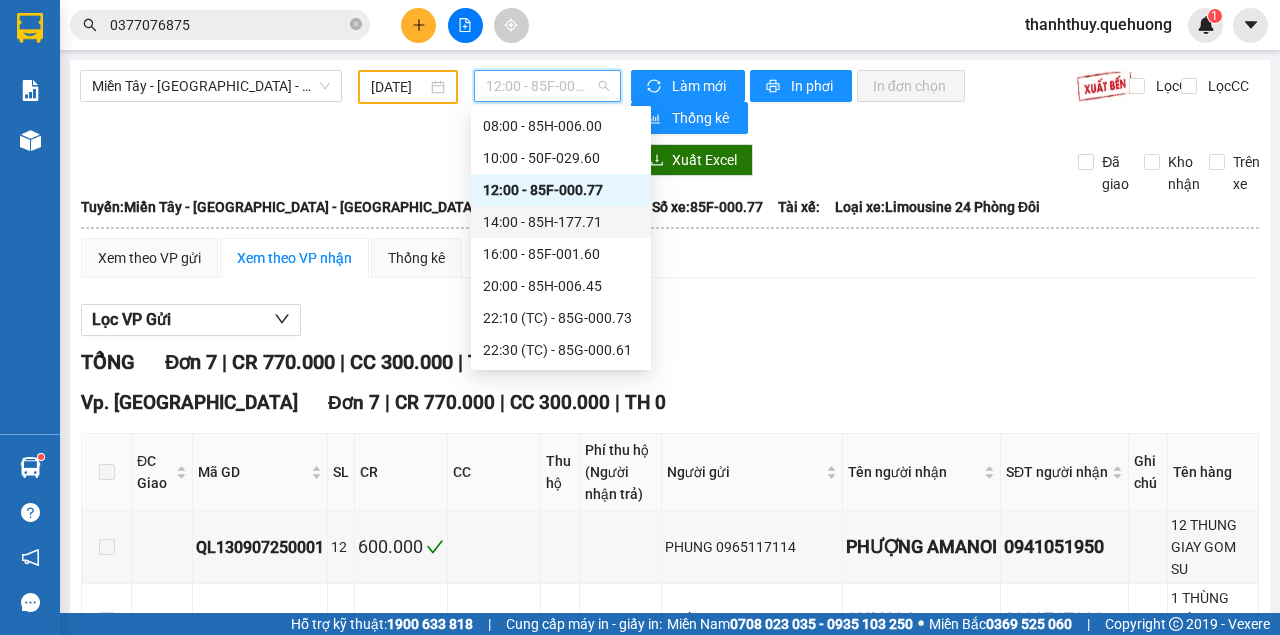 click on "14:00     - 85H-177.71" at bounding box center (561, 222) 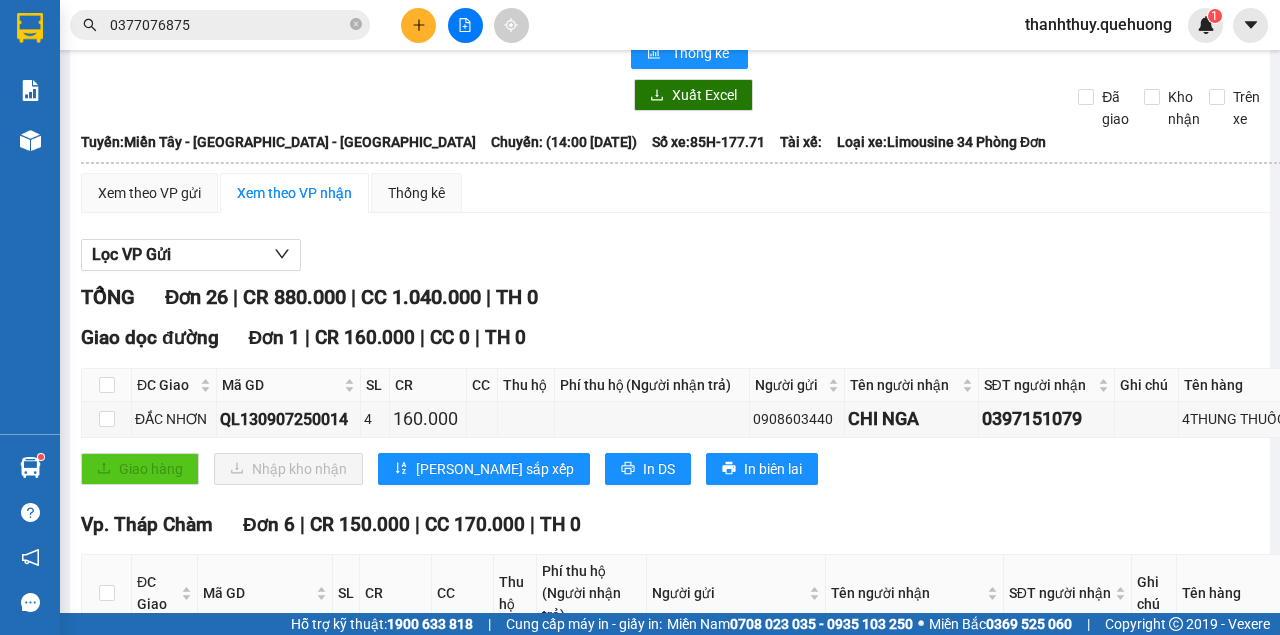 scroll, scrollTop: 0, scrollLeft: 0, axis: both 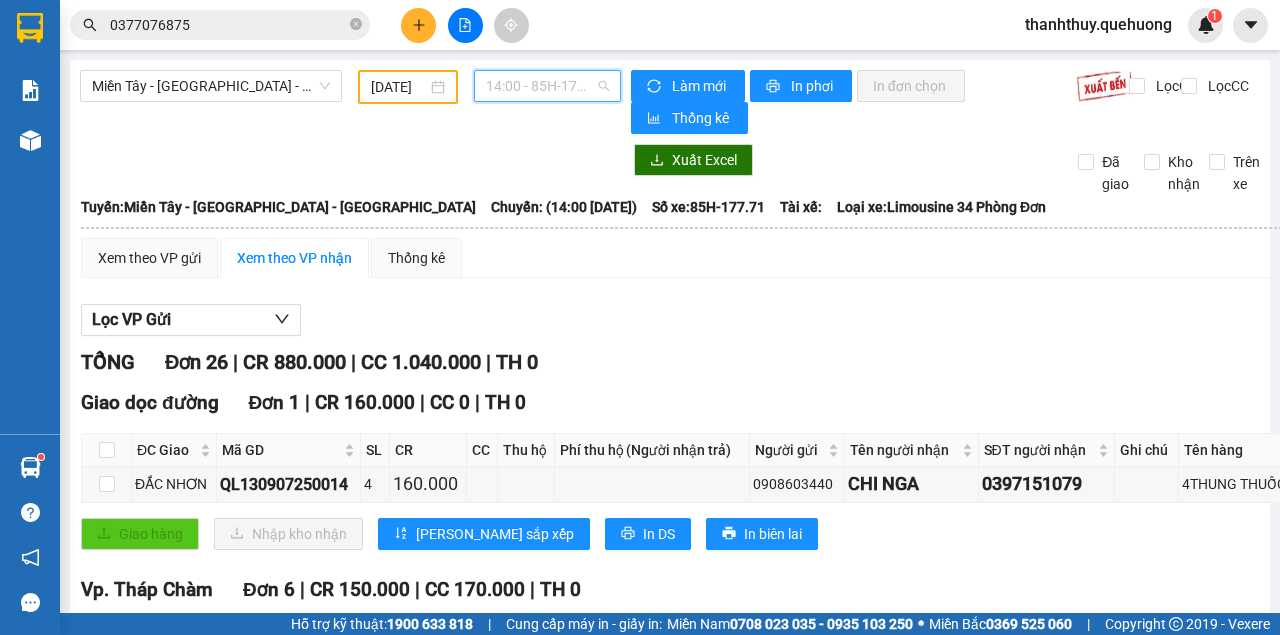 click on "14:00     - 85H-177.71" at bounding box center (547, 86) 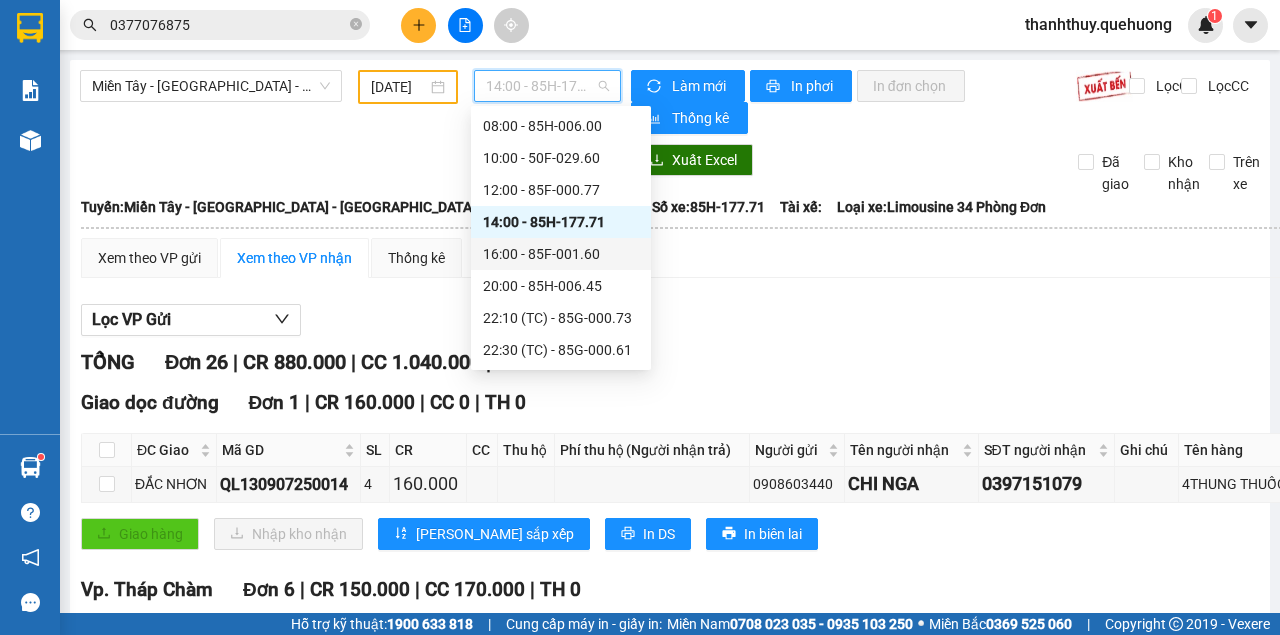 click on "16:00     - 85F-001.60" at bounding box center [561, 254] 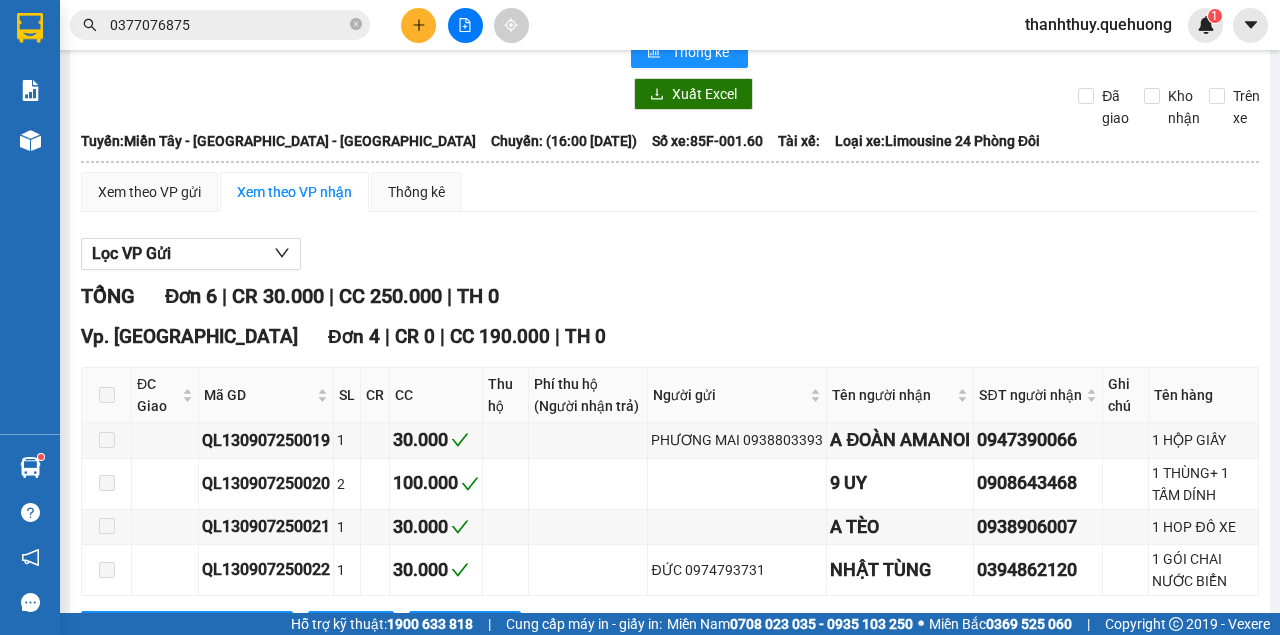 scroll, scrollTop: 0, scrollLeft: 0, axis: both 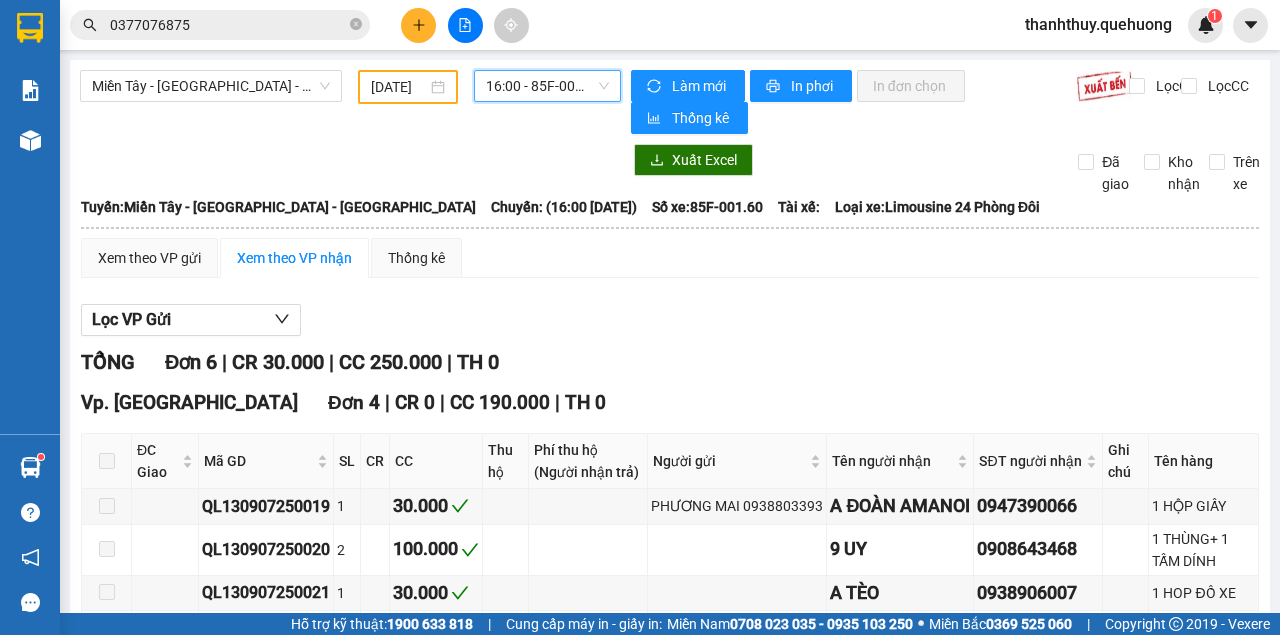 click on "16:00     - 85F-001.60" at bounding box center (547, 86) 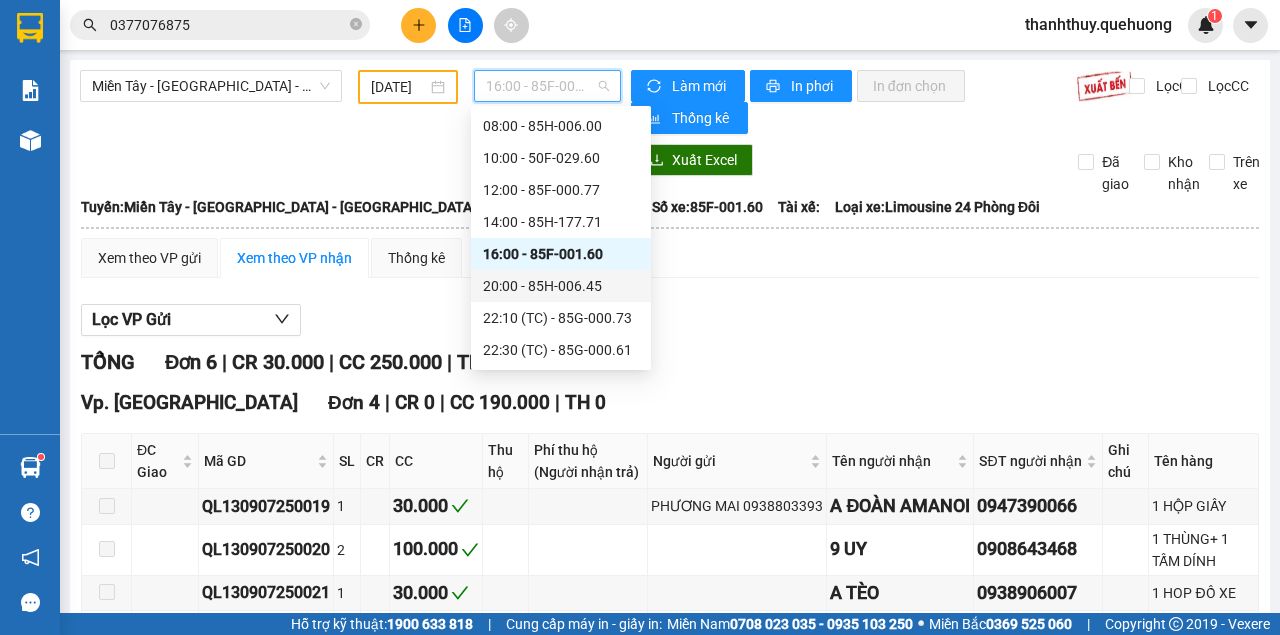 click on "20:00     - 85H-006.45" at bounding box center (561, 286) 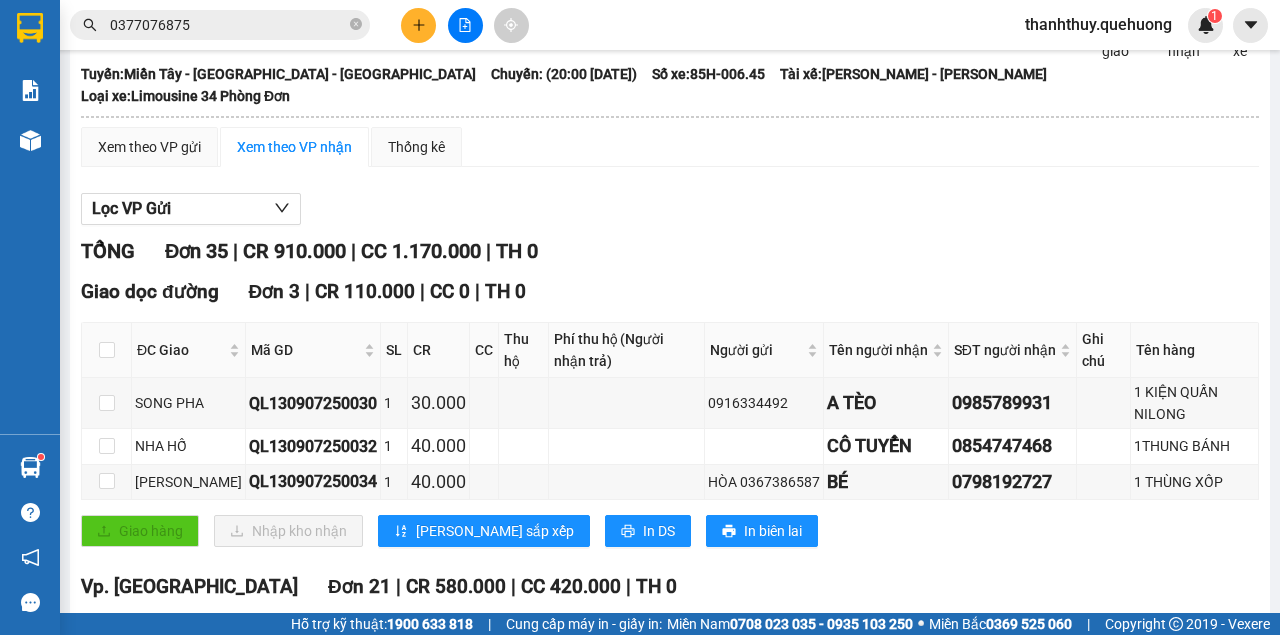 scroll, scrollTop: 0, scrollLeft: 0, axis: both 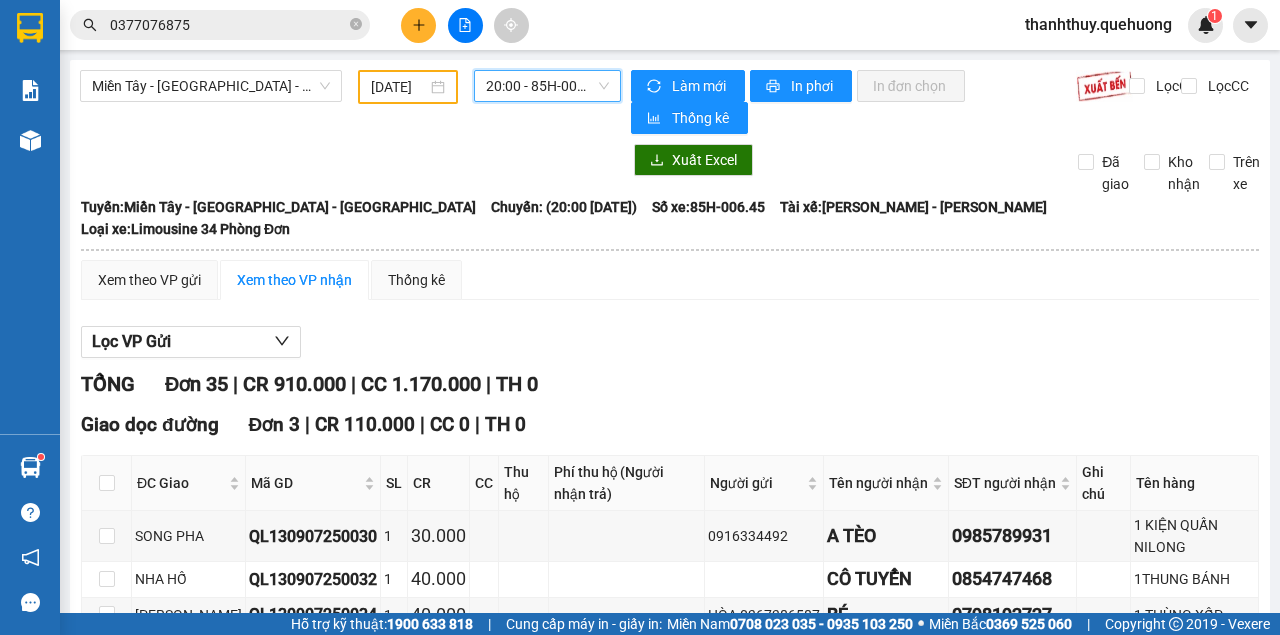 click on "20:00     - 85H-006.45" at bounding box center [547, 86] 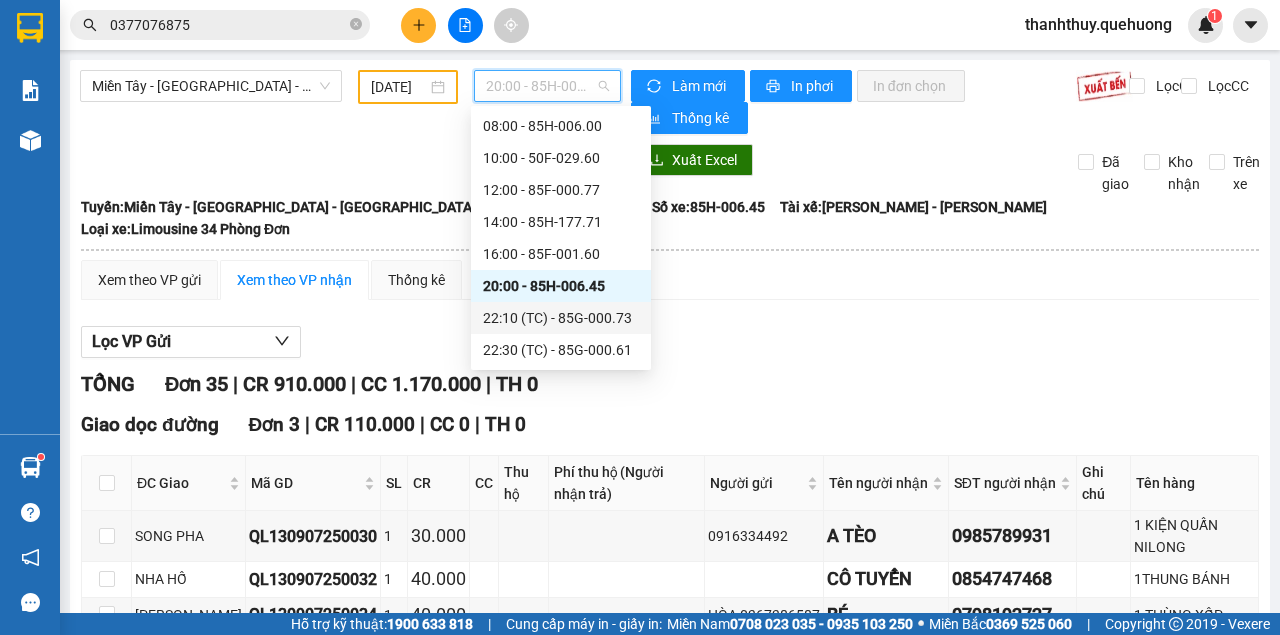 click on "22:10   (TC)   - 85G-000.73" at bounding box center [561, 318] 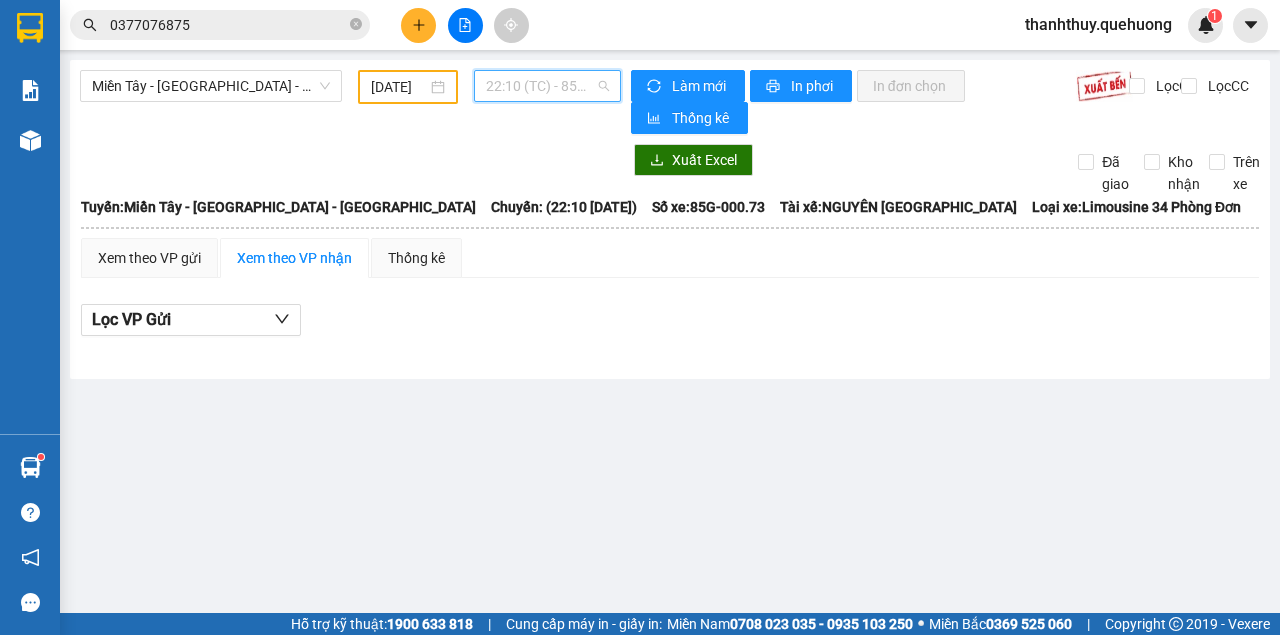 click on "22:10   (TC)   - 85G-000.73" at bounding box center (547, 86) 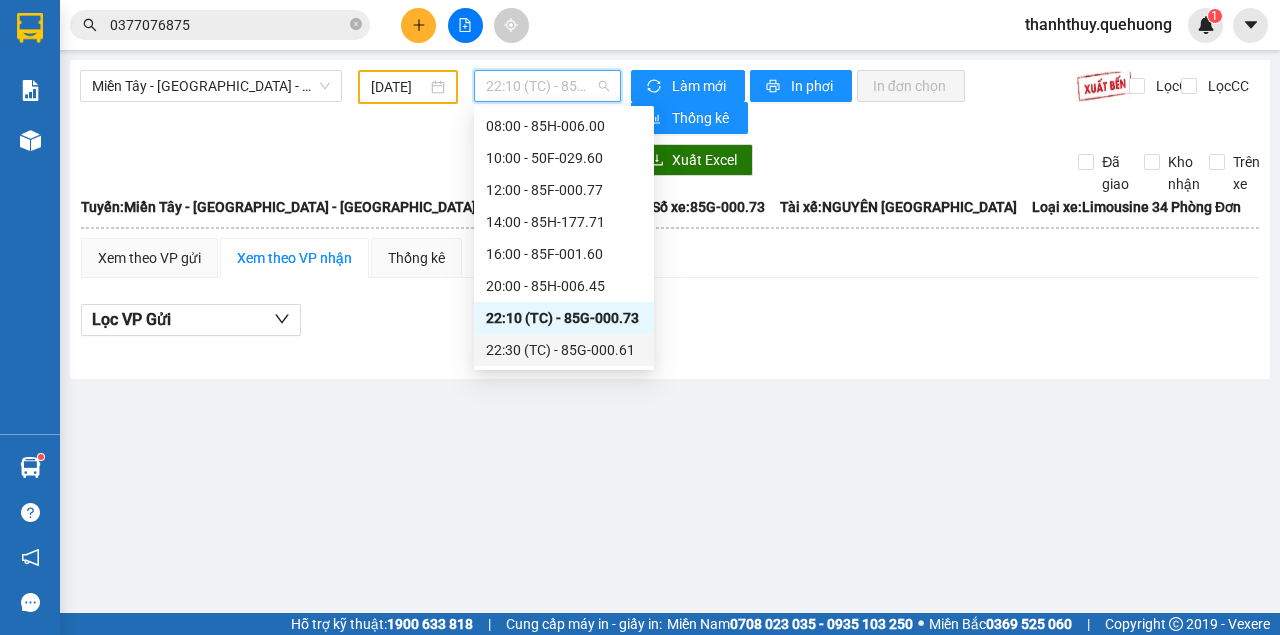 click on "22:30   (TC)   - 85G-000.61" at bounding box center (564, 350) 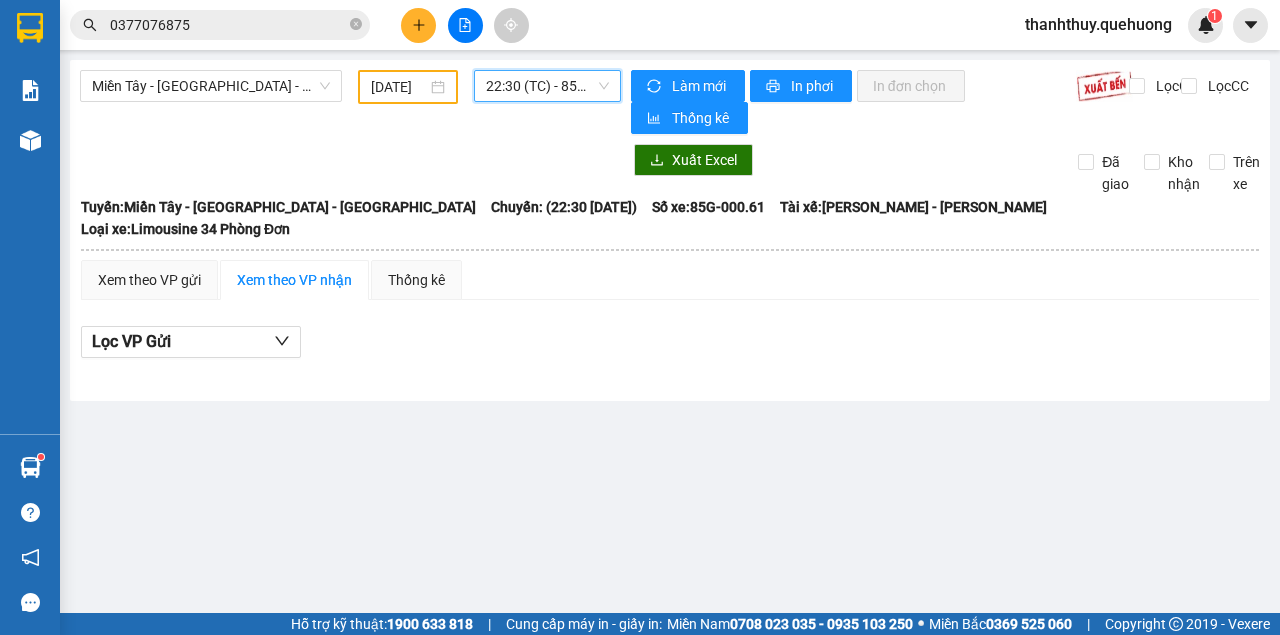 click on "22:30   (TC)   - 85G-000.61" at bounding box center (547, 86) 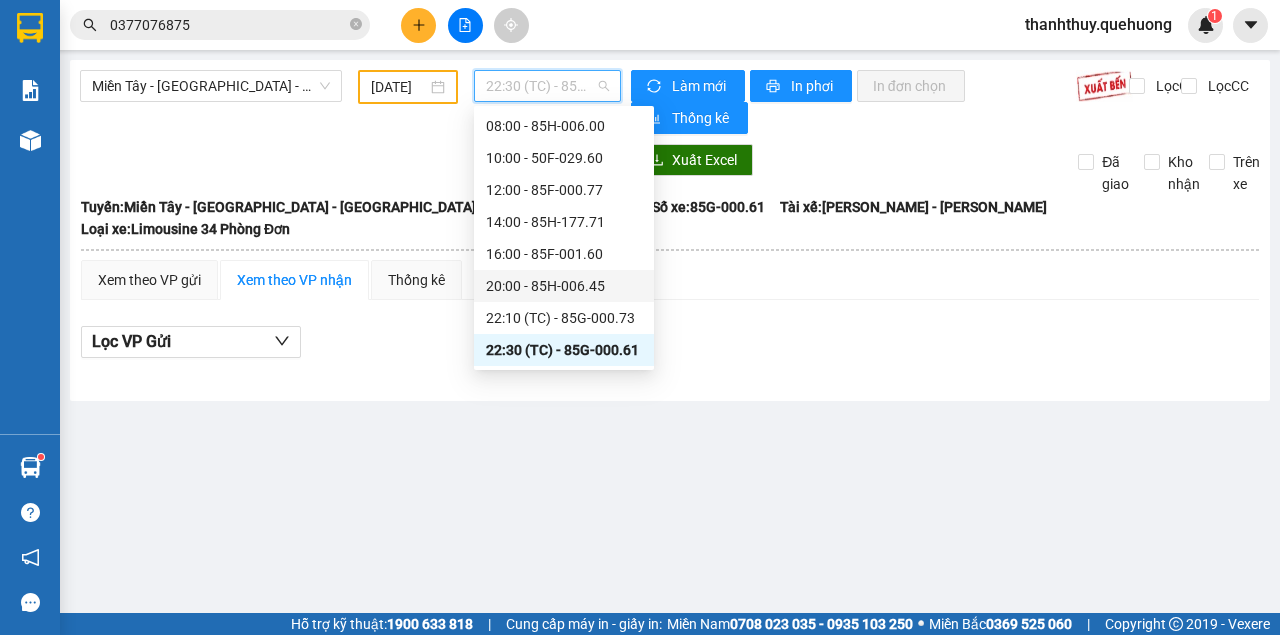 scroll, scrollTop: 98, scrollLeft: 0, axis: vertical 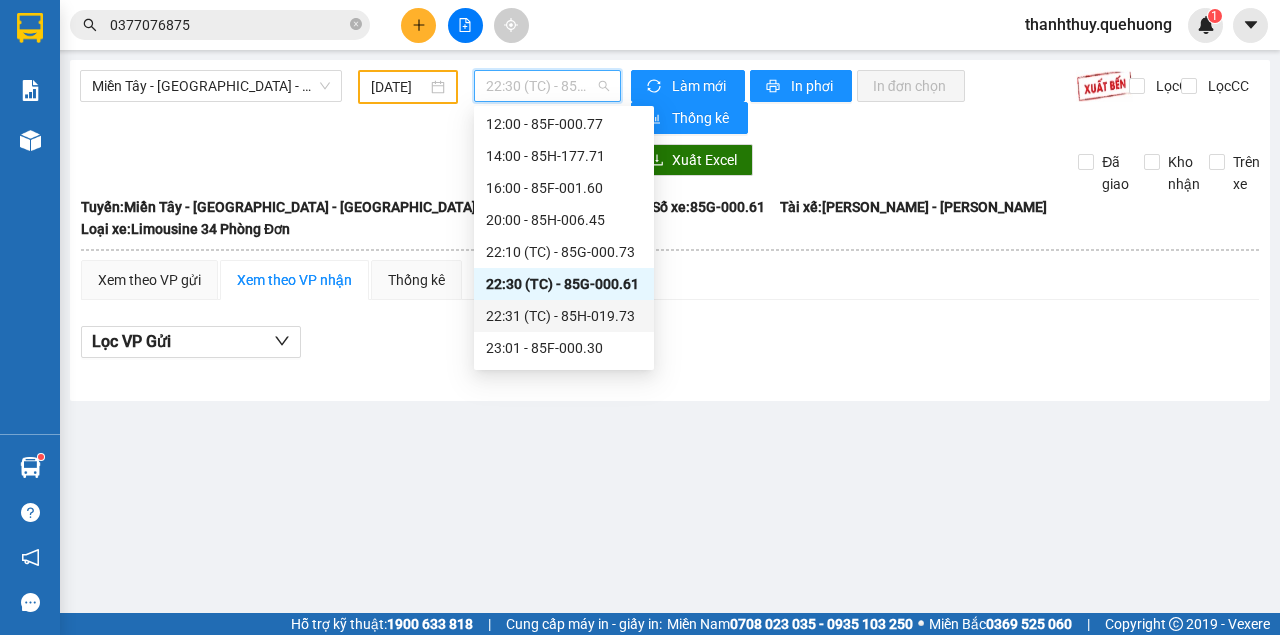 click on "22:31   (TC)   - 85H-019.73" at bounding box center [564, 316] 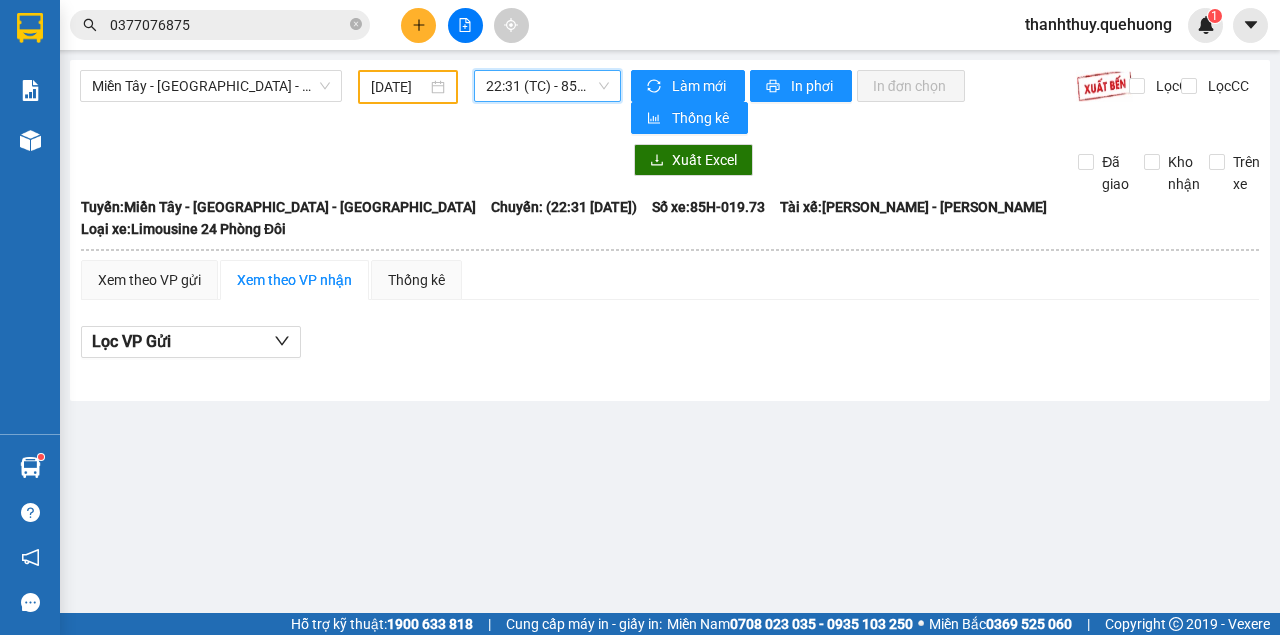 click on "22:31   (TC)   - 85H-019.73" at bounding box center (547, 86) 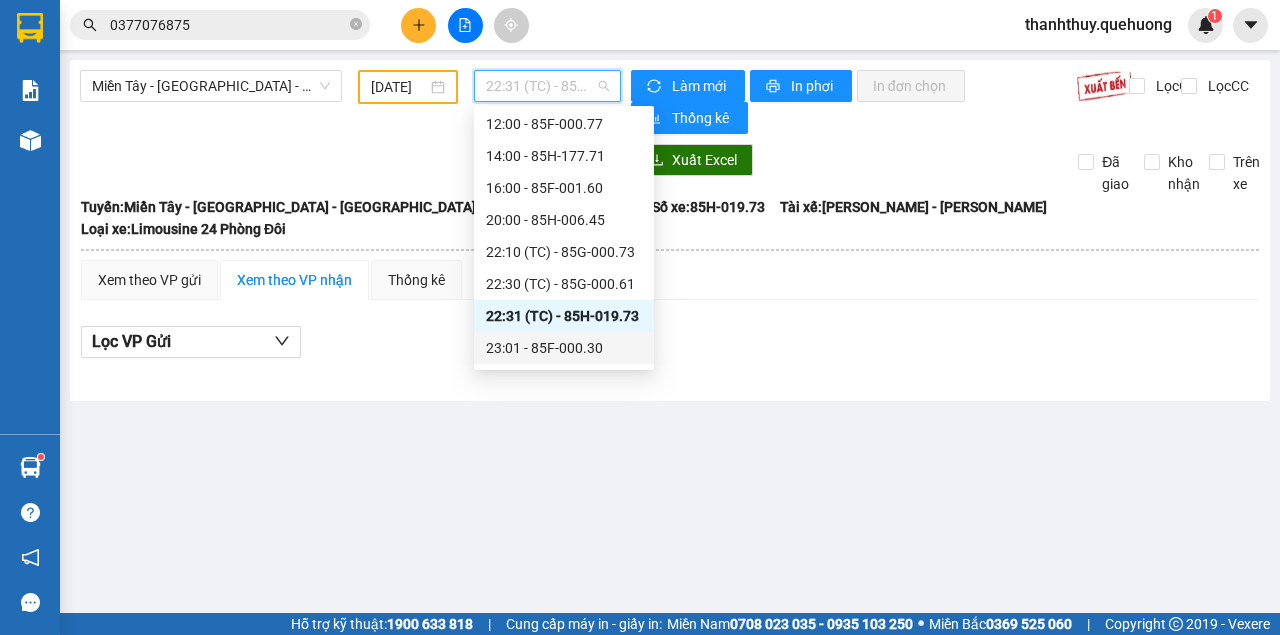 click on "23:01     - 85F-000.30" at bounding box center (564, 348) 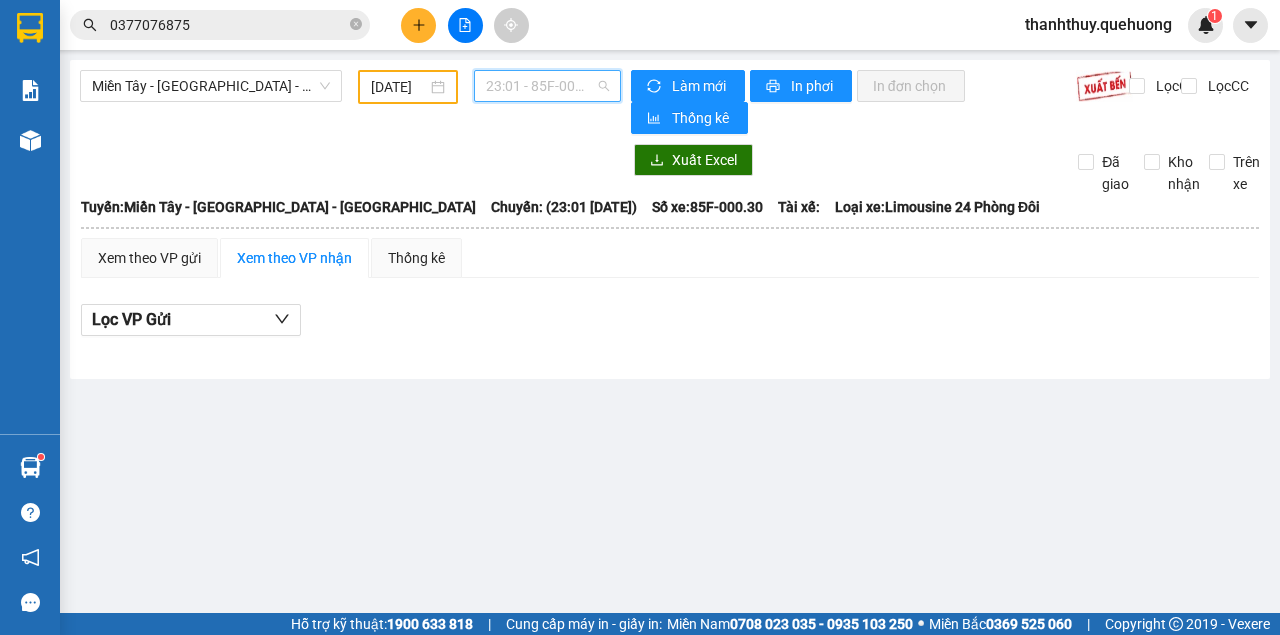 click on "23:01     - 85F-000.30" at bounding box center [547, 86] 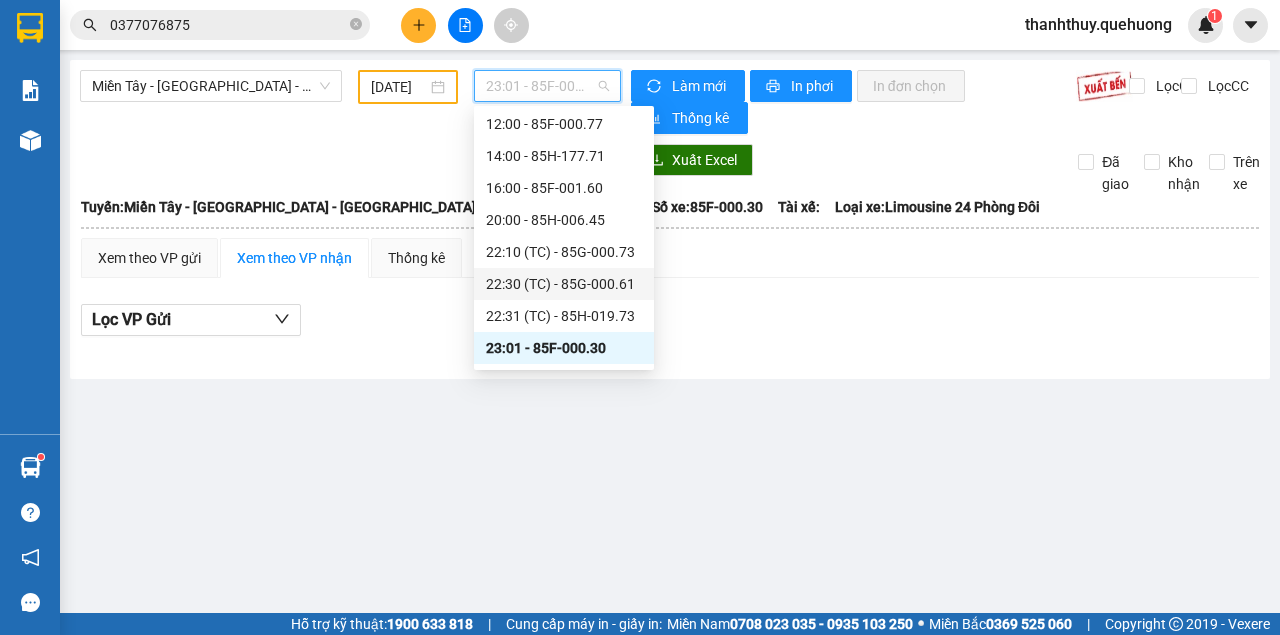 scroll, scrollTop: 288, scrollLeft: 0, axis: vertical 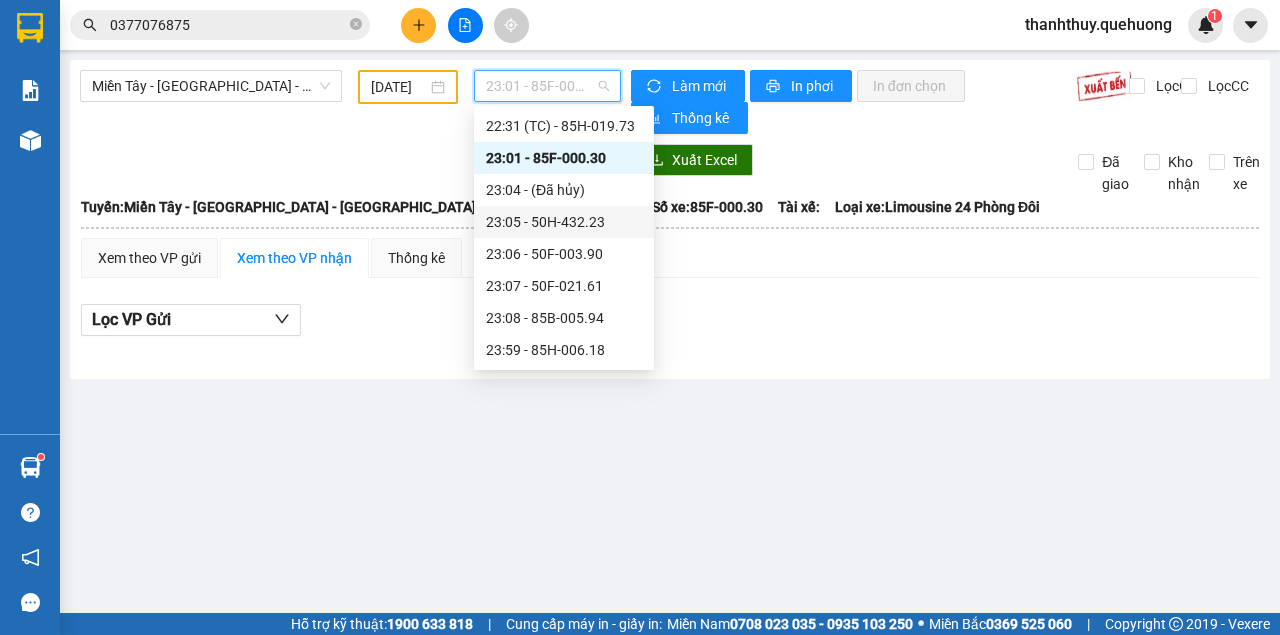 click on "23:05     - 50H-432.23" at bounding box center (564, 222) 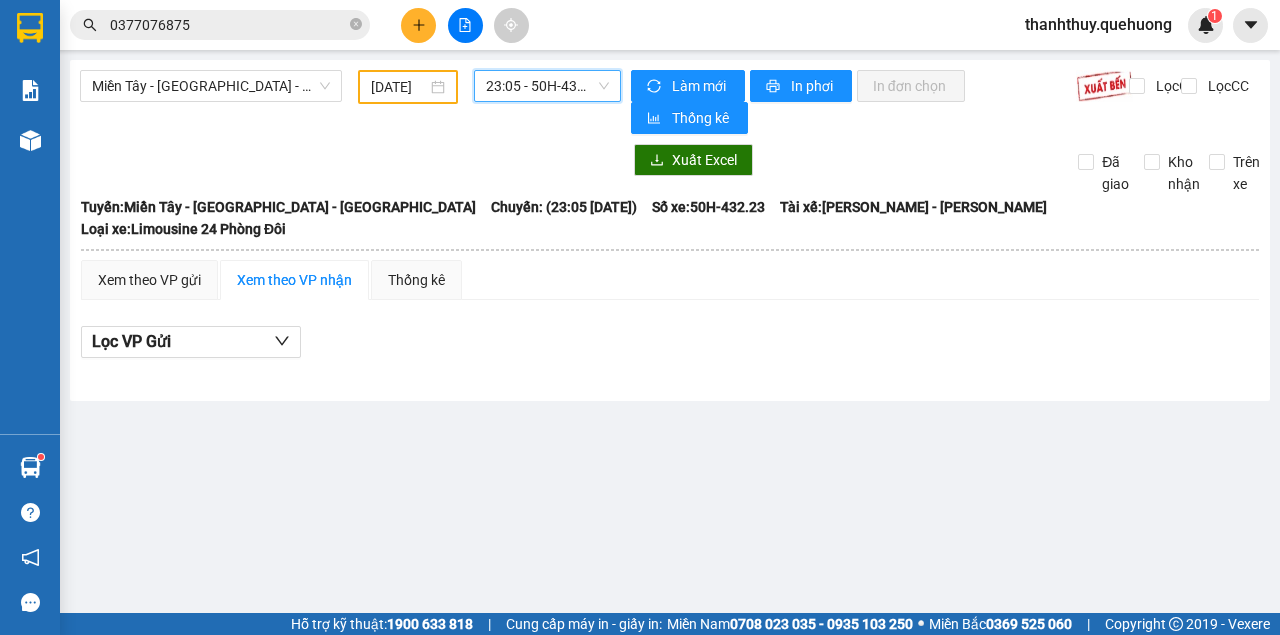 click on "23:05     - 50H-432.23" at bounding box center (547, 86) 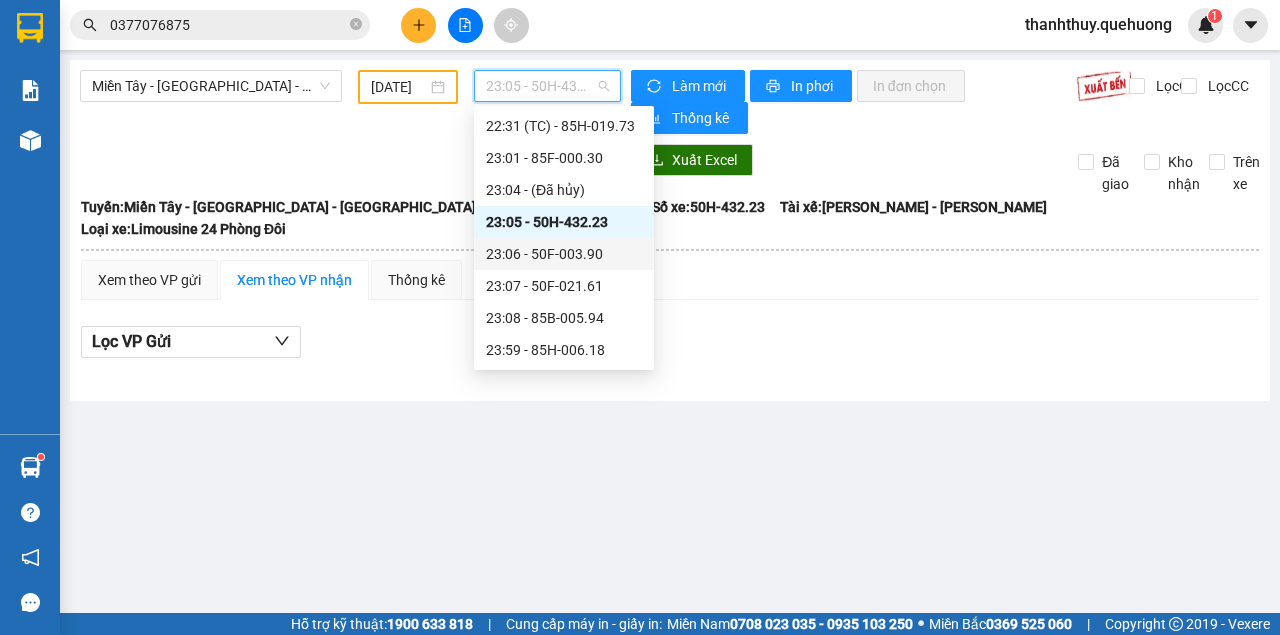 click on "23:06     - 50F-003.90" at bounding box center (564, 254) 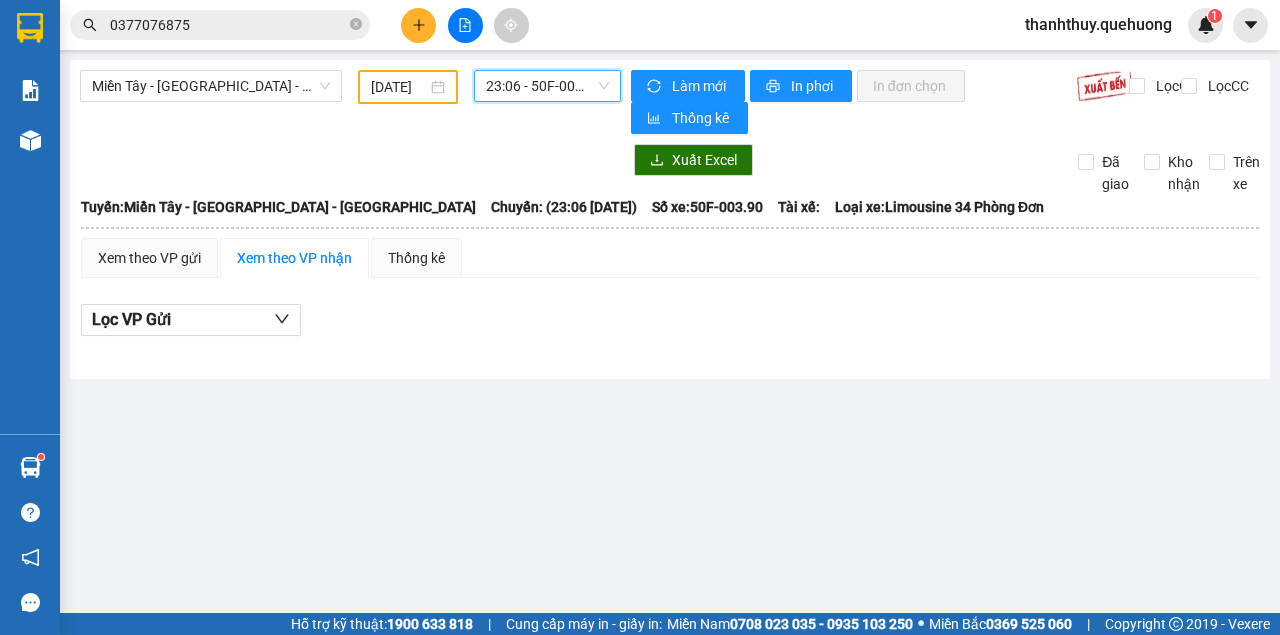 click on "23:06     - 50F-003.90" at bounding box center [547, 86] 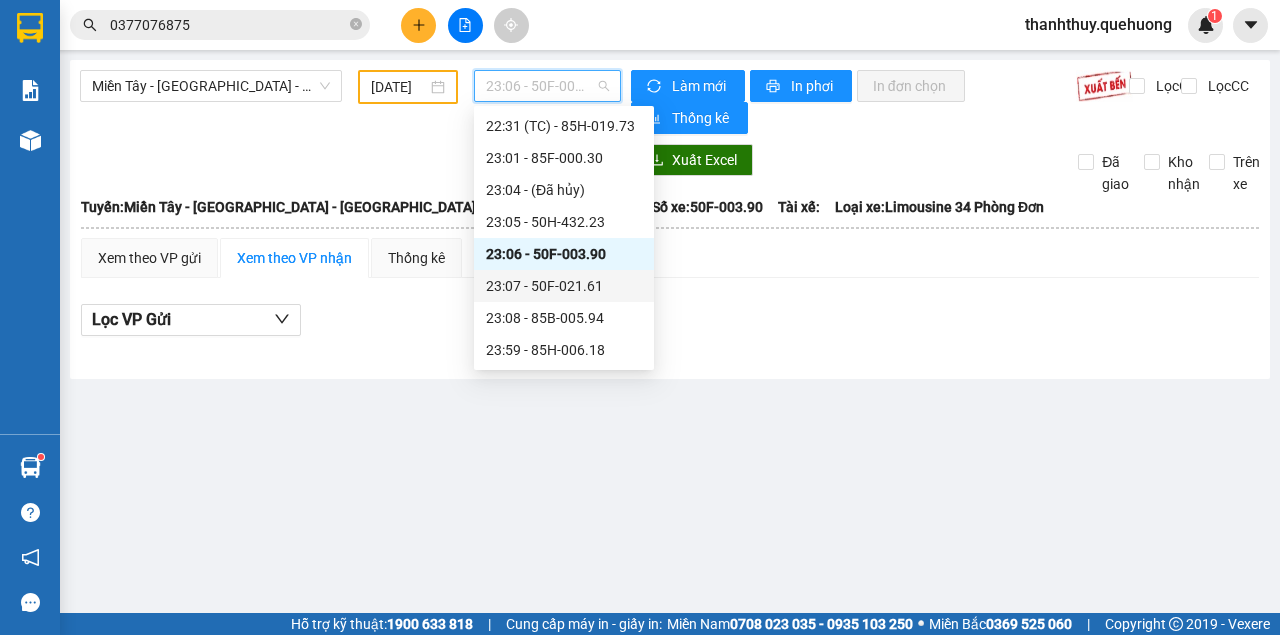 click on "23:07     - 50F-021.61" at bounding box center [564, 286] 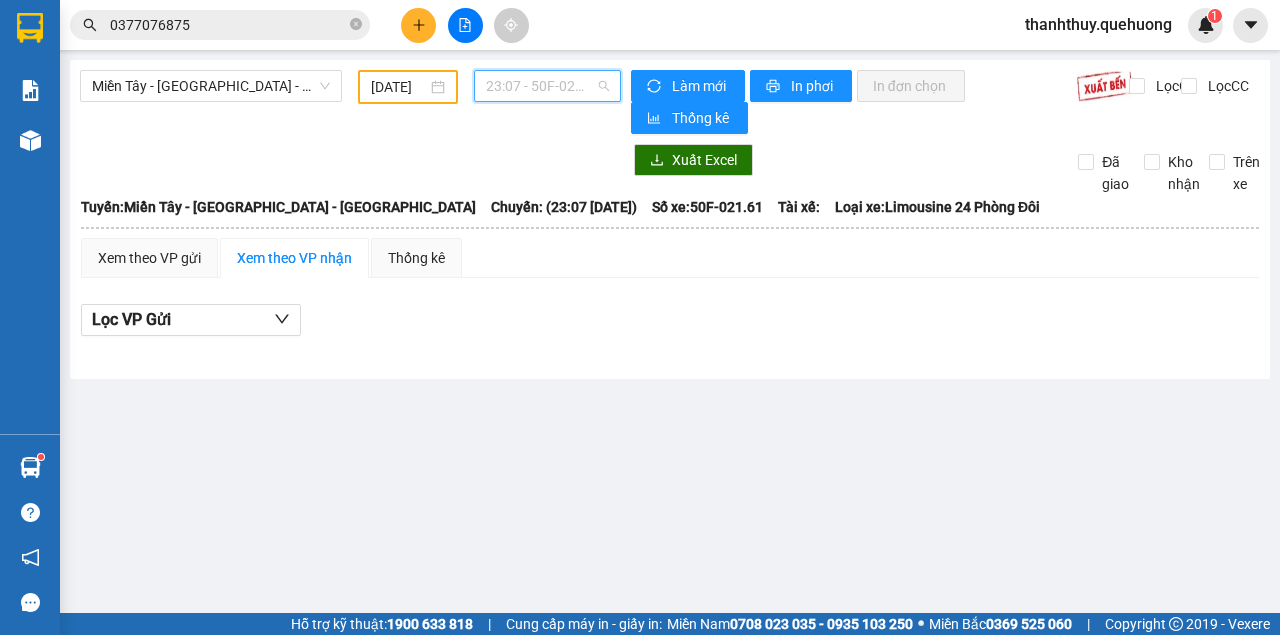 click on "23:07     - 50F-021.61" at bounding box center (547, 86) 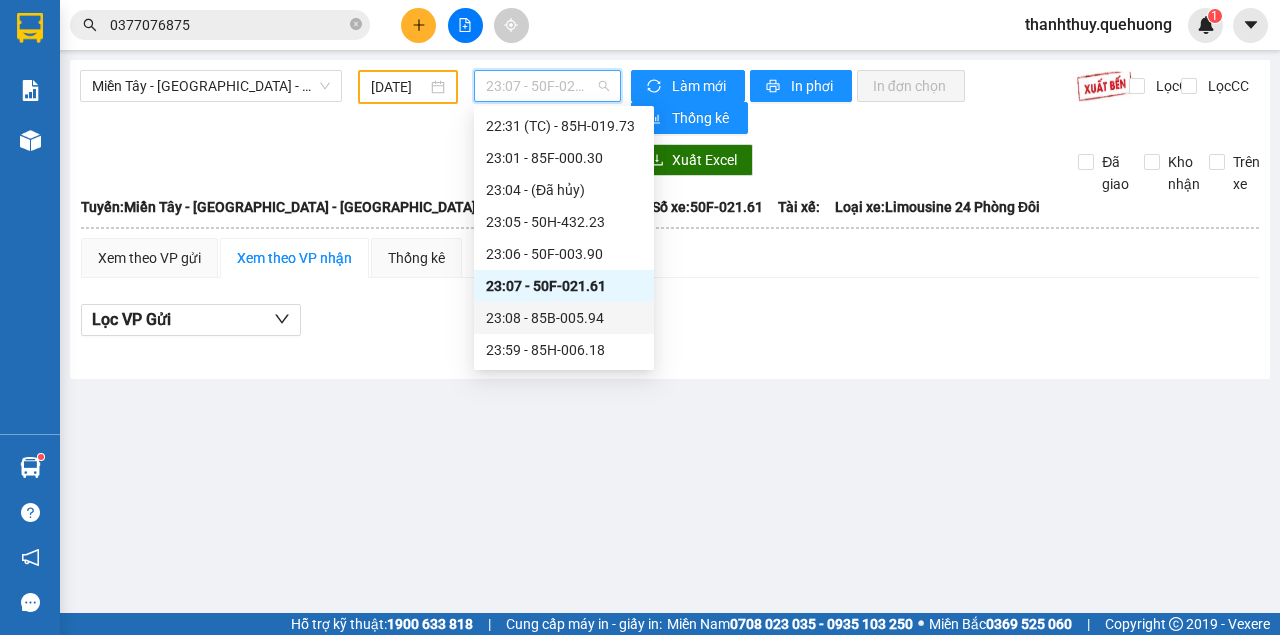 click on "23:08     - 85B-005.94" at bounding box center (564, 318) 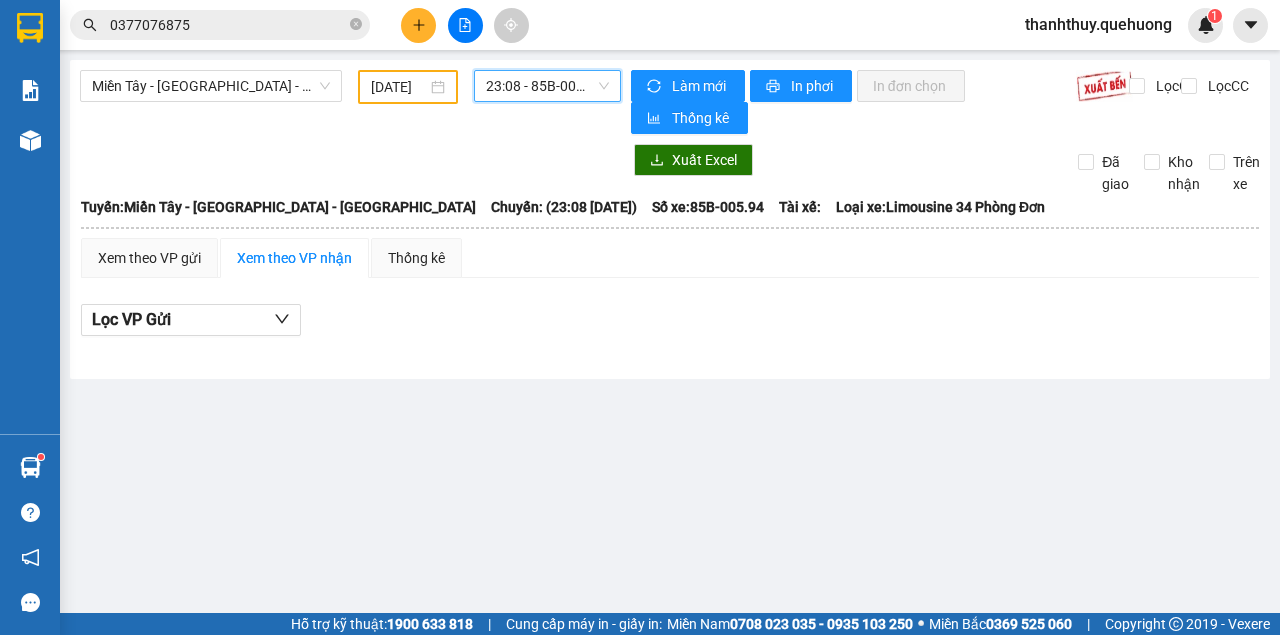 click on "23:08     - 85B-005.94" at bounding box center [547, 86] 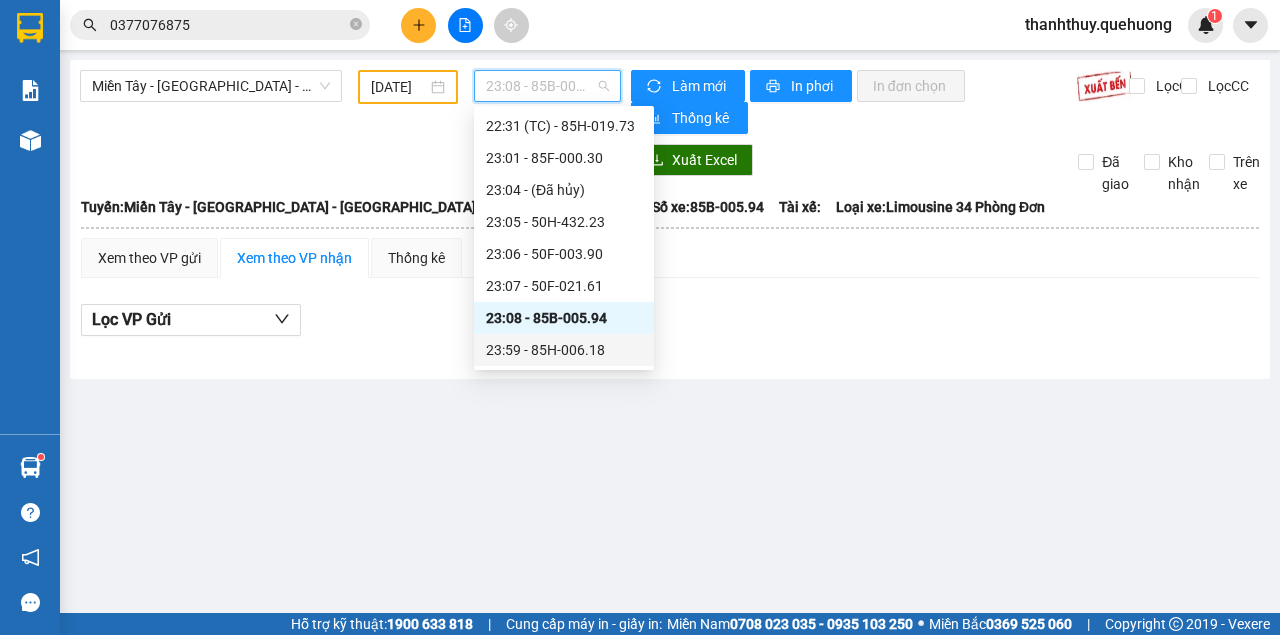 click on "23:59     - 85H-006.18" at bounding box center (564, 350) 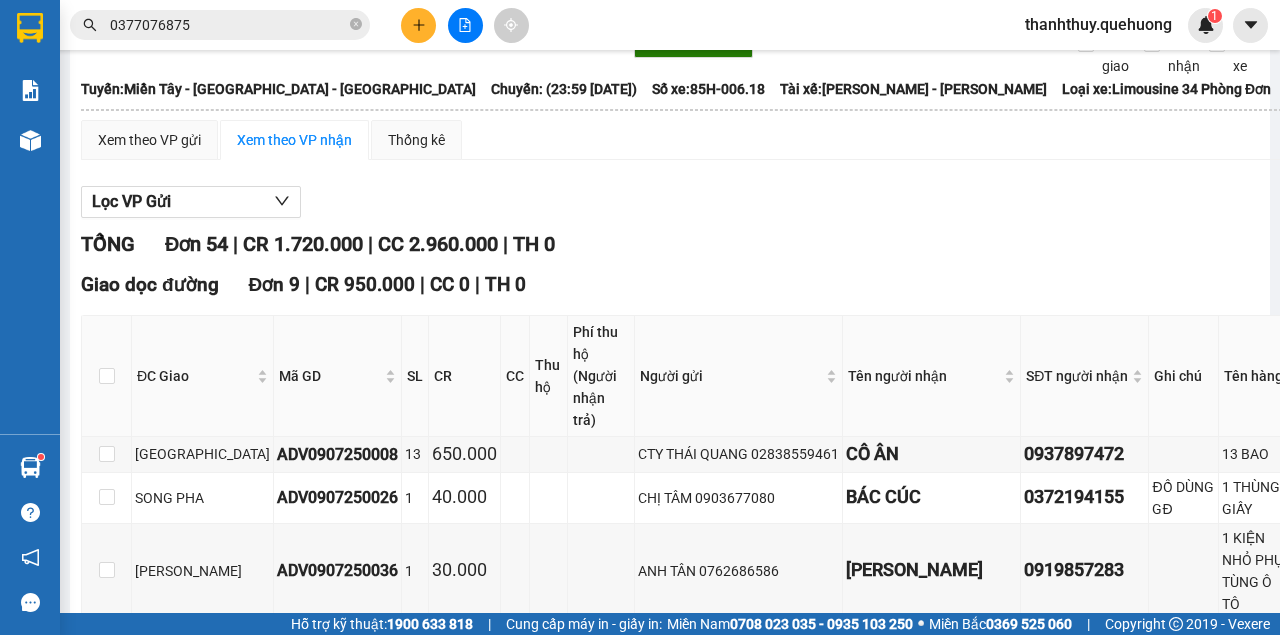scroll, scrollTop: 0, scrollLeft: 0, axis: both 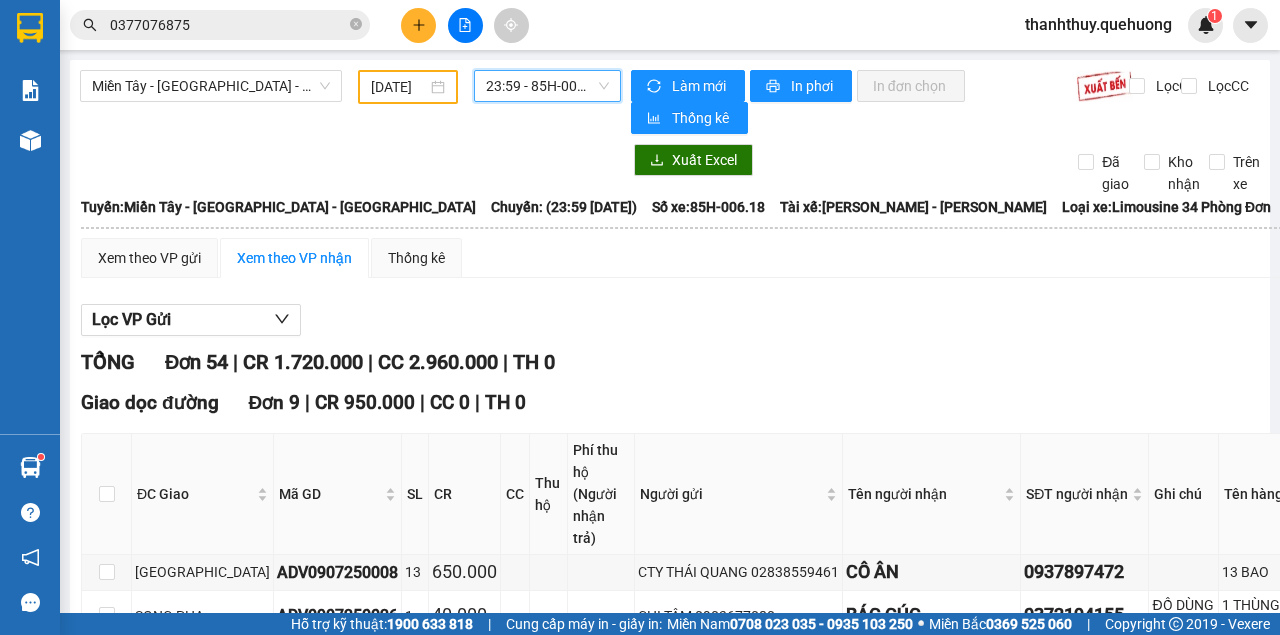 click on "09/07/2025" at bounding box center (399, 87) 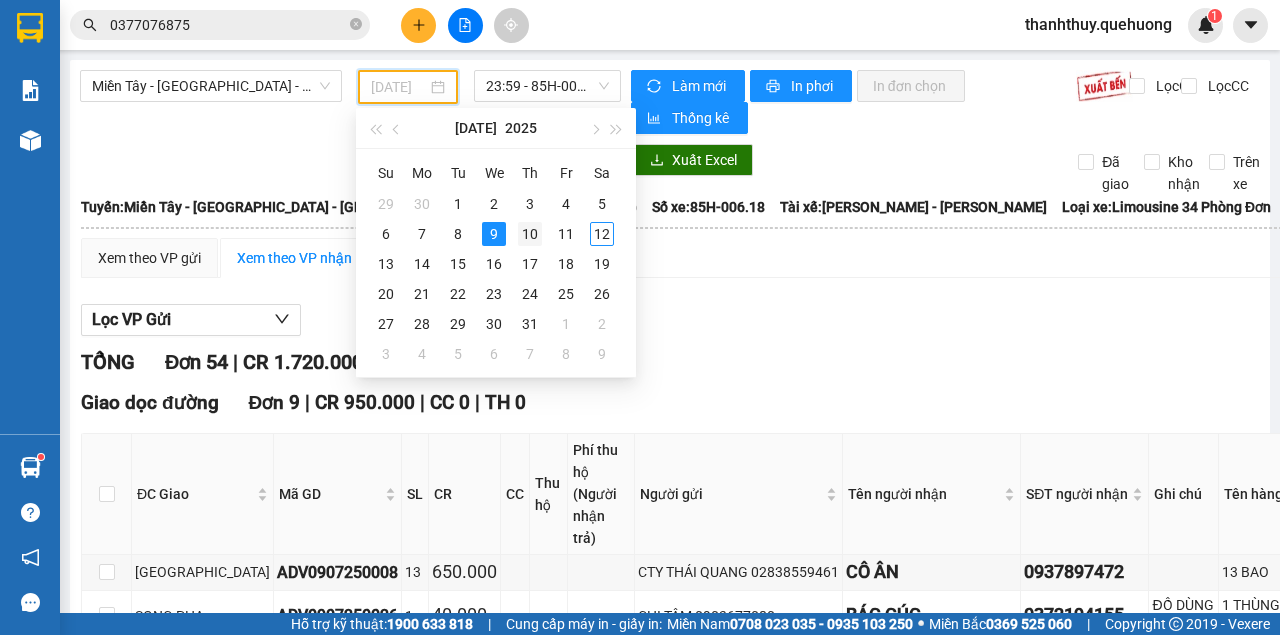 click on "10" at bounding box center (530, 234) 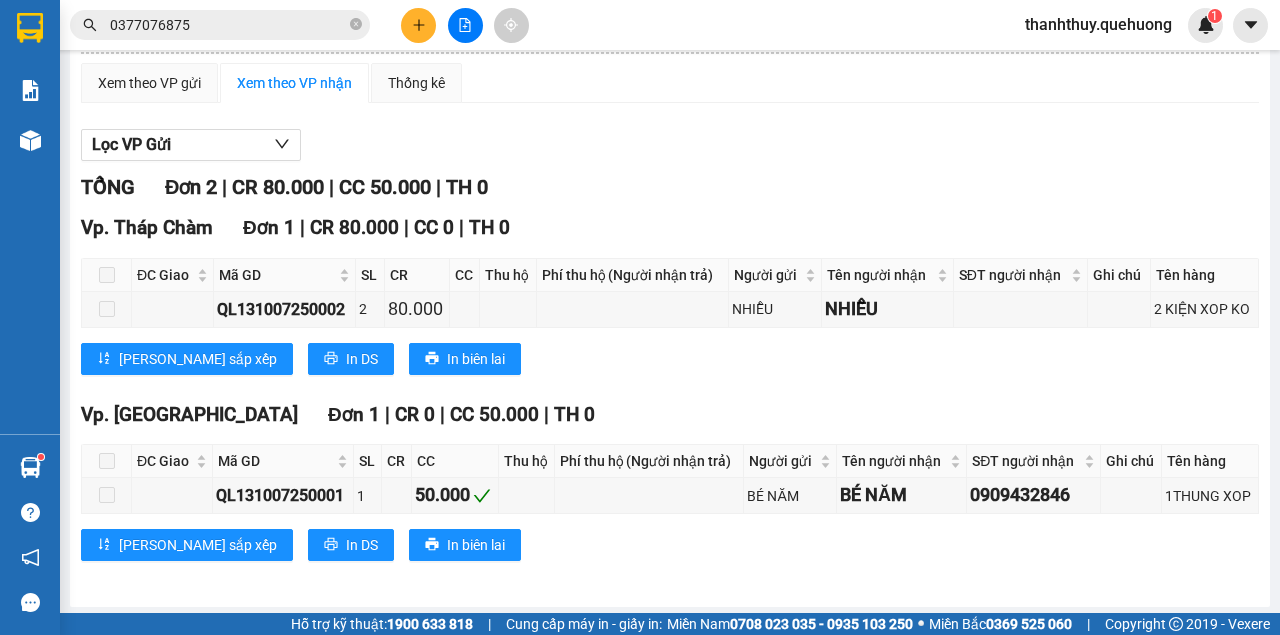 scroll, scrollTop: 0, scrollLeft: 0, axis: both 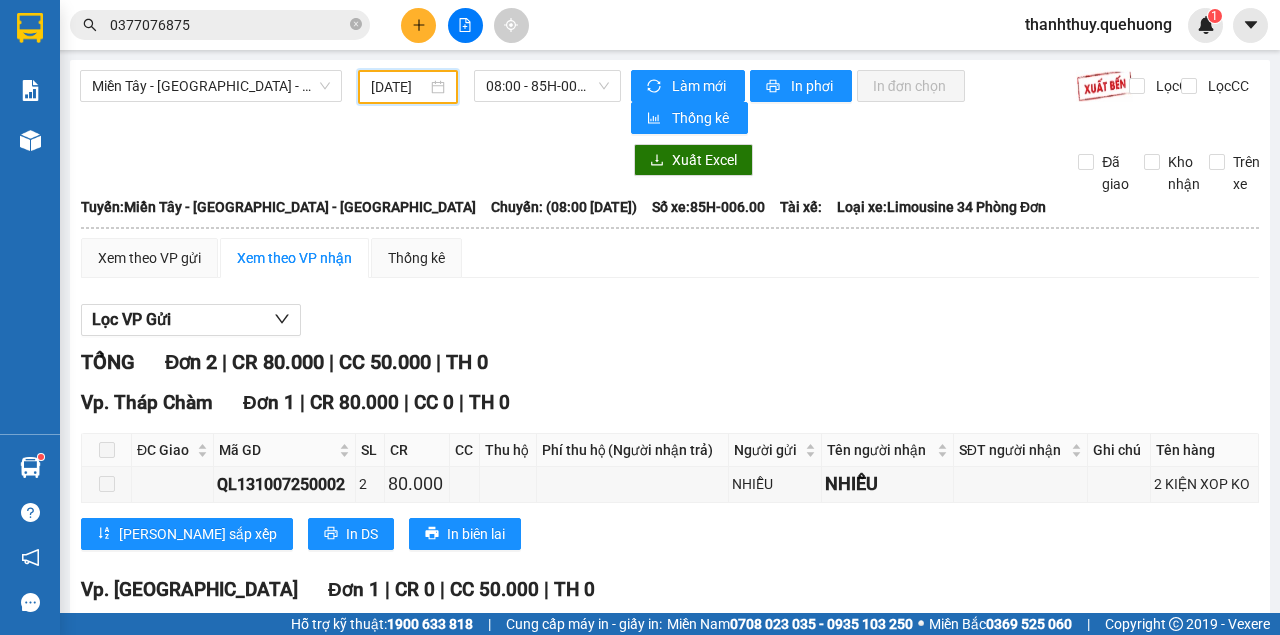click on "08:00     - 85H-006.00" at bounding box center [547, 87] 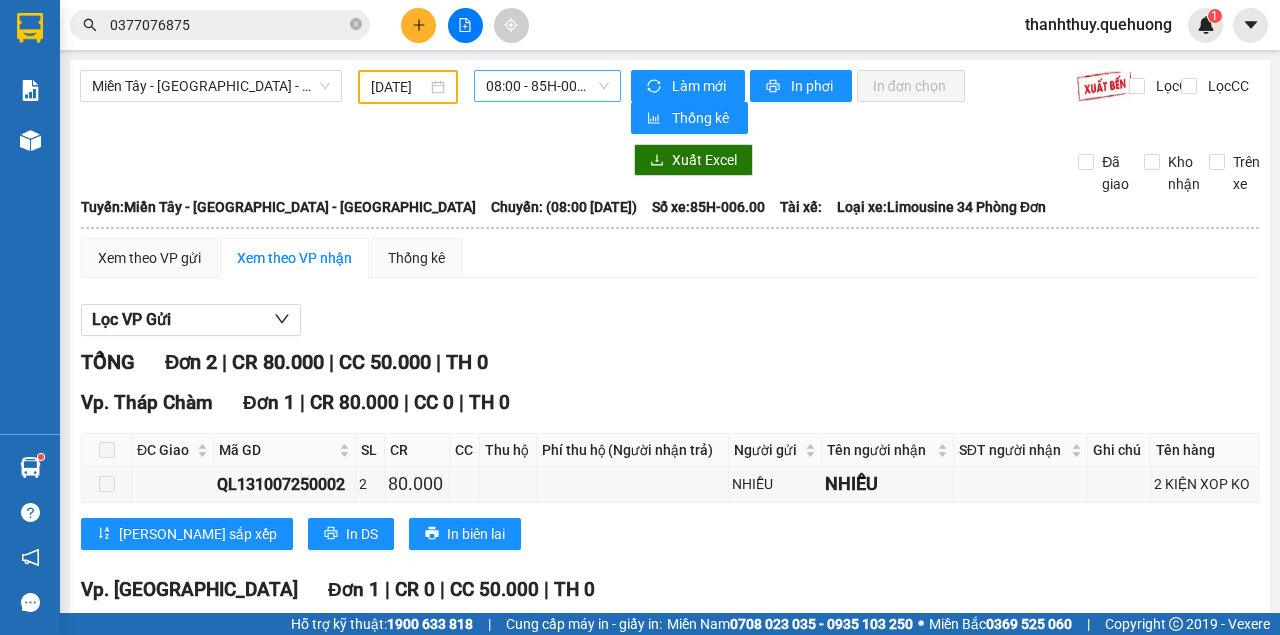 click on "08:00     - 85H-006.00" at bounding box center (547, 86) 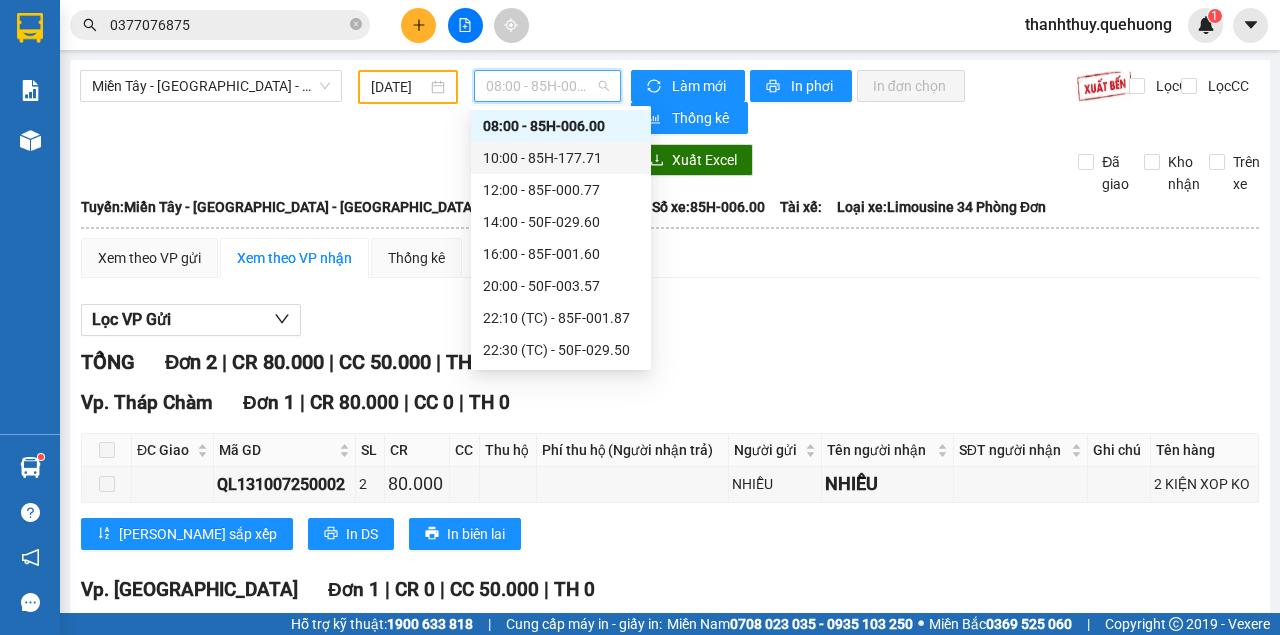 click on "10:00     - 85H-177.71" at bounding box center (561, 158) 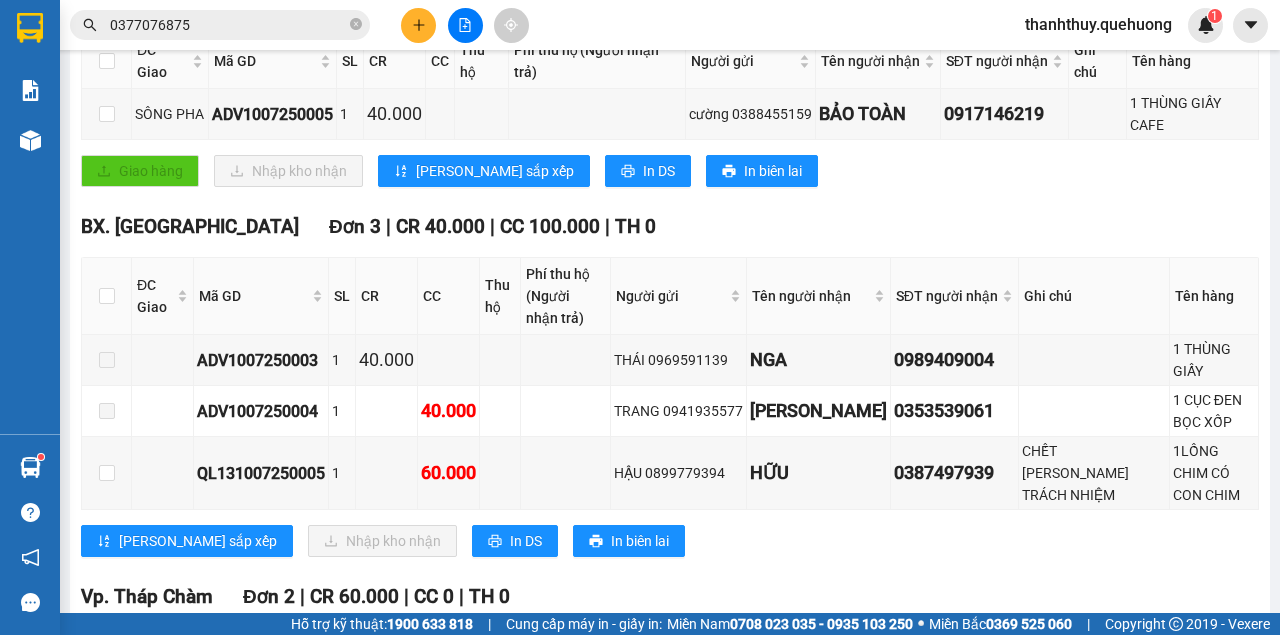 scroll, scrollTop: 0, scrollLeft: 0, axis: both 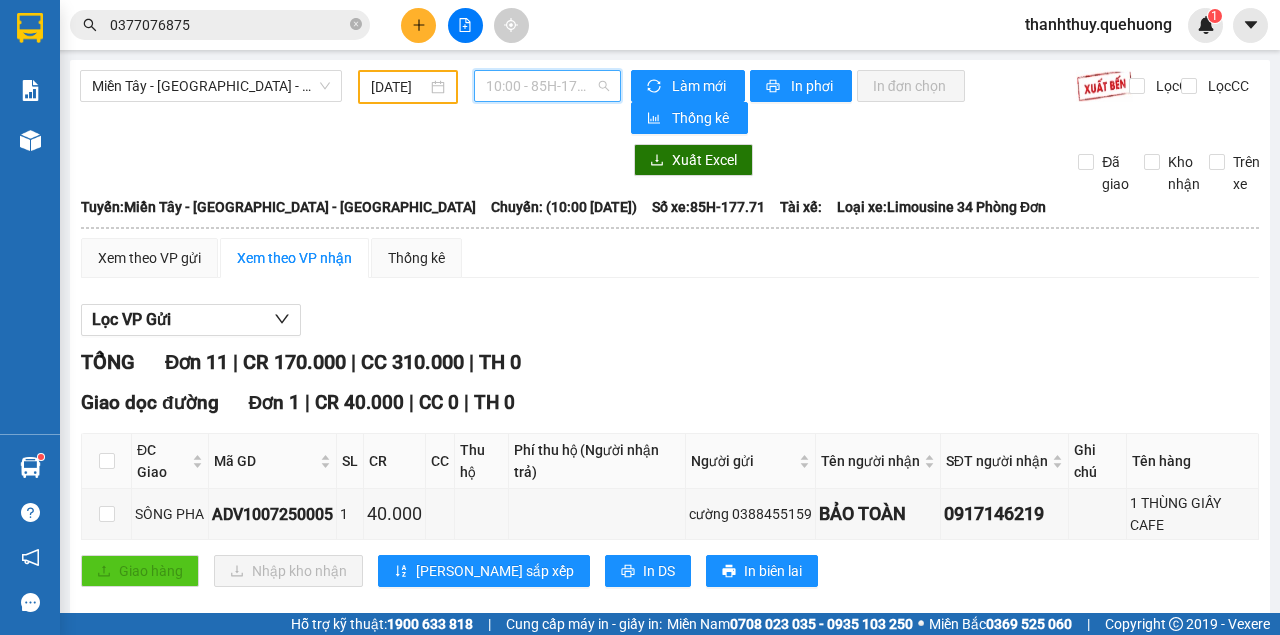 click on "10:00     - 85H-177.71" at bounding box center [547, 86] 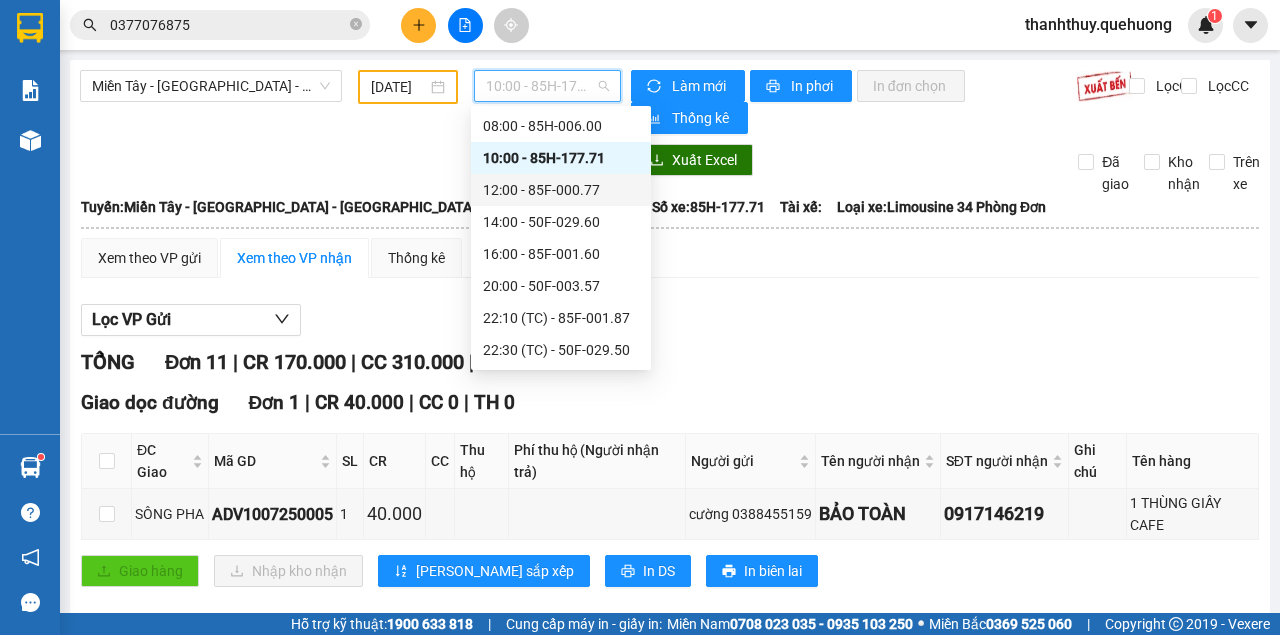 click on "12:00     - 85F-000.77" at bounding box center (561, 190) 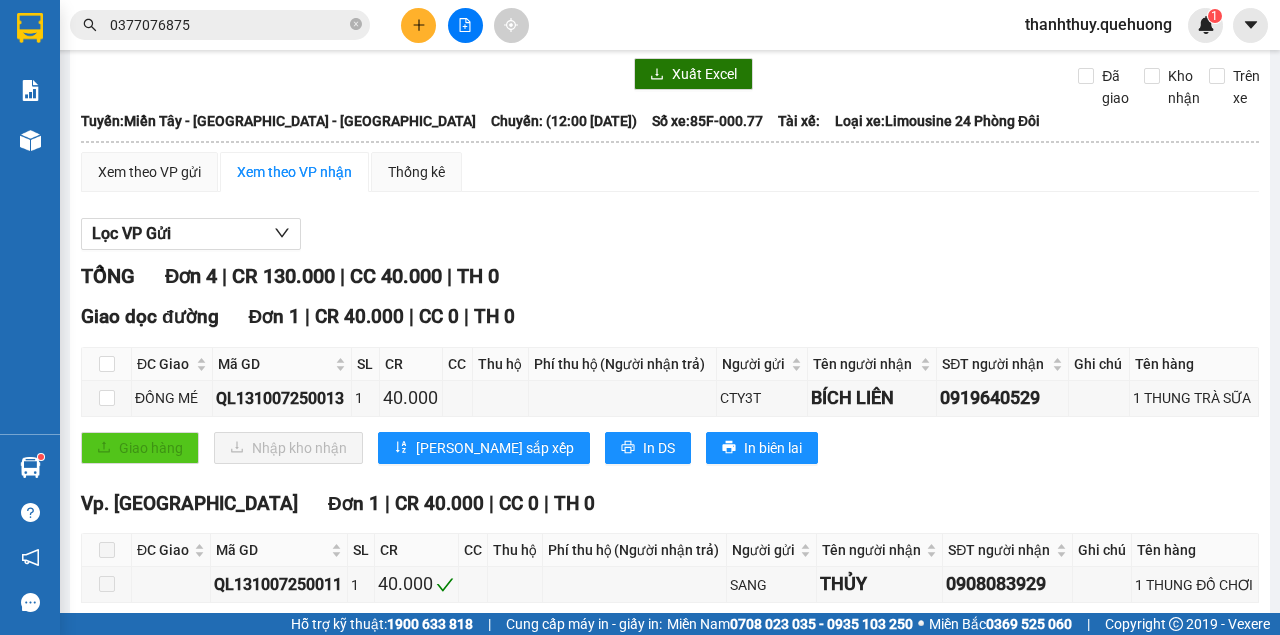 scroll, scrollTop: 0, scrollLeft: 0, axis: both 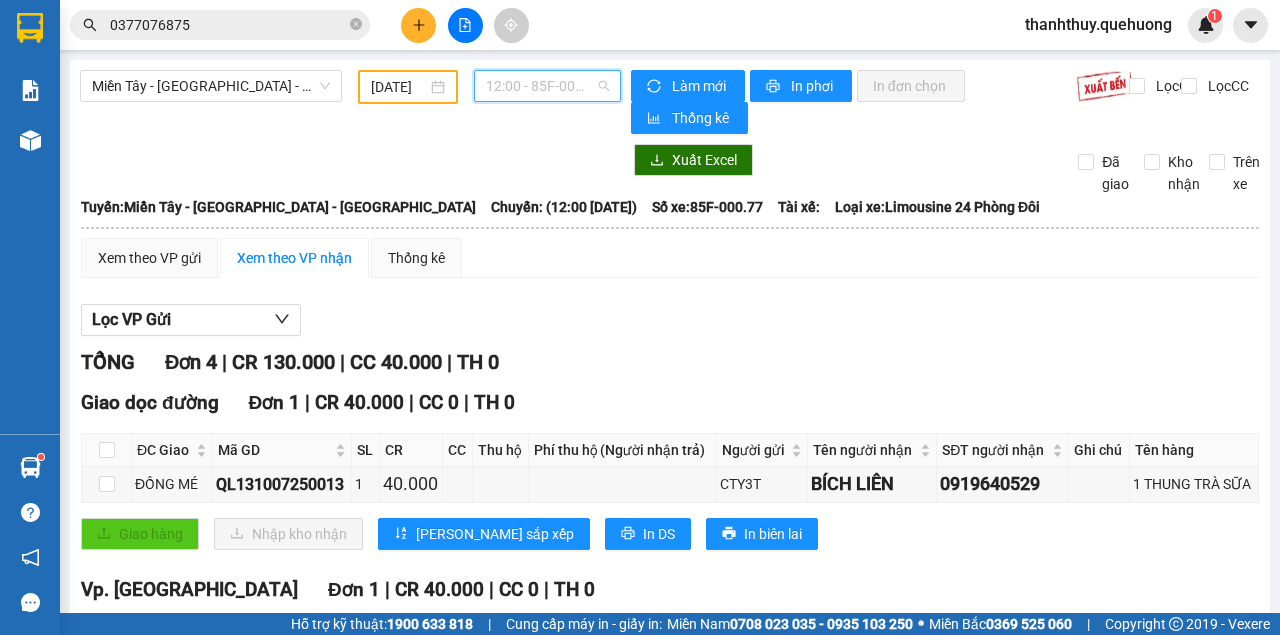 click on "12:00     - 85F-000.77" at bounding box center (547, 86) 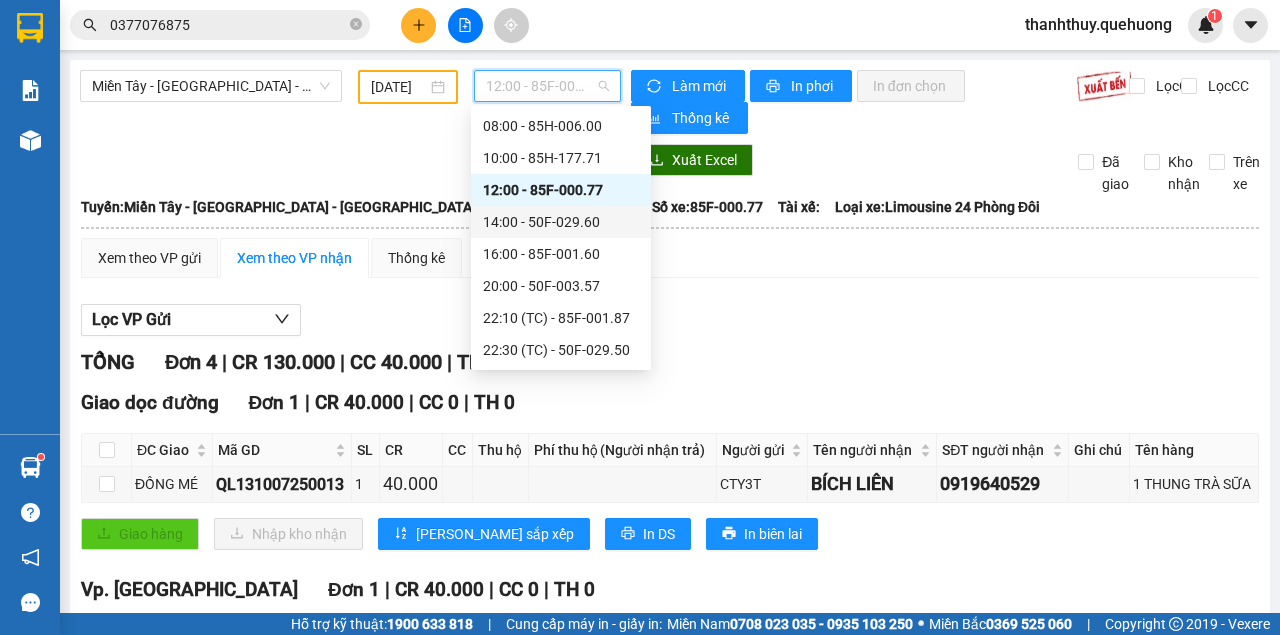 click on "14:00     - 50F-029.60" at bounding box center [561, 222] 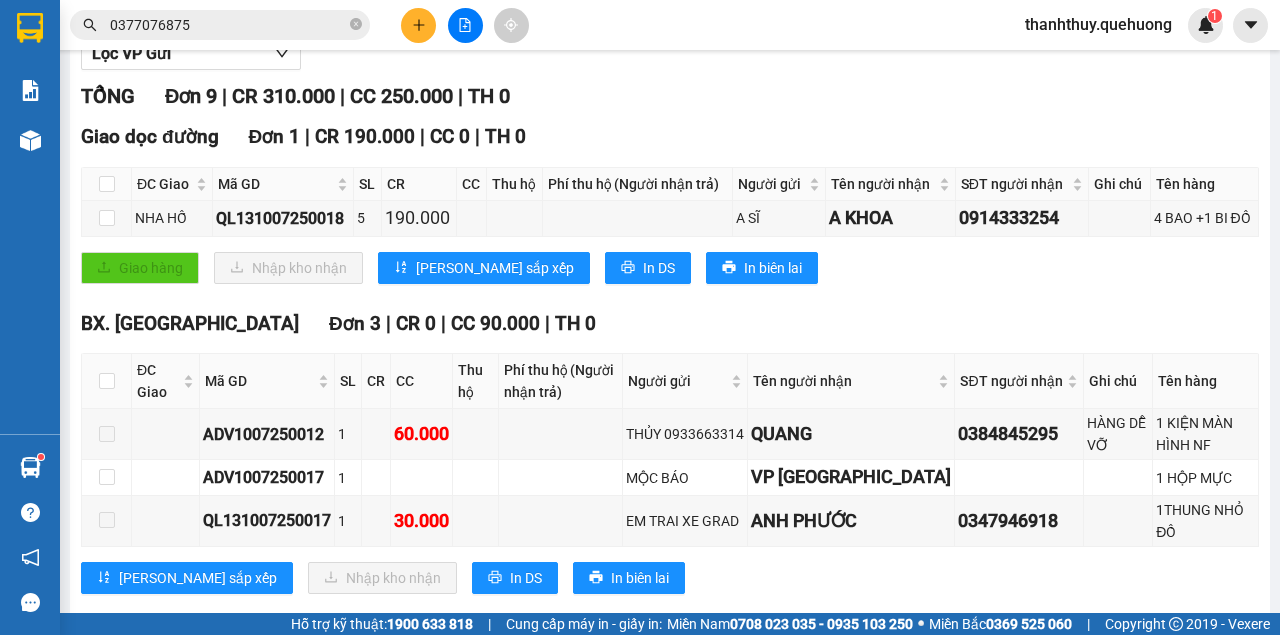 scroll, scrollTop: 0, scrollLeft: 0, axis: both 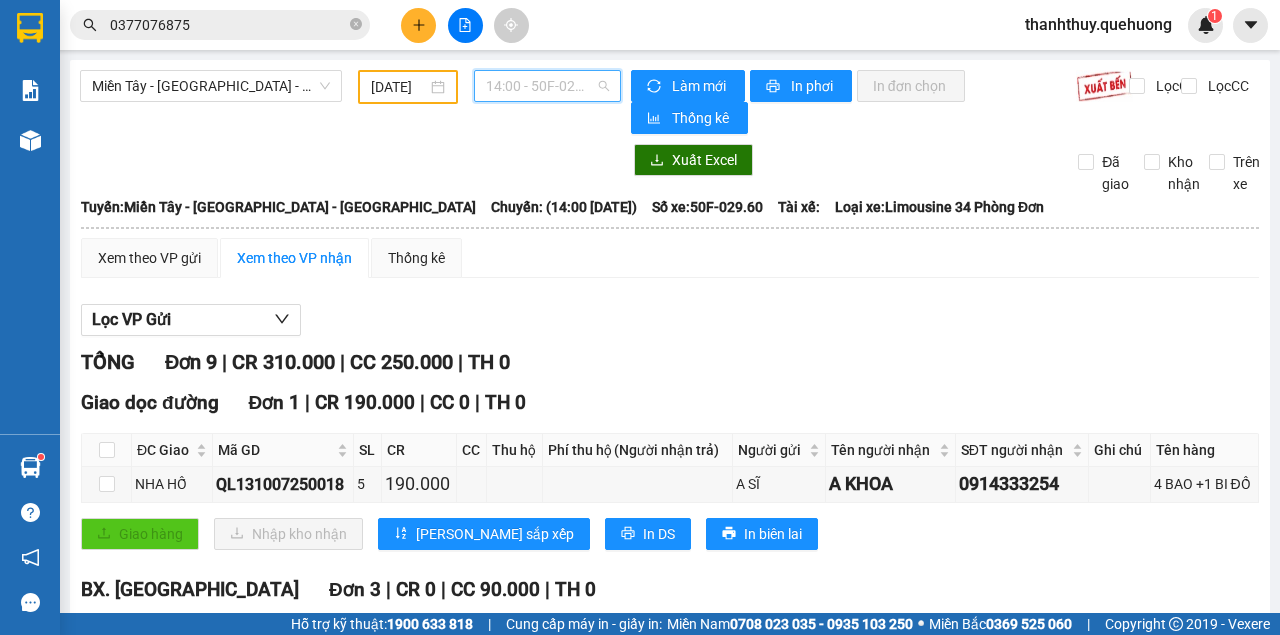 click on "14:00     - 50F-029.60" at bounding box center (547, 86) 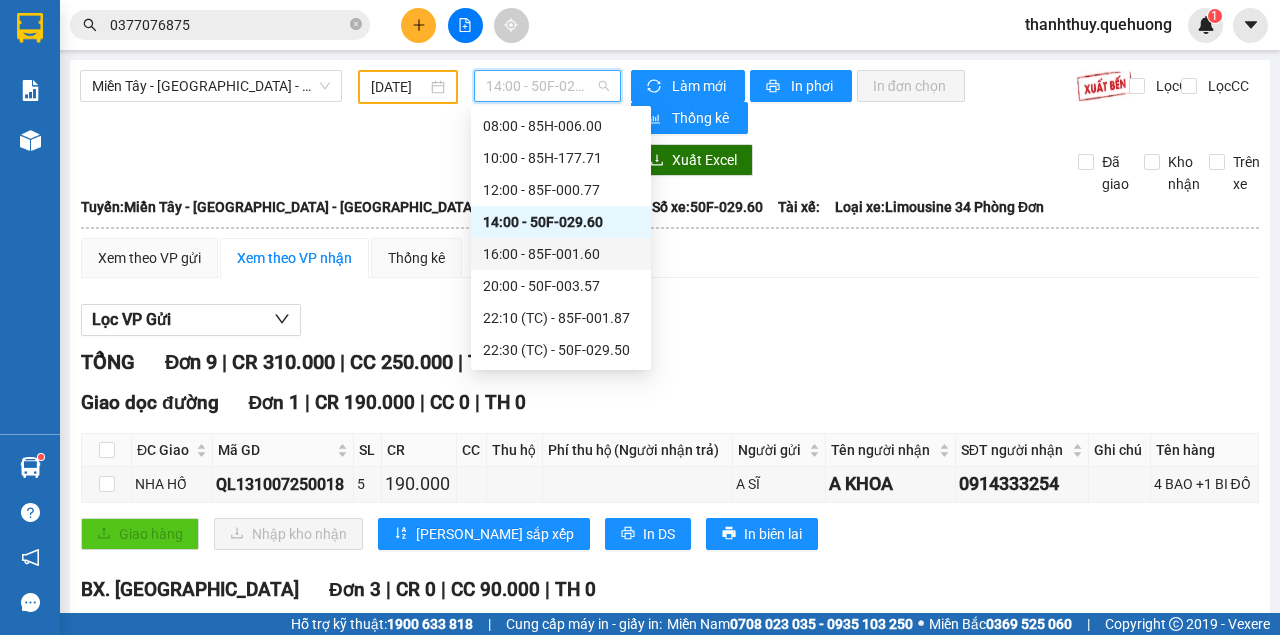 click on "16:00     - 85F-001.60" at bounding box center (561, 254) 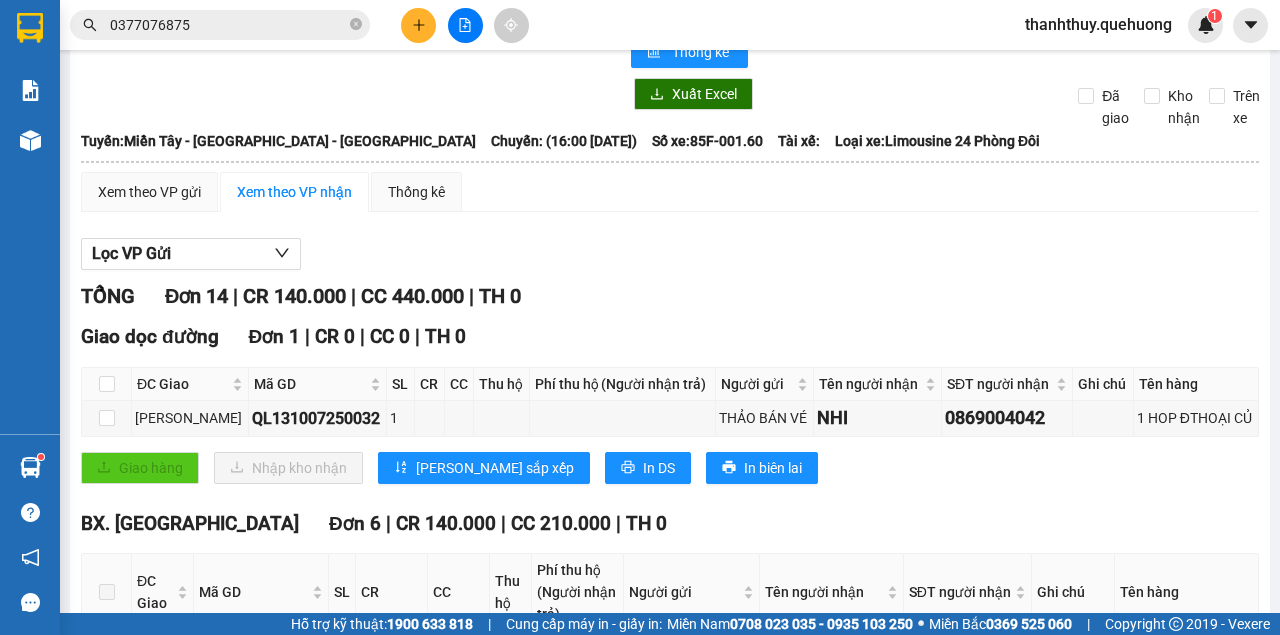 scroll, scrollTop: 0, scrollLeft: 0, axis: both 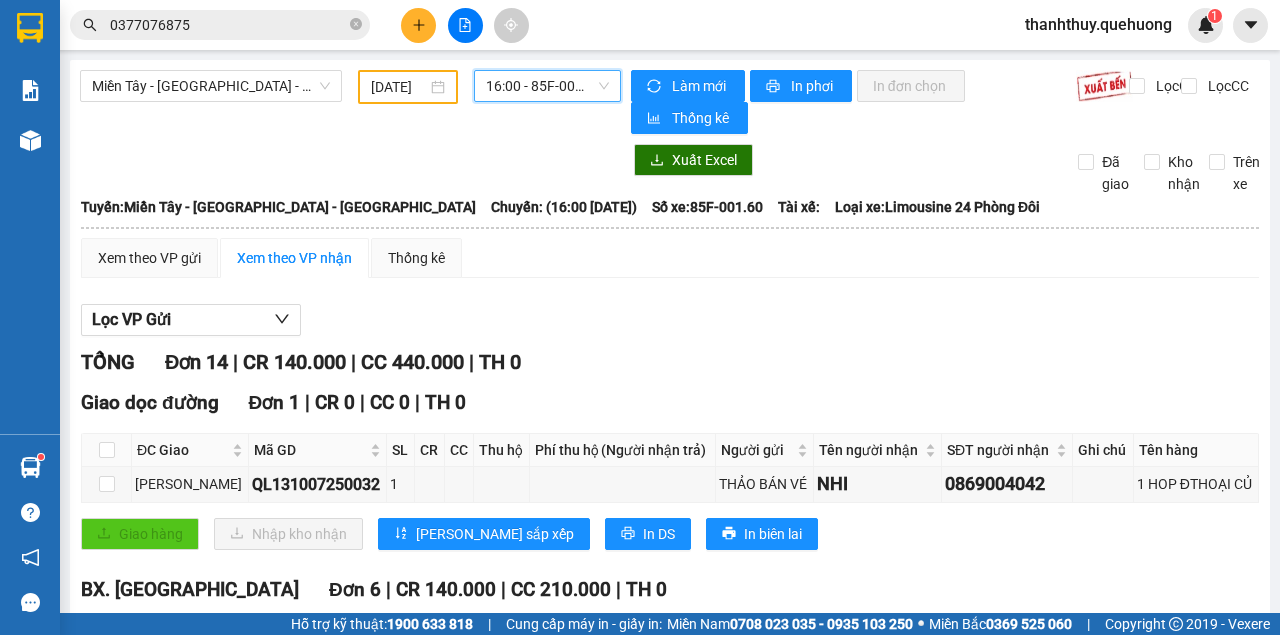 click on "16:00     - 85F-001.60" at bounding box center (547, 86) 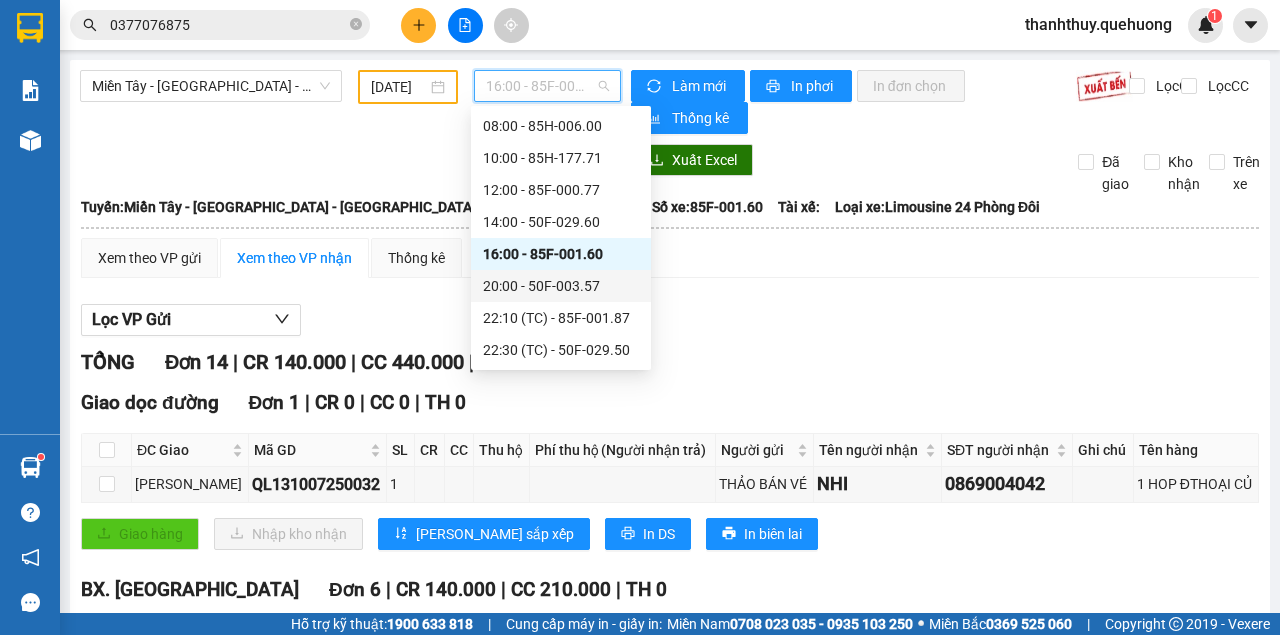 click on "20:00     - 50F-003.57" at bounding box center (561, 286) 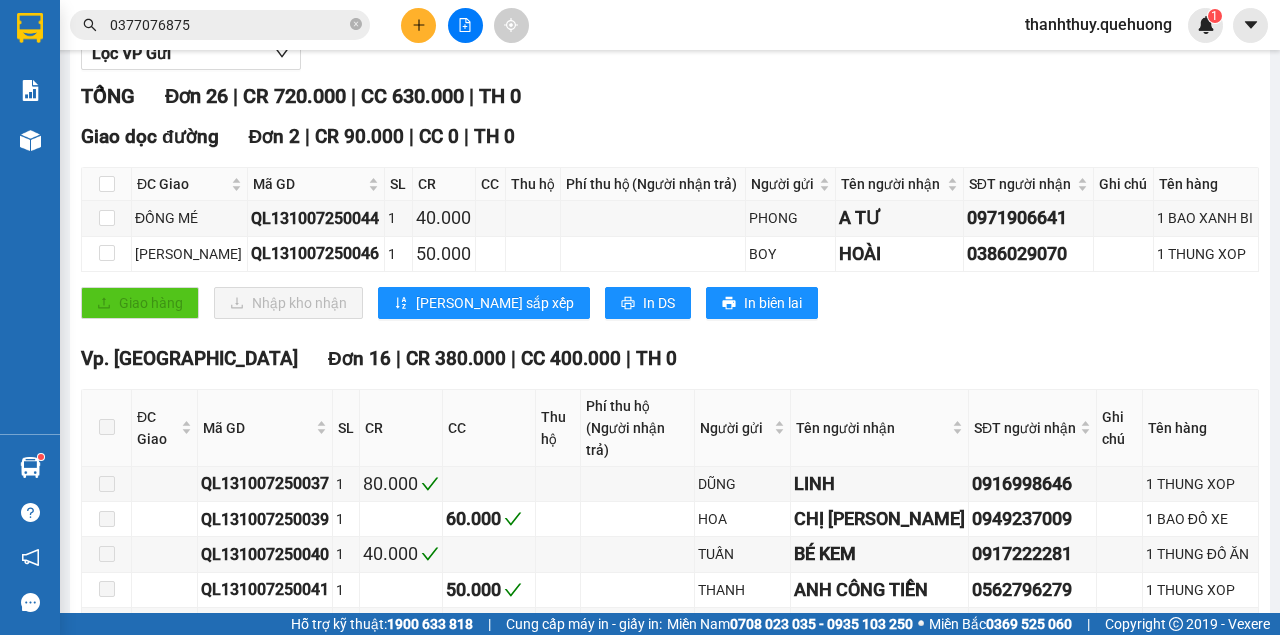 scroll, scrollTop: 0, scrollLeft: 0, axis: both 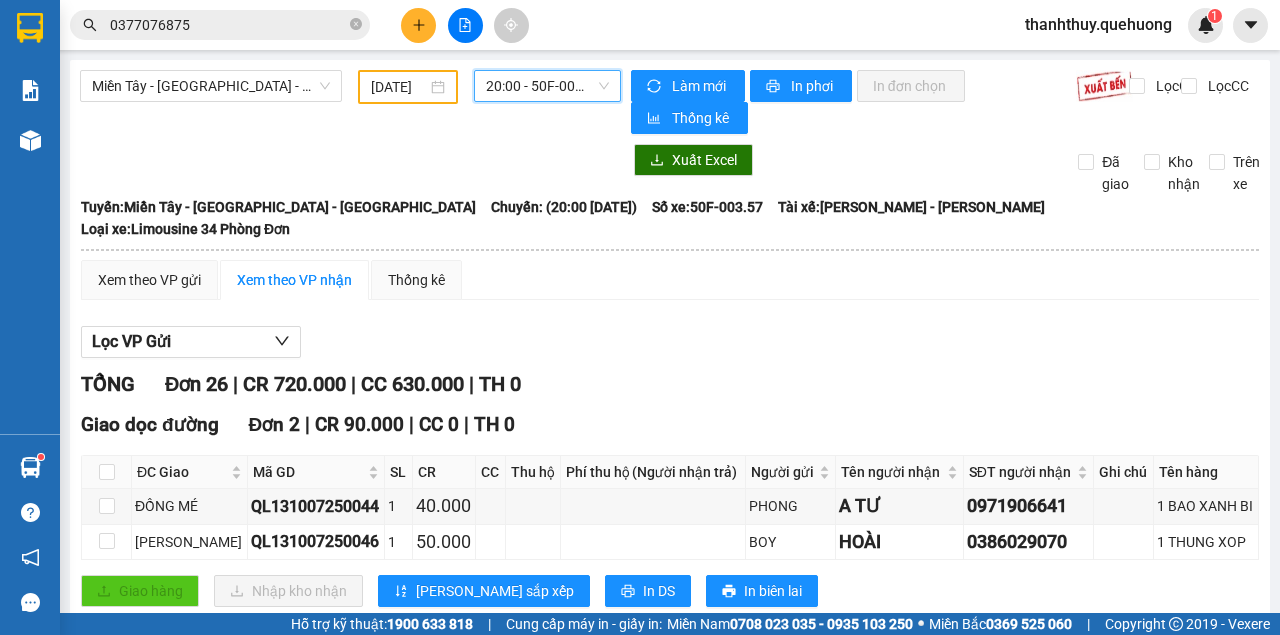 click on "20:00     - 50F-003.57" at bounding box center [547, 86] 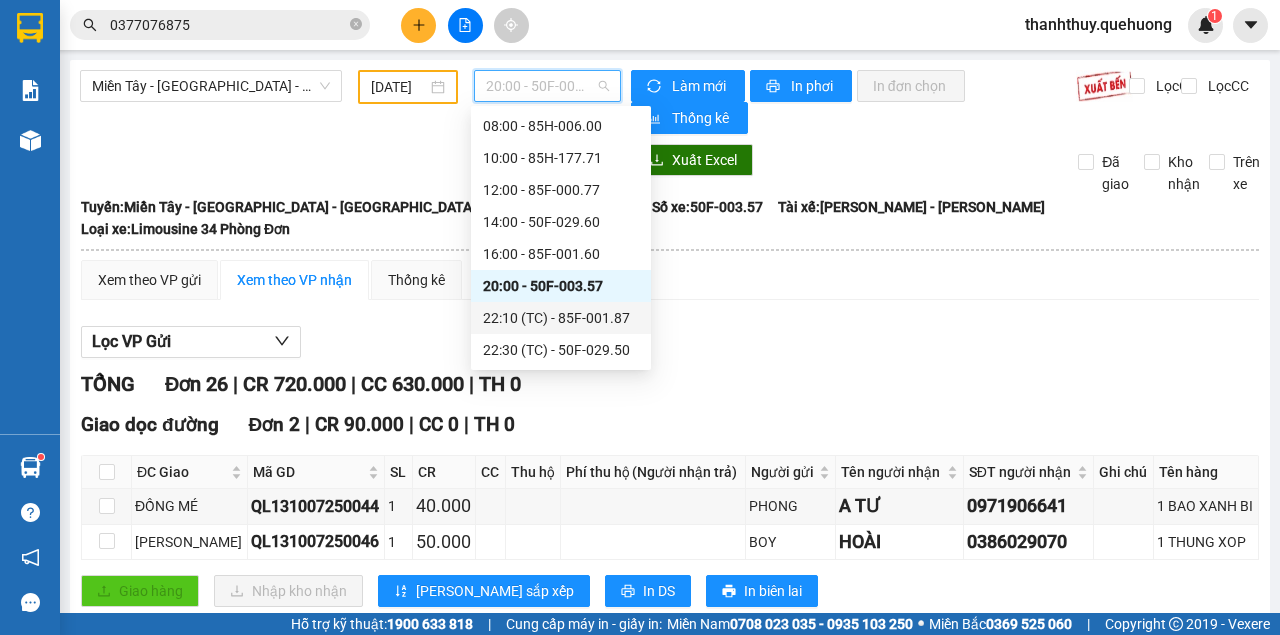 click on "22:10   (TC)   - 85F-001.87" at bounding box center [561, 318] 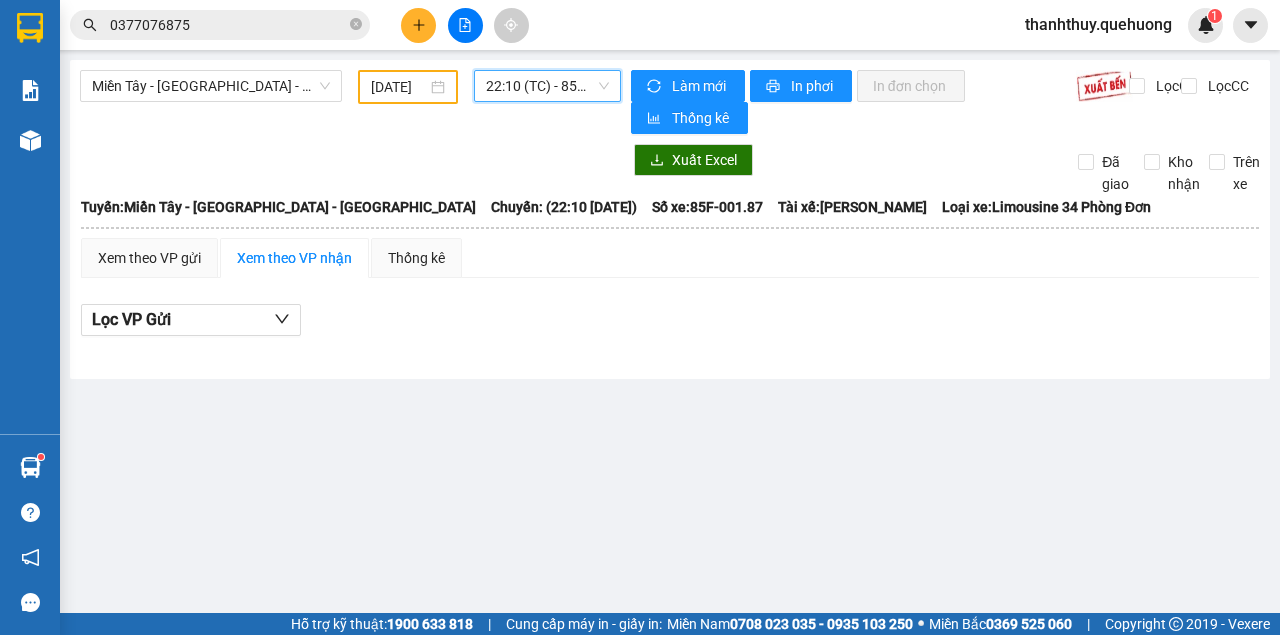 click on "22:10   (TC)   - 85F-001.87" at bounding box center (547, 86) 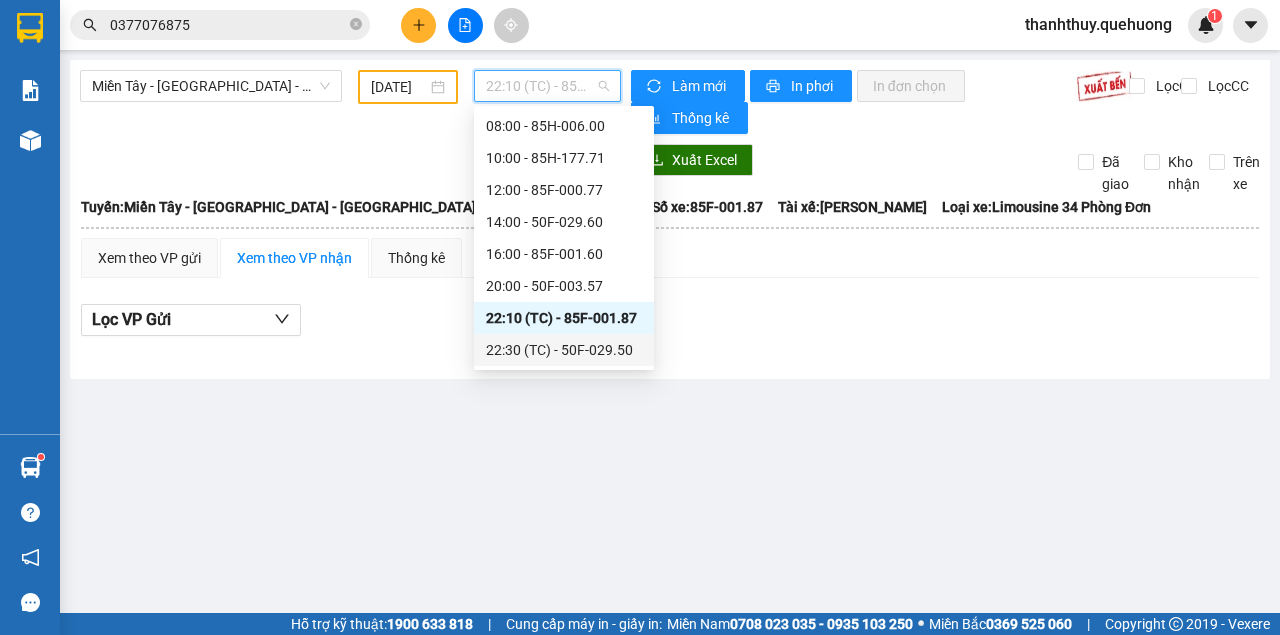 click on "22:30   (TC)   - 50F-029.50" at bounding box center (564, 350) 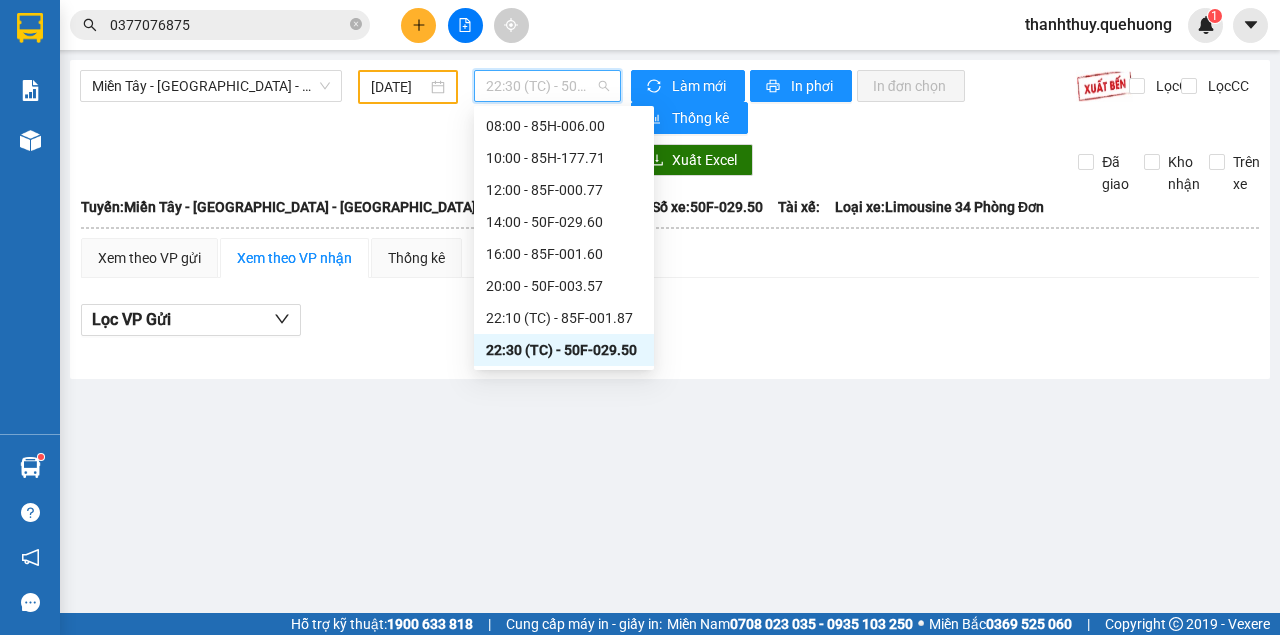 click on "22:30   (TC)   - 50F-029.50" at bounding box center (547, 86) 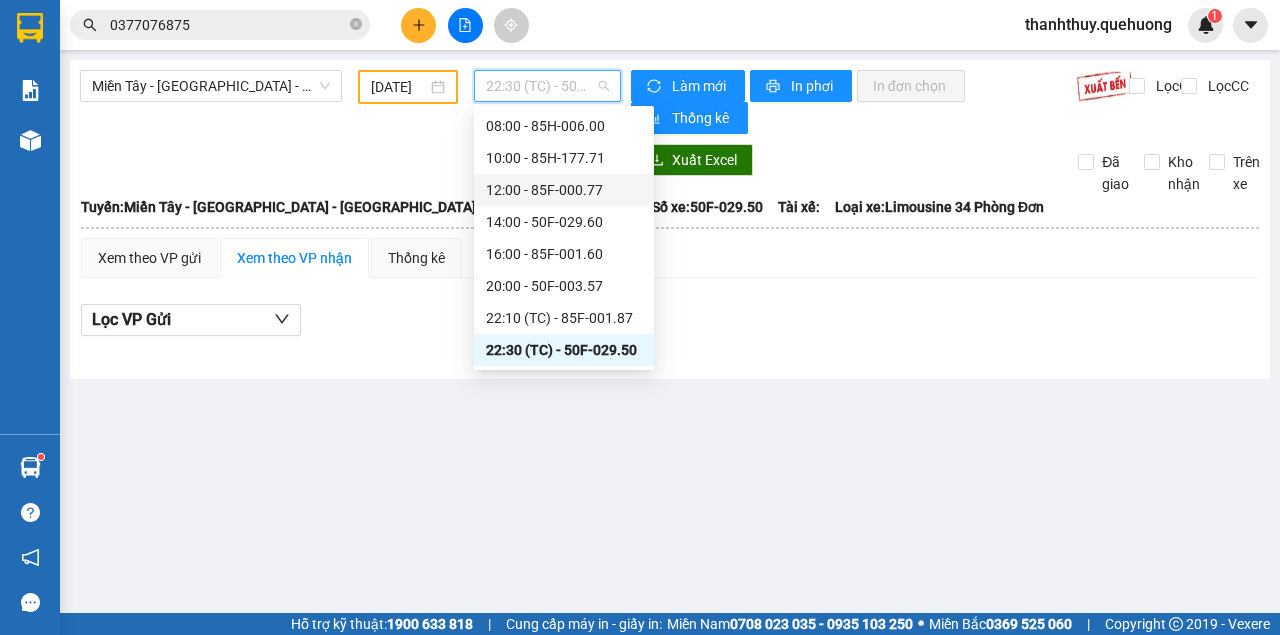 scroll, scrollTop: 98, scrollLeft: 0, axis: vertical 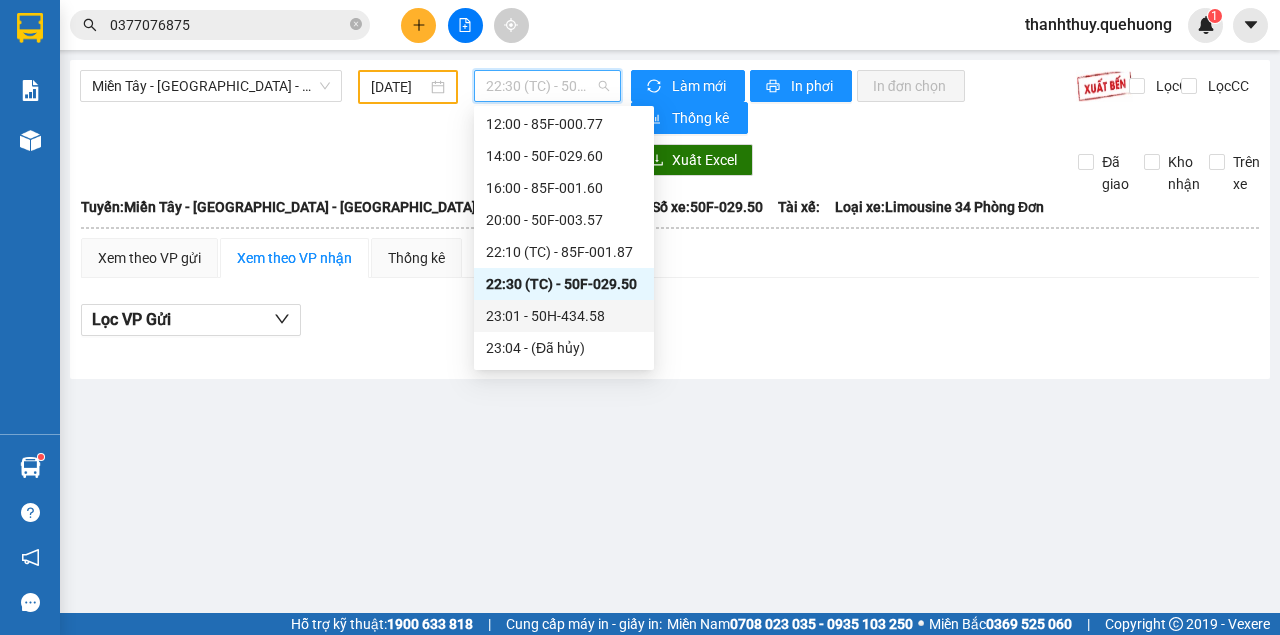 click on "23:01     - 50H-434.58" at bounding box center [564, 316] 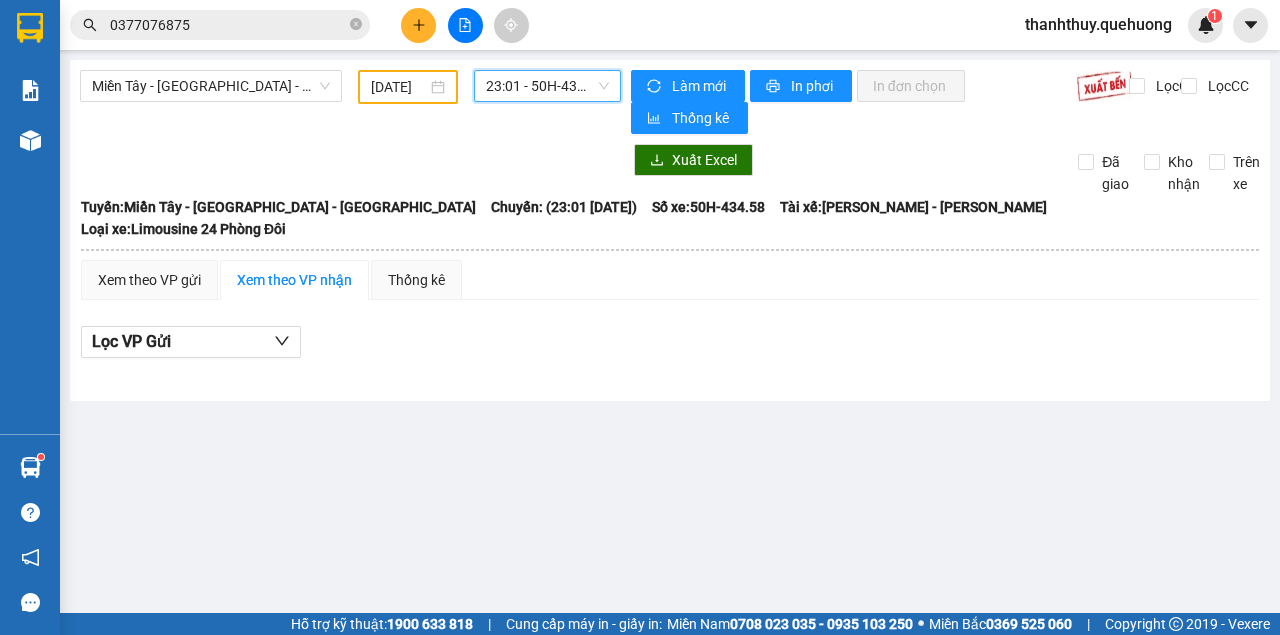 click on "23:01     - 50H-434.58" at bounding box center (547, 86) 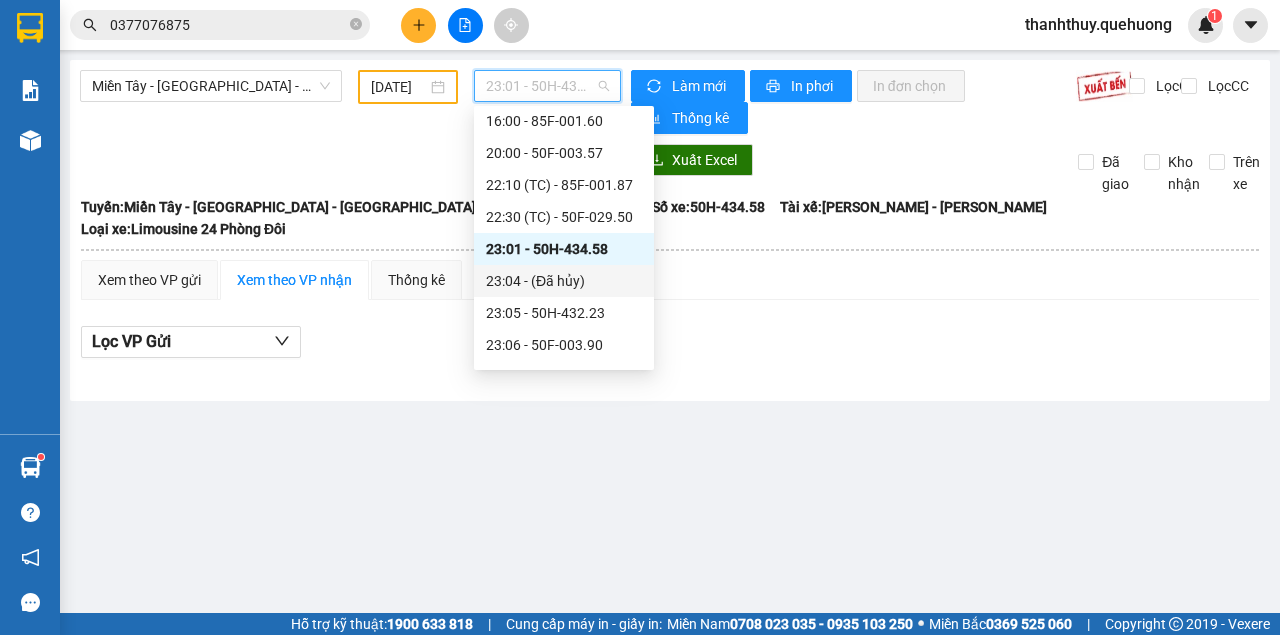 scroll, scrollTop: 232, scrollLeft: 0, axis: vertical 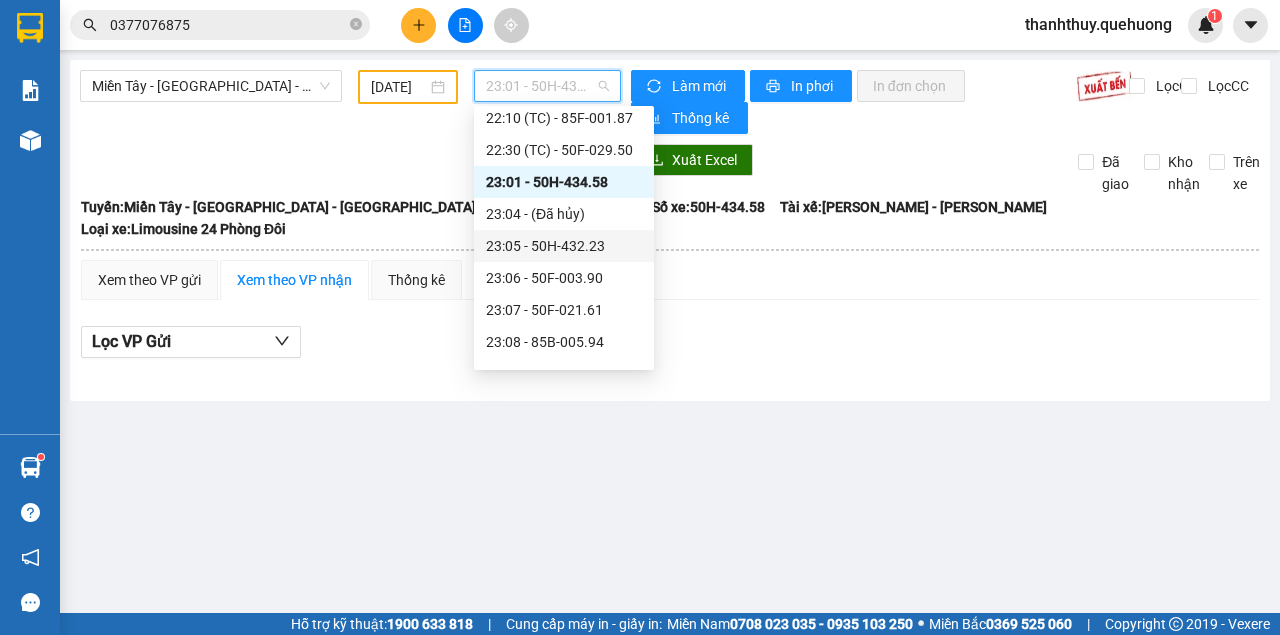 click on "23:05     - 50H-432.23" at bounding box center (564, 246) 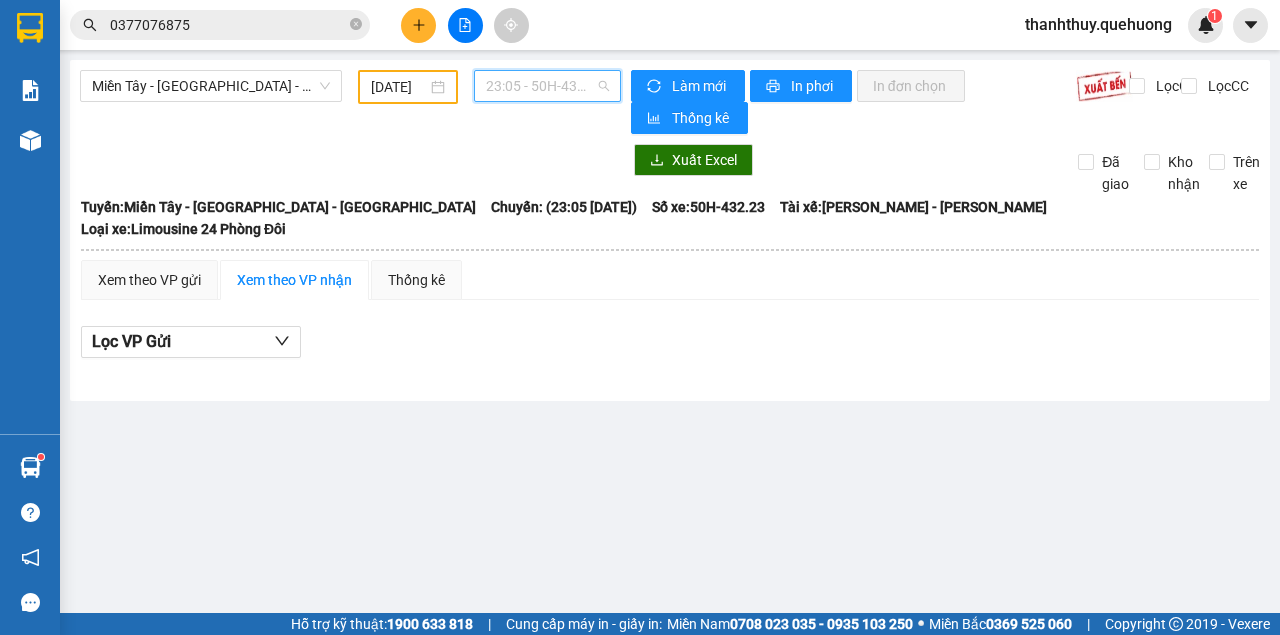 click on "23:05     - 50H-432.23" at bounding box center (547, 86) 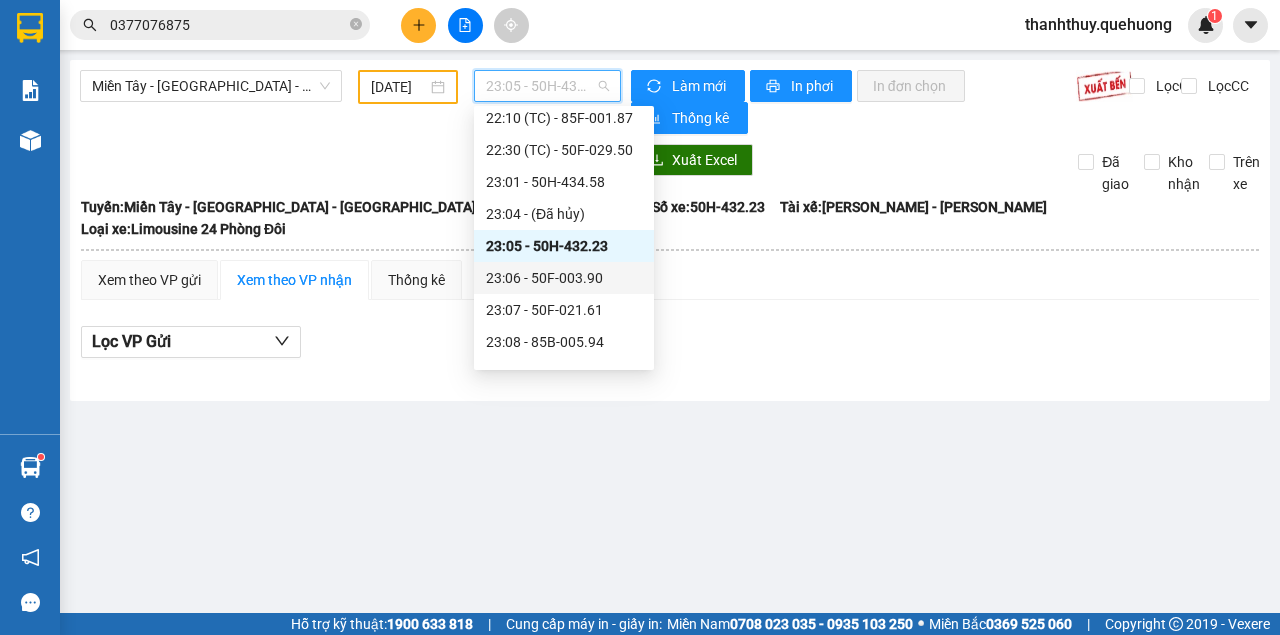 click on "23:06     - 50F-003.90" at bounding box center (564, 278) 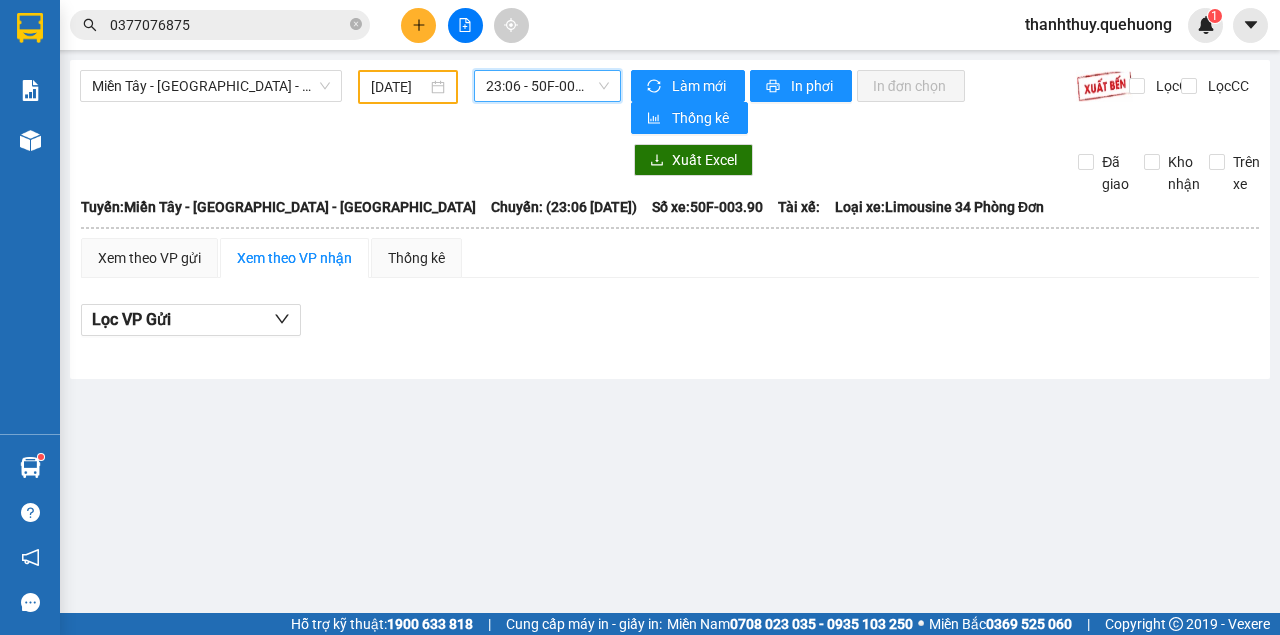 click on "23:06     - 50F-003.90" at bounding box center [547, 86] 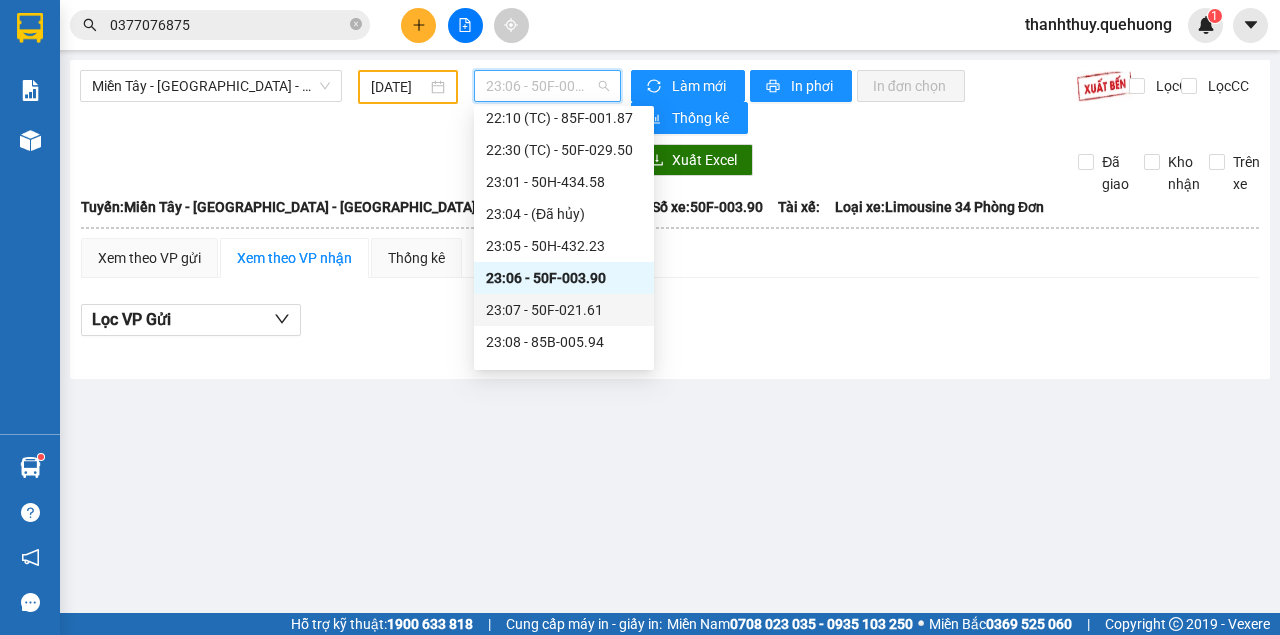 click on "23:07     - 50F-021.61" at bounding box center [564, 310] 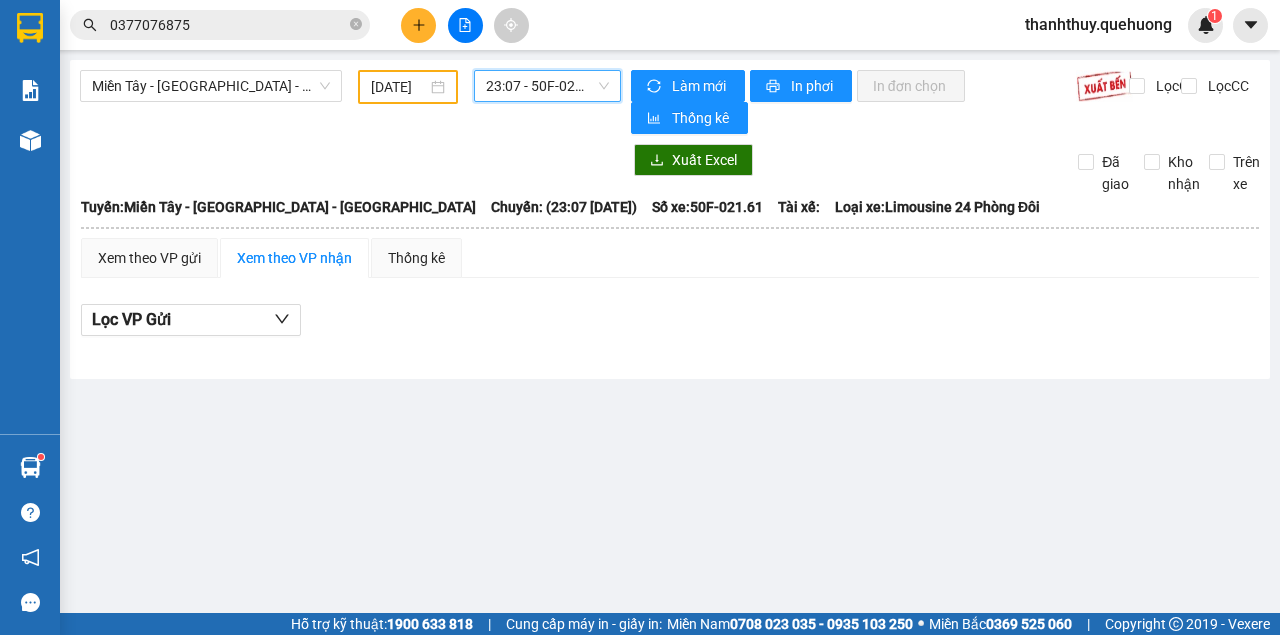 click on "23:07     - 50F-021.61" at bounding box center [547, 86] 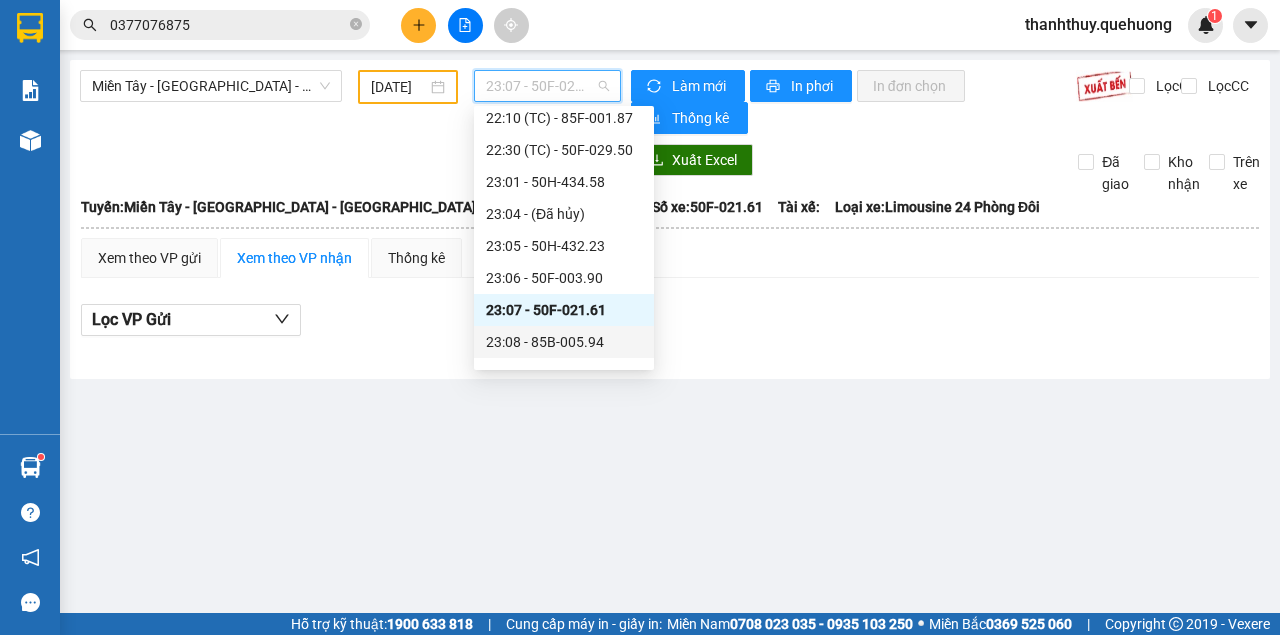 scroll, scrollTop: 256, scrollLeft: 0, axis: vertical 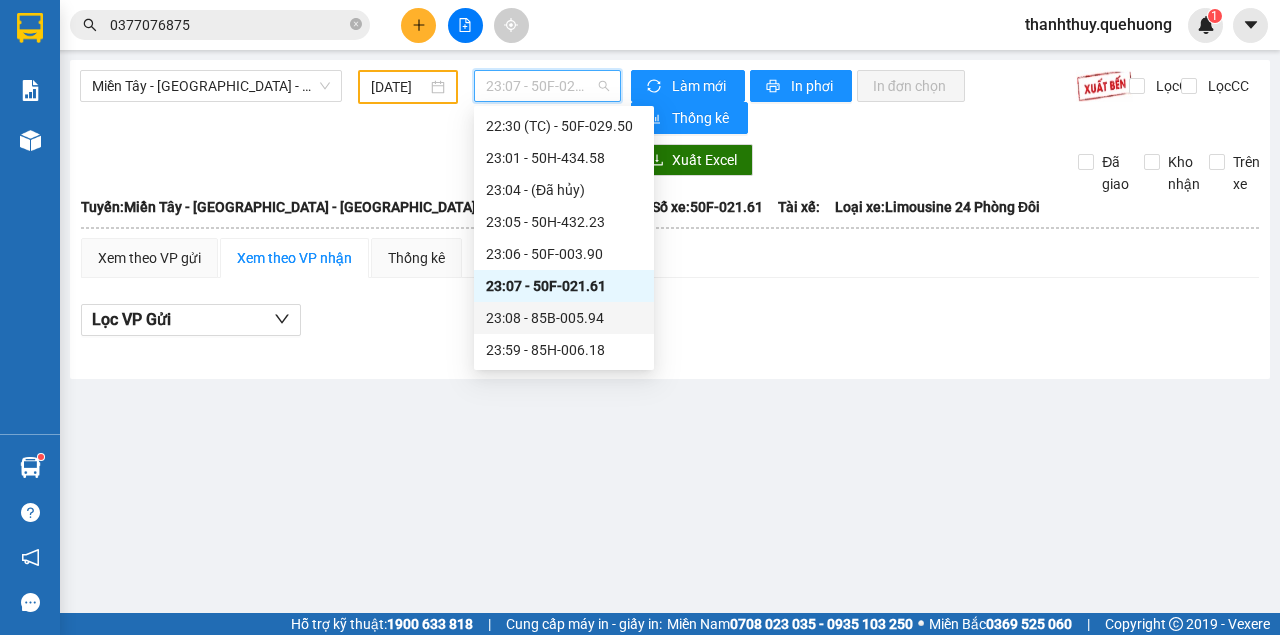 click on "23:08     - 85B-005.94" at bounding box center (564, 318) 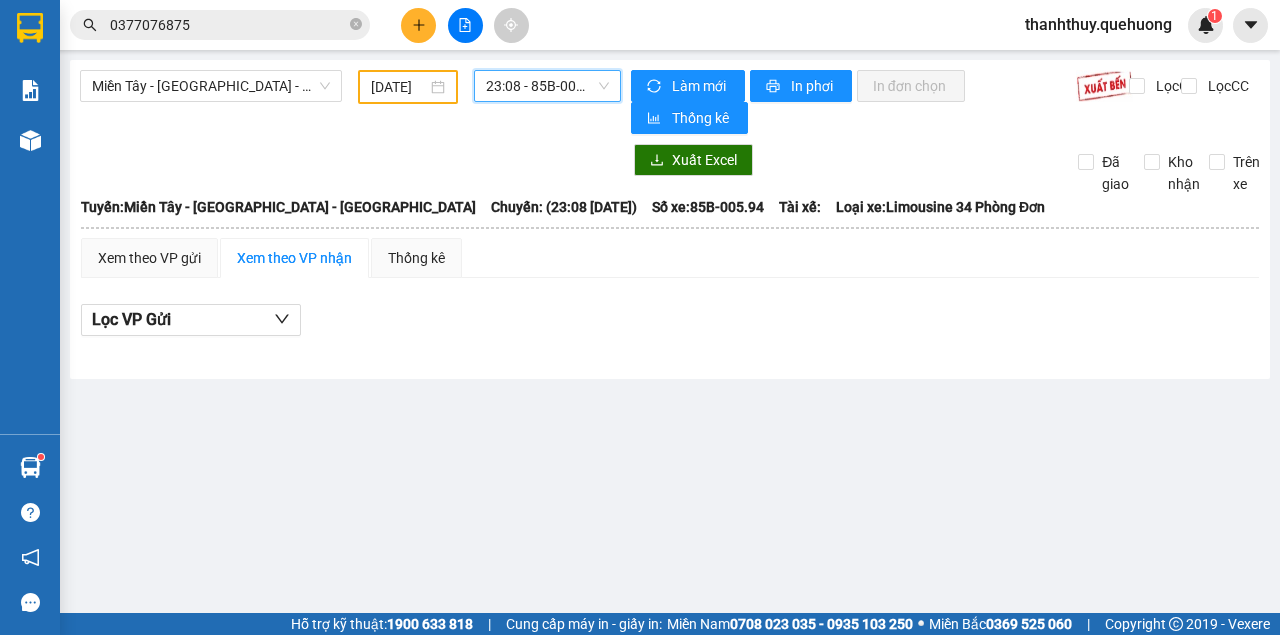click on "23:08     - 85B-005.94" at bounding box center (547, 86) 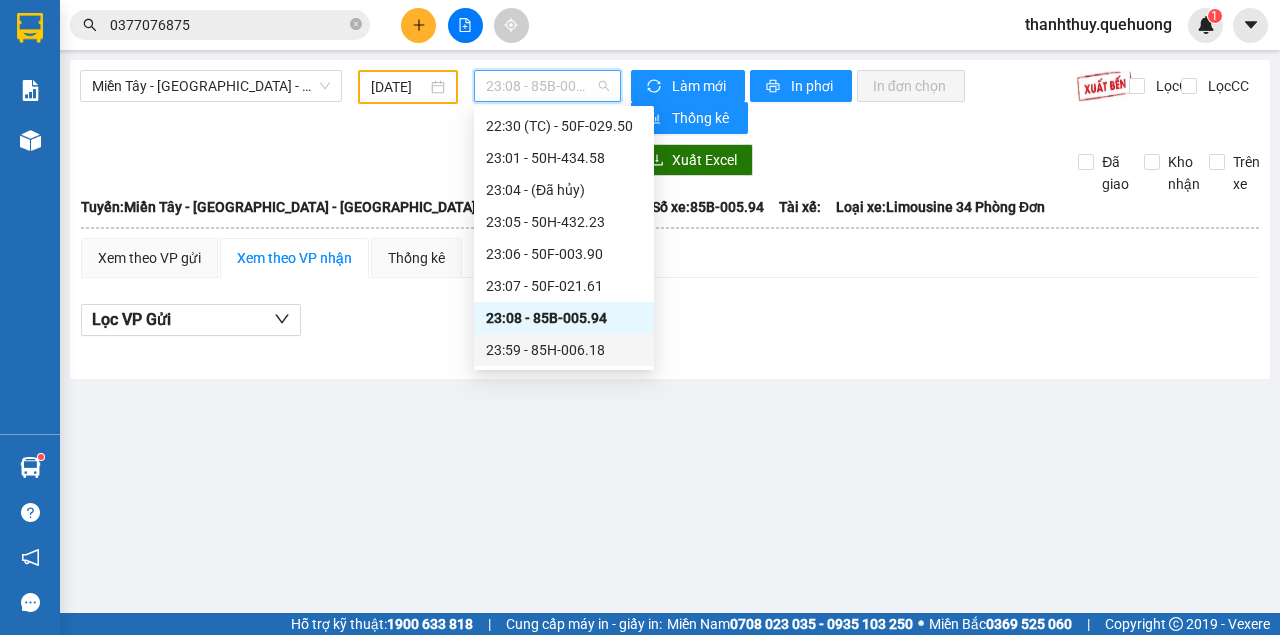 click on "23:59     - 85H-006.18" at bounding box center (564, 350) 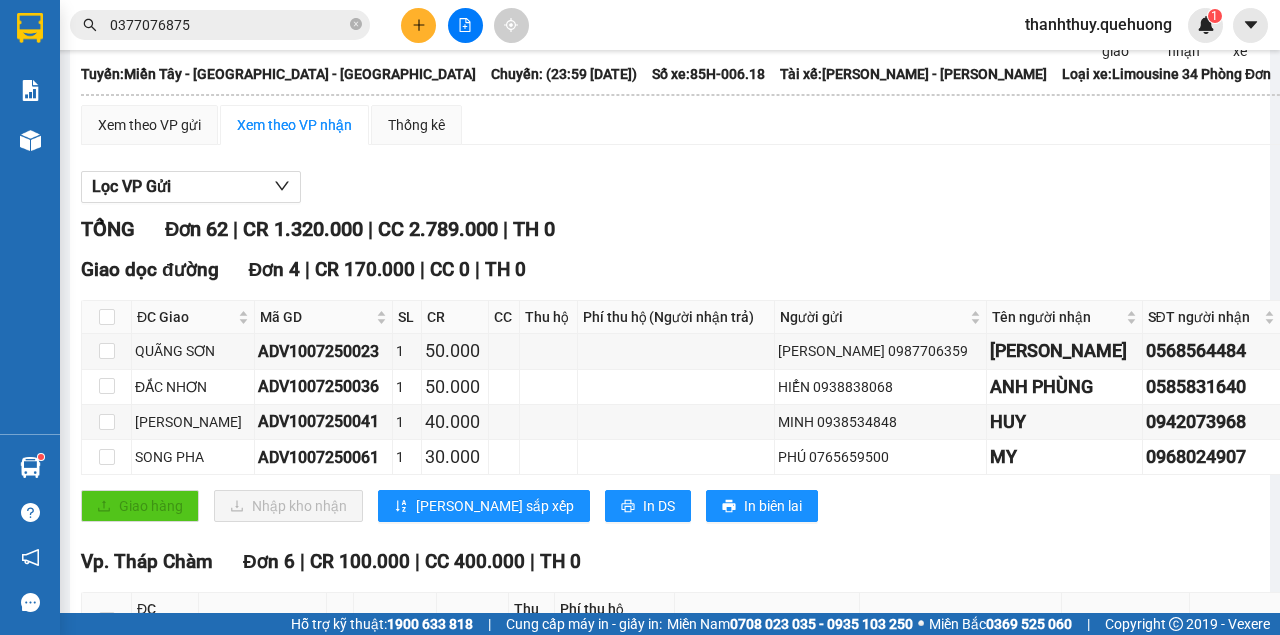 scroll, scrollTop: 0, scrollLeft: 0, axis: both 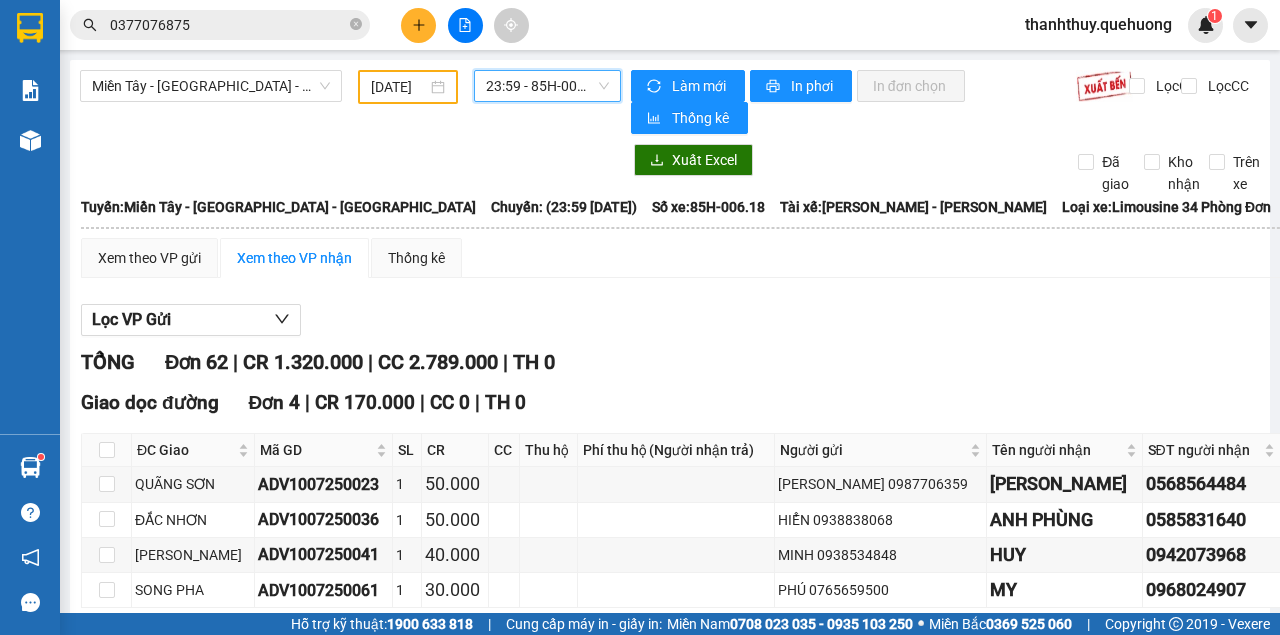 click on "10/07/2025" at bounding box center [399, 87] 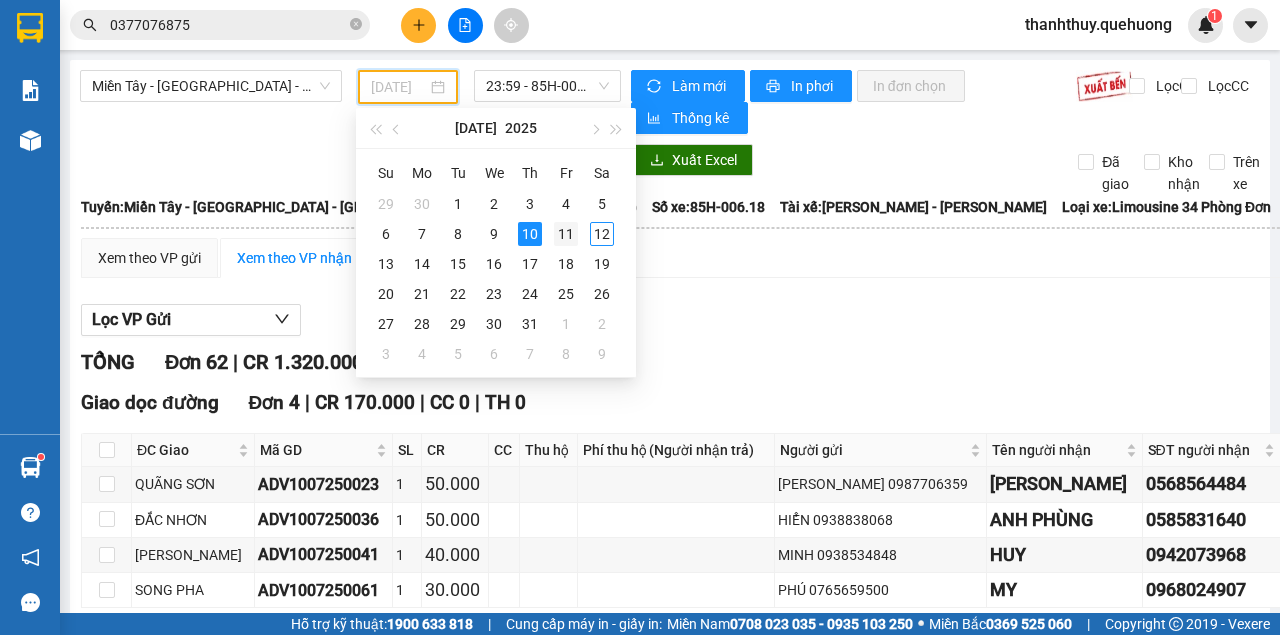 click on "11" at bounding box center [566, 234] 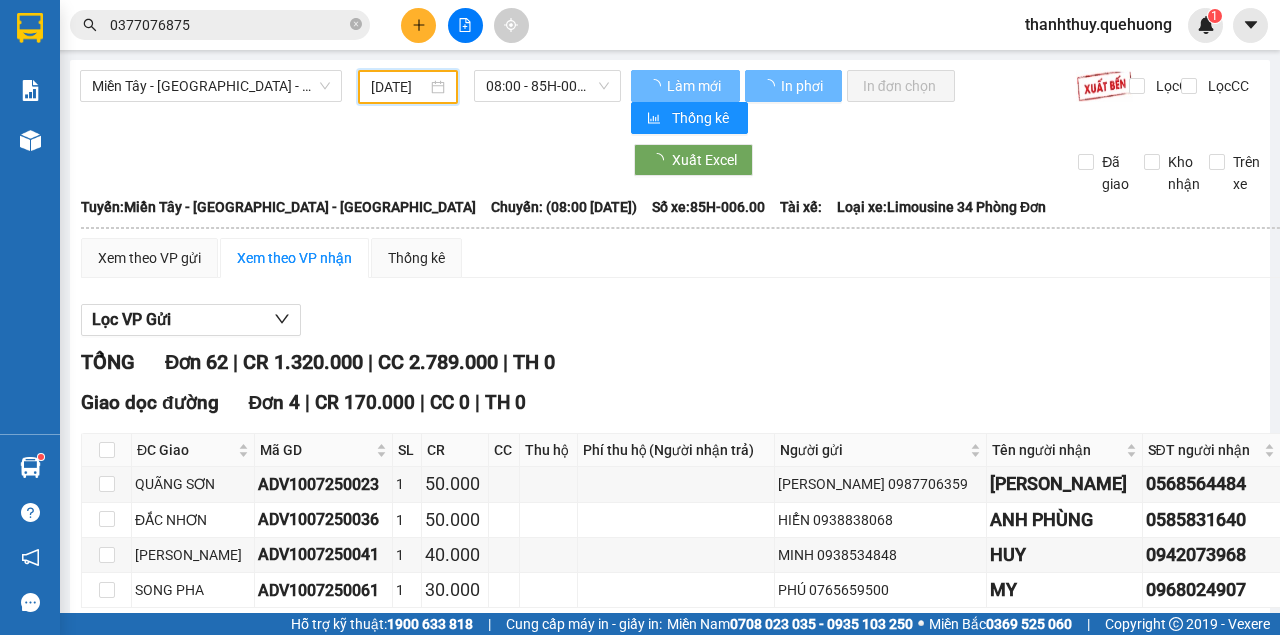 type on "[DATE]" 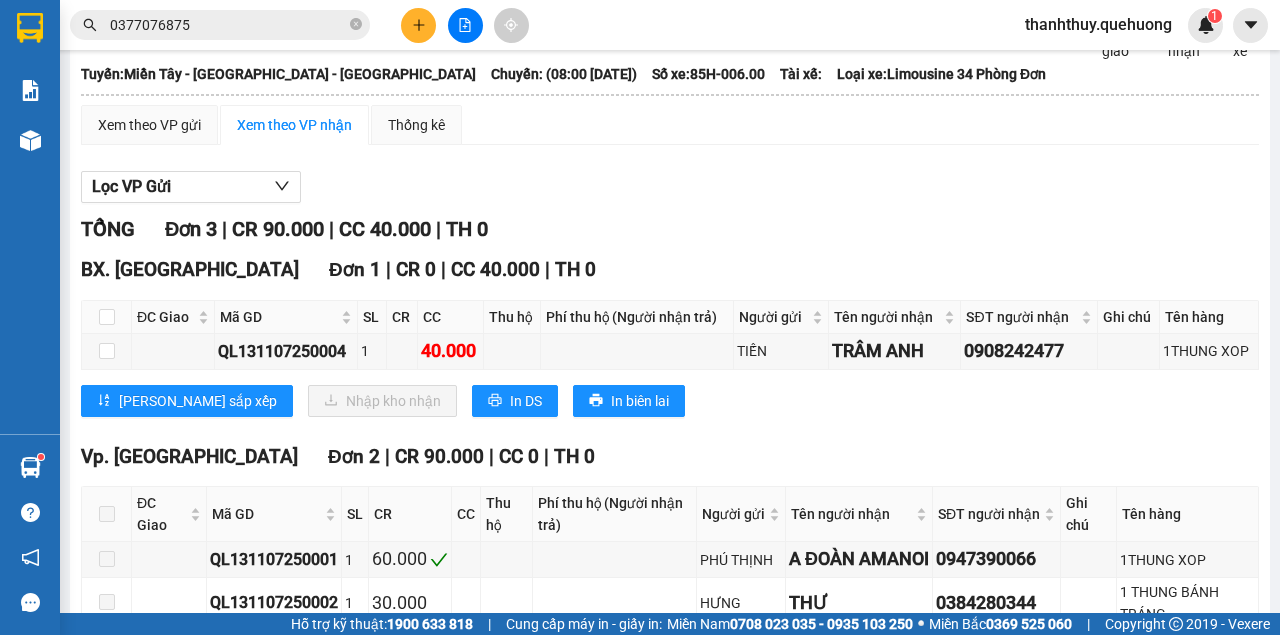 scroll, scrollTop: 0, scrollLeft: 0, axis: both 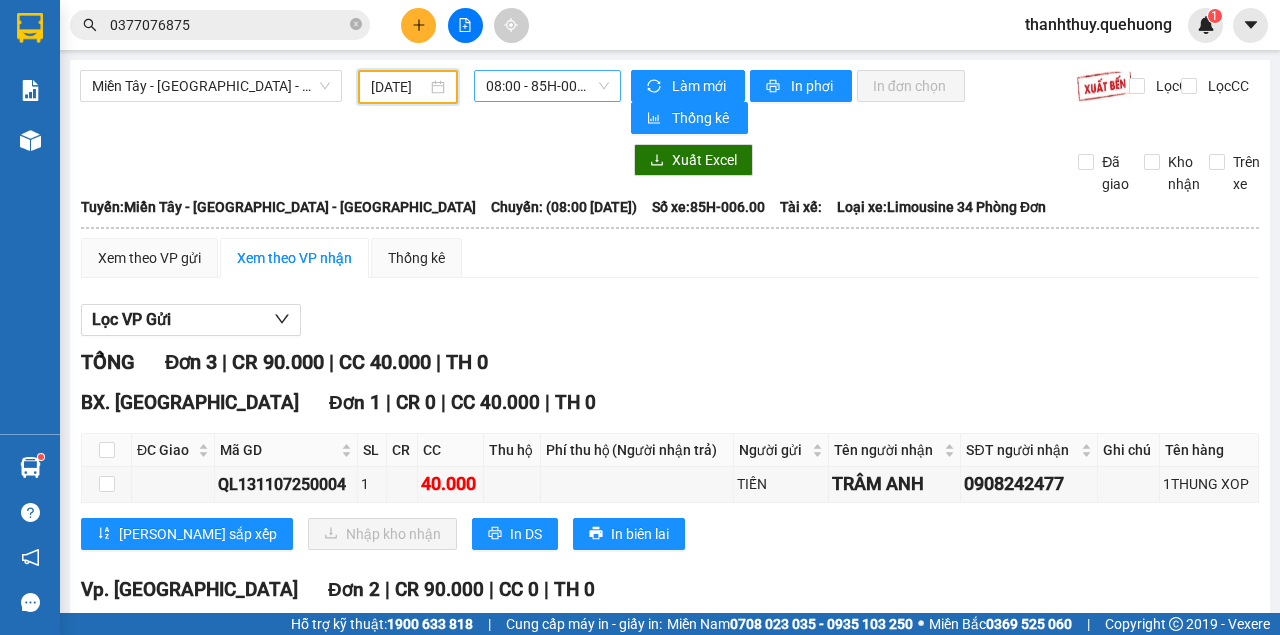 click on "08:00     - 85H-006.00" at bounding box center (547, 86) 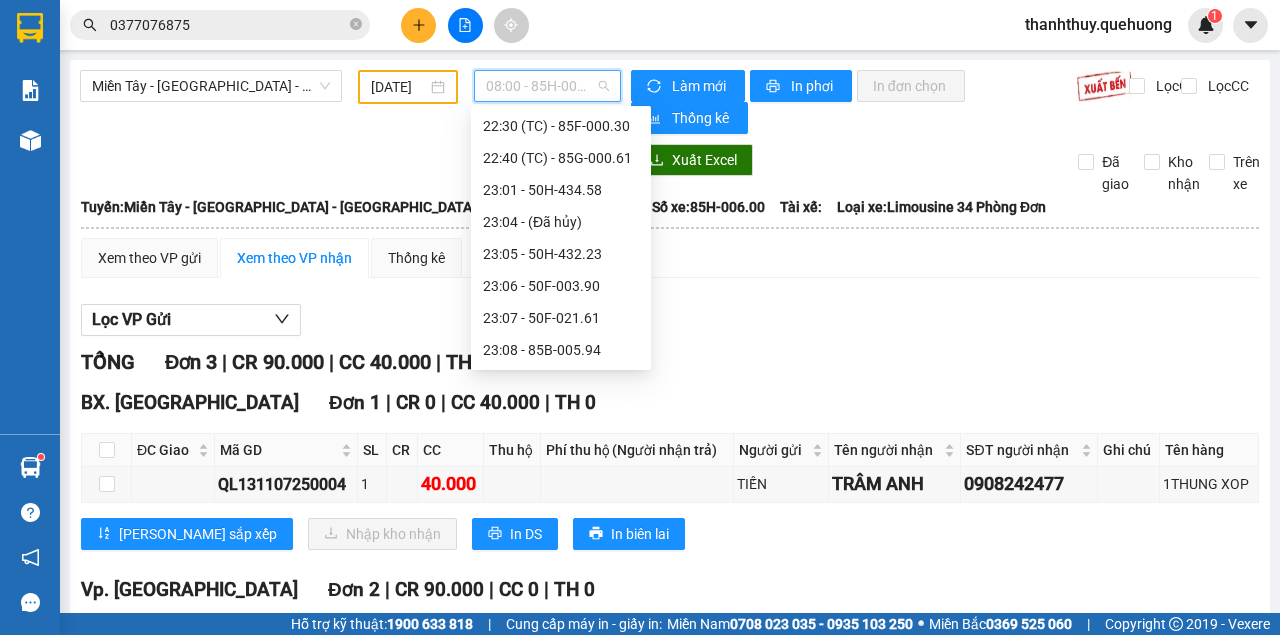 scroll, scrollTop: 32, scrollLeft: 0, axis: vertical 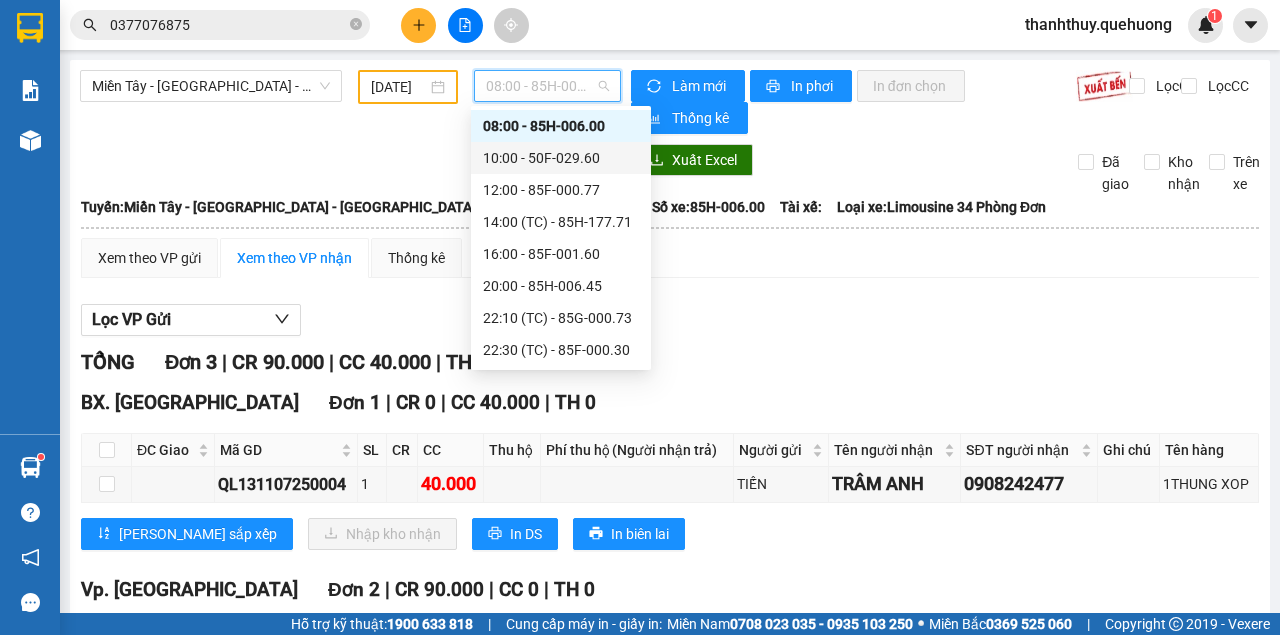 click on "10:00     - 50F-029.60" at bounding box center [561, 158] 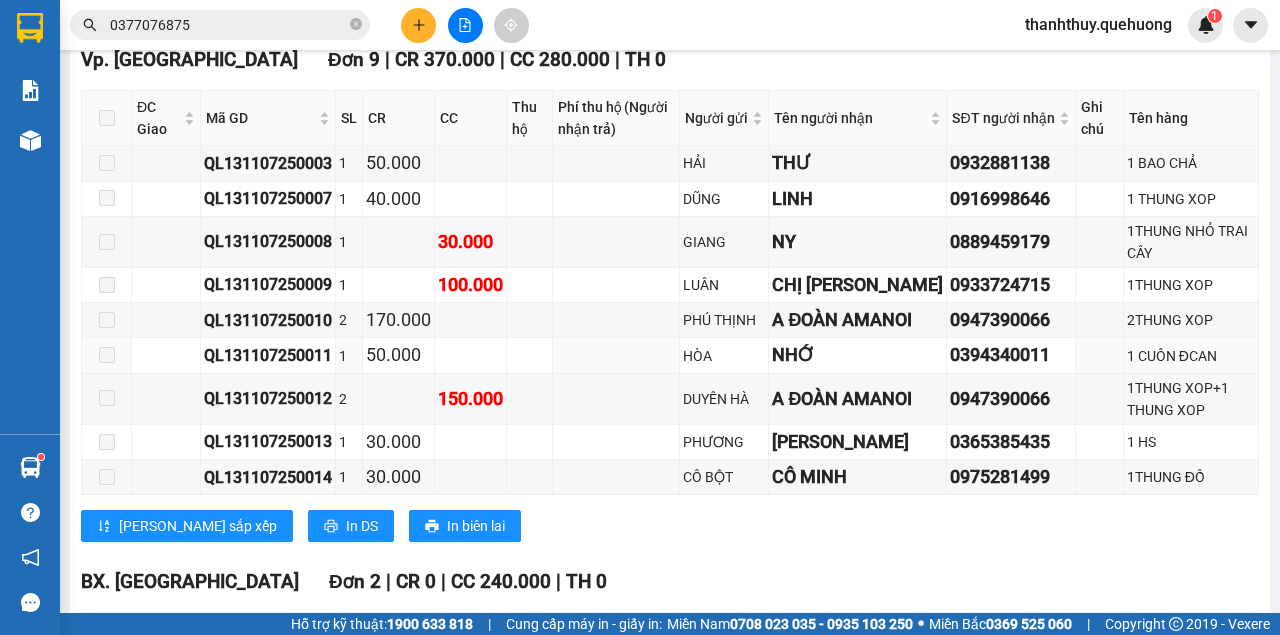 scroll, scrollTop: 0, scrollLeft: 0, axis: both 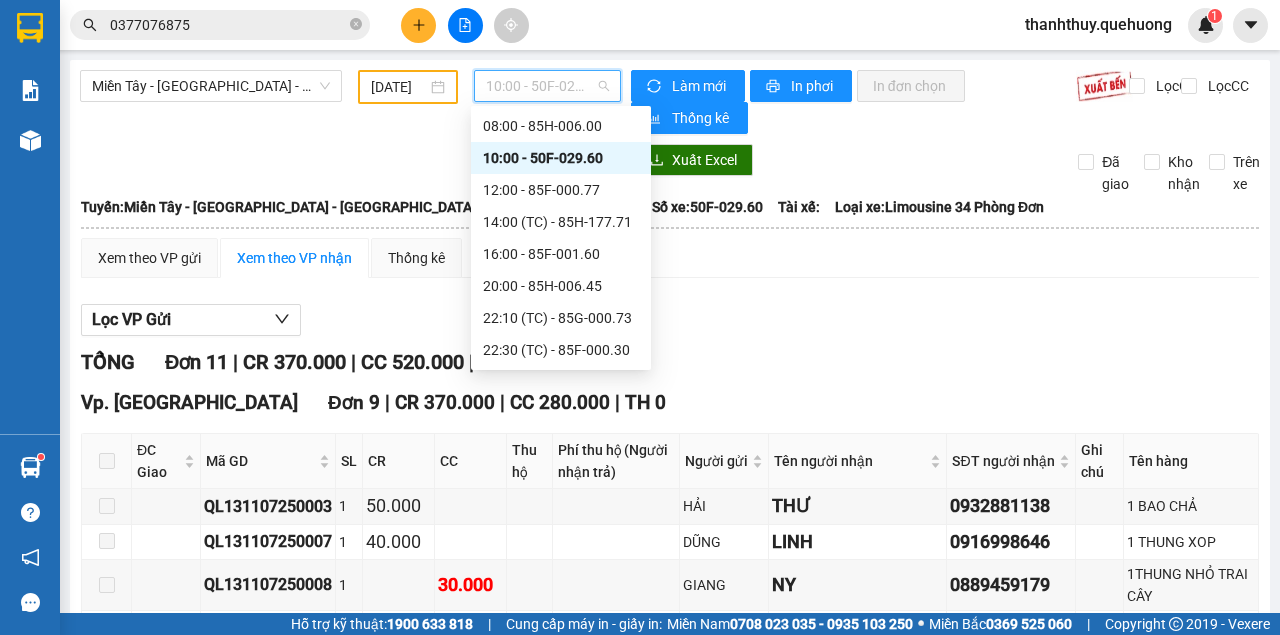 click on "10:00     - 50F-029.60" at bounding box center [547, 86] 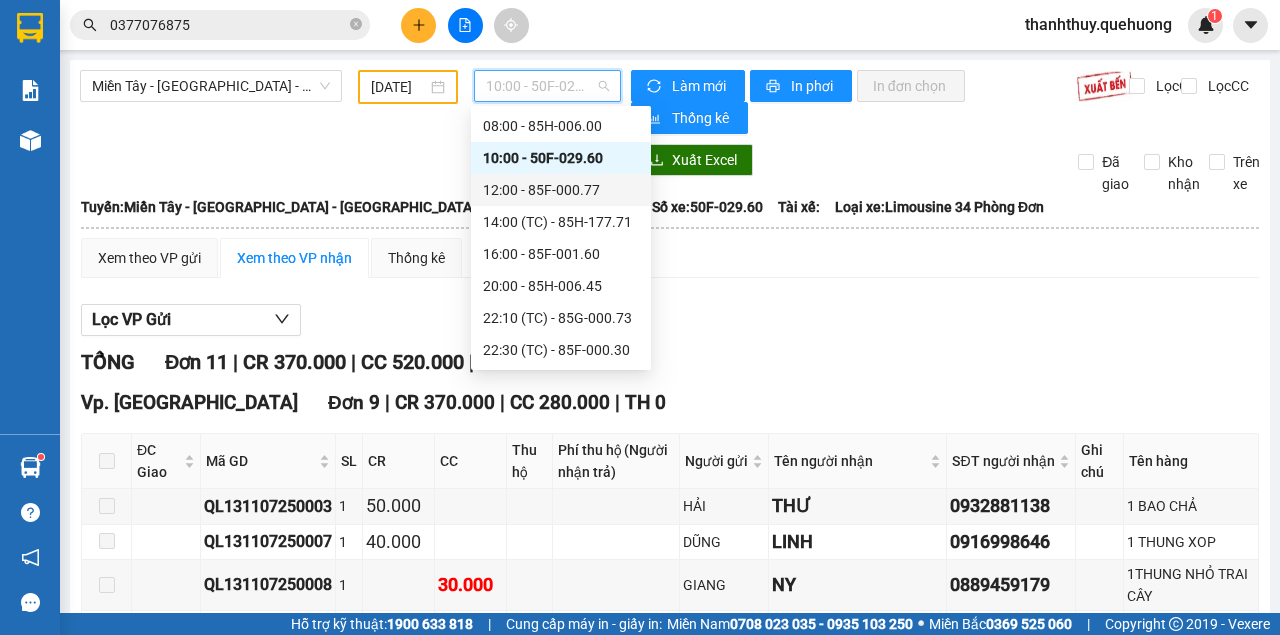 click on "12:00     - 85F-000.77" at bounding box center (561, 190) 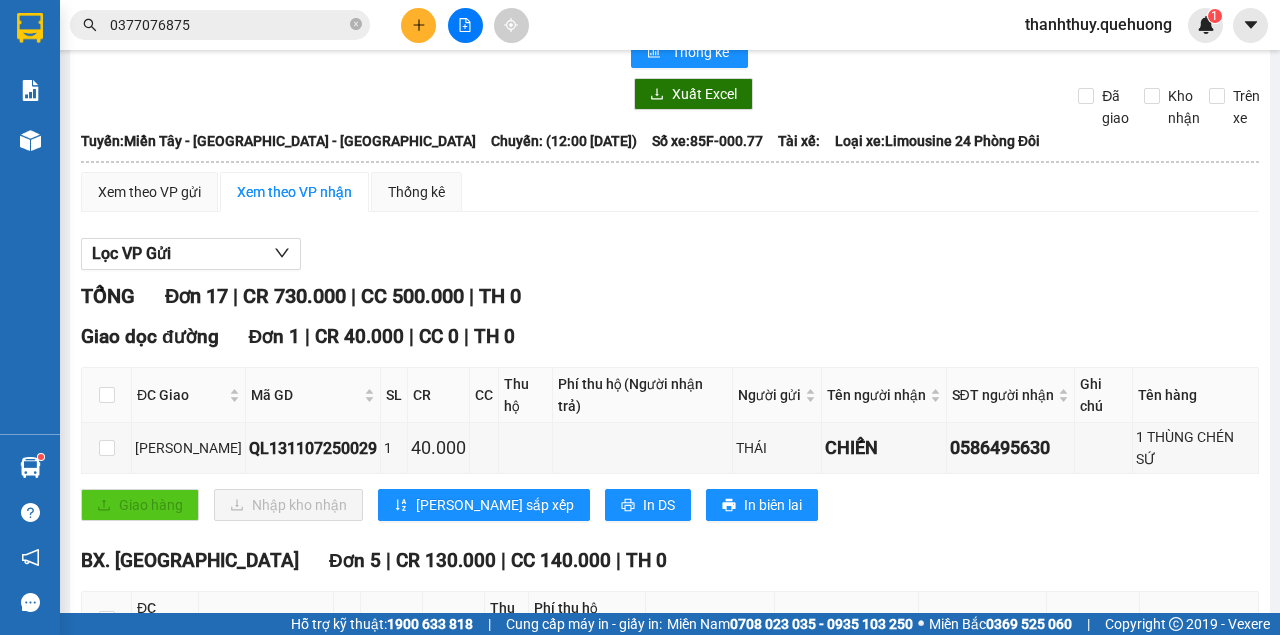 scroll, scrollTop: 0, scrollLeft: 0, axis: both 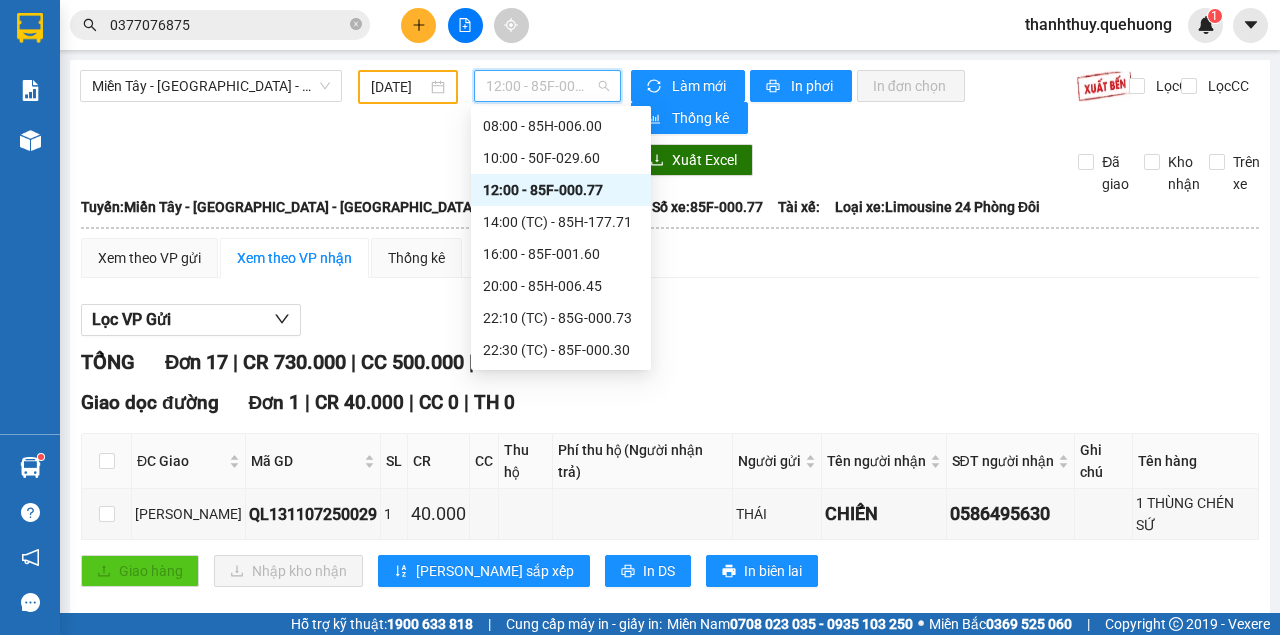 click on "12:00     - 85F-000.77" at bounding box center [547, 86] 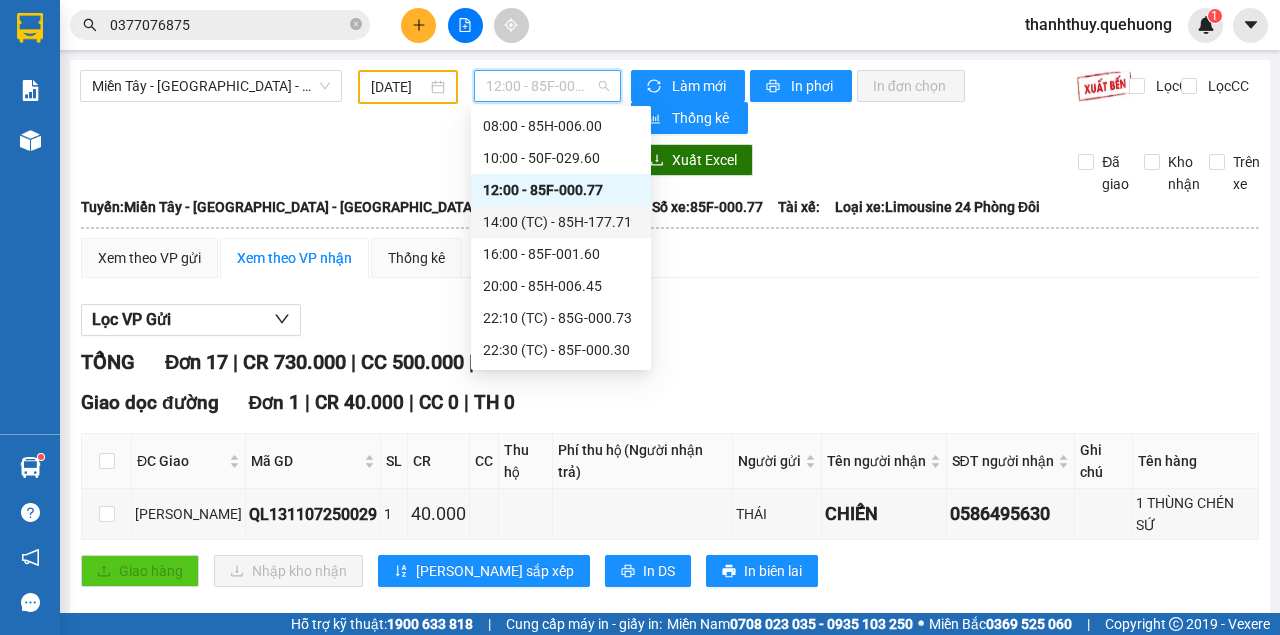 click on "14:00   (TC)   - 85H-177.71" at bounding box center (561, 222) 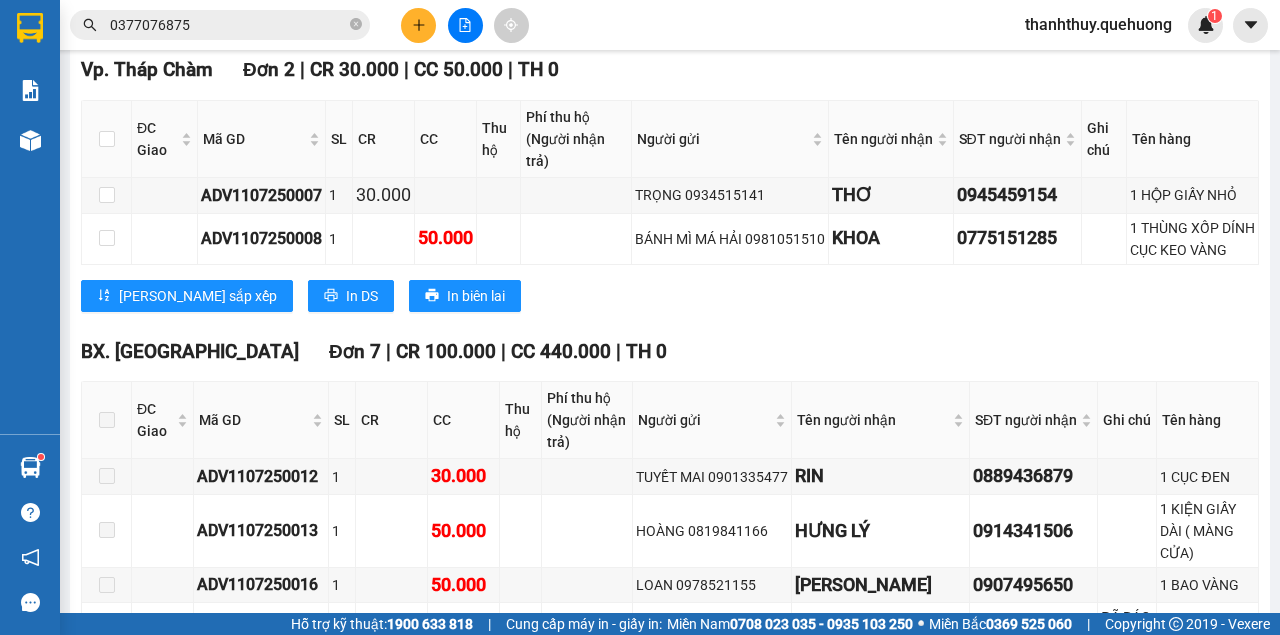 scroll, scrollTop: 0, scrollLeft: 0, axis: both 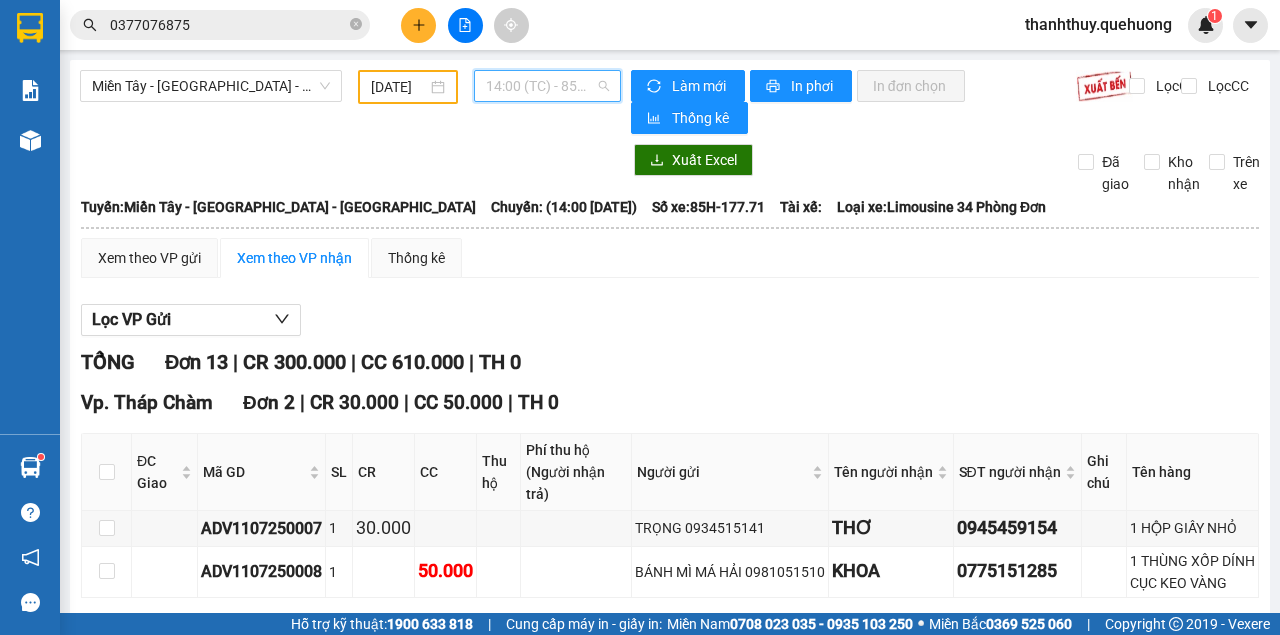 click on "14:00   (TC)   - 85H-177.71" at bounding box center (547, 86) 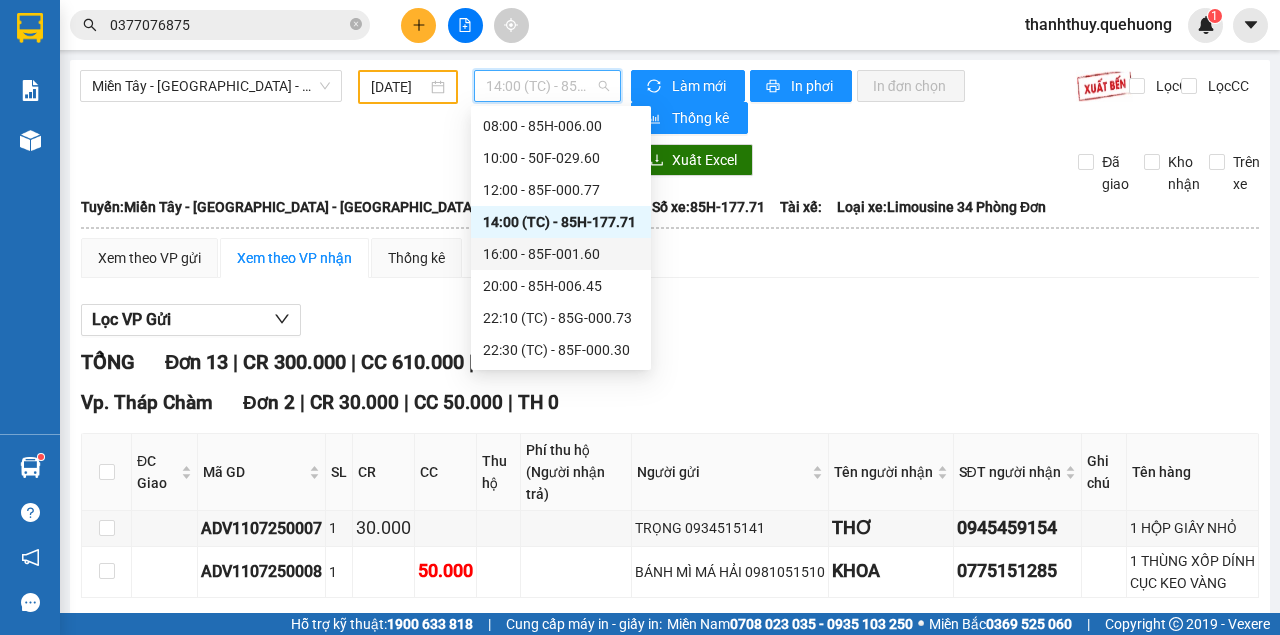 click on "16:00     - 85F-001.60" at bounding box center (561, 254) 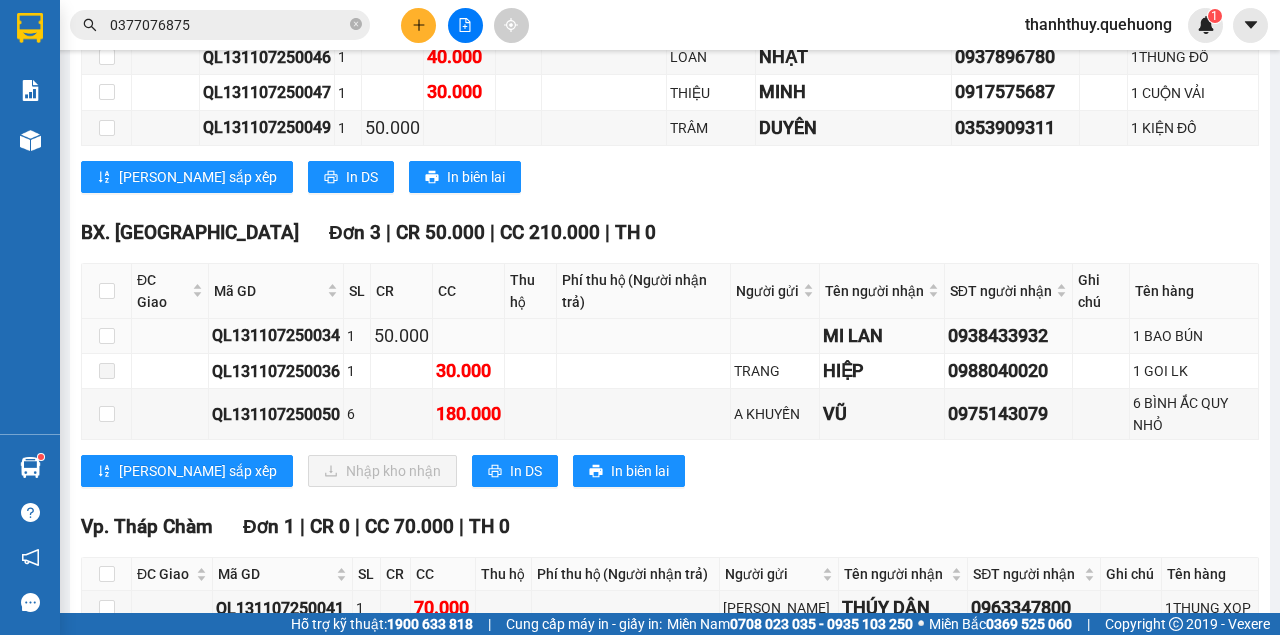 scroll, scrollTop: 866, scrollLeft: 0, axis: vertical 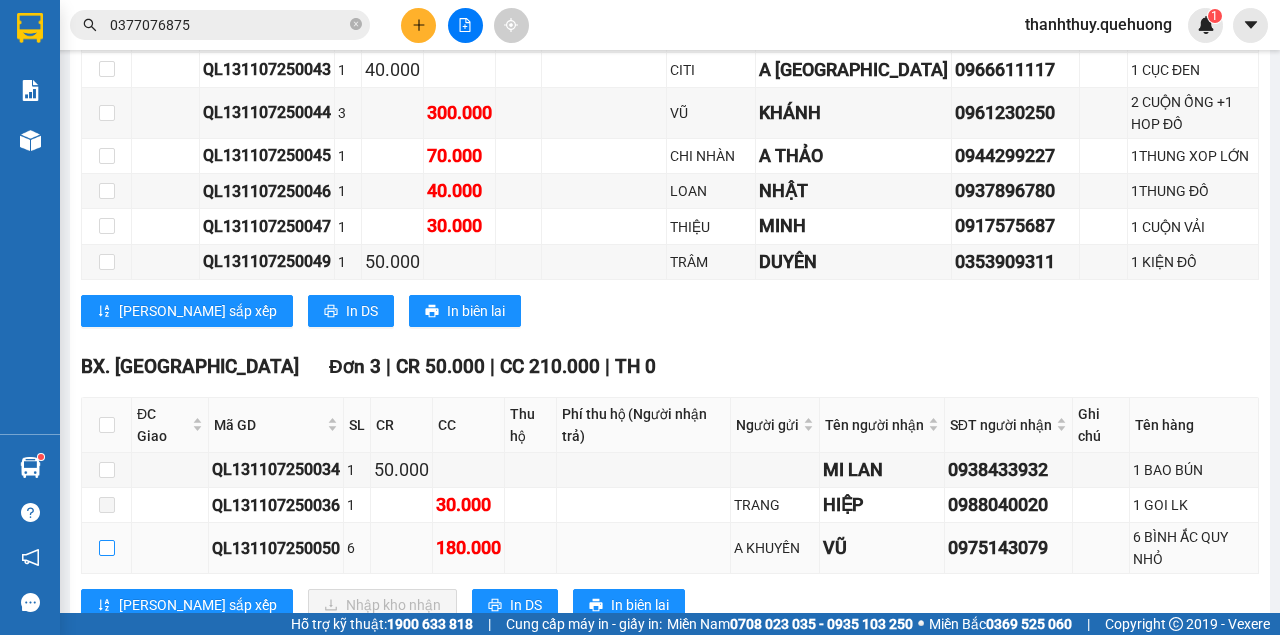 click at bounding box center (107, 548) 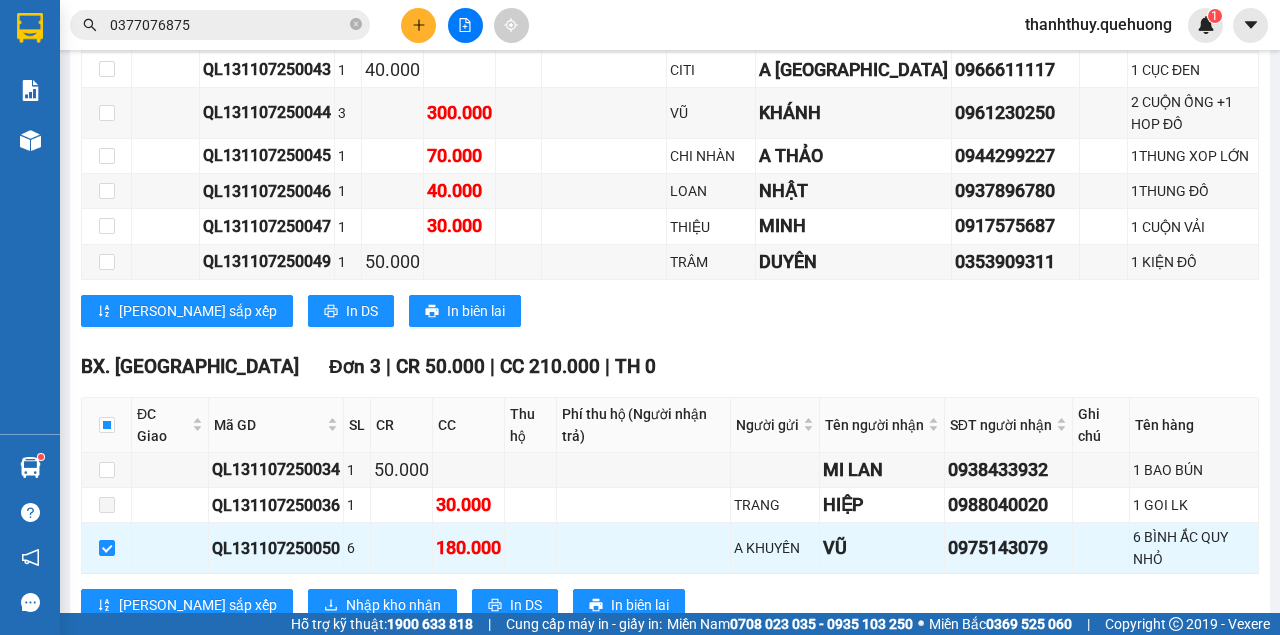 scroll, scrollTop: 1000, scrollLeft: 0, axis: vertical 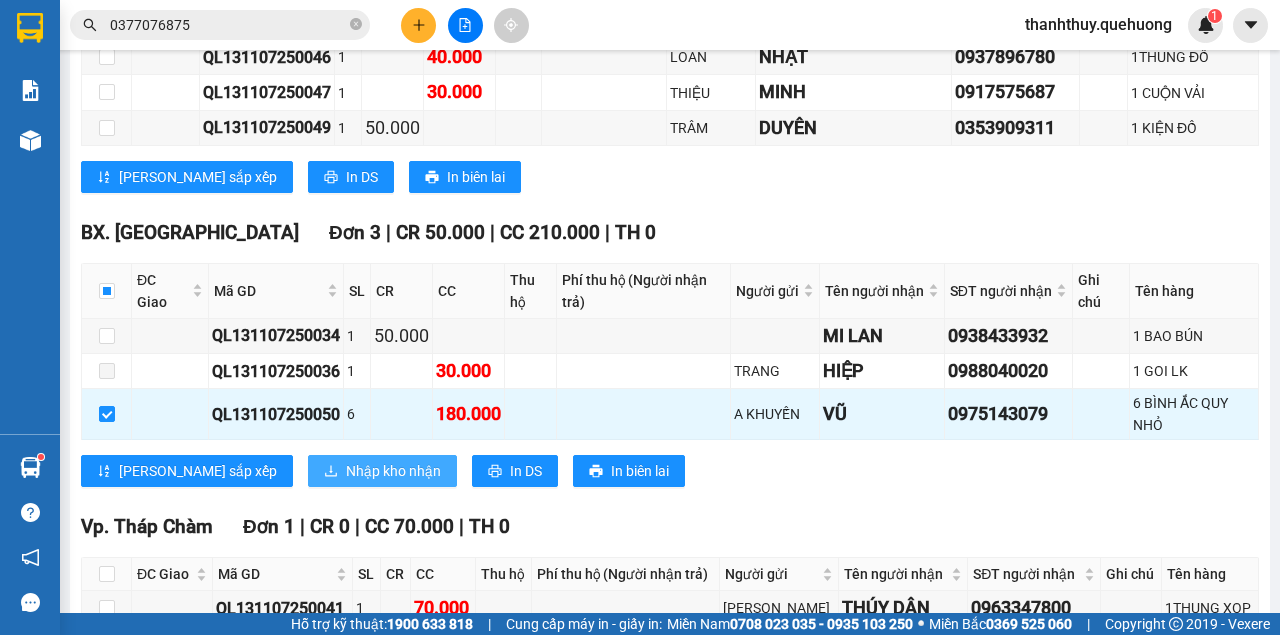 click on "Nhập kho nhận" at bounding box center [393, 471] 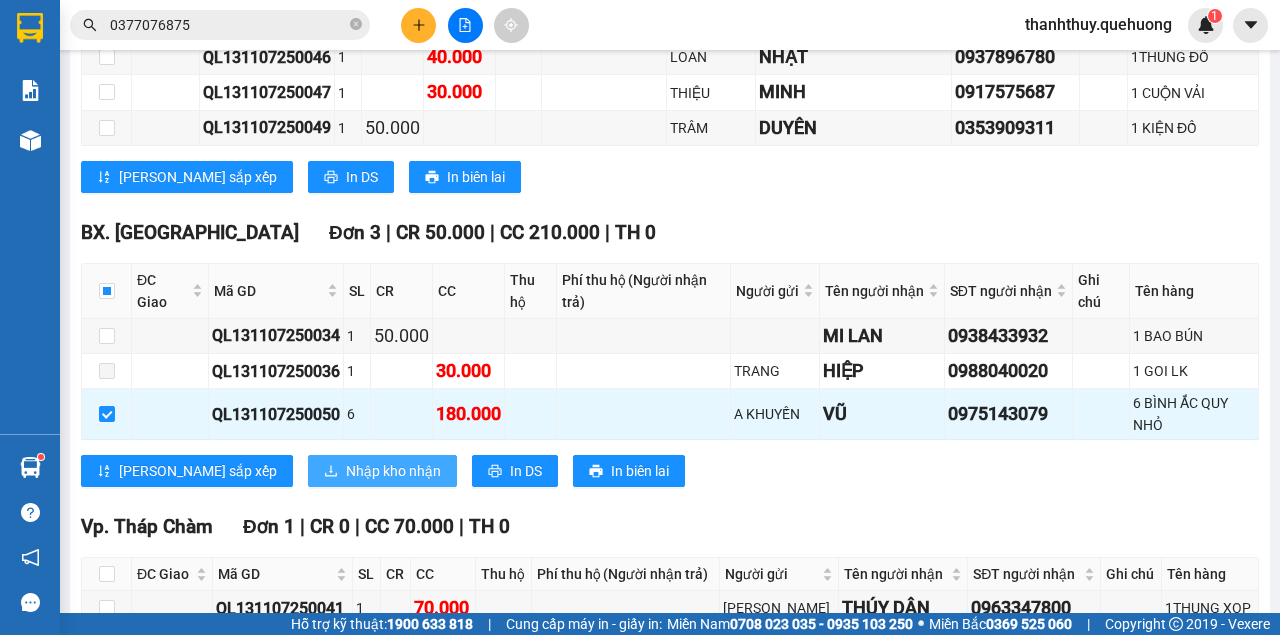 scroll, scrollTop: 0, scrollLeft: 0, axis: both 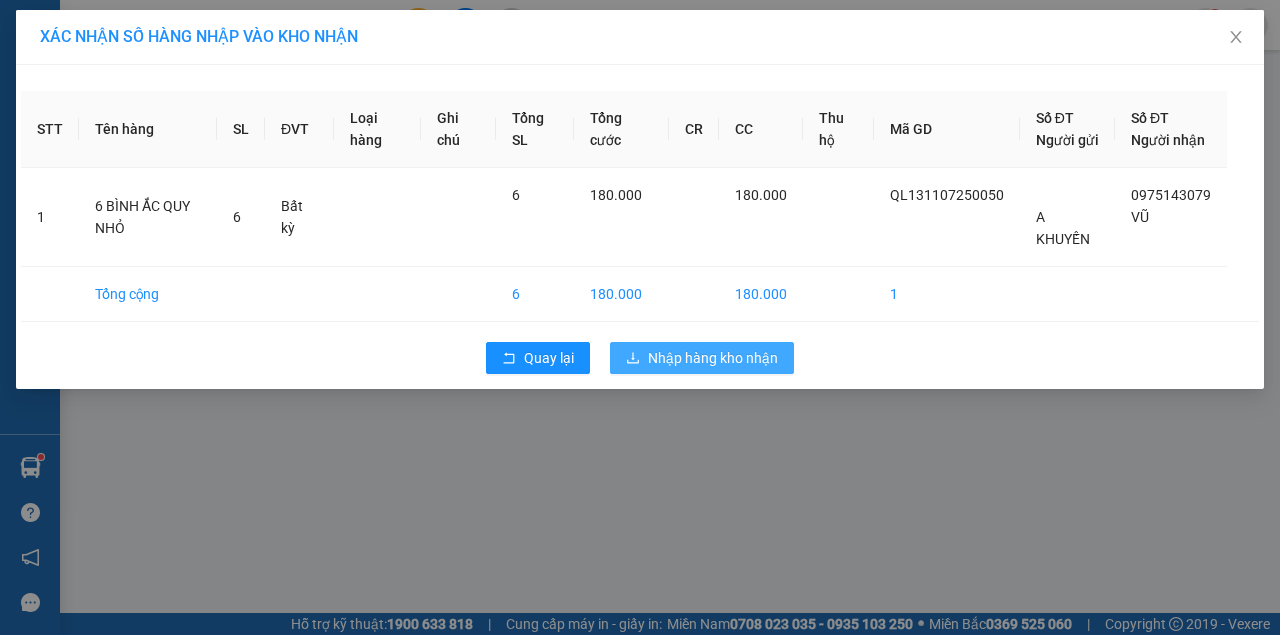 click on "Nhập hàng kho nhận" at bounding box center [713, 358] 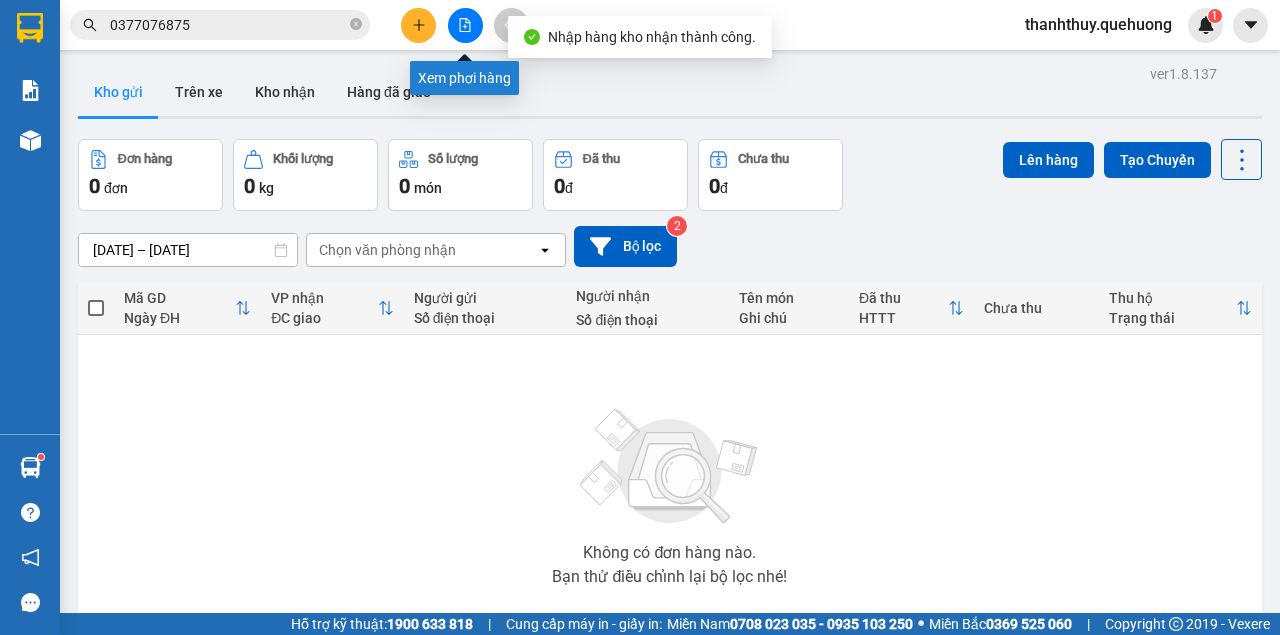 click 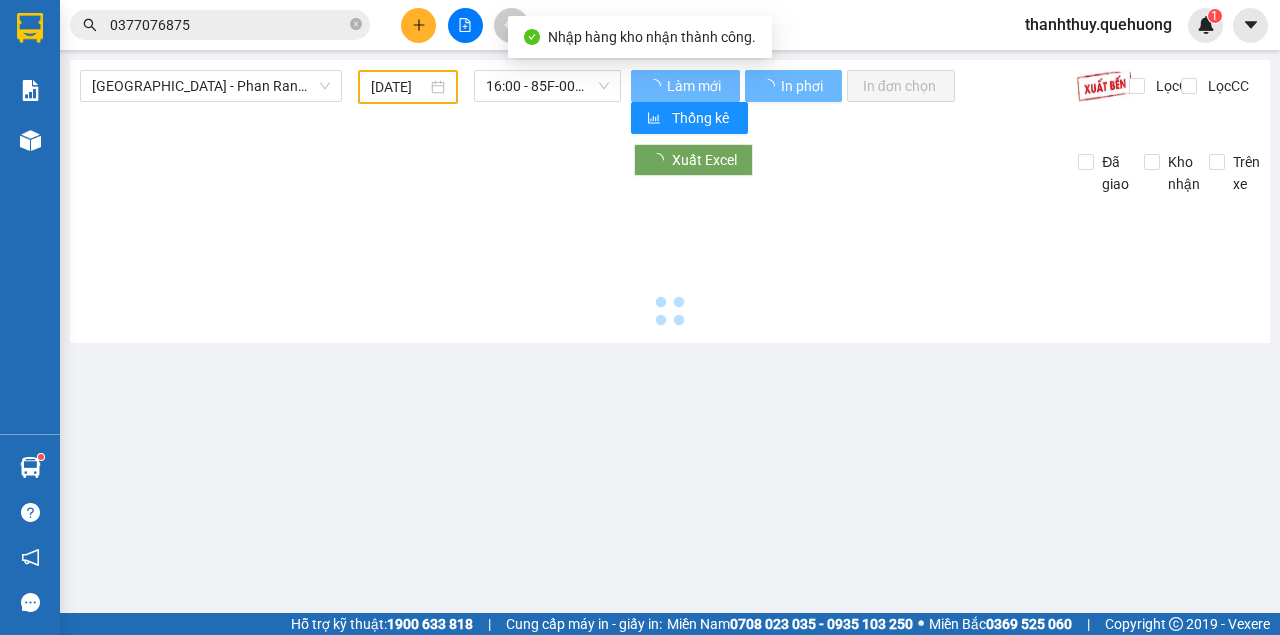 type on "[DATE]" 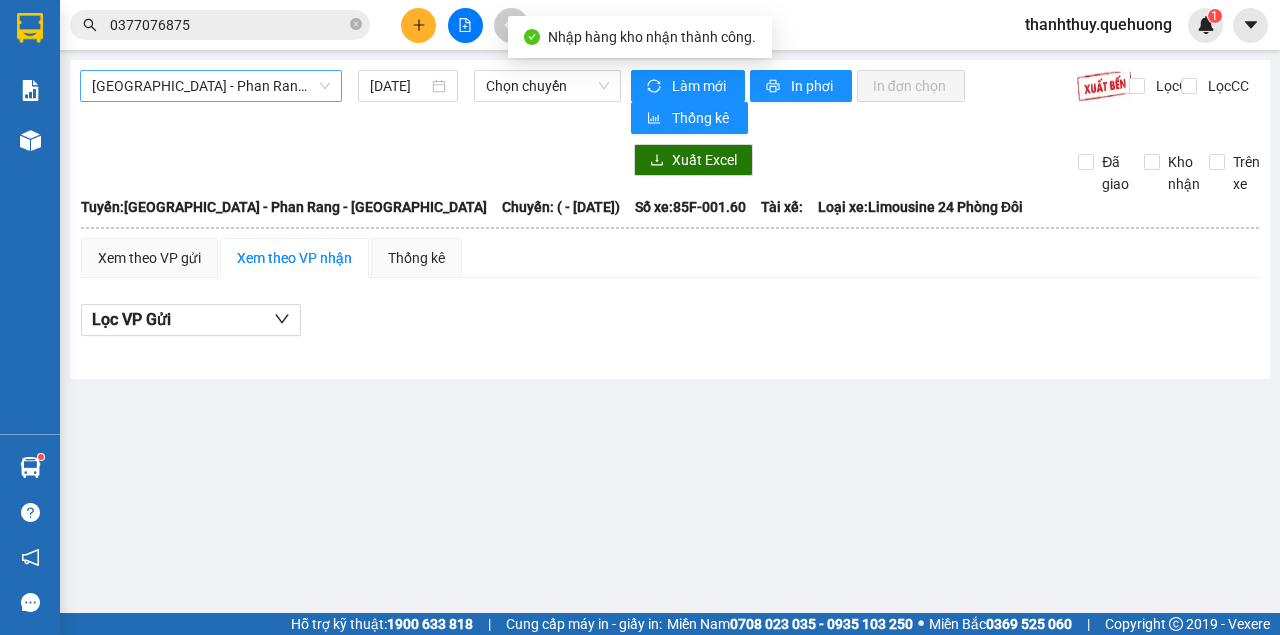 click on "[GEOGRAPHIC_DATA] - Phan Rang - [GEOGRAPHIC_DATA]" at bounding box center [211, 86] 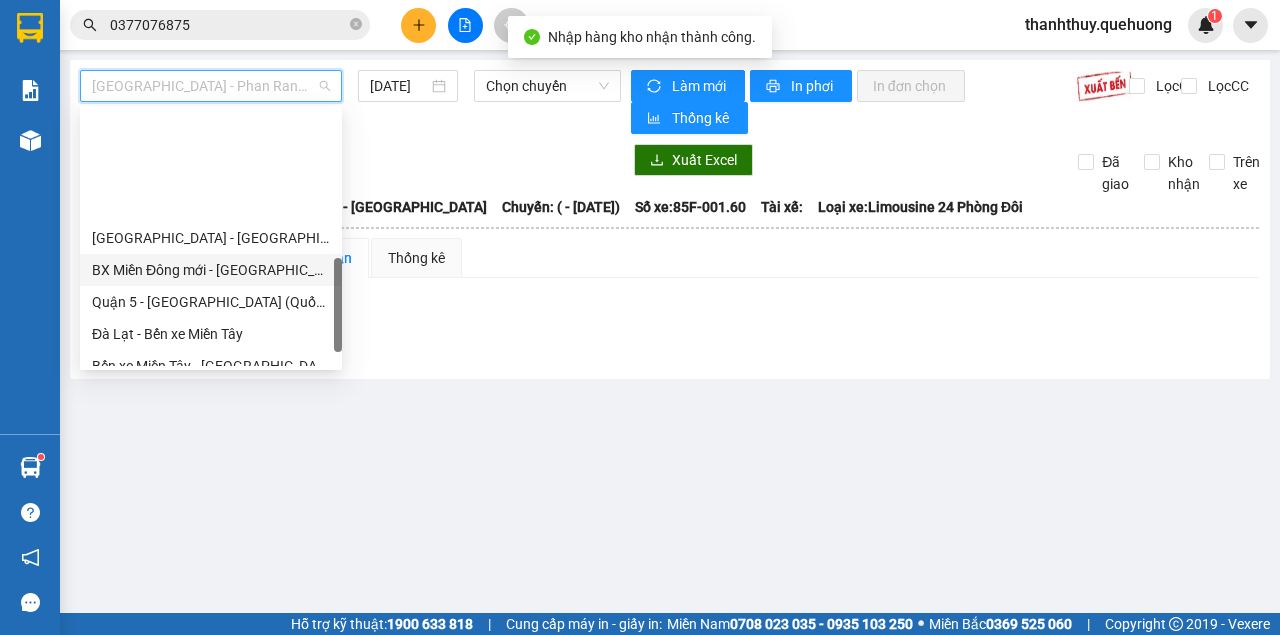 scroll, scrollTop: 608, scrollLeft: 0, axis: vertical 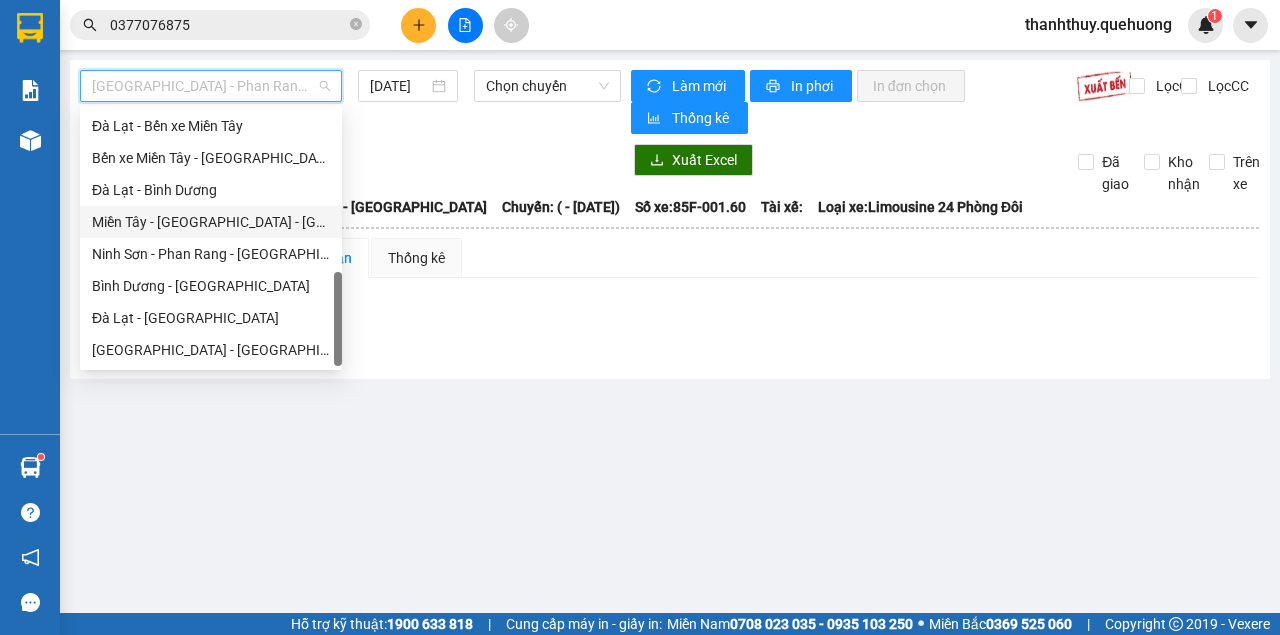 click on "Miền Tây - [GEOGRAPHIC_DATA] - [GEOGRAPHIC_DATA]" at bounding box center [211, 222] 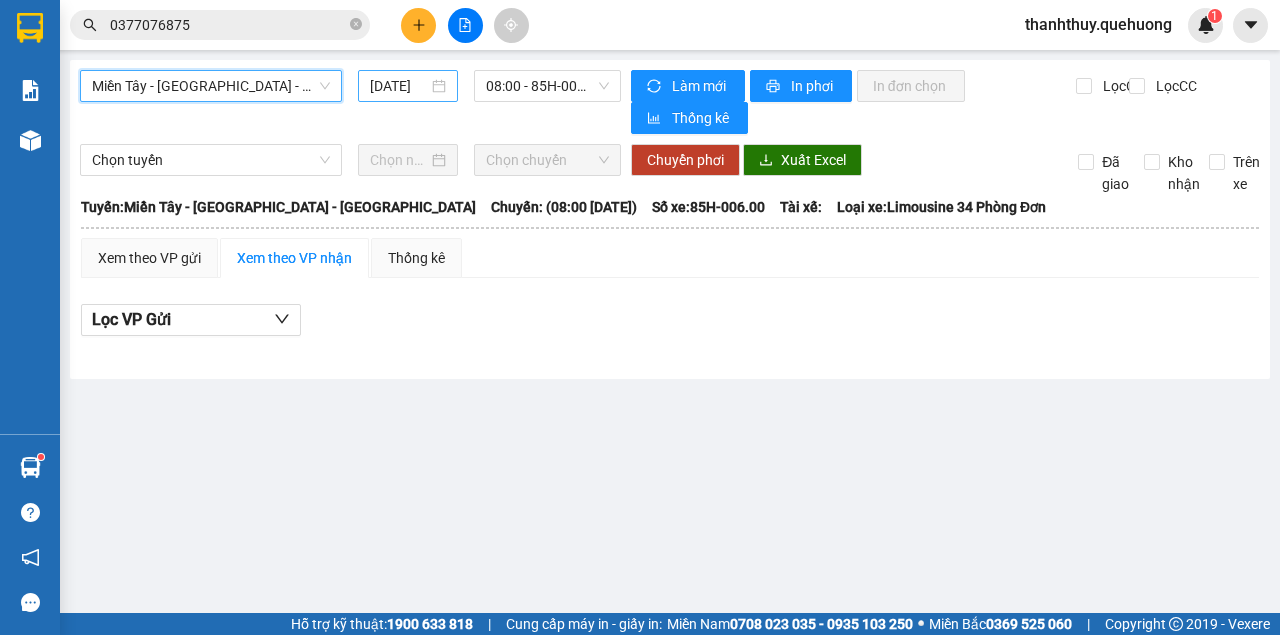 click on "[DATE]" at bounding box center (399, 86) 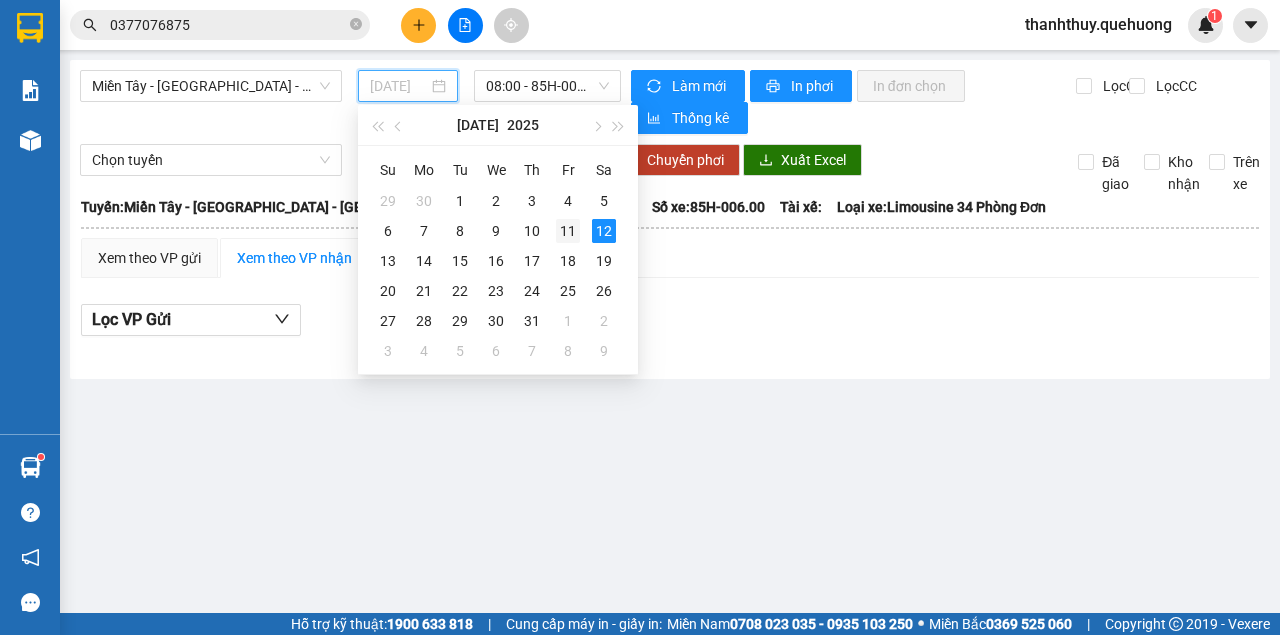 click on "11" at bounding box center (568, 231) 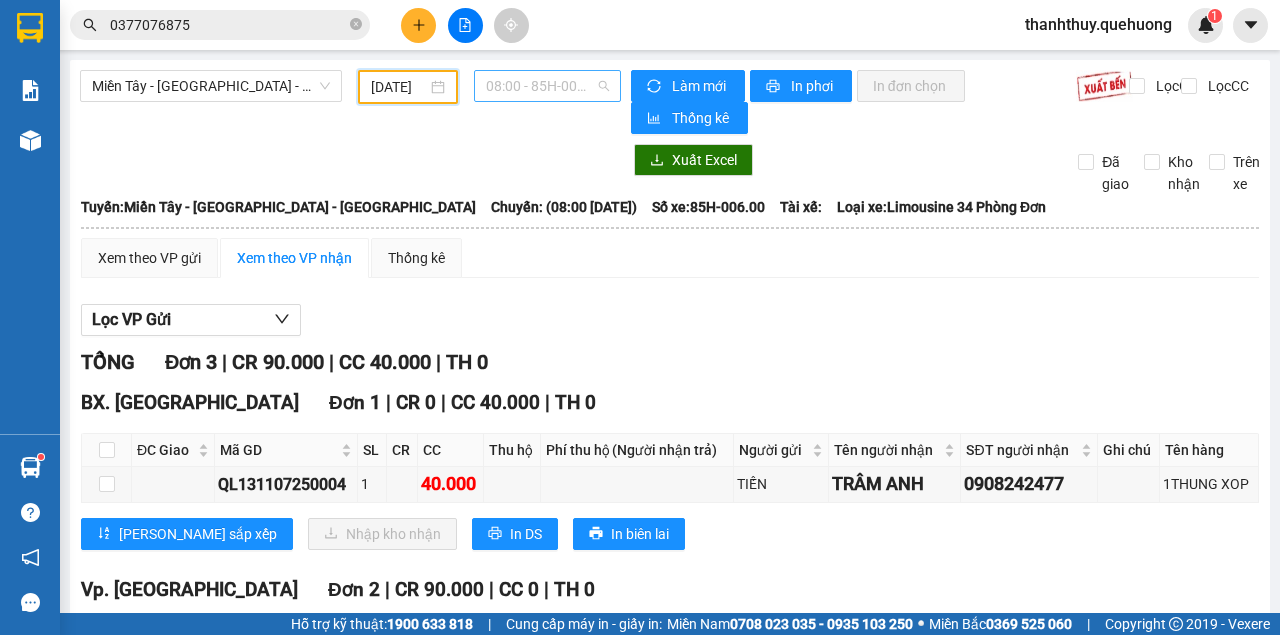 click on "08:00     - 85H-006.00" at bounding box center [547, 86] 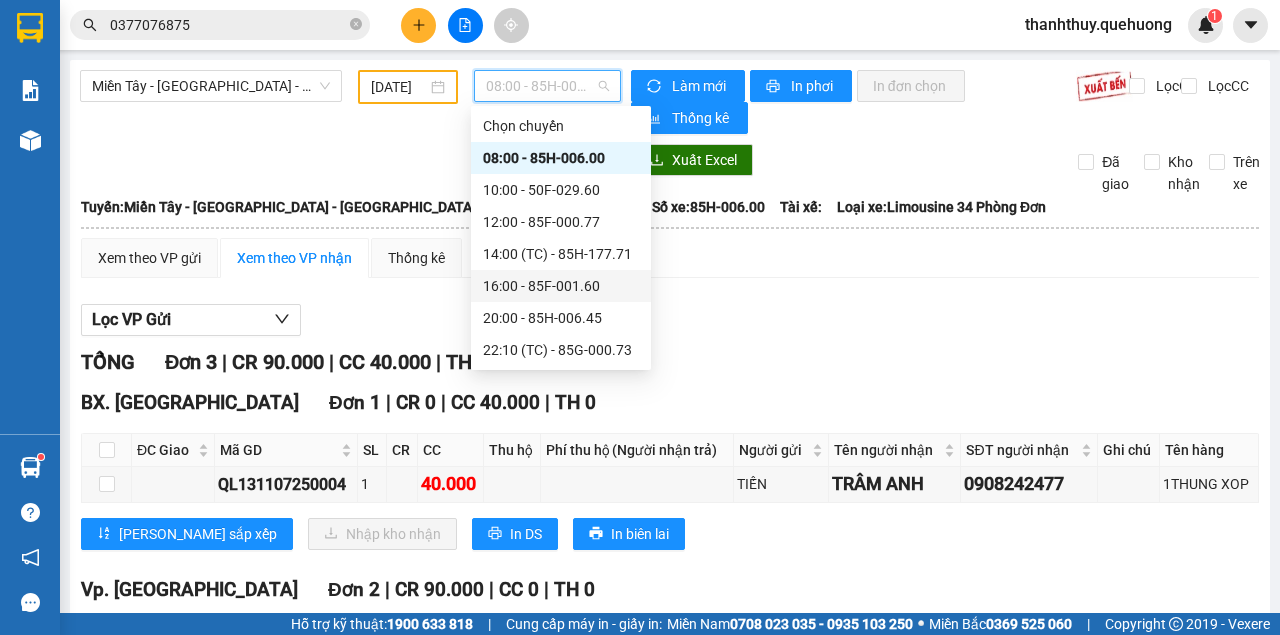 click on "16:00     - 85F-001.60" at bounding box center [561, 286] 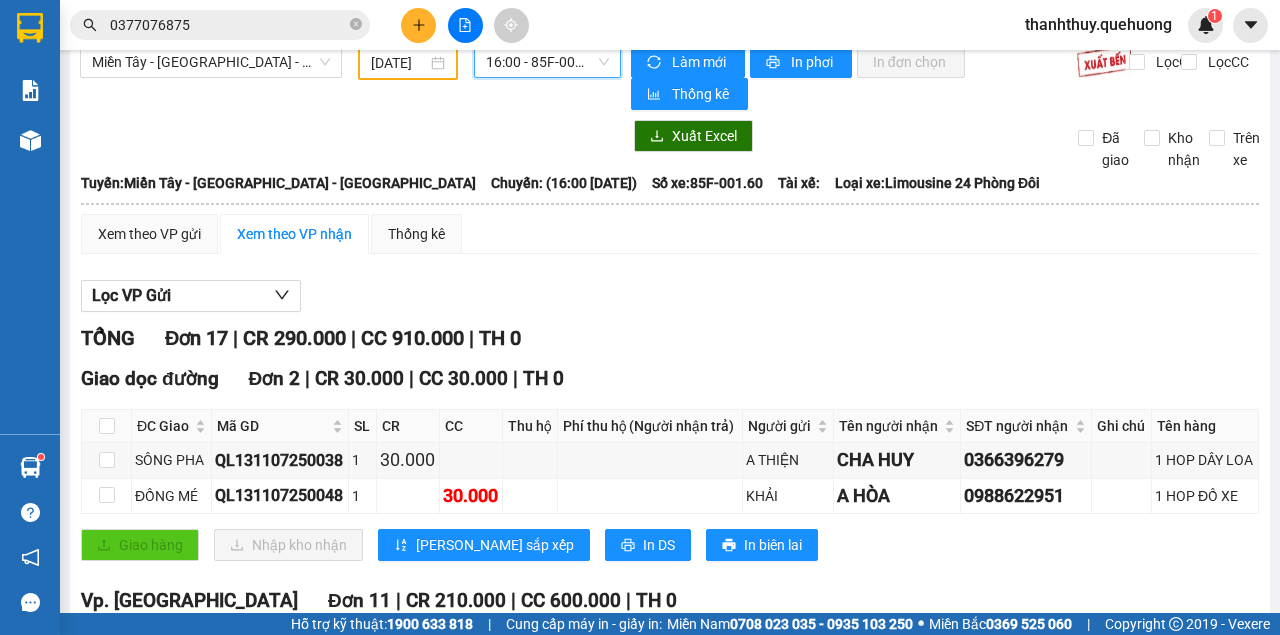 scroll, scrollTop: 0, scrollLeft: 0, axis: both 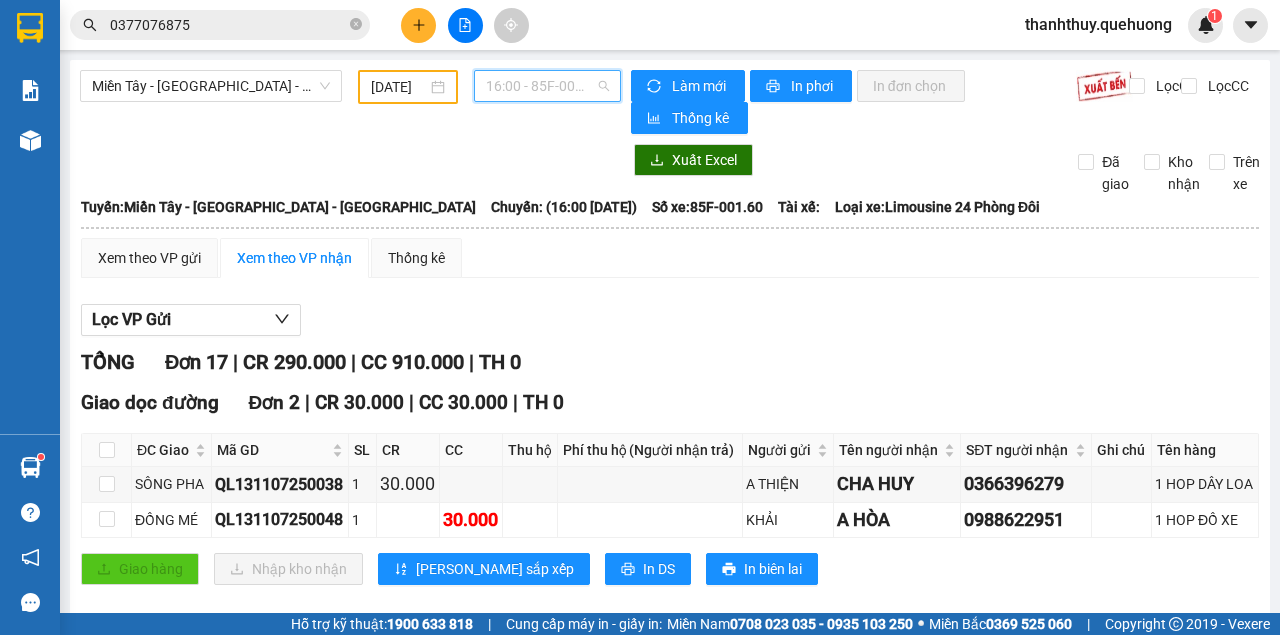 click on "16:00     - 85F-001.60" at bounding box center [547, 86] 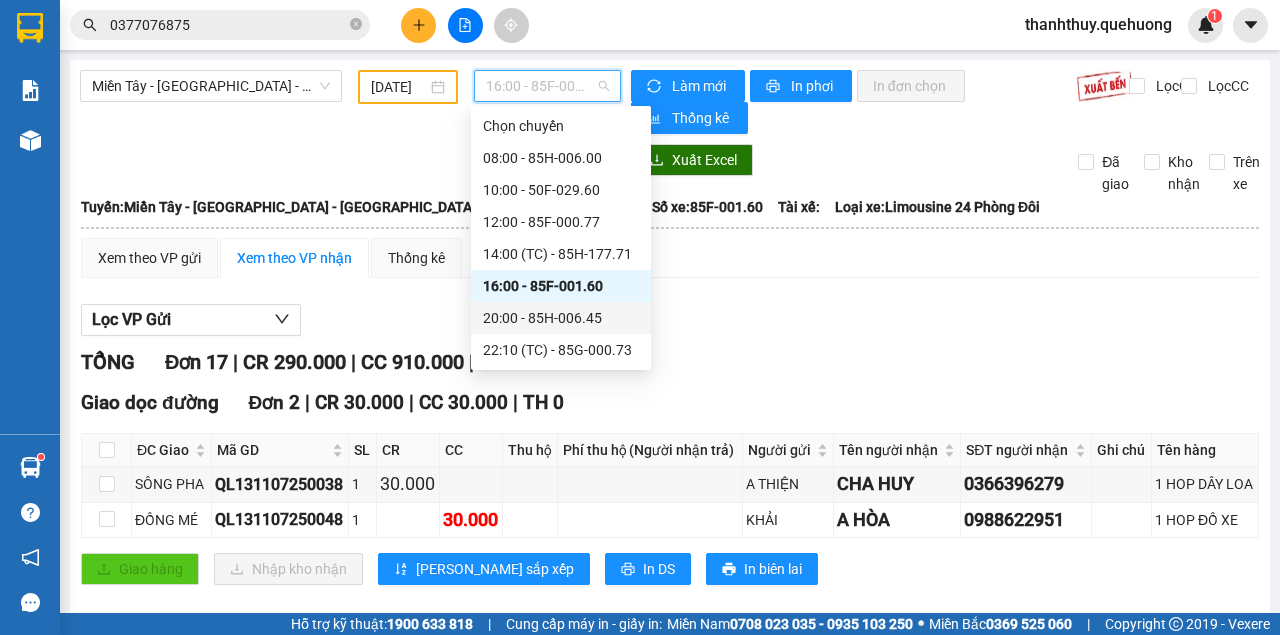 click on "20:00     - 85H-006.45" at bounding box center (561, 318) 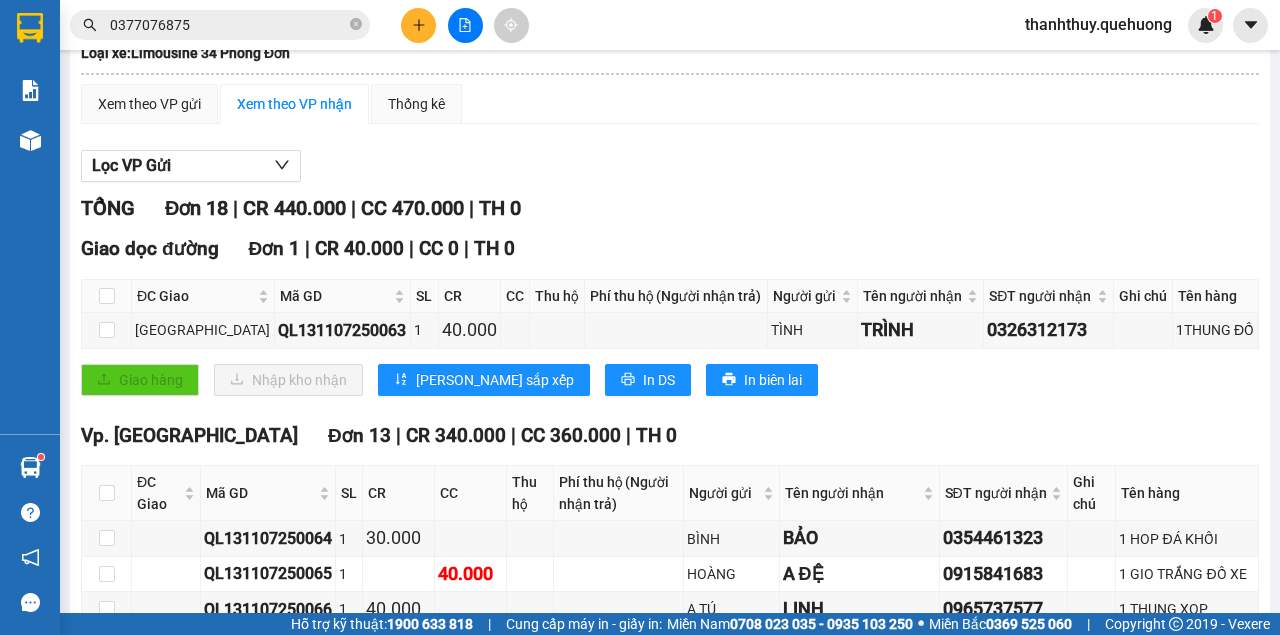 scroll, scrollTop: 0, scrollLeft: 0, axis: both 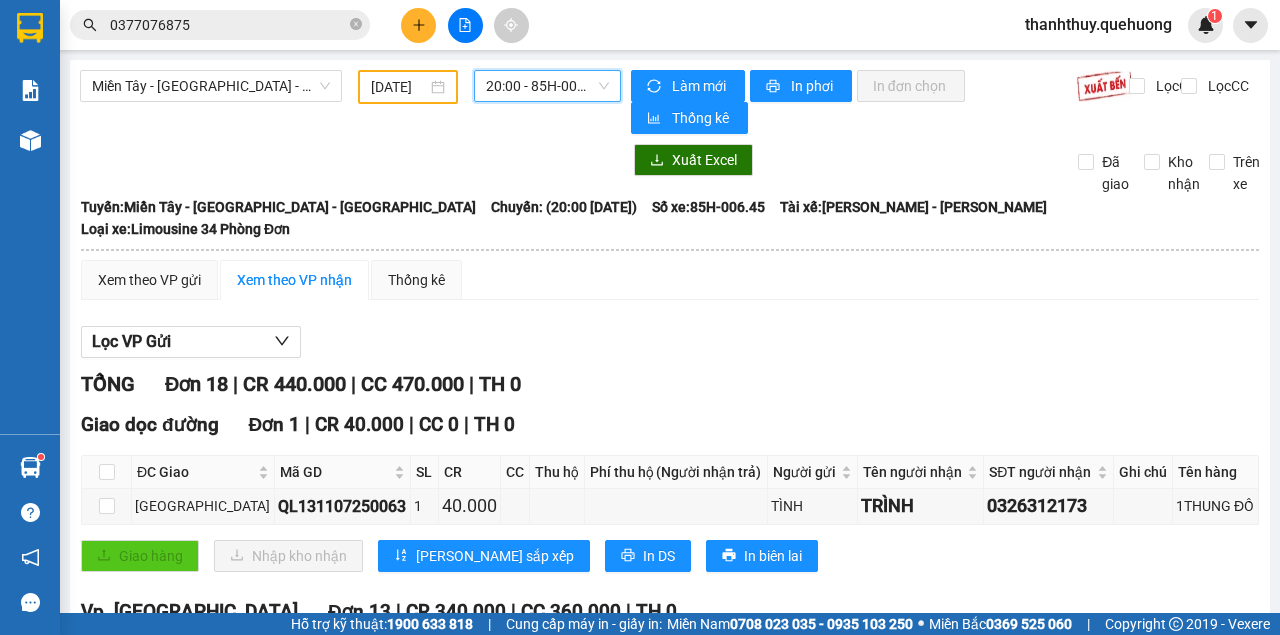 click on "20:00     - 85H-006.45" at bounding box center [547, 86] 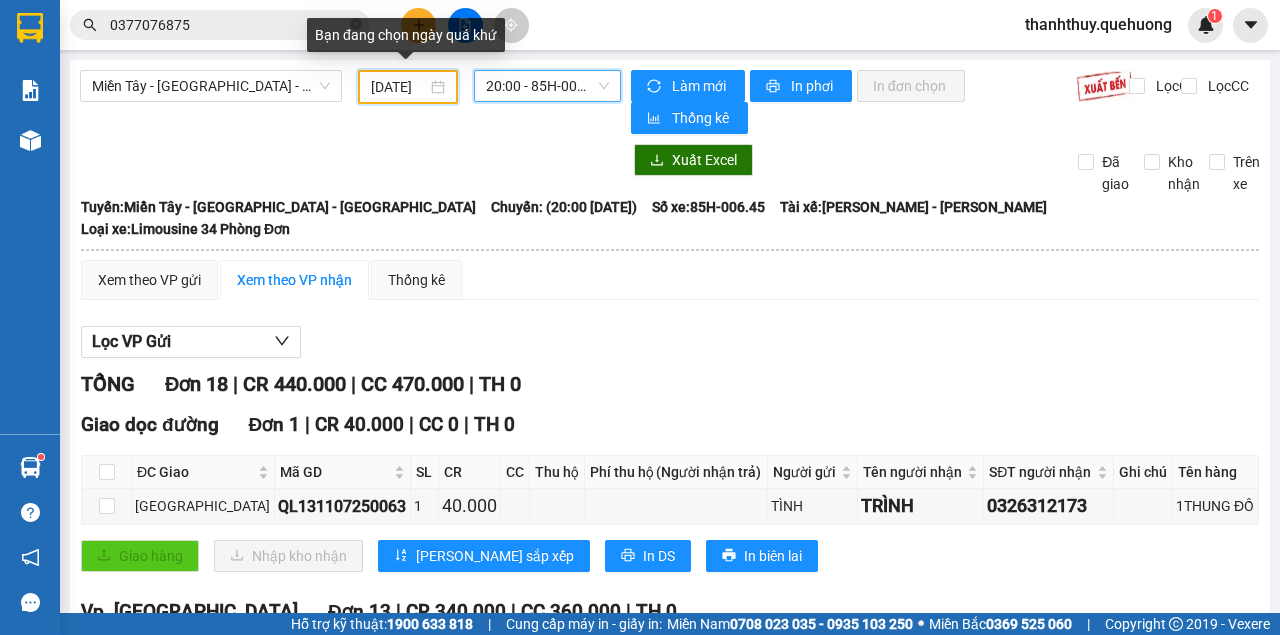 click on "[DATE]" at bounding box center [399, 87] 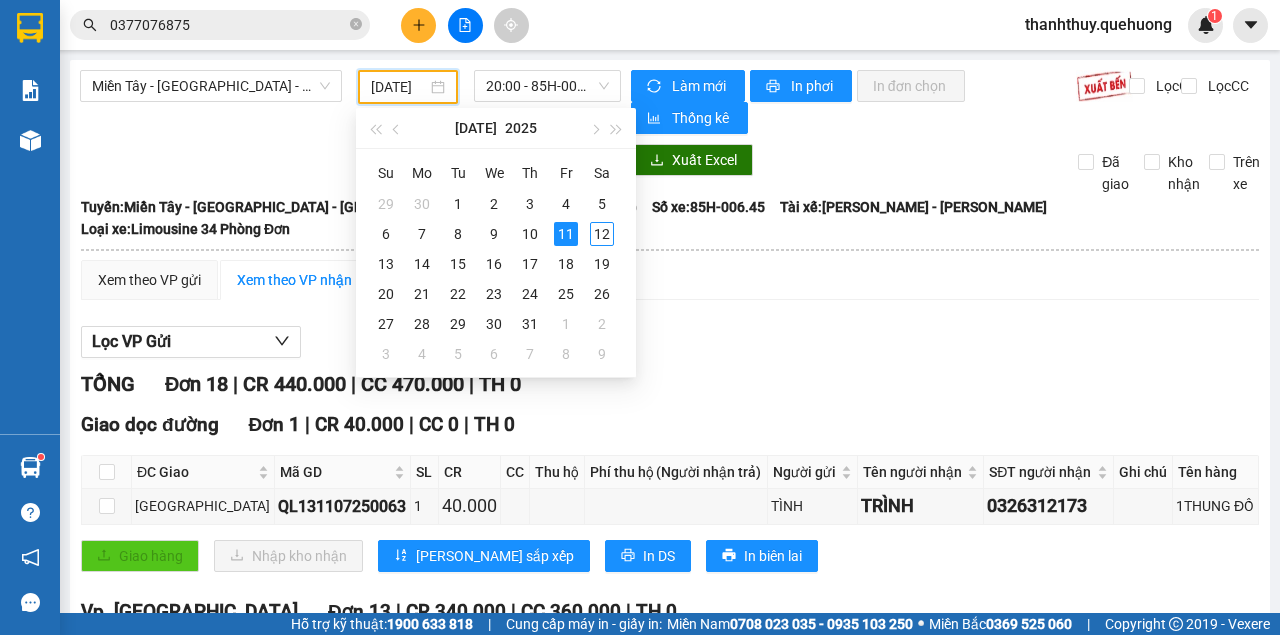 click on "Xem theo VP gửi Xem theo VP nhận Thống kê" at bounding box center (670, 280) 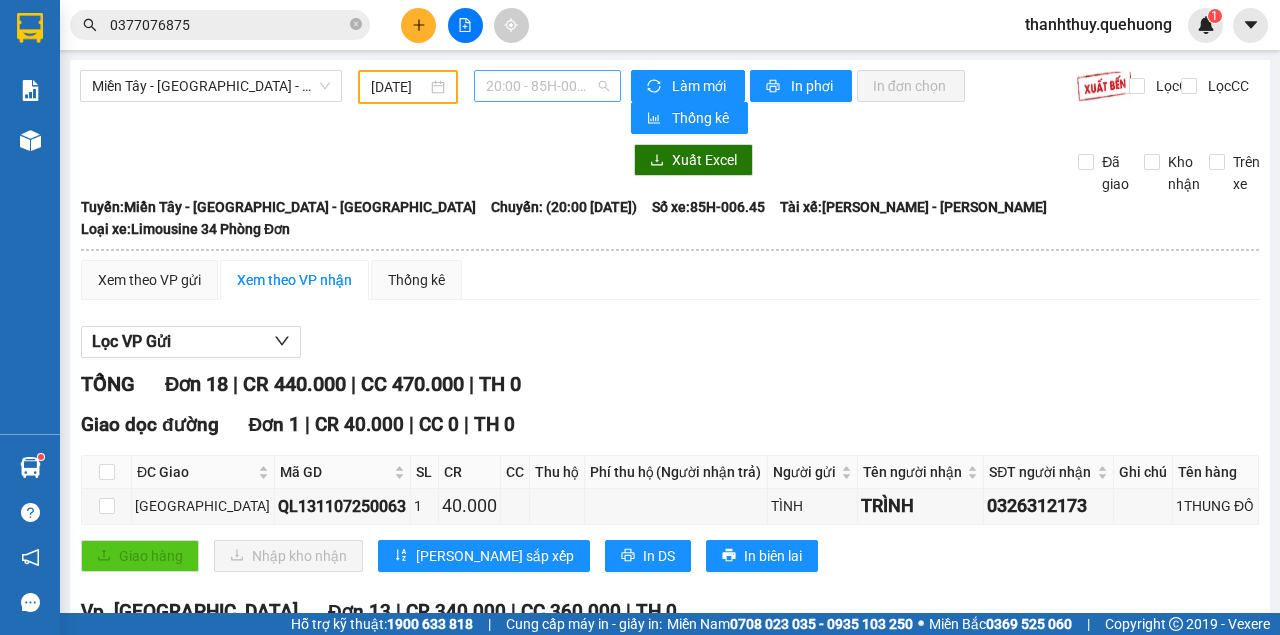 click on "20:00     - 85H-006.45" at bounding box center [547, 86] 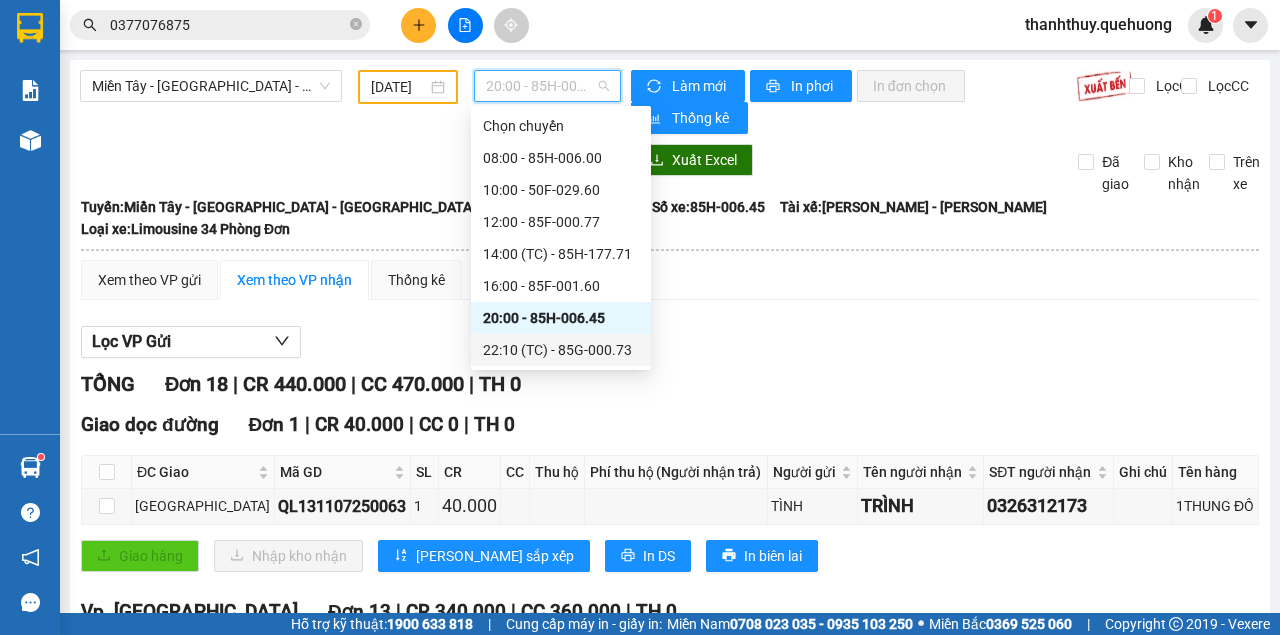 click on "22:10   (TC)   - 85G-000.73" at bounding box center (561, 350) 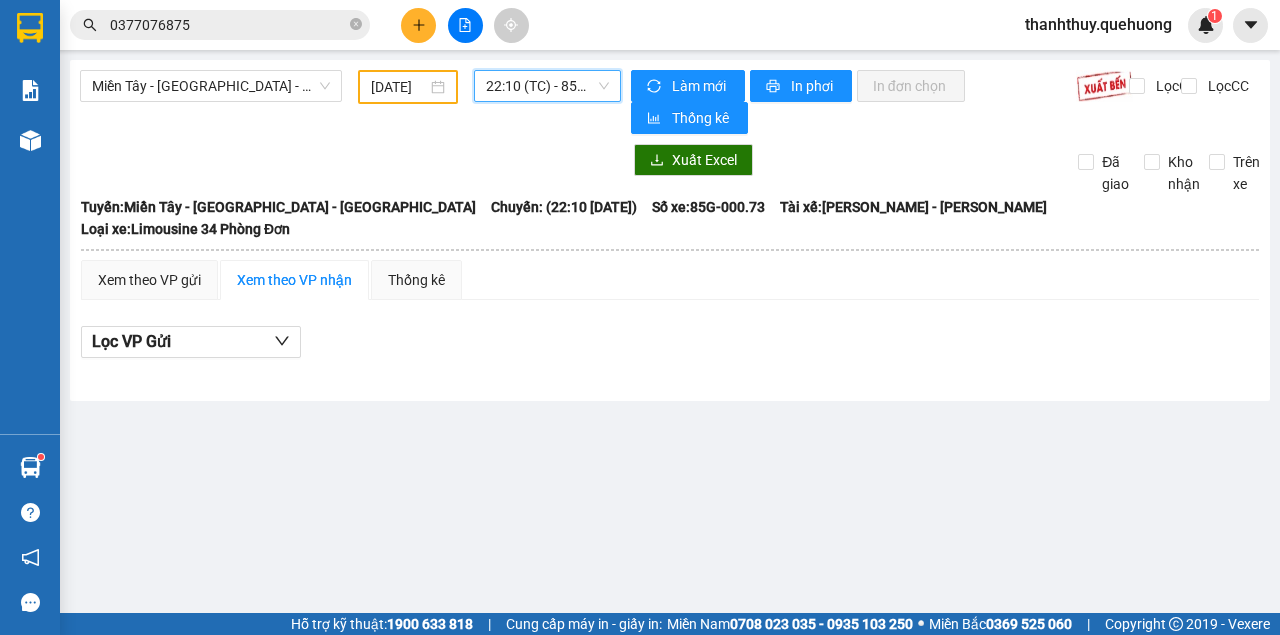 click on "22:10   (TC)   - 85G-000.73" at bounding box center [547, 86] 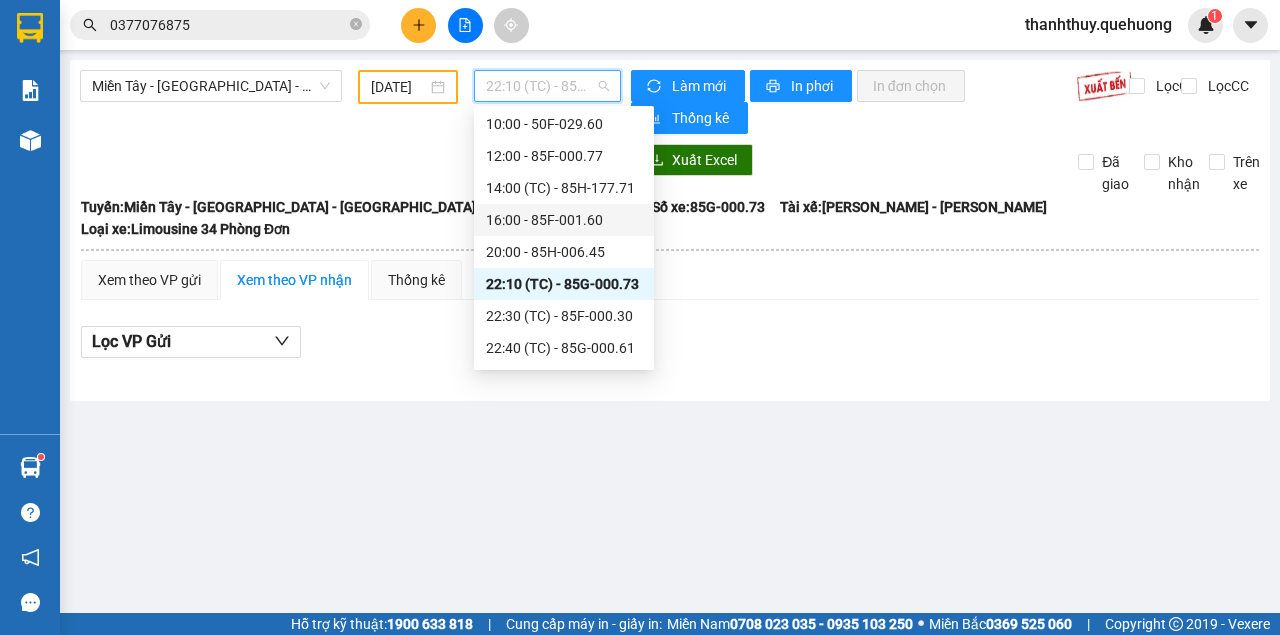scroll, scrollTop: 200, scrollLeft: 0, axis: vertical 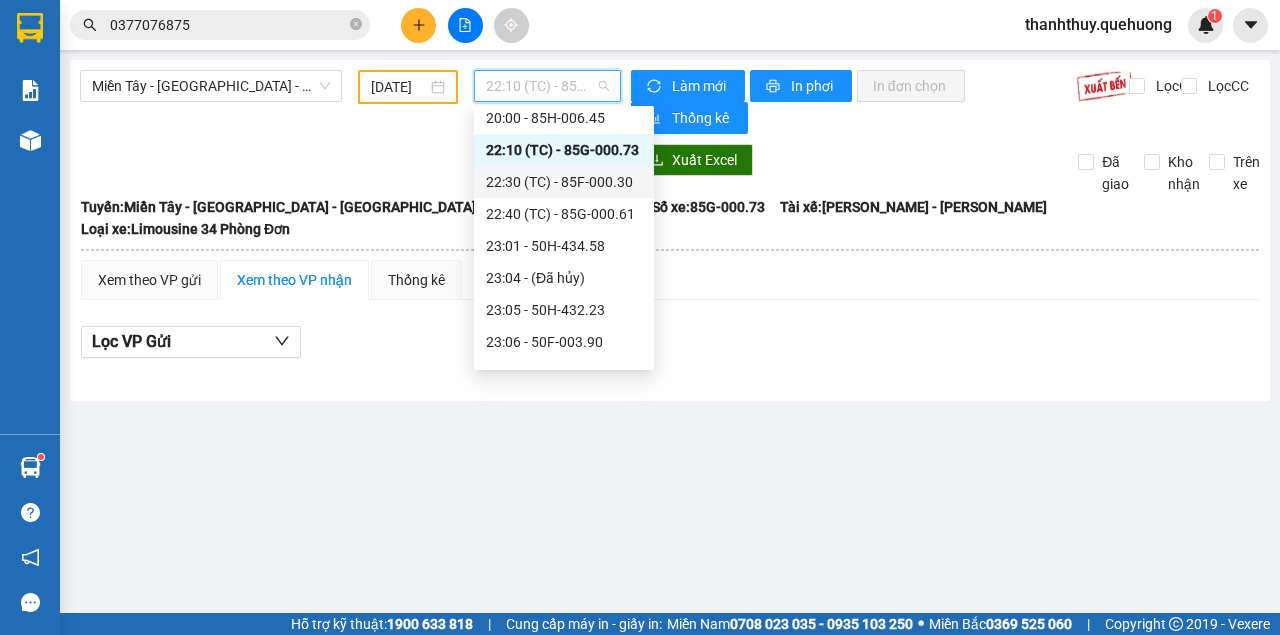 click on "22:30   (TC)   - 85F-000.30" at bounding box center (564, 182) 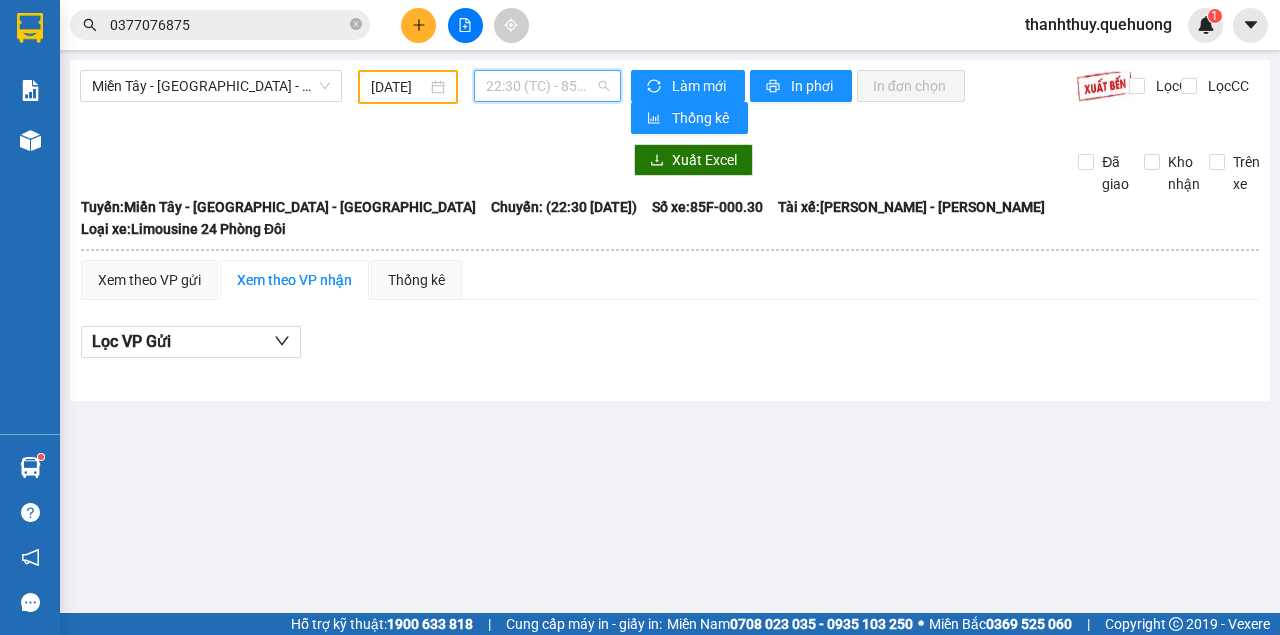 click on "22:30   (TC)   - 85F-000.30" at bounding box center (547, 86) 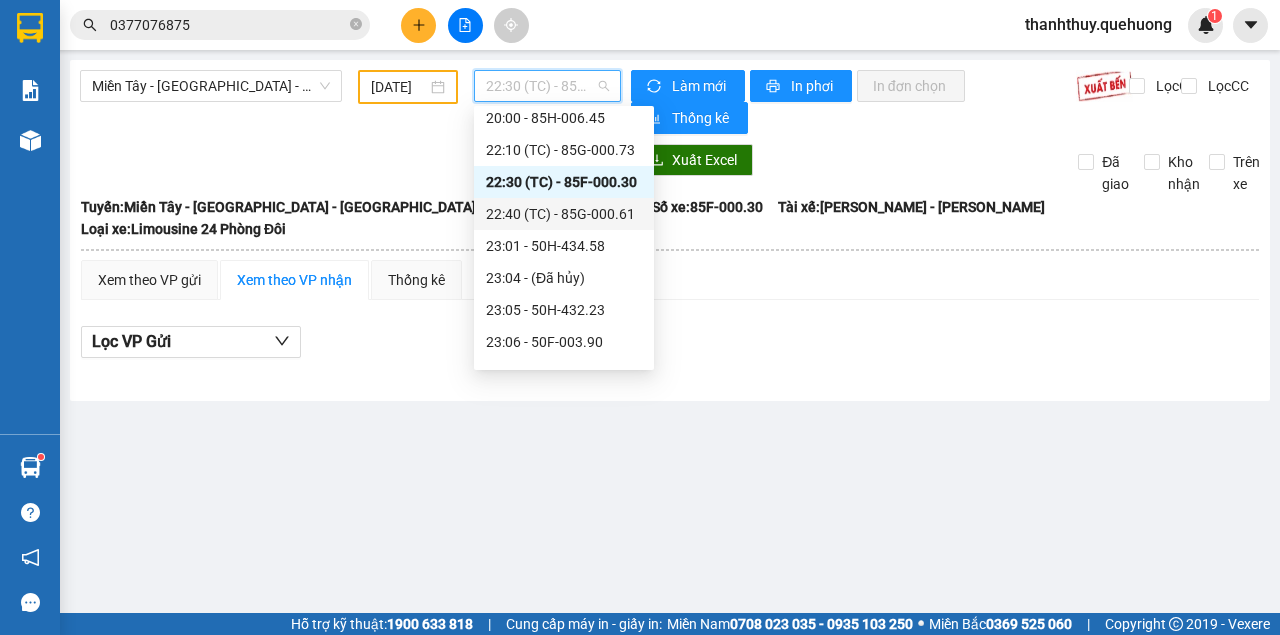click on "22:40   (TC)   - 85G-000.61" at bounding box center [564, 214] 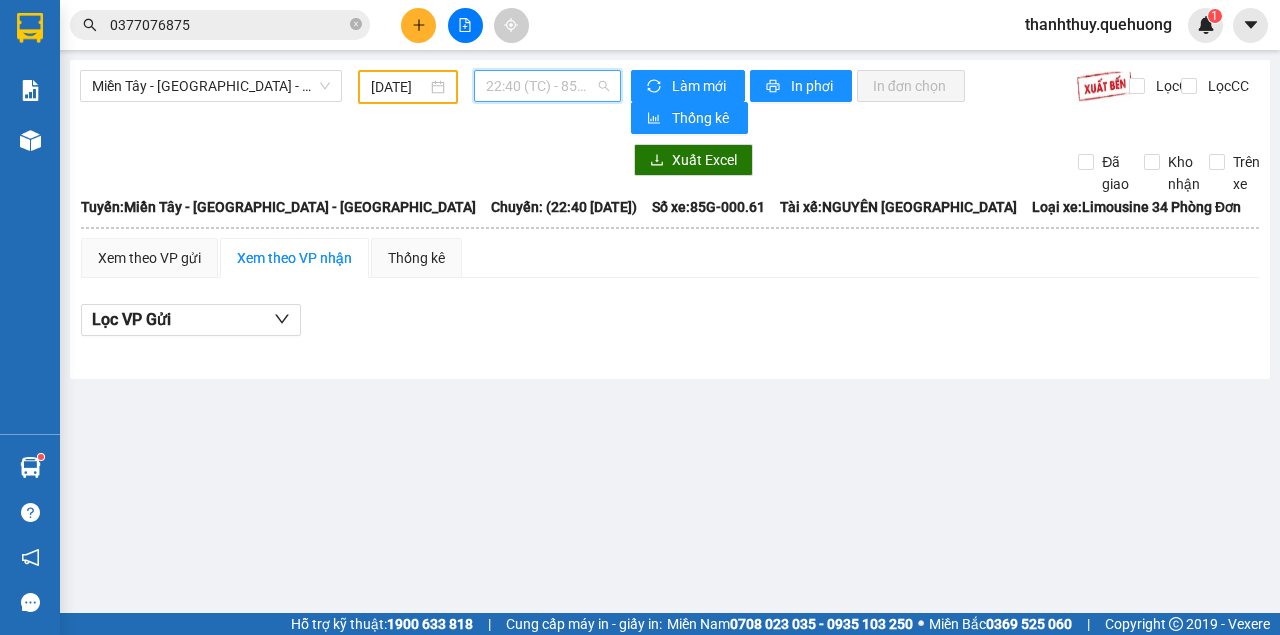 click on "22:40   (TC)   - 85G-000.61" at bounding box center [547, 86] 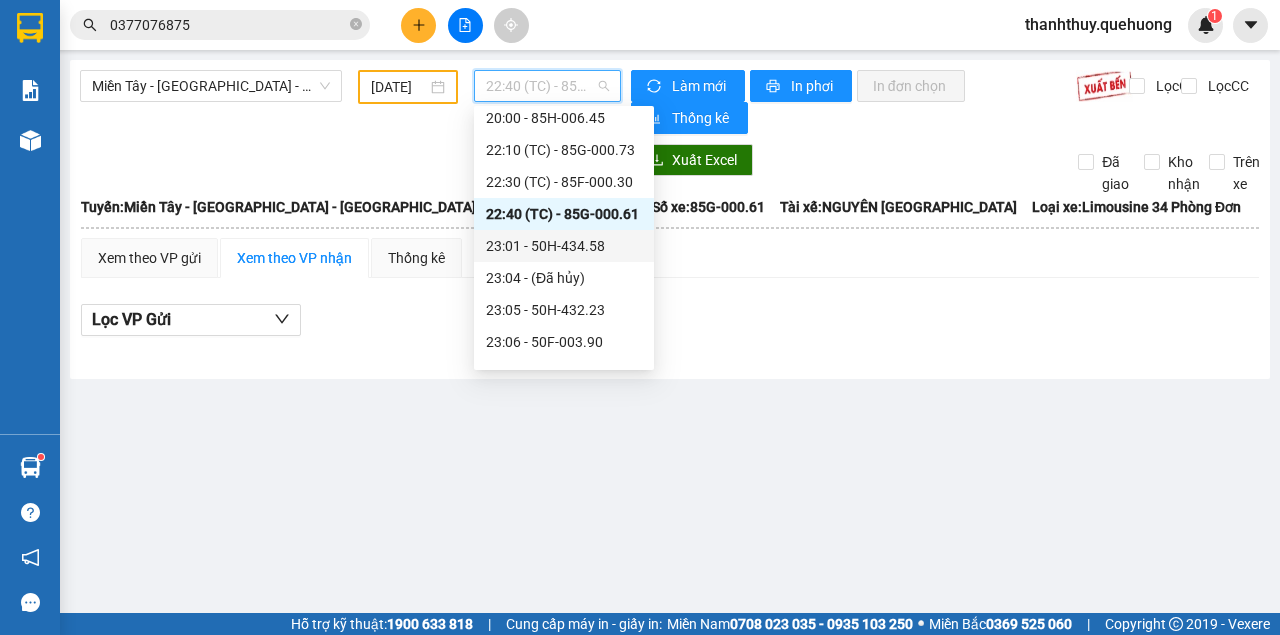 click on "23:01     - 50H-434.58" at bounding box center (564, 246) 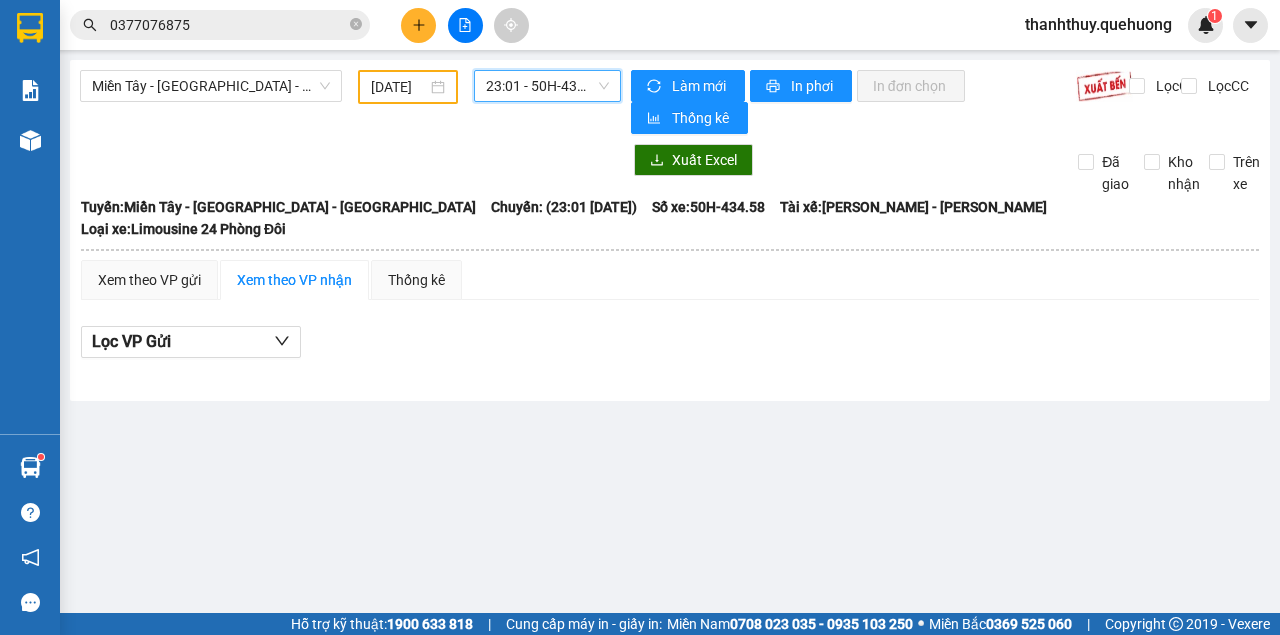 click on "23:01     - 50H-434.58" at bounding box center (547, 86) 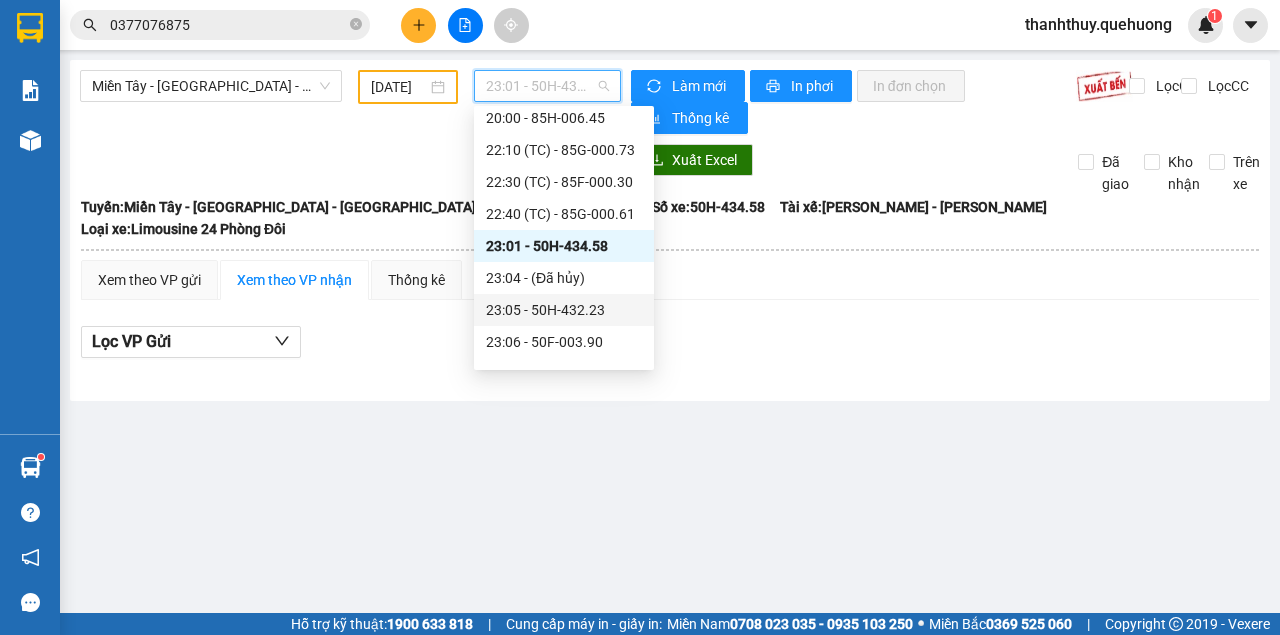 click on "23:05     - 50H-432.23" at bounding box center [564, 310] 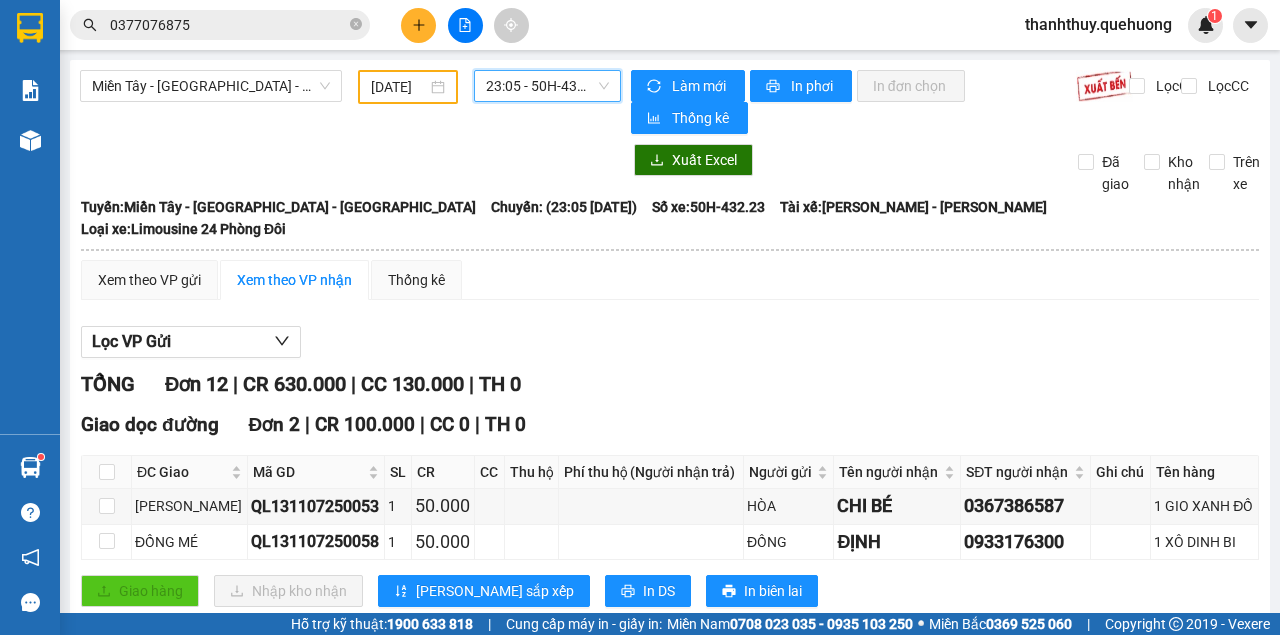 click on "23:05     - 50H-432.23" at bounding box center (547, 86) 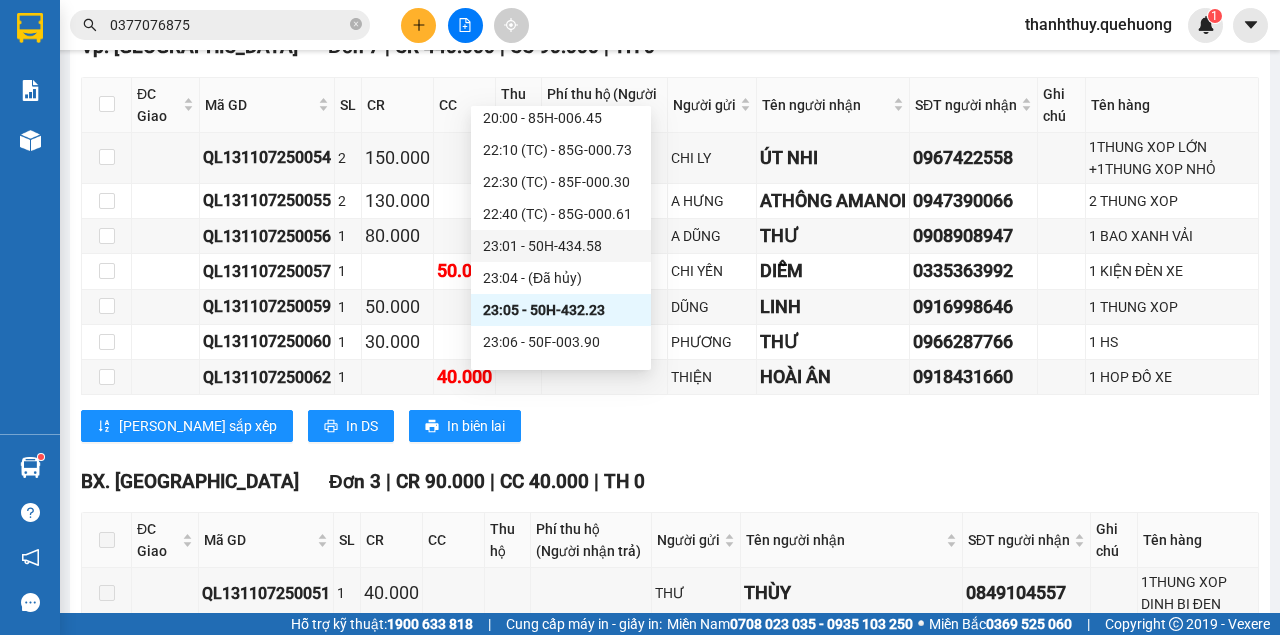 scroll, scrollTop: 794, scrollLeft: 0, axis: vertical 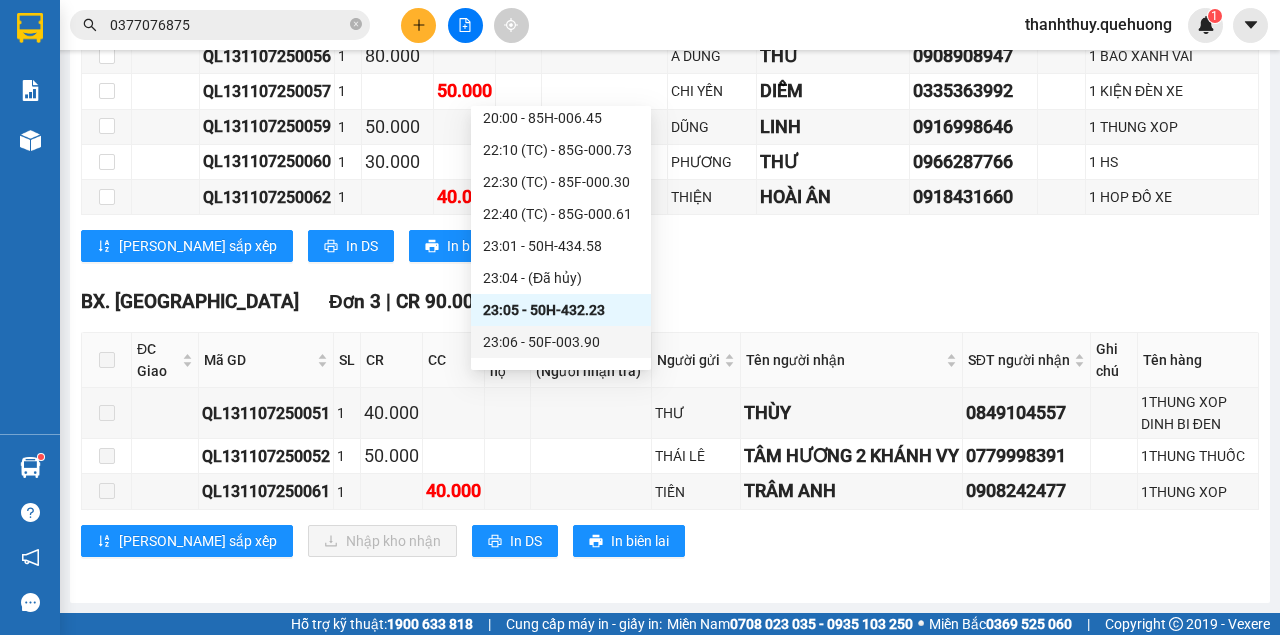 click on "23:06     - 50F-003.90" at bounding box center (561, 342) 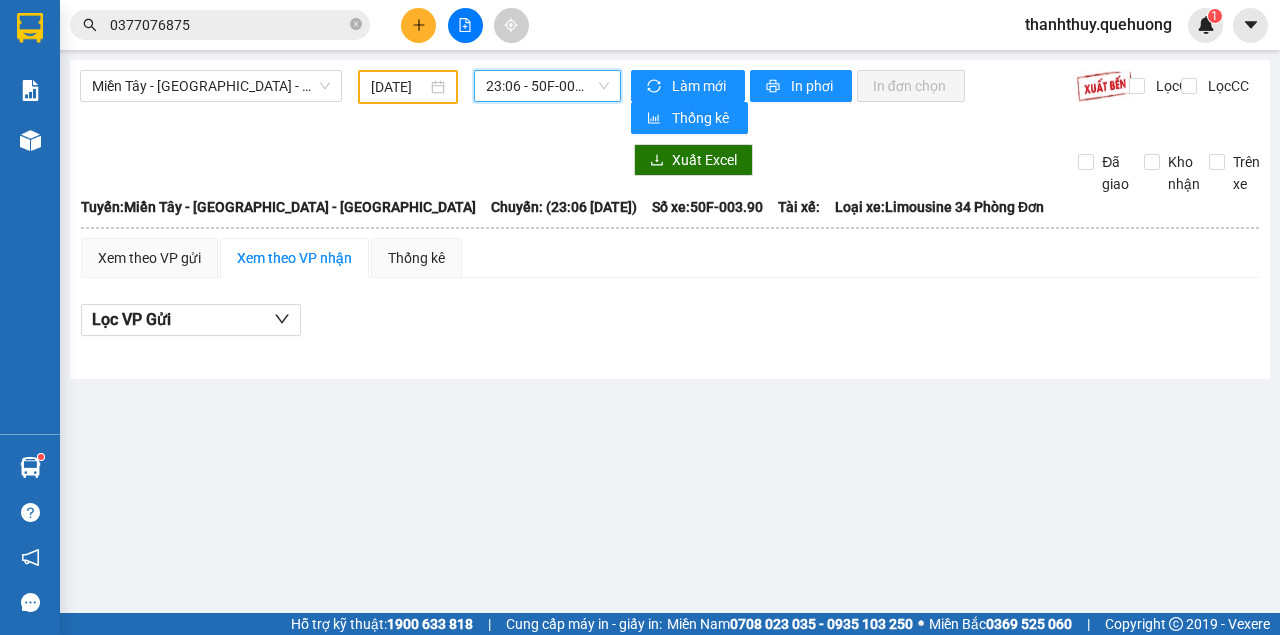 scroll, scrollTop: 0, scrollLeft: 0, axis: both 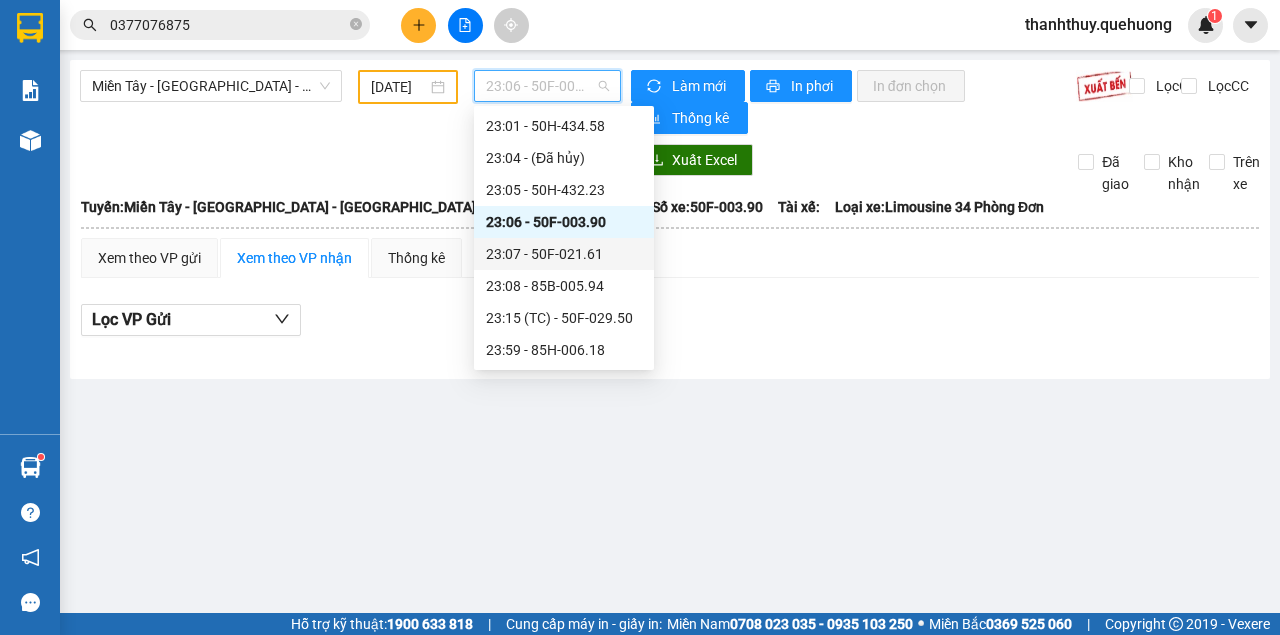 click on "23:07     - 50F-021.61" at bounding box center (564, 254) 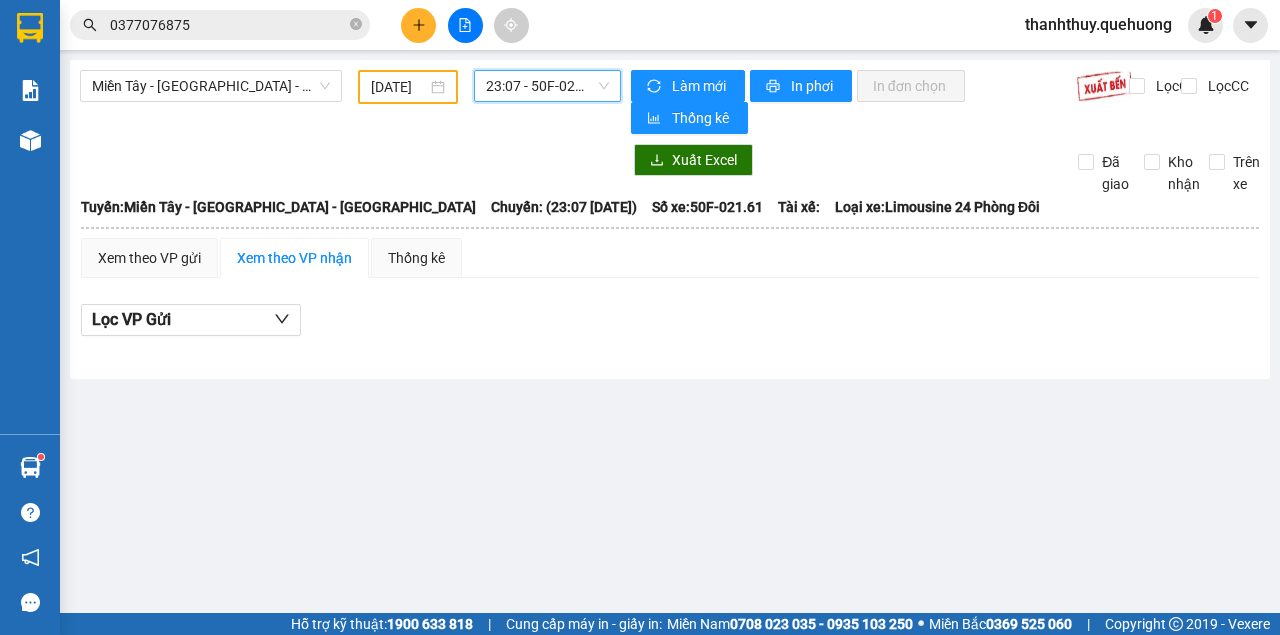 click on "23:07     - 50F-021.61" at bounding box center [547, 86] 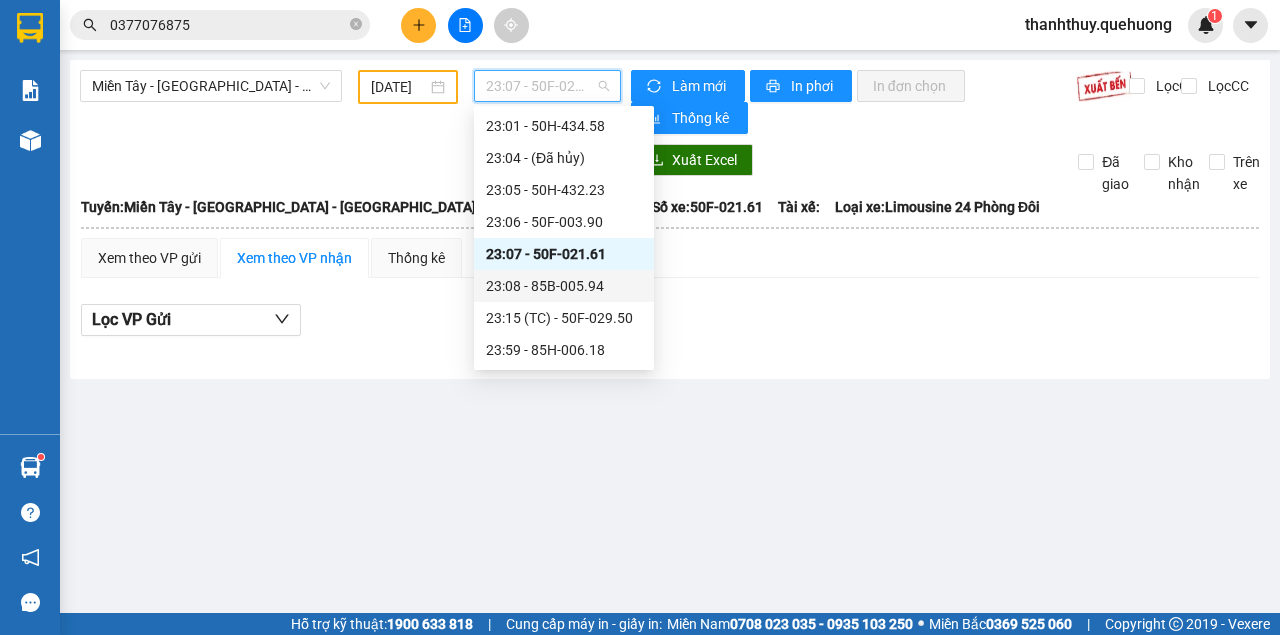 click on "23:08     - 85B-005.94" at bounding box center (564, 286) 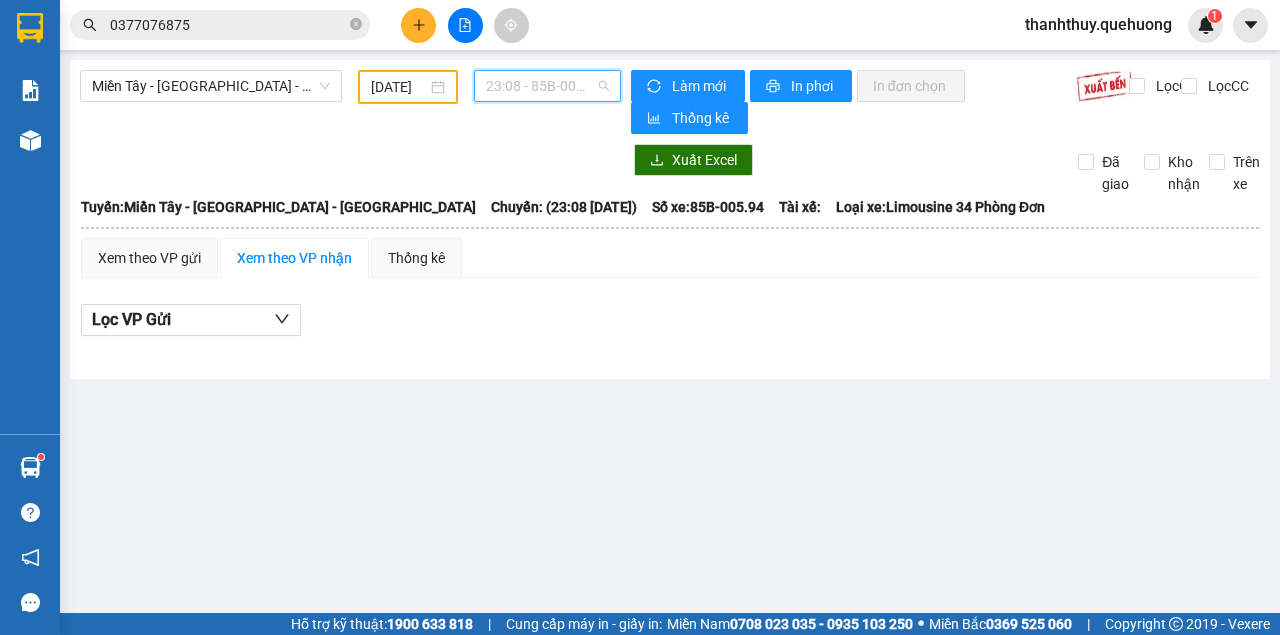 click on "23:08     - 85B-005.94" at bounding box center (547, 86) 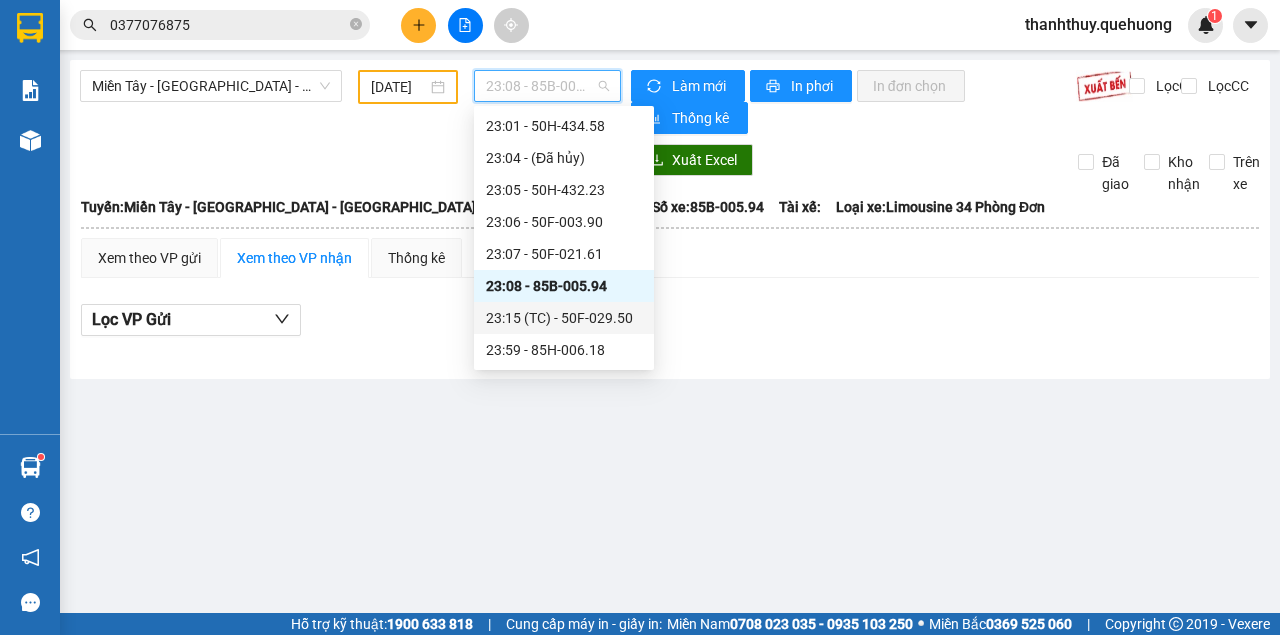 click on "23:15   (TC)   - 50F-029.50" at bounding box center [564, 318] 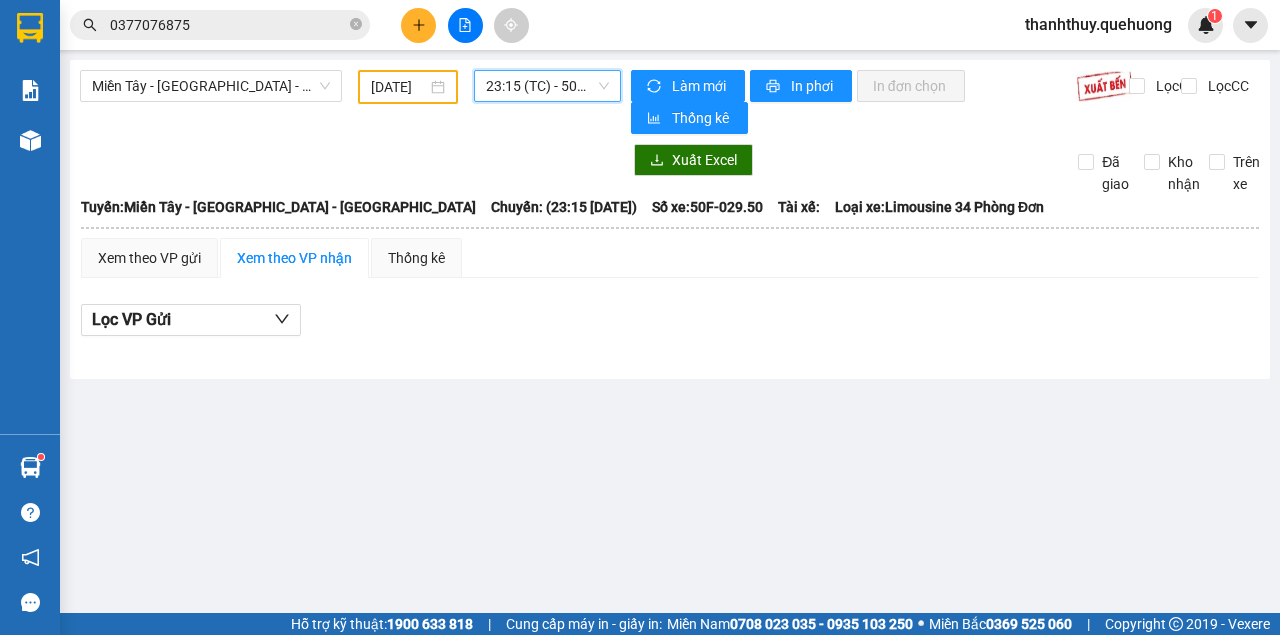 click on "23:15   (TC)   - 50F-029.50" at bounding box center (547, 86) 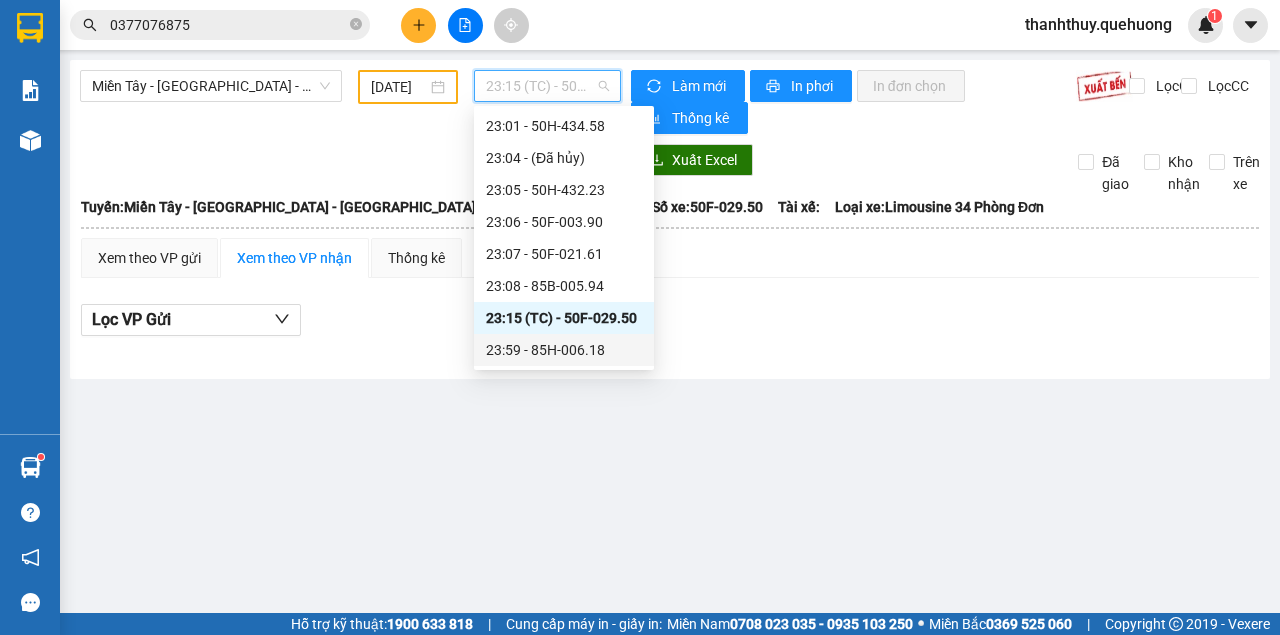 click on "23:59     - 85H-006.18" at bounding box center (564, 350) 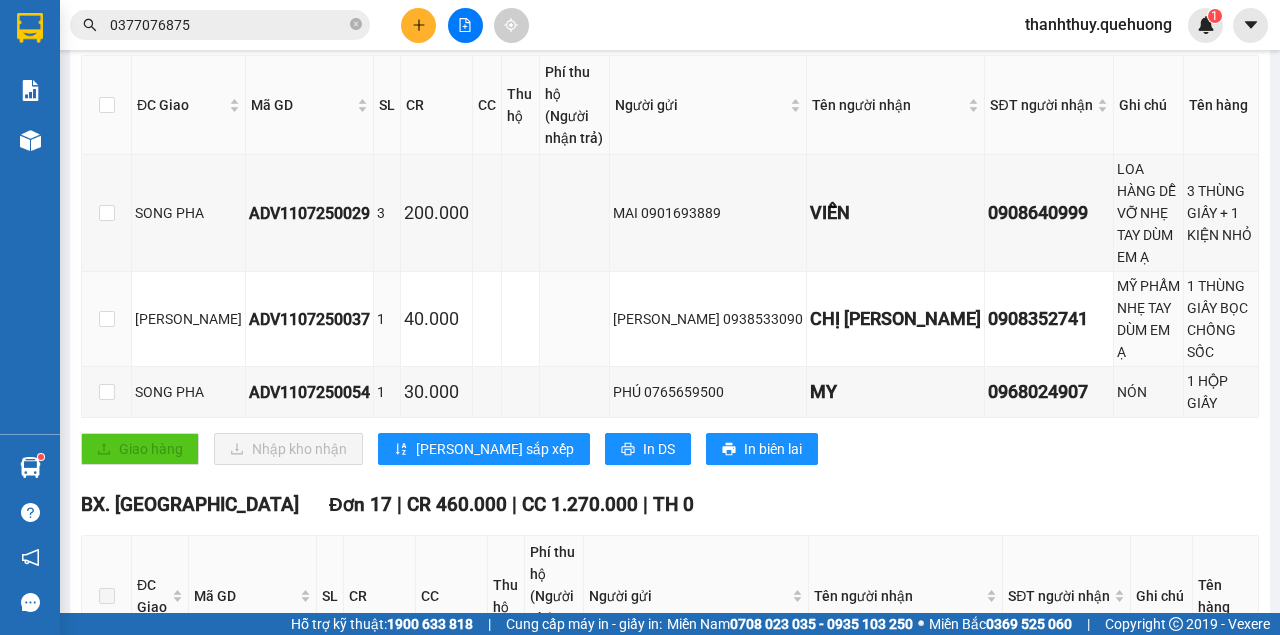 scroll, scrollTop: 0, scrollLeft: 0, axis: both 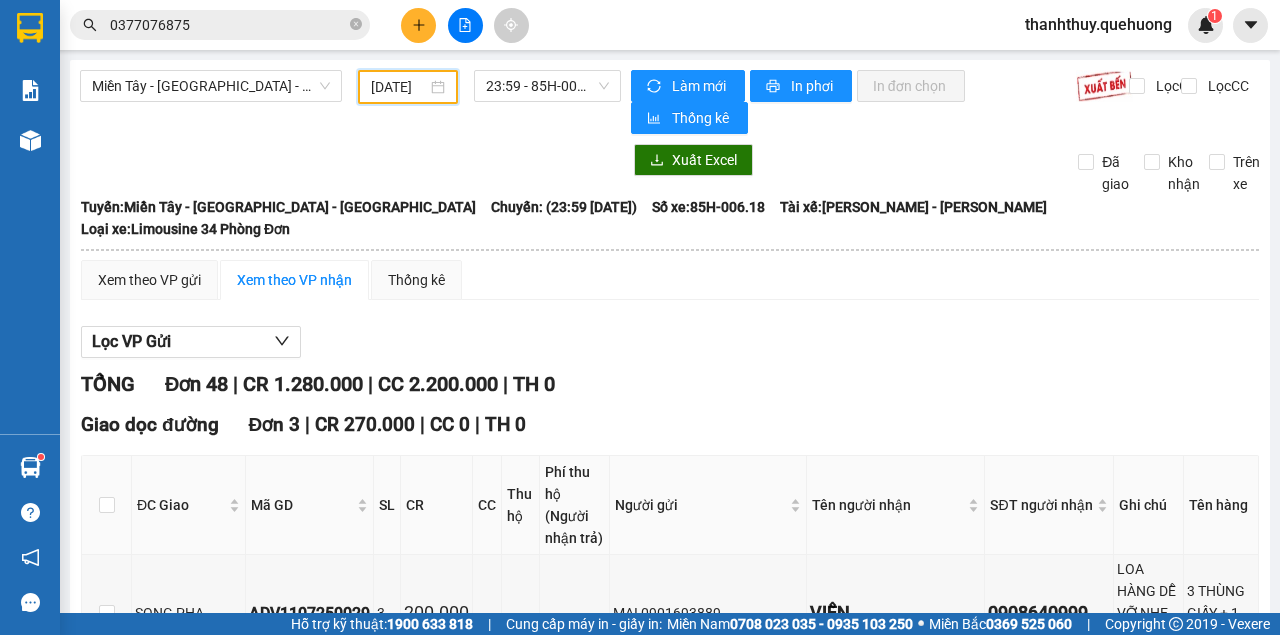 click on "[DATE]" at bounding box center (408, 87) 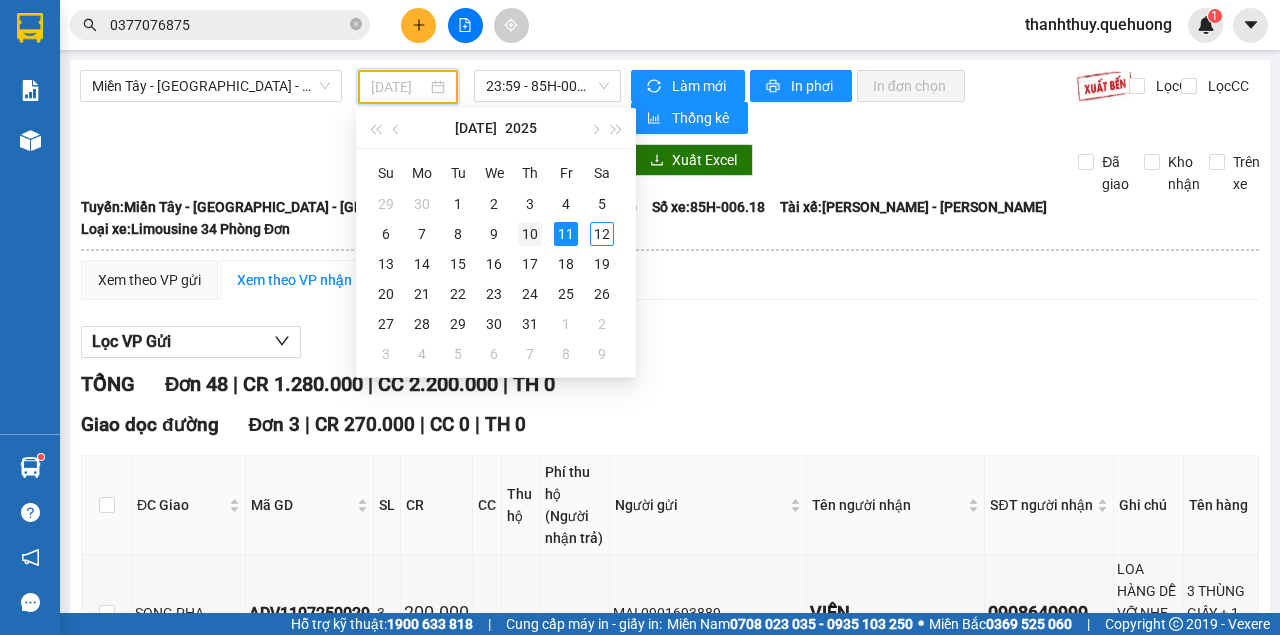 click on "10" at bounding box center (530, 234) 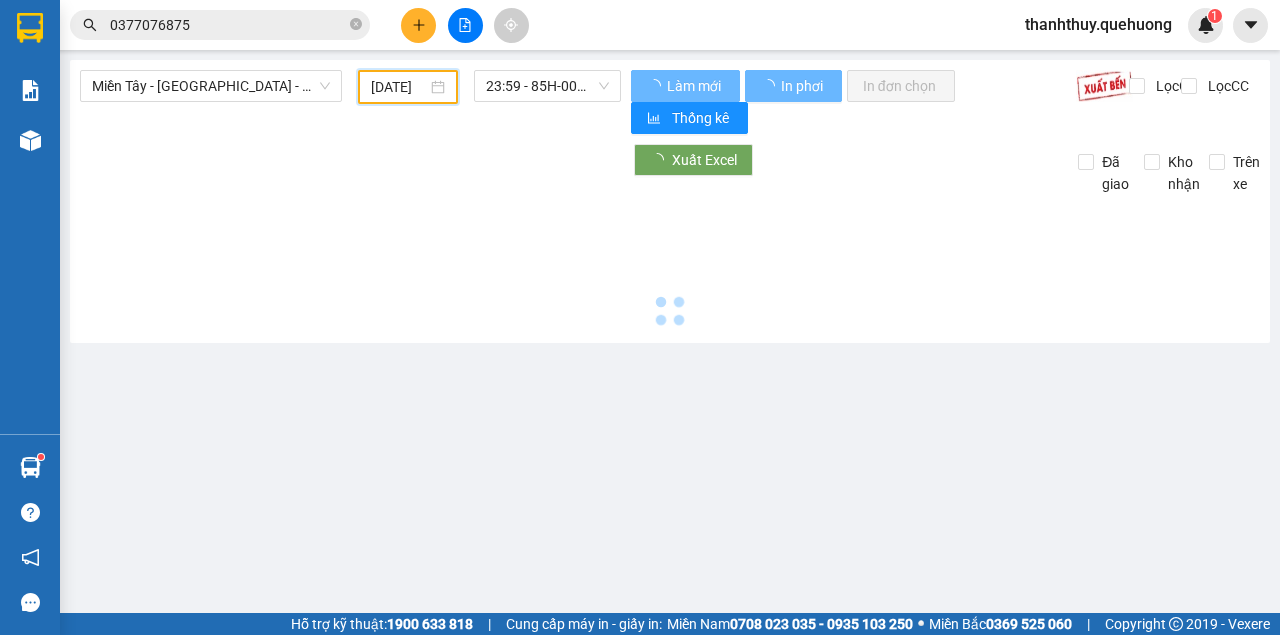 type on "10/07/2025" 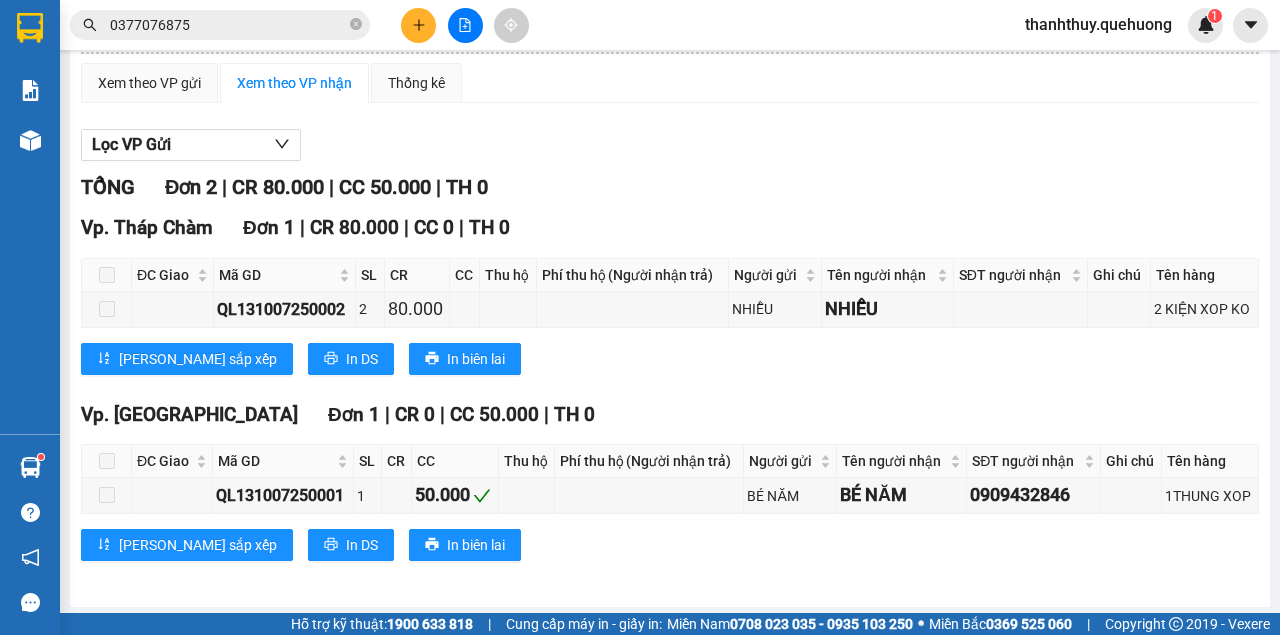 scroll, scrollTop: 0, scrollLeft: 0, axis: both 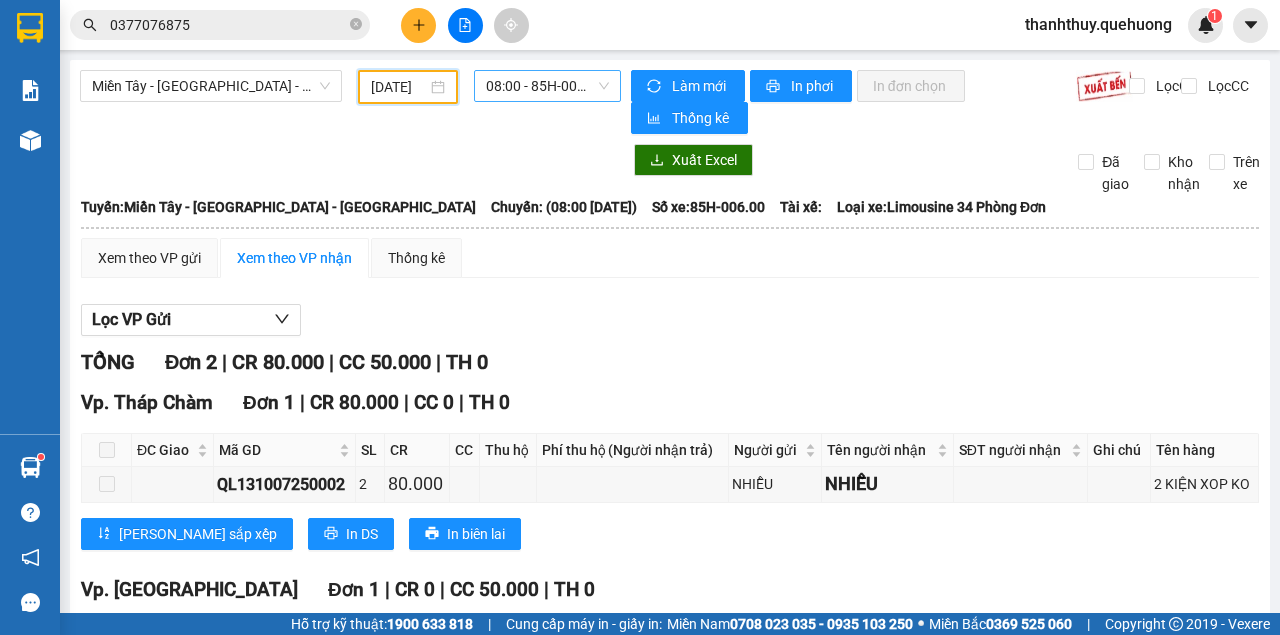 click on "08:00     - 85H-006.00" at bounding box center (547, 86) 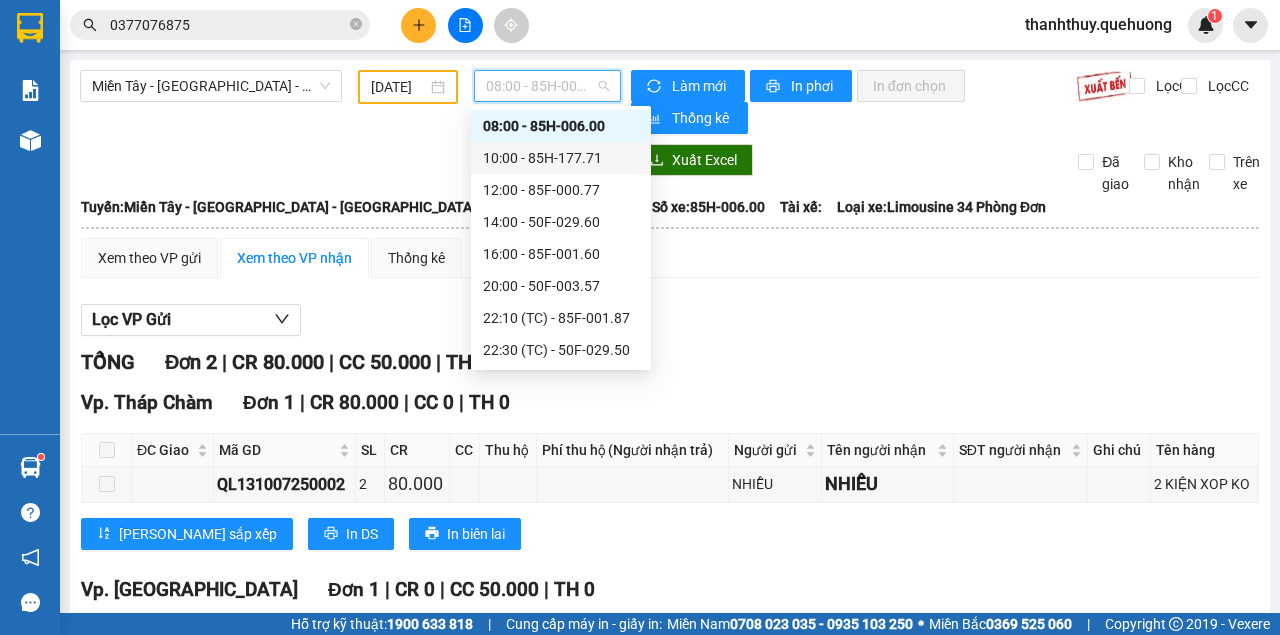 click on "10:00     - 85H-177.71" at bounding box center [561, 158] 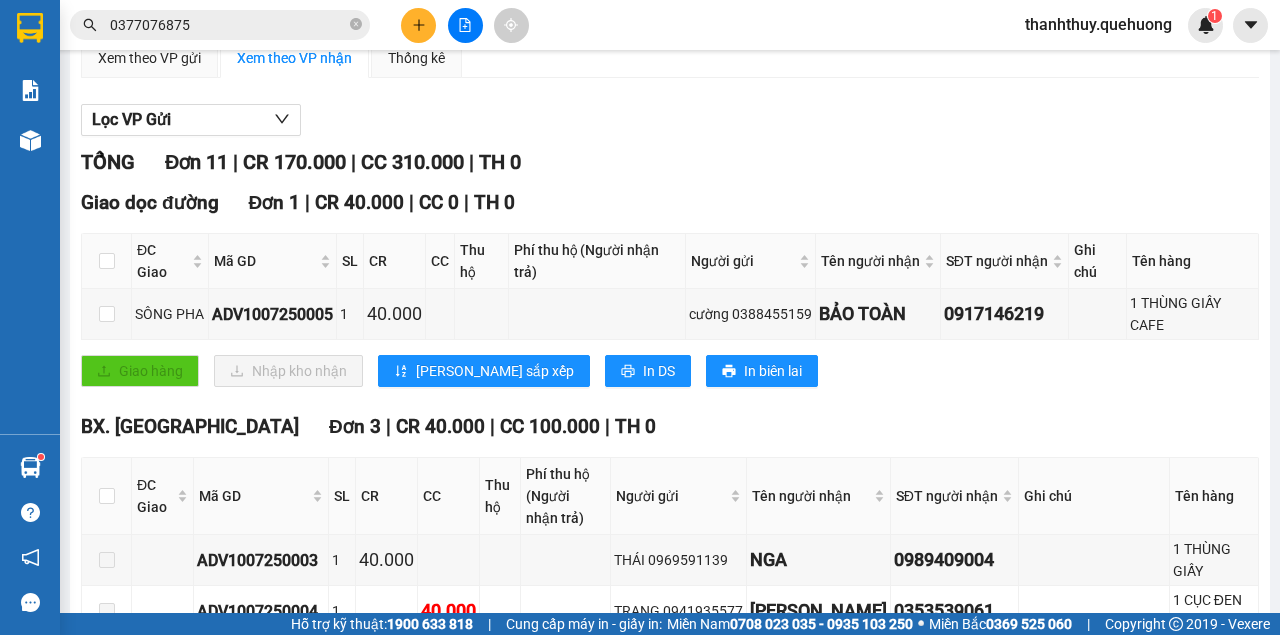 scroll, scrollTop: 0, scrollLeft: 0, axis: both 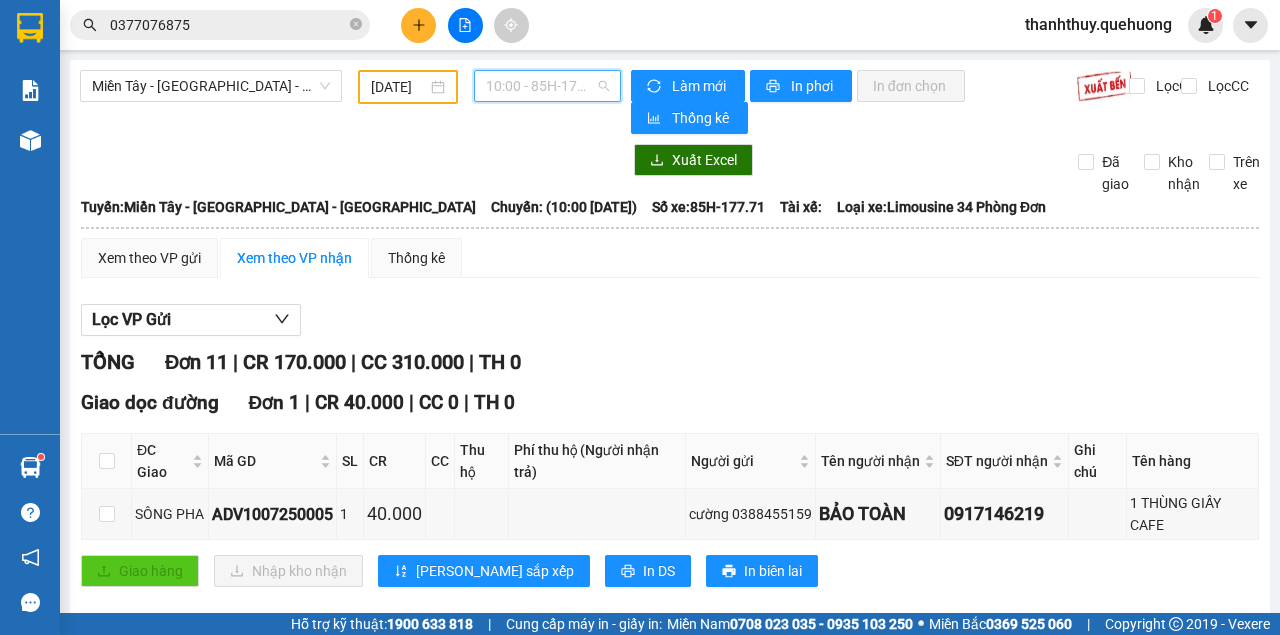 click on "10:00     - 85H-177.71" at bounding box center [547, 86] 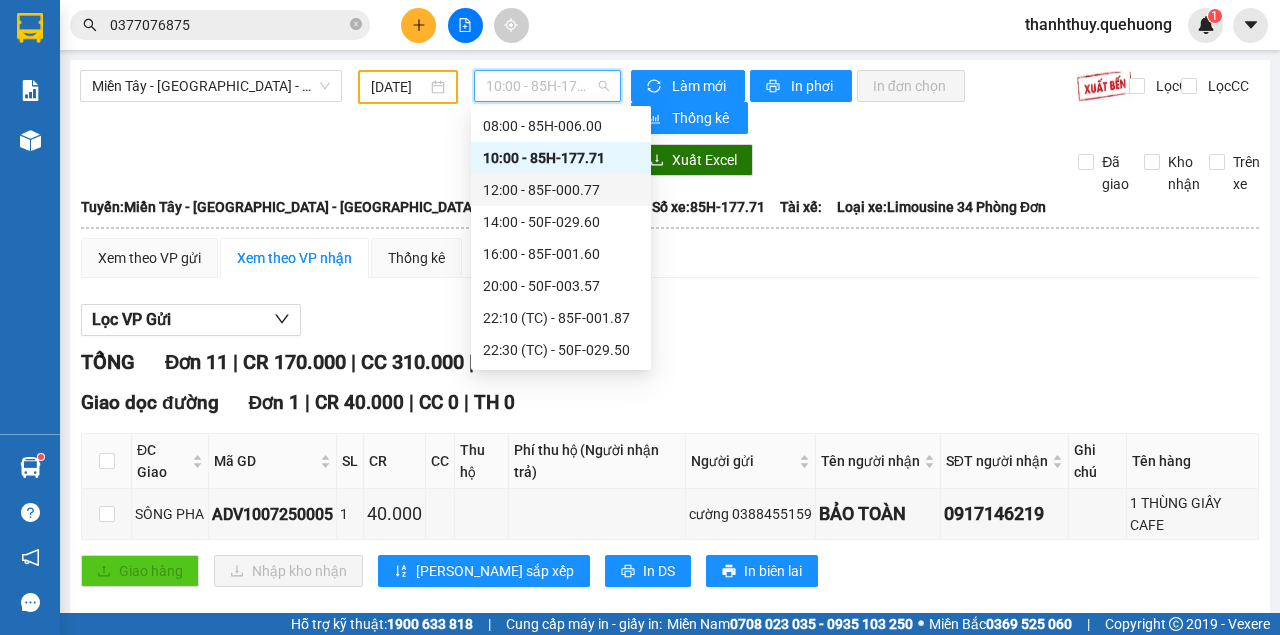 click on "12:00     - 85F-000.77" at bounding box center [561, 190] 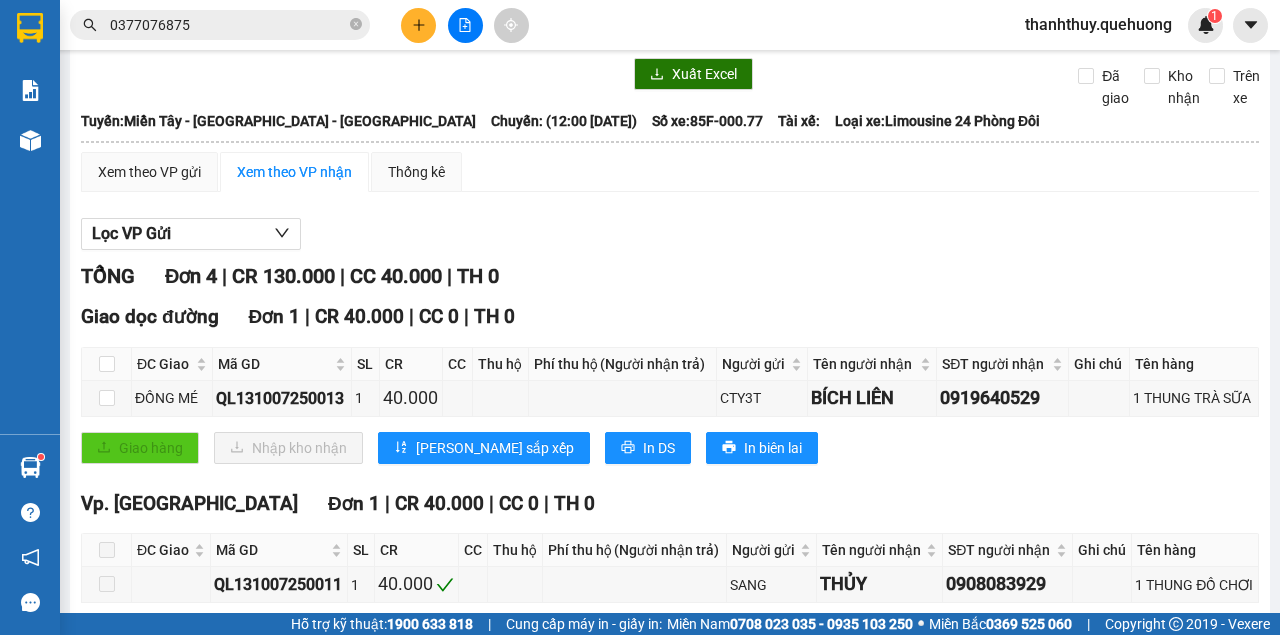 scroll, scrollTop: 0, scrollLeft: 0, axis: both 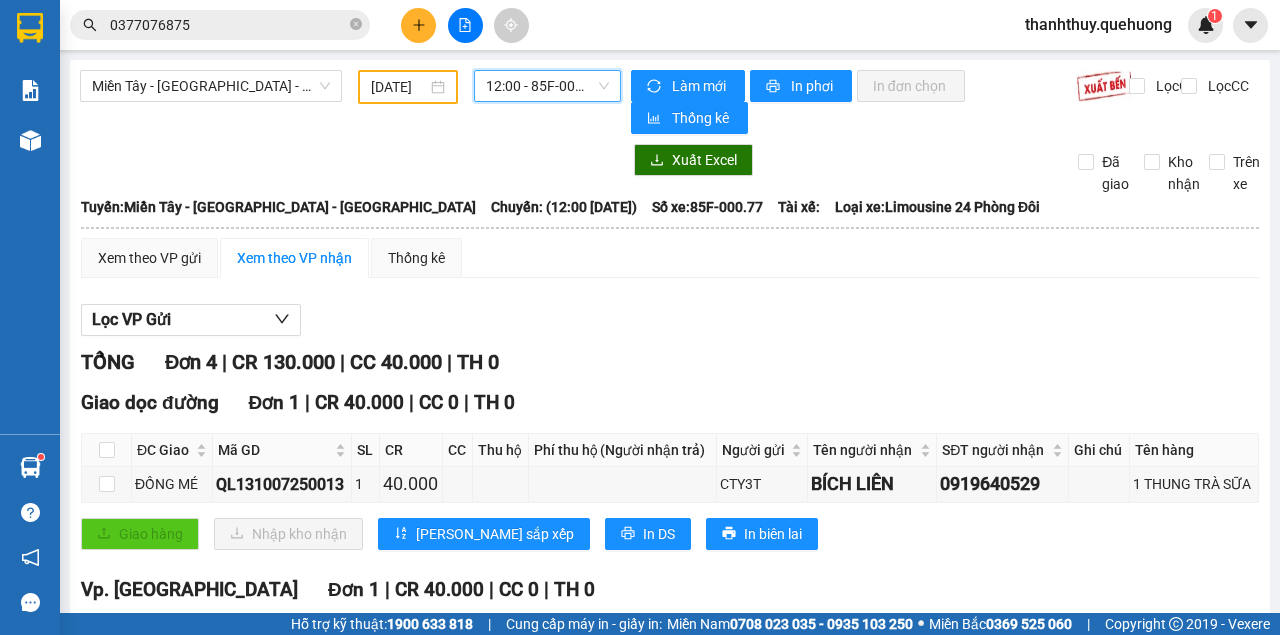 click on "12:00     - 85F-000.77" at bounding box center (547, 86) 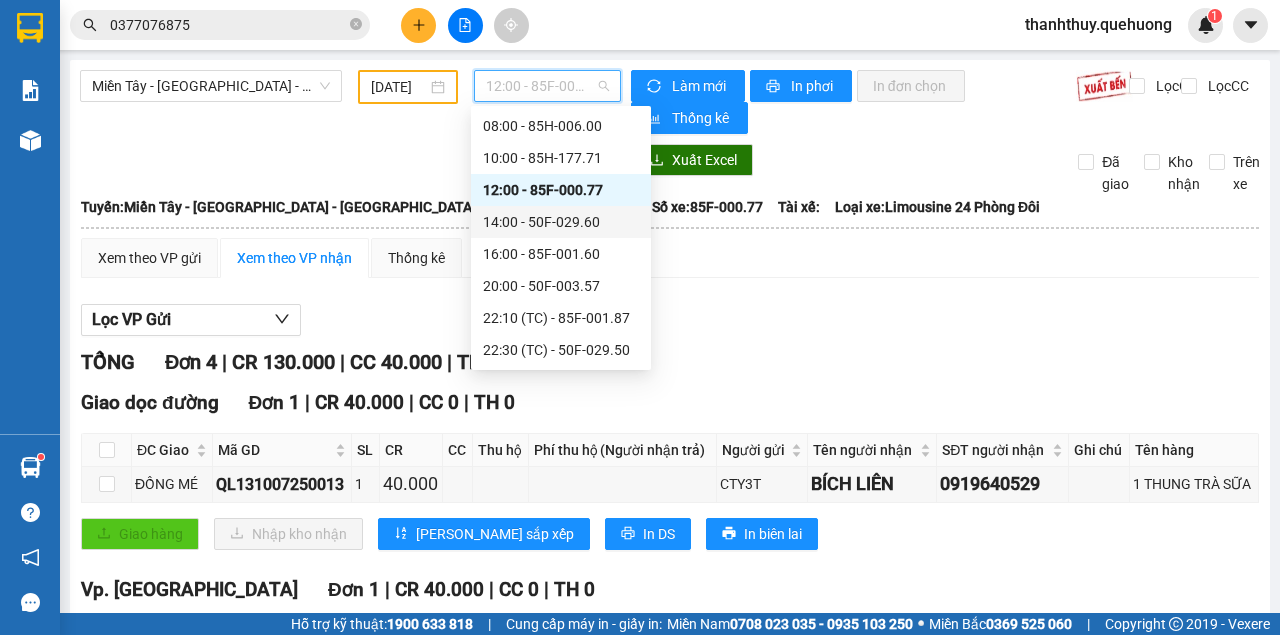 click on "14:00     - 50F-029.60" at bounding box center [561, 222] 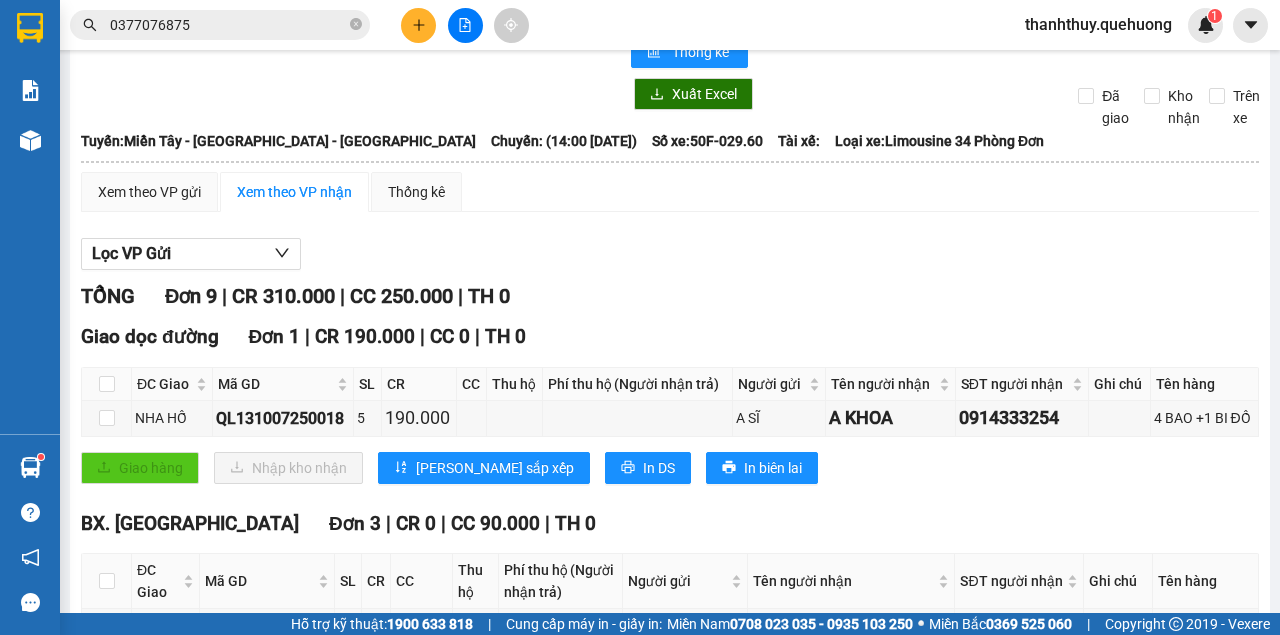 scroll, scrollTop: 0, scrollLeft: 0, axis: both 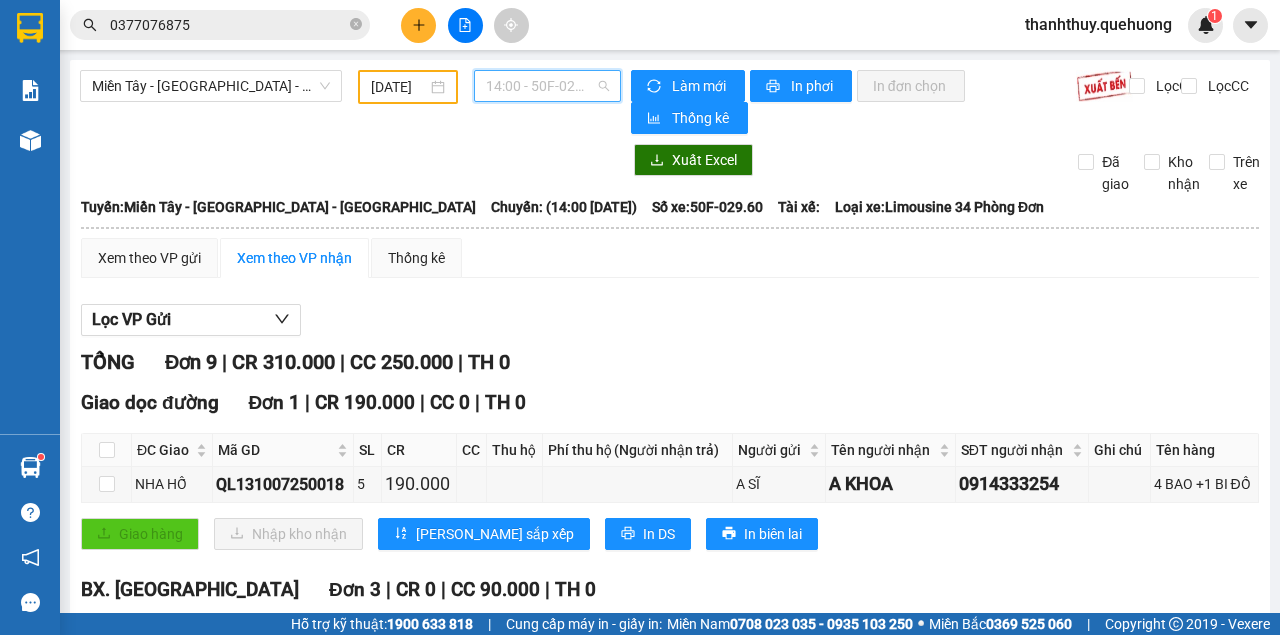 click on "14:00     - 50F-029.60" at bounding box center [547, 86] 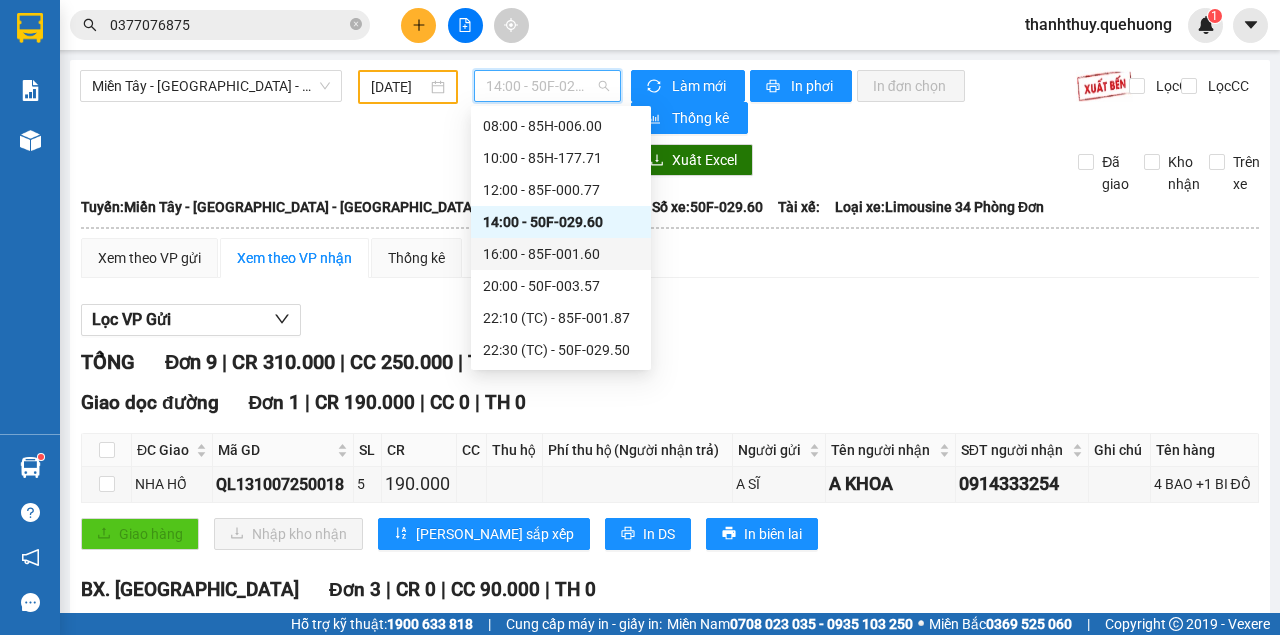 click on "16:00     - 85F-001.60" at bounding box center [561, 254] 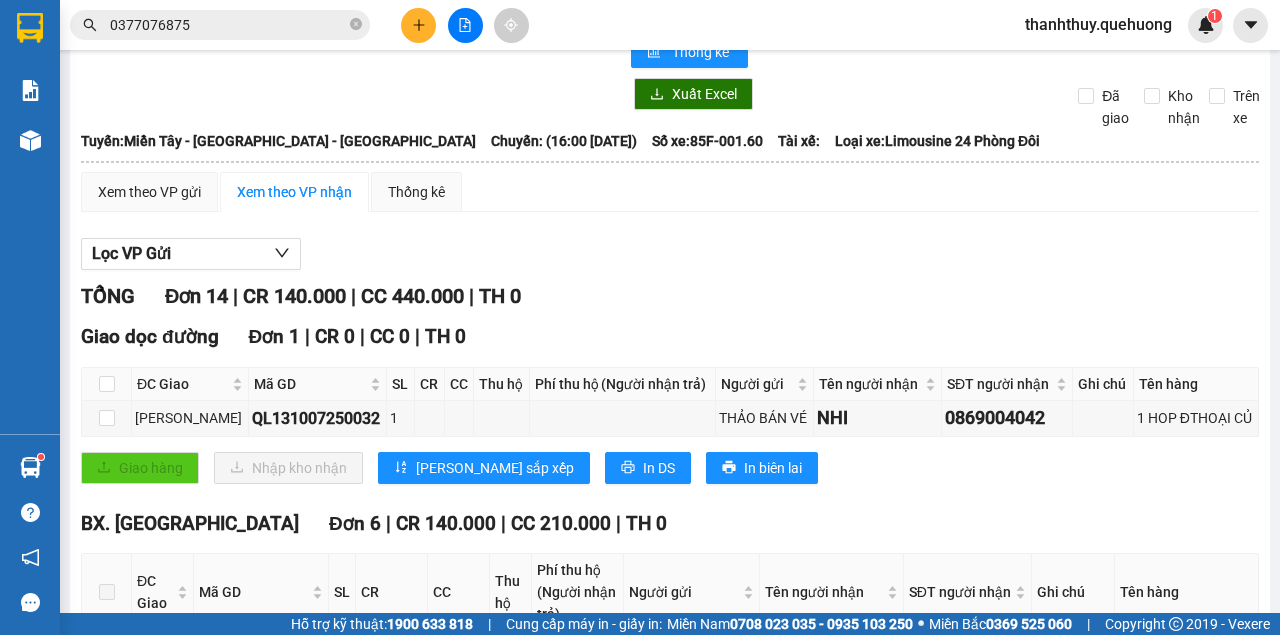 scroll, scrollTop: 0, scrollLeft: 0, axis: both 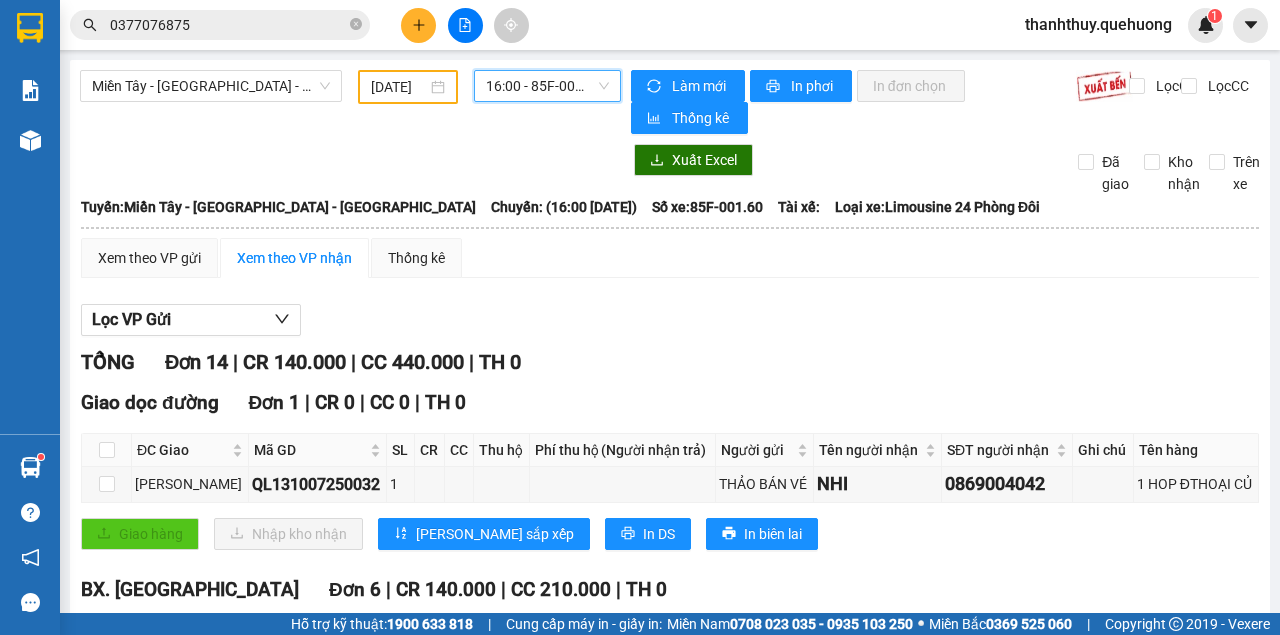 click on "16:00     - 85F-001.60" at bounding box center (547, 86) 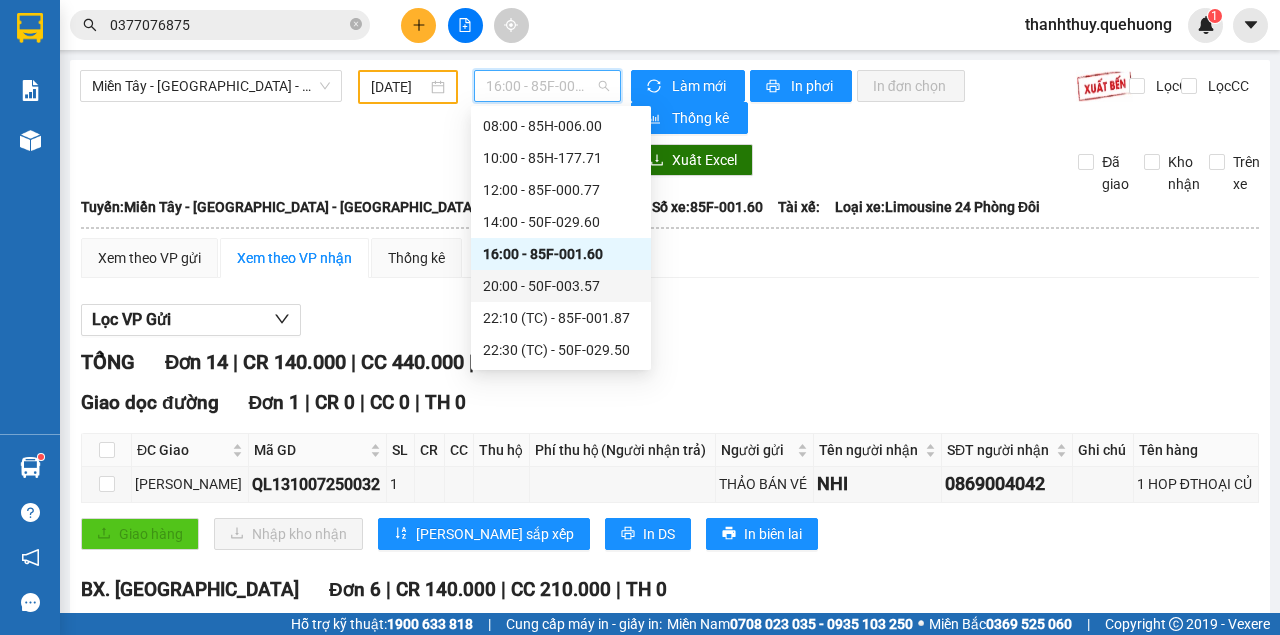 click on "20:00     - 50F-003.57" at bounding box center [561, 286] 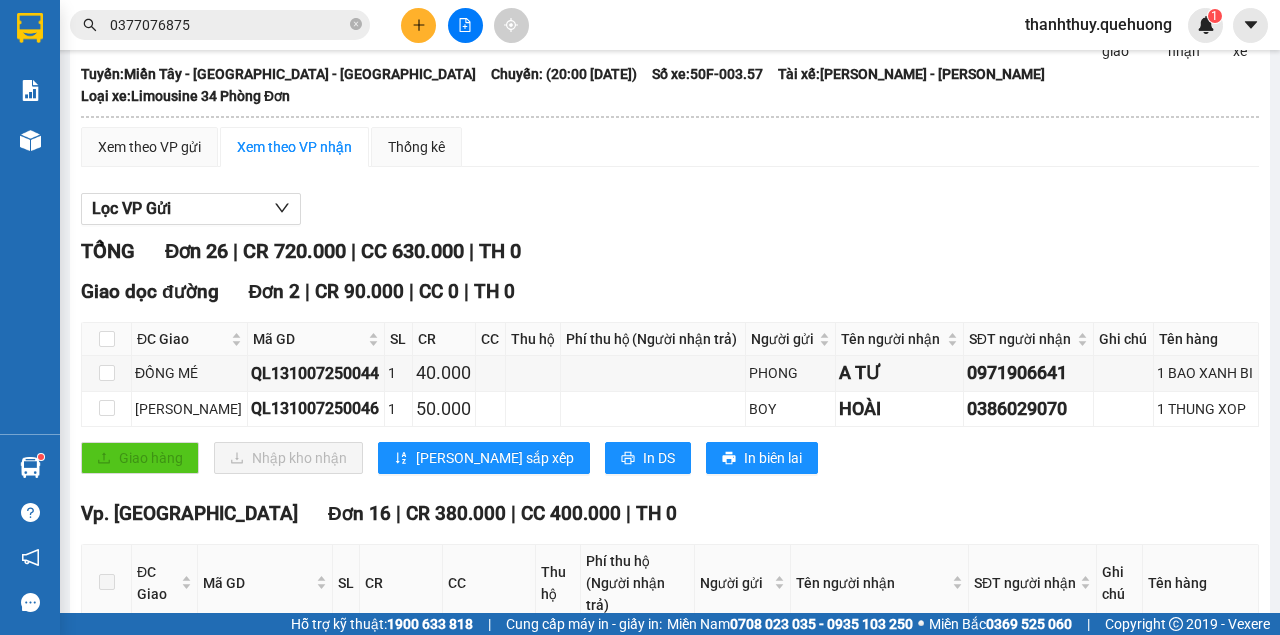 scroll, scrollTop: 0, scrollLeft: 0, axis: both 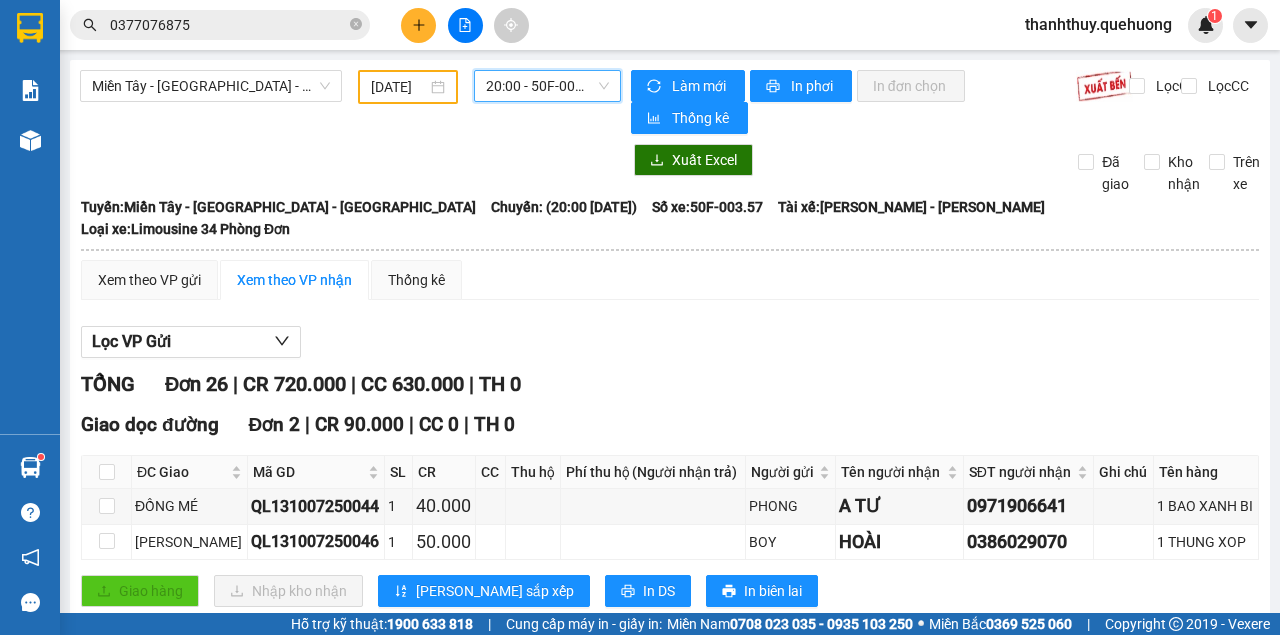 click on "20:00     - 50F-003.57" at bounding box center (547, 86) 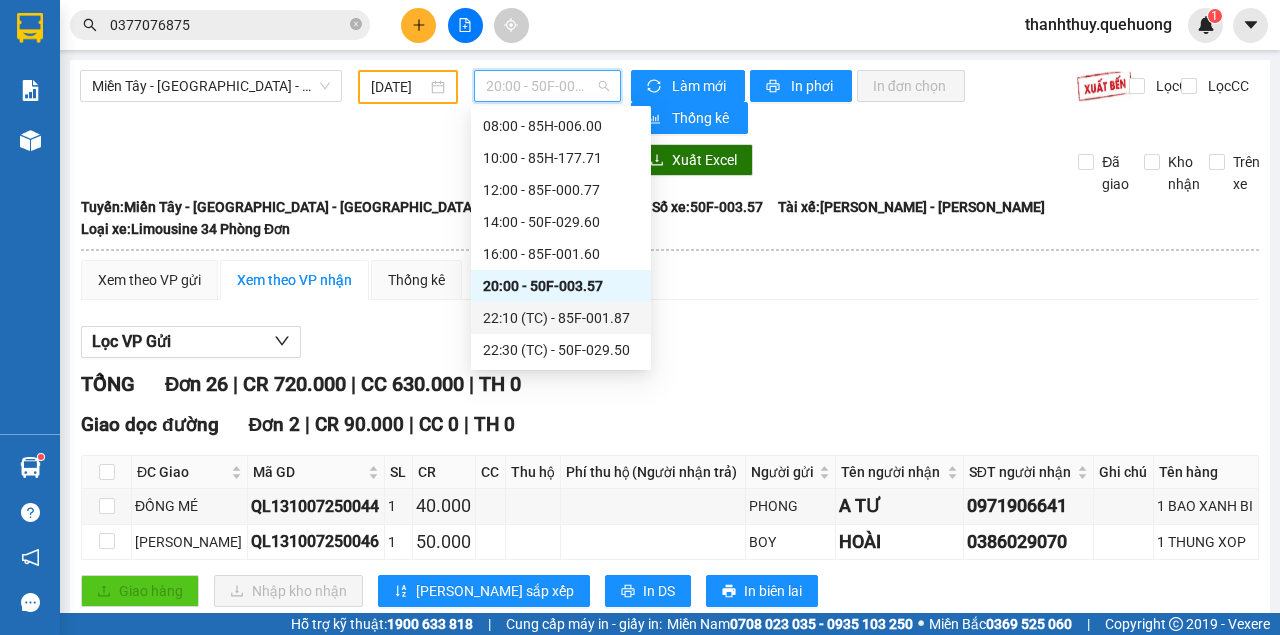 click on "22:10   (TC)   - 85F-001.87" at bounding box center [561, 318] 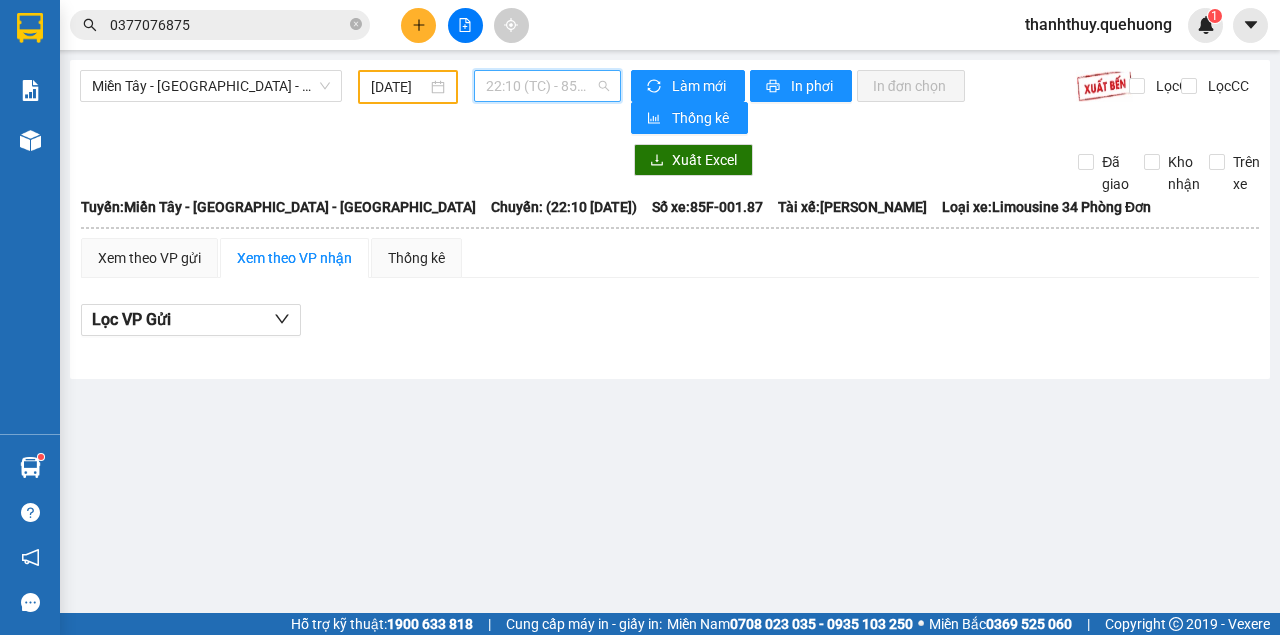 click on "22:10   (TC)   - 85F-001.87" at bounding box center (547, 86) 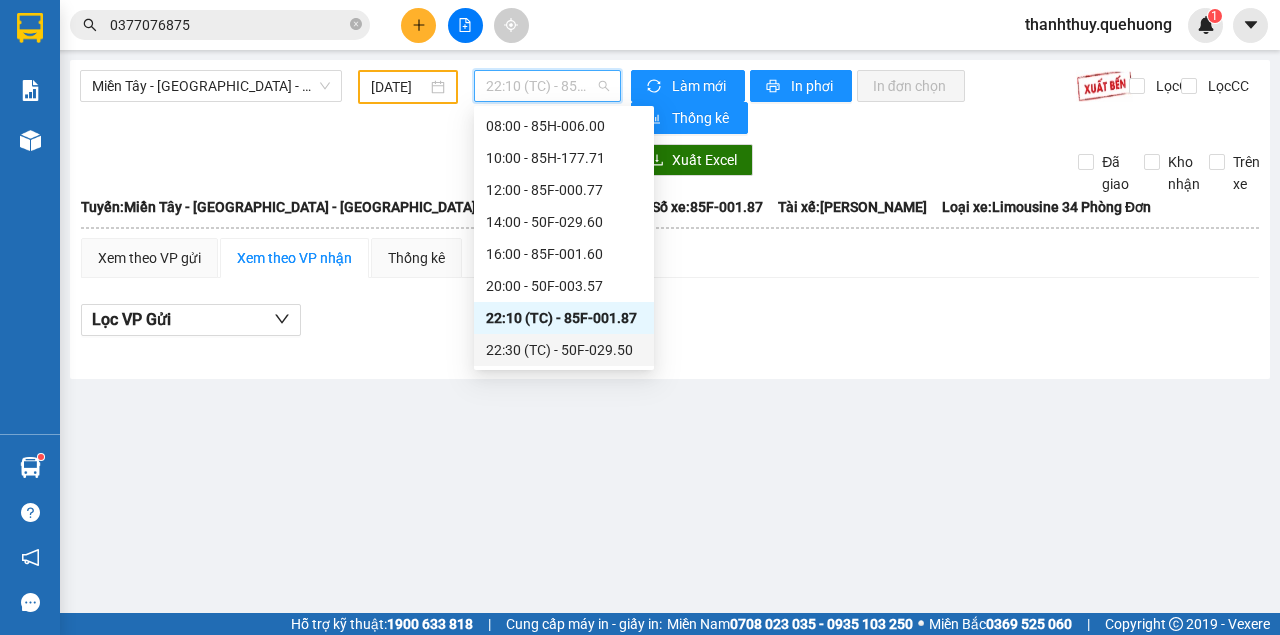 click on "22:30   (TC)   - 50F-029.50" at bounding box center [564, 350] 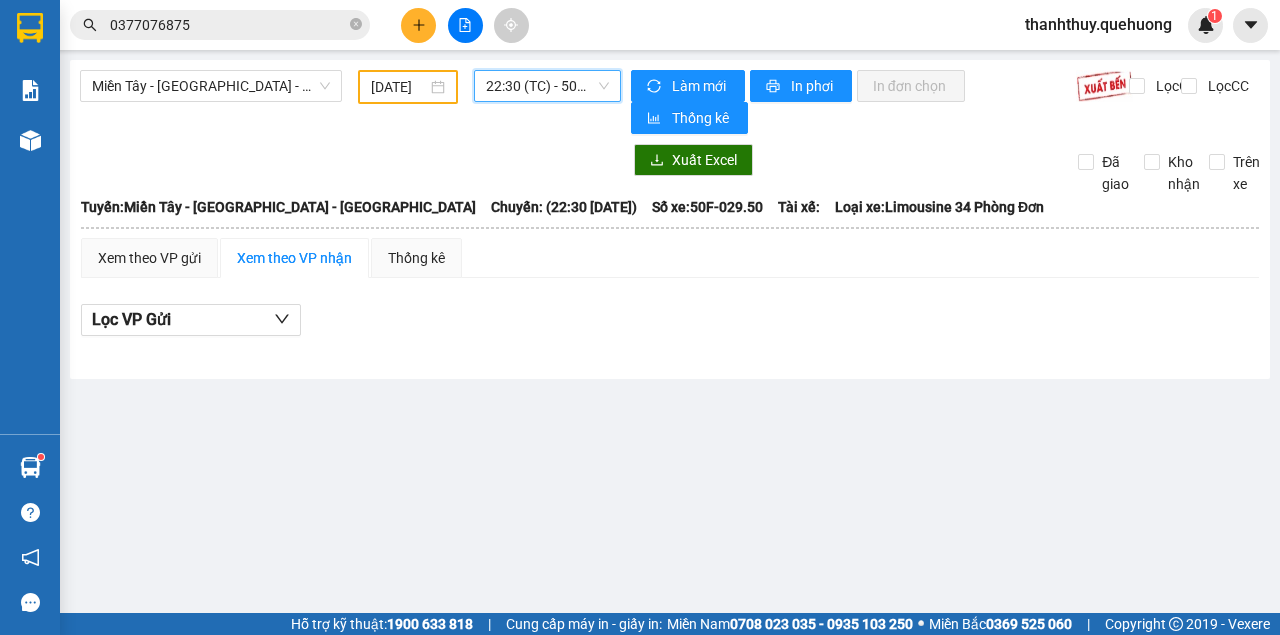 click on "22:30   (TC)   - 50F-029.50" at bounding box center [547, 86] 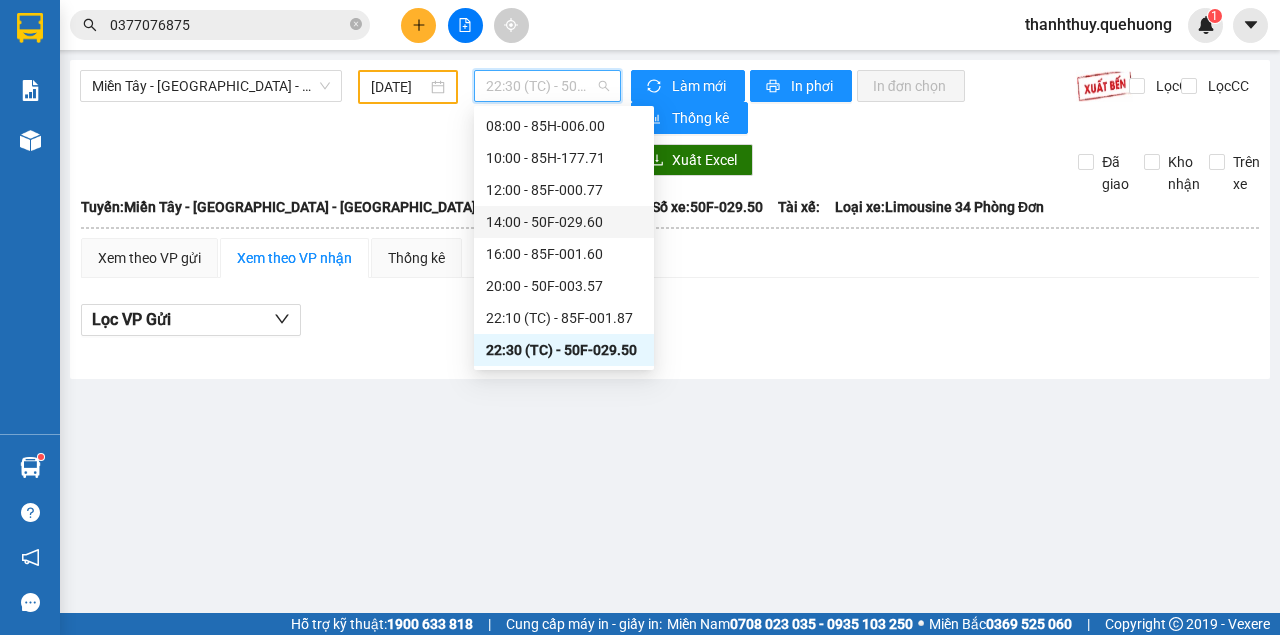 scroll, scrollTop: 98, scrollLeft: 0, axis: vertical 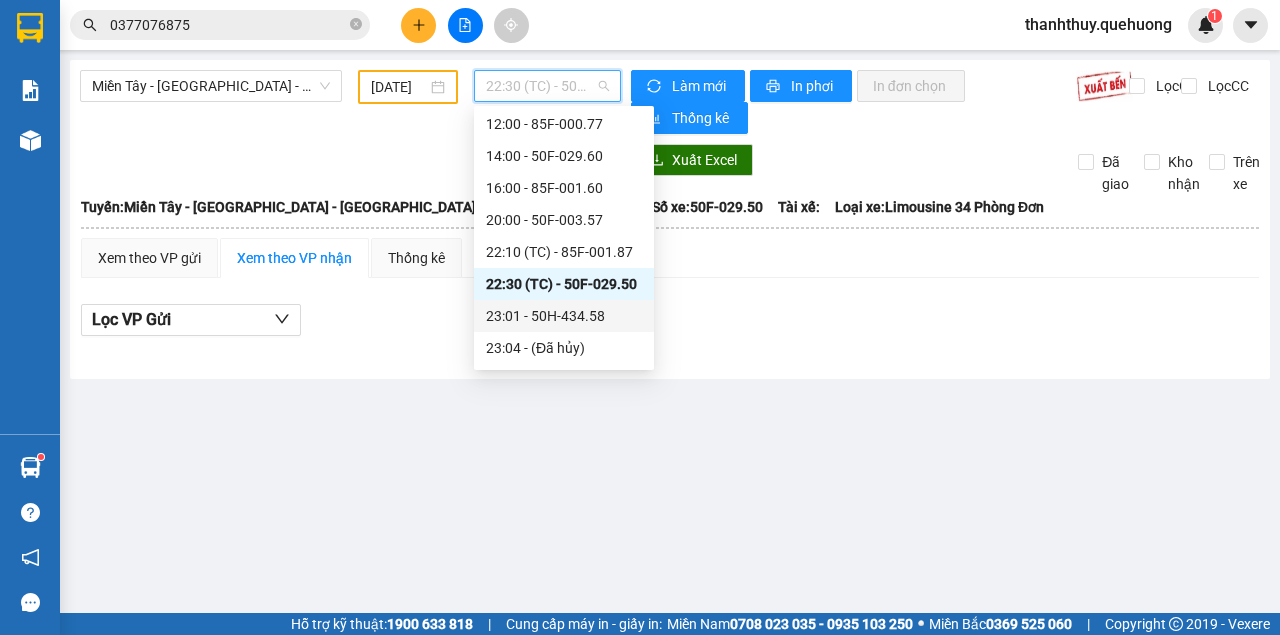 click on "23:01     - 50H-434.58" at bounding box center (564, 316) 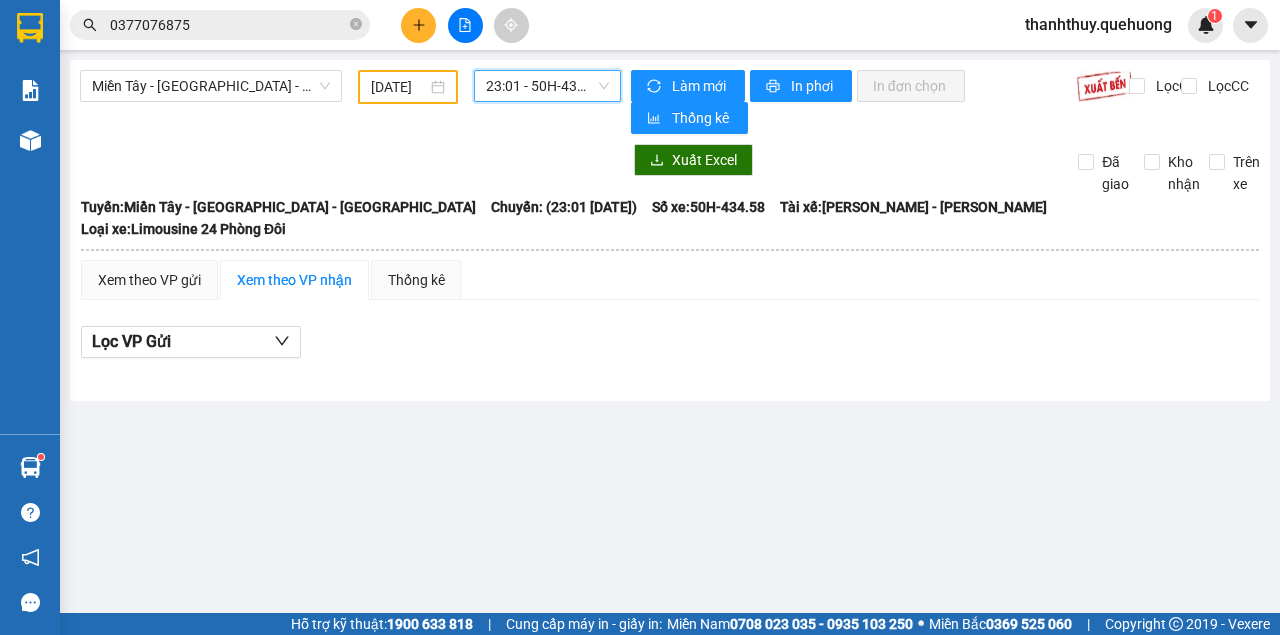 click on "23:01     - 50H-434.58" at bounding box center (547, 86) 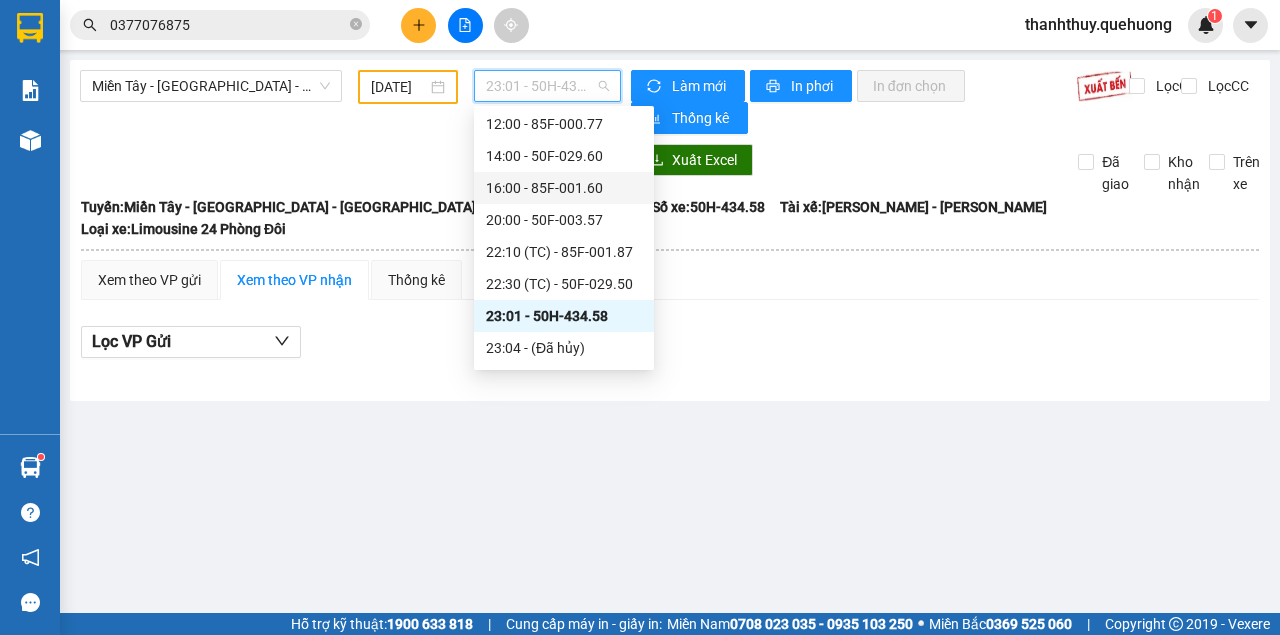 scroll, scrollTop: 232, scrollLeft: 0, axis: vertical 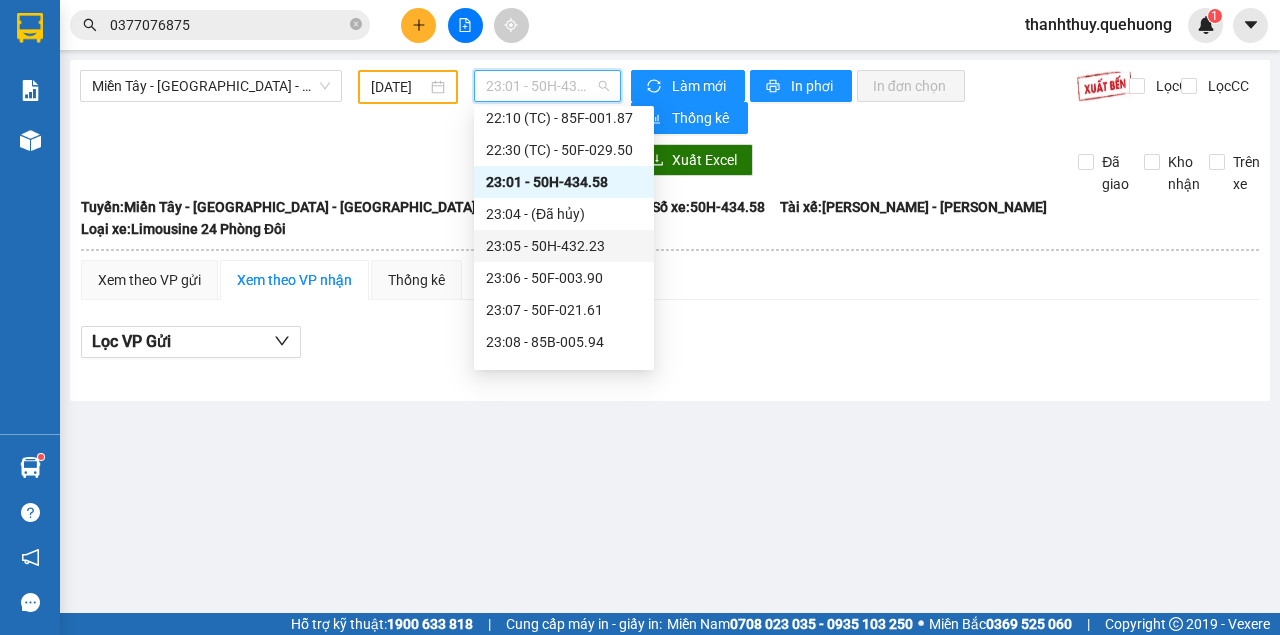 click on "23:05     - 50H-432.23" at bounding box center [564, 246] 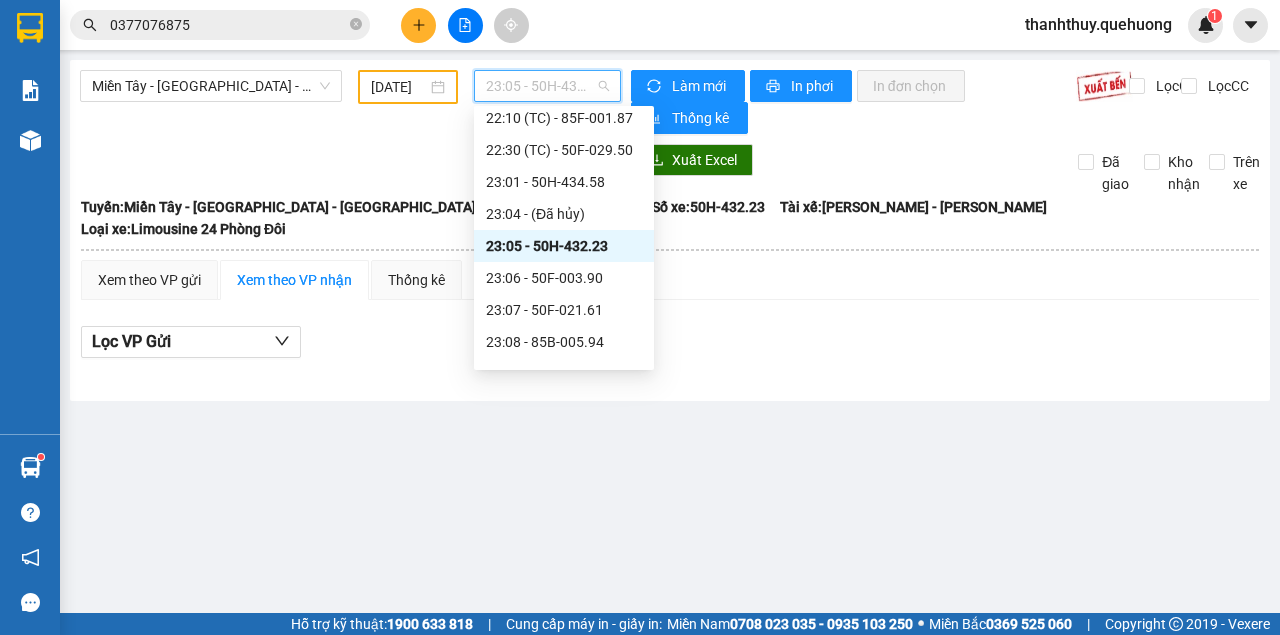 click on "23:05     - 50H-432.23" at bounding box center (547, 86) 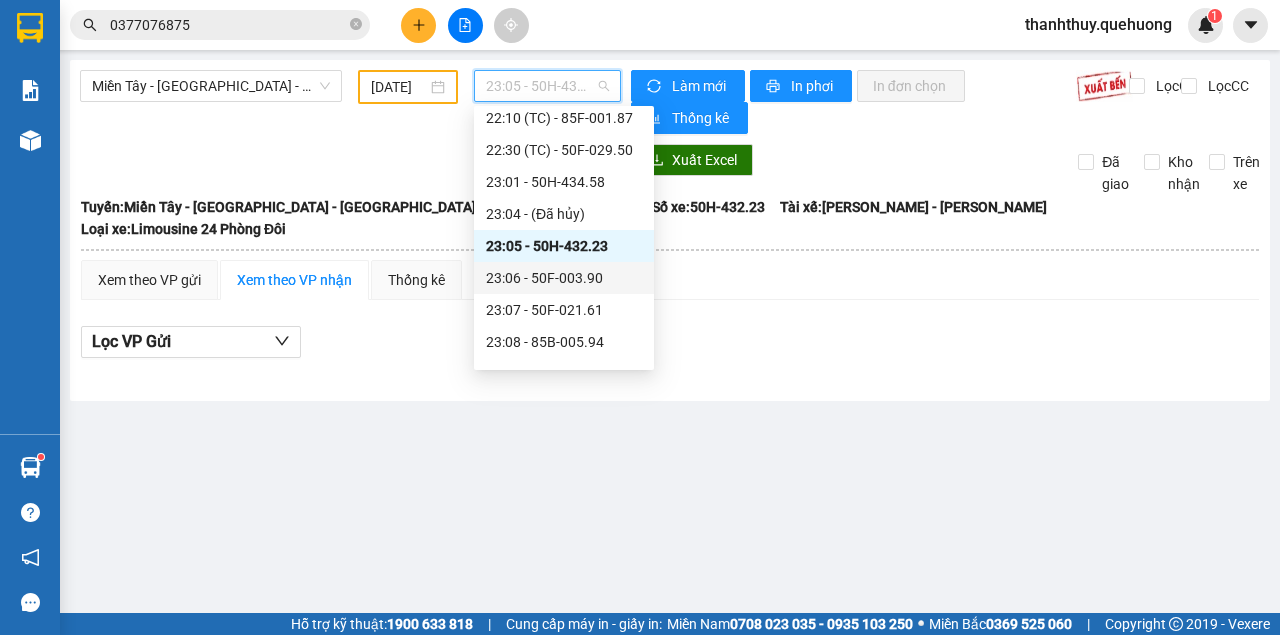 click on "23:06     - 50F-003.90" at bounding box center (564, 278) 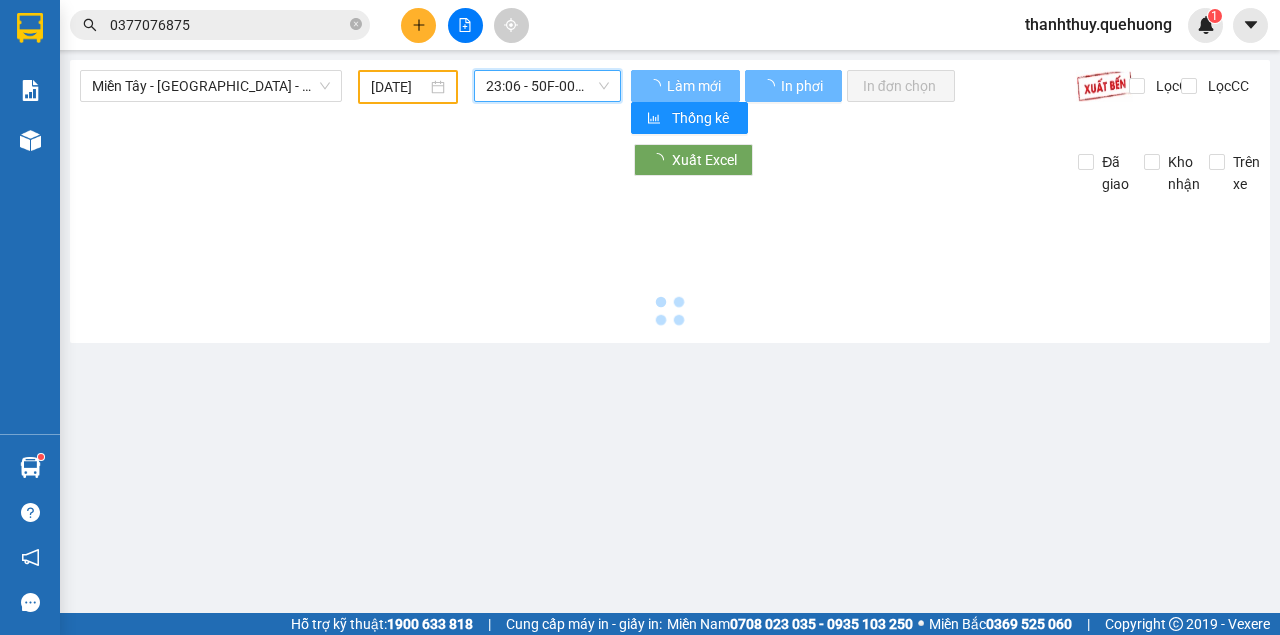 click on "23:06     - 50F-003.90" at bounding box center [547, 86] 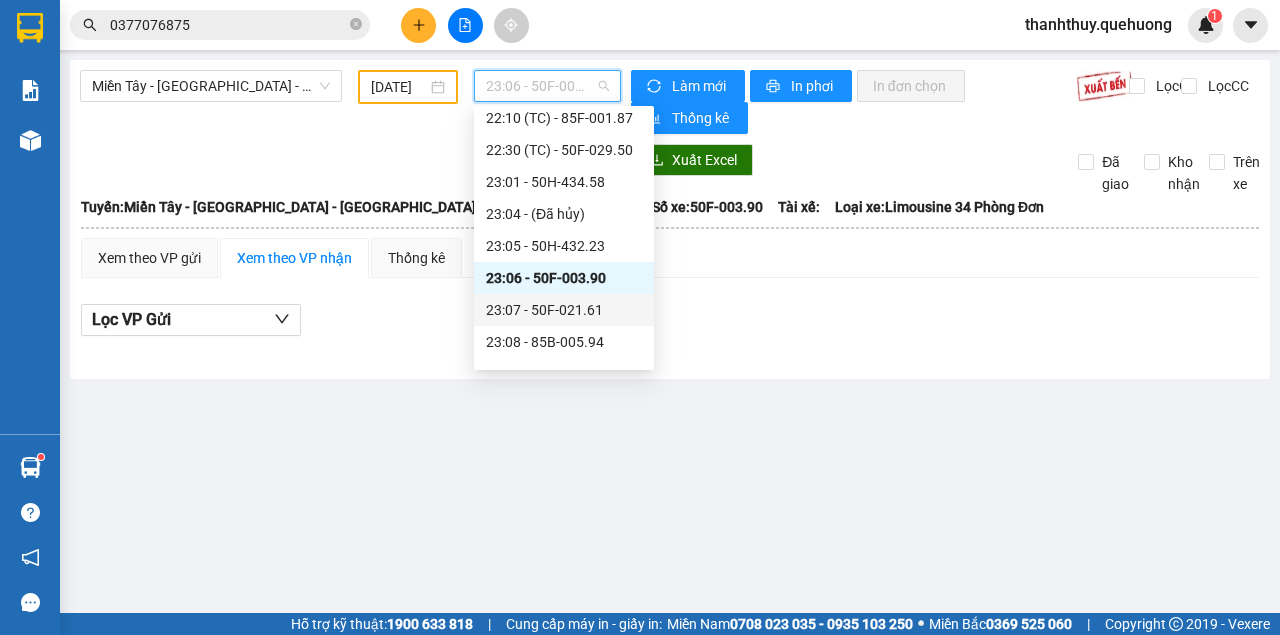 click on "23:07     - 50F-021.61" at bounding box center (564, 310) 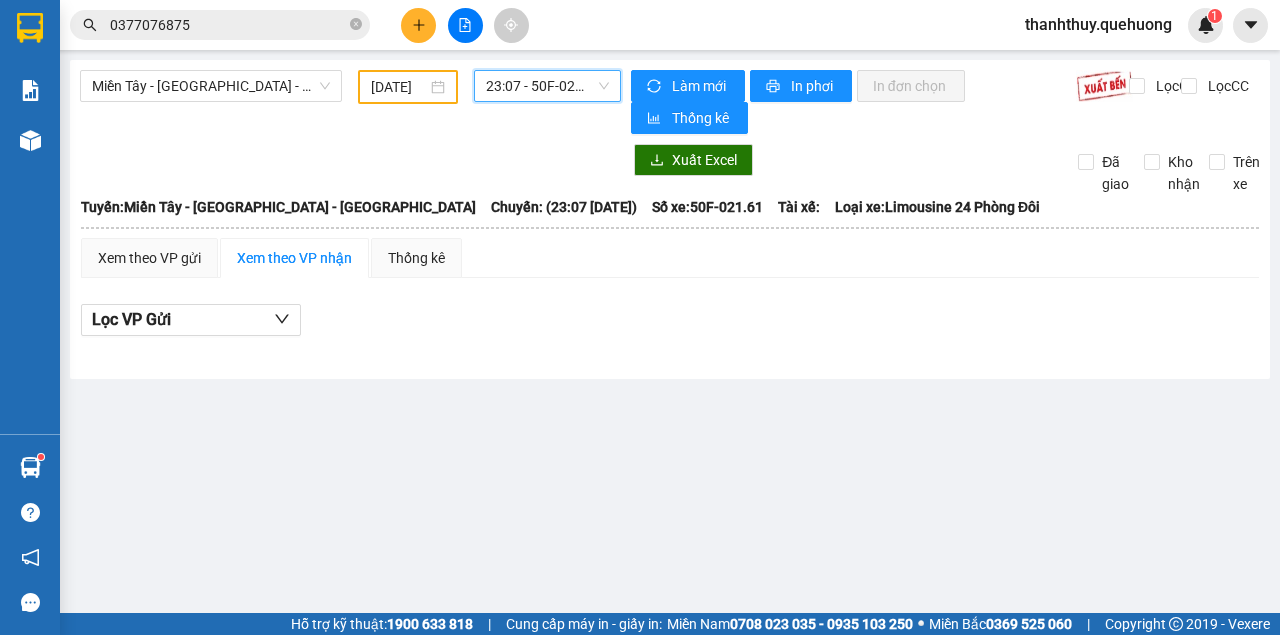 click on "23:07     - 50F-021.61" at bounding box center [547, 86] 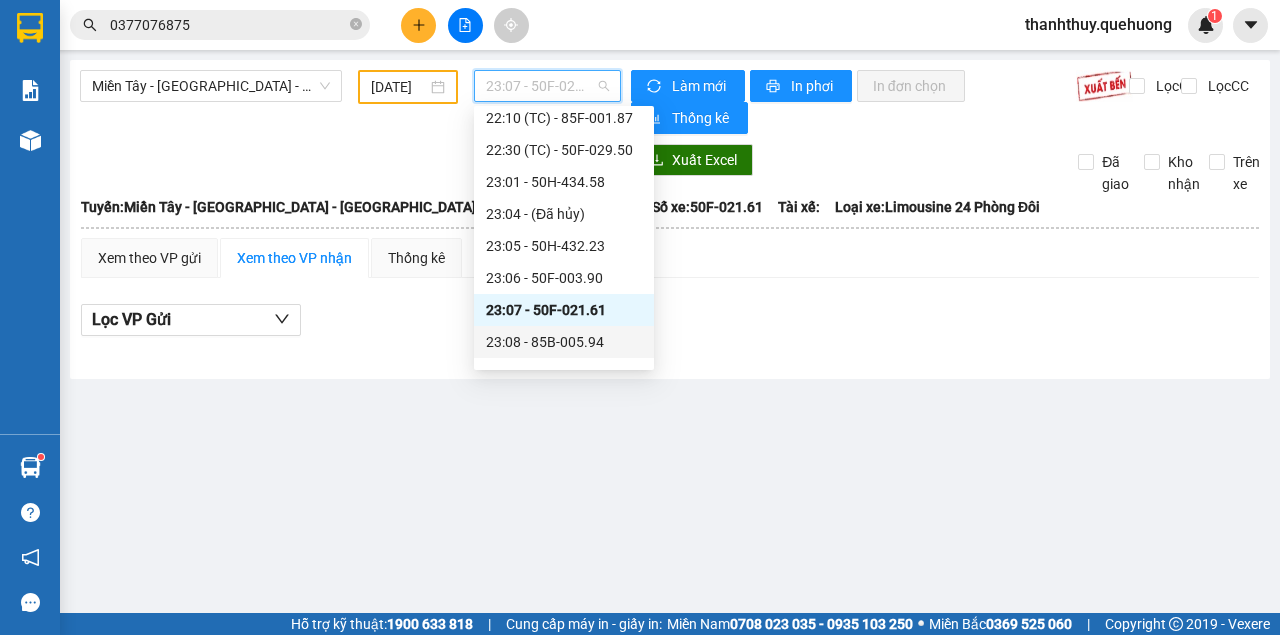 click on "23:08     - 85B-005.94" at bounding box center (564, 342) 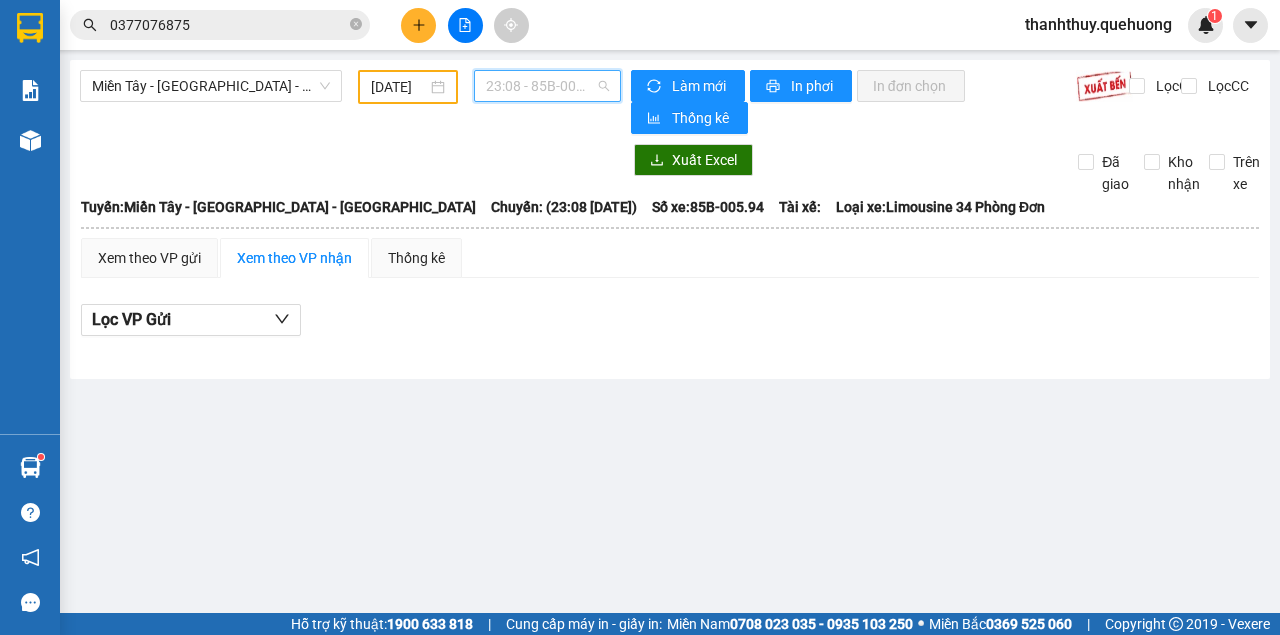 click on "23:08     - 85B-005.94" at bounding box center [547, 86] 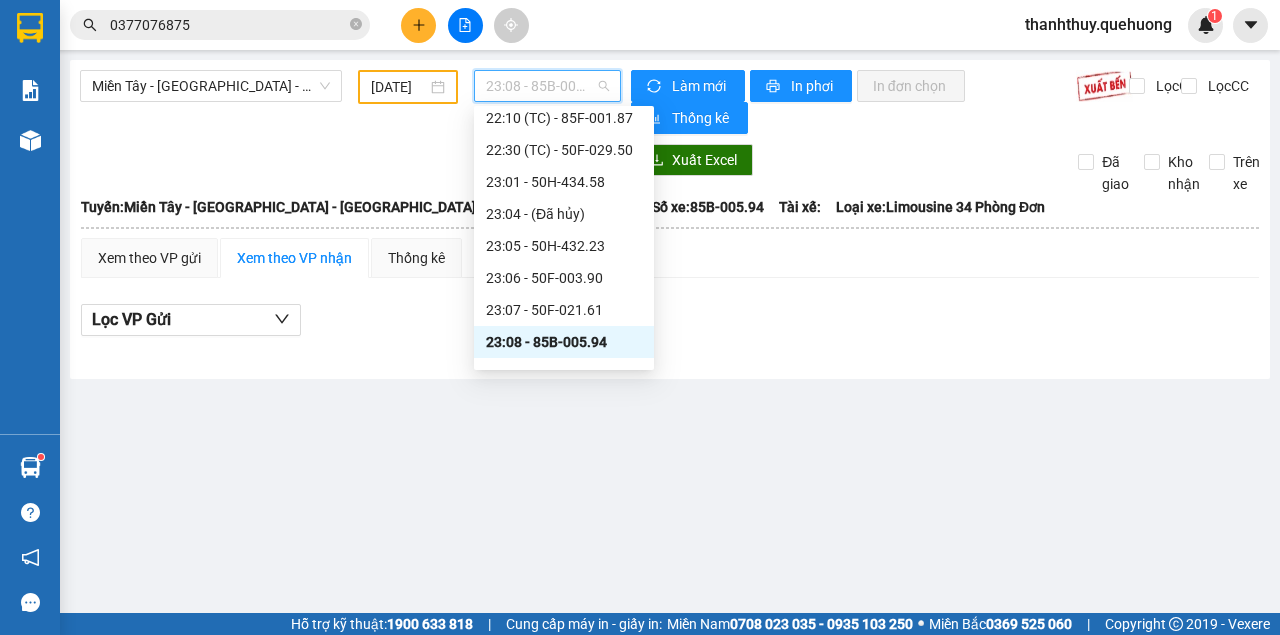 scroll, scrollTop: 256, scrollLeft: 0, axis: vertical 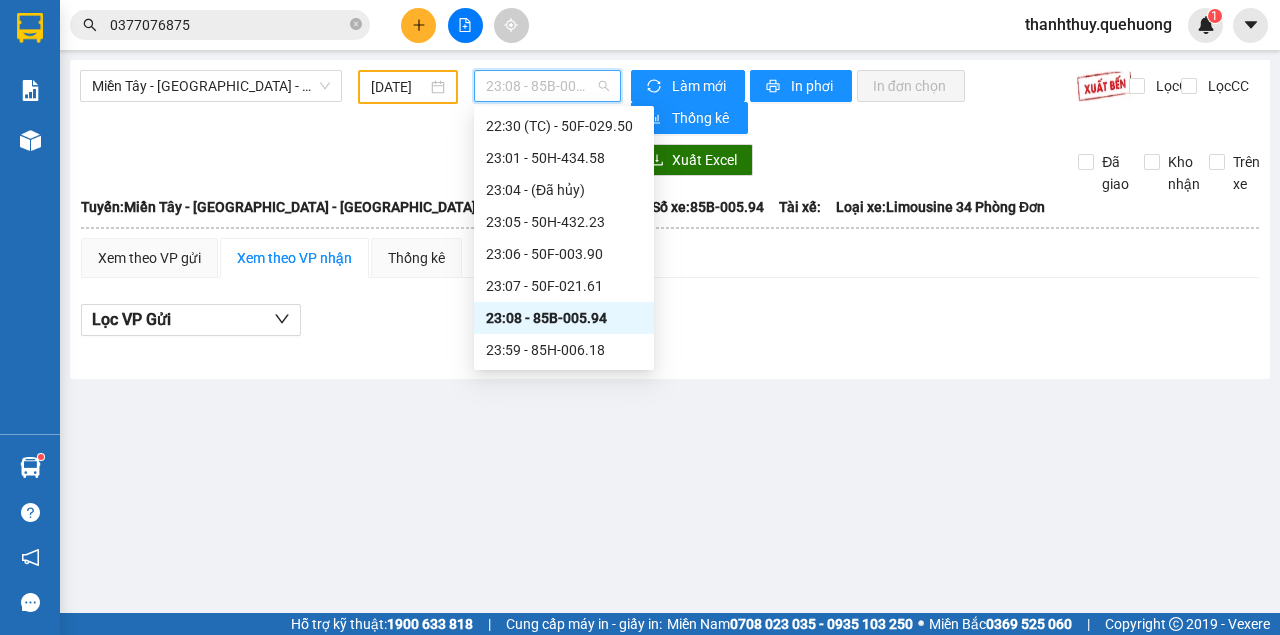 click on "23:59     - 85H-006.18" at bounding box center (564, 350) 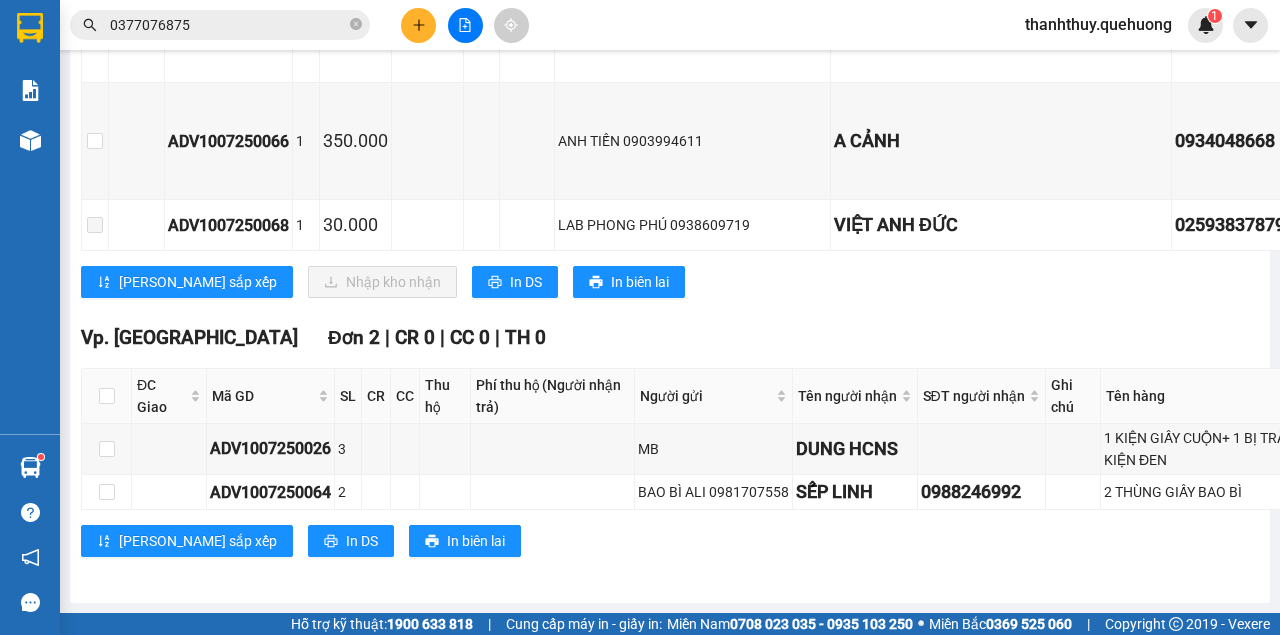 scroll, scrollTop: 5200, scrollLeft: 0, axis: vertical 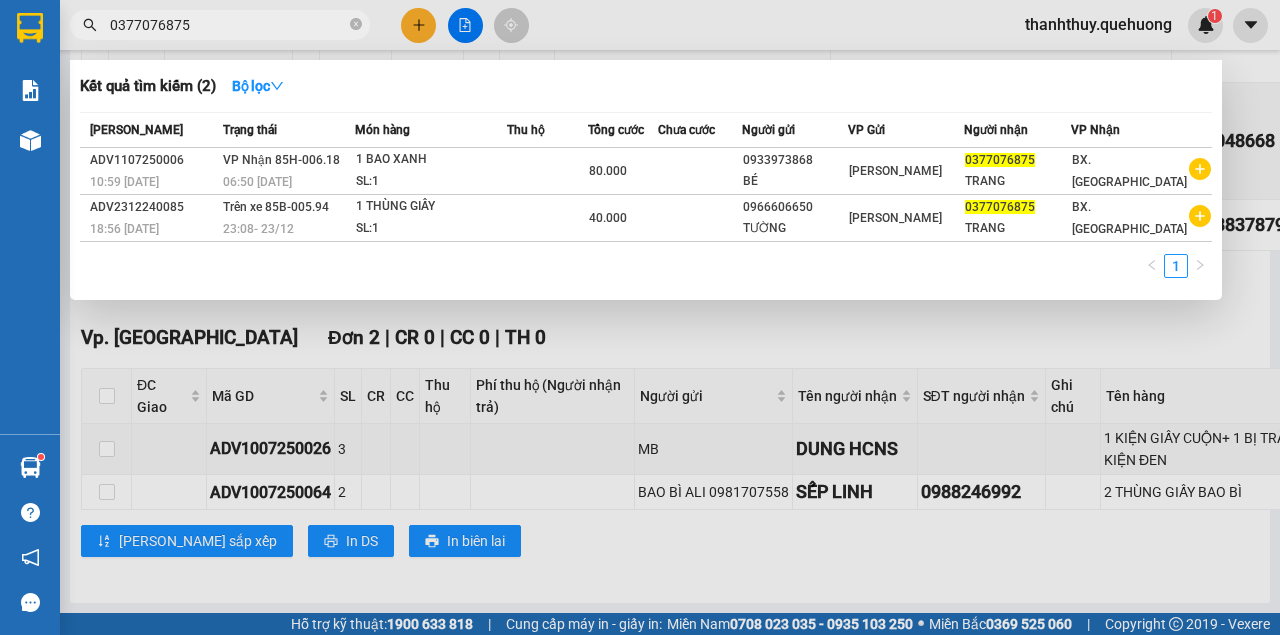 click on "0377076875" at bounding box center (228, 25) 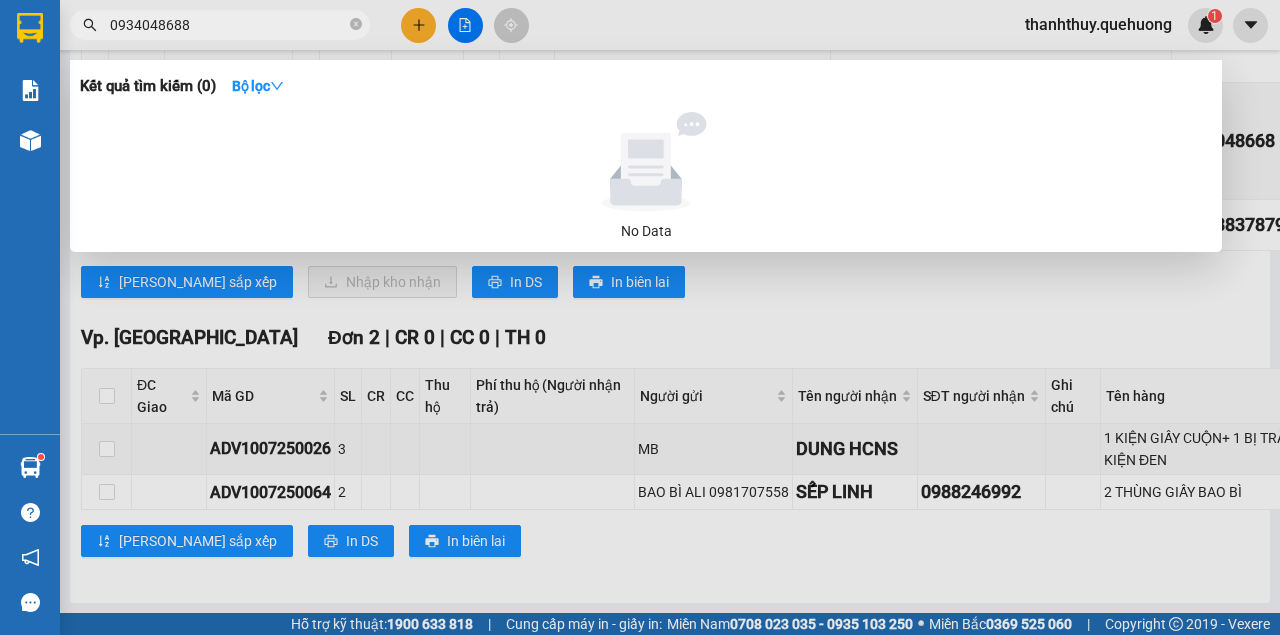 click on "0934048688" at bounding box center [228, 25] 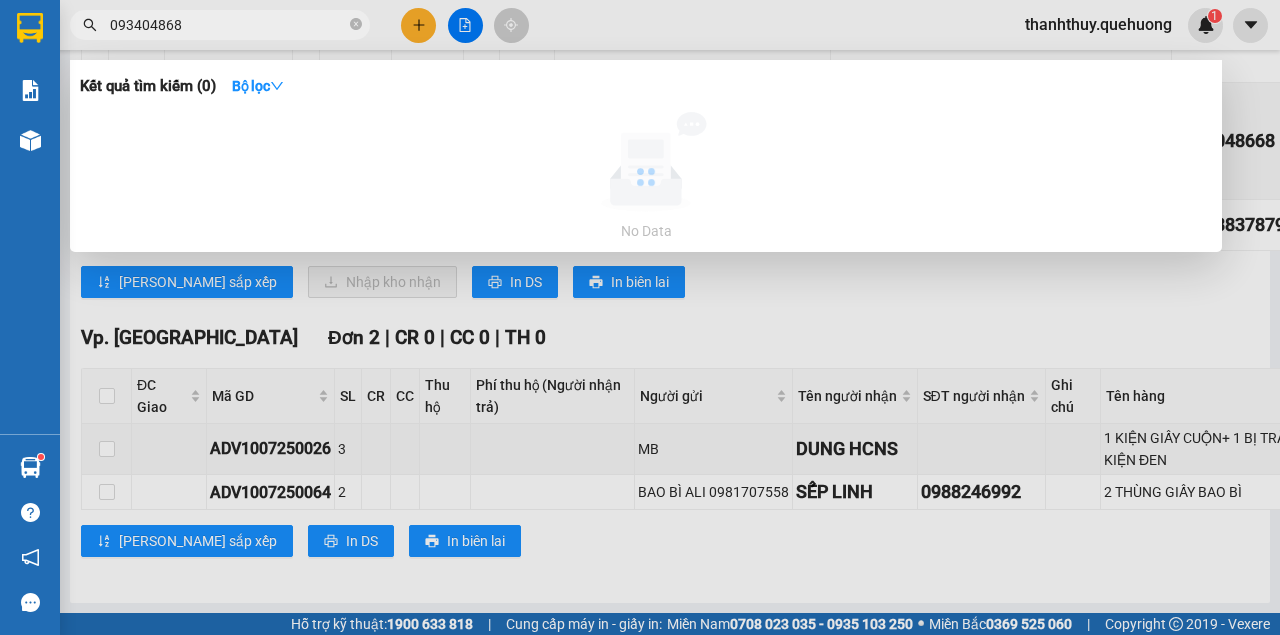 type on "0934048668" 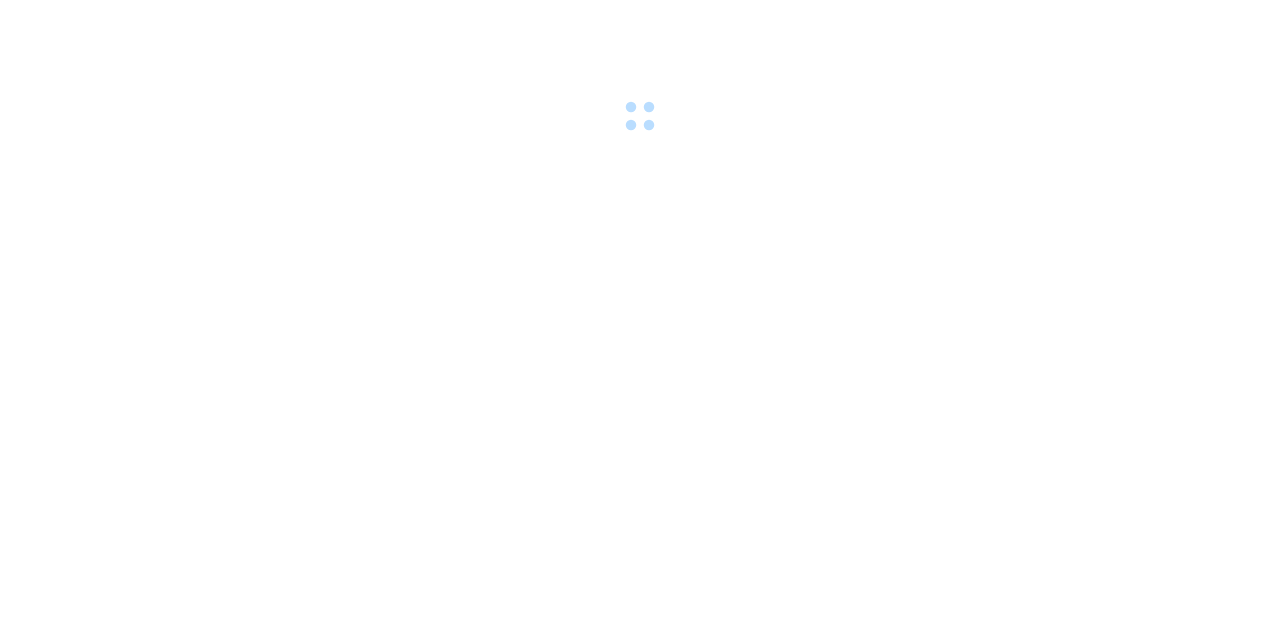 scroll, scrollTop: 0, scrollLeft: 0, axis: both 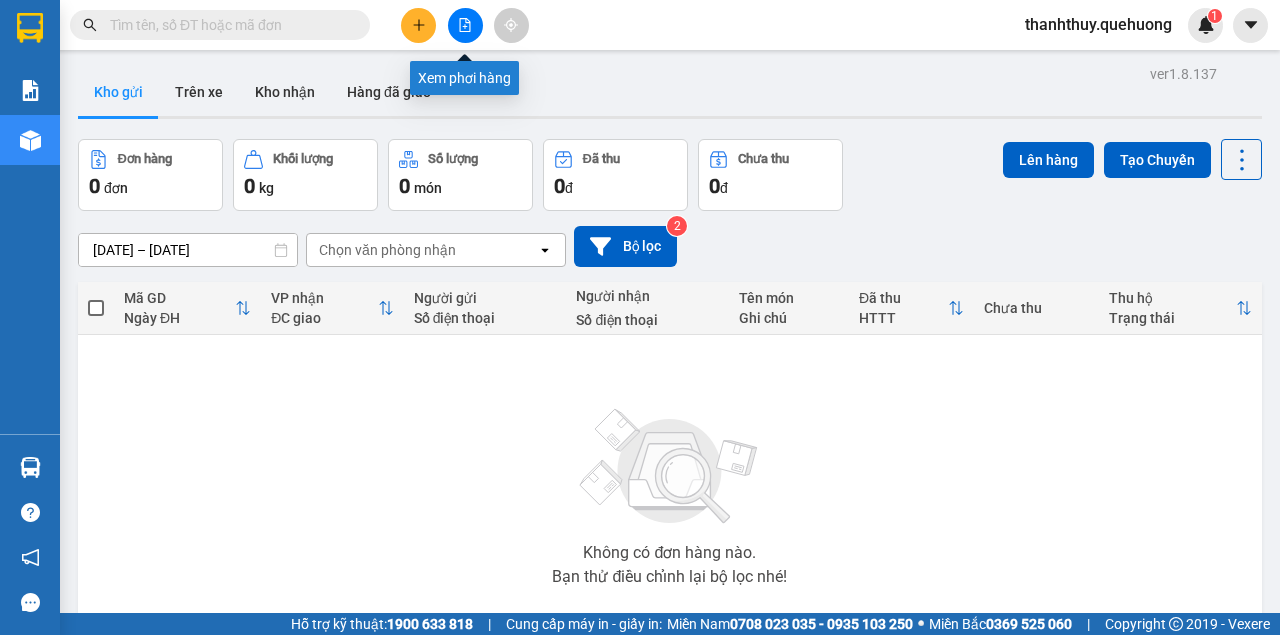 click 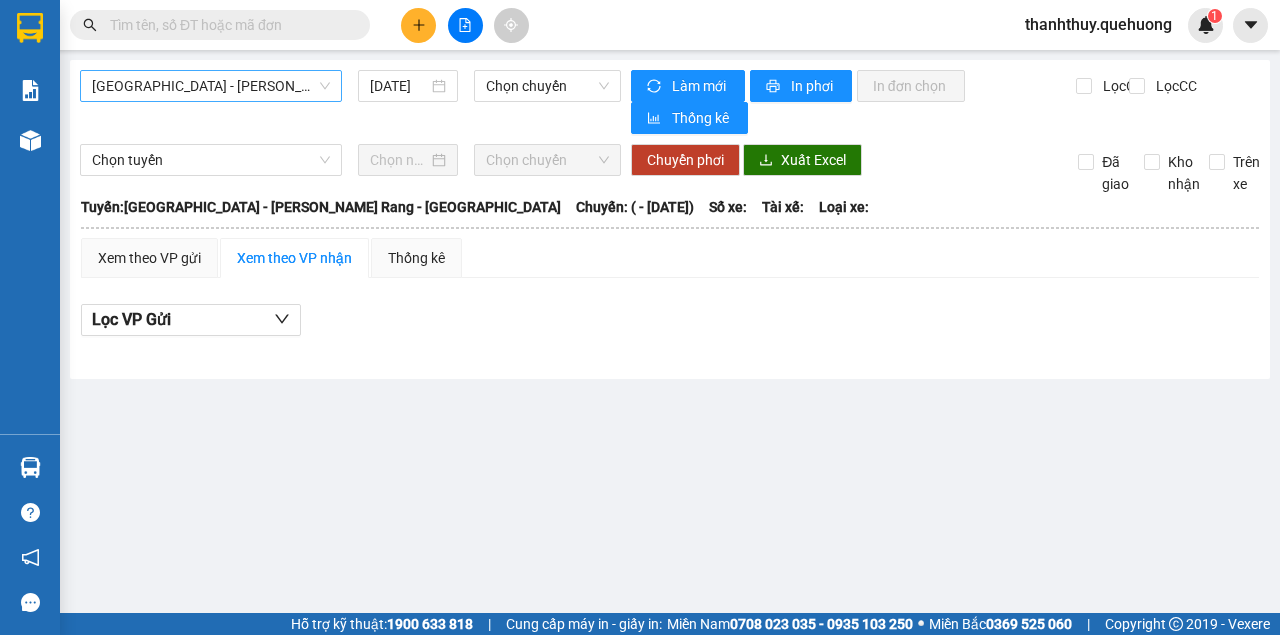 click on "[GEOGRAPHIC_DATA] - [PERSON_NAME] Rang - [GEOGRAPHIC_DATA]" at bounding box center [211, 86] 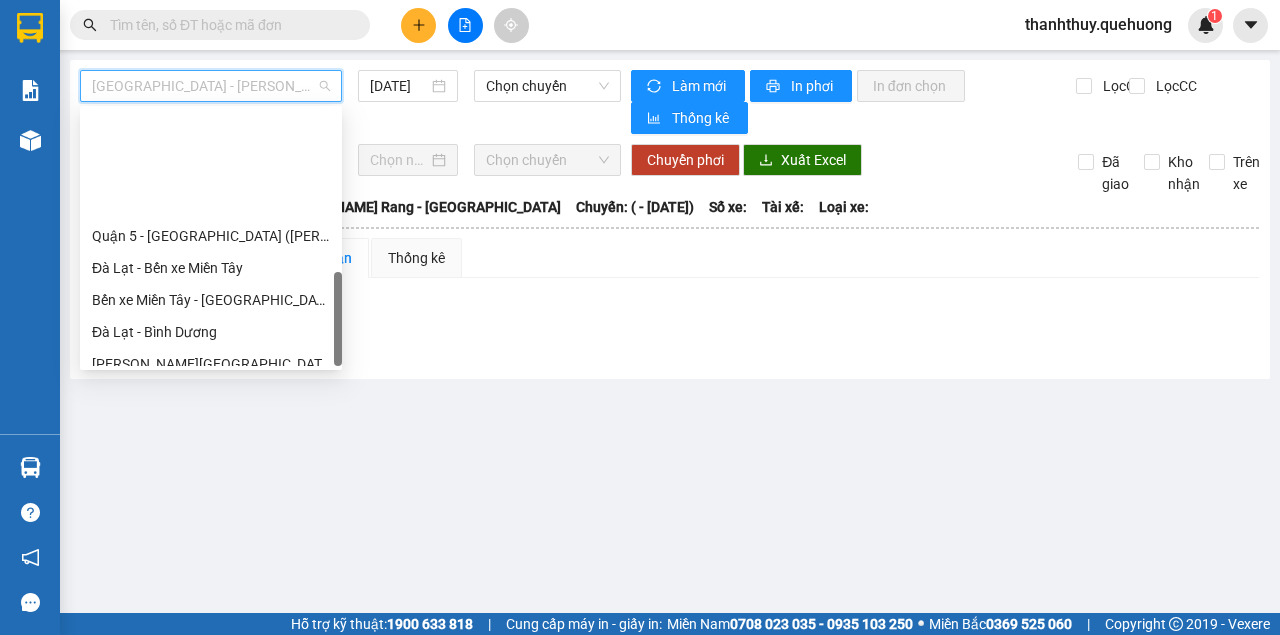 scroll, scrollTop: 608, scrollLeft: 0, axis: vertical 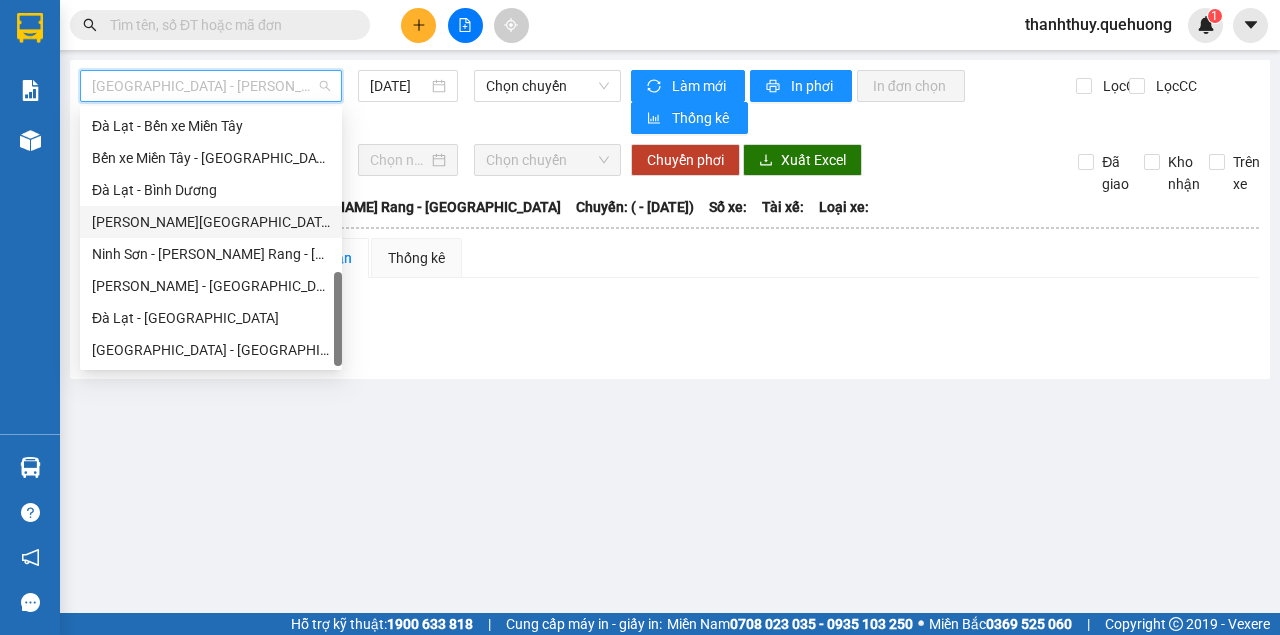 click on "Miền Tây - [GEOGRAPHIC_DATA] - [GEOGRAPHIC_DATA]" at bounding box center [211, 222] 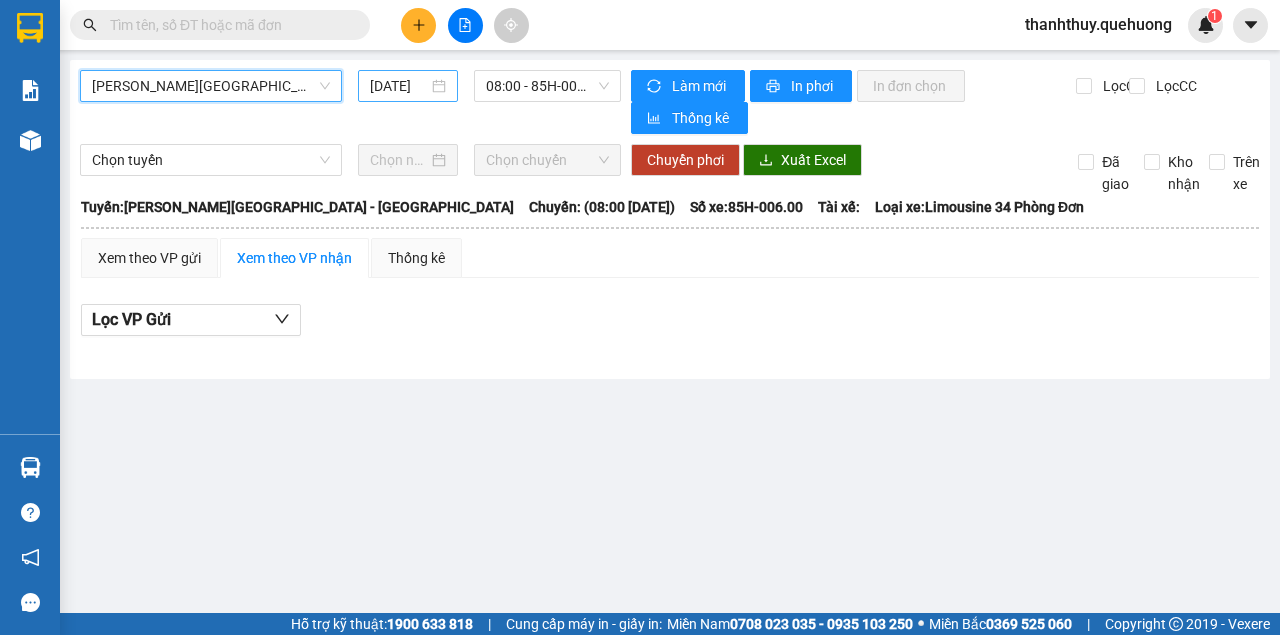 click on "[DATE]" at bounding box center (399, 86) 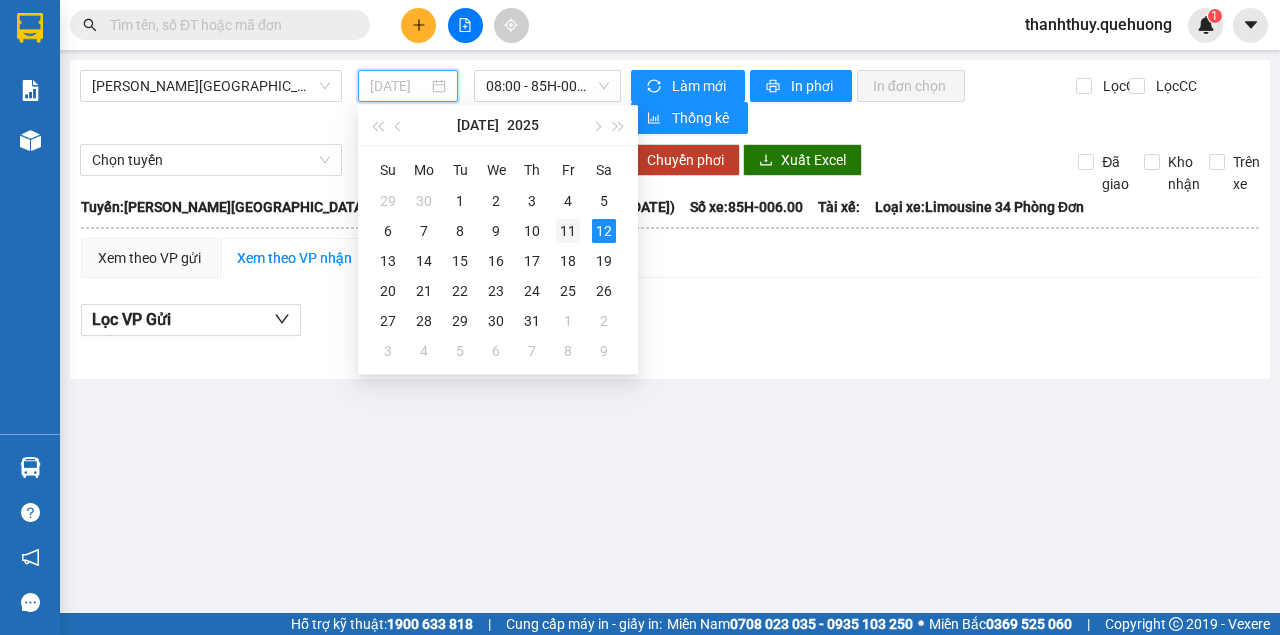 click on "11" at bounding box center (568, 231) 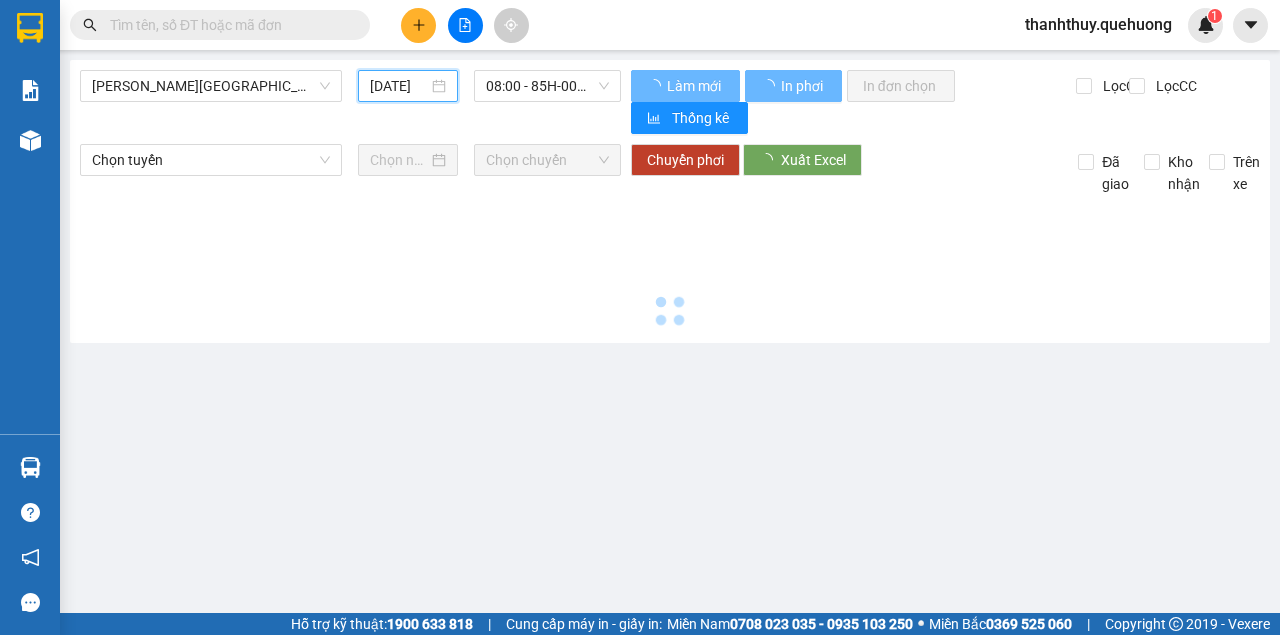 type on "[DATE]" 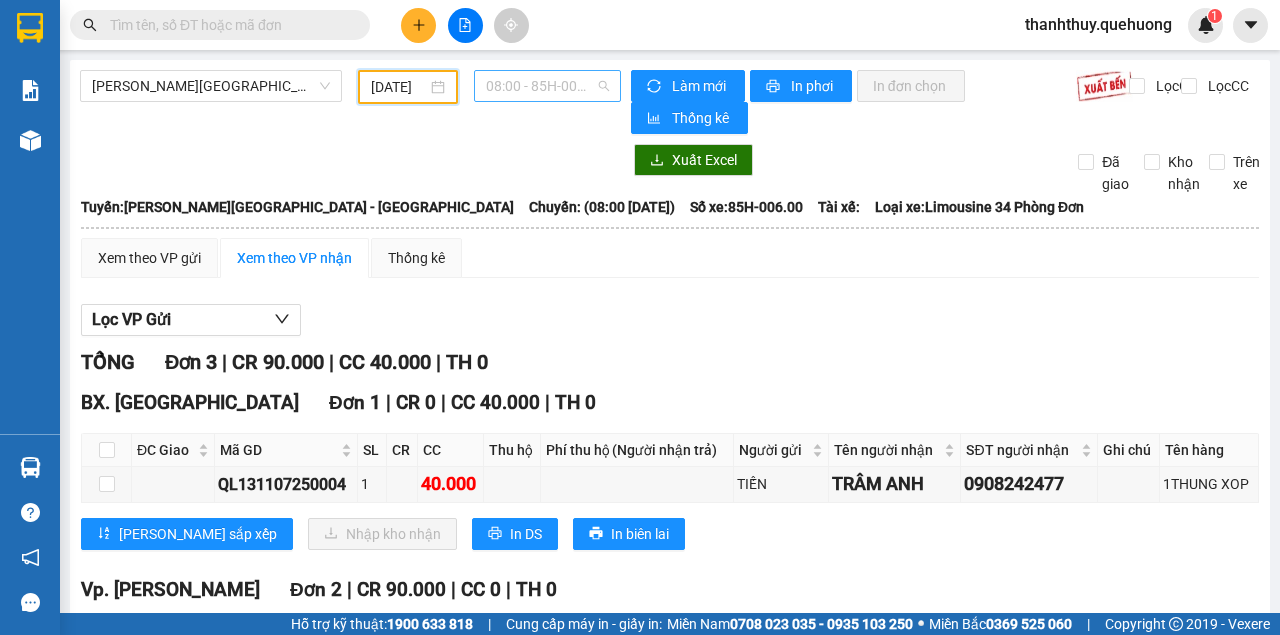 click on "08:00     - 85H-006.00" at bounding box center [547, 86] 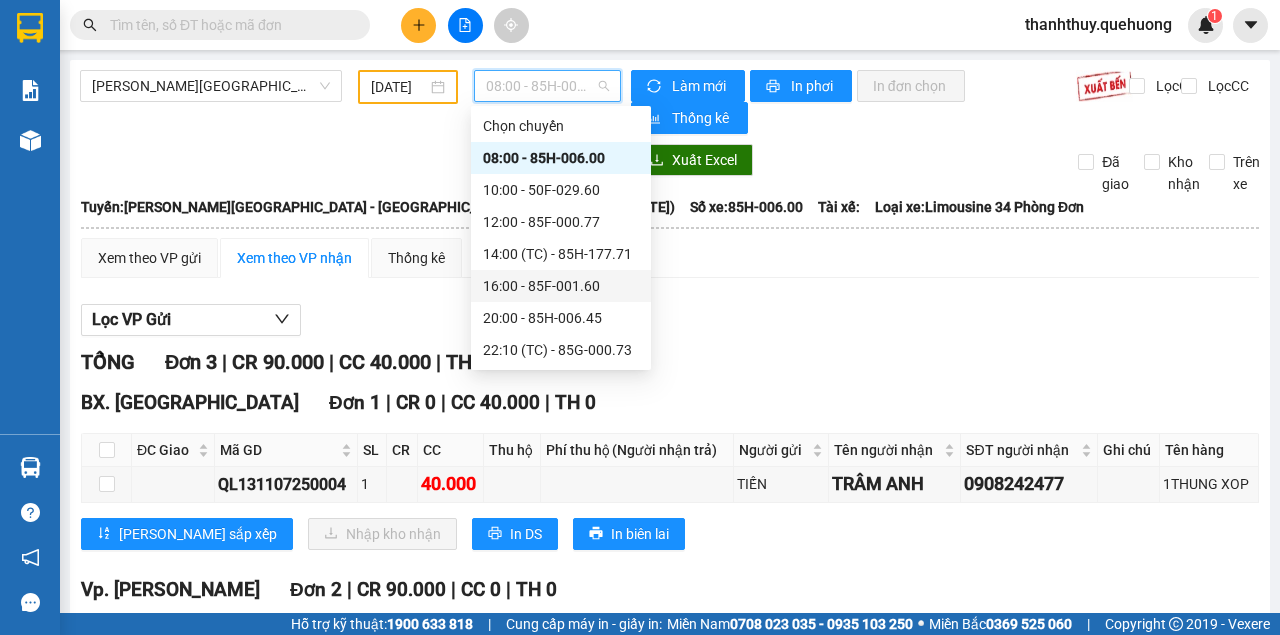 scroll, scrollTop: 66, scrollLeft: 0, axis: vertical 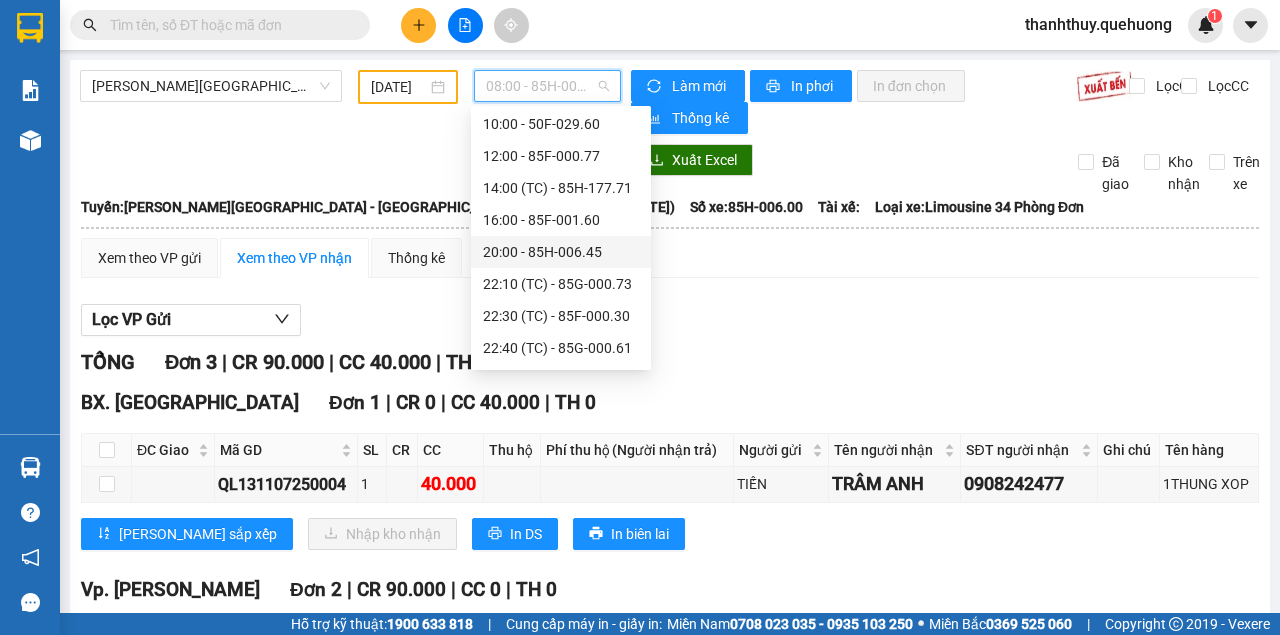 click on "20:00     - 85H-006.45" at bounding box center [561, 252] 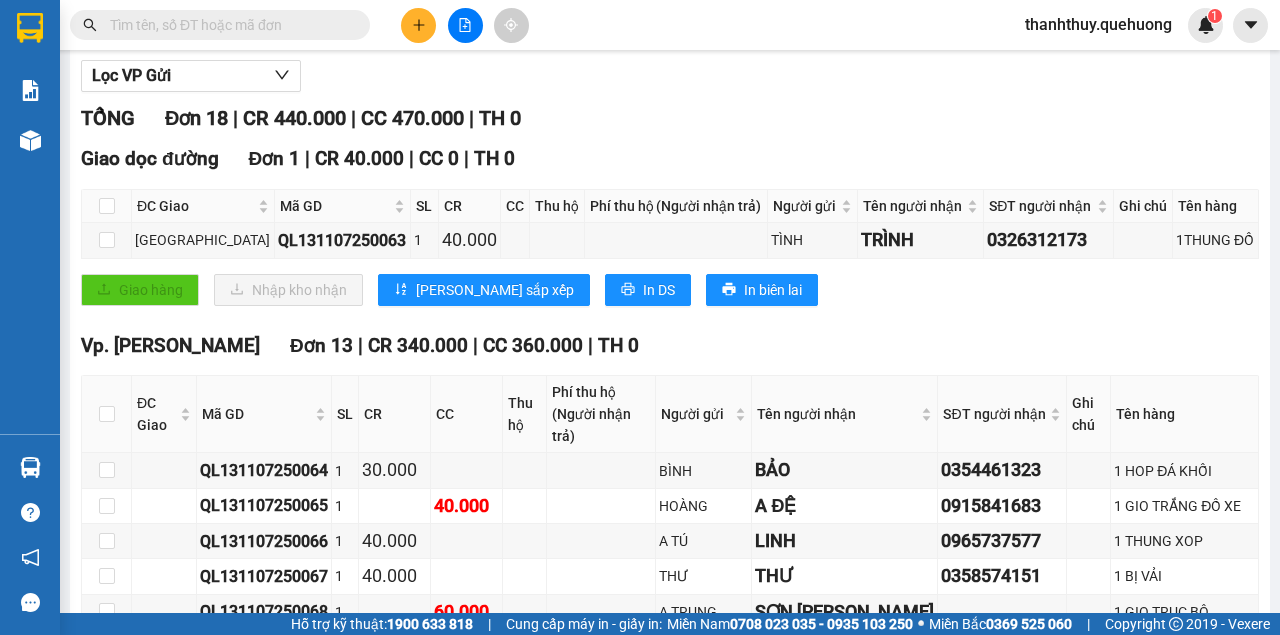 scroll, scrollTop: 0, scrollLeft: 0, axis: both 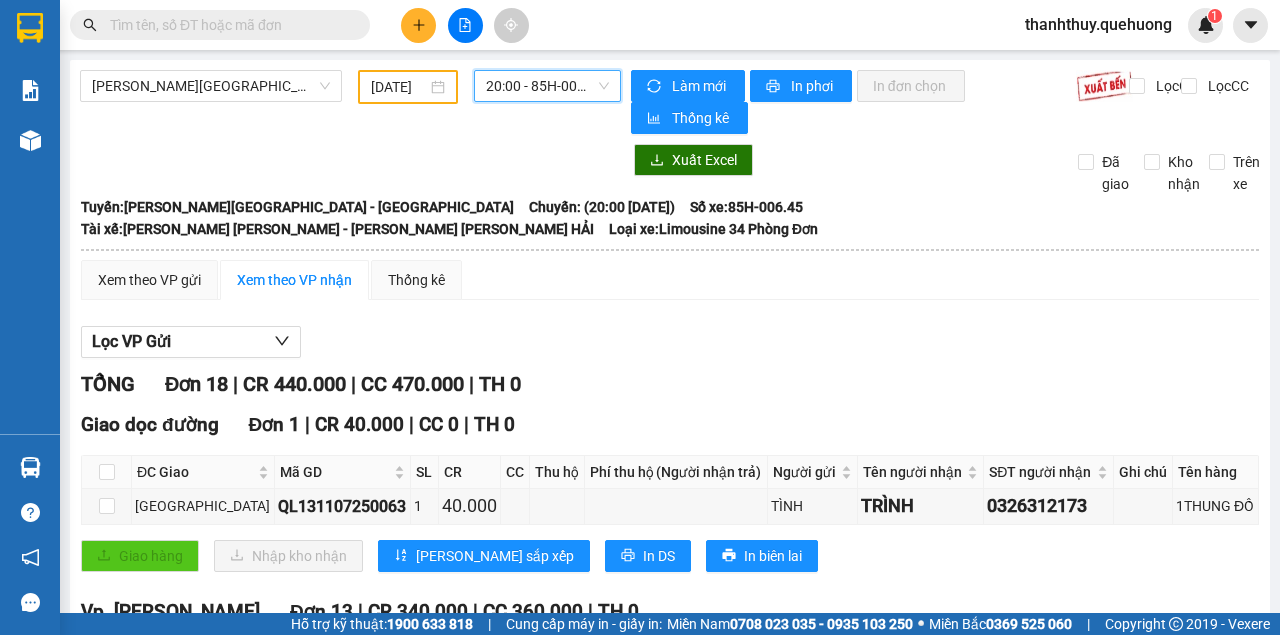 click on "20:00     - 85H-006.45" at bounding box center (547, 86) 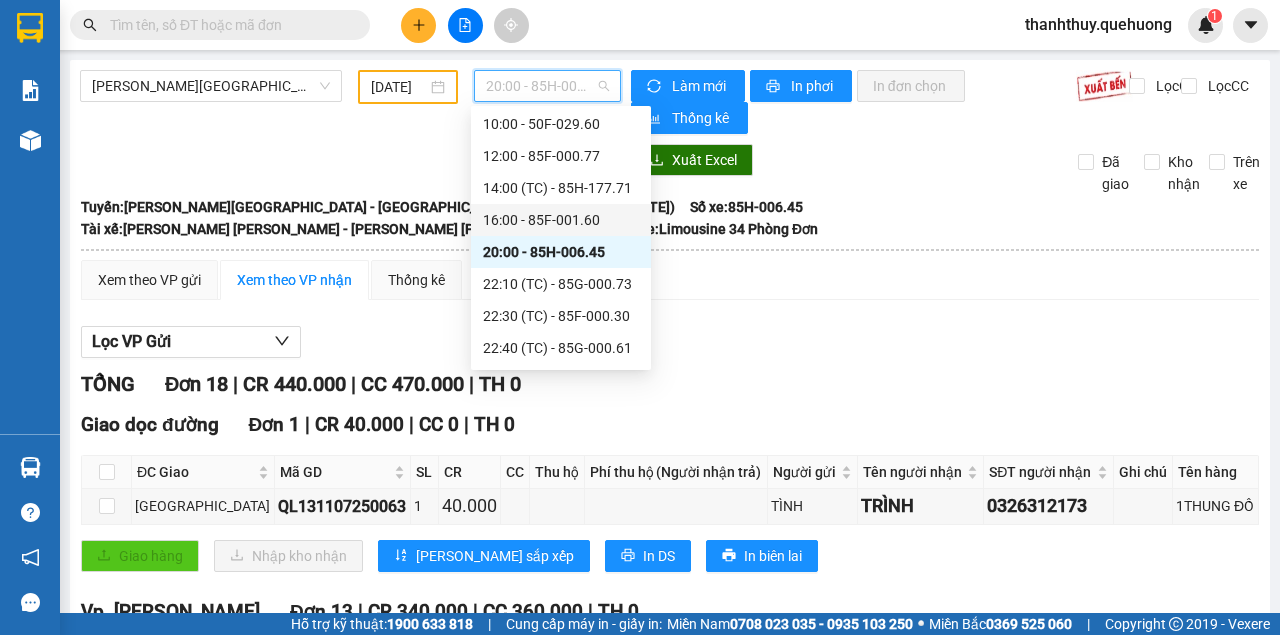 click on "16:00     - 85F-001.60" at bounding box center [561, 220] 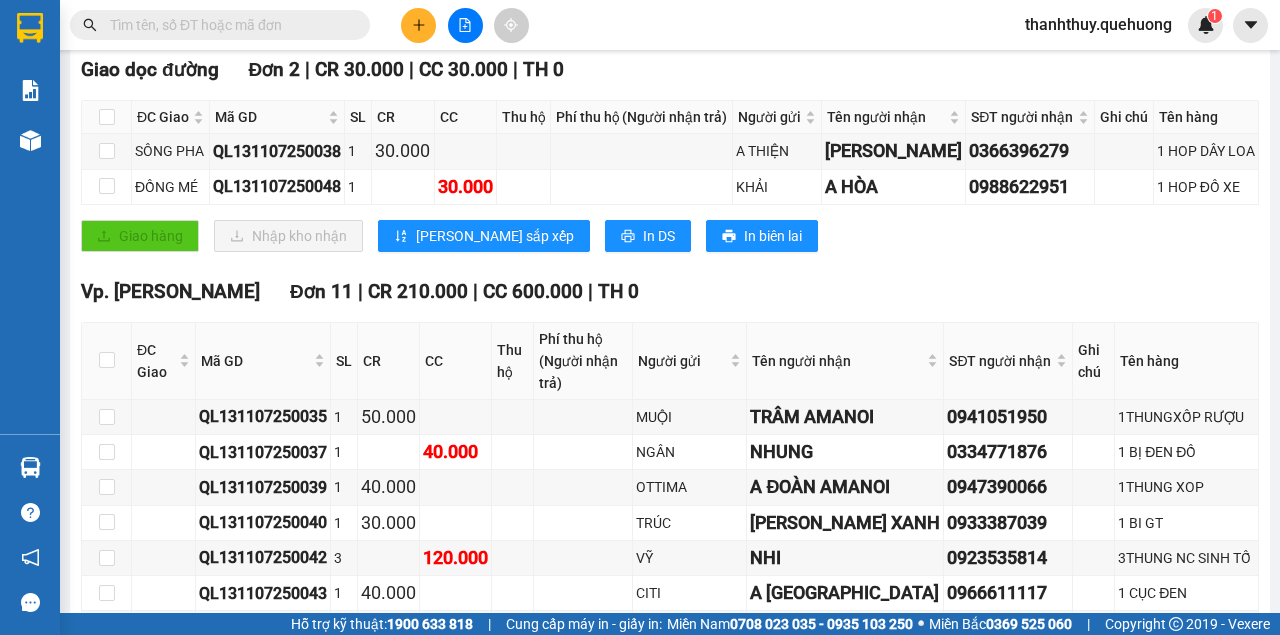 scroll, scrollTop: 0, scrollLeft: 0, axis: both 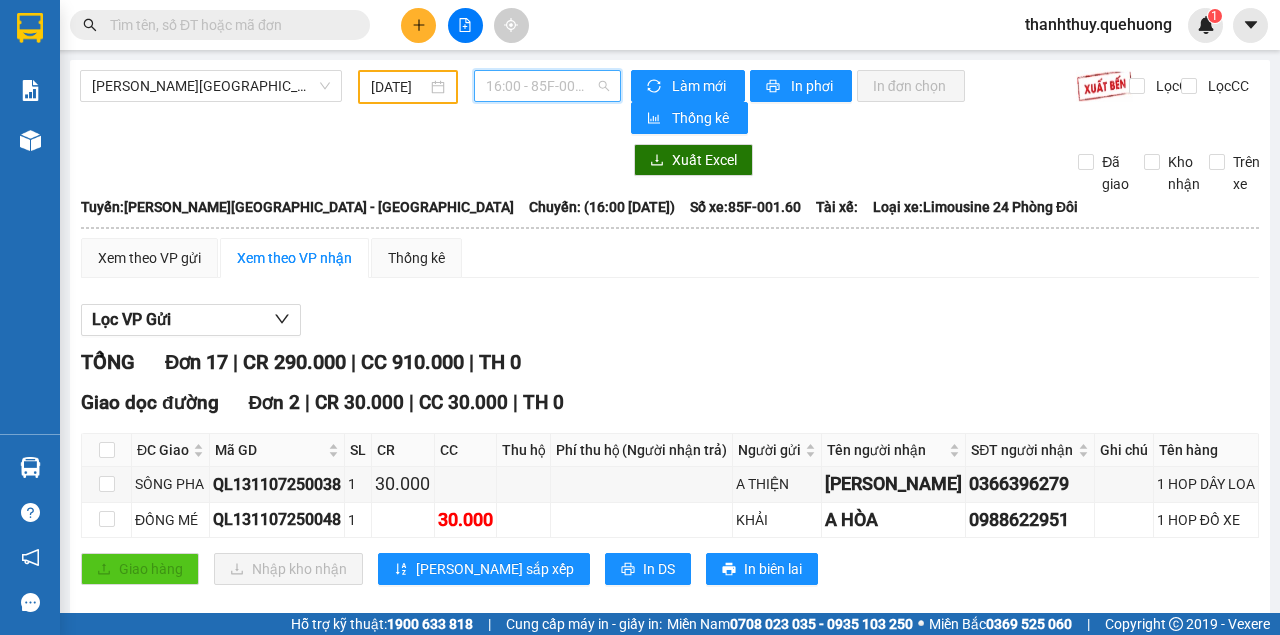 click on "16:00     - 85F-001.60" at bounding box center (547, 86) 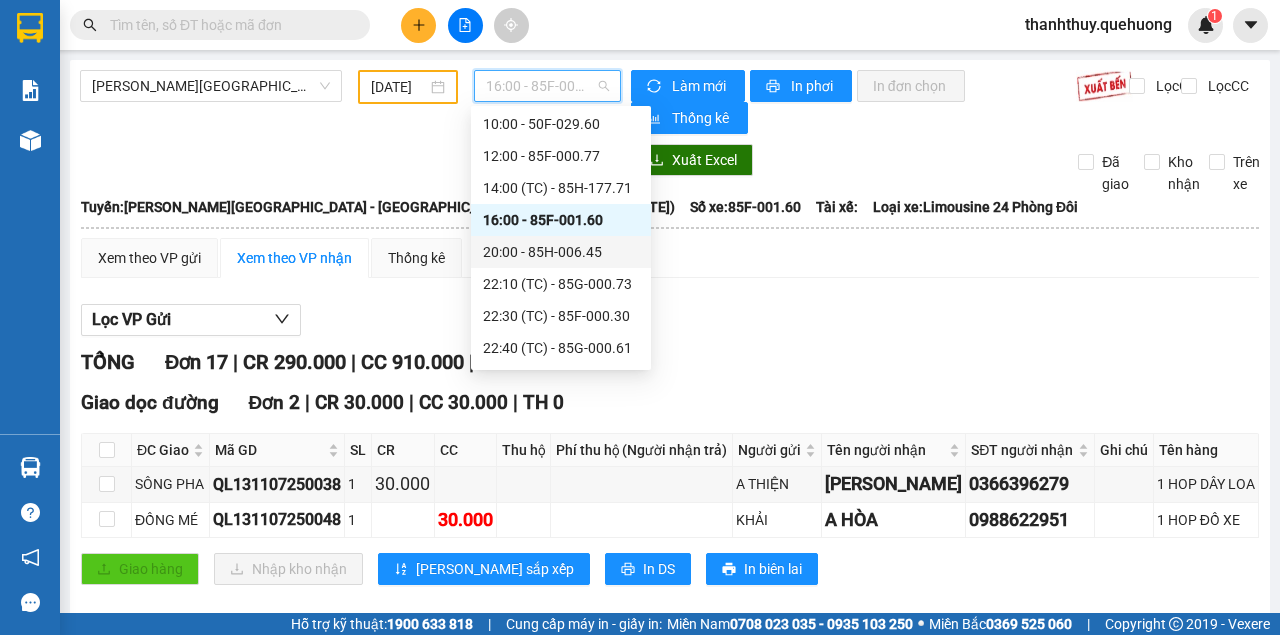 click on "20:00     - 85H-006.45" at bounding box center [561, 252] 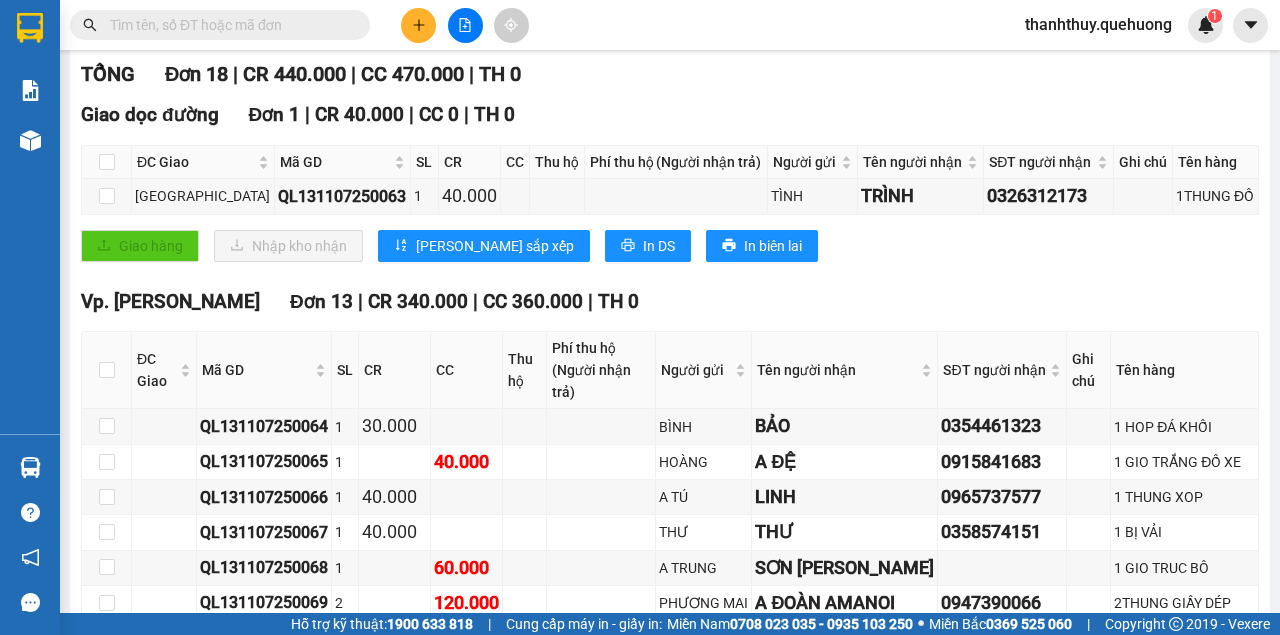scroll, scrollTop: 0, scrollLeft: 0, axis: both 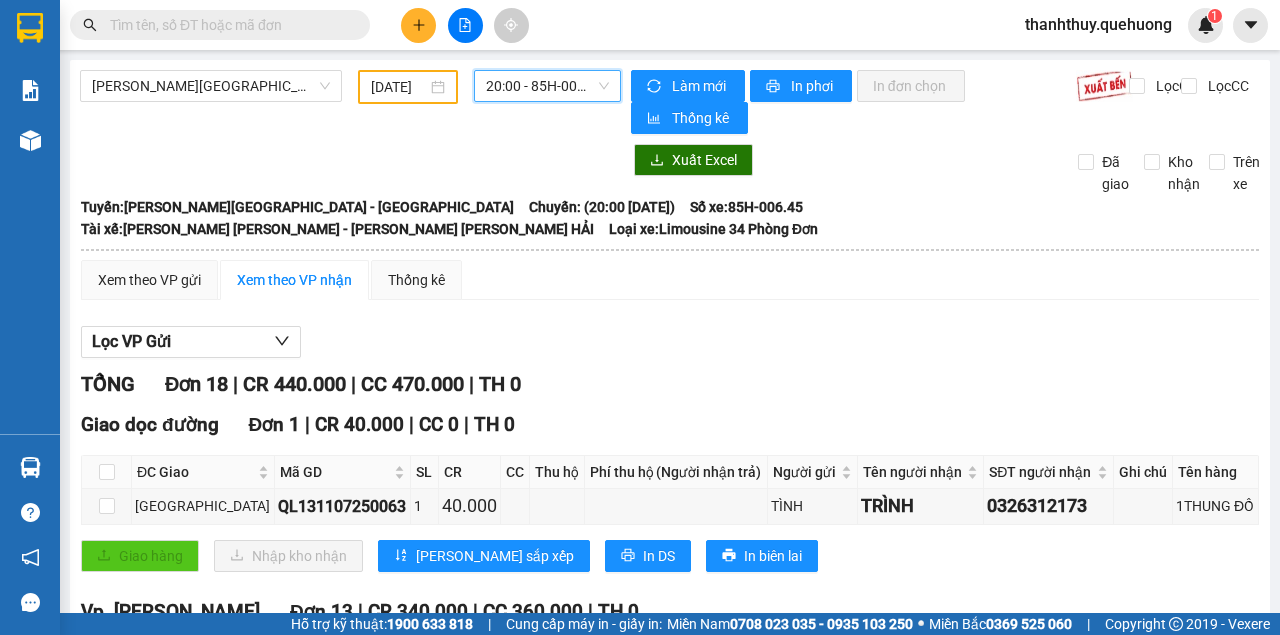 click on "20:00     - 85H-006.45" at bounding box center [547, 86] 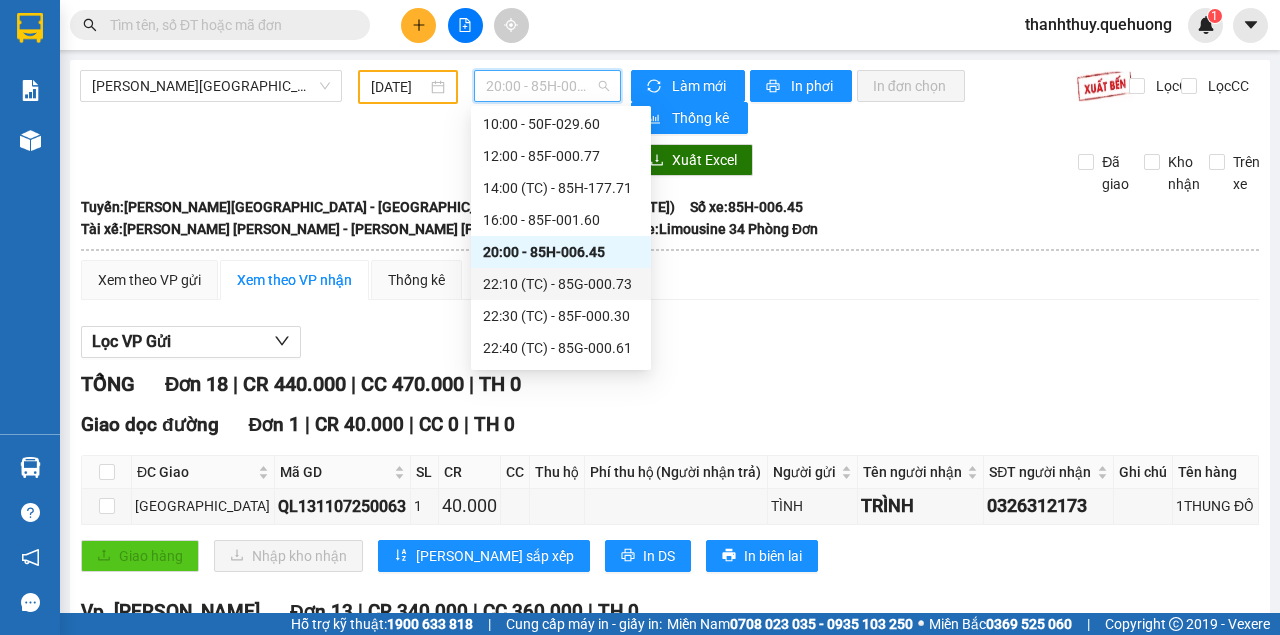 click on "22:10   (TC)   - 85G-000.73" at bounding box center (561, 284) 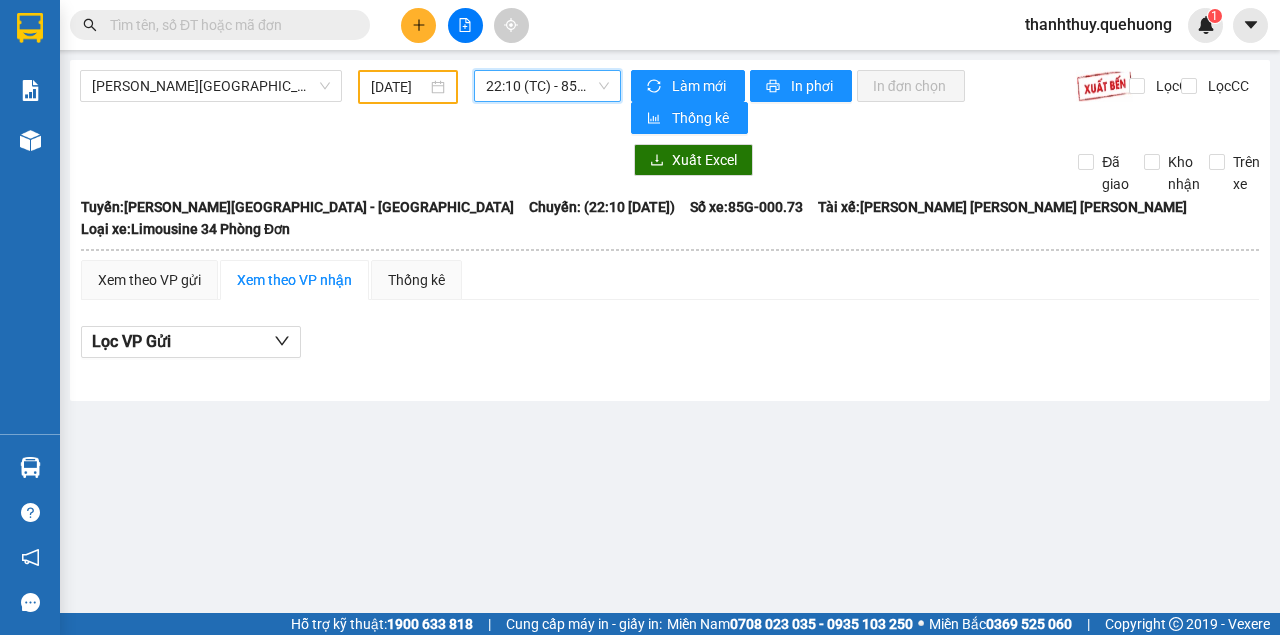 click on "22:10   (TC)   - 85G-000.73" at bounding box center [547, 86] 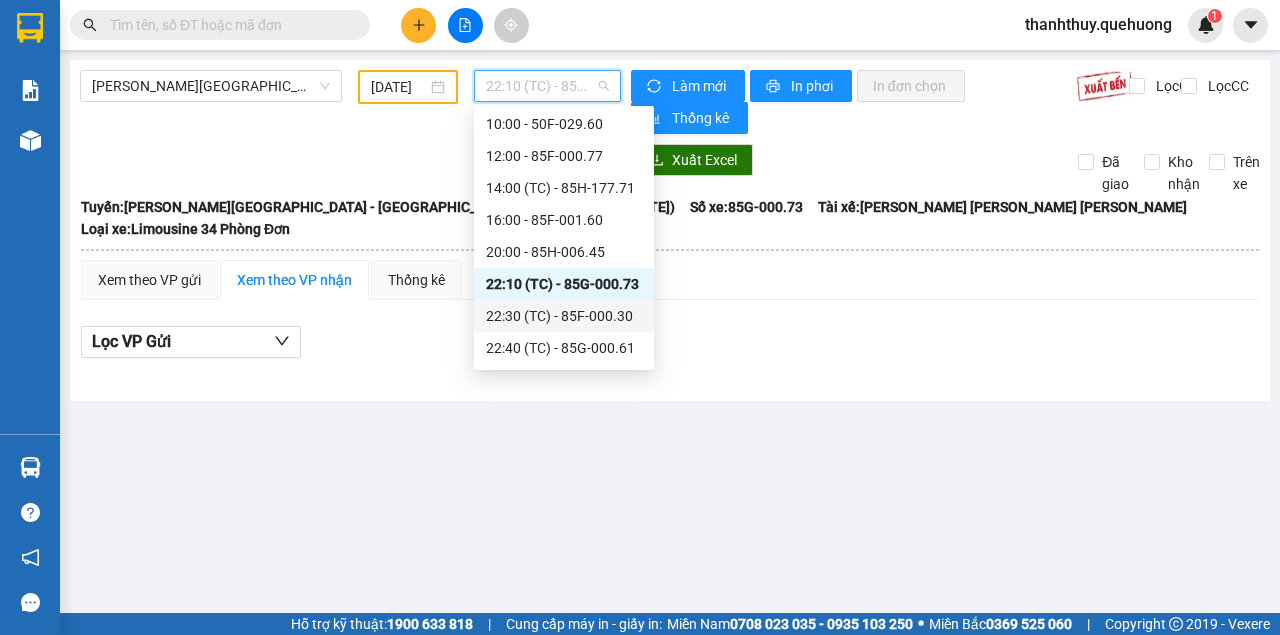 click on "22:30   (TC)   - 85F-000.30" at bounding box center [564, 316] 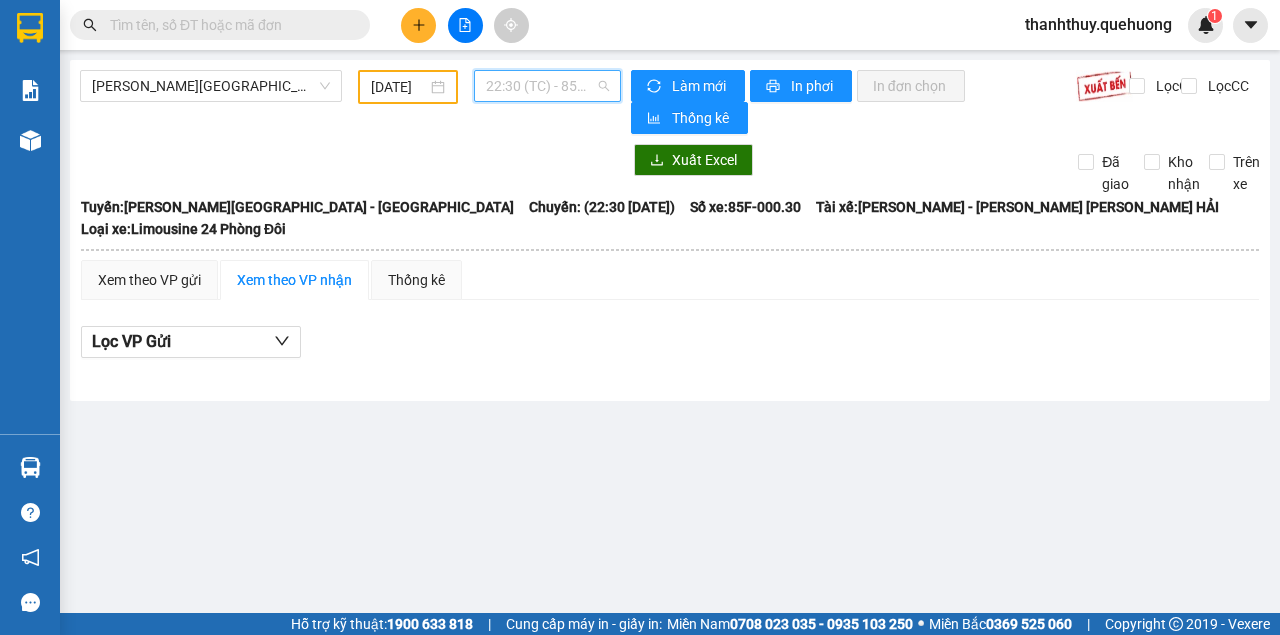 click on "22:30   (TC)   - 85F-000.30" at bounding box center [547, 86] 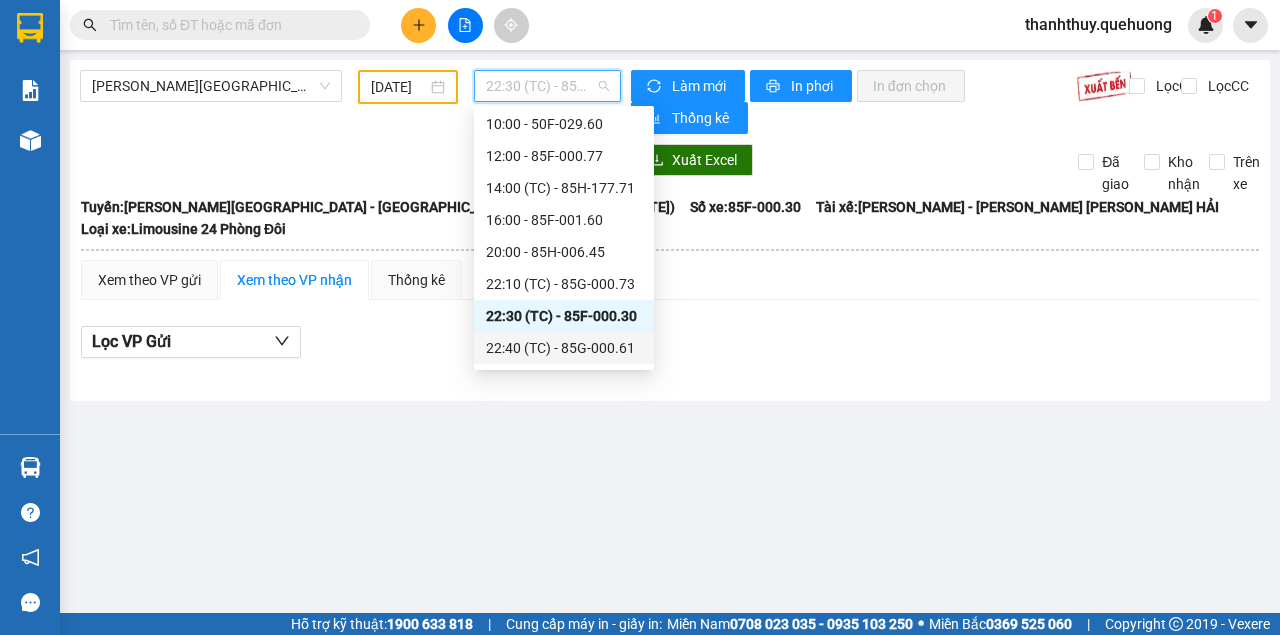 click on "22:40   (TC)   - 85G-000.61" at bounding box center [564, 348] 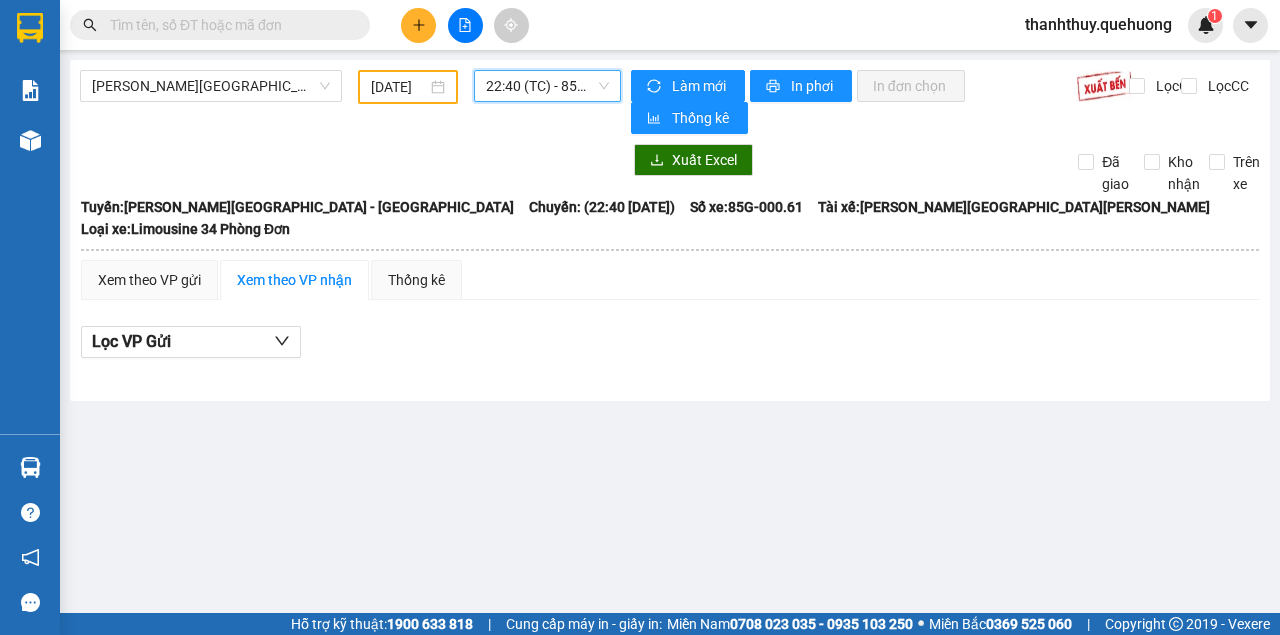 click on "22:40   (TC)   - 85G-000.61" at bounding box center [547, 86] 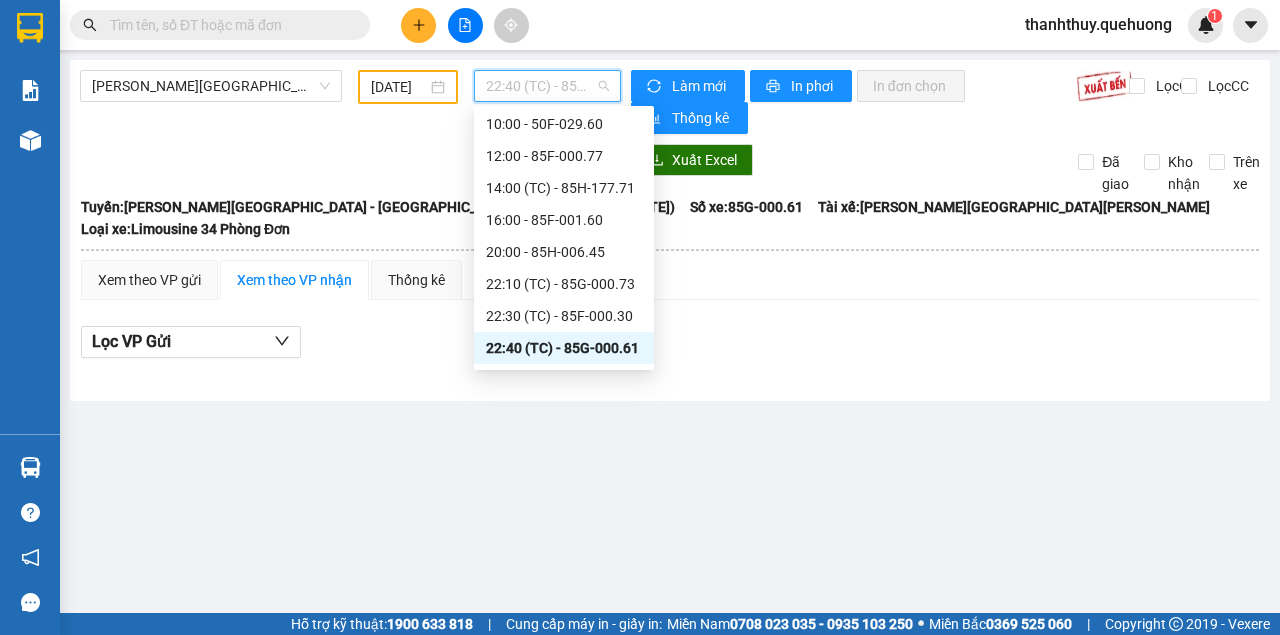 scroll, scrollTop: 266, scrollLeft: 0, axis: vertical 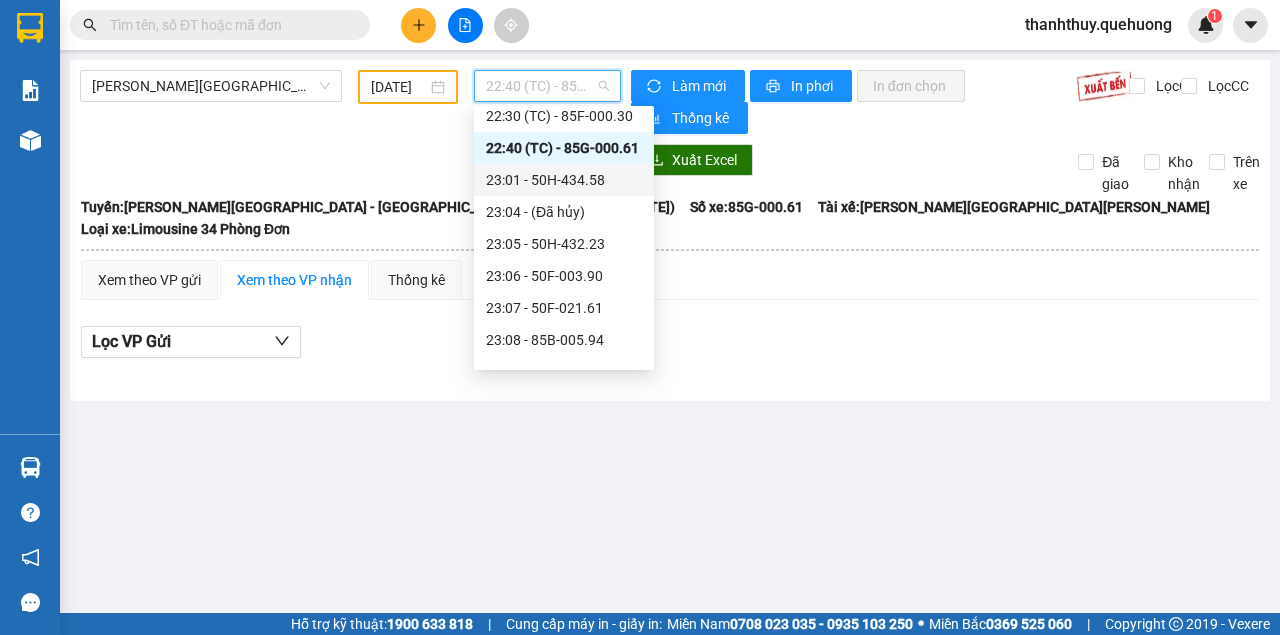 click on "23:01     - 50H-434.58" at bounding box center [564, 180] 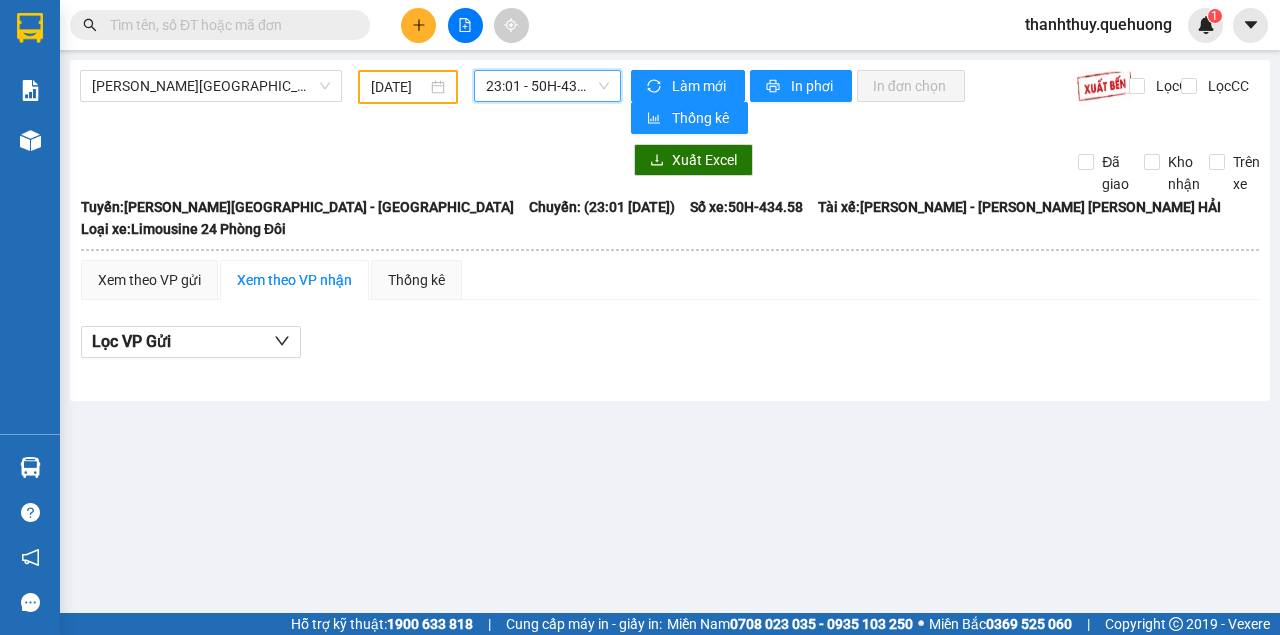 click on "23:01     - 50H-434.58" at bounding box center [547, 86] 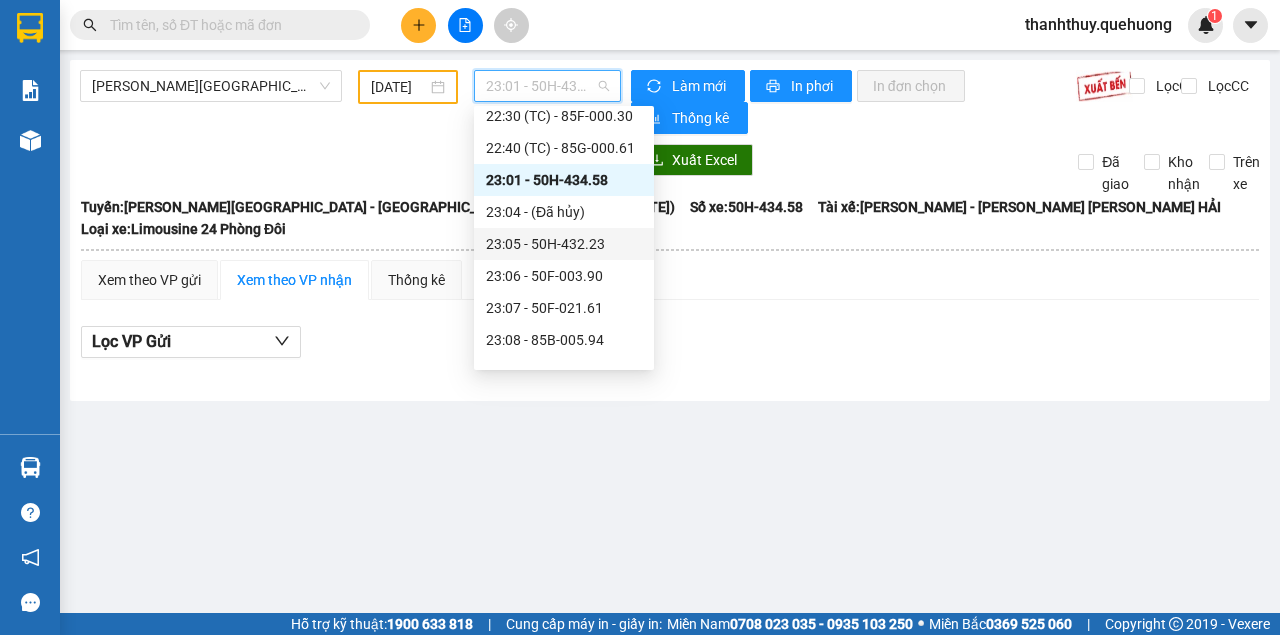 click on "23:05     - 50H-432.23" at bounding box center [564, 244] 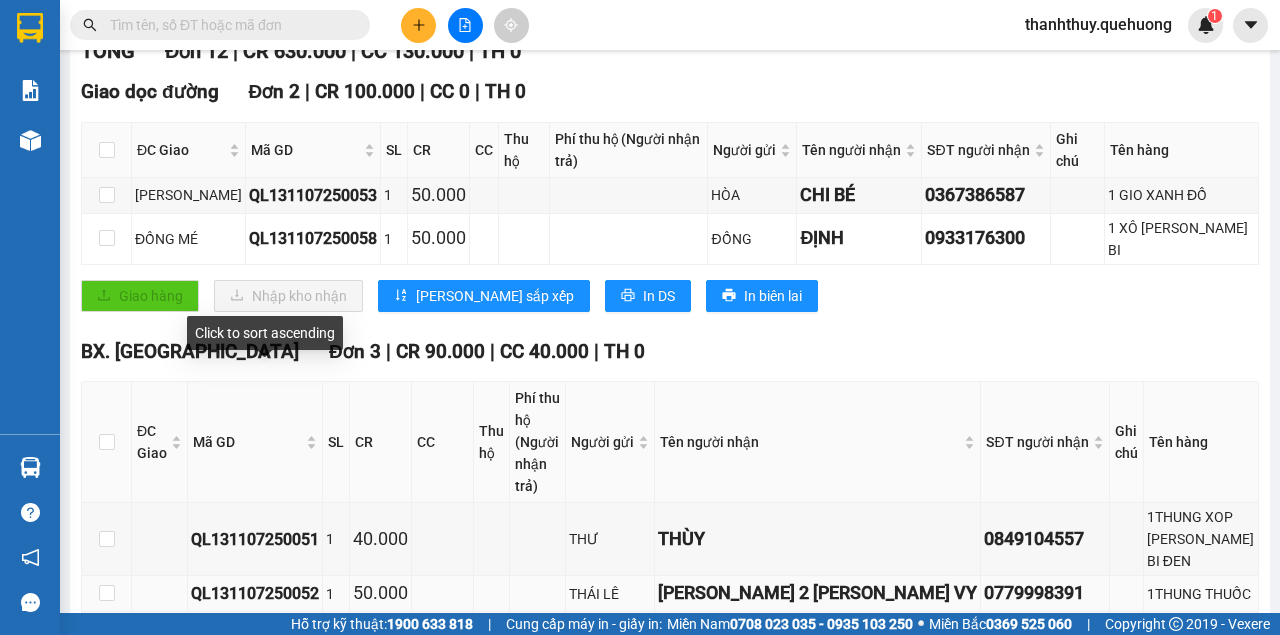 scroll, scrollTop: 400, scrollLeft: 0, axis: vertical 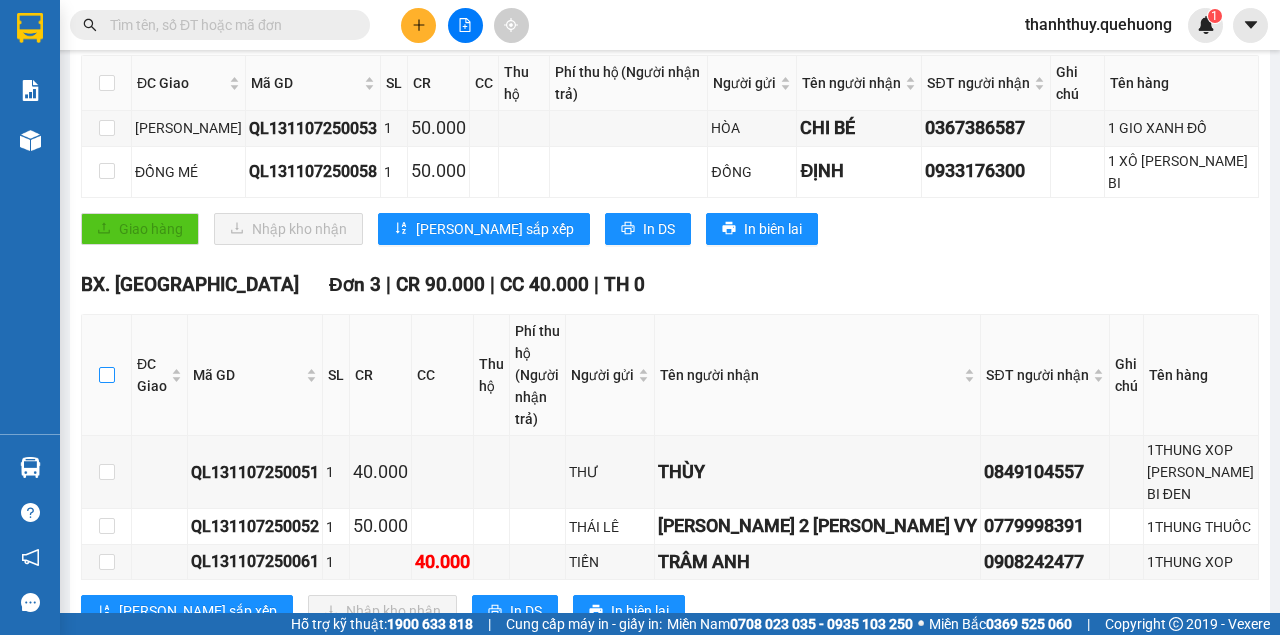 click at bounding box center [107, 375] 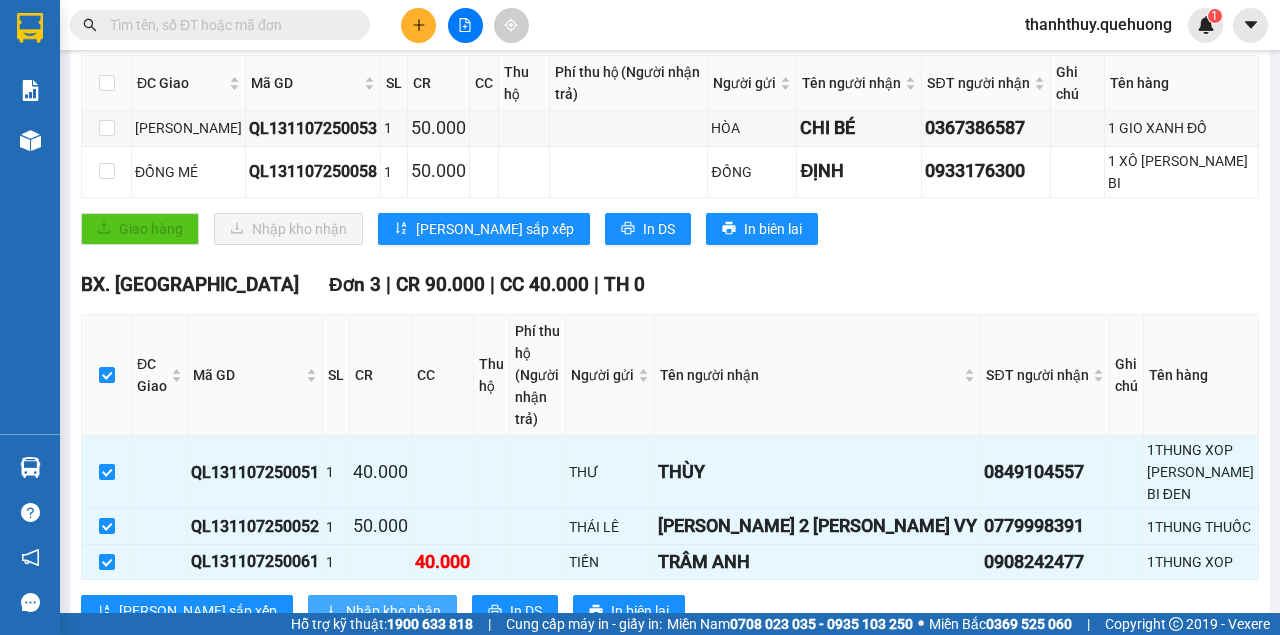 click on "Nhập kho nhận" at bounding box center (393, 611) 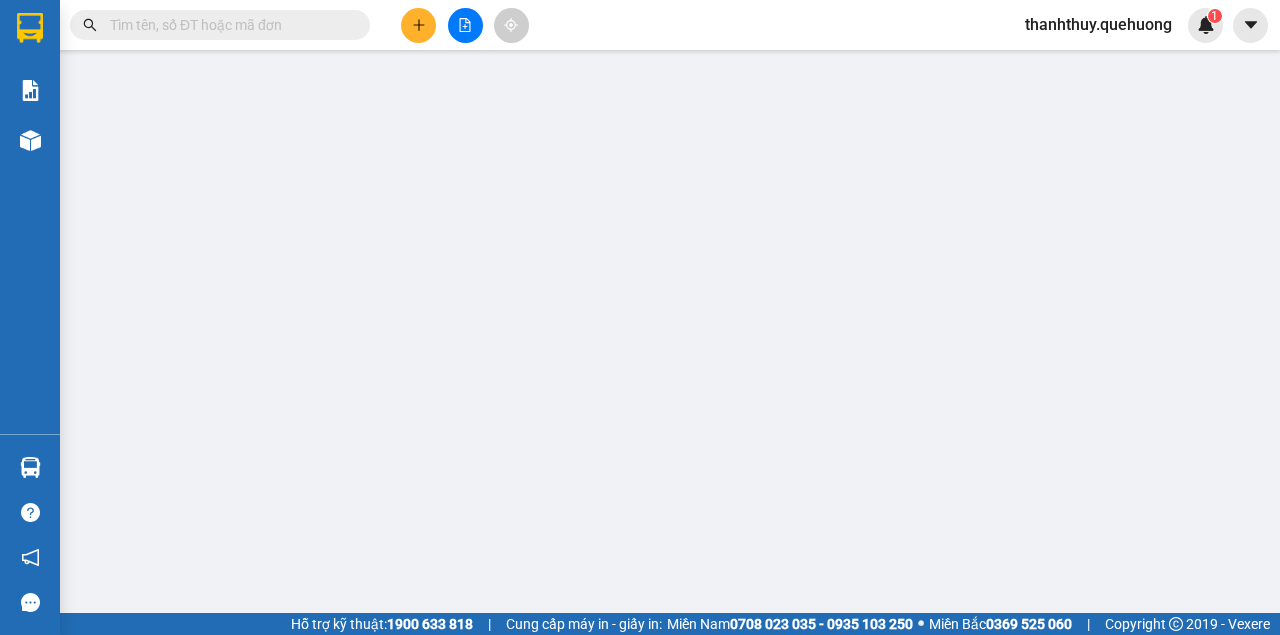 scroll, scrollTop: 0, scrollLeft: 0, axis: both 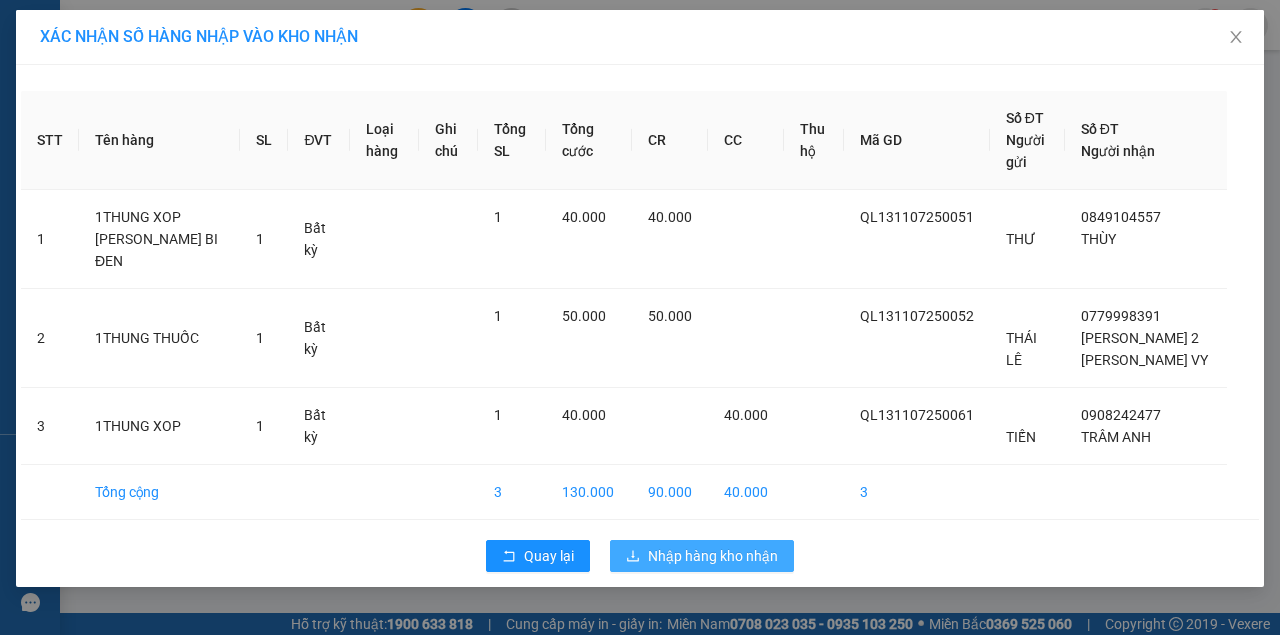 click on "Nhập hàng kho nhận" at bounding box center (713, 556) 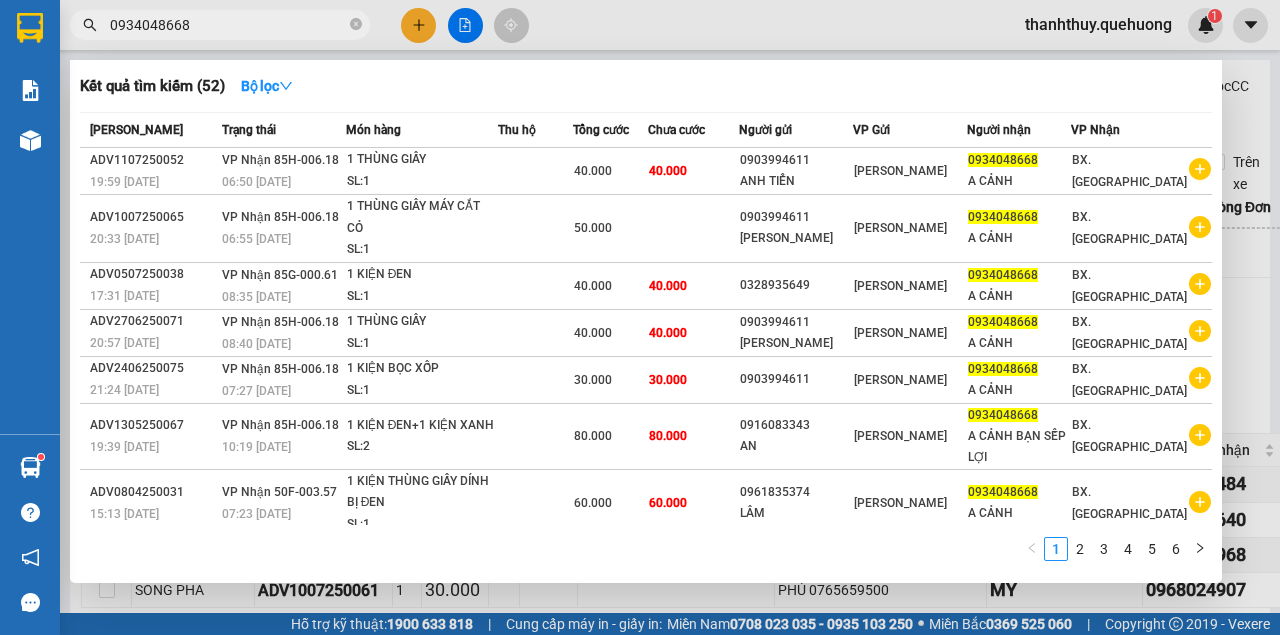 scroll, scrollTop: 0, scrollLeft: 0, axis: both 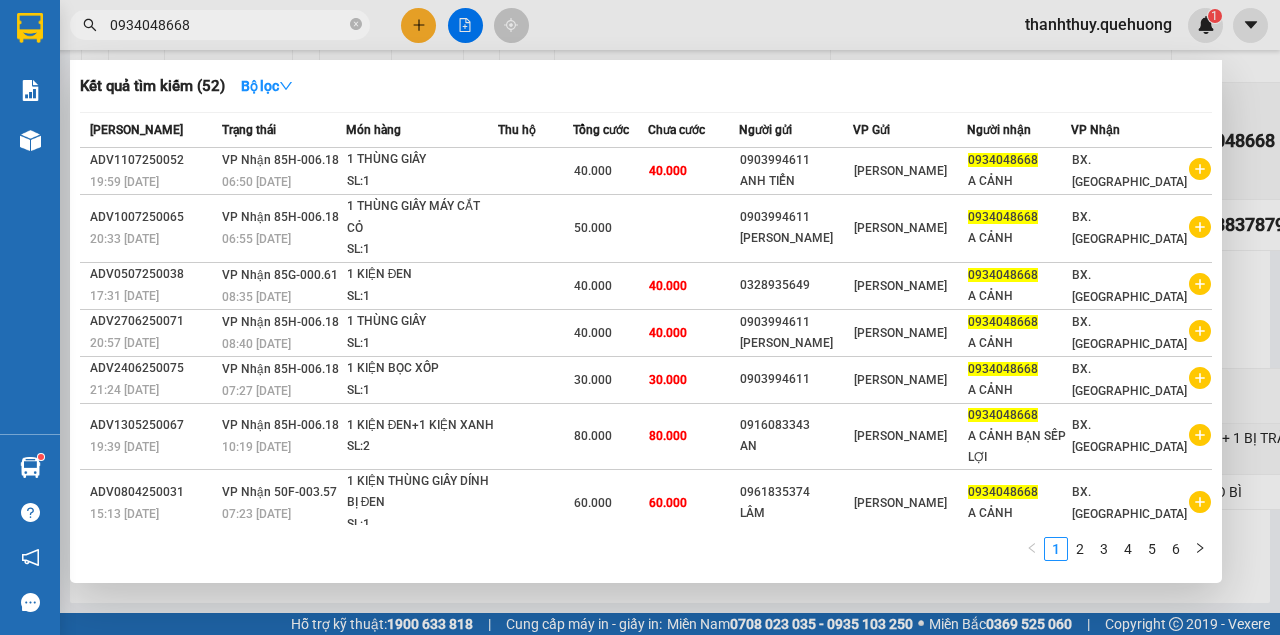 type on "0934048668" 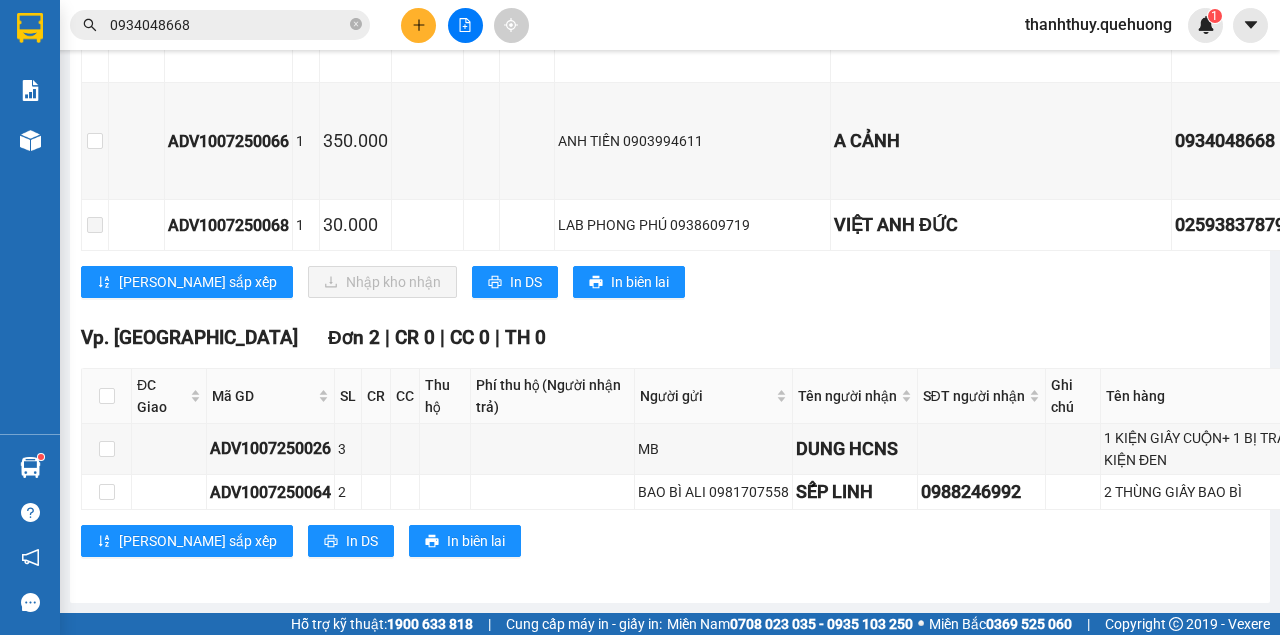 click at bounding box center [418, 25] 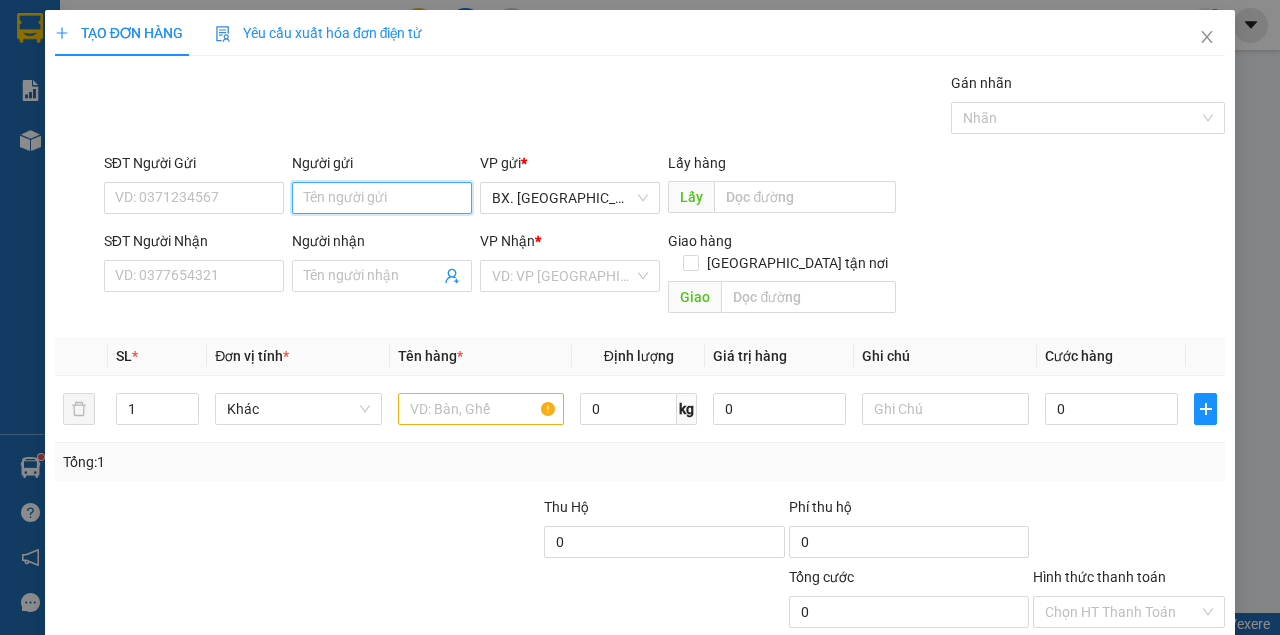 click on "Người gửi" at bounding box center [382, 198] 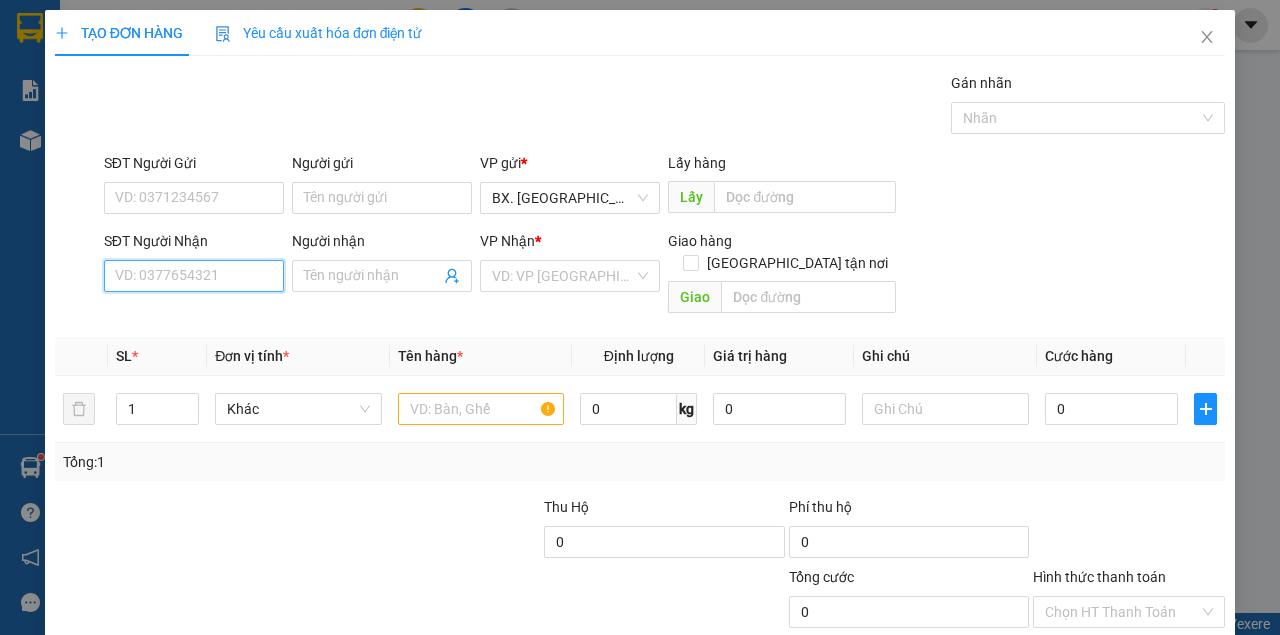 click on "SĐT Người Nhận" at bounding box center (194, 276) 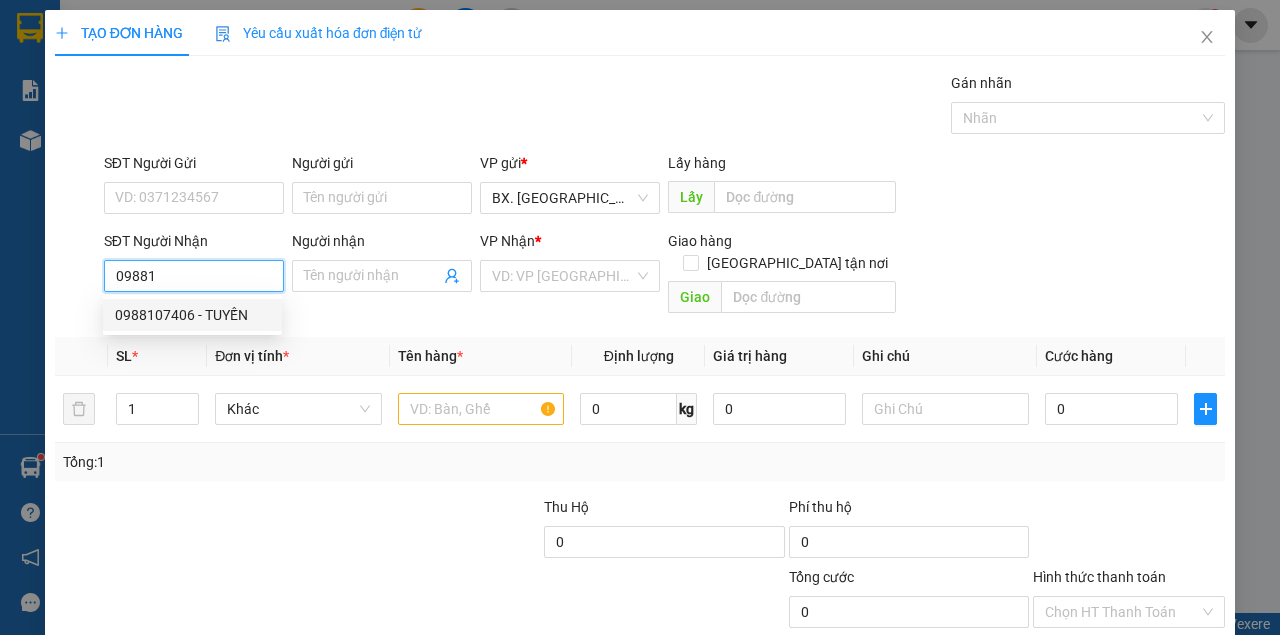 click on "0988107406 - TUYẾN" at bounding box center (192, 315) 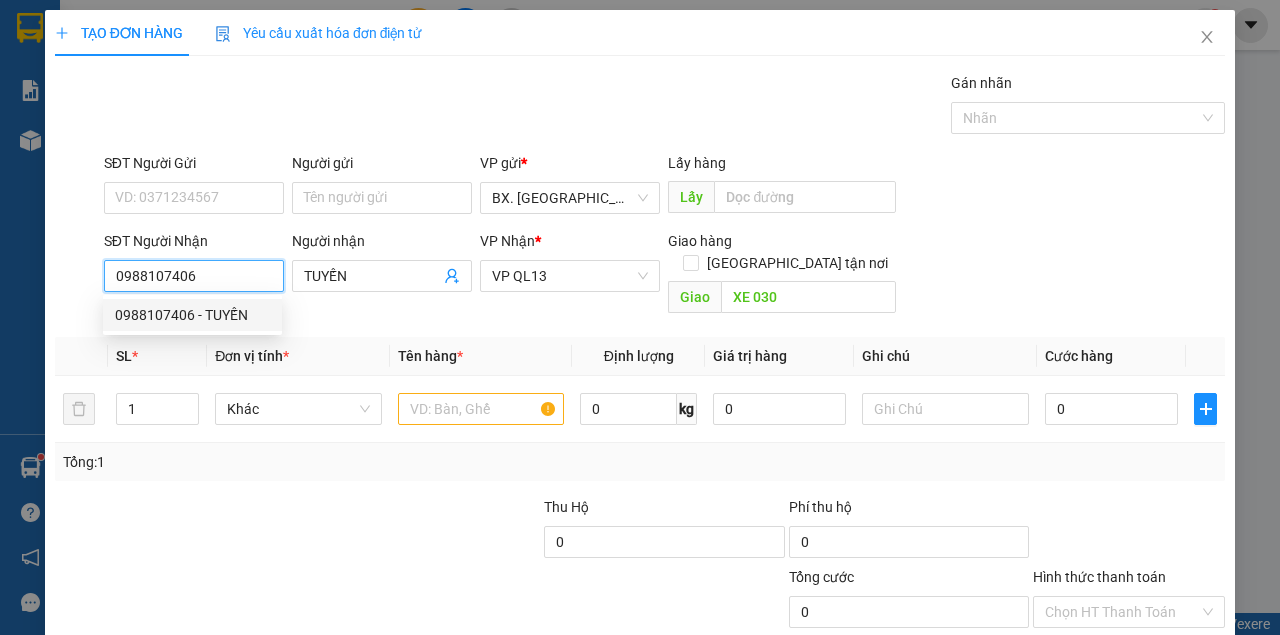 type on "80.000" 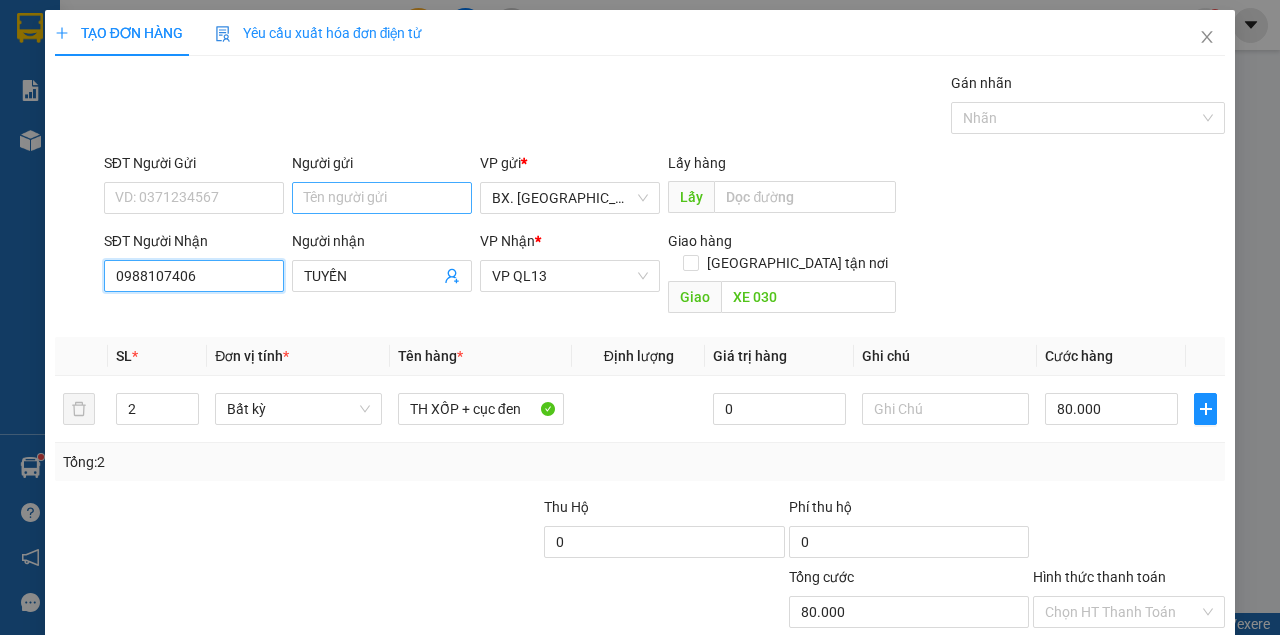 type on "0988107406" 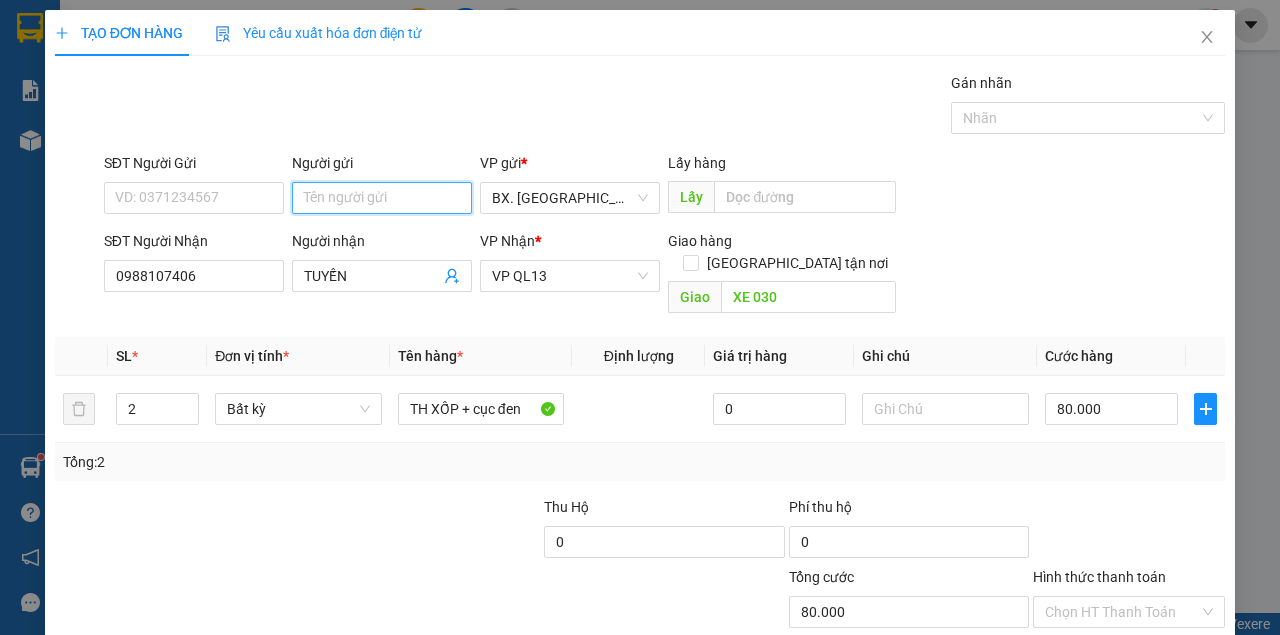 click on "Người gửi" at bounding box center [382, 198] 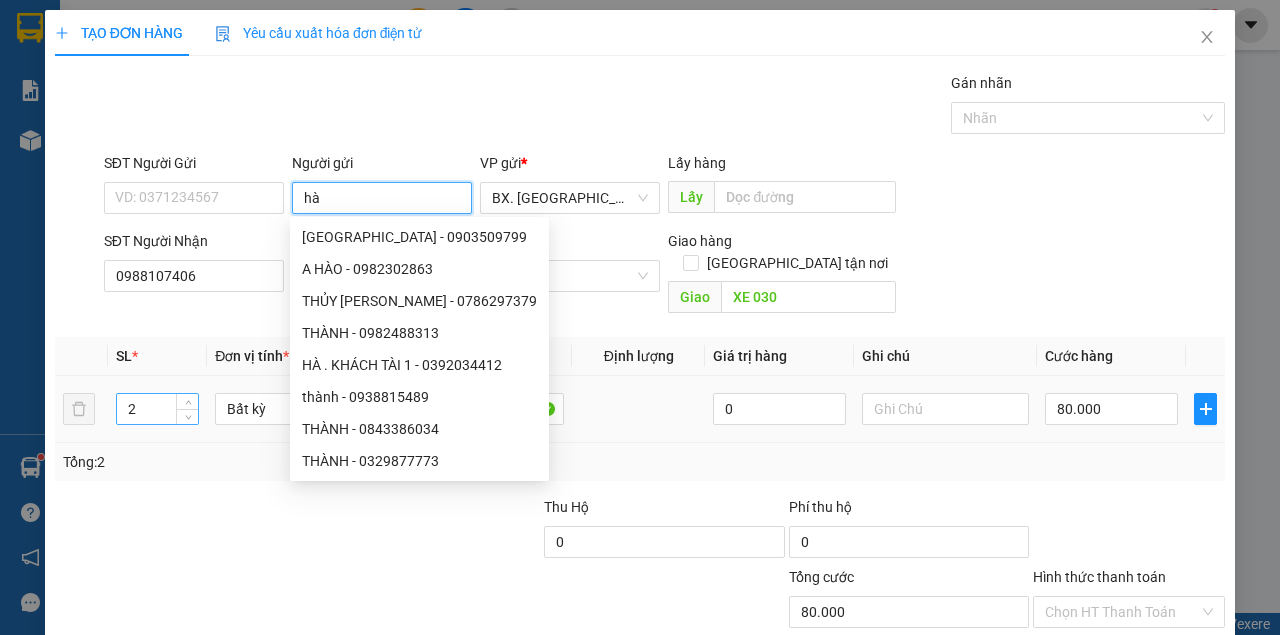 type on "hà" 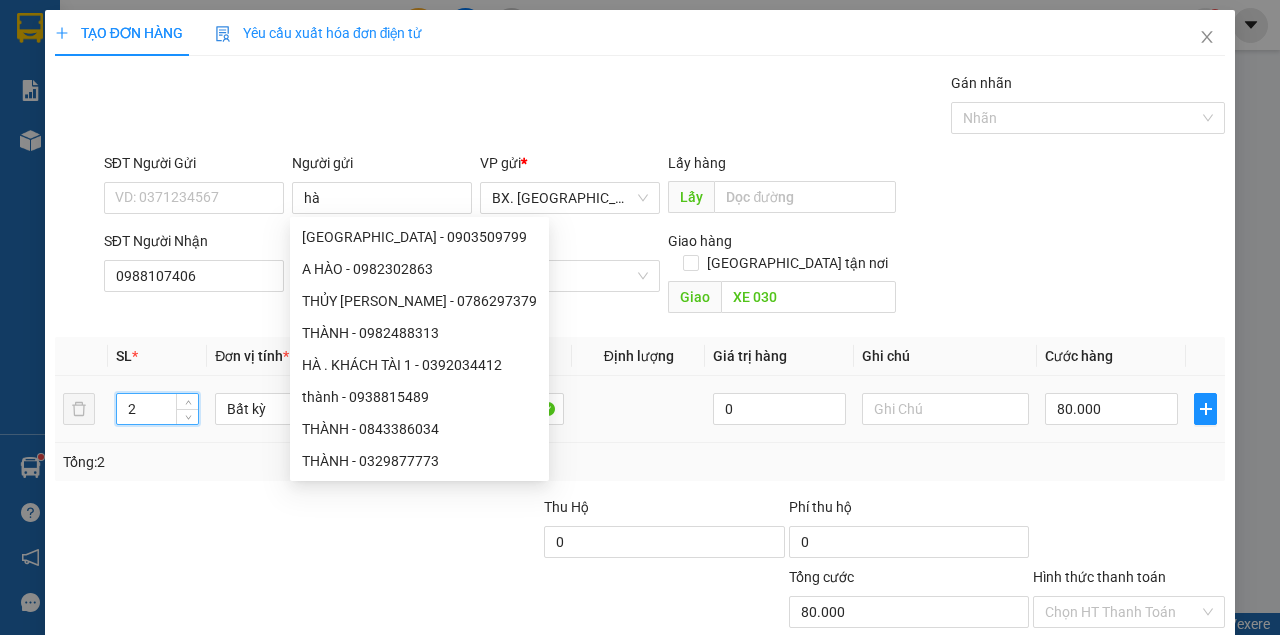 drag, startPoint x: 141, startPoint y: 386, endPoint x: 98, endPoint y: 428, distance: 60.108234 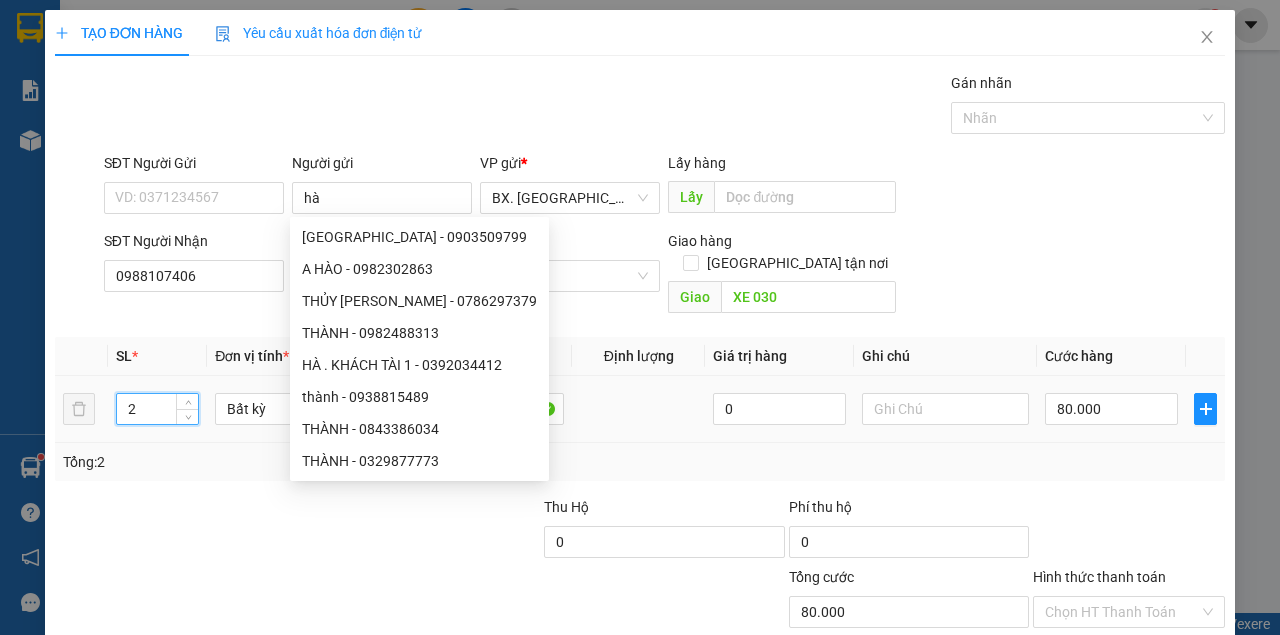 click on "SL  * Đơn vị tính  * Tên hàng  * Định lượng Giá trị hàng Ghi chú Cước hàng                   2 Bất kỳ TH XỐP + cục đen 0 80.000 Tổng:  2" at bounding box center [640, 409] 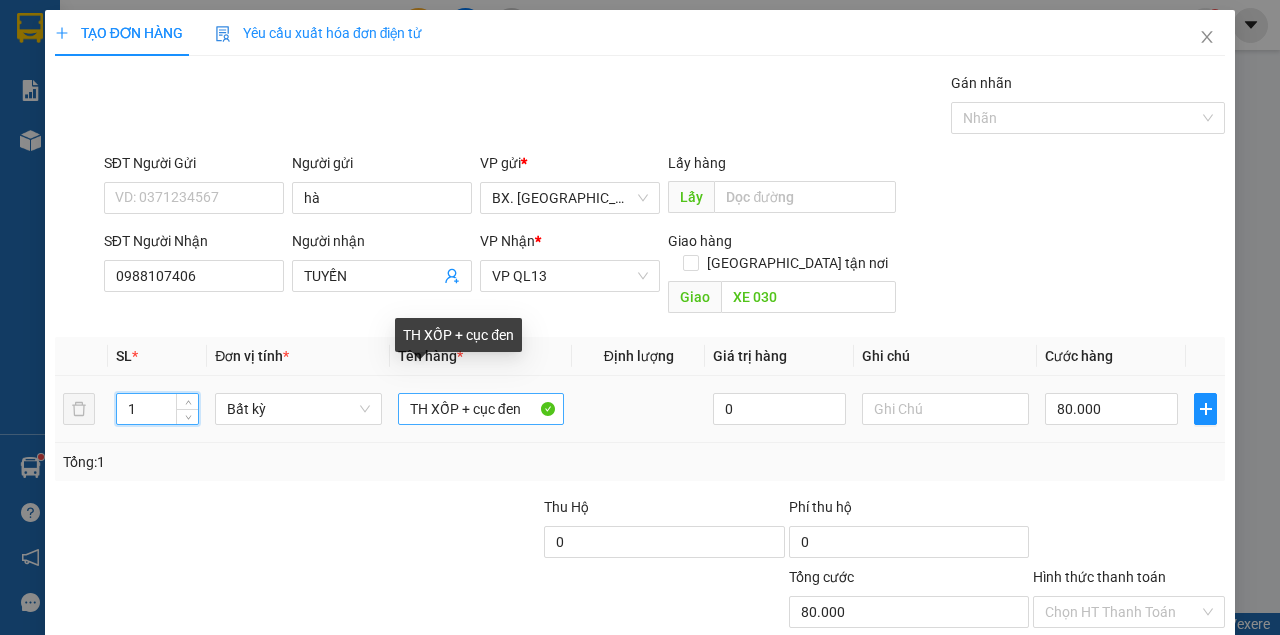 type on "1" 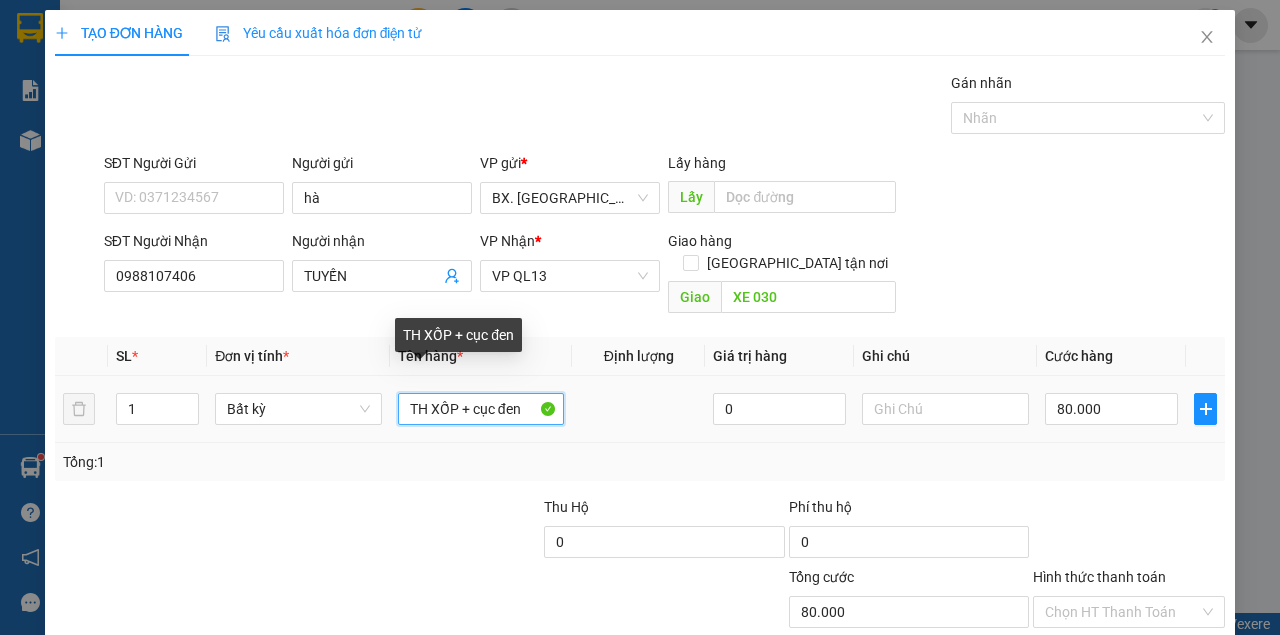 type on "0" 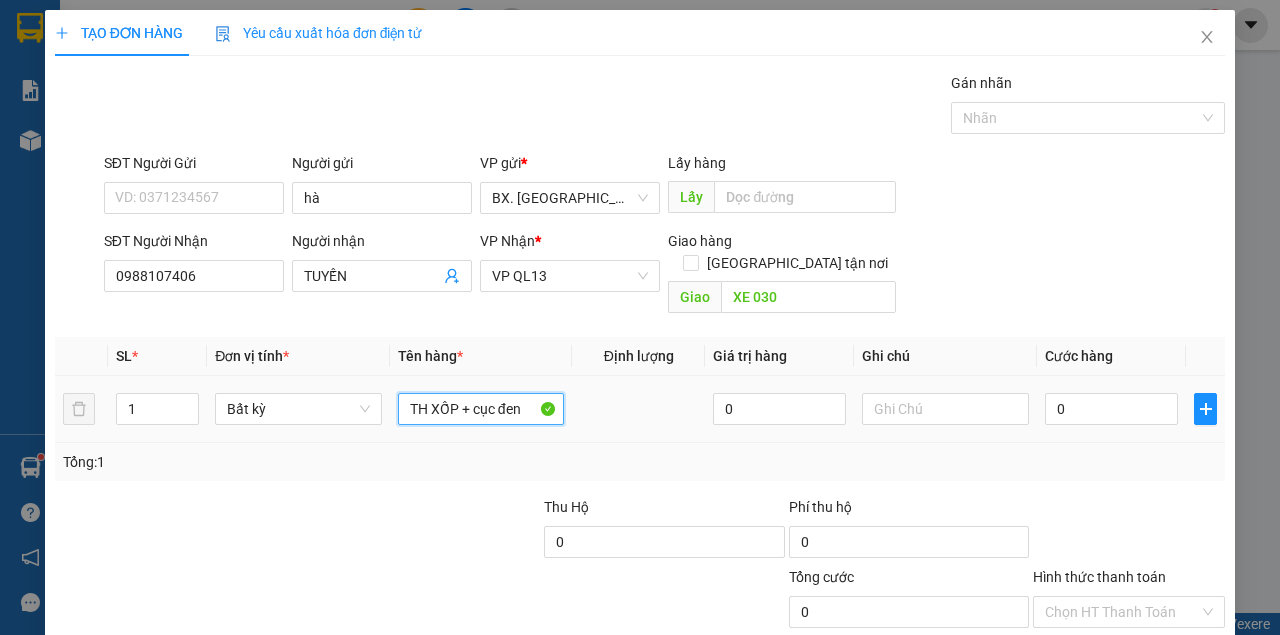 drag, startPoint x: 530, startPoint y: 390, endPoint x: 456, endPoint y: 402, distance: 74.96666 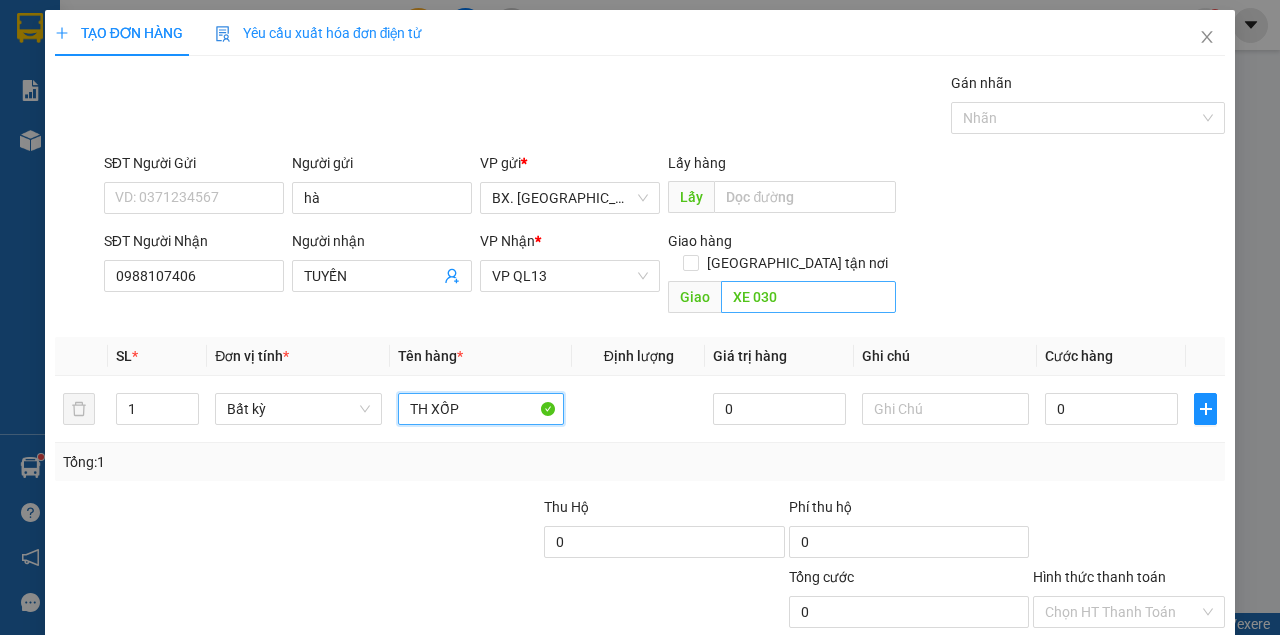 type on "TH XỐP" 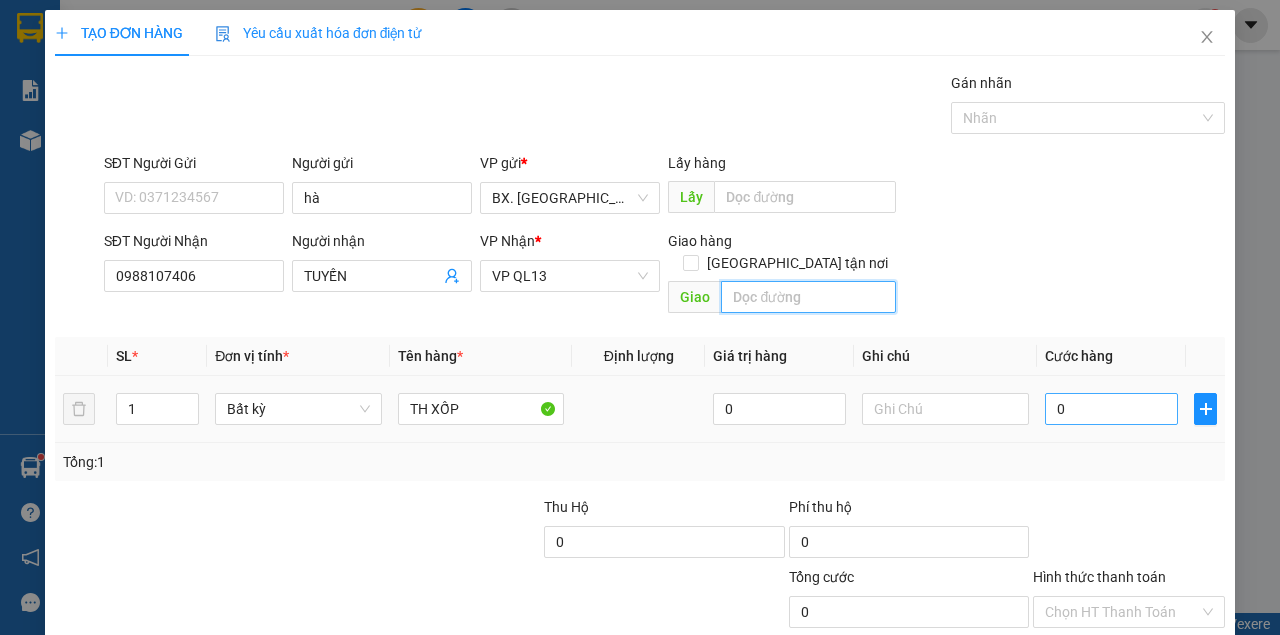 type 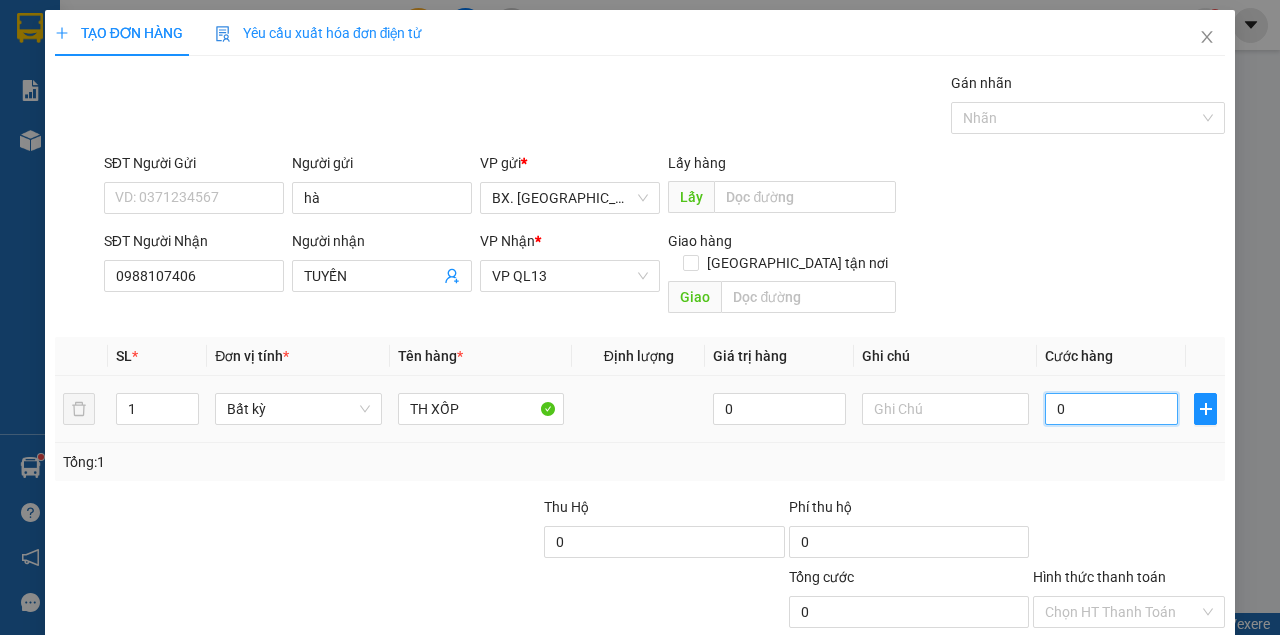 click on "0" at bounding box center (1111, 409) 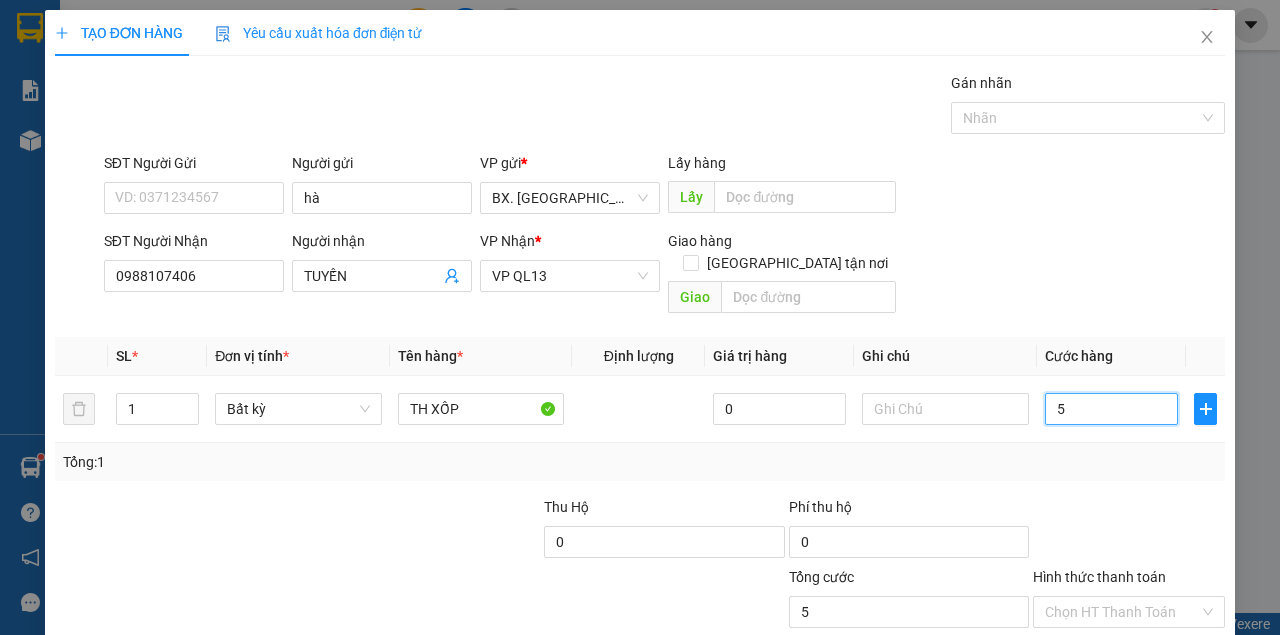 type on "50" 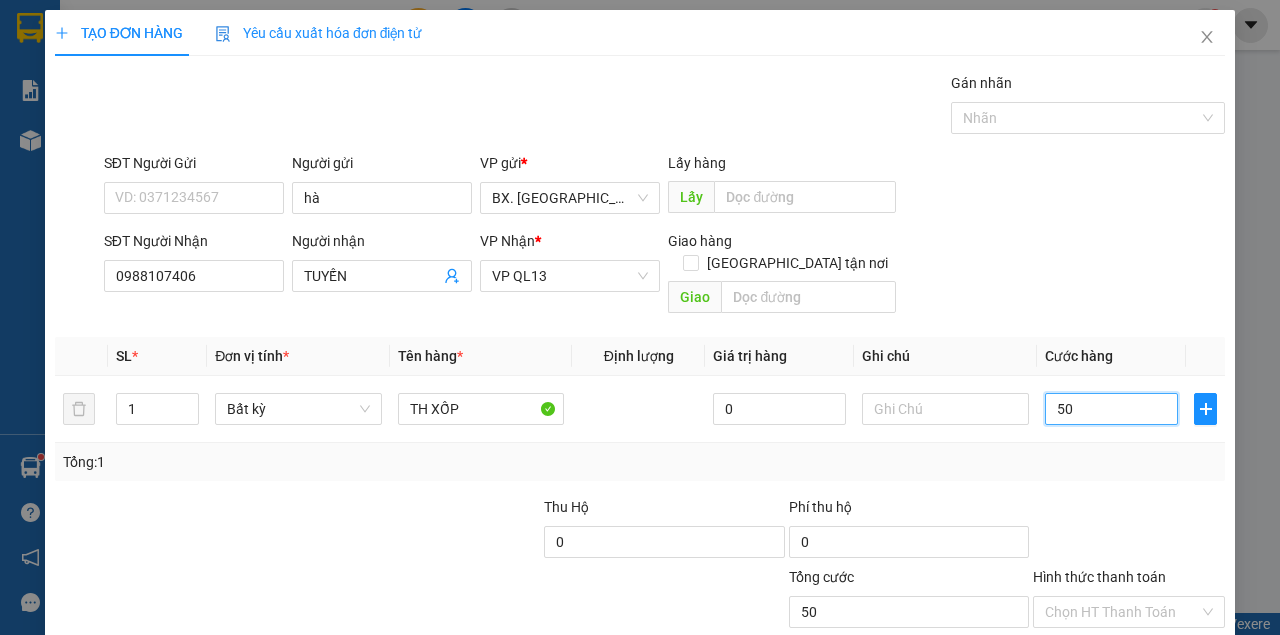 type on "50" 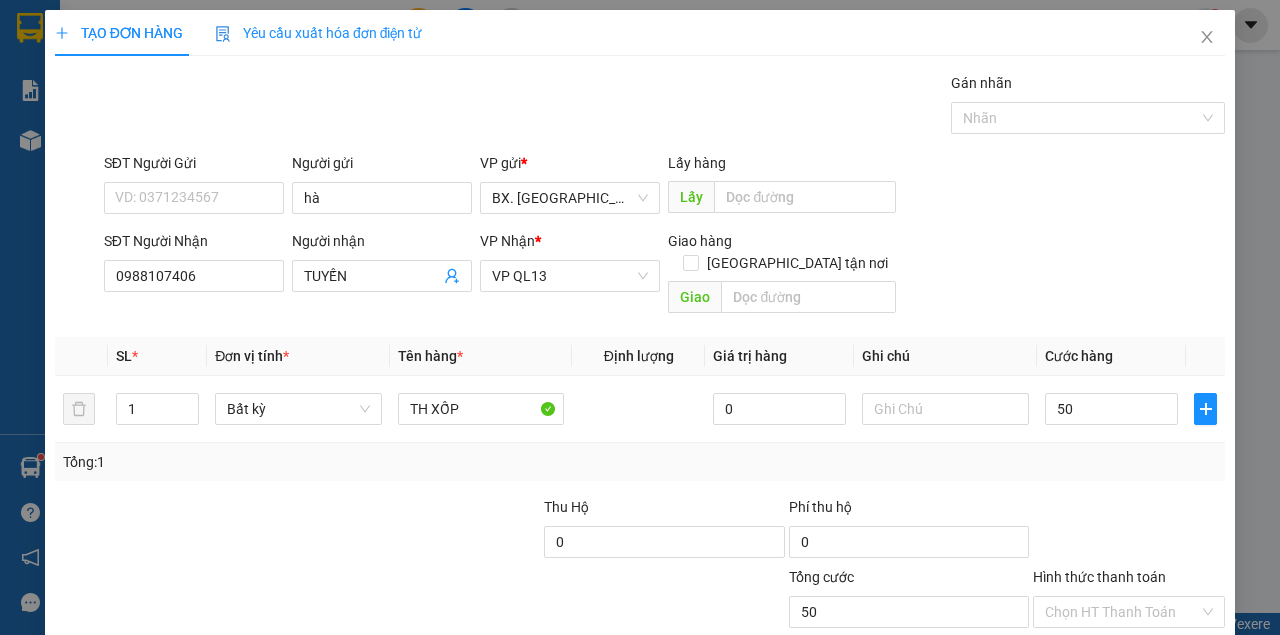 type on "50.000" 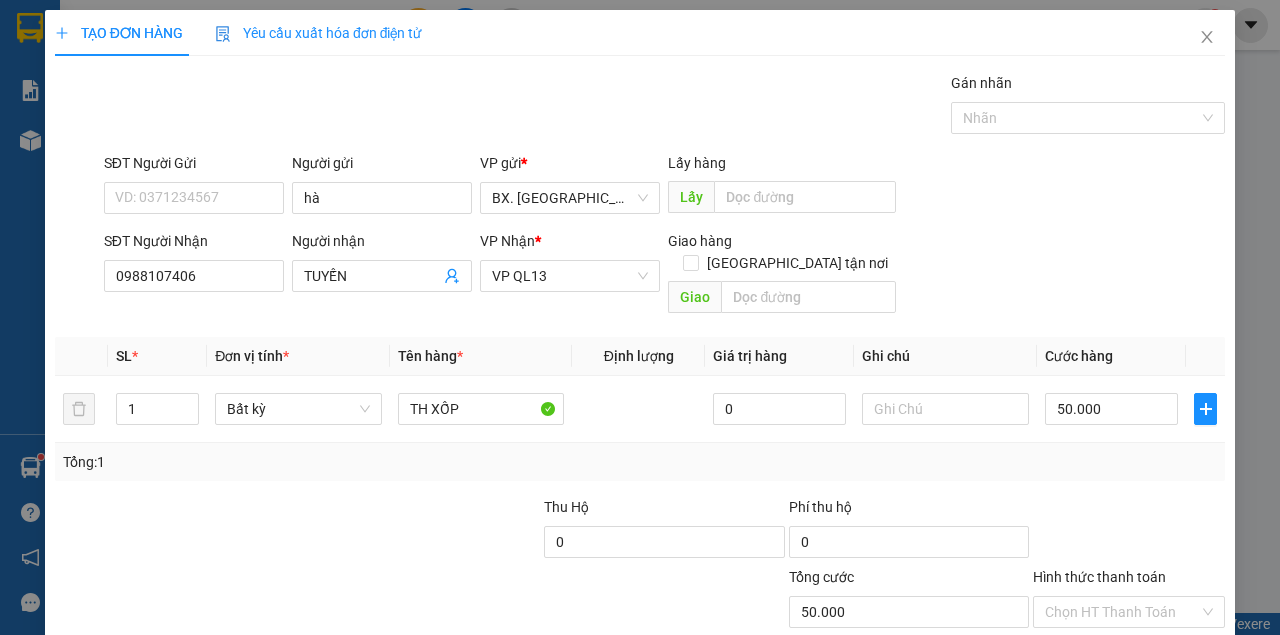 click on "SĐT Người Nhận 0988107406 Người nhận TUYẾN VP Nhận  * VP QL13 Giao hàng Giao tận nơi Giao" at bounding box center (664, 276) 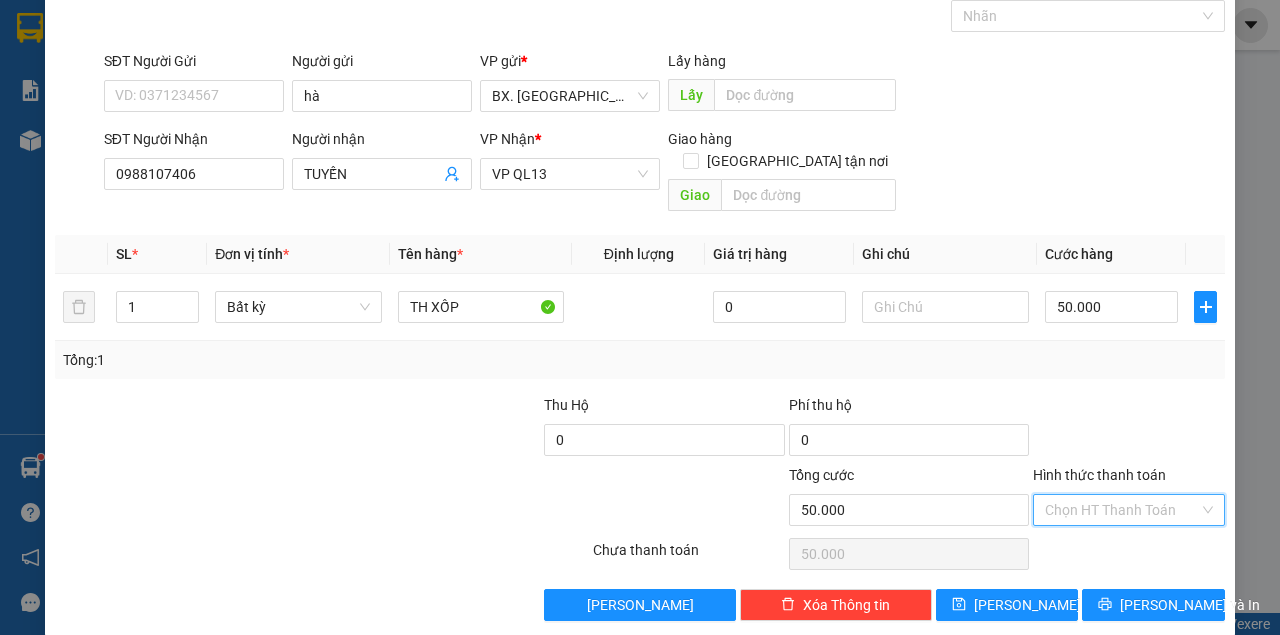 click on "Hình thức thanh toán" at bounding box center [1122, 510] 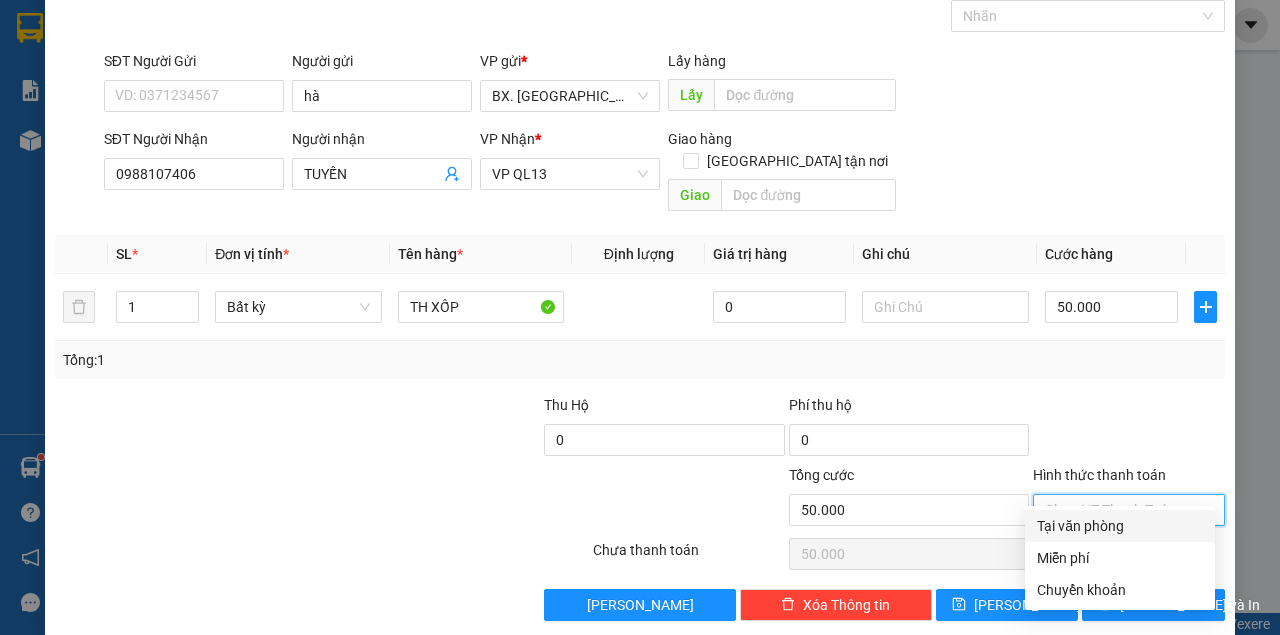 click on "Tại văn phòng" at bounding box center (1120, 526) 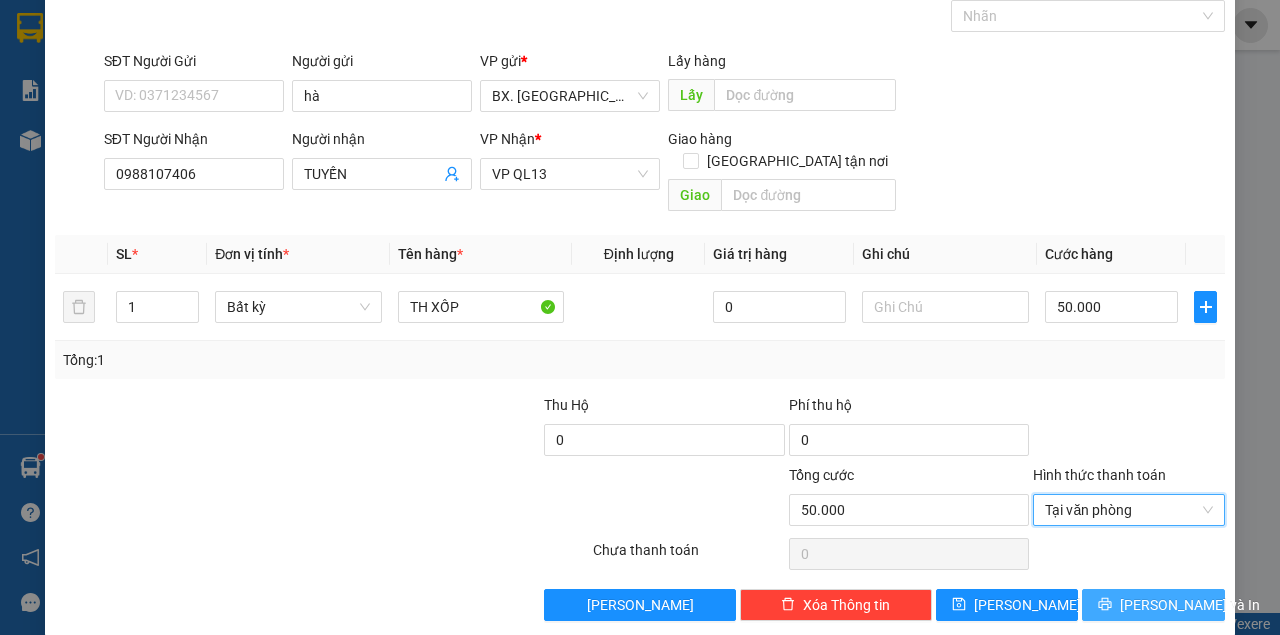 click on "Lưu và In" at bounding box center [1153, 605] 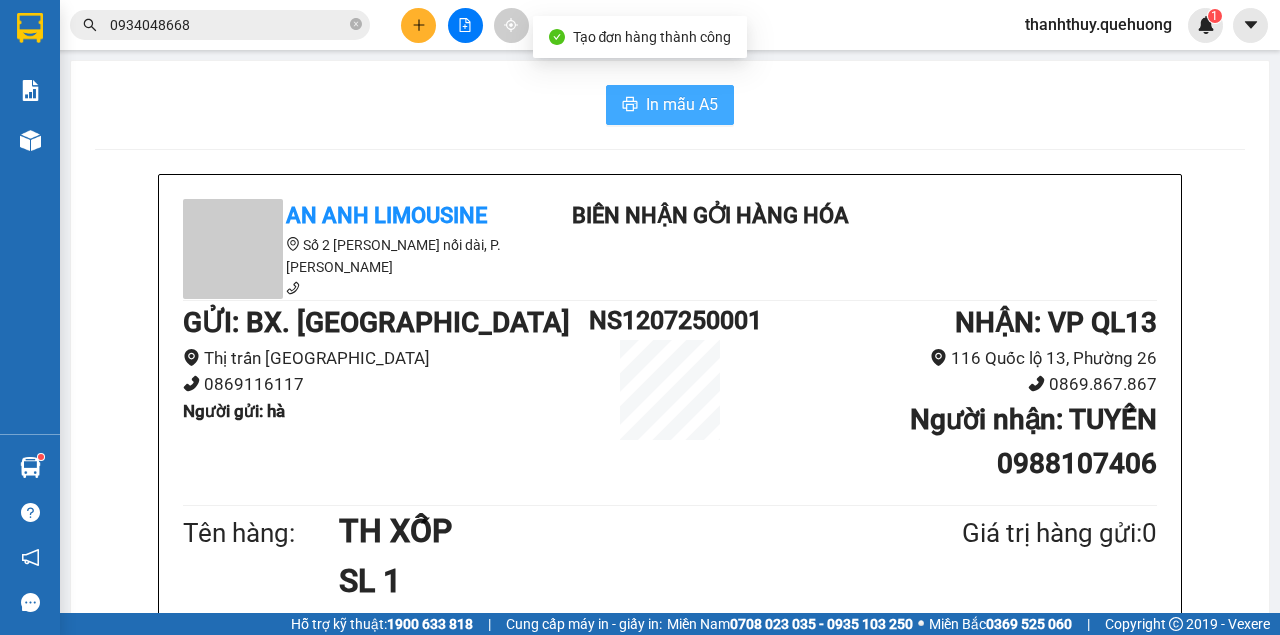 click on "In mẫu A5" at bounding box center (682, 104) 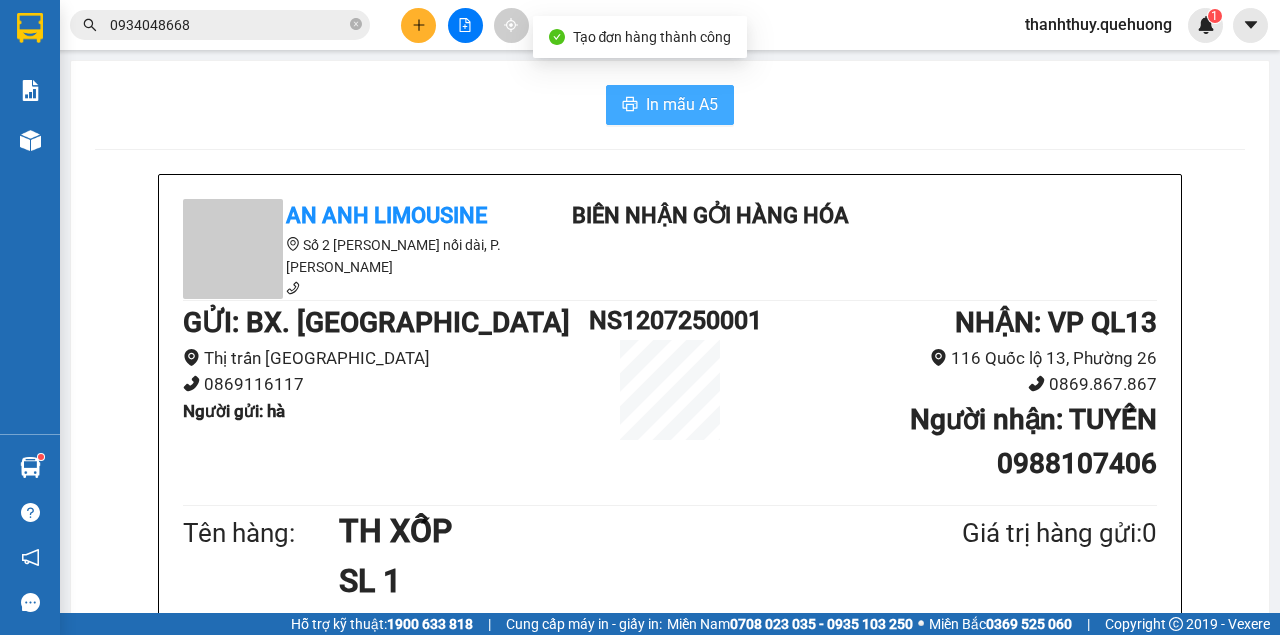 scroll, scrollTop: 0, scrollLeft: 0, axis: both 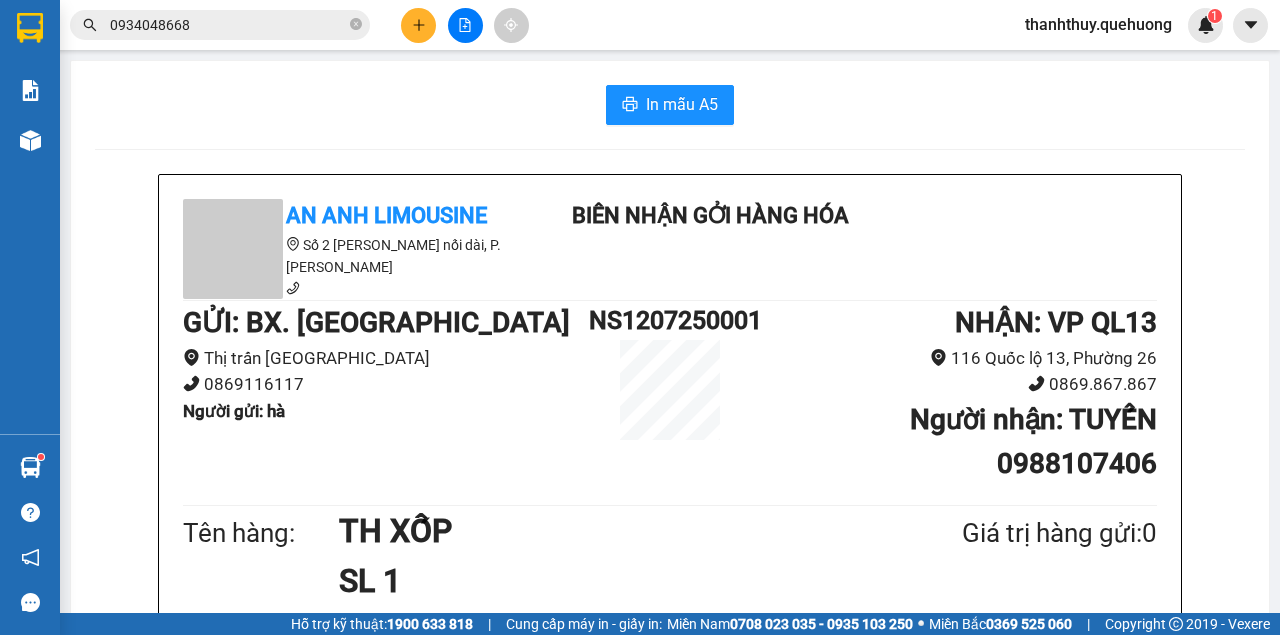 click on "0934048668" at bounding box center [228, 25] 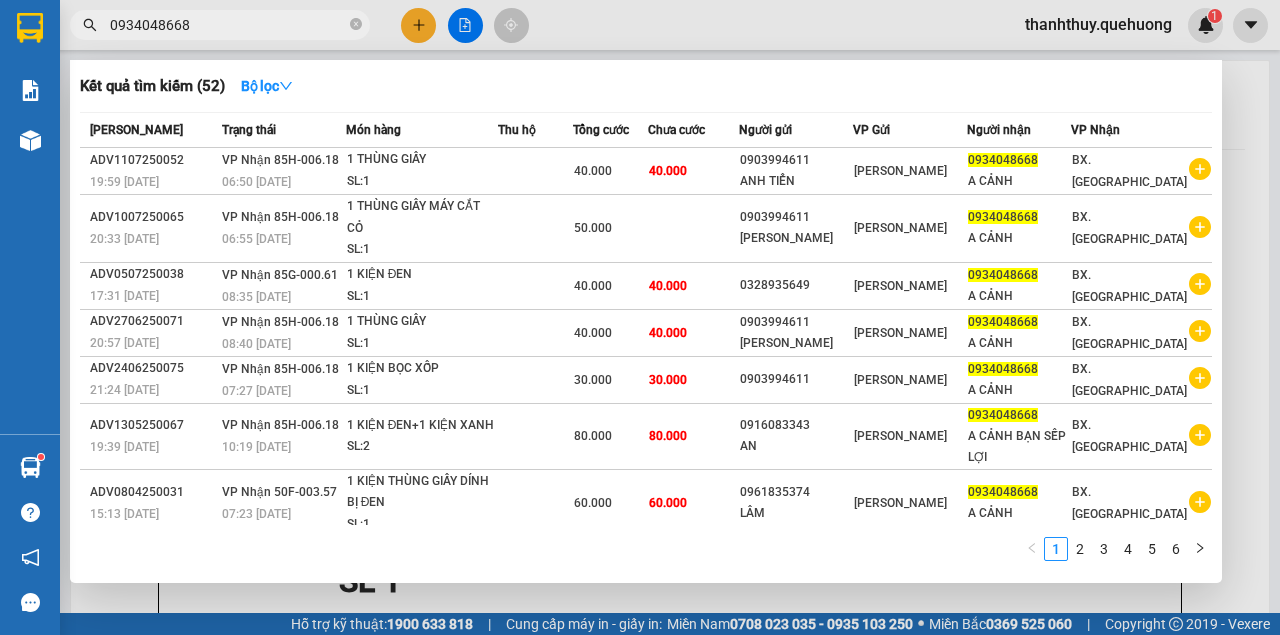 click on "0934048668" at bounding box center [228, 25] 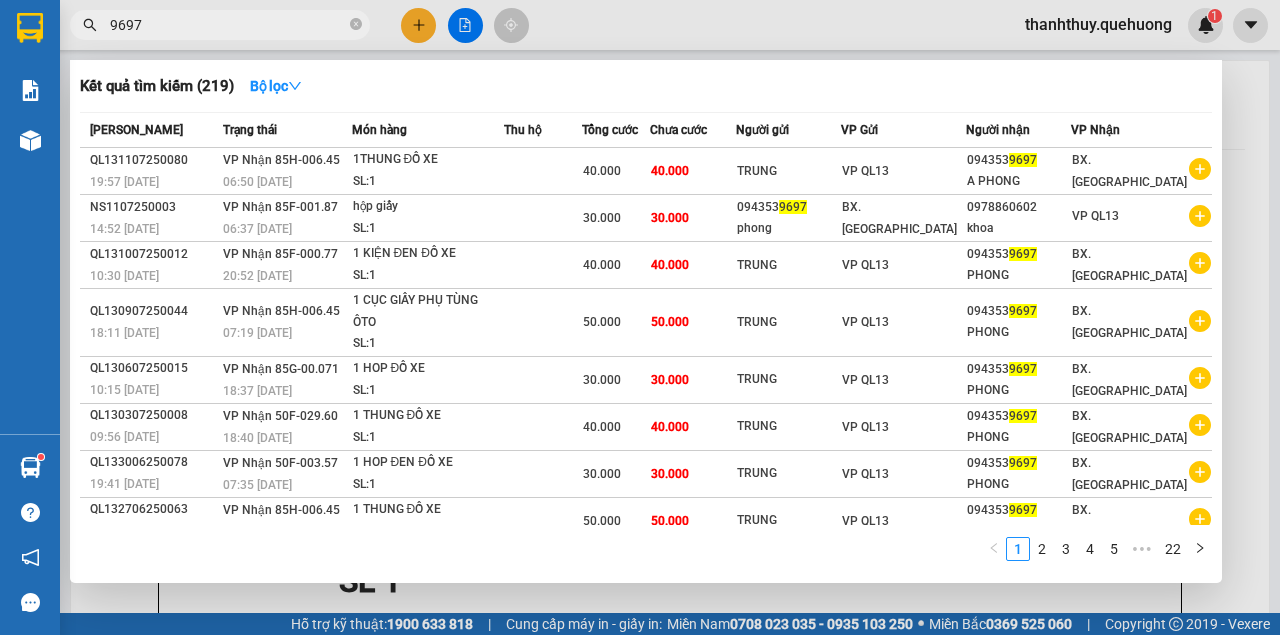 click on "9697" at bounding box center (228, 25) 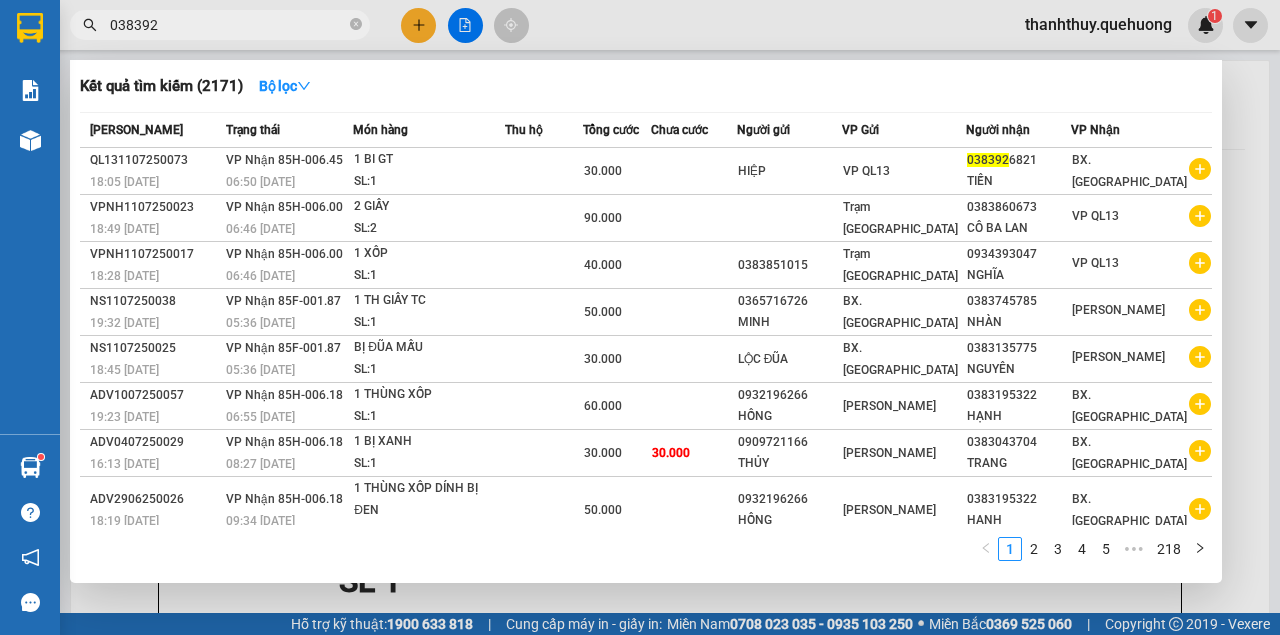 type on "0383926" 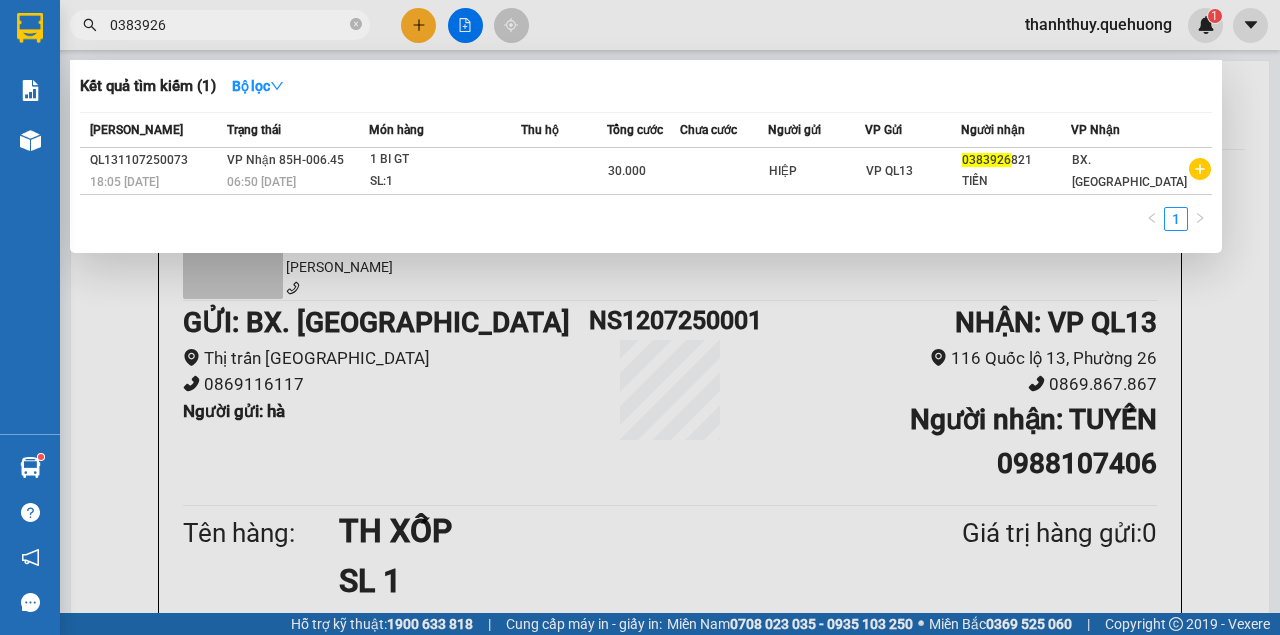 drag, startPoint x: 228, startPoint y: 20, endPoint x: 100, endPoint y: 52, distance: 131.93938 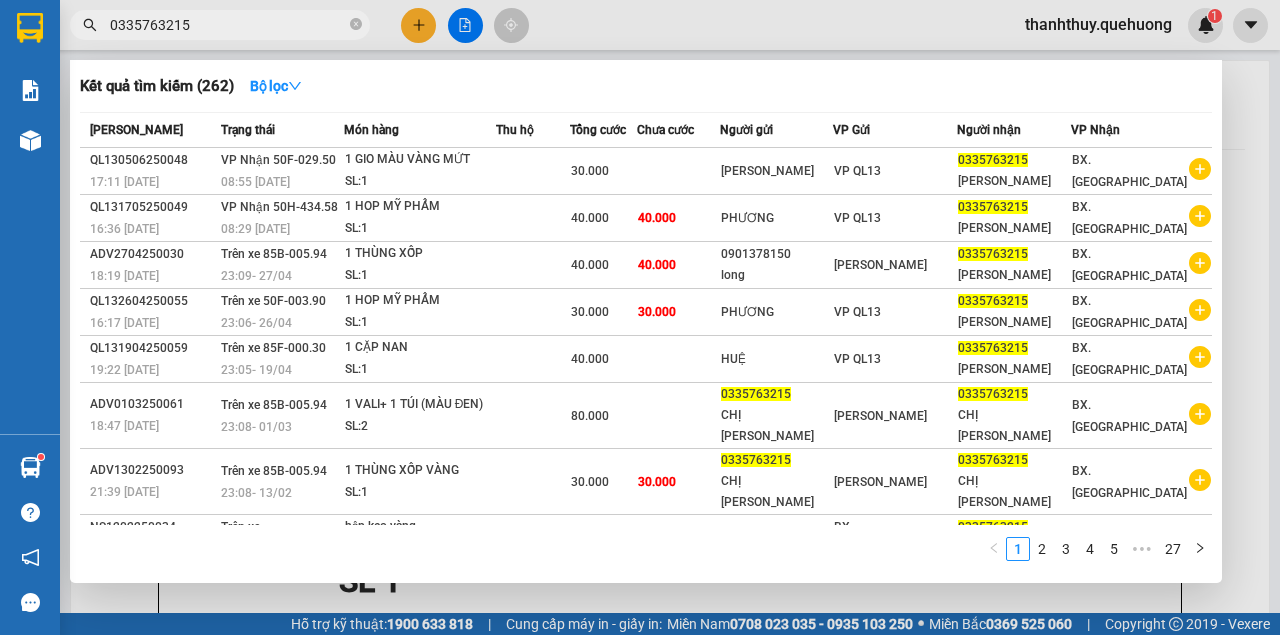 type on "0335763215" 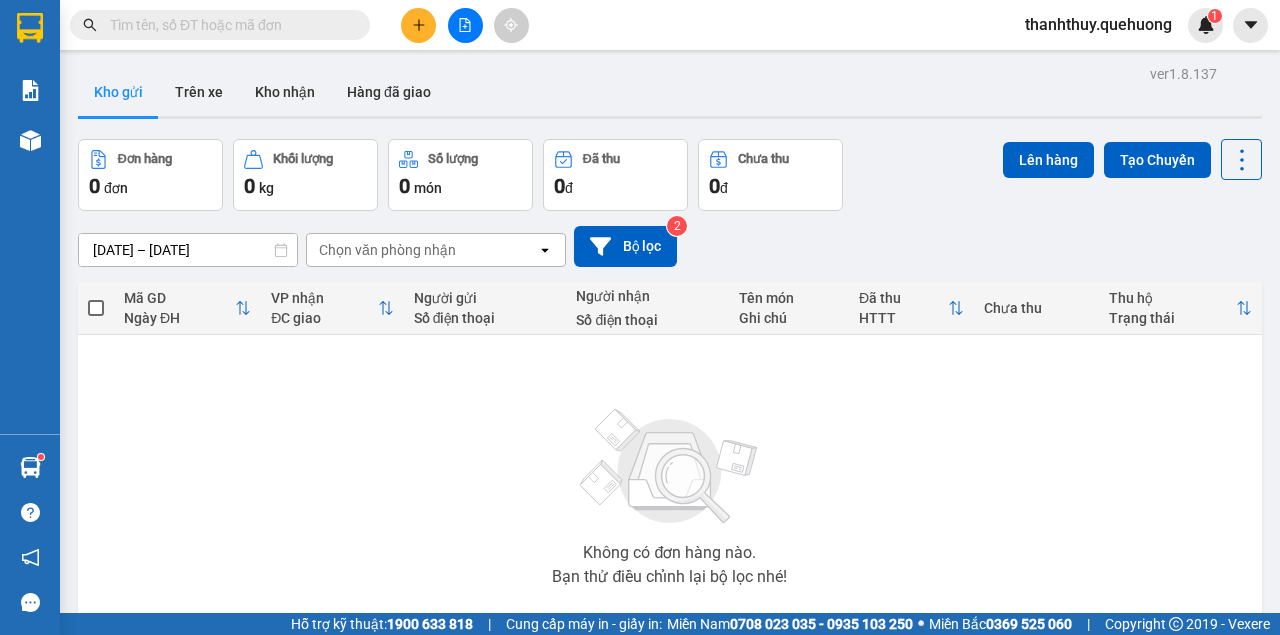 scroll, scrollTop: 0, scrollLeft: 0, axis: both 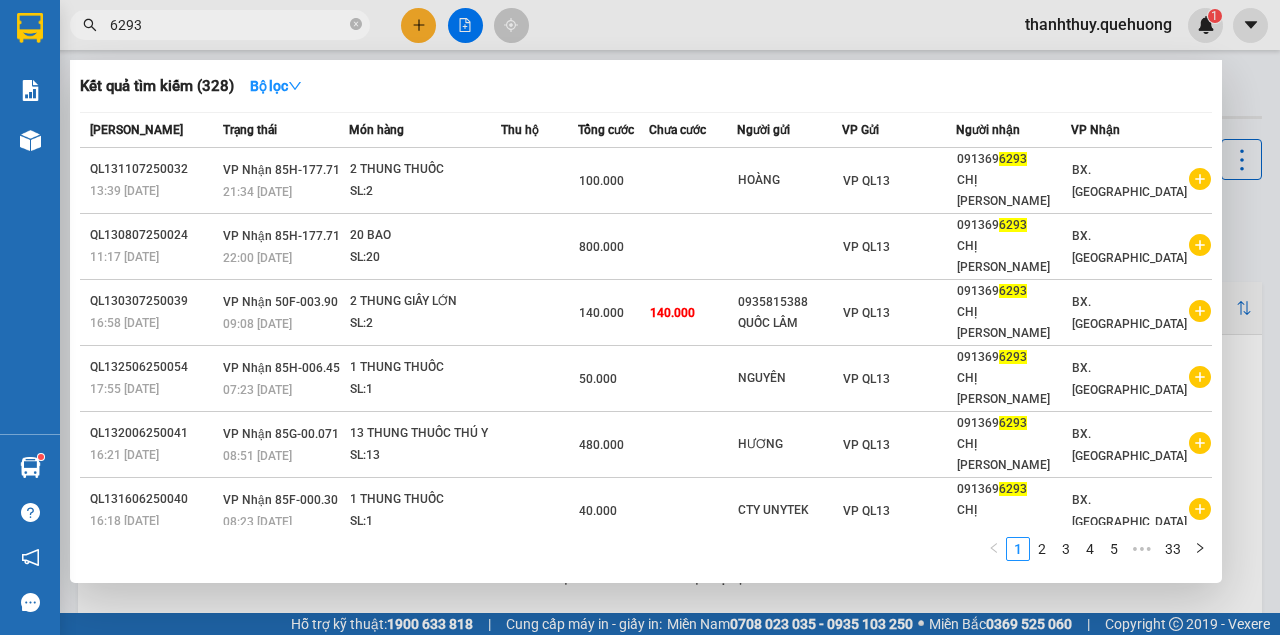 click on "6293" at bounding box center (228, 25) 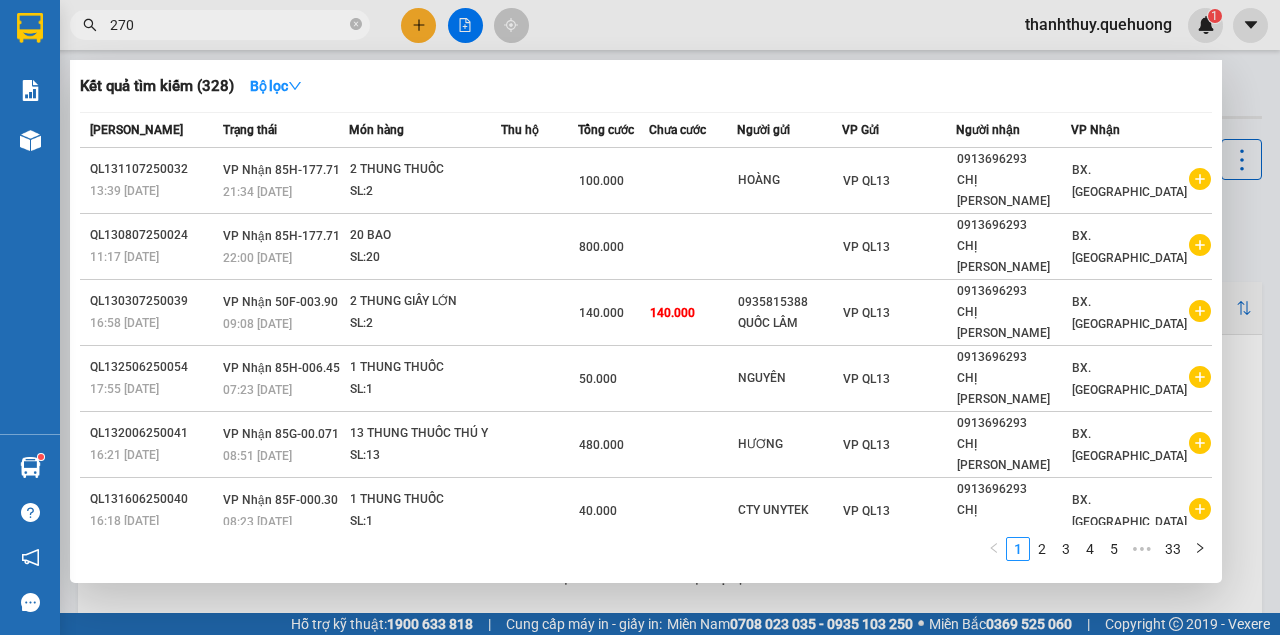 type on "2702" 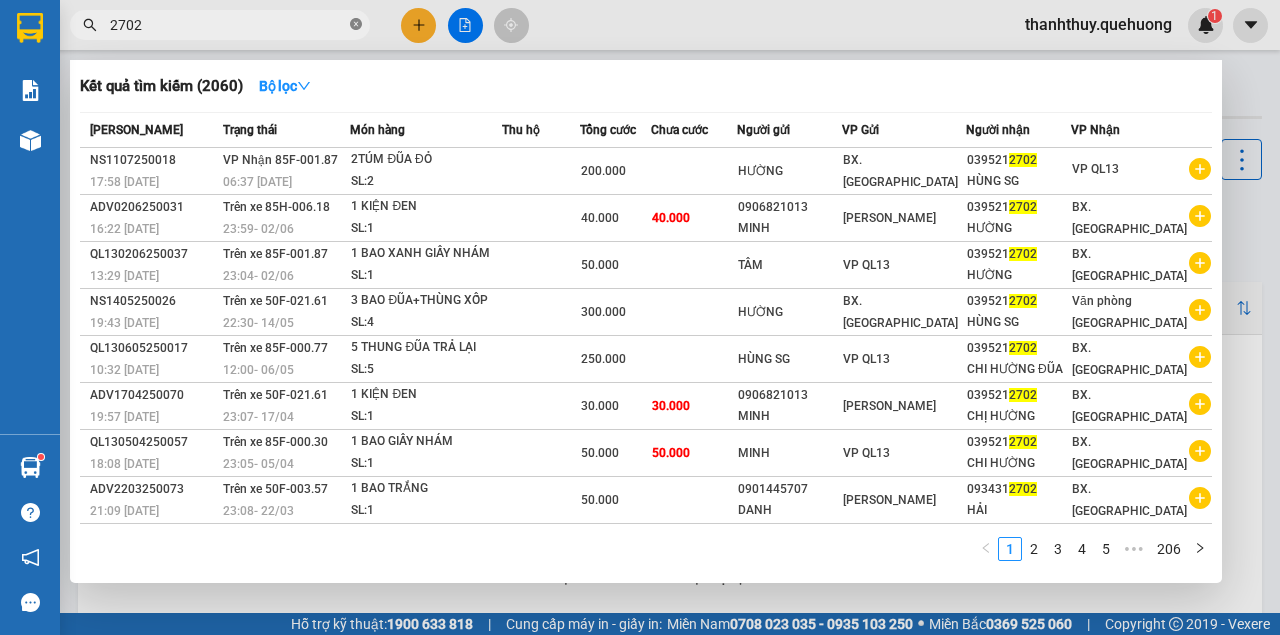 click 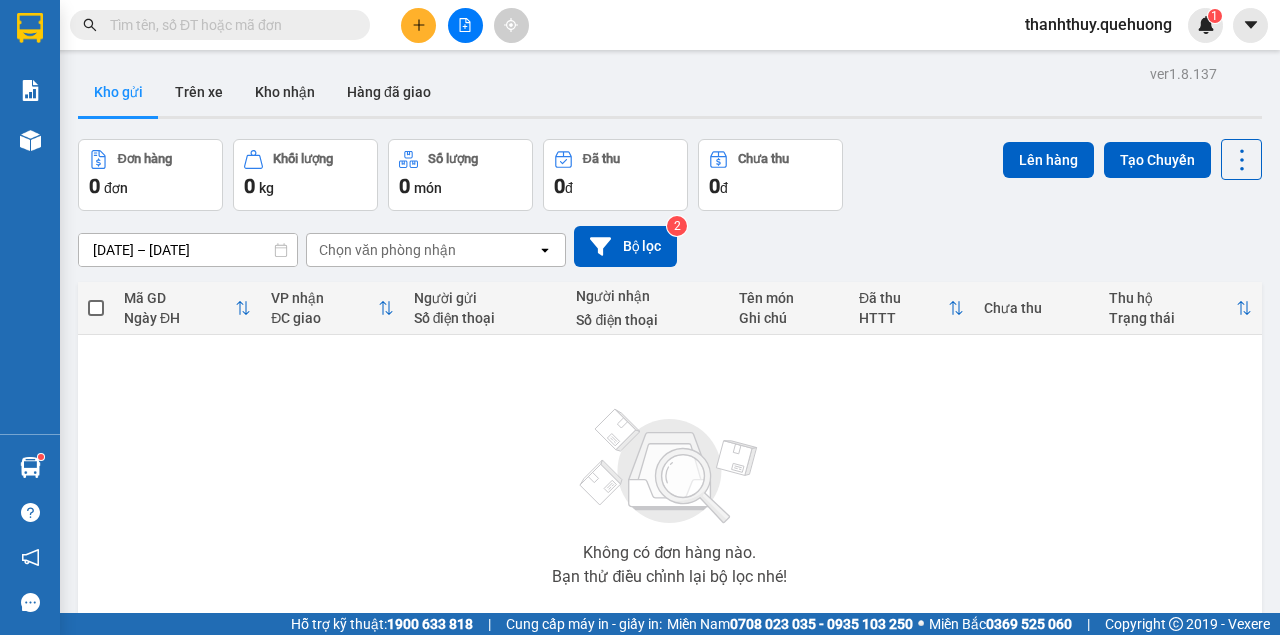 type 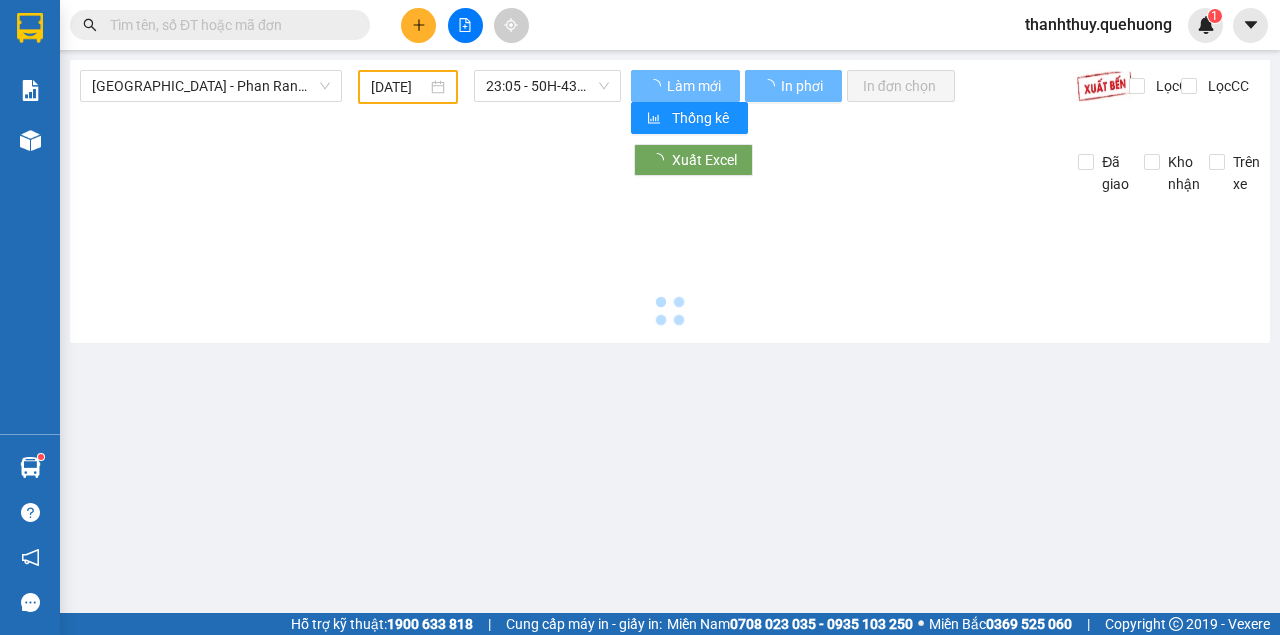 type on "[DATE]" 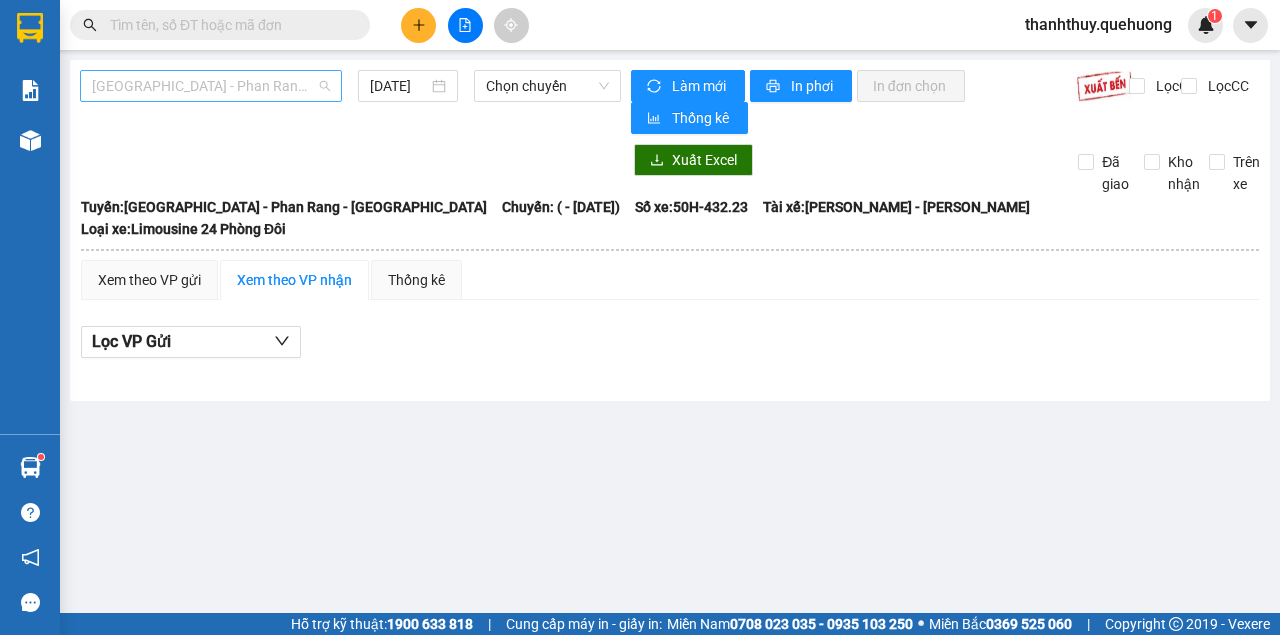 click on "[GEOGRAPHIC_DATA] - Phan Rang - [GEOGRAPHIC_DATA]" at bounding box center [211, 86] 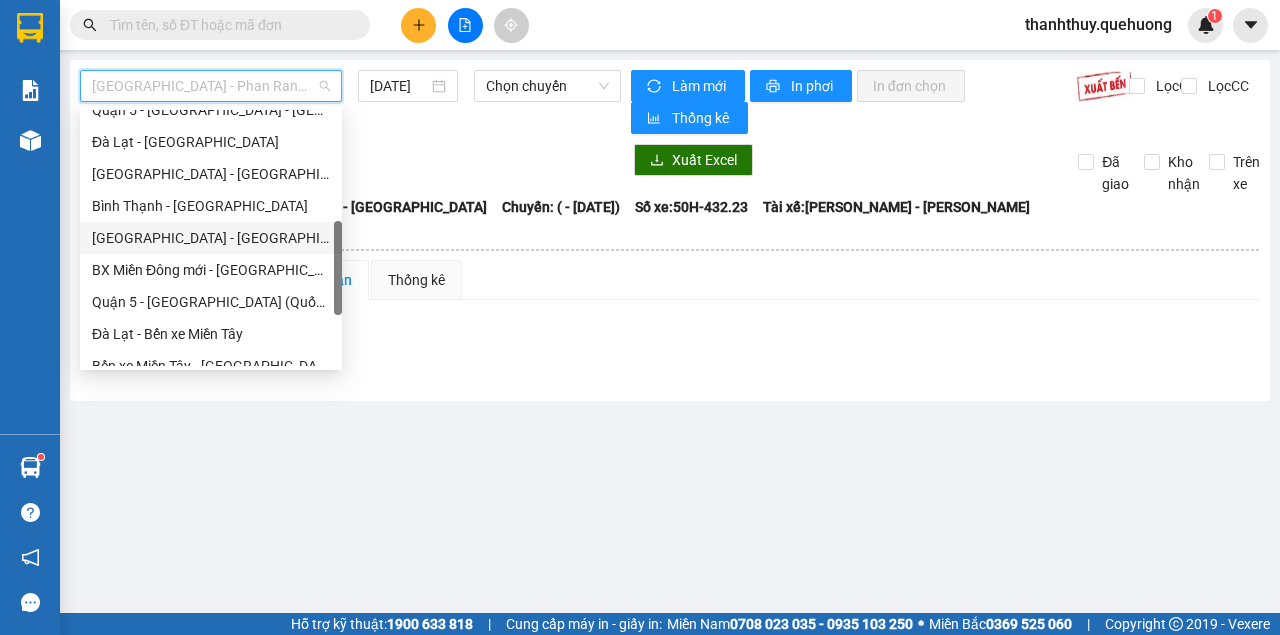 scroll, scrollTop: 608, scrollLeft: 0, axis: vertical 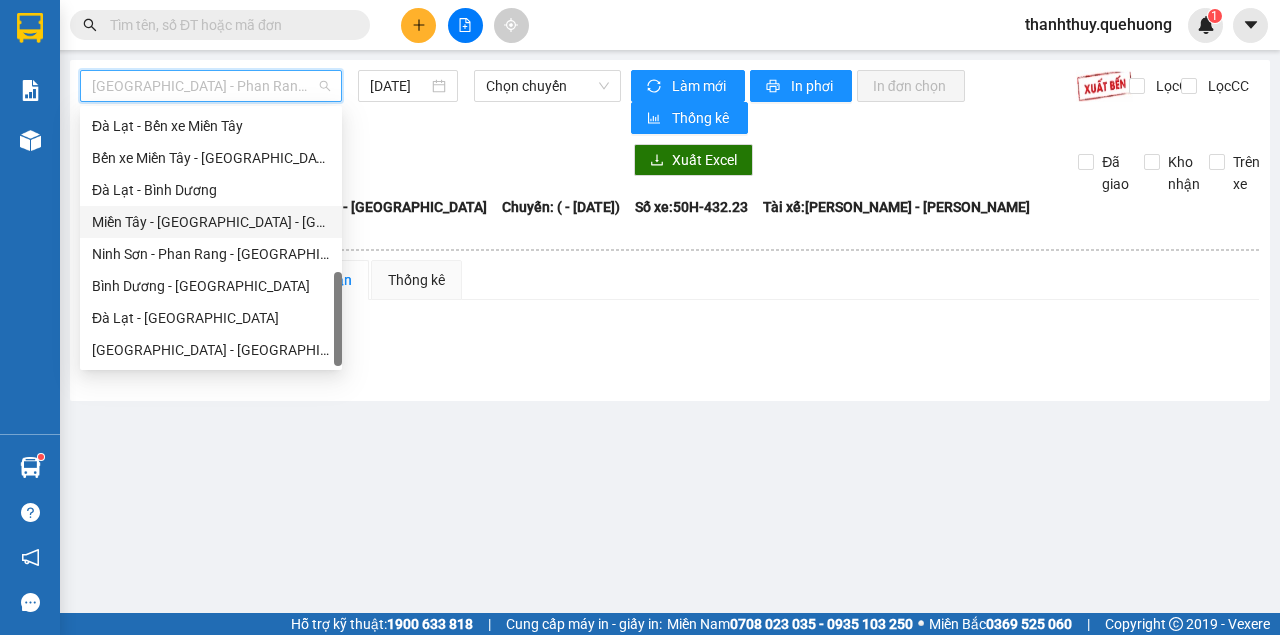 click on "Miền Tây - [GEOGRAPHIC_DATA] - [GEOGRAPHIC_DATA]" at bounding box center (211, 222) 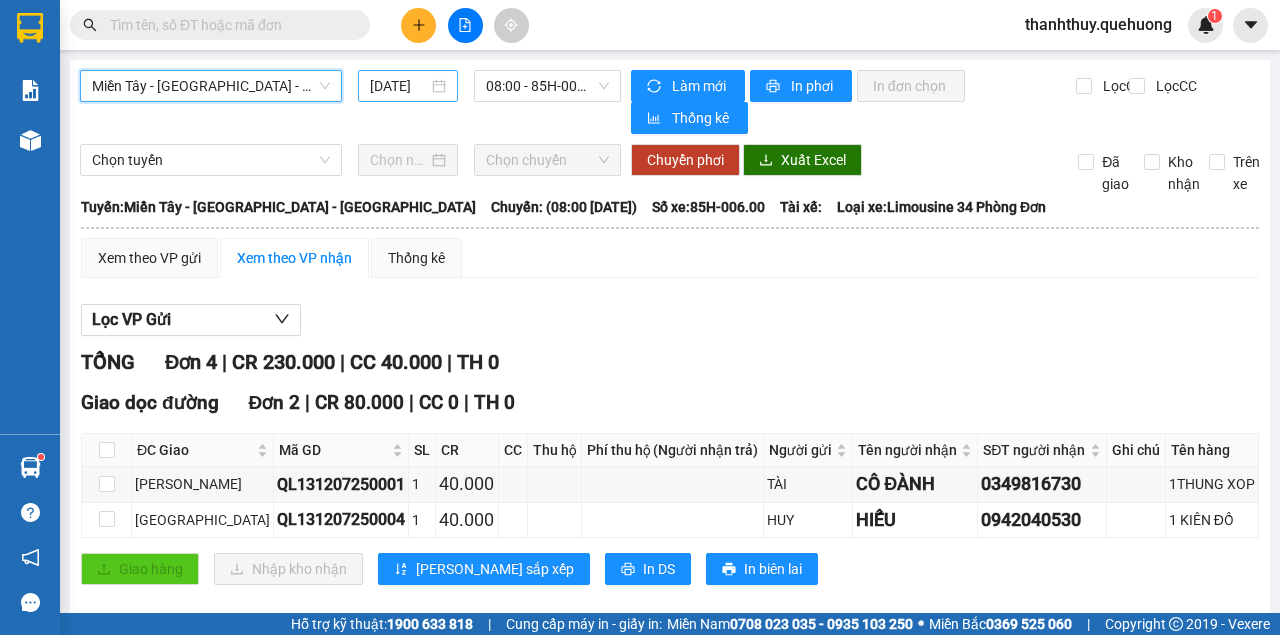 click on "[DATE]" at bounding box center (399, 86) 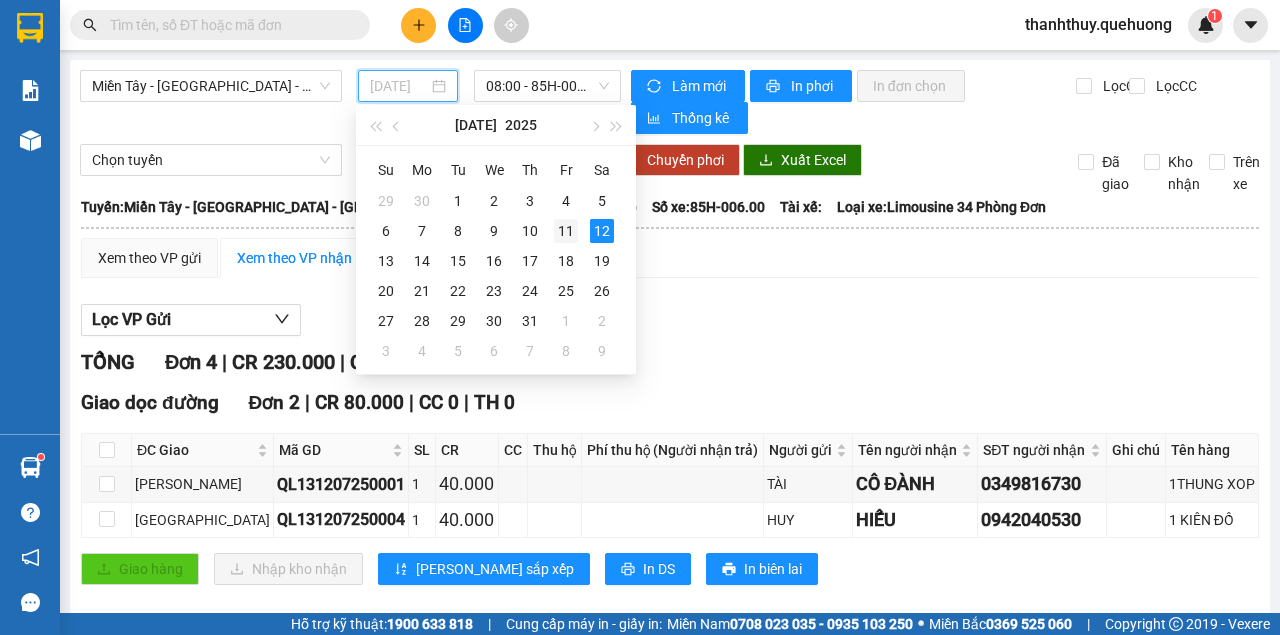 click on "11" at bounding box center [566, 231] 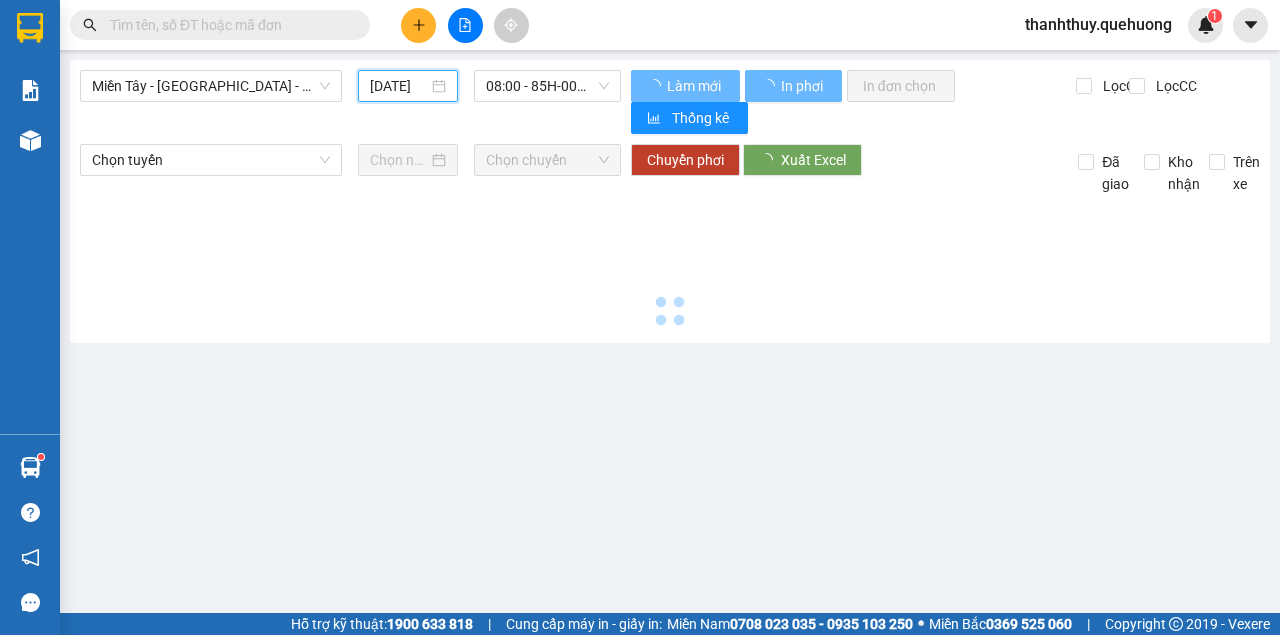 type on "[DATE]" 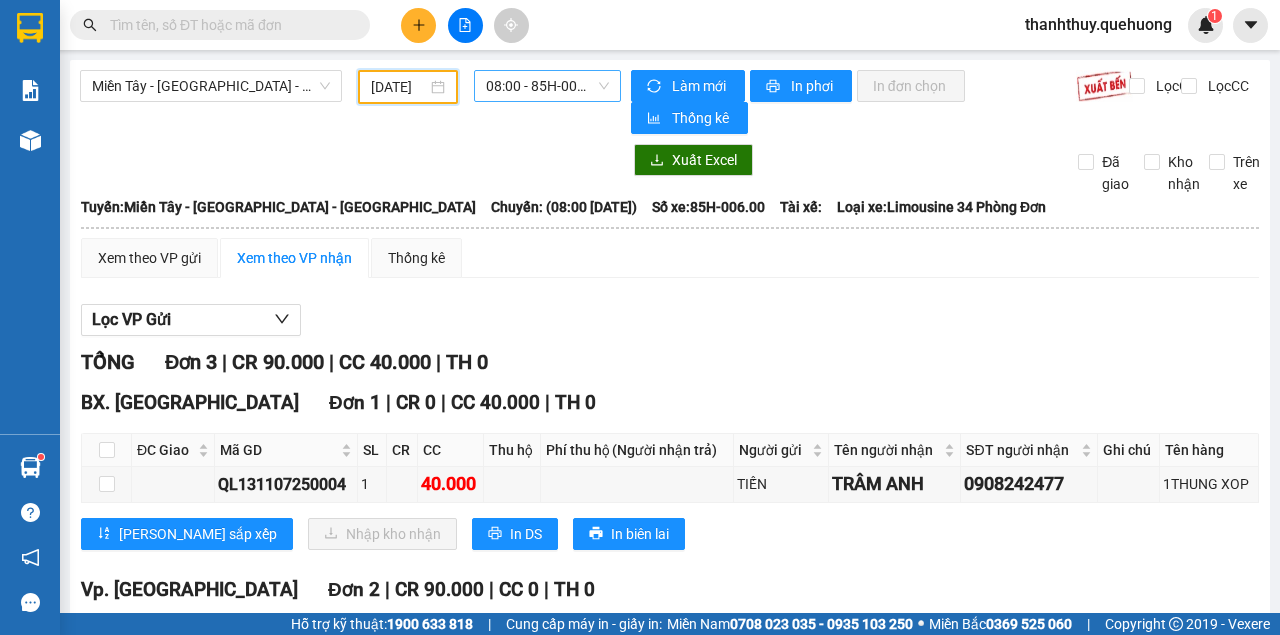 click on "08:00     - 85H-006.00" at bounding box center (547, 86) 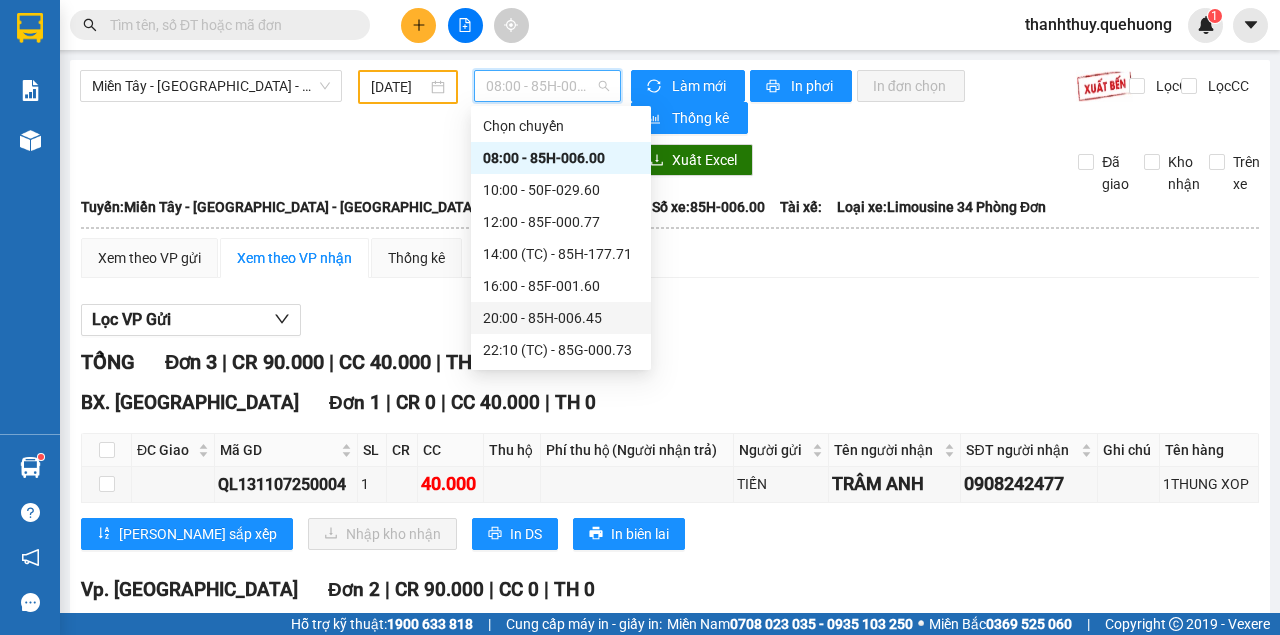 click on "20:00     - 85H-006.45" at bounding box center (561, 318) 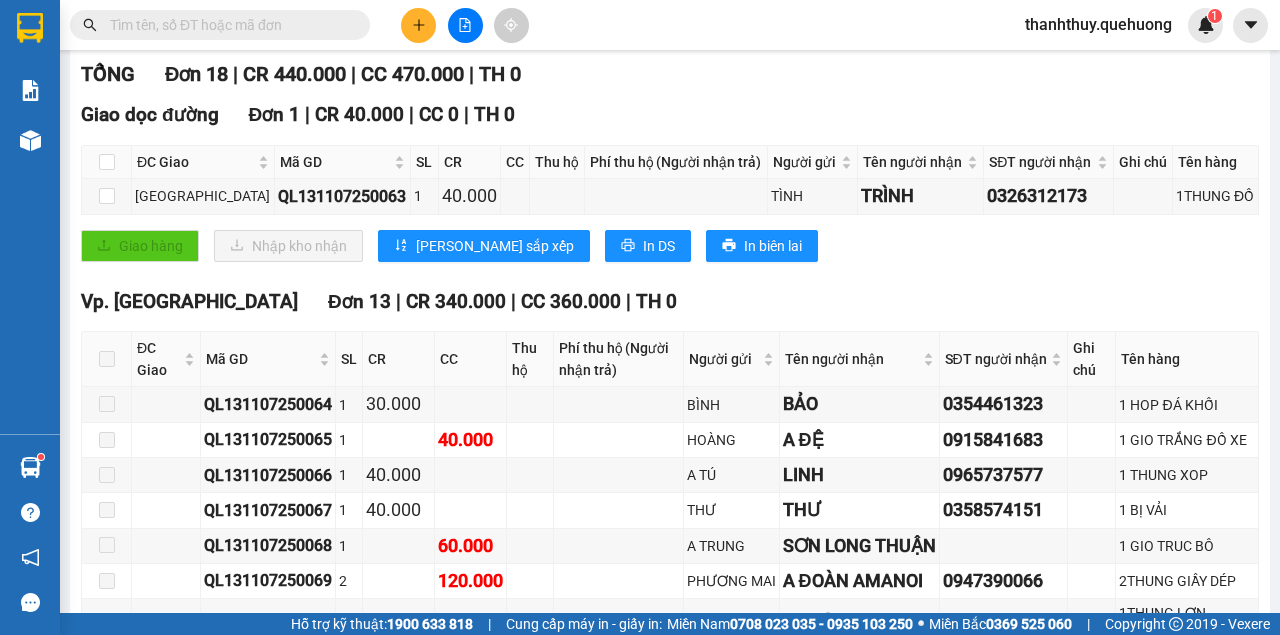 scroll, scrollTop: 0, scrollLeft: 0, axis: both 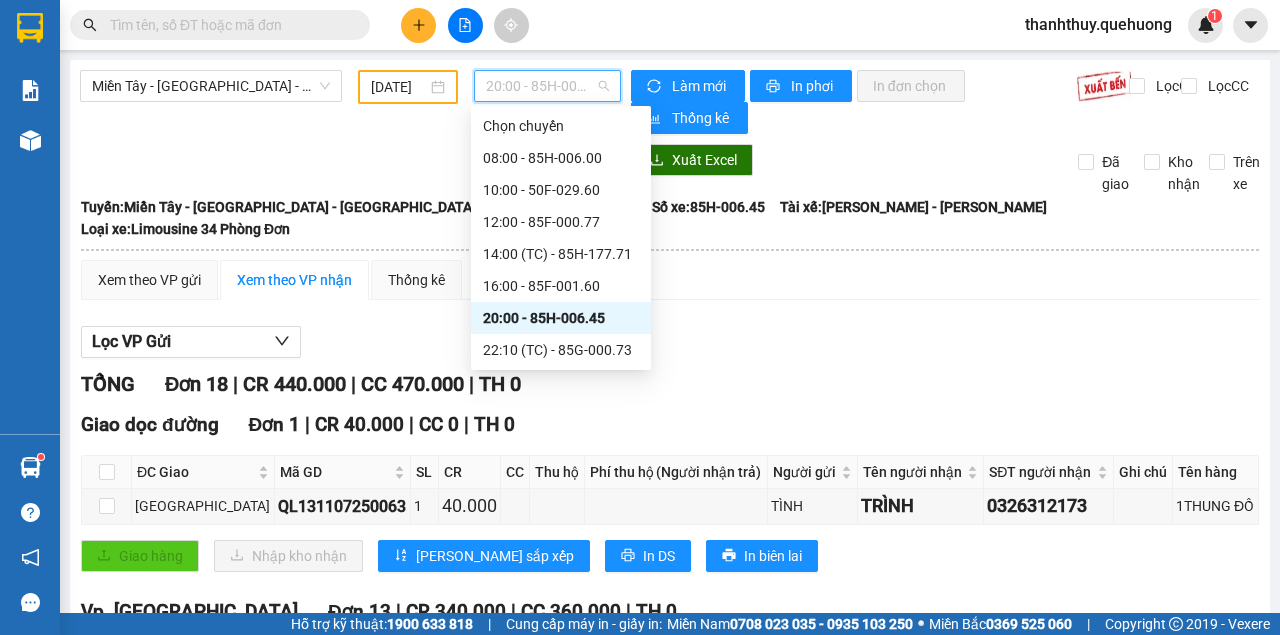 click on "20:00     - 85H-006.45" at bounding box center (547, 86) 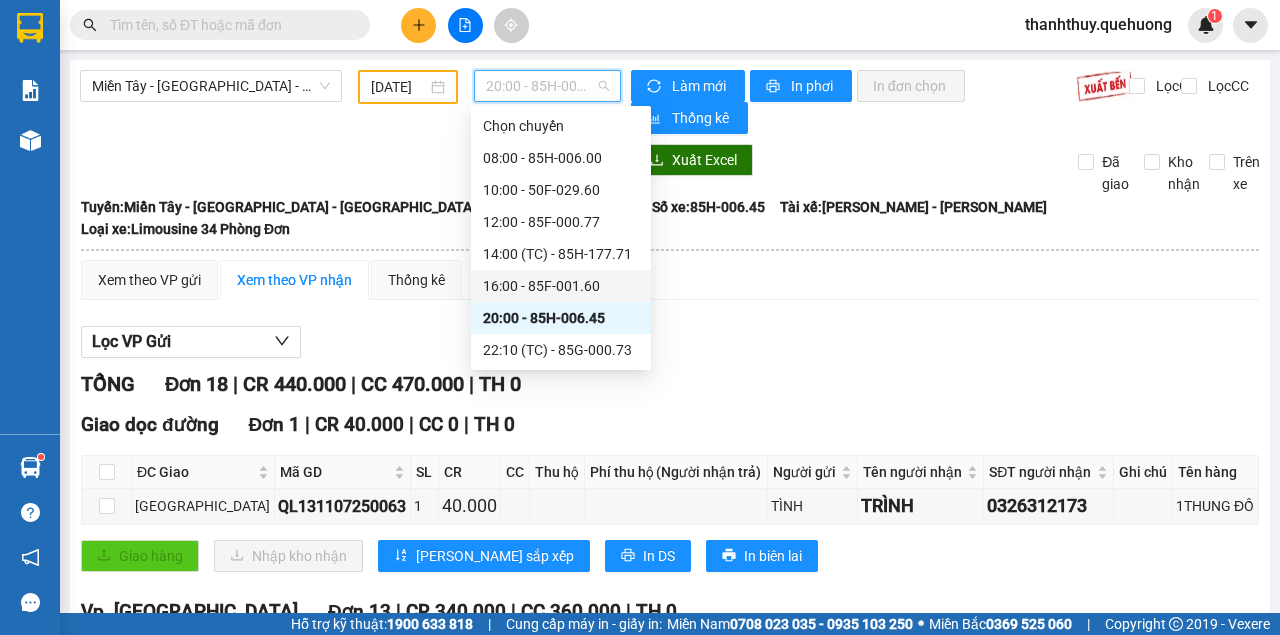 click on "16:00     - 85F-001.60" at bounding box center (561, 286) 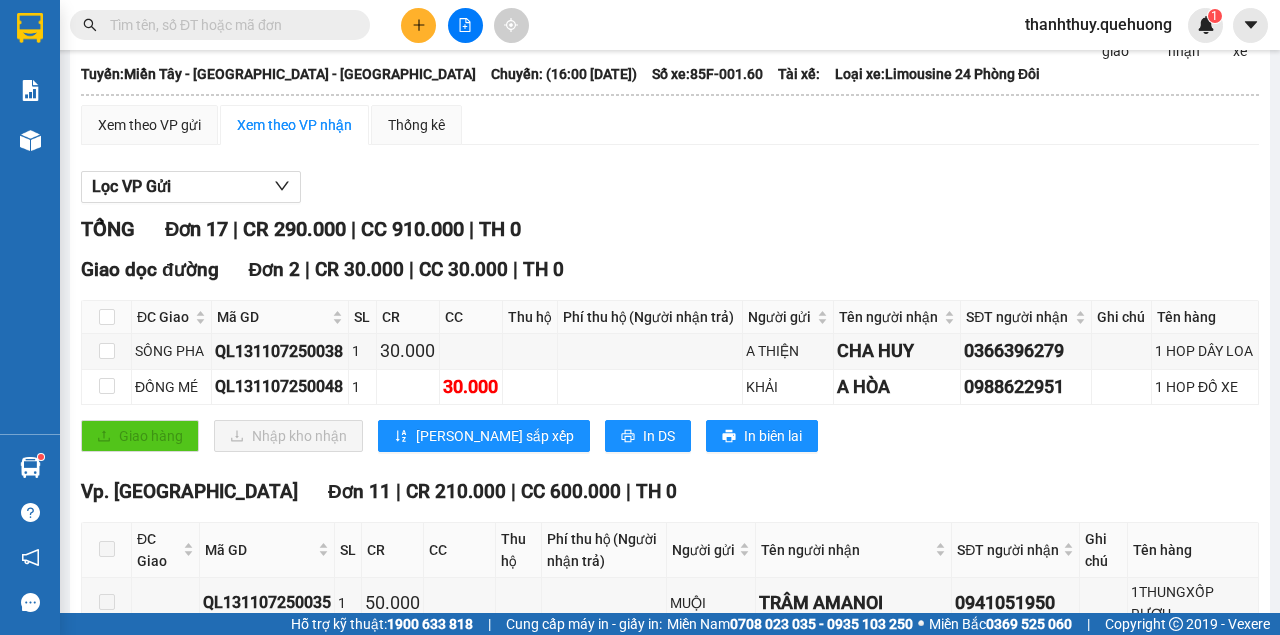 scroll, scrollTop: 0, scrollLeft: 0, axis: both 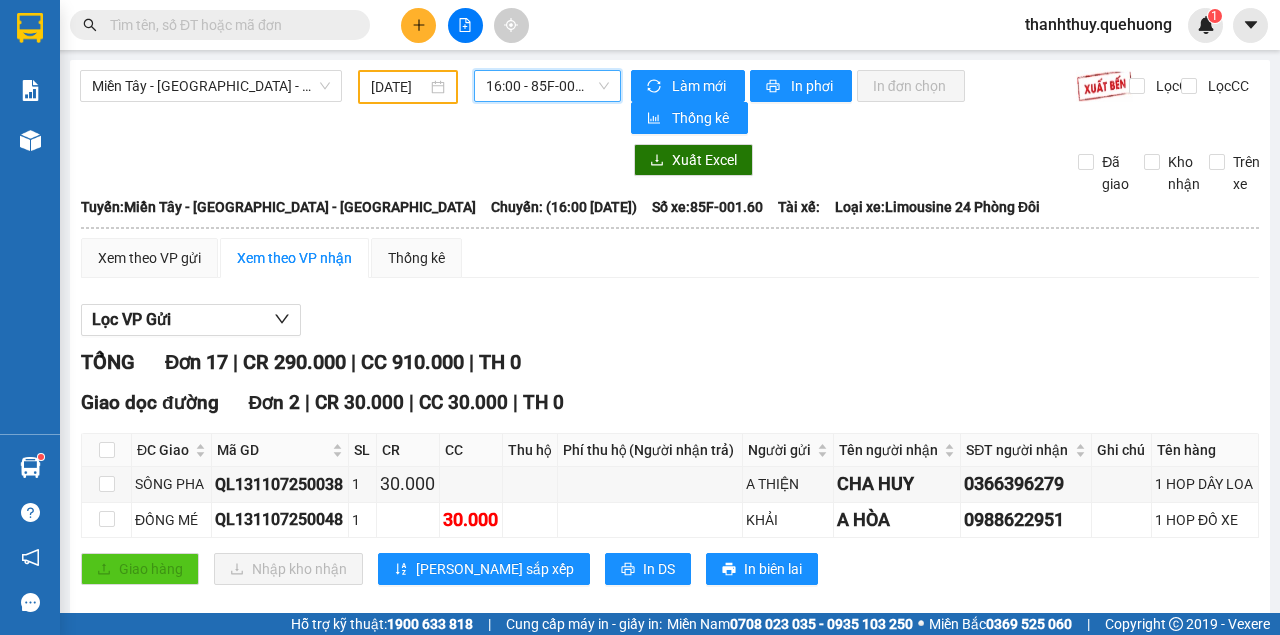 click on "16:00     - 85F-001.60" at bounding box center [547, 86] 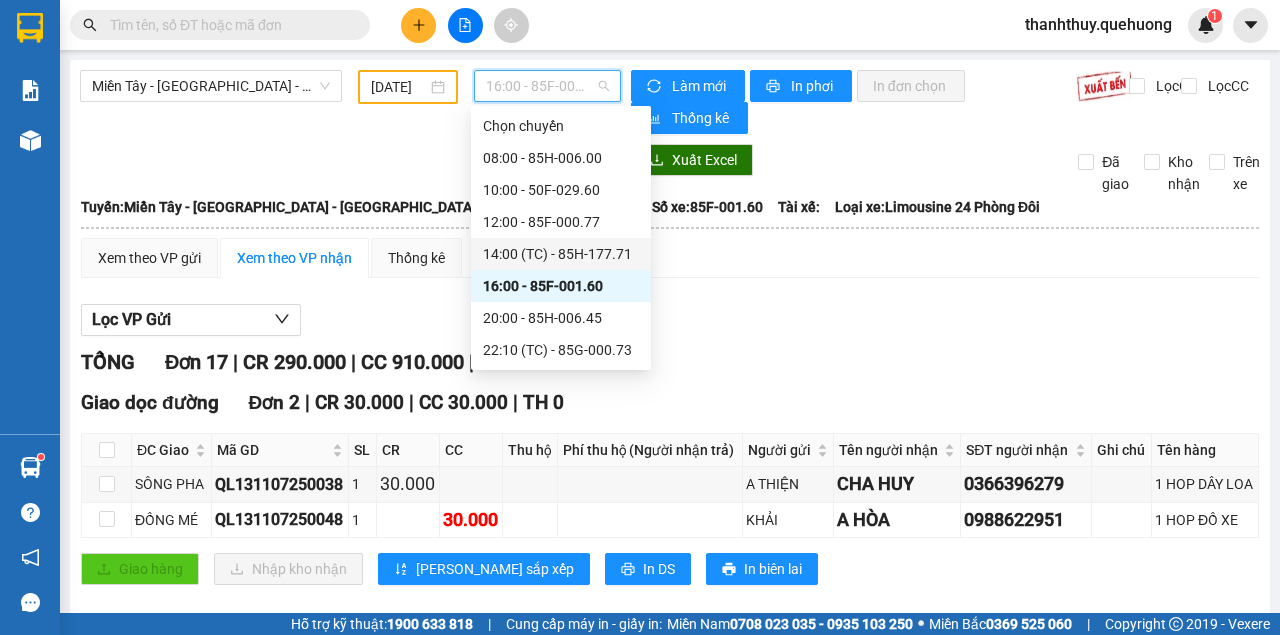 click on "14:00   (TC)   - 85H-177.71" at bounding box center (561, 254) 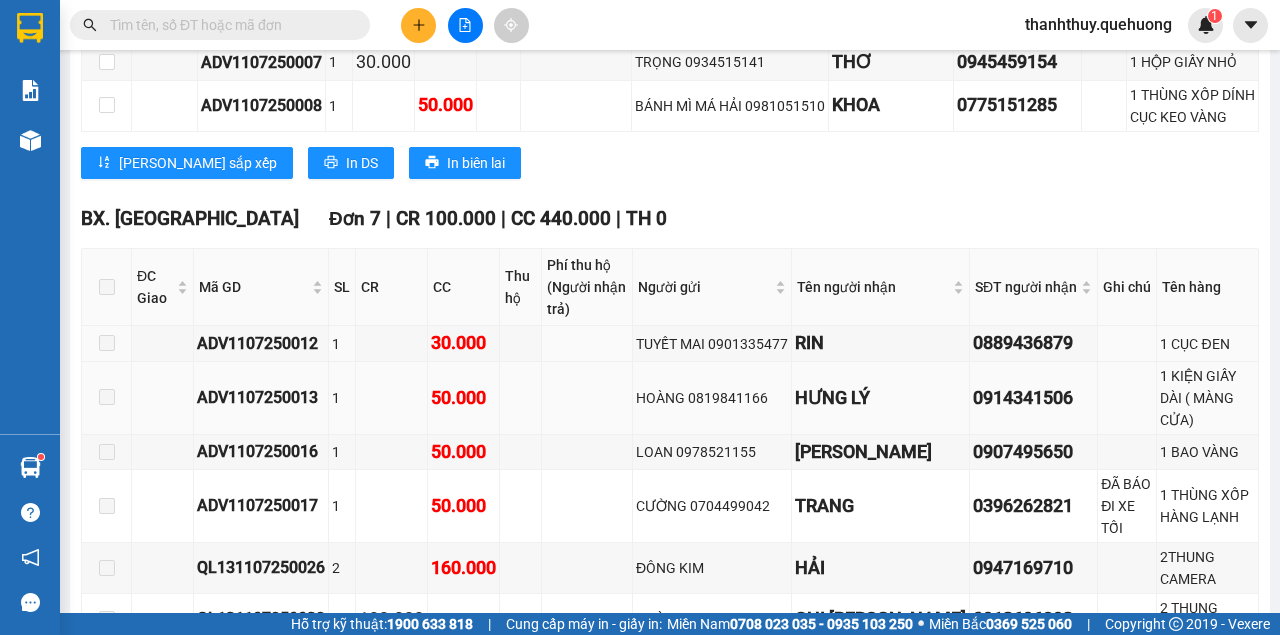 scroll, scrollTop: 666, scrollLeft: 0, axis: vertical 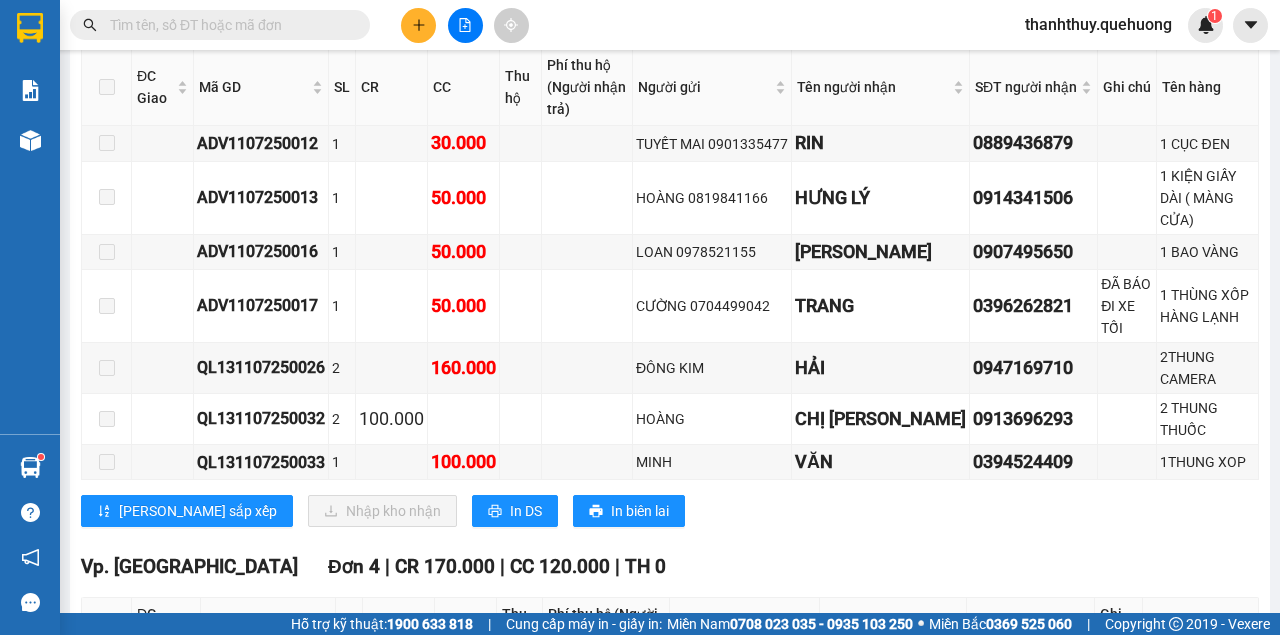 click at bounding box center (228, 25) 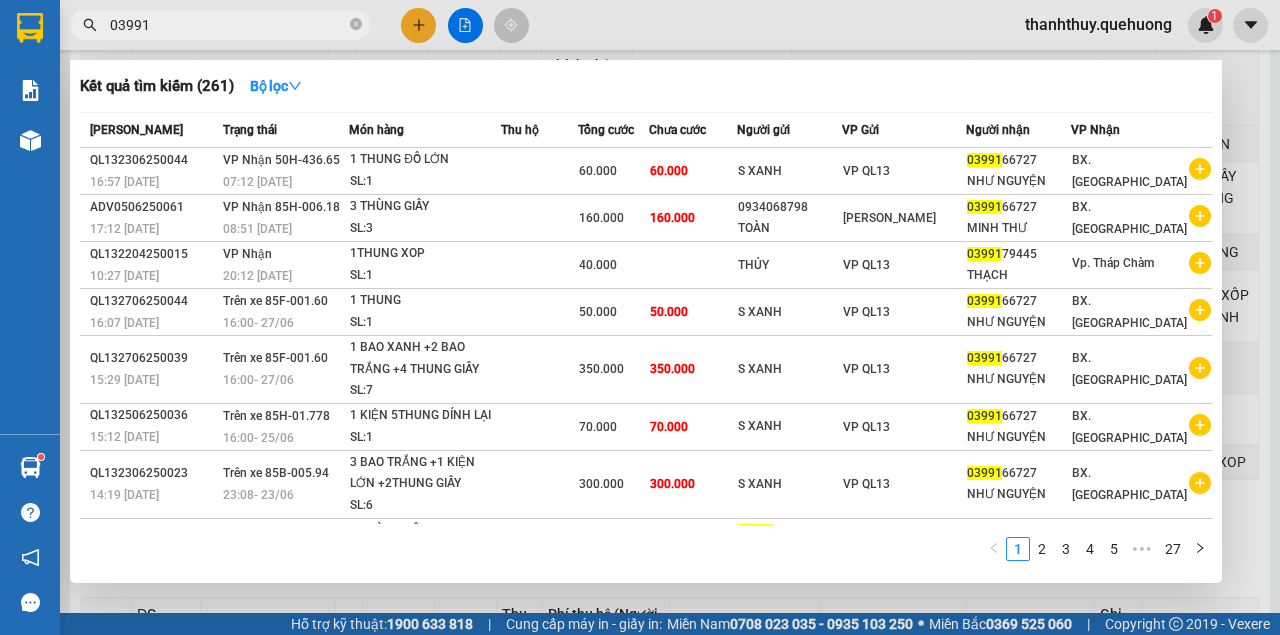 type on "039916" 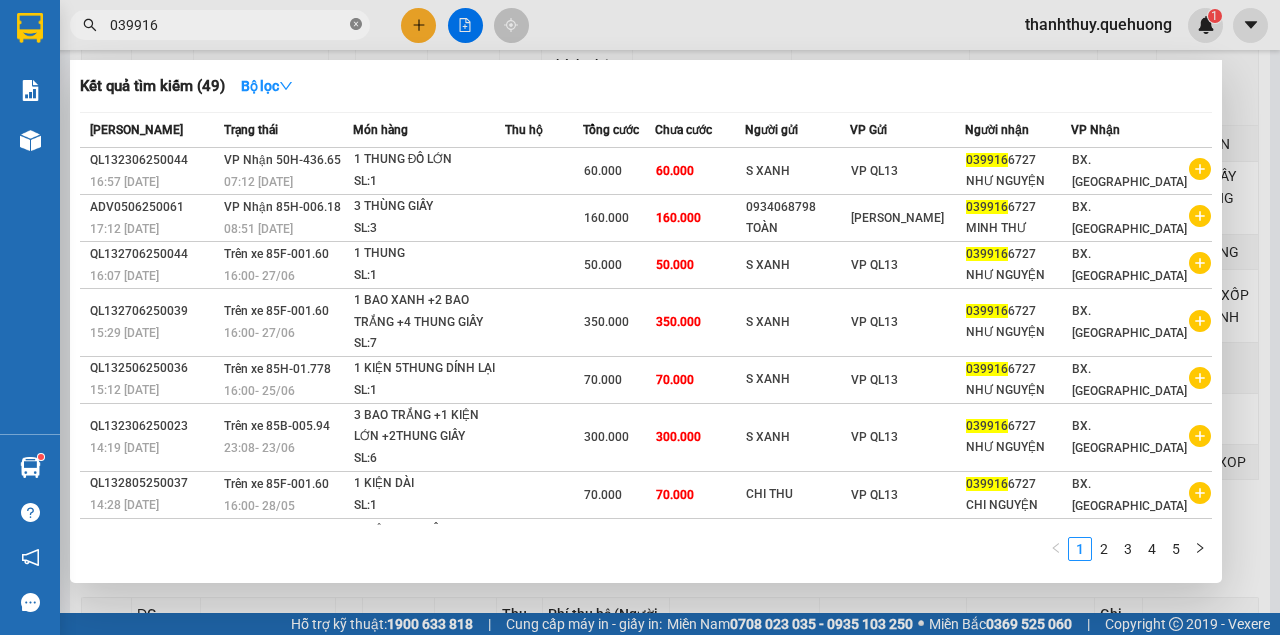 click 